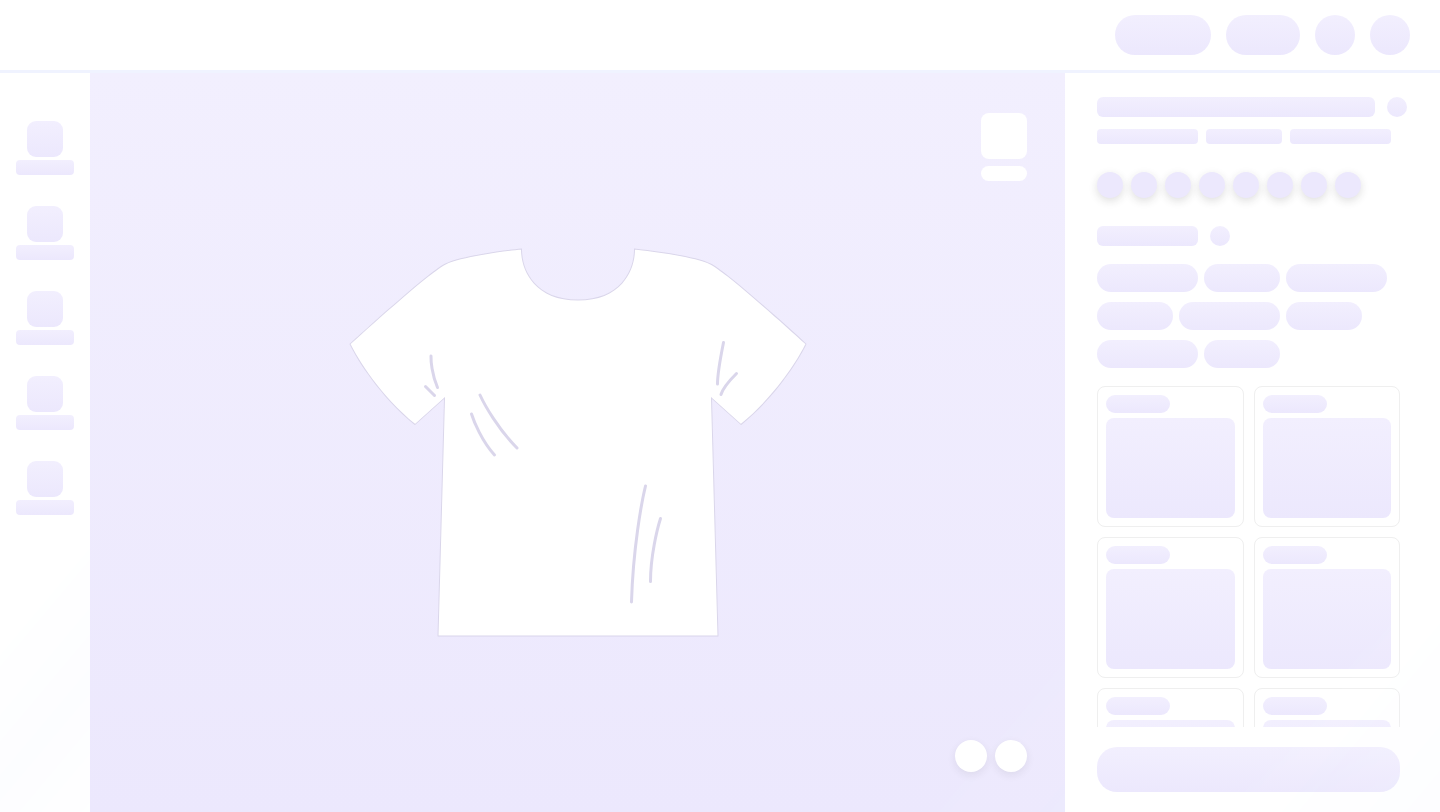 scroll, scrollTop: 0, scrollLeft: 0, axis: both 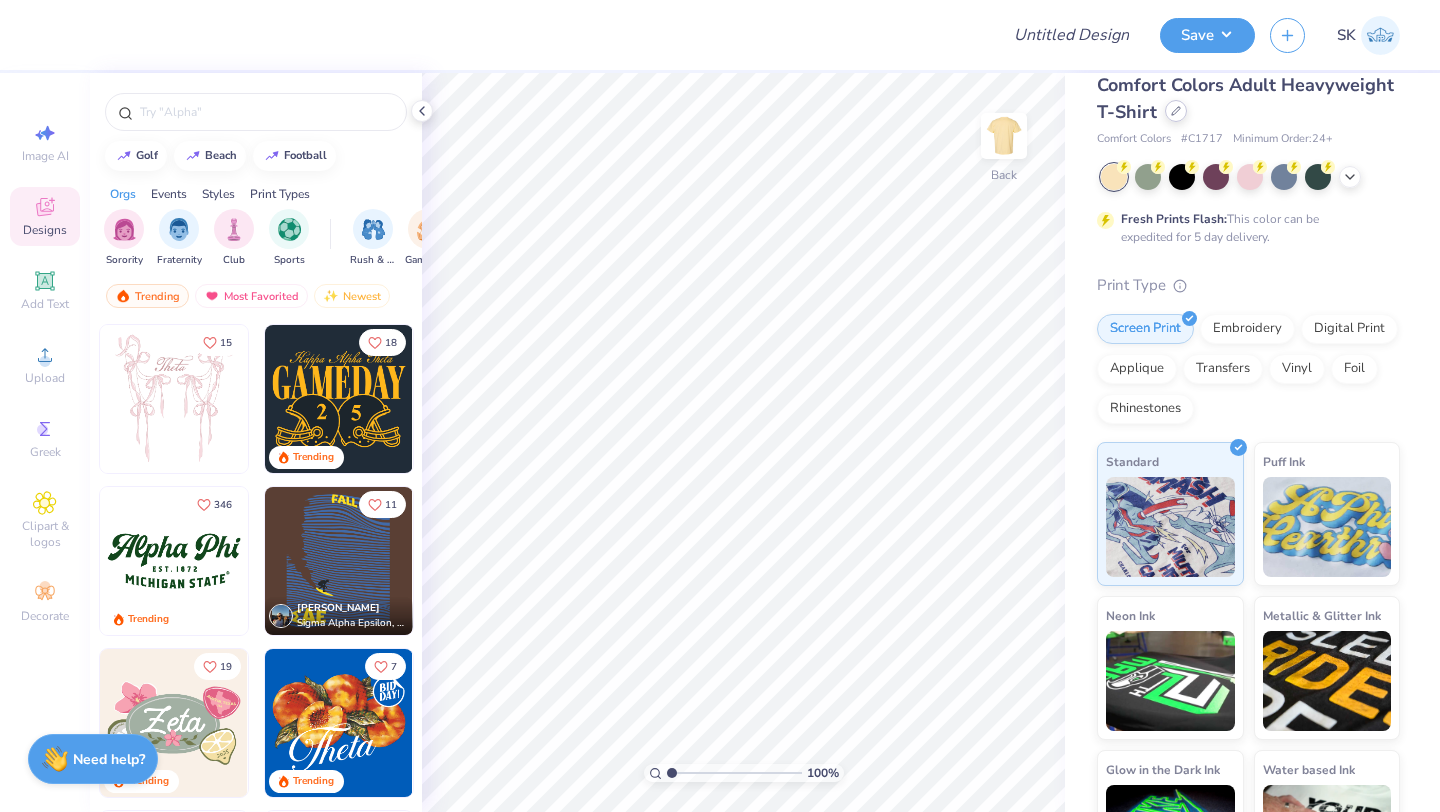 click 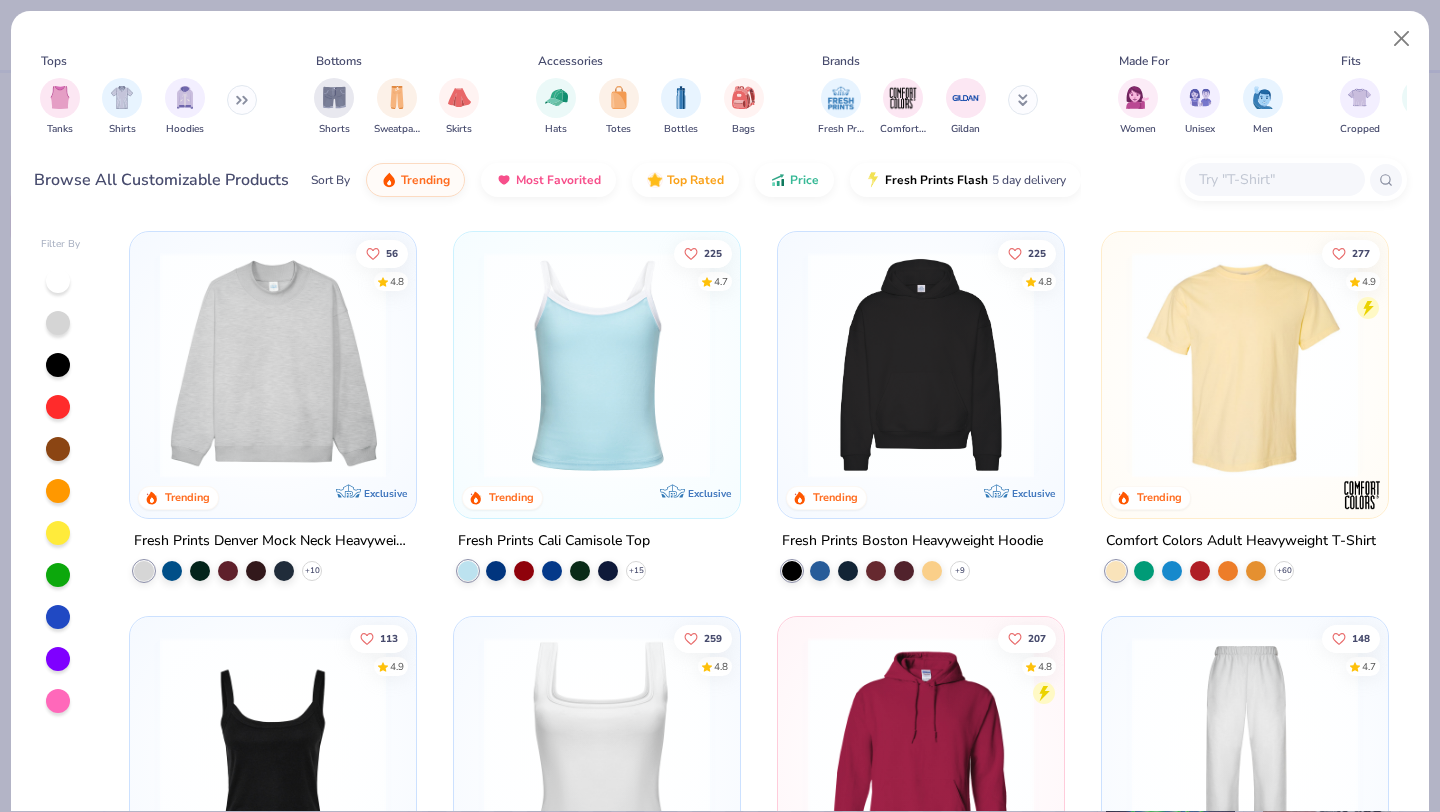 click 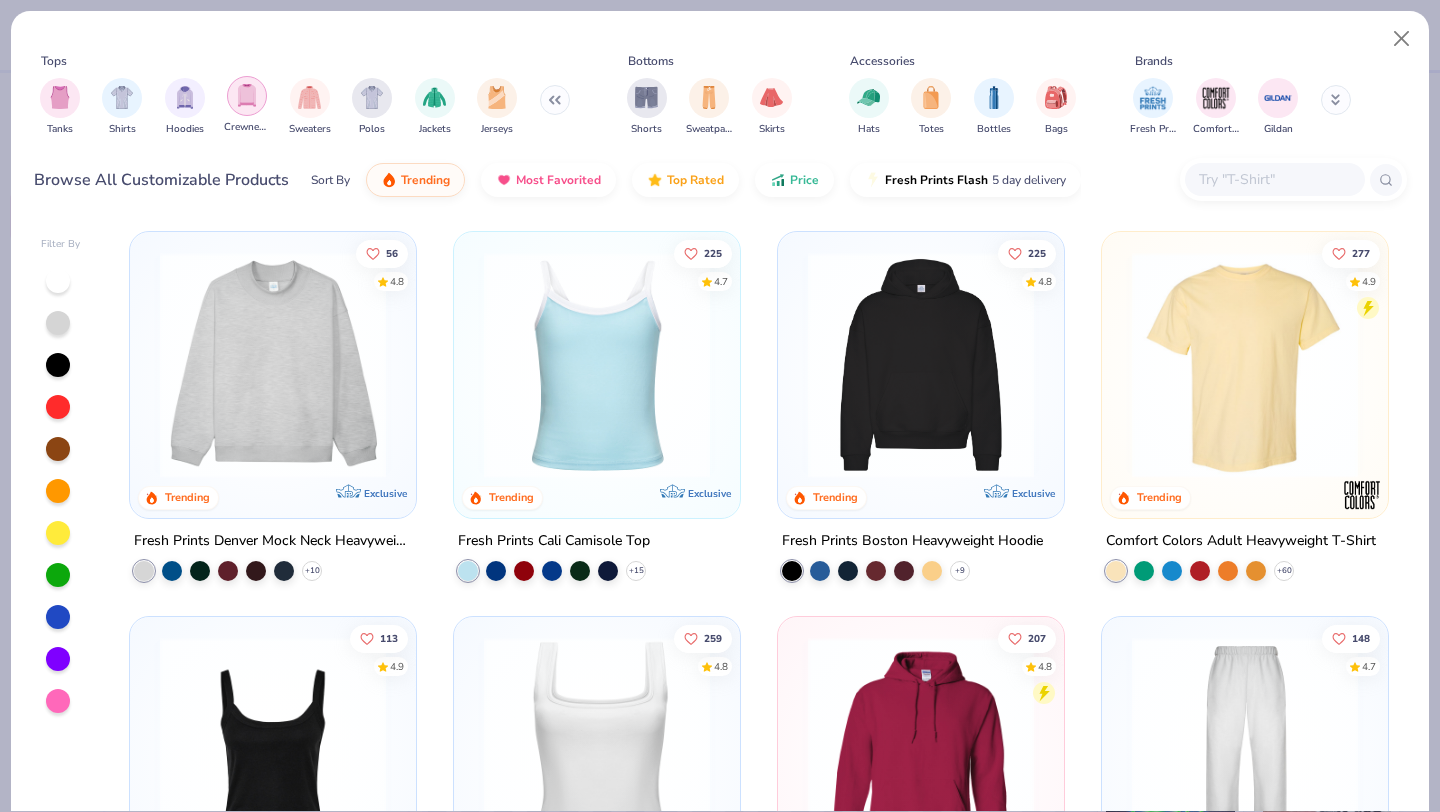 click at bounding box center [247, 95] 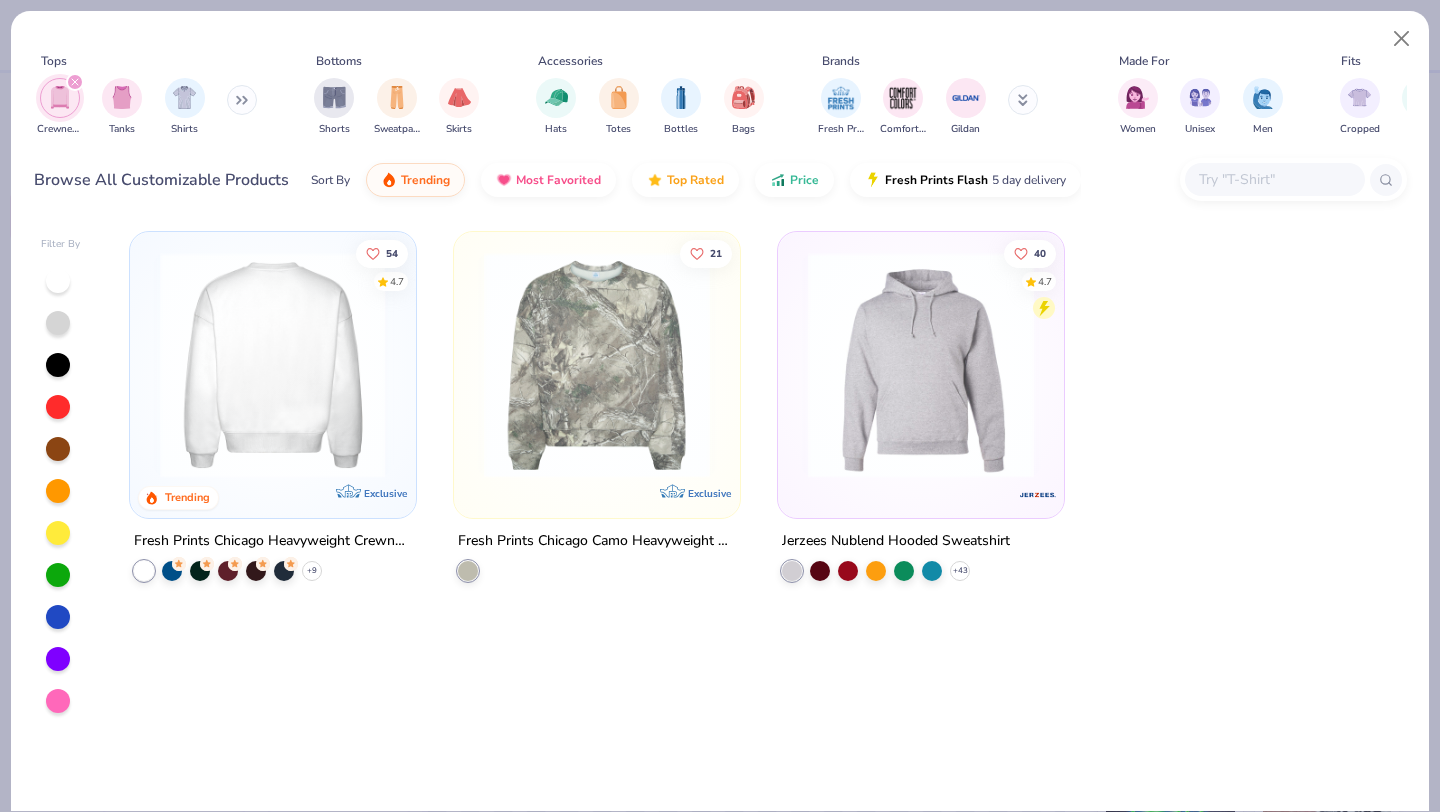 click at bounding box center [273, 365] 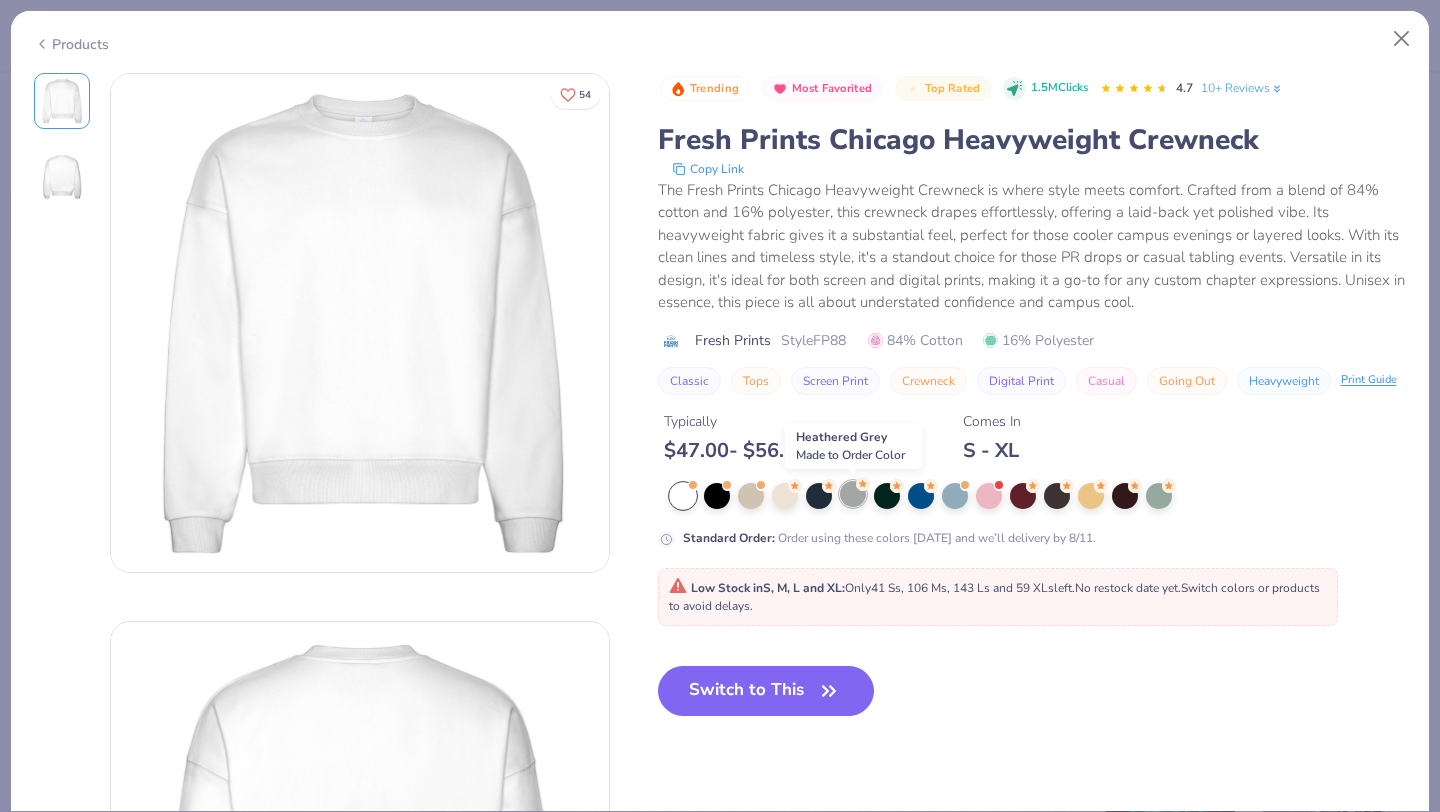 click at bounding box center (853, 494) 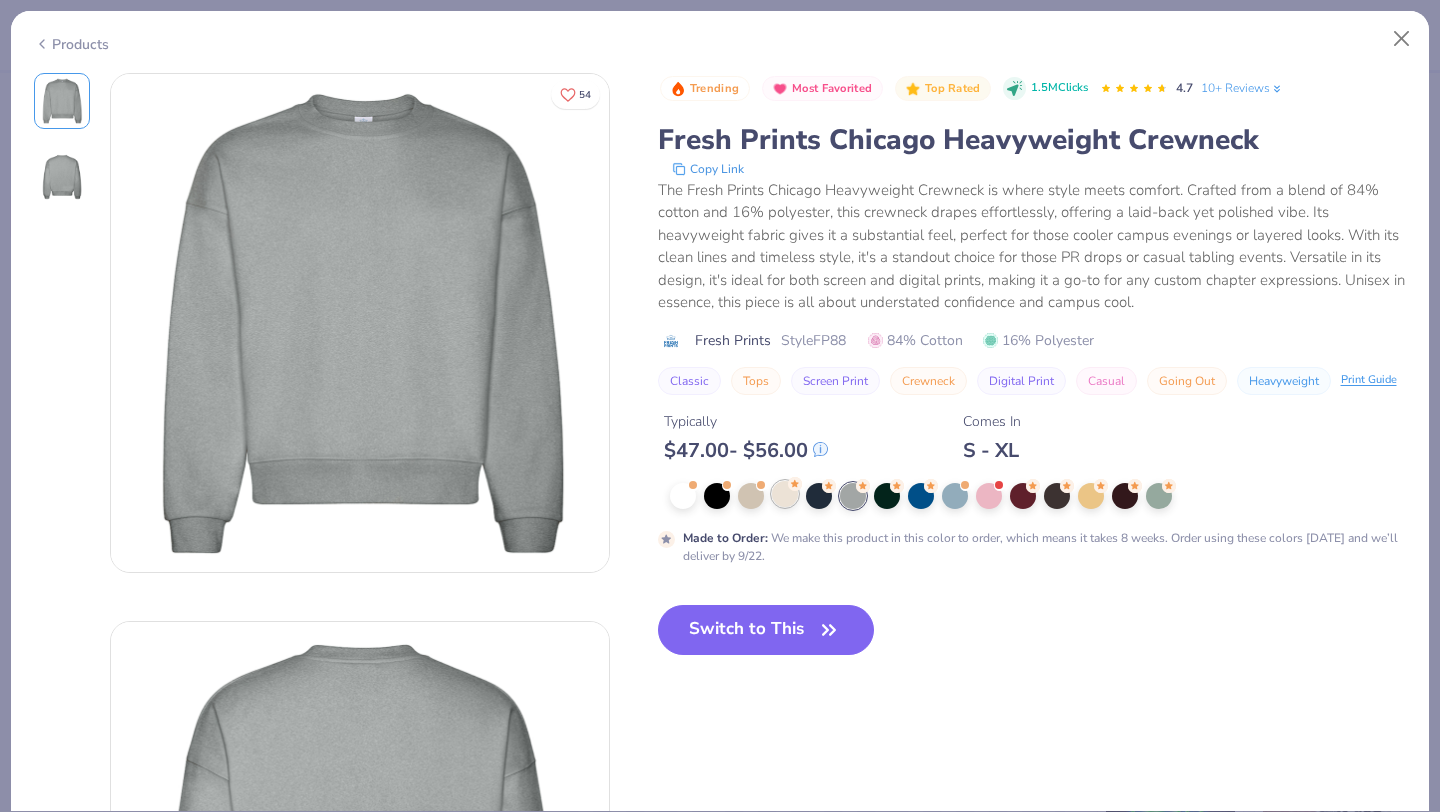 click at bounding box center [785, 494] 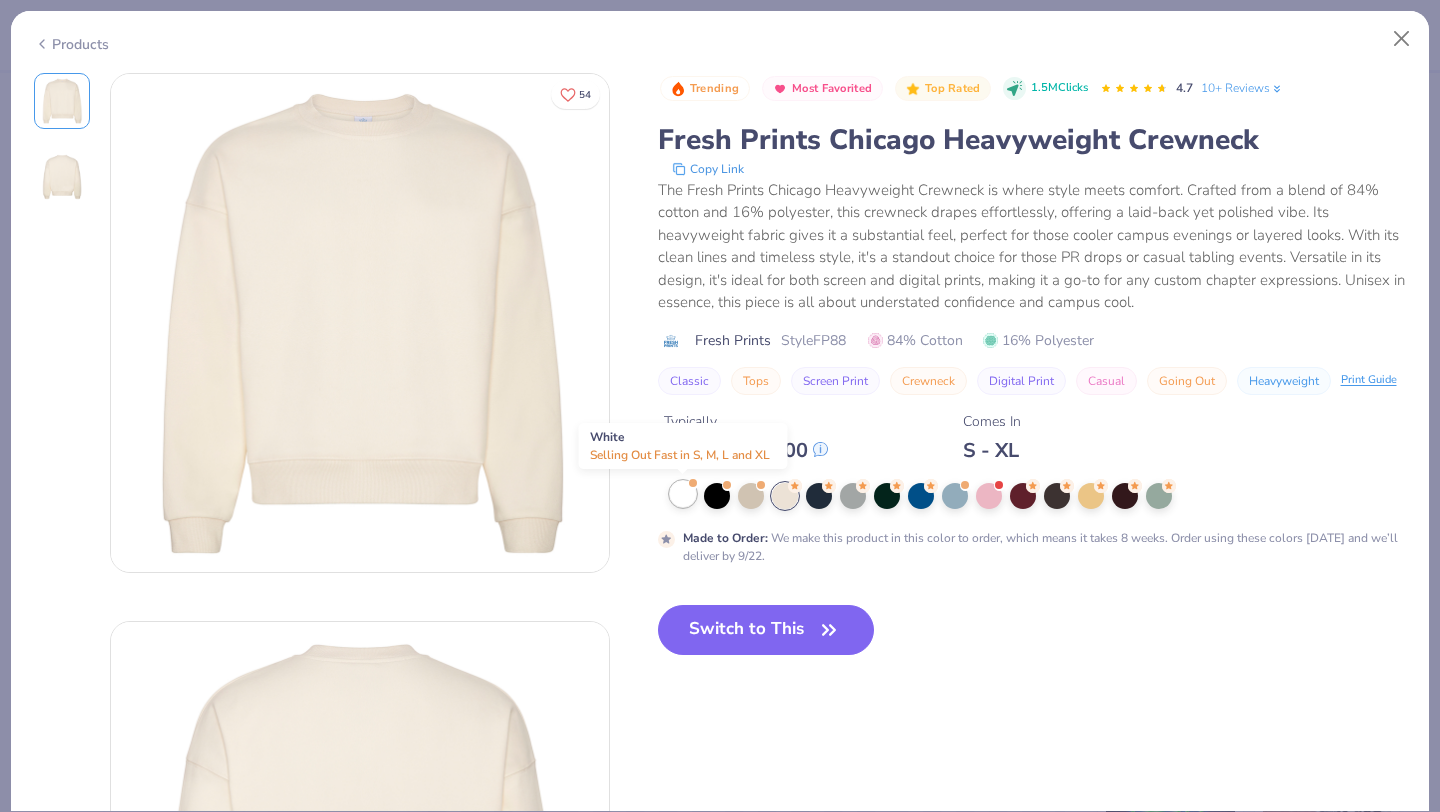 click at bounding box center (683, 494) 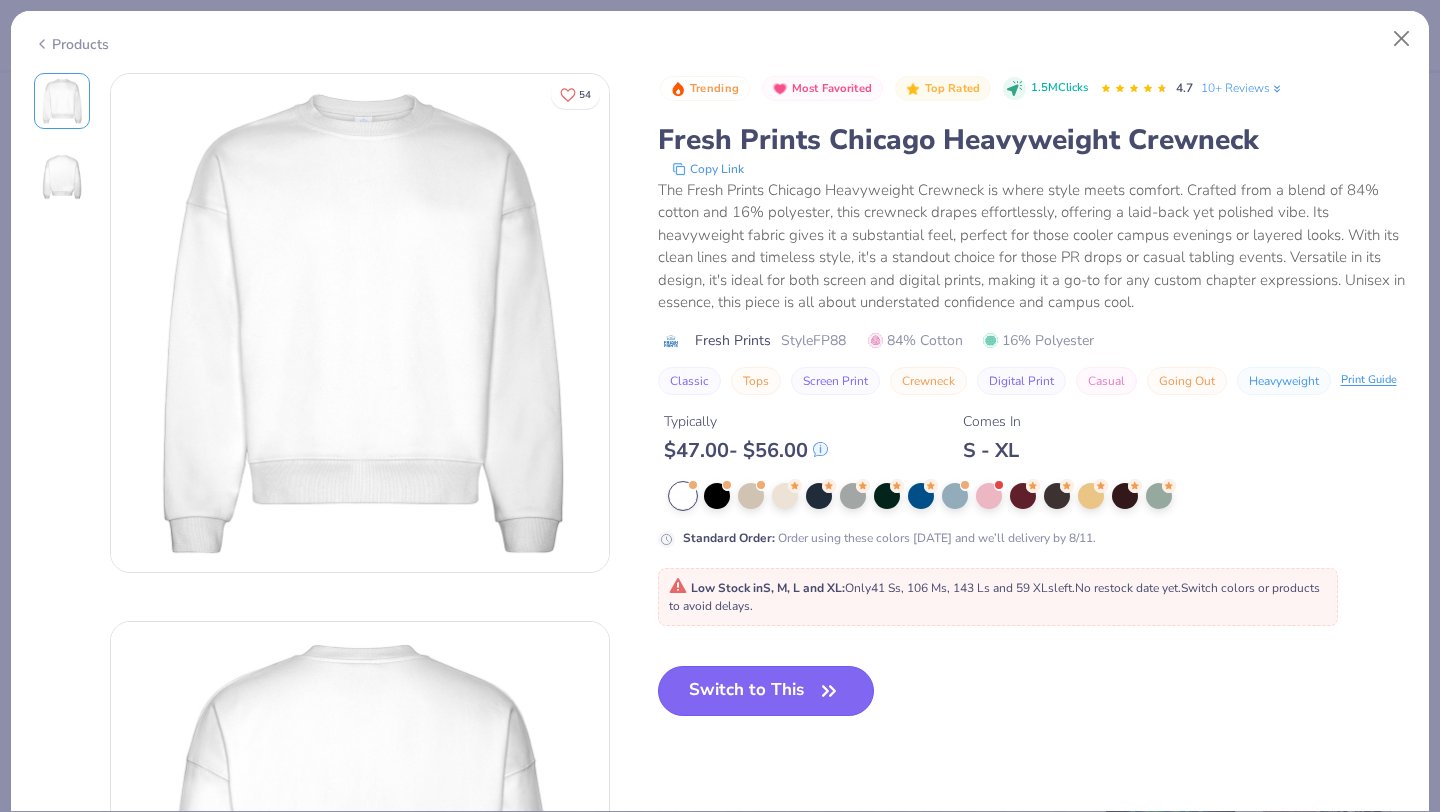 click on "Switch to This" at bounding box center [766, 691] 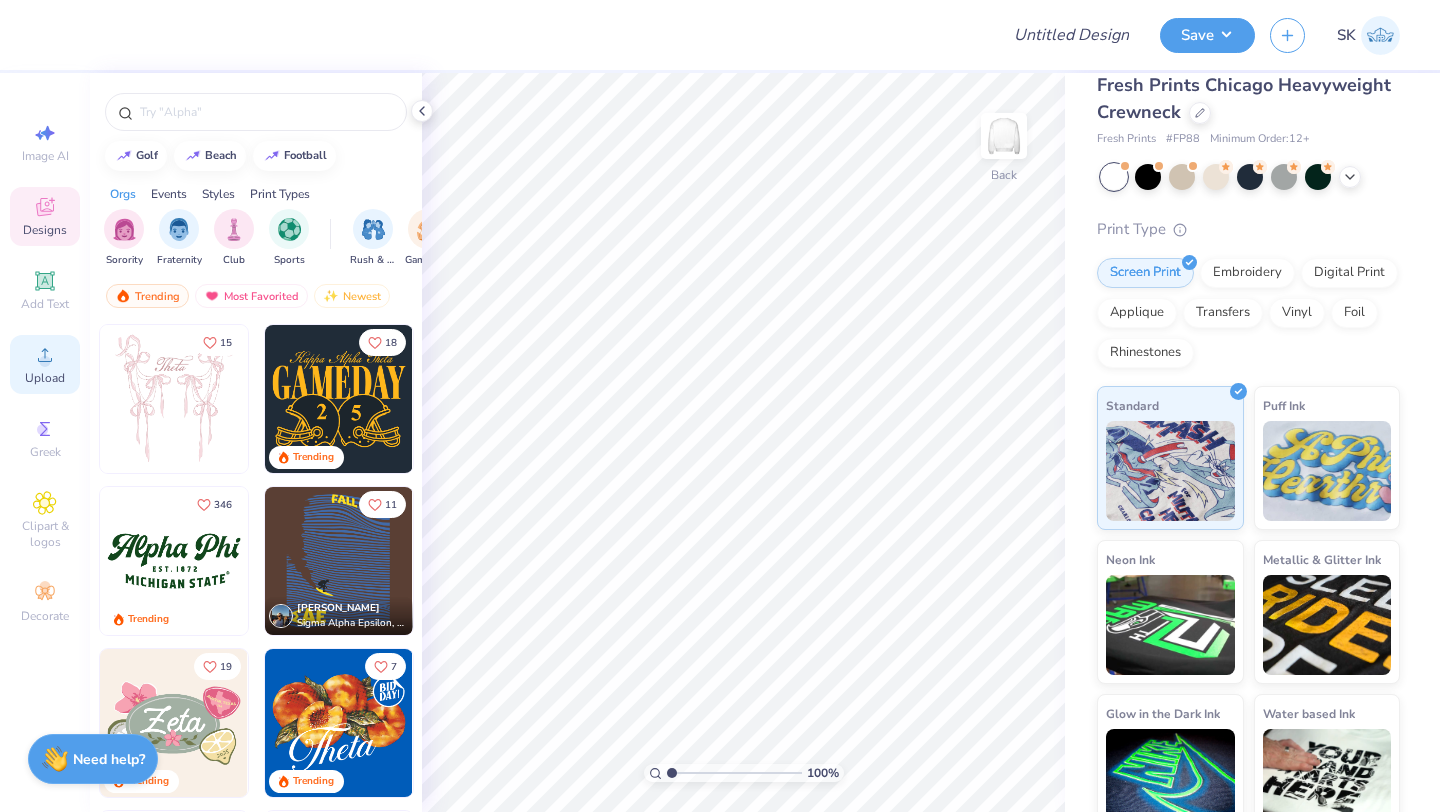 click 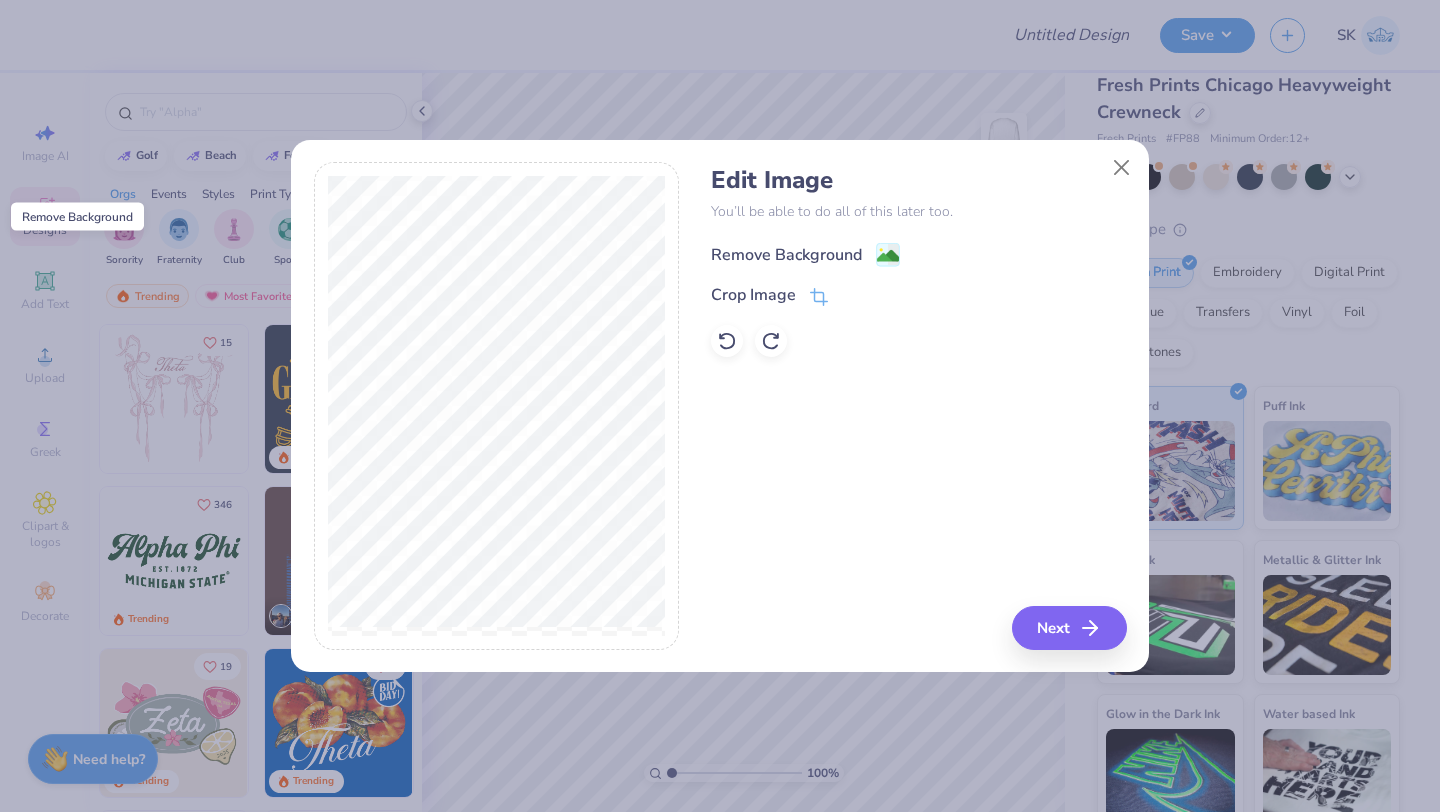 click 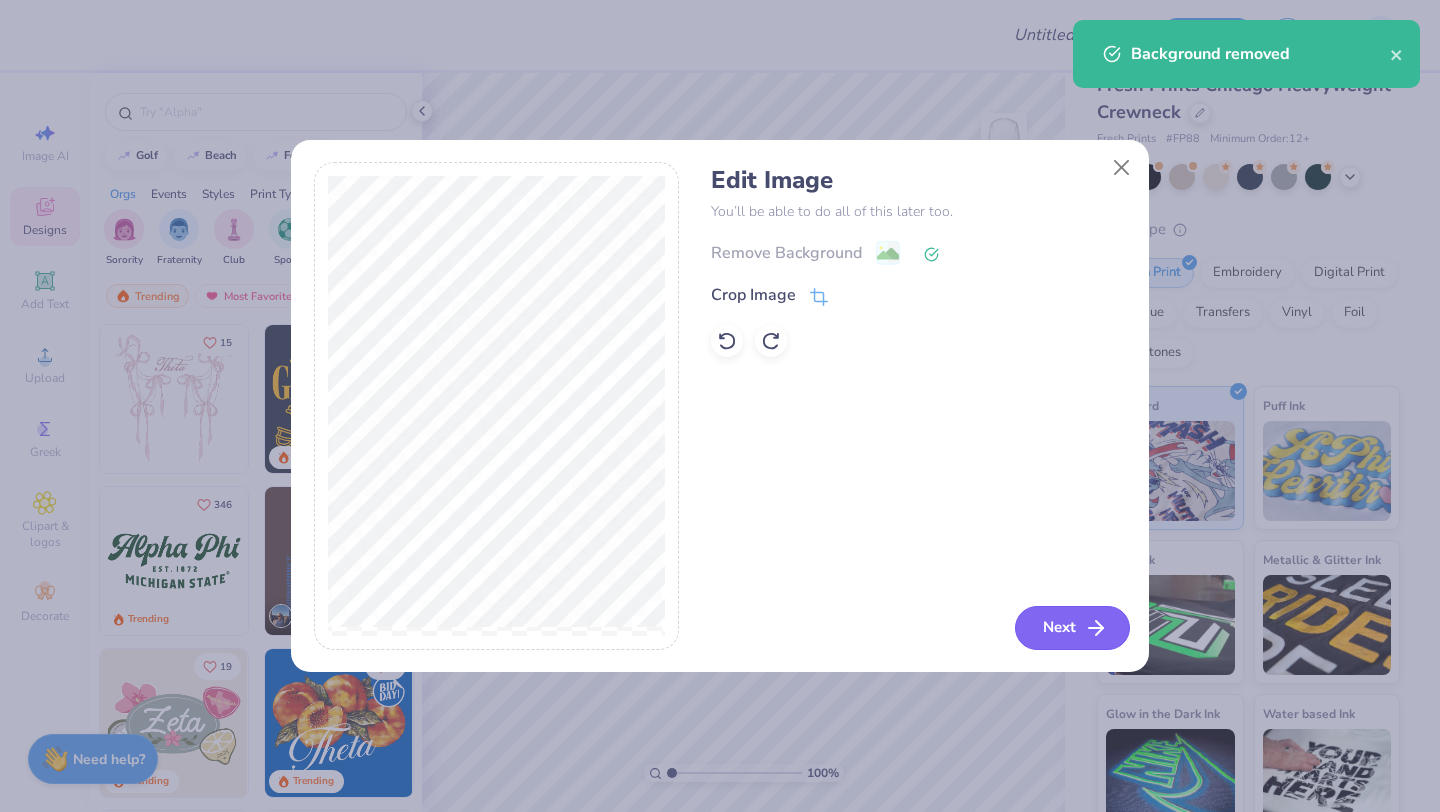 click 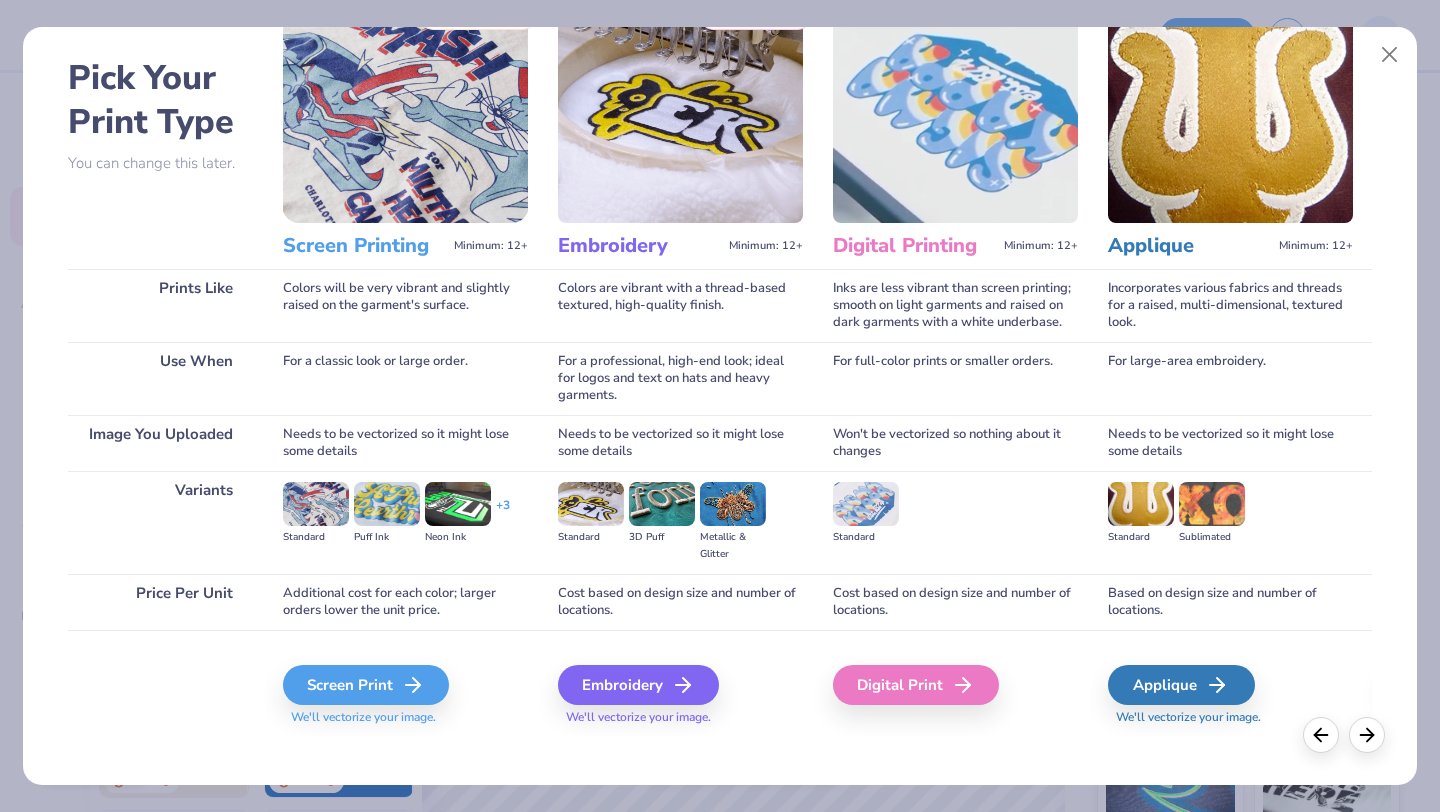 scroll, scrollTop: 85, scrollLeft: 0, axis: vertical 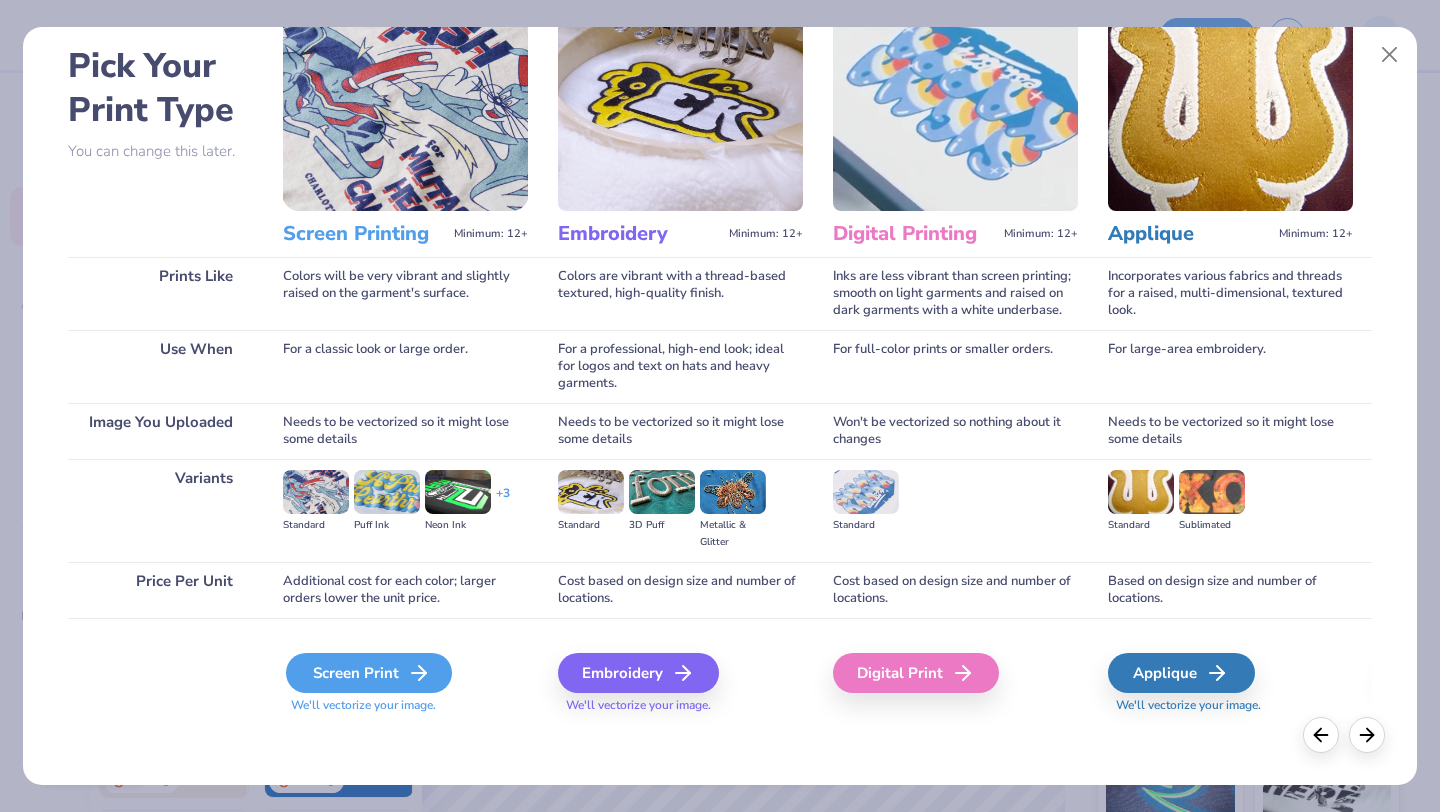 click on "Screen Print" at bounding box center (369, 673) 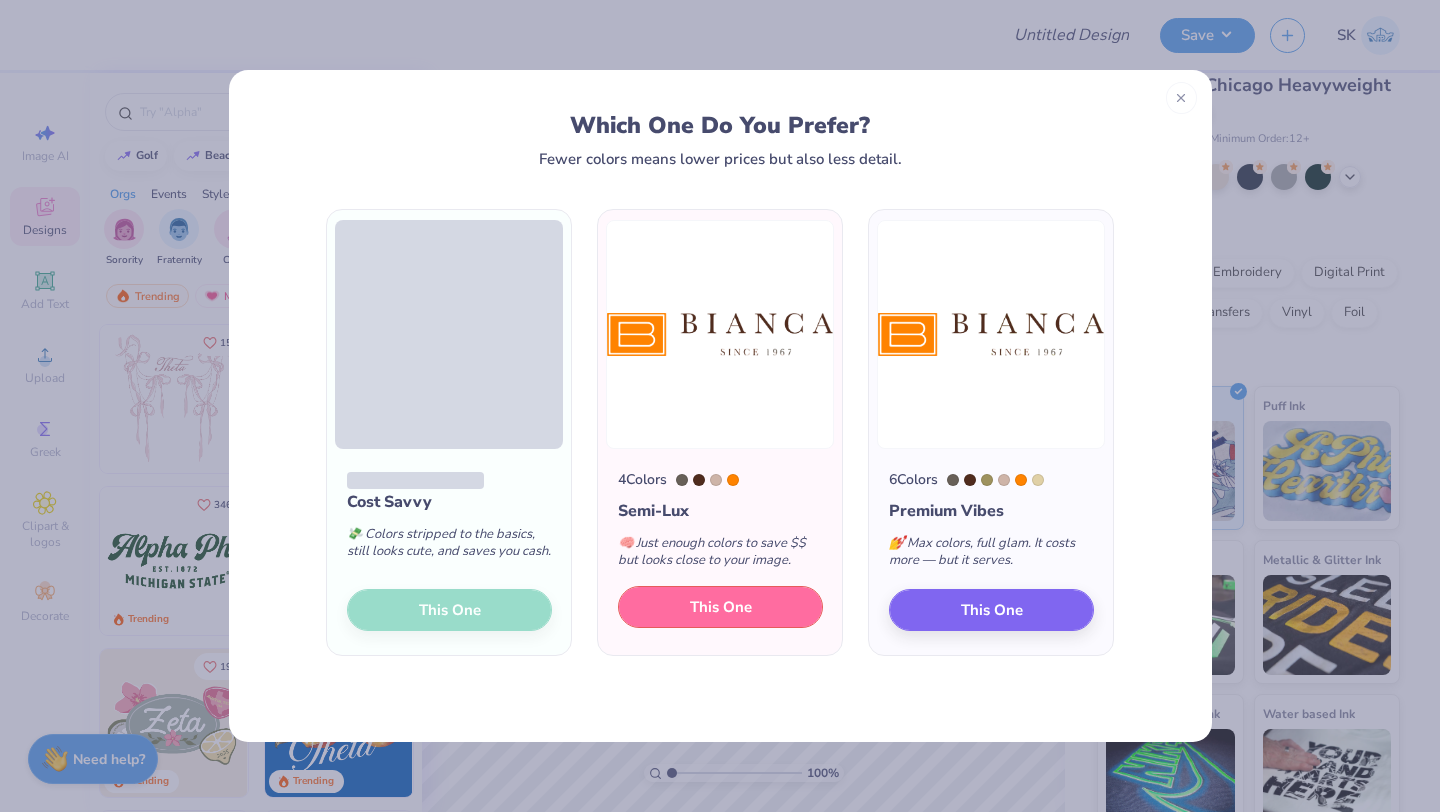 click on "This One" at bounding box center [720, 607] 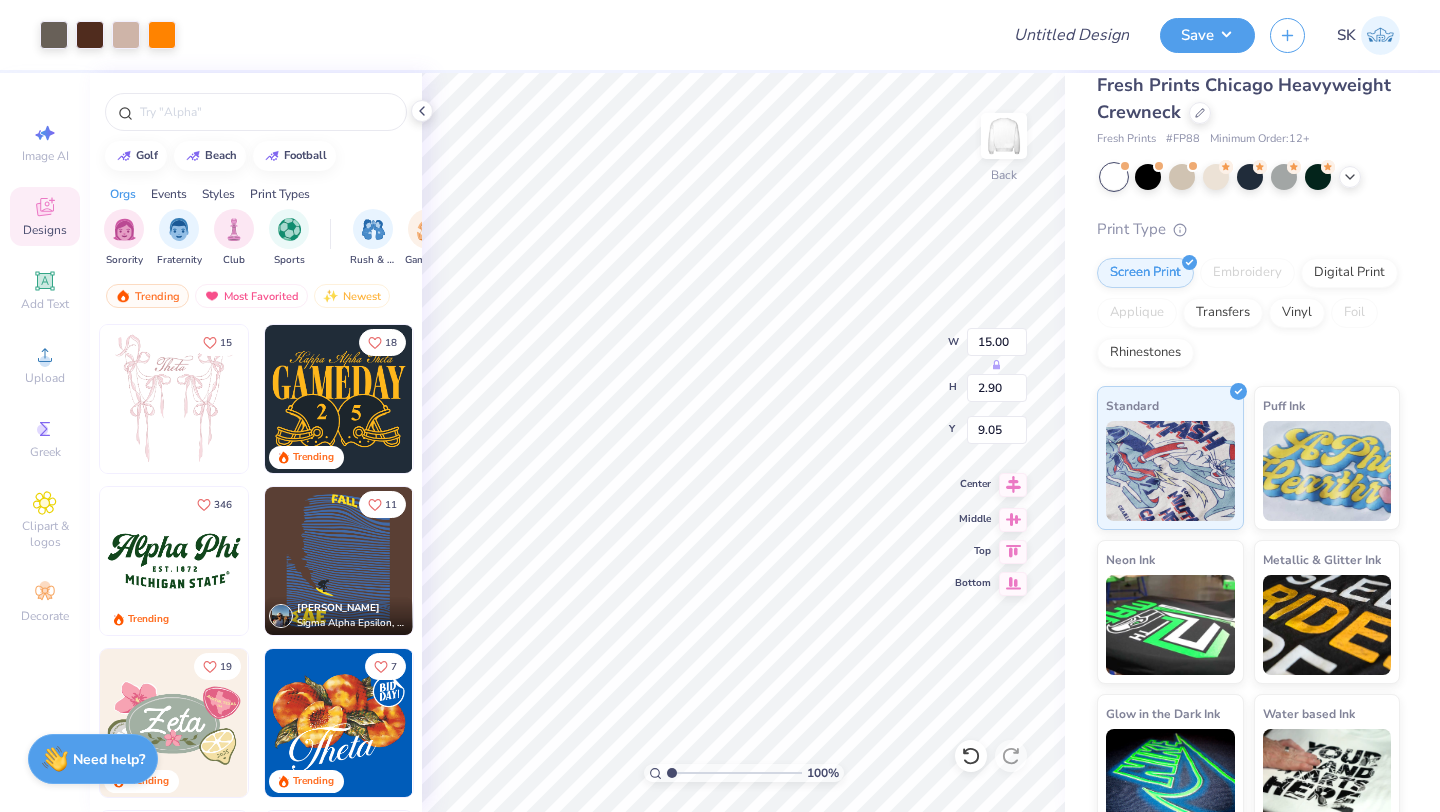 click 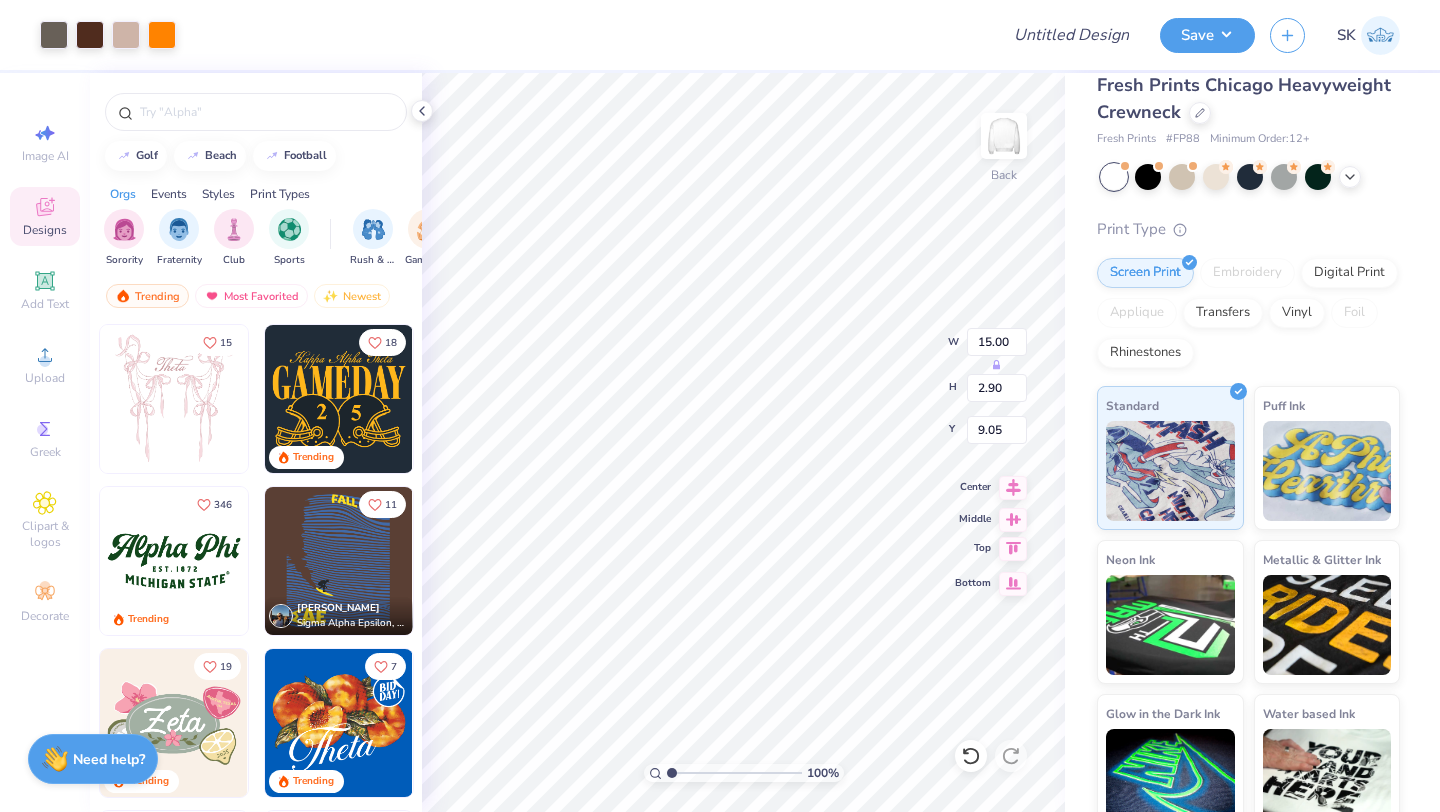 click 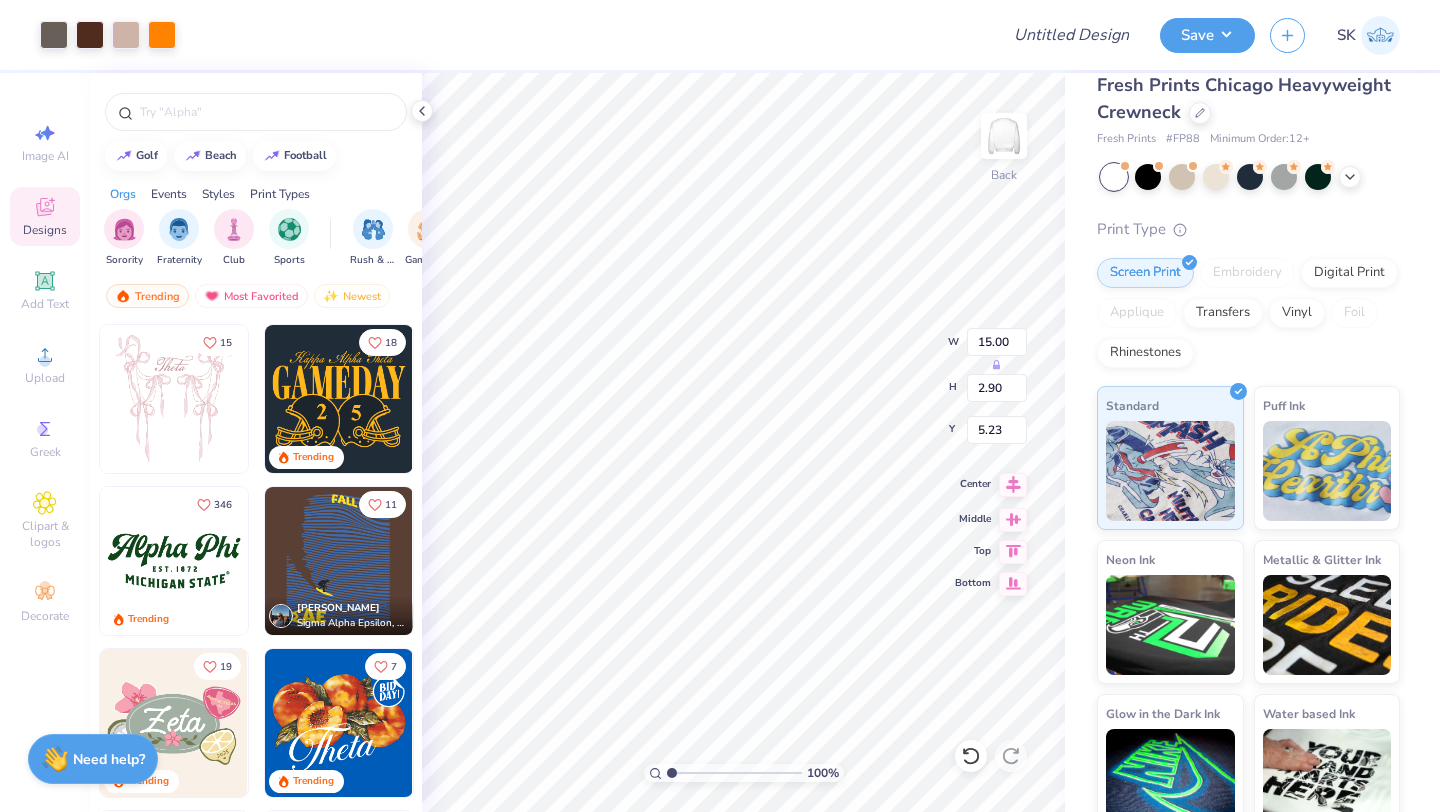 type on "5.53" 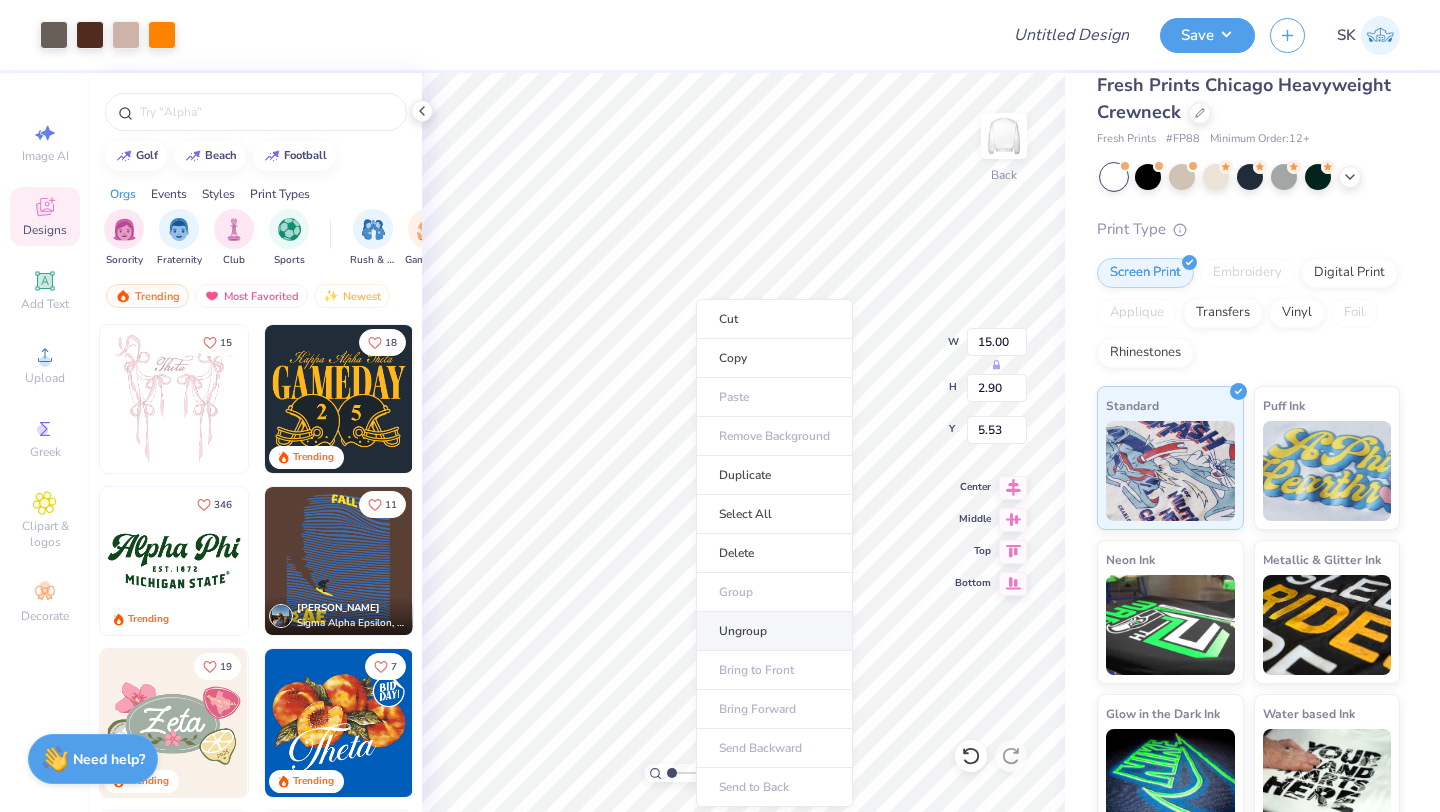 click on "Ungroup" at bounding box center [774, 631] 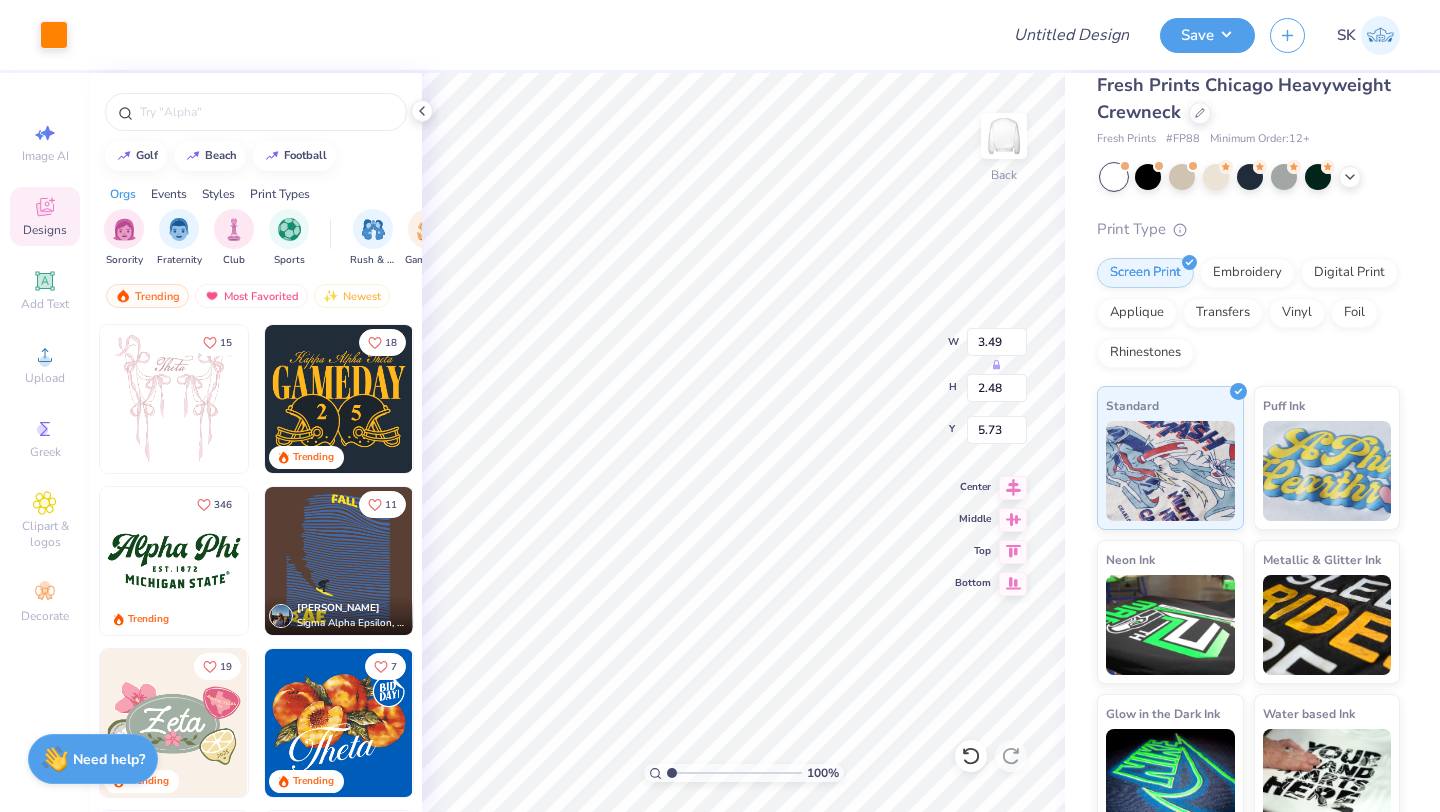 type on "3.49" 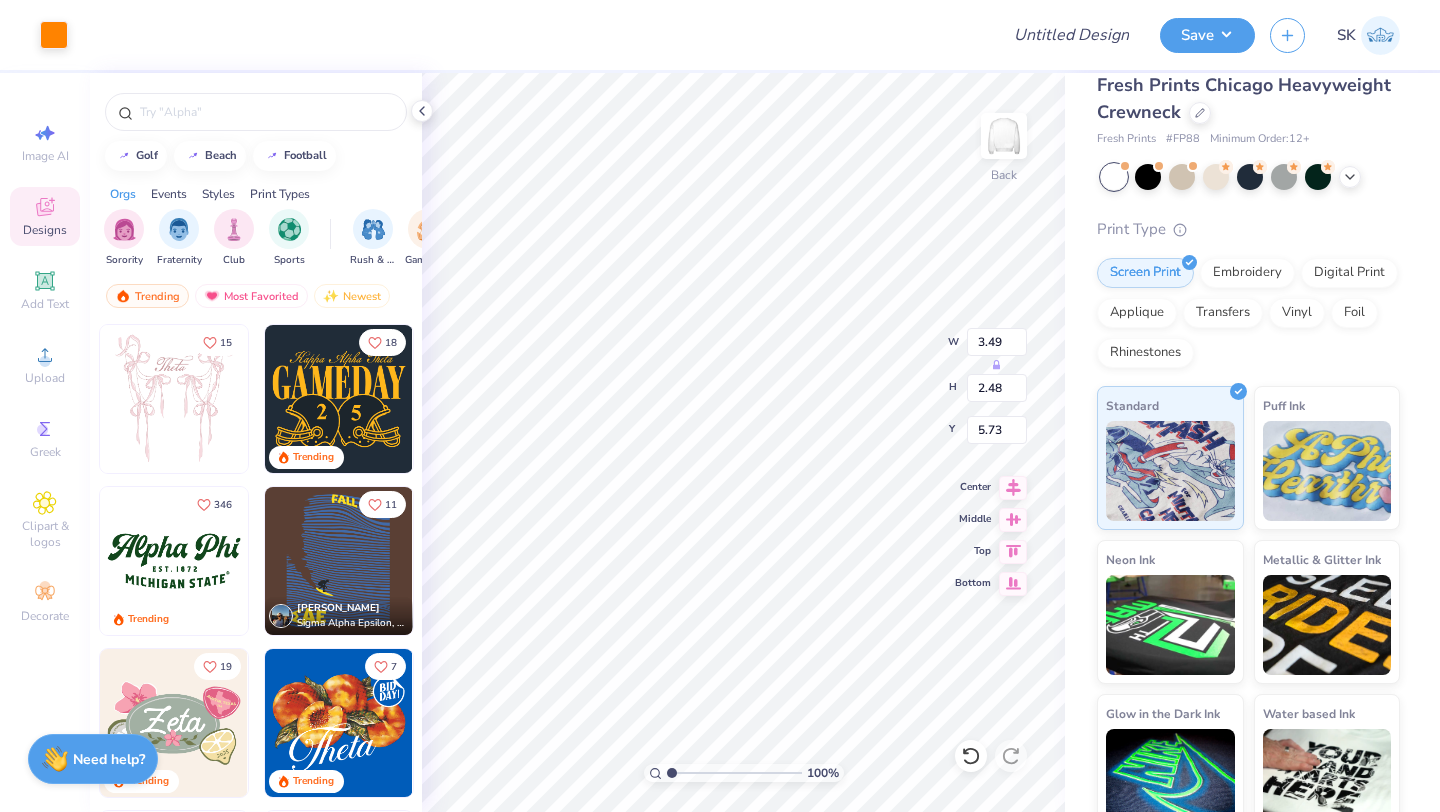 type on "2.48" 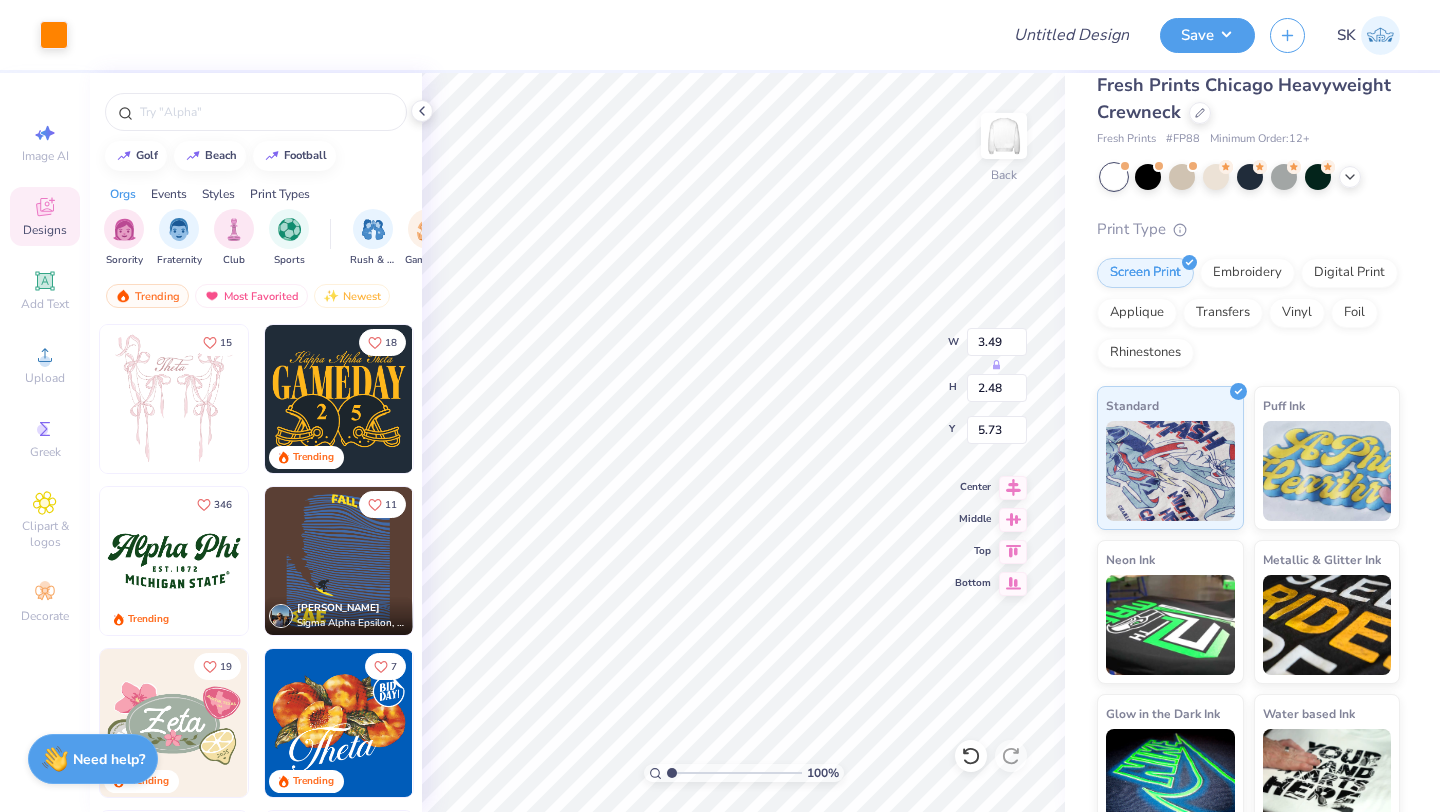 type on "5.67" 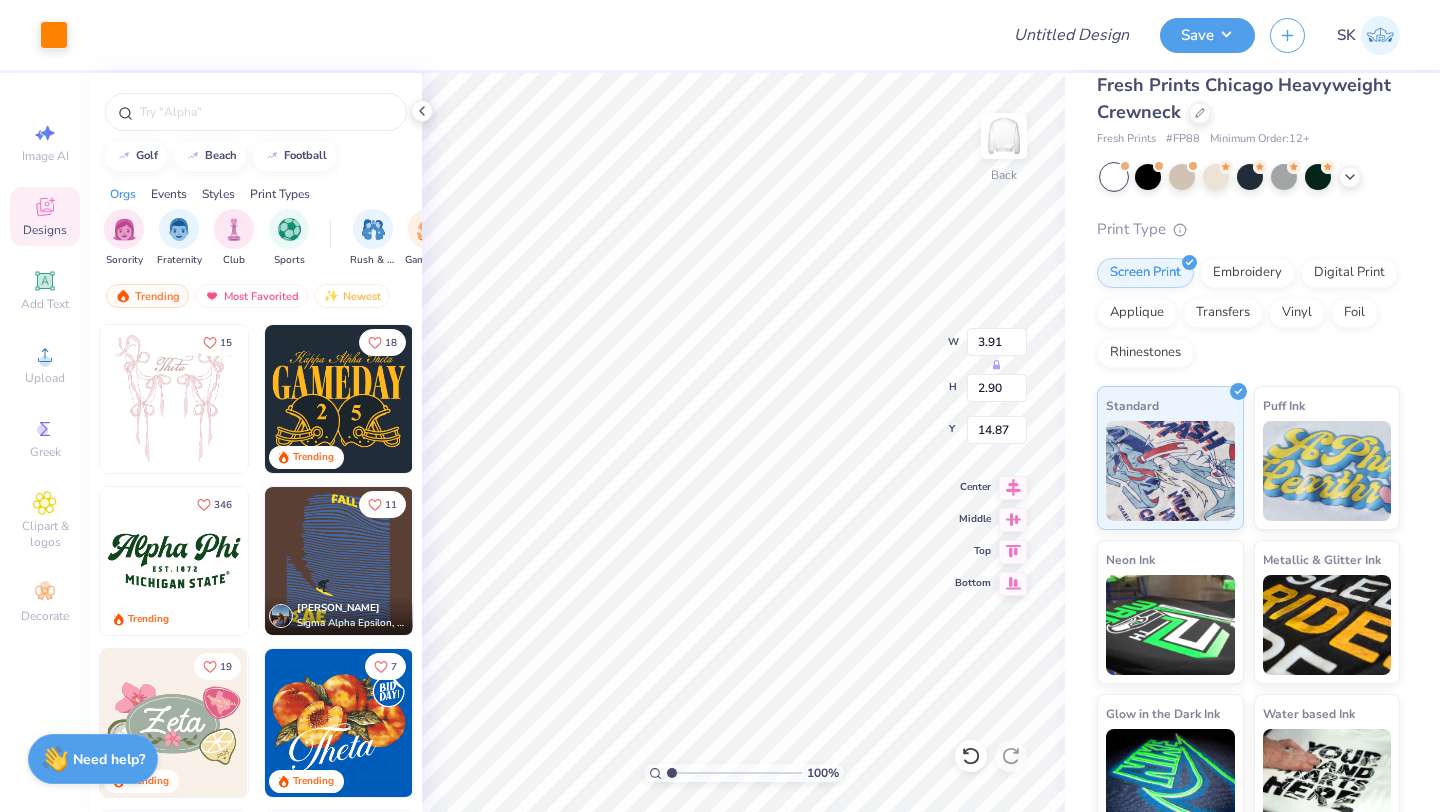 type on "14.87" 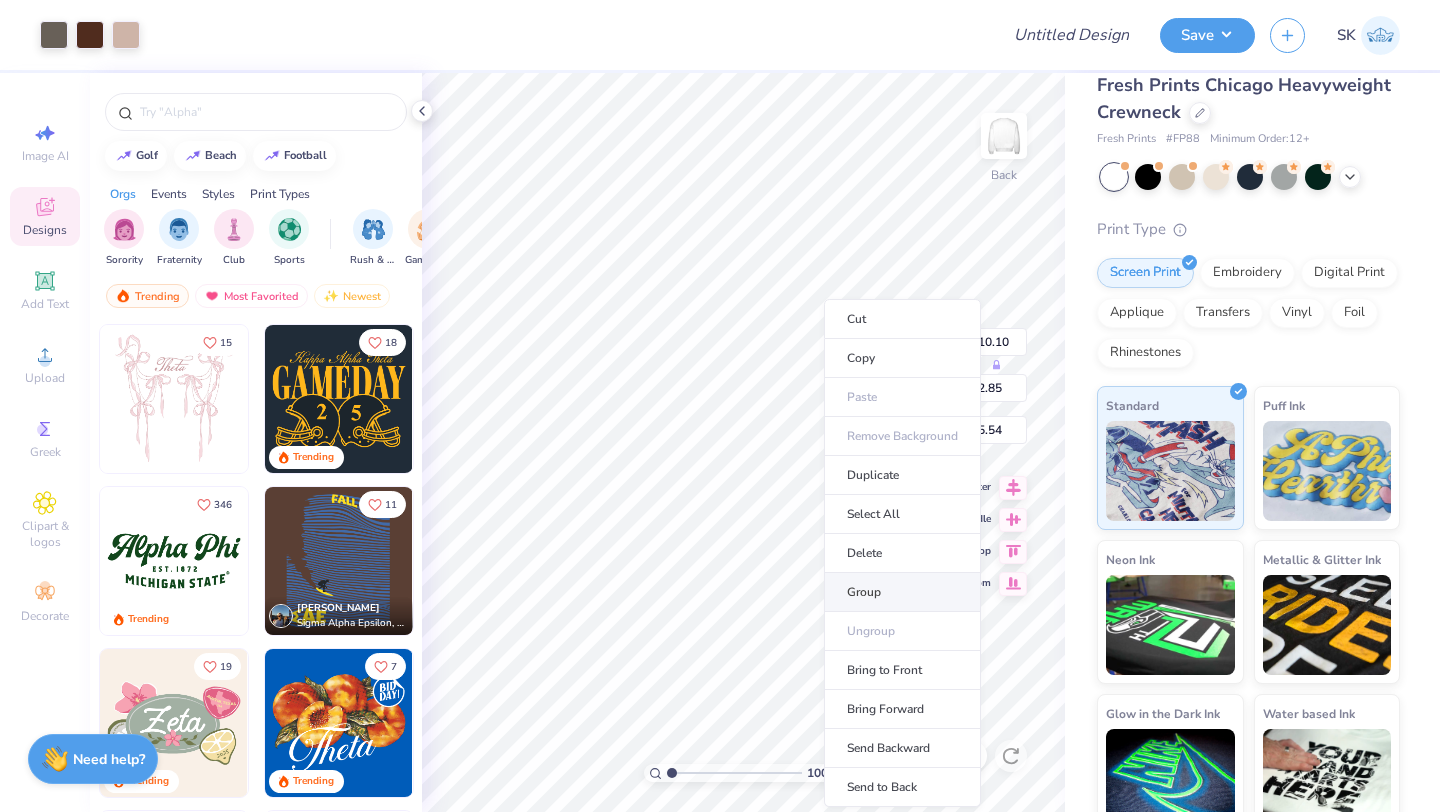 click on "Group" at bounding box center [902, 592] 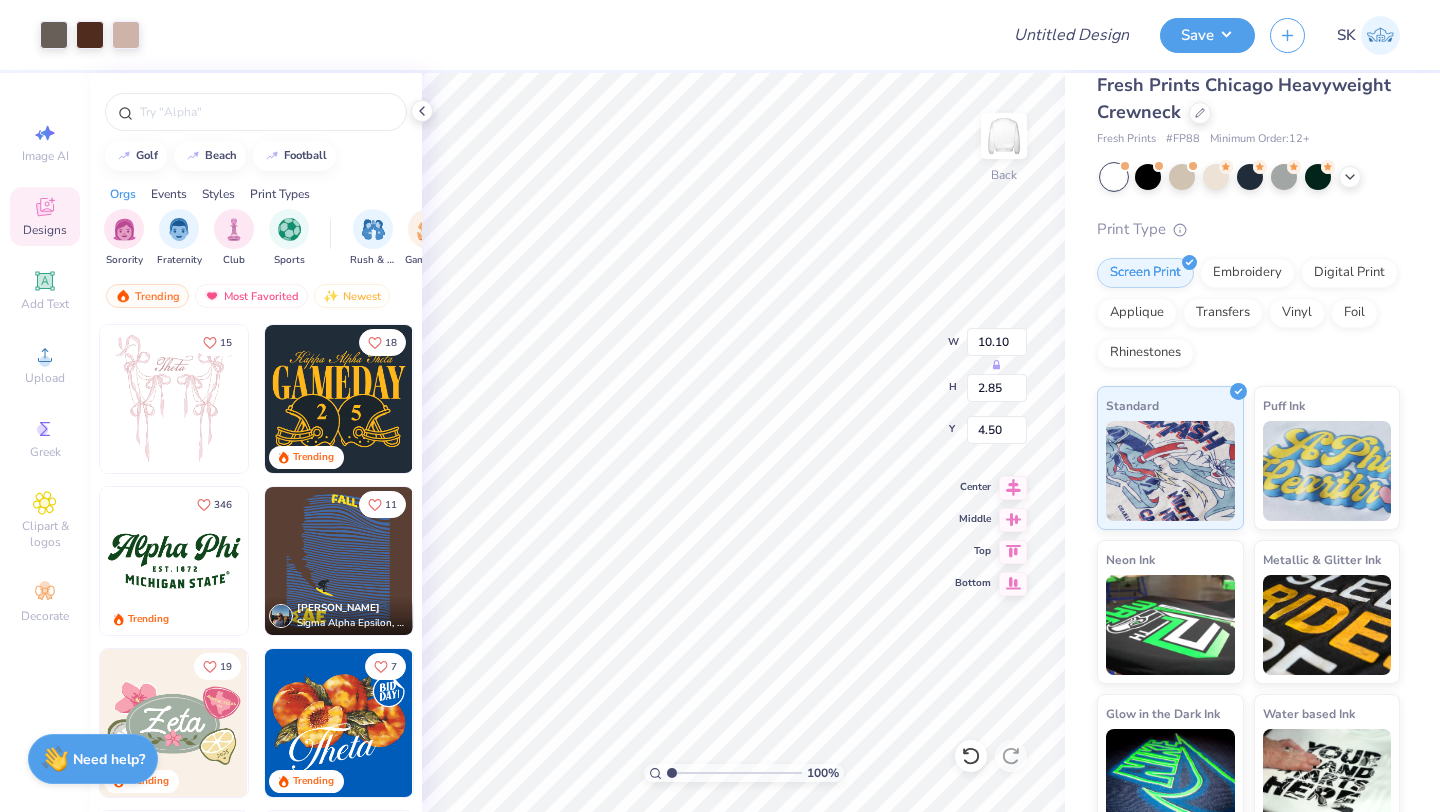 type on "5.09" 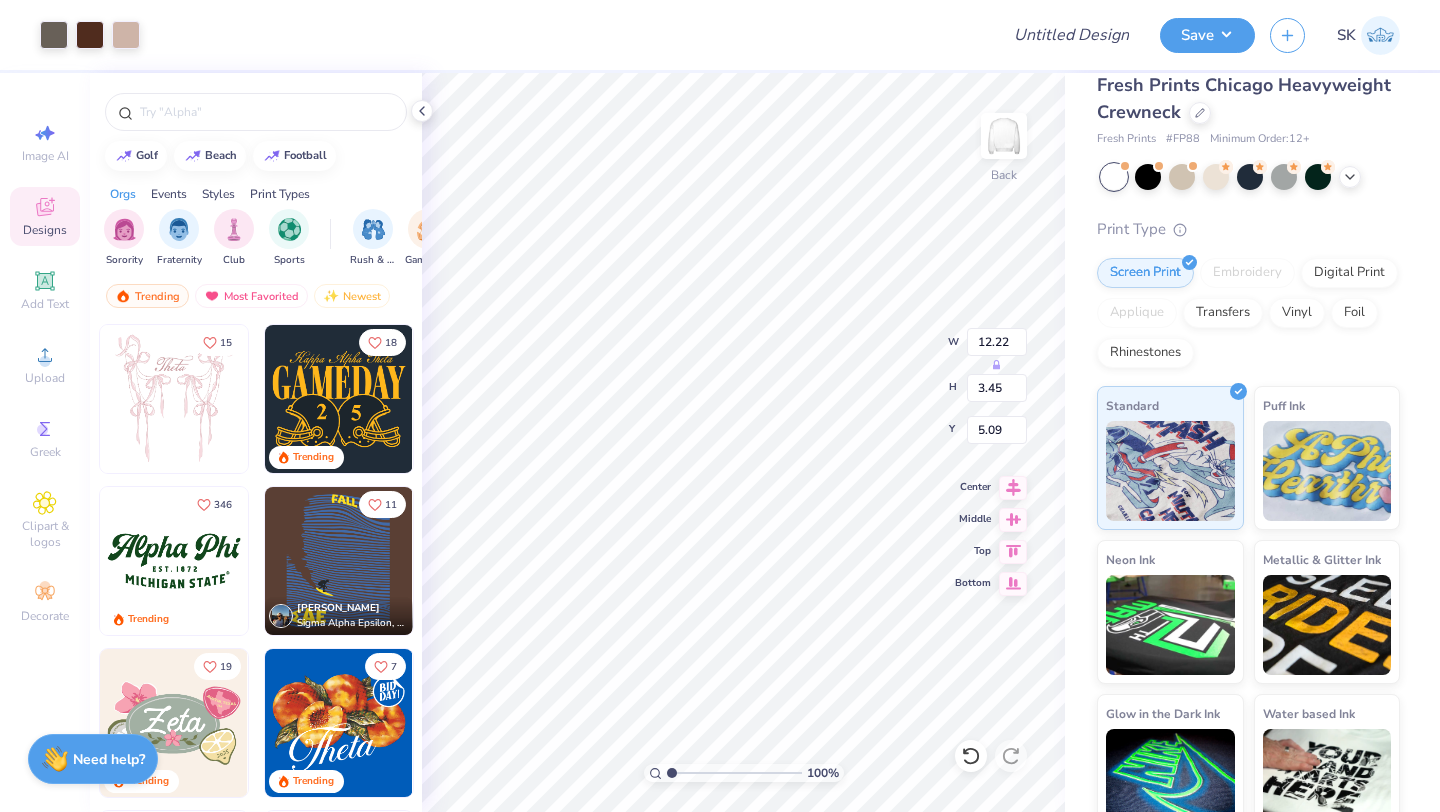 type on "12.22" 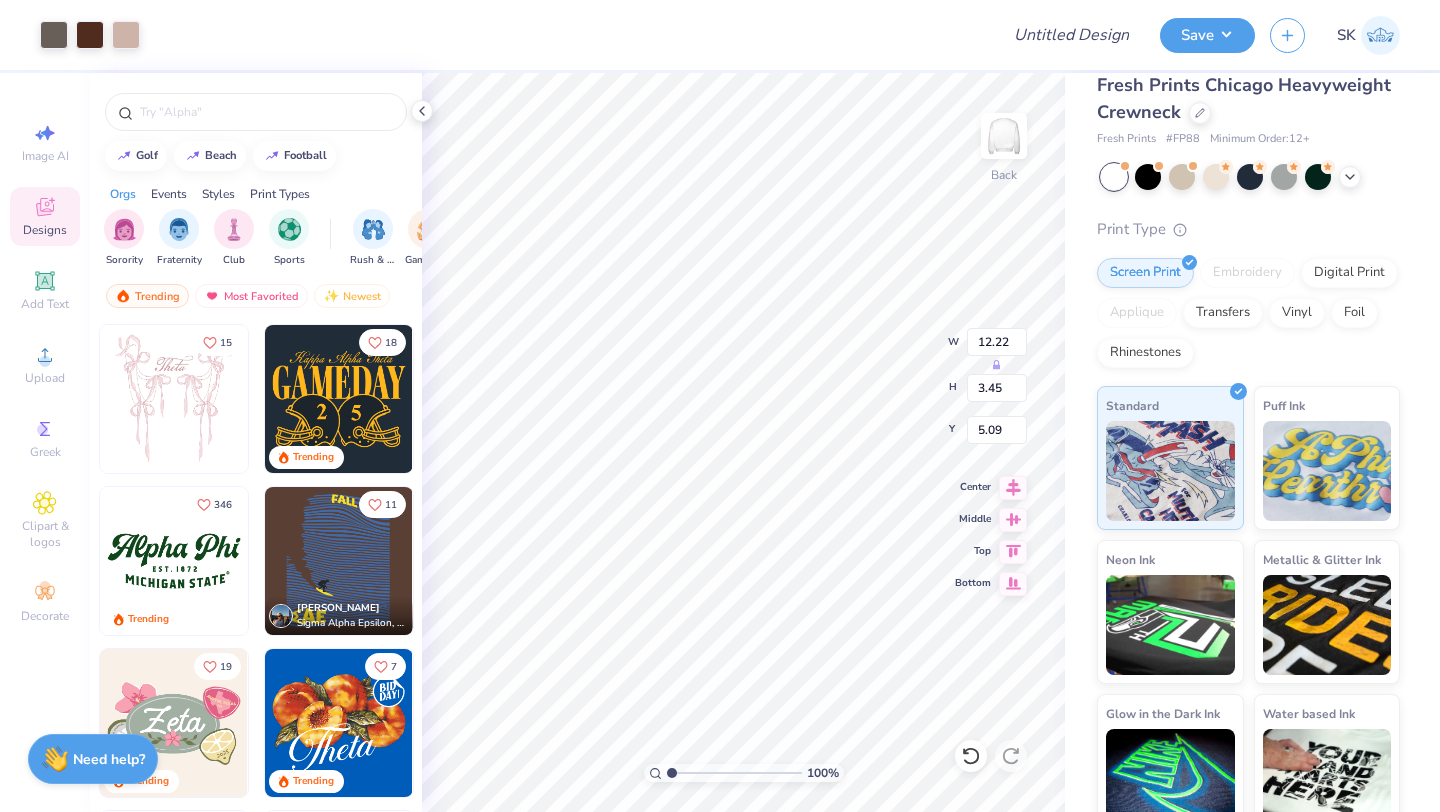 type on "3.45" 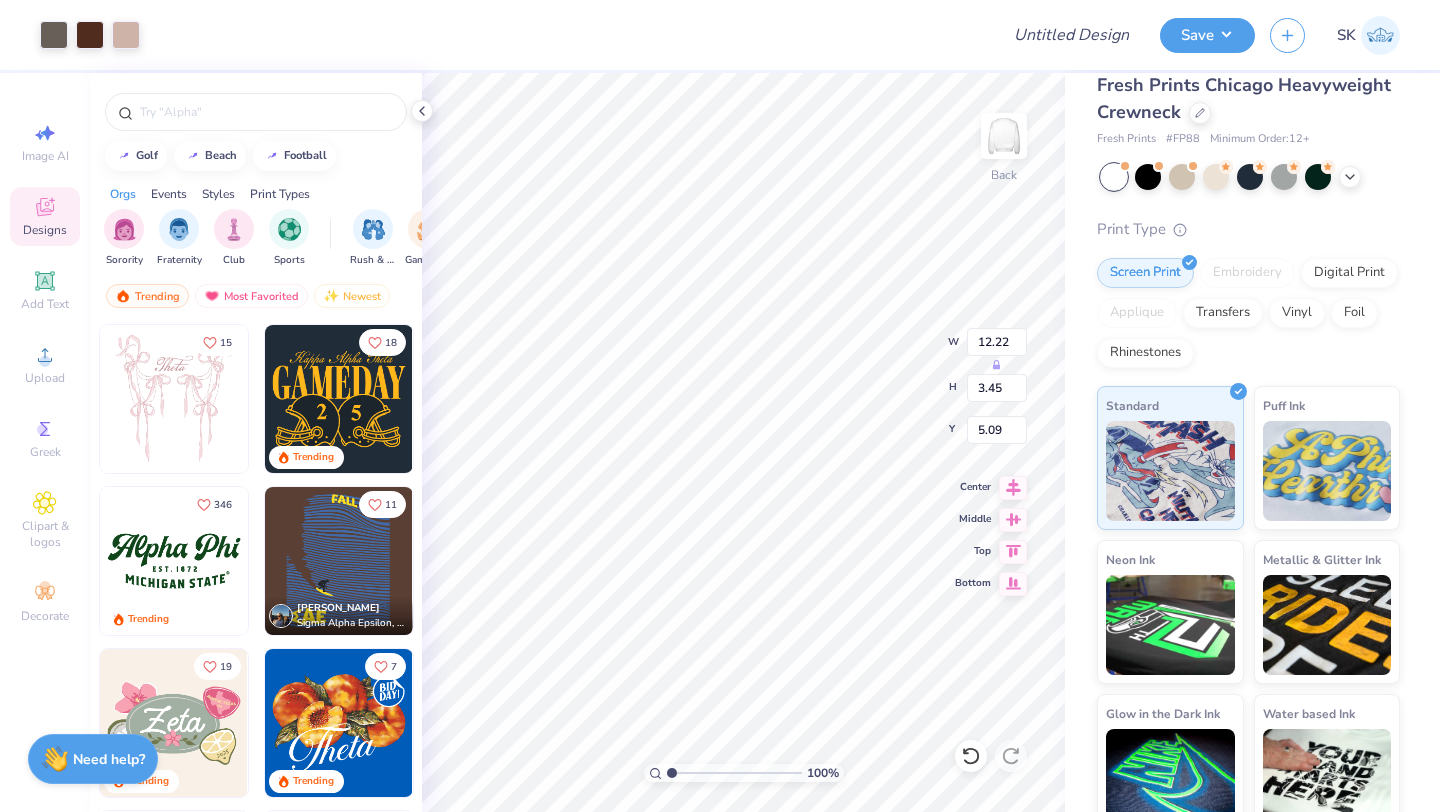 type on "4.81" 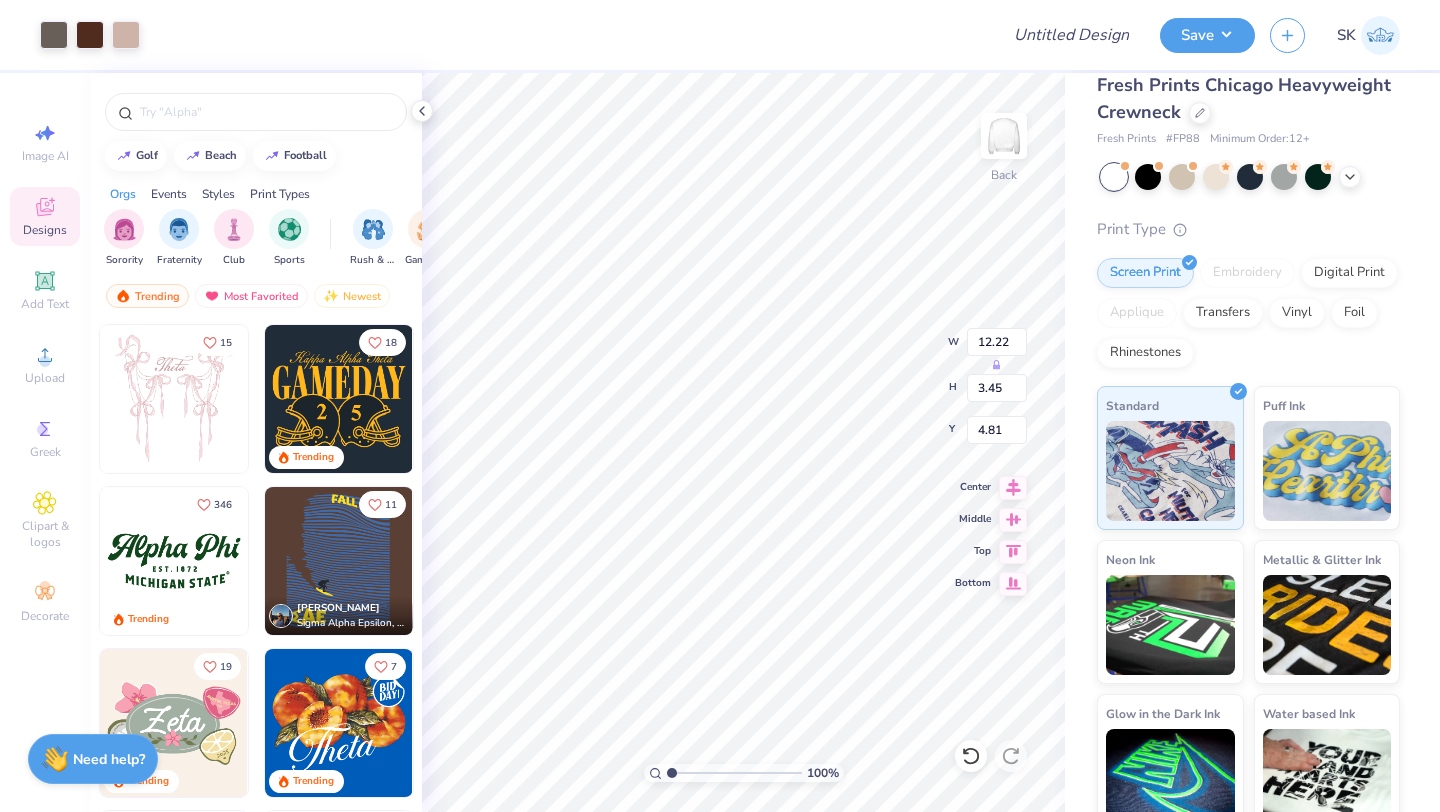 type on "2.20" 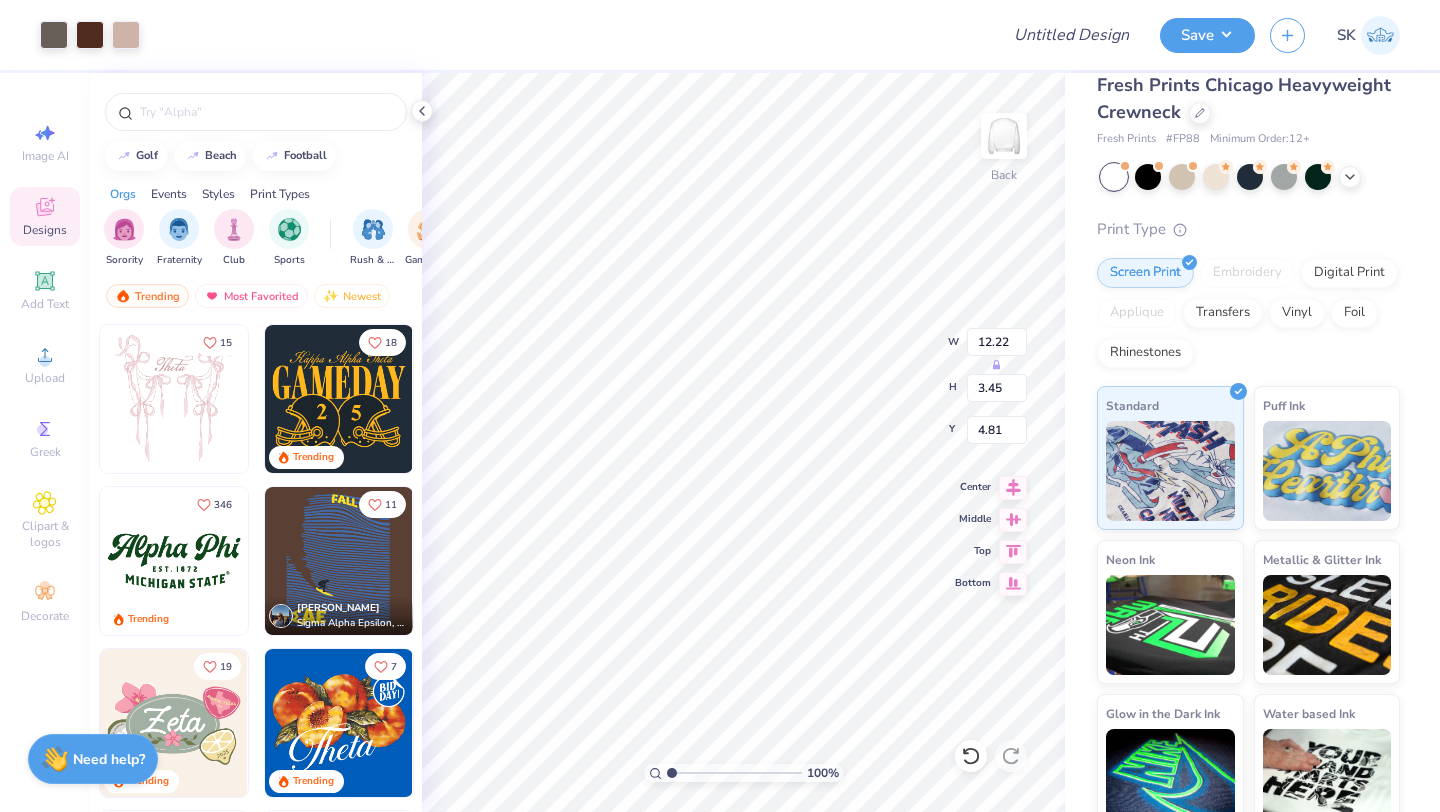 type on "0.66" 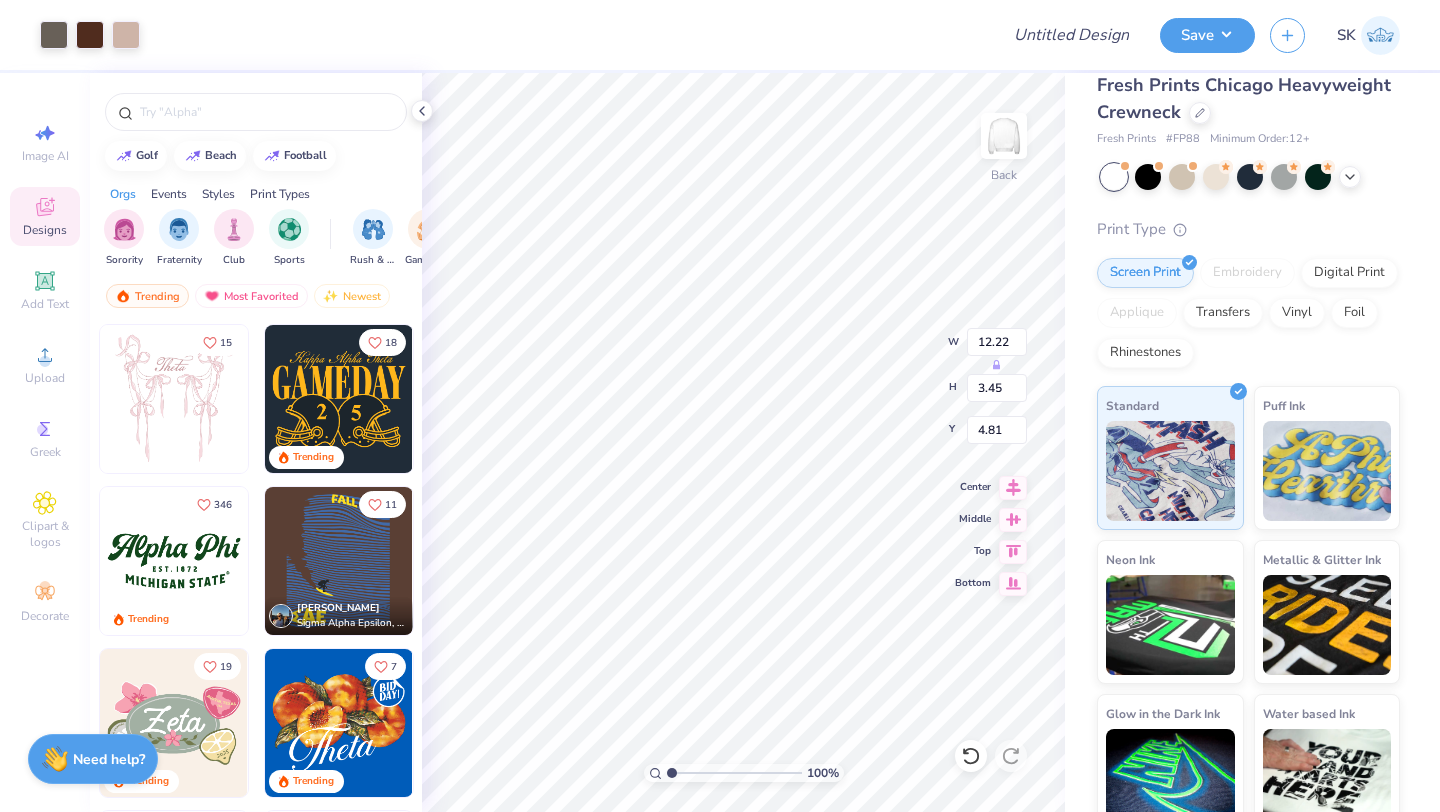 type on "16.25" 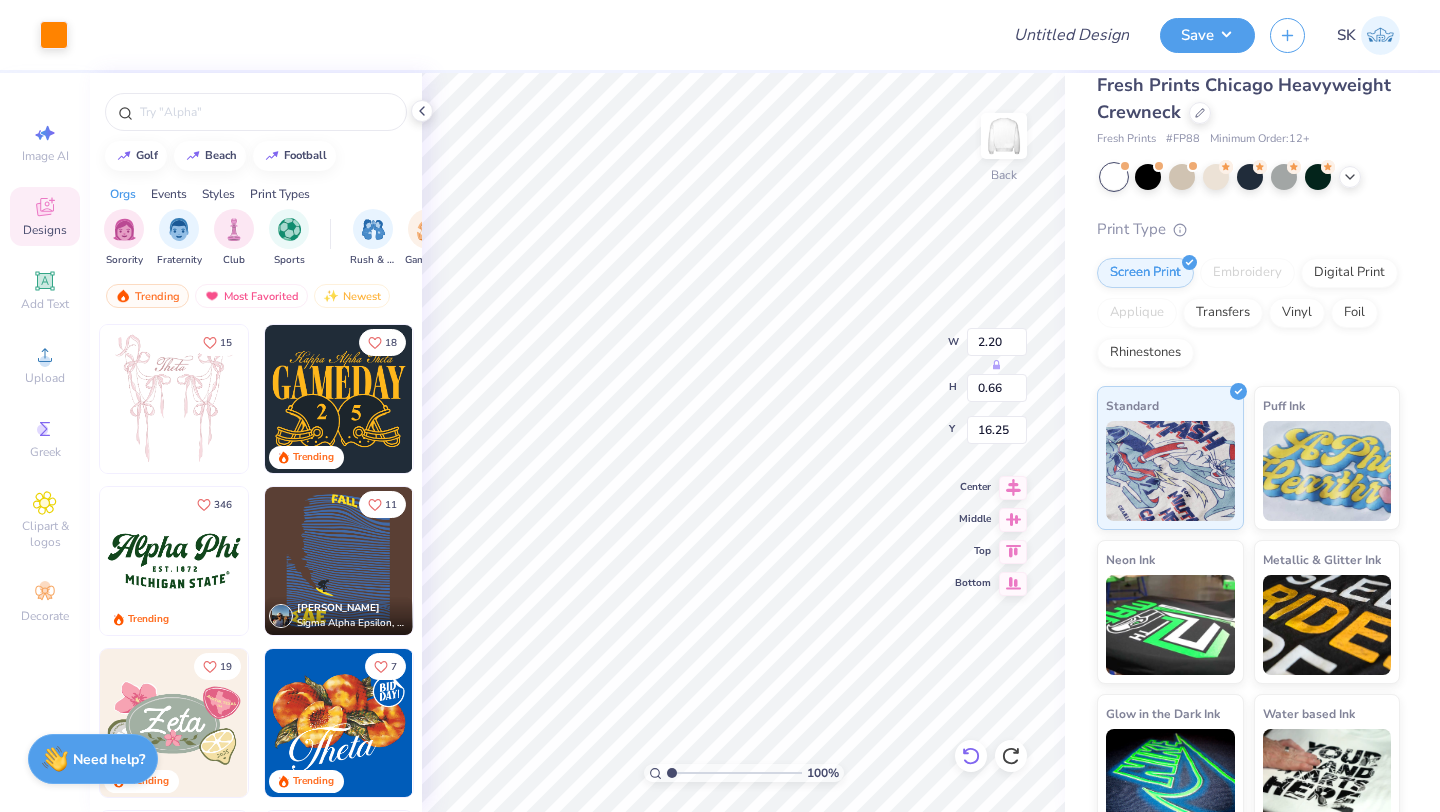 click 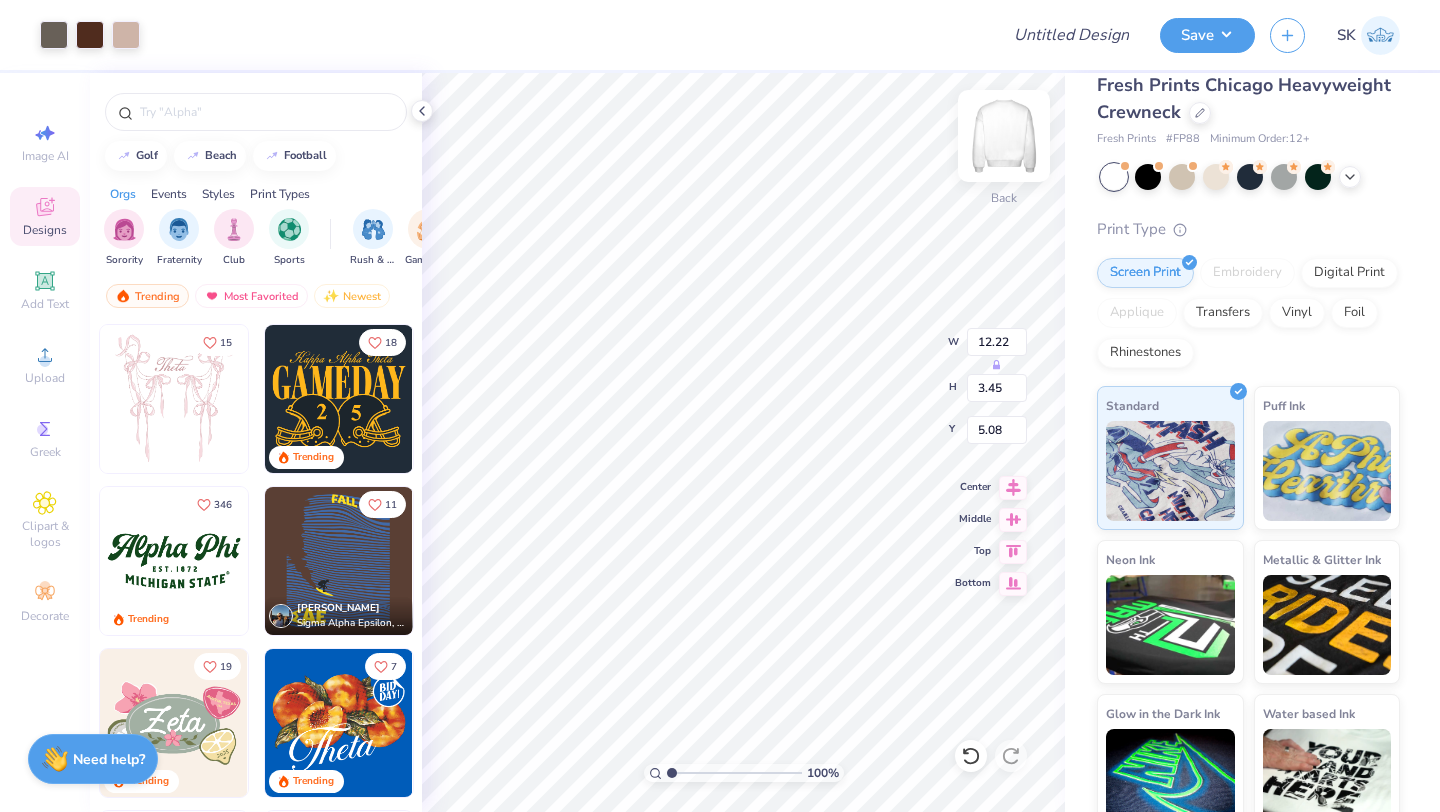 type on "5.08" 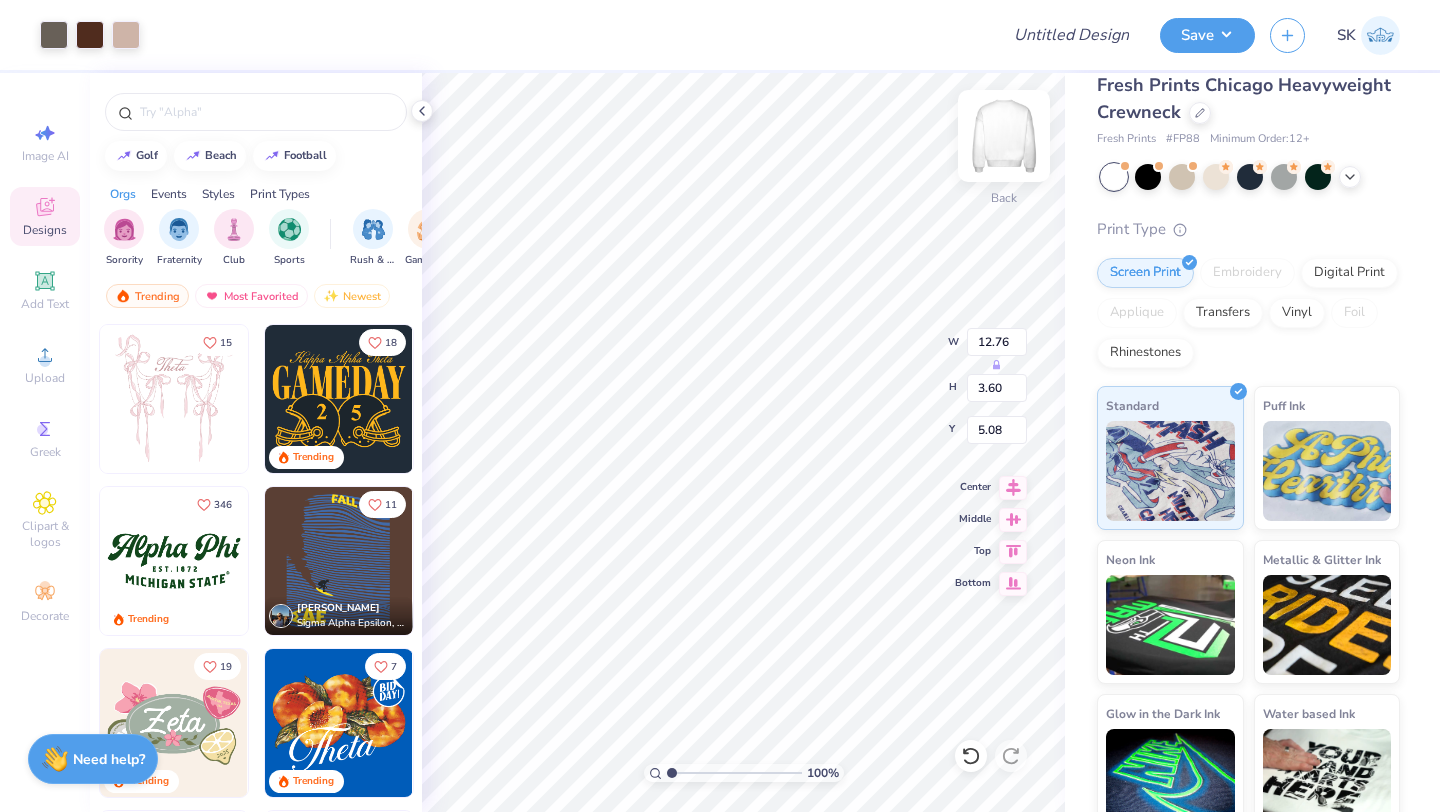 type on "12.76" 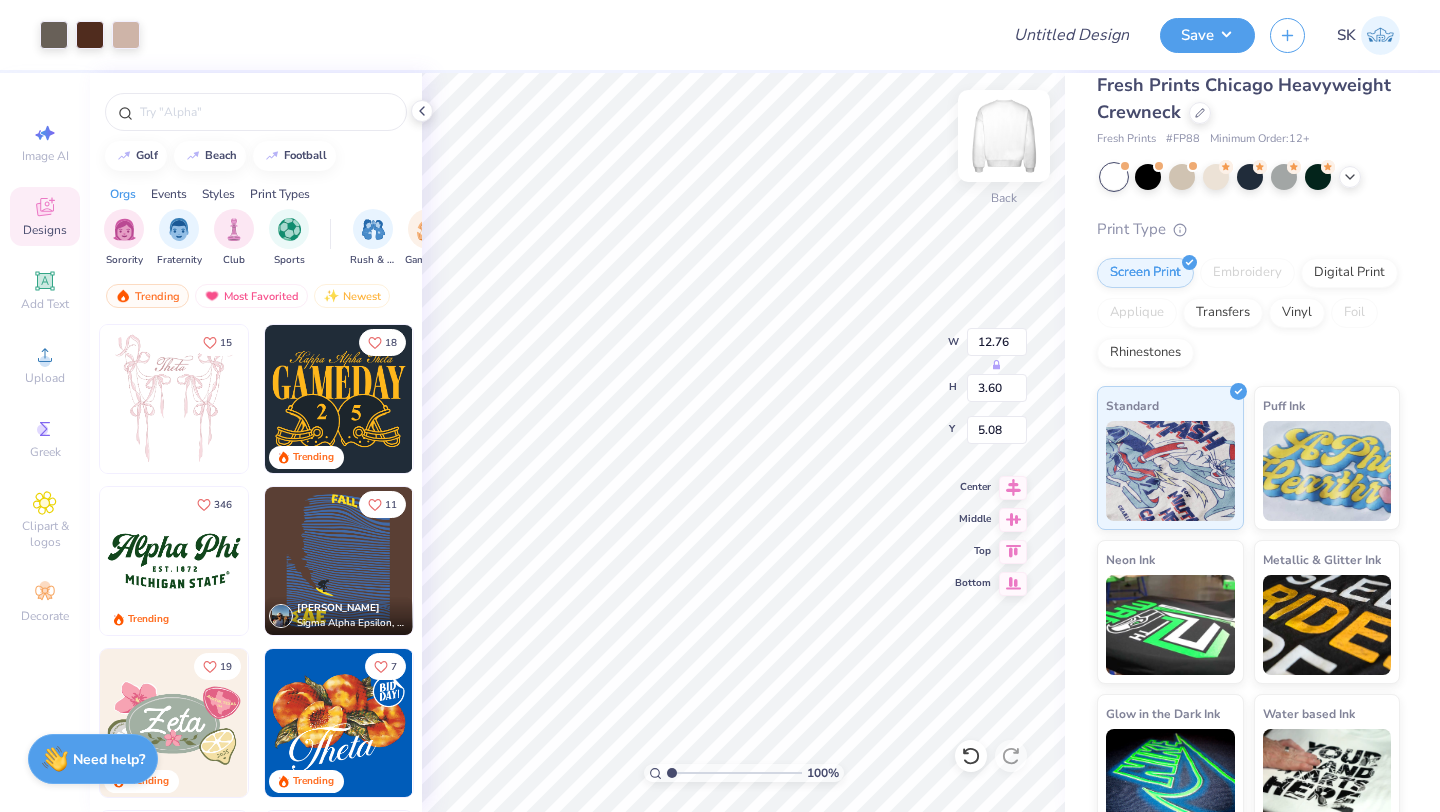 type on "3.60" 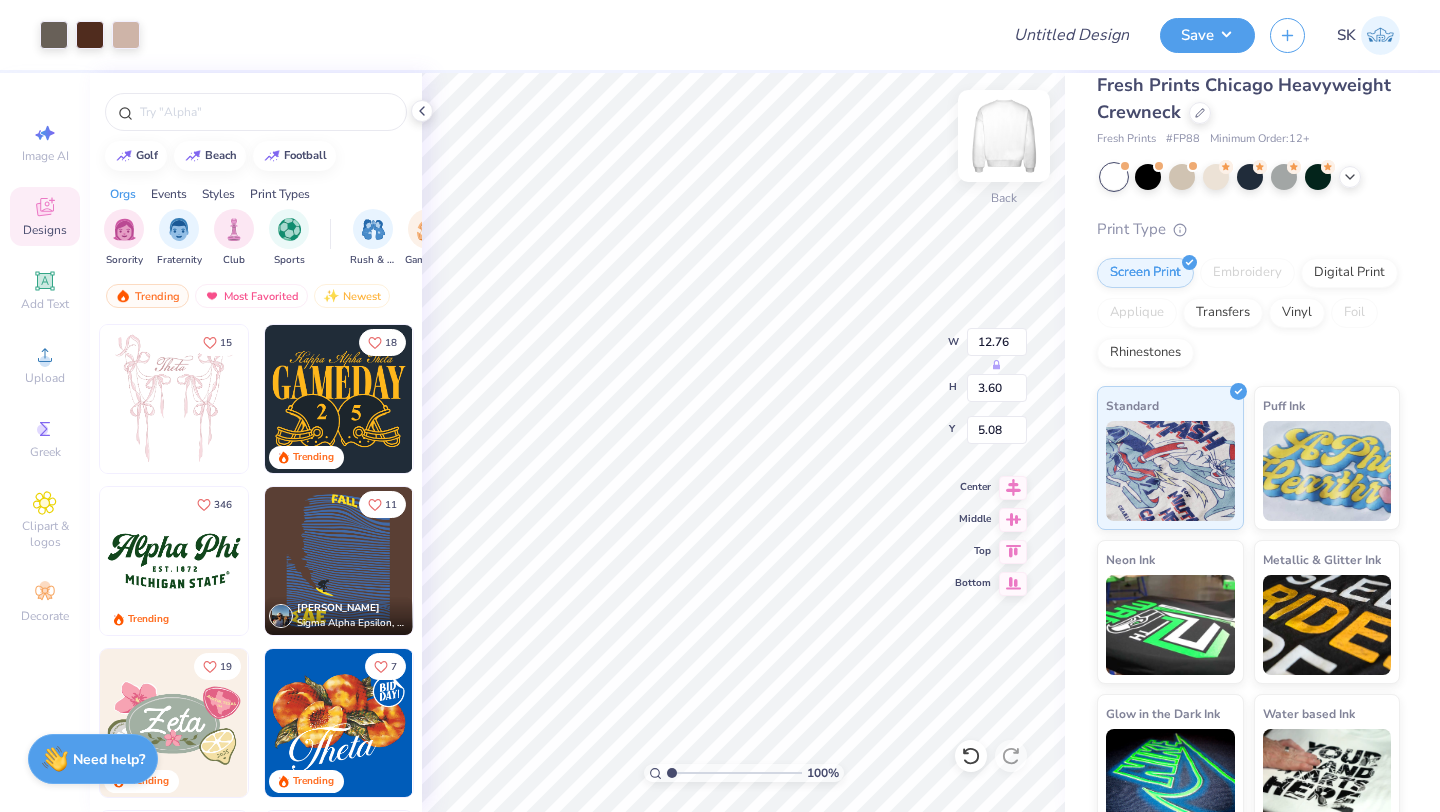 type on "4.69" 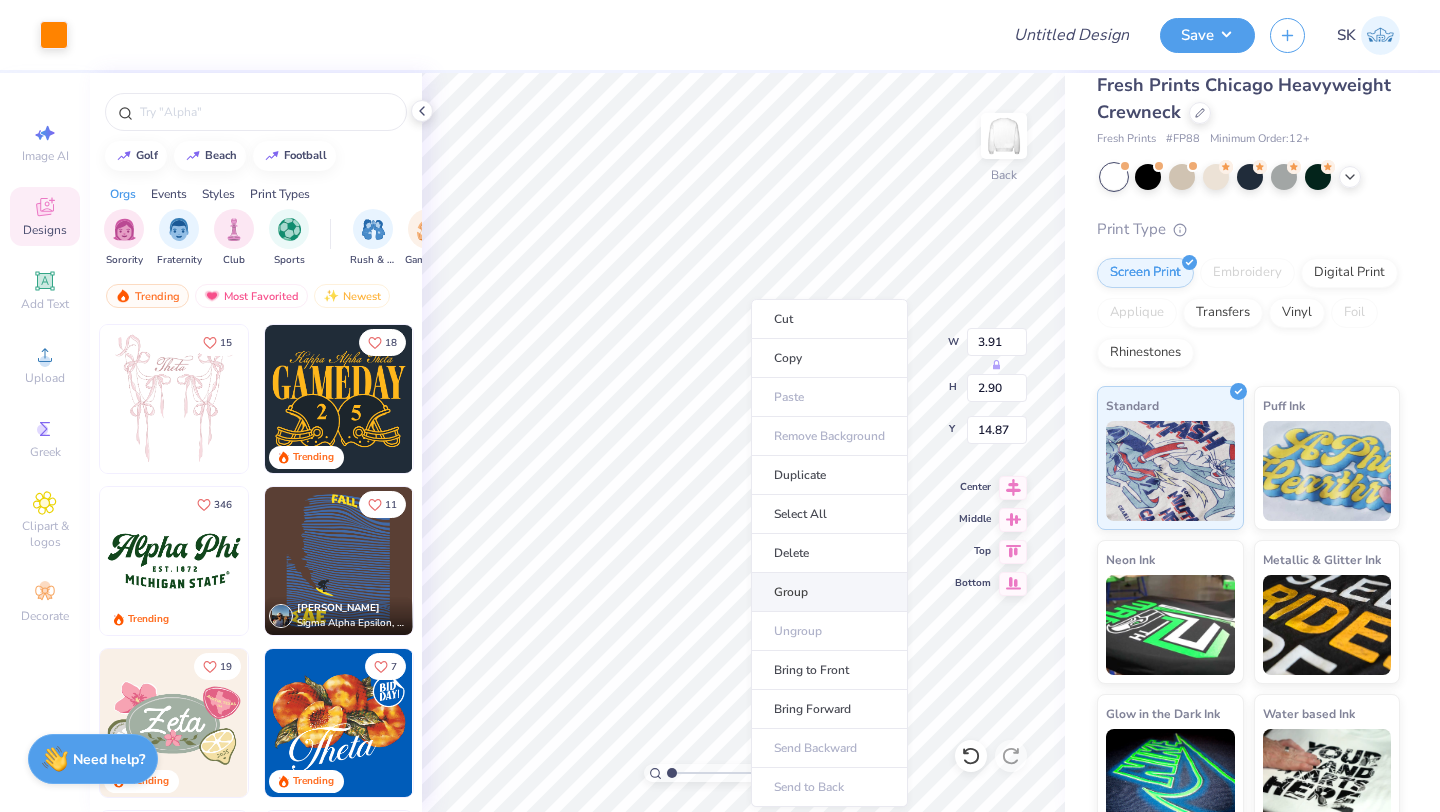 click on "Group" at bounding box center (829, 592) 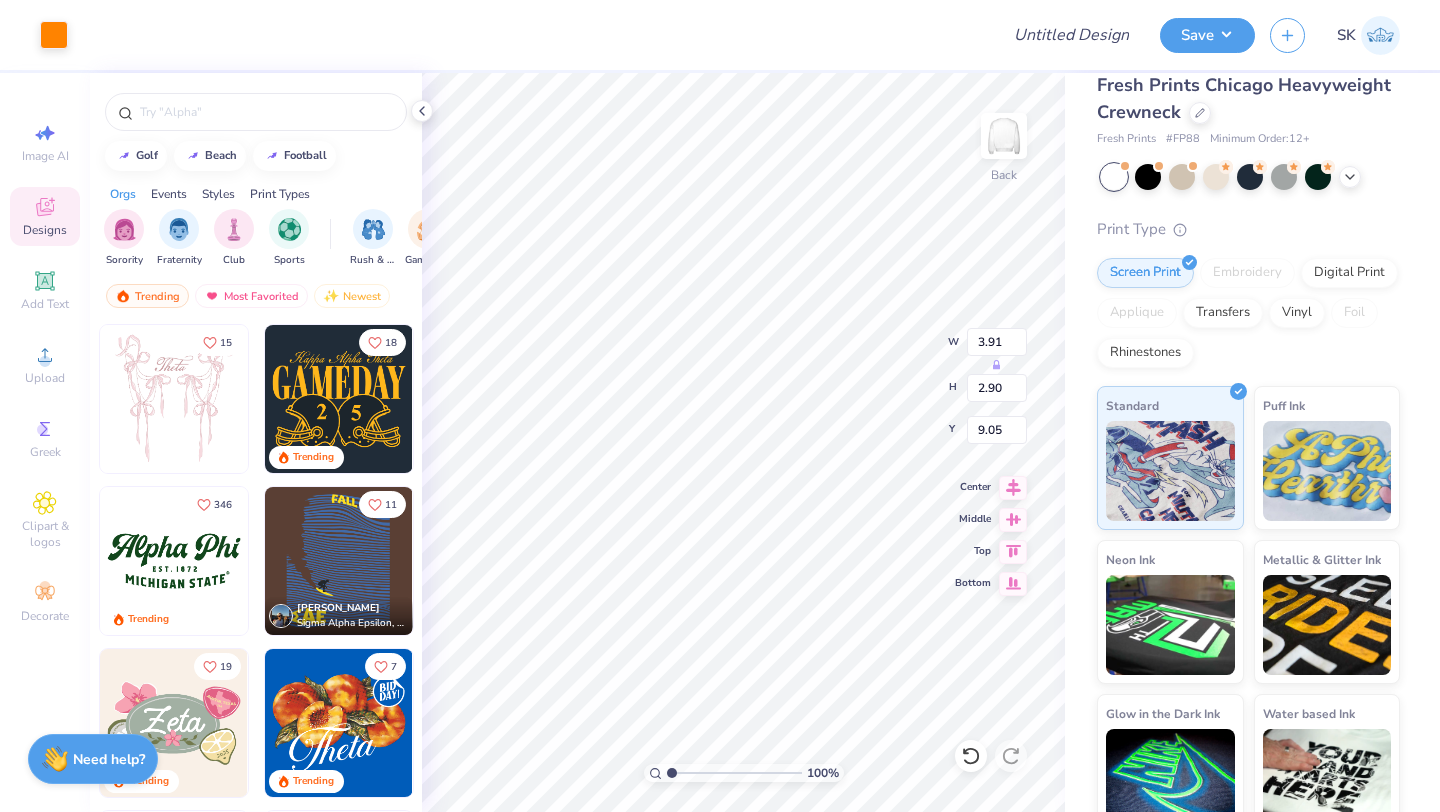 type on "9.05" 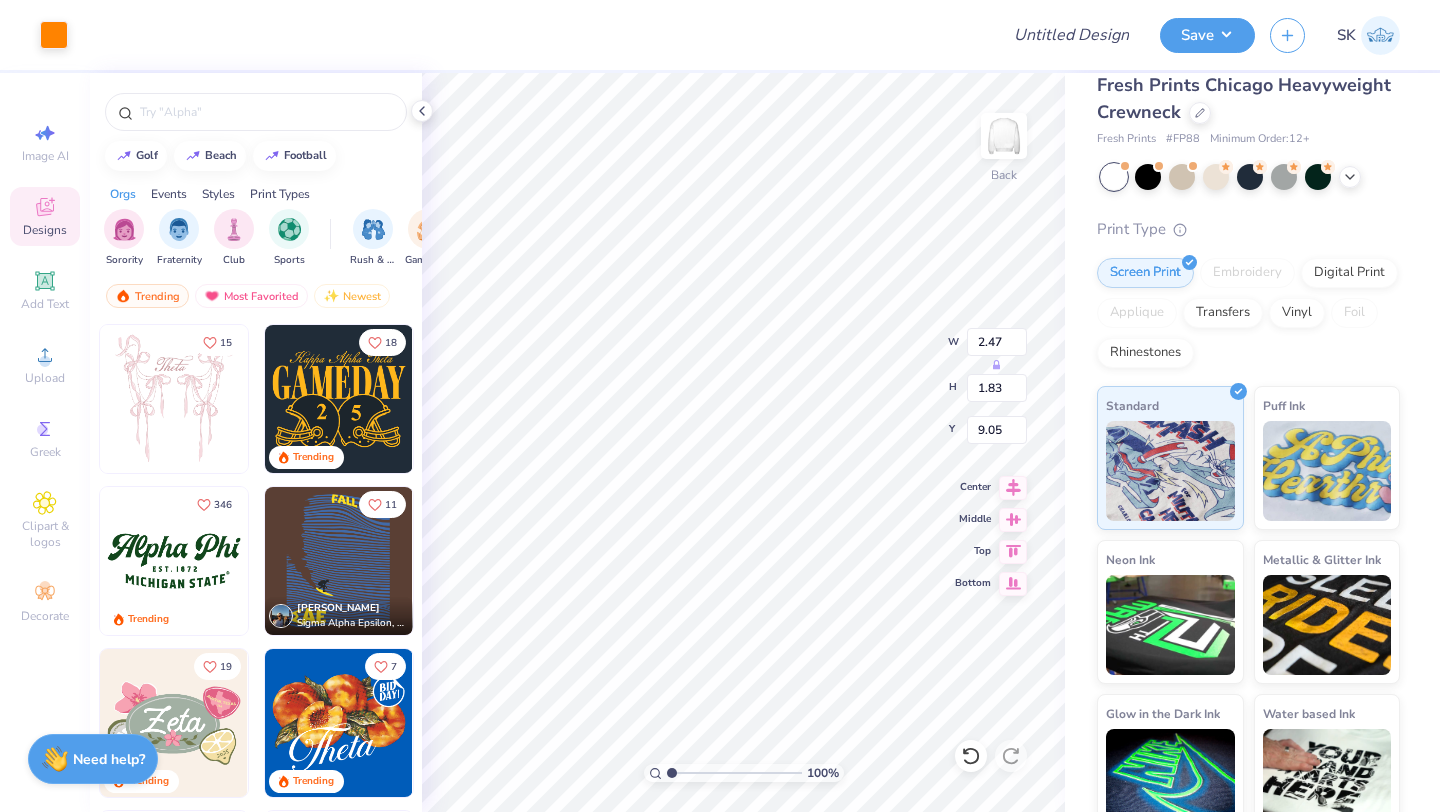 type on "2.47" 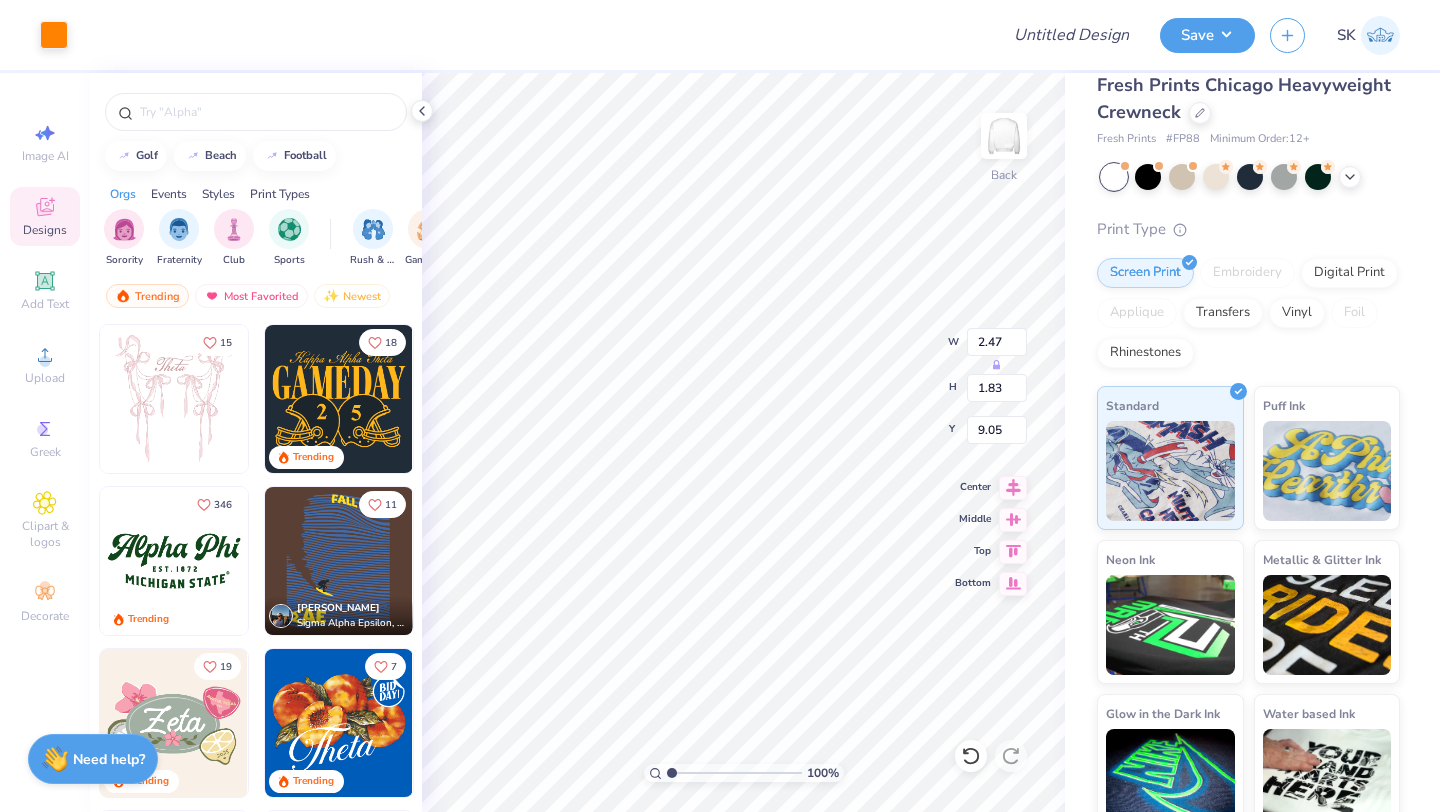 type on "1.83" 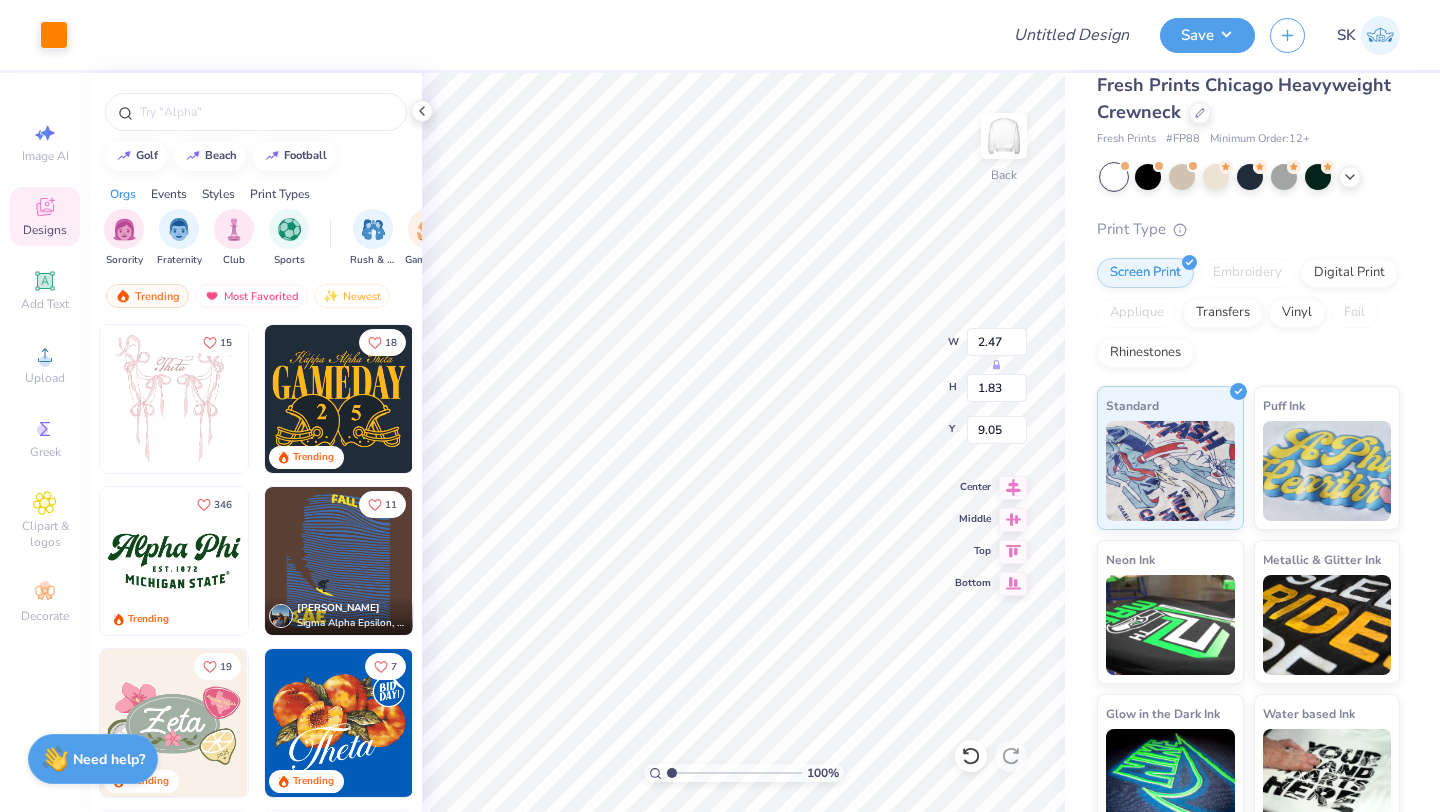 type on "9.13" 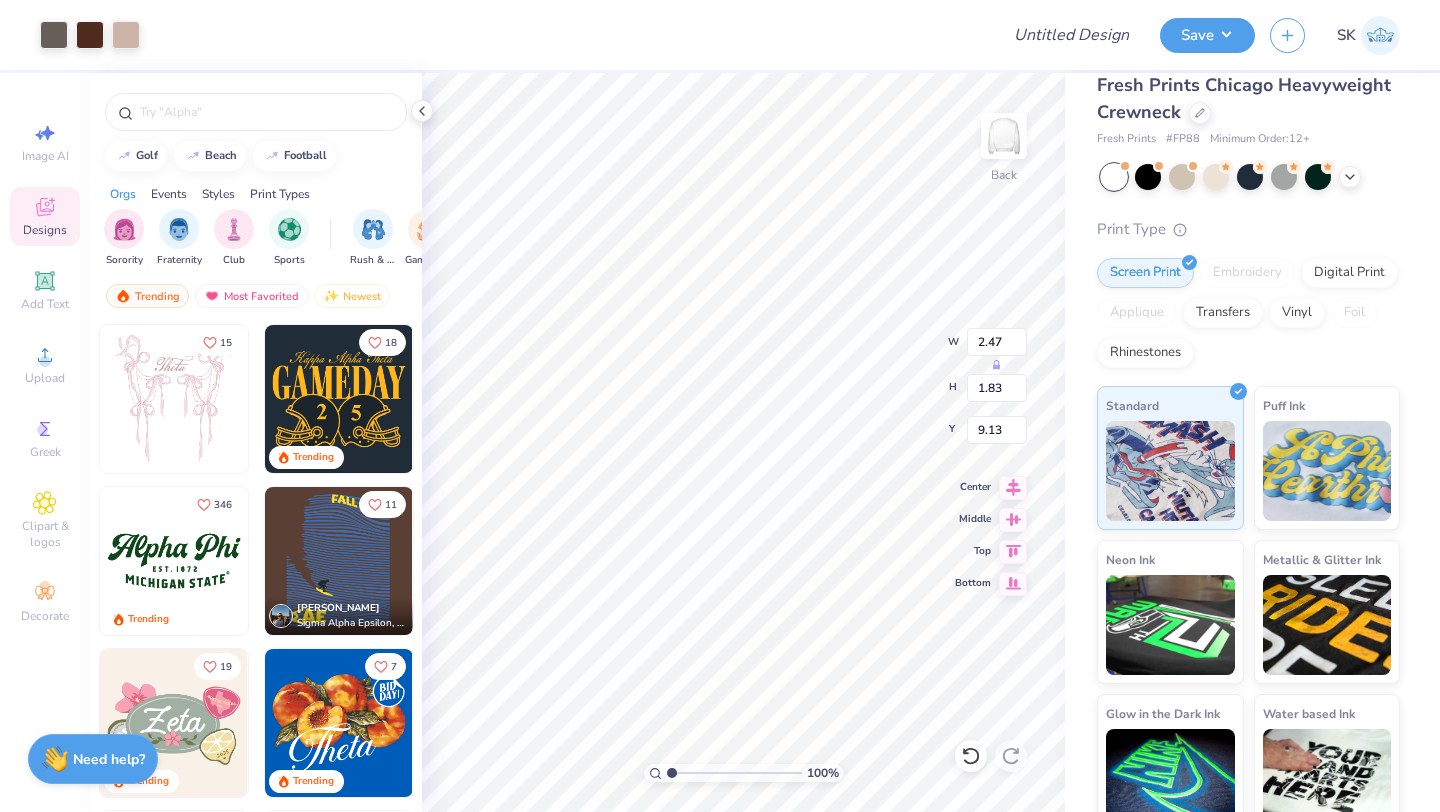 type on "12.76" 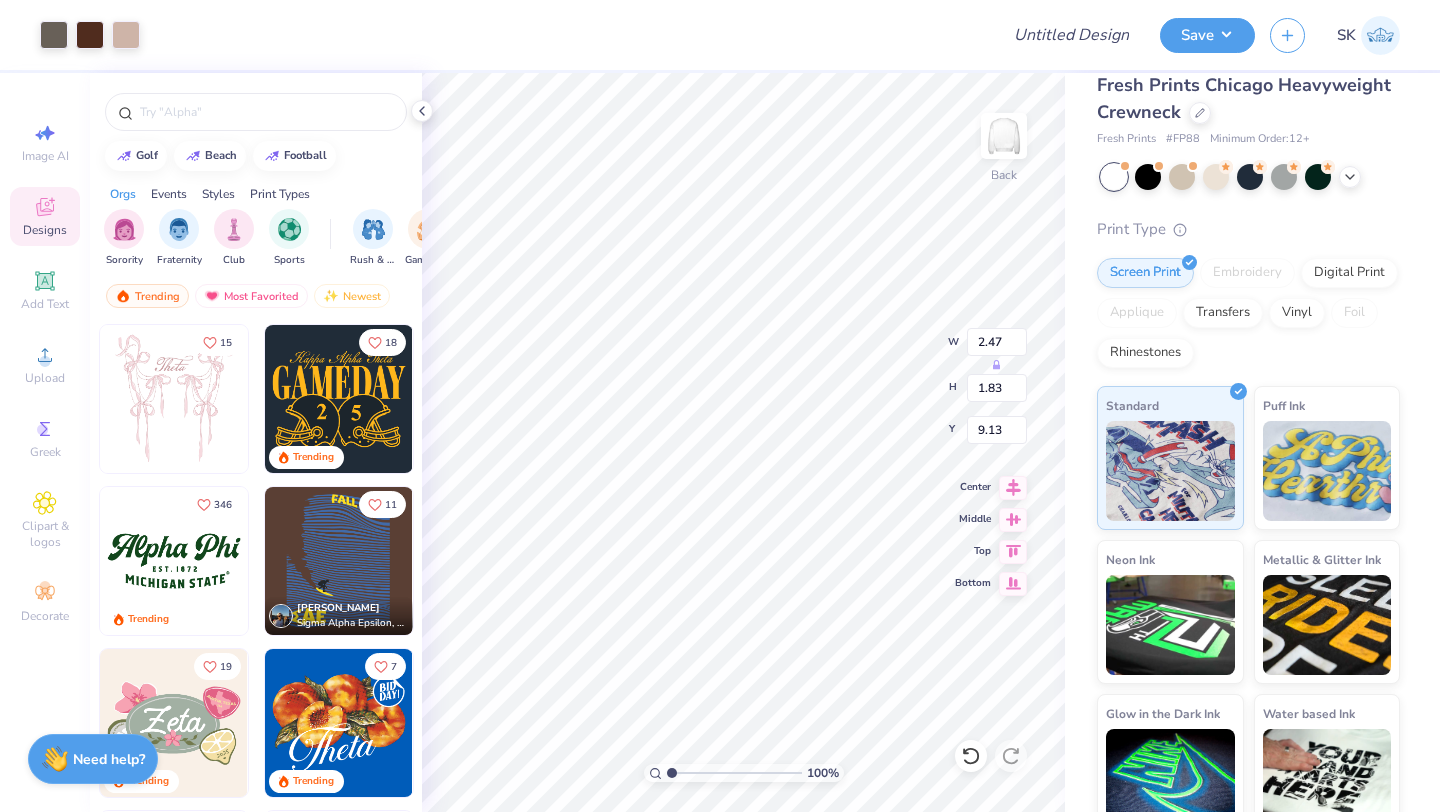 type on "3.60" 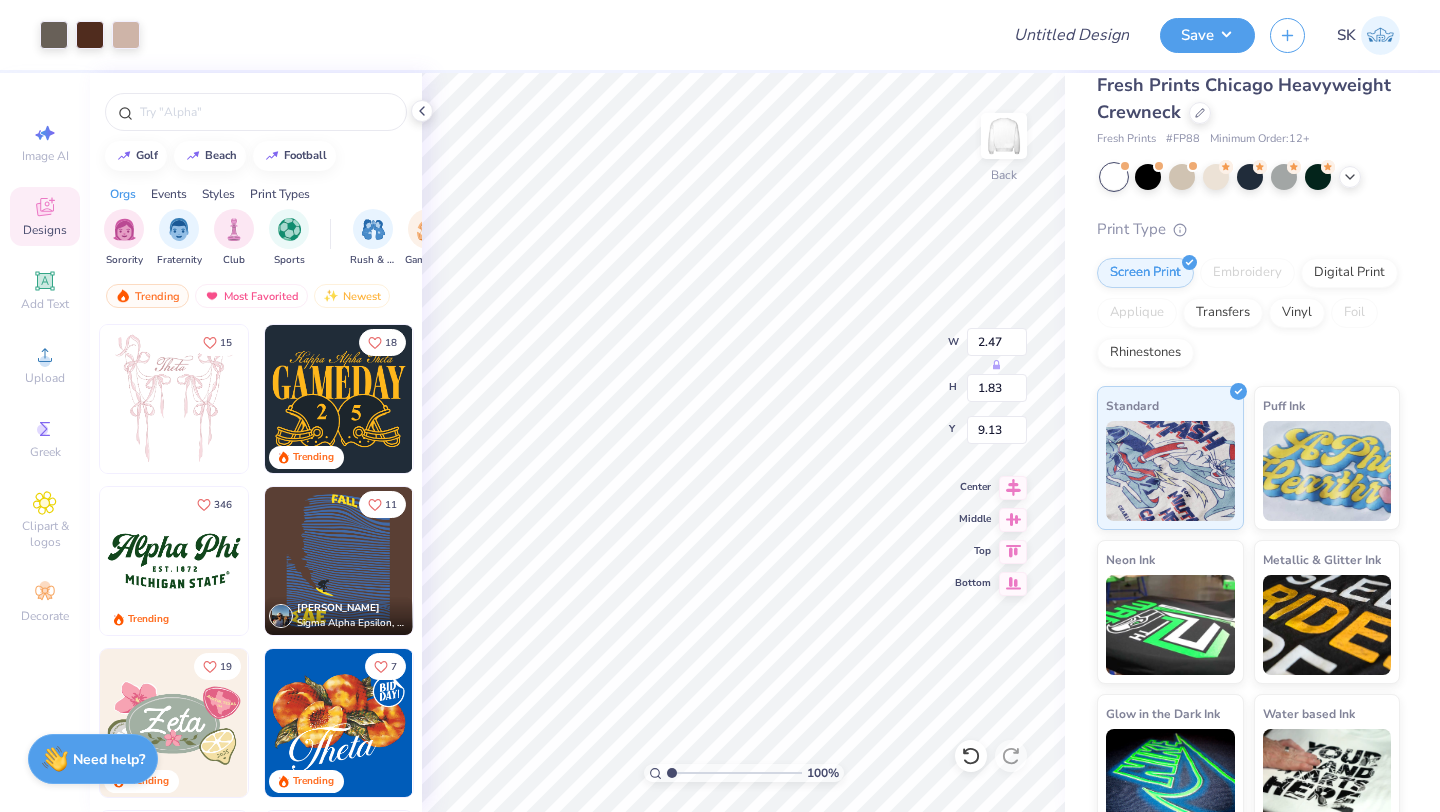 type on "4.69" 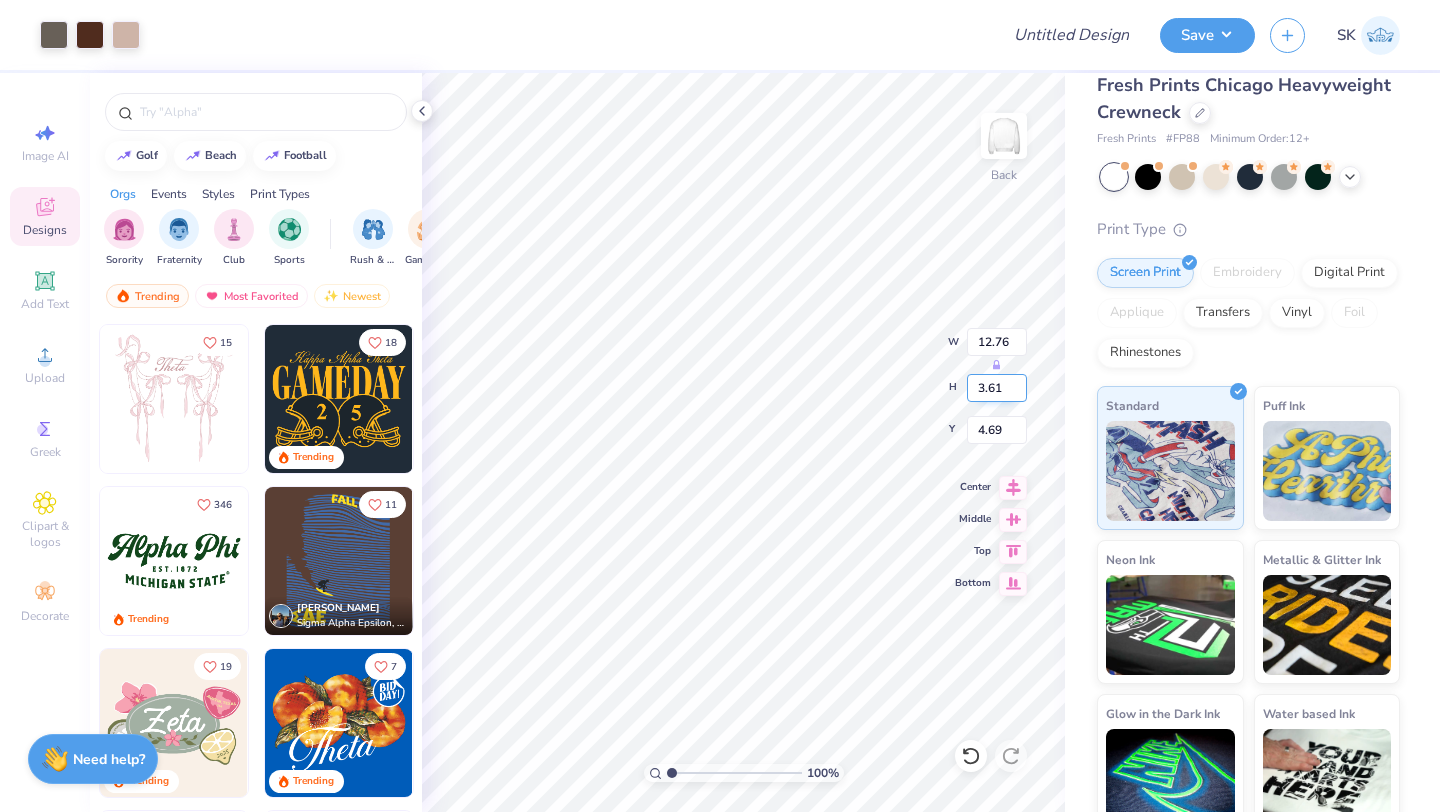 click on "3.61" at bounding box center (997, 388) 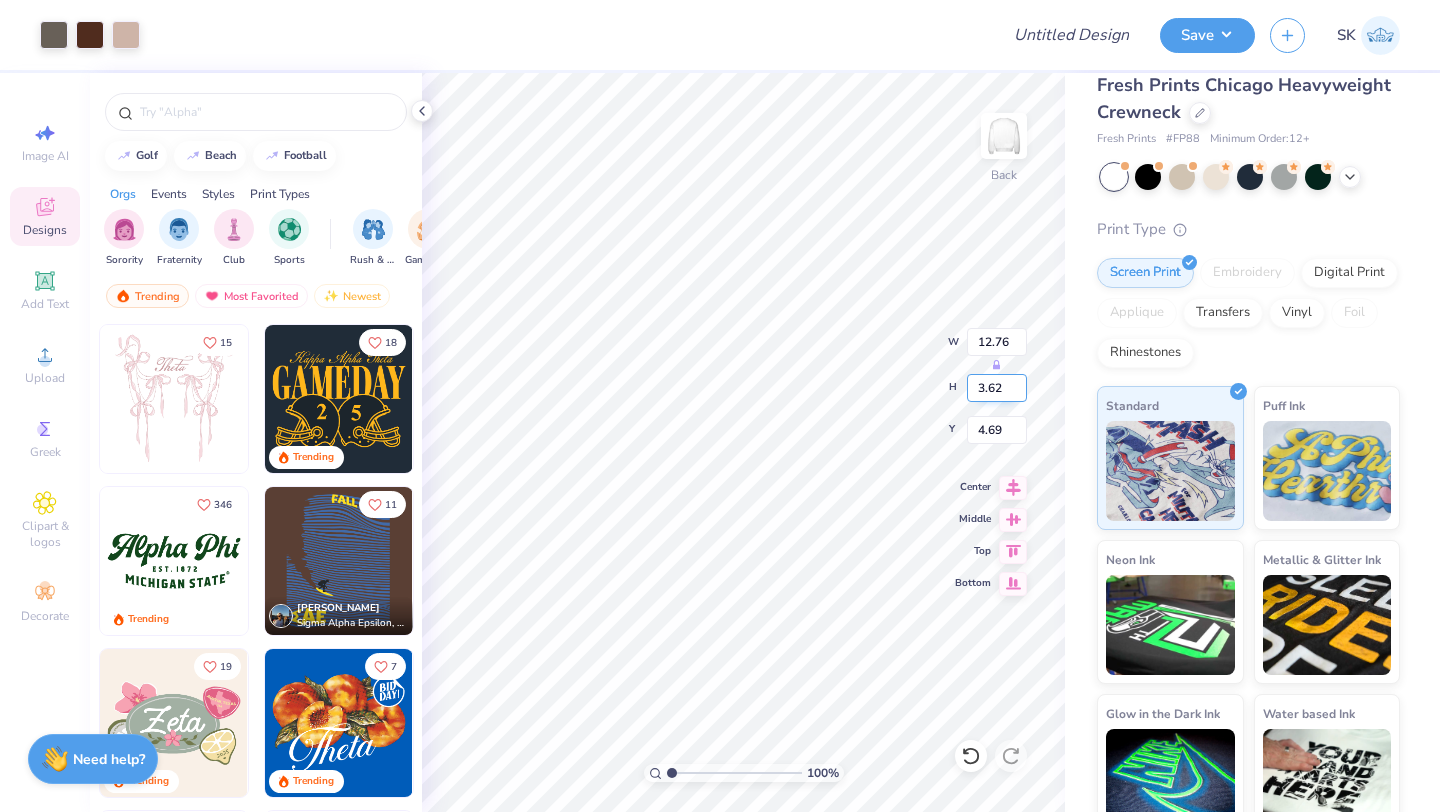 click on "3.62" at bounding box center (997, 388) 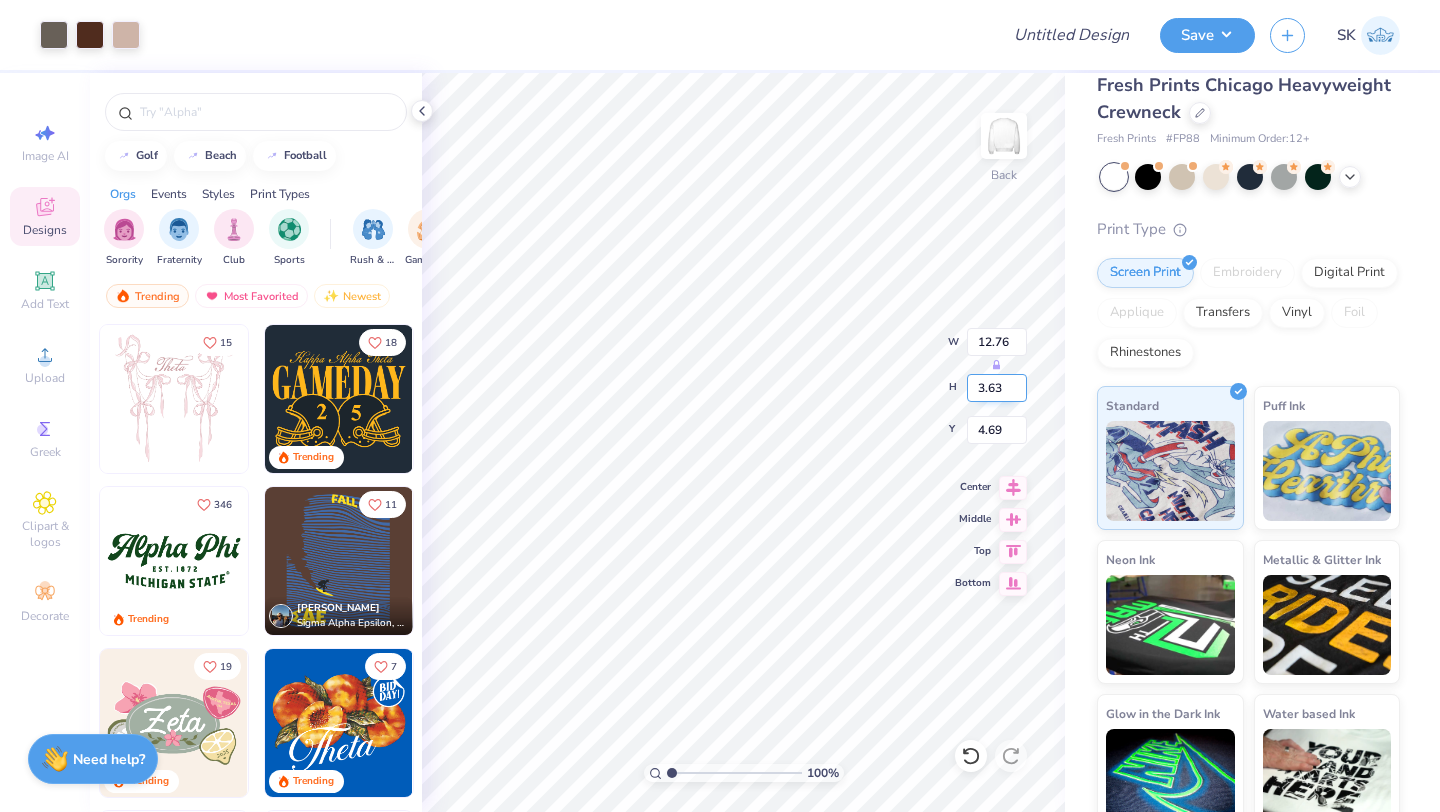 click on "3.63" at bounding box center (997, 388) 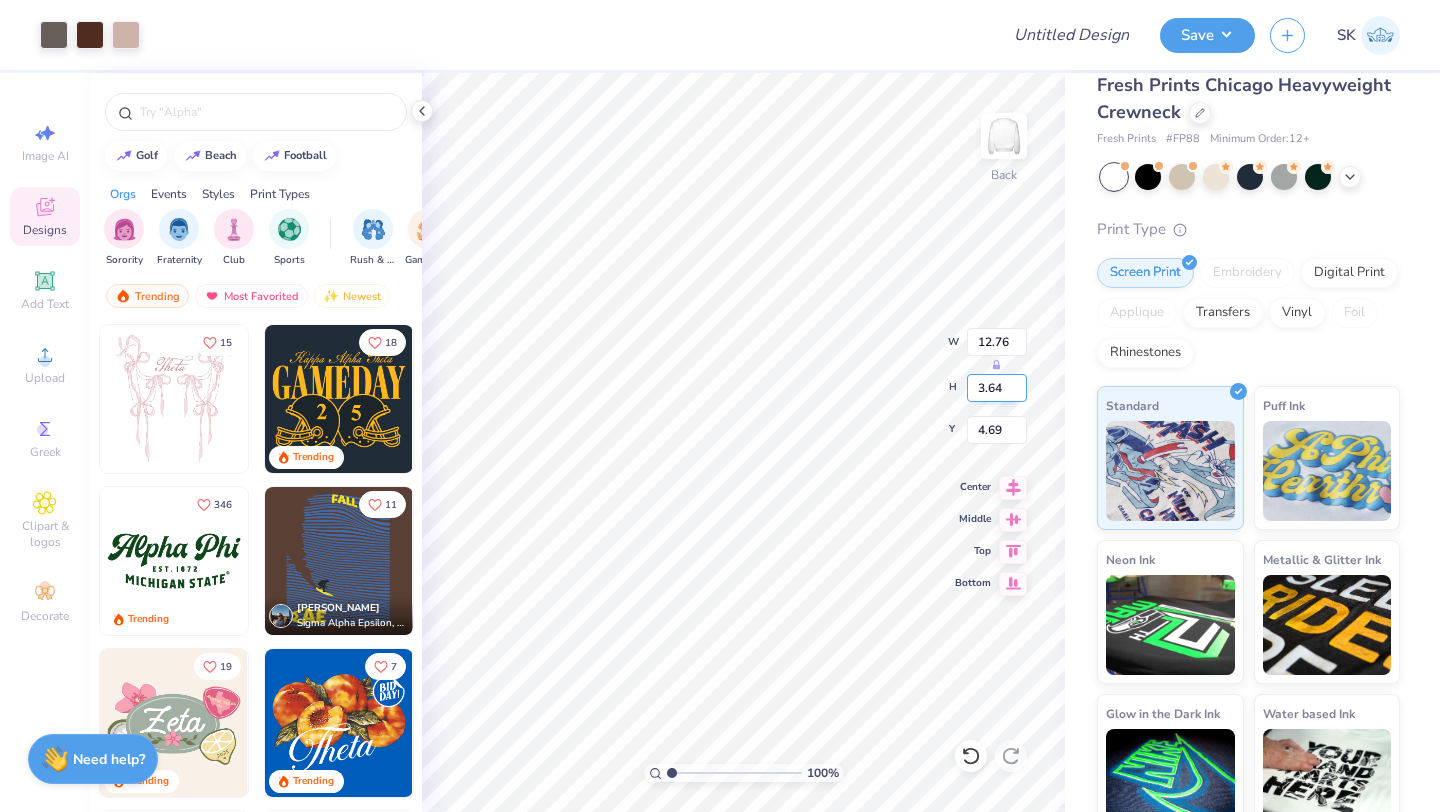 click on "3.64" at bounding box center (997, 388) 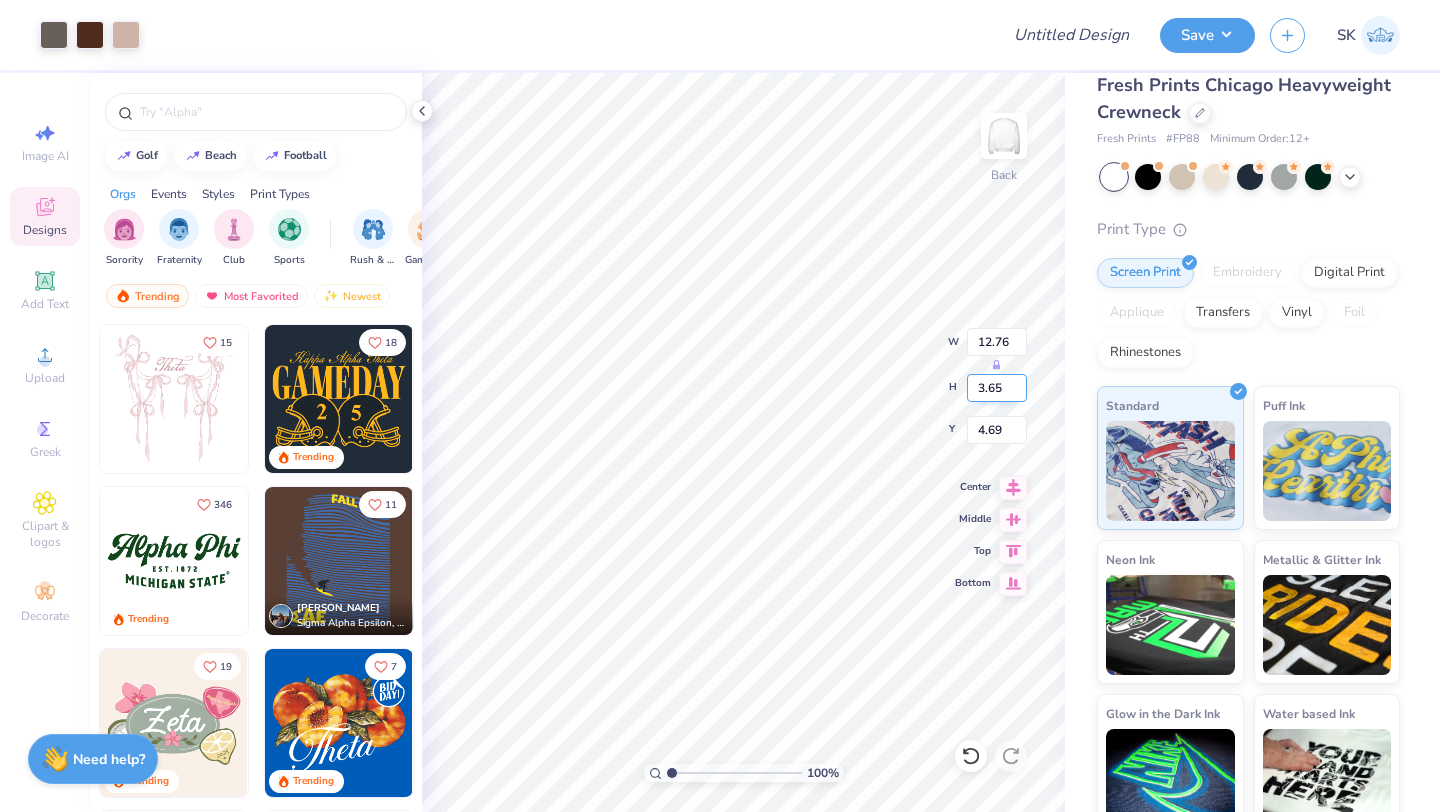 click on "3.65" at bounding box center (997, 388) 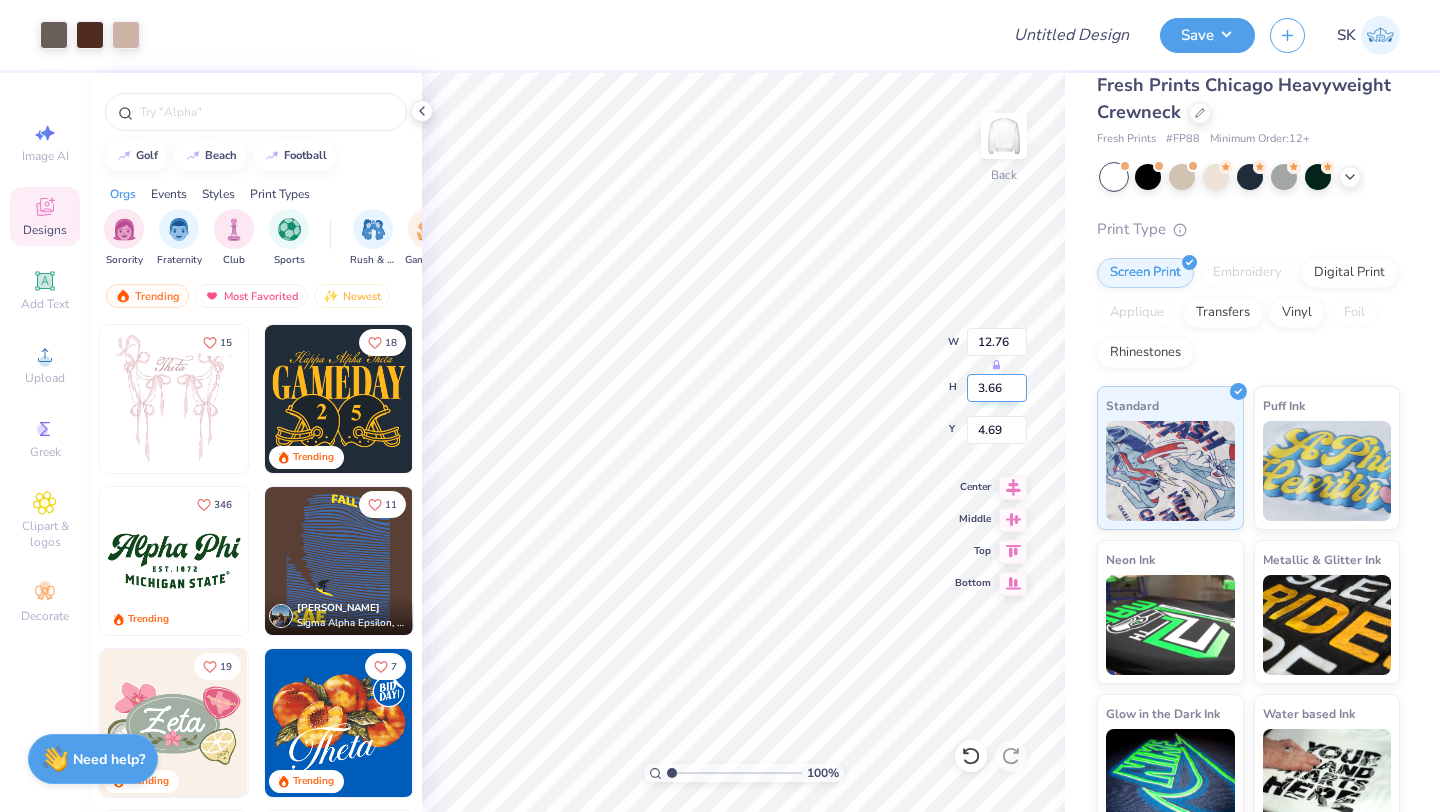 click on "3.66" at bounding box center [997, 388] 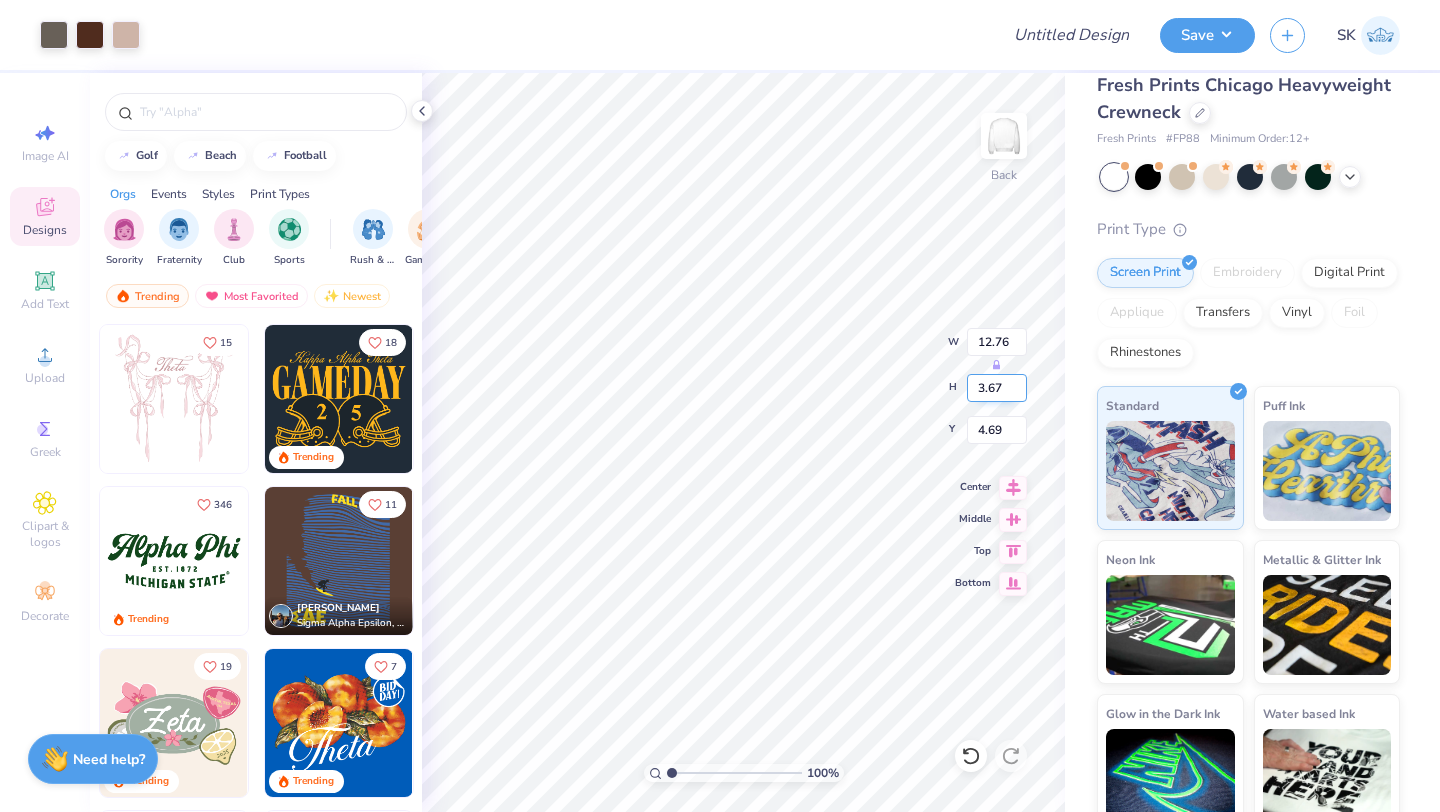 click on "3.67" at bounding box center (997, 388) 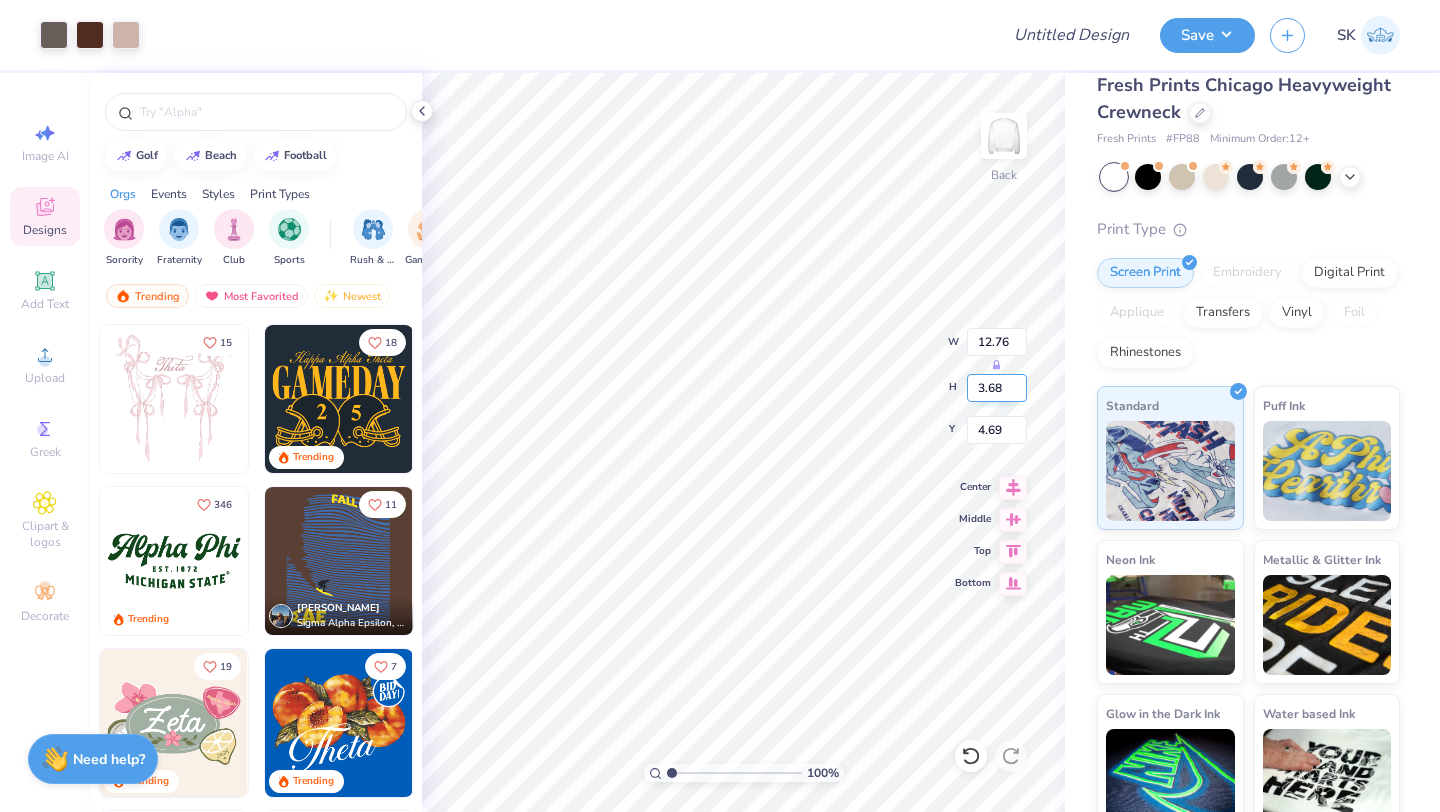 click on "3.68" at bounding box center [997, 388] 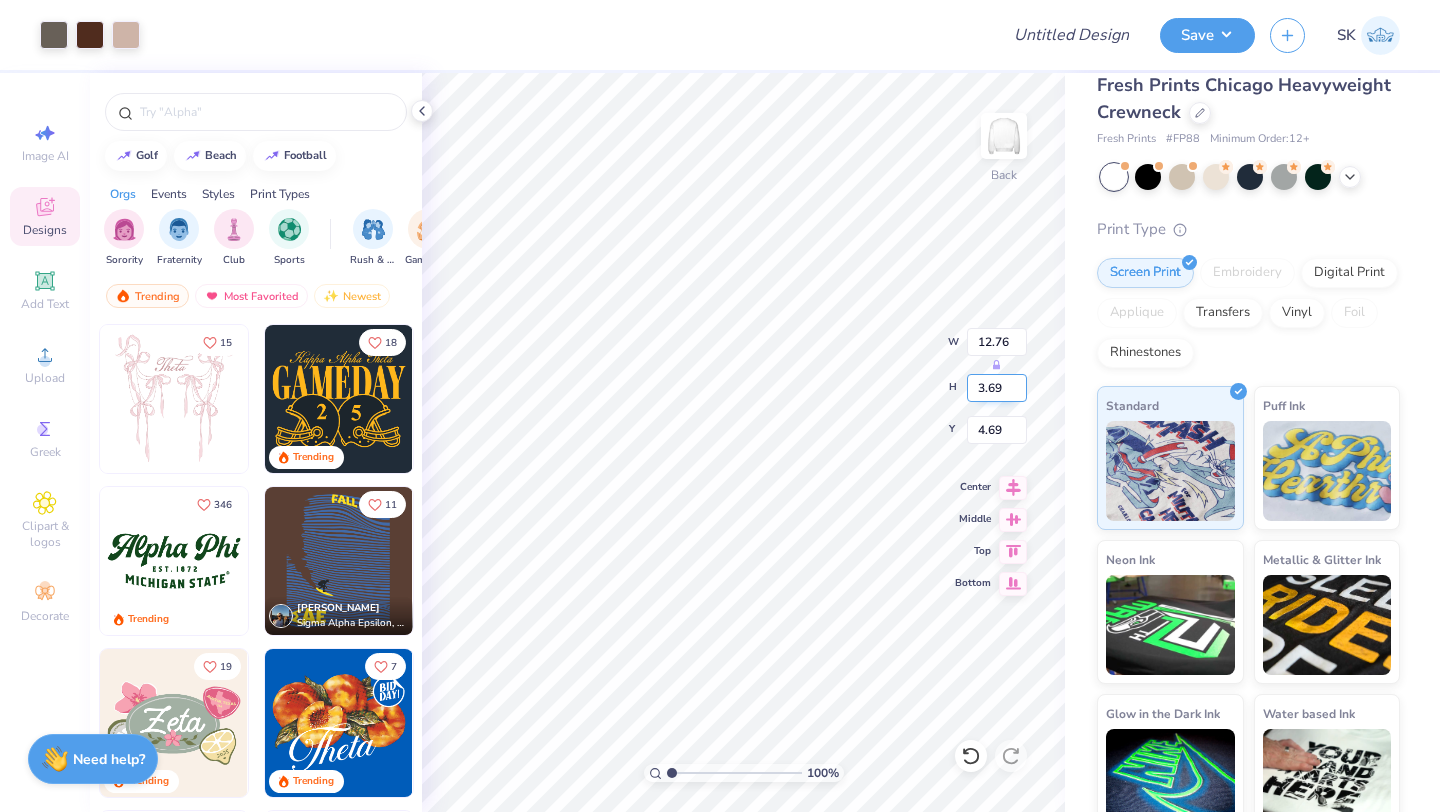 click on "3.69" at bounding box center [997, 388] 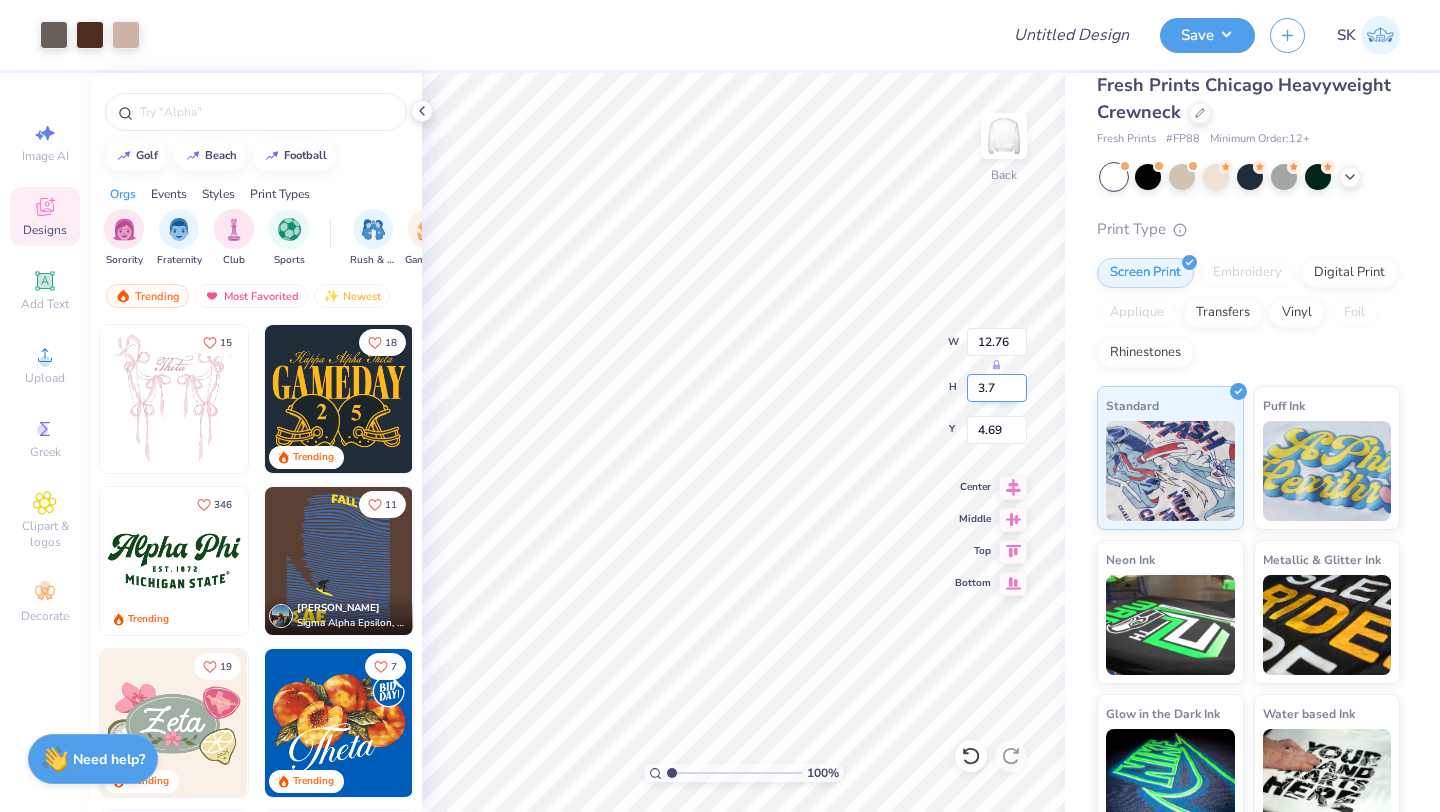 click on "3.7" at bounding box center [997, 388] 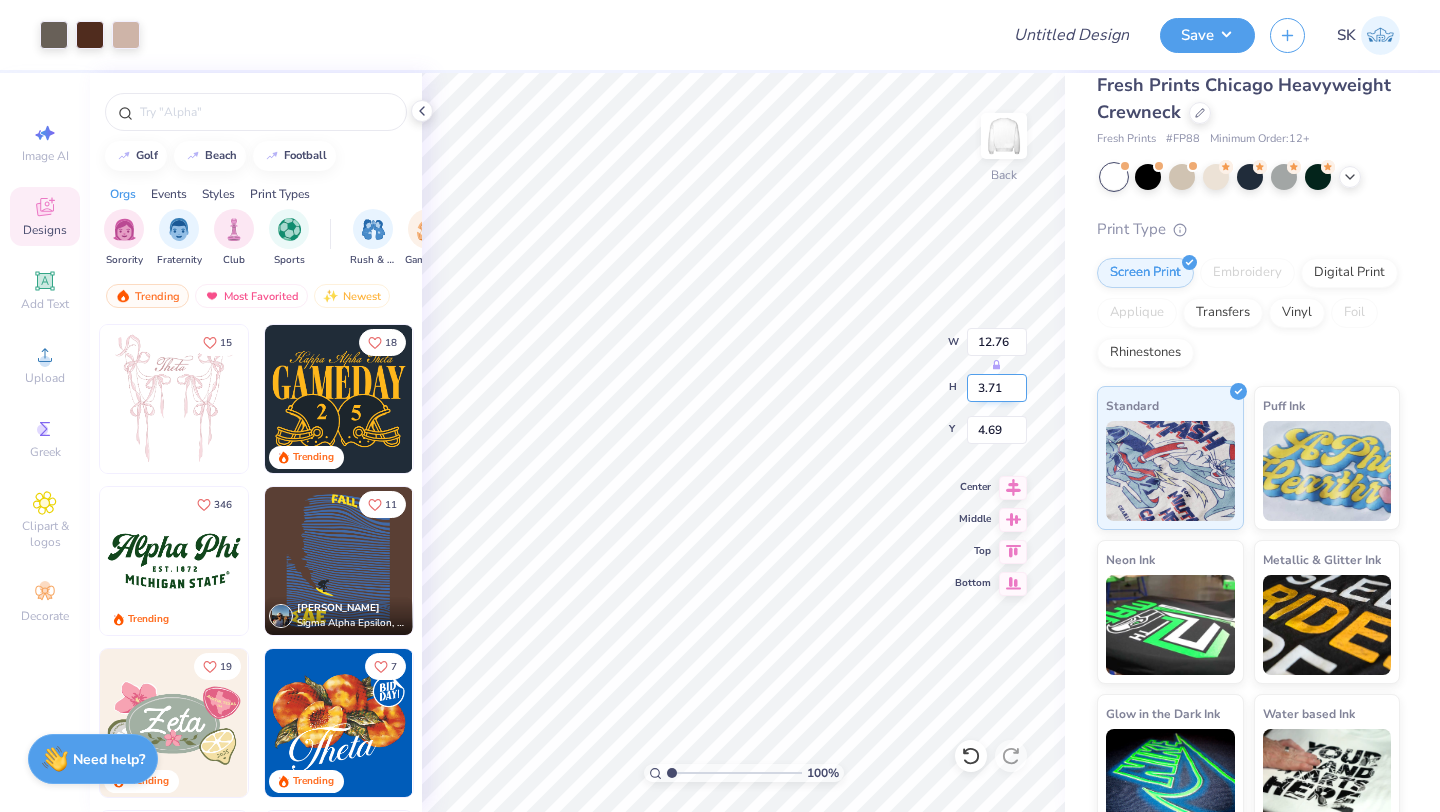 click on "3.71" at bounding box center (997, 388) 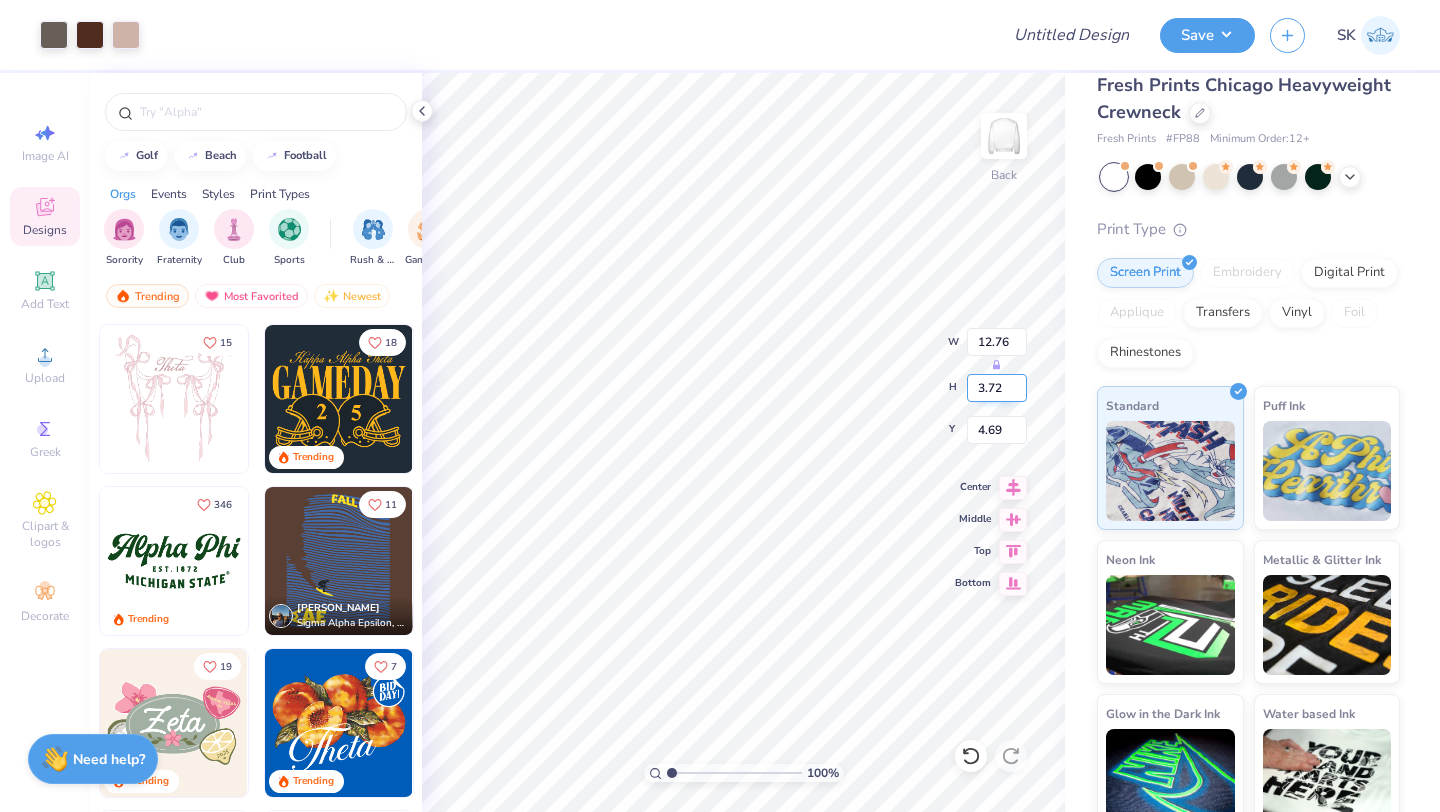 click on "3.72" at bounding box center (997, 388) 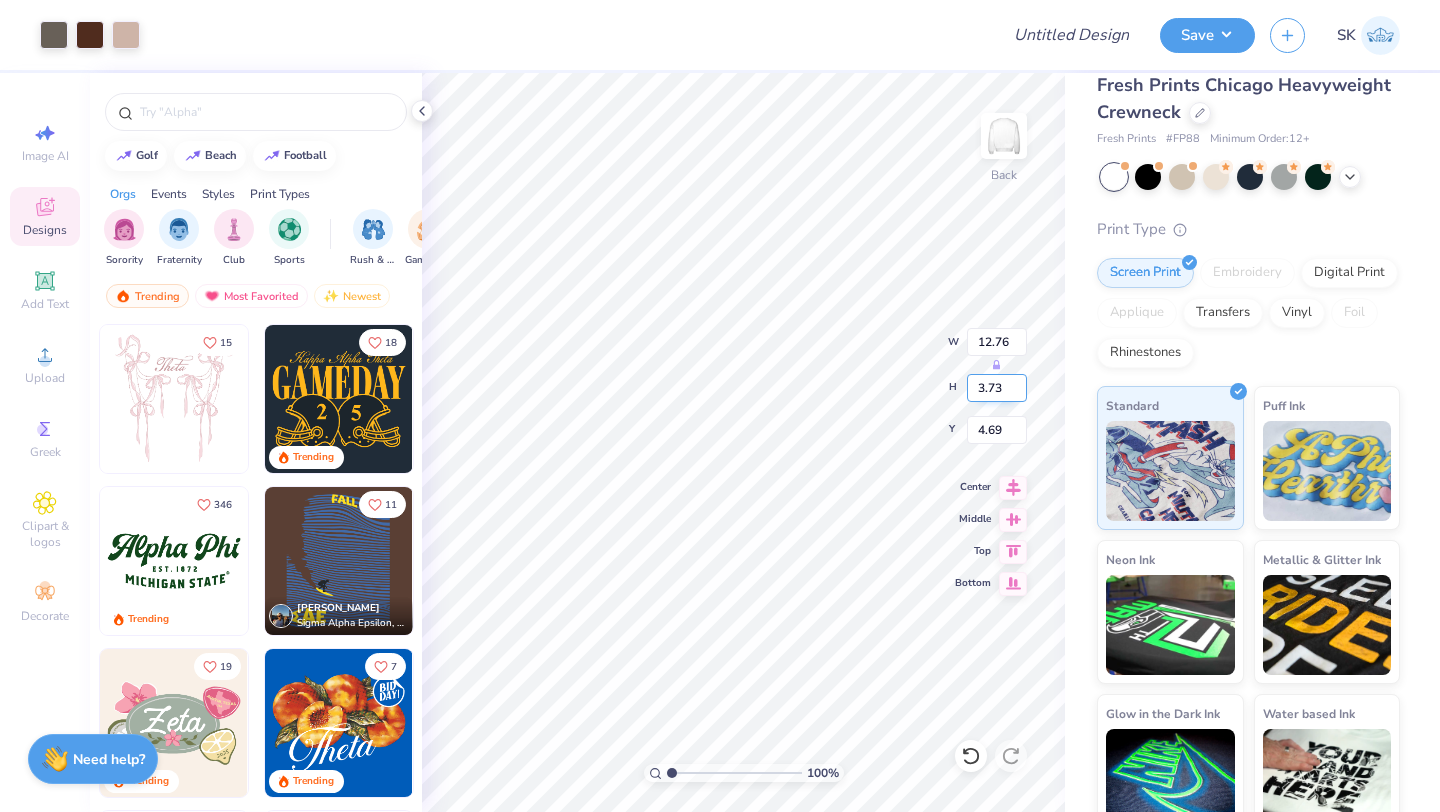 click on "3.73" at bounding box center [997, 388] 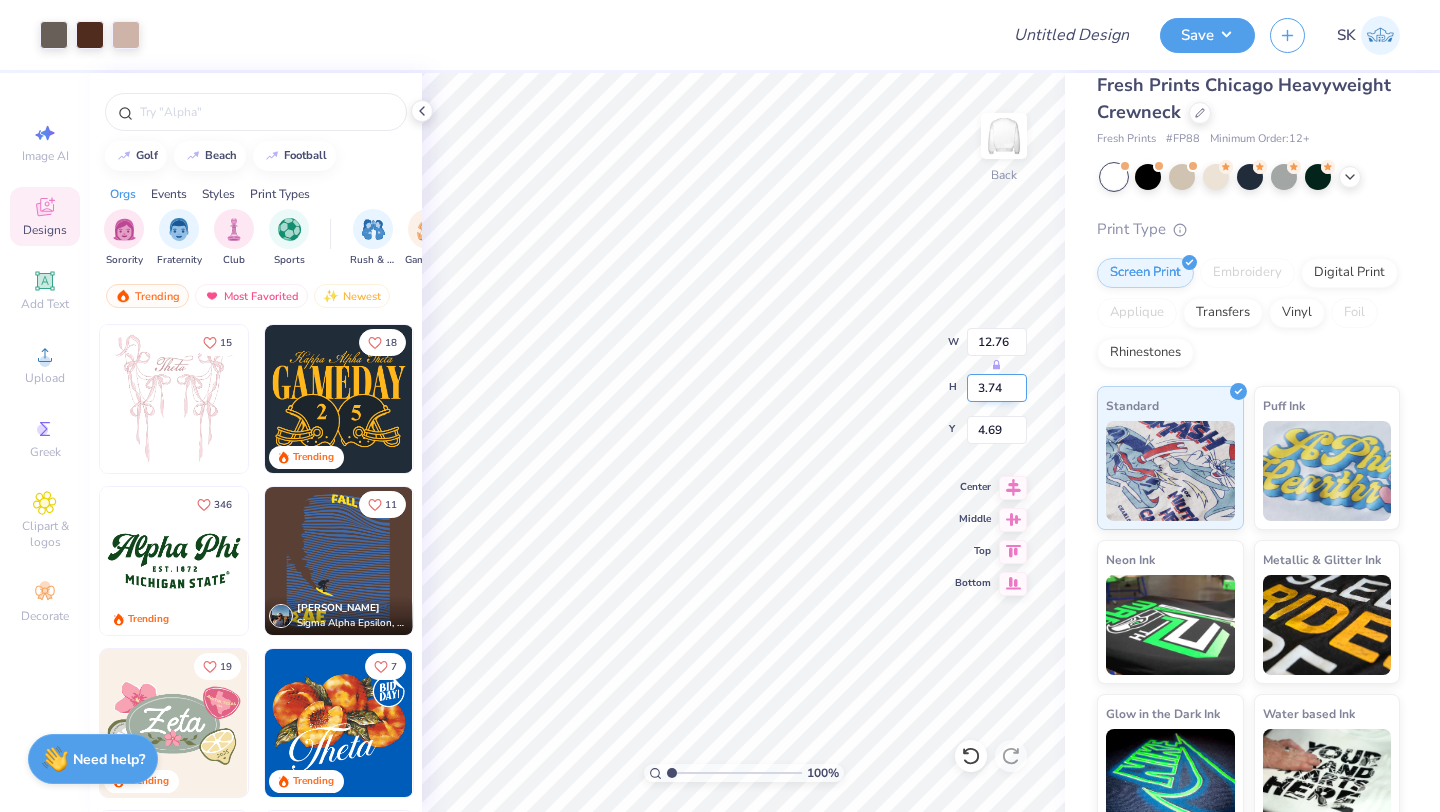 click on "3.74" at bounding box center [997, 388] 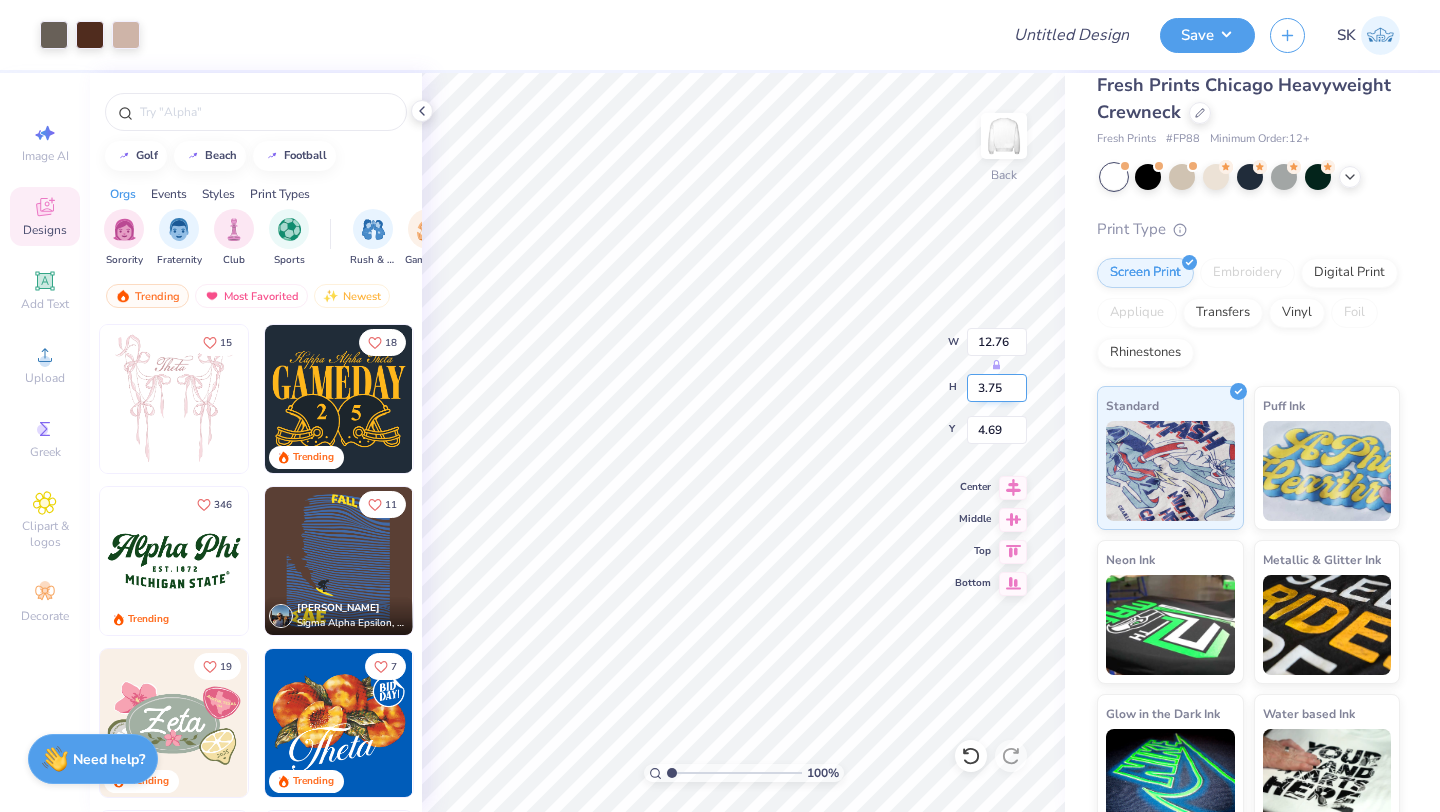 click on "3.75" at bounding box center (997, 388) 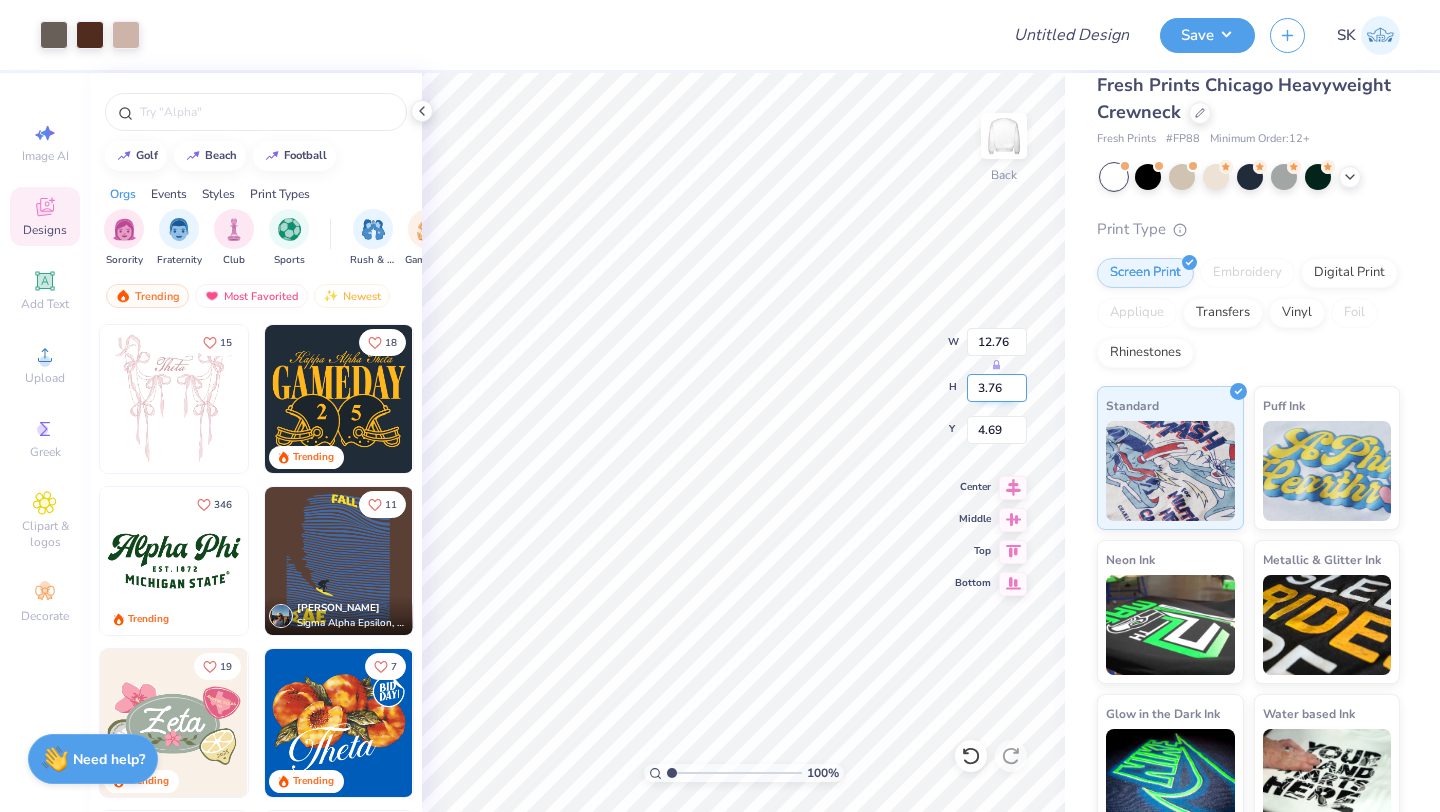 click on "3.76" at bounding box center (997, 388) 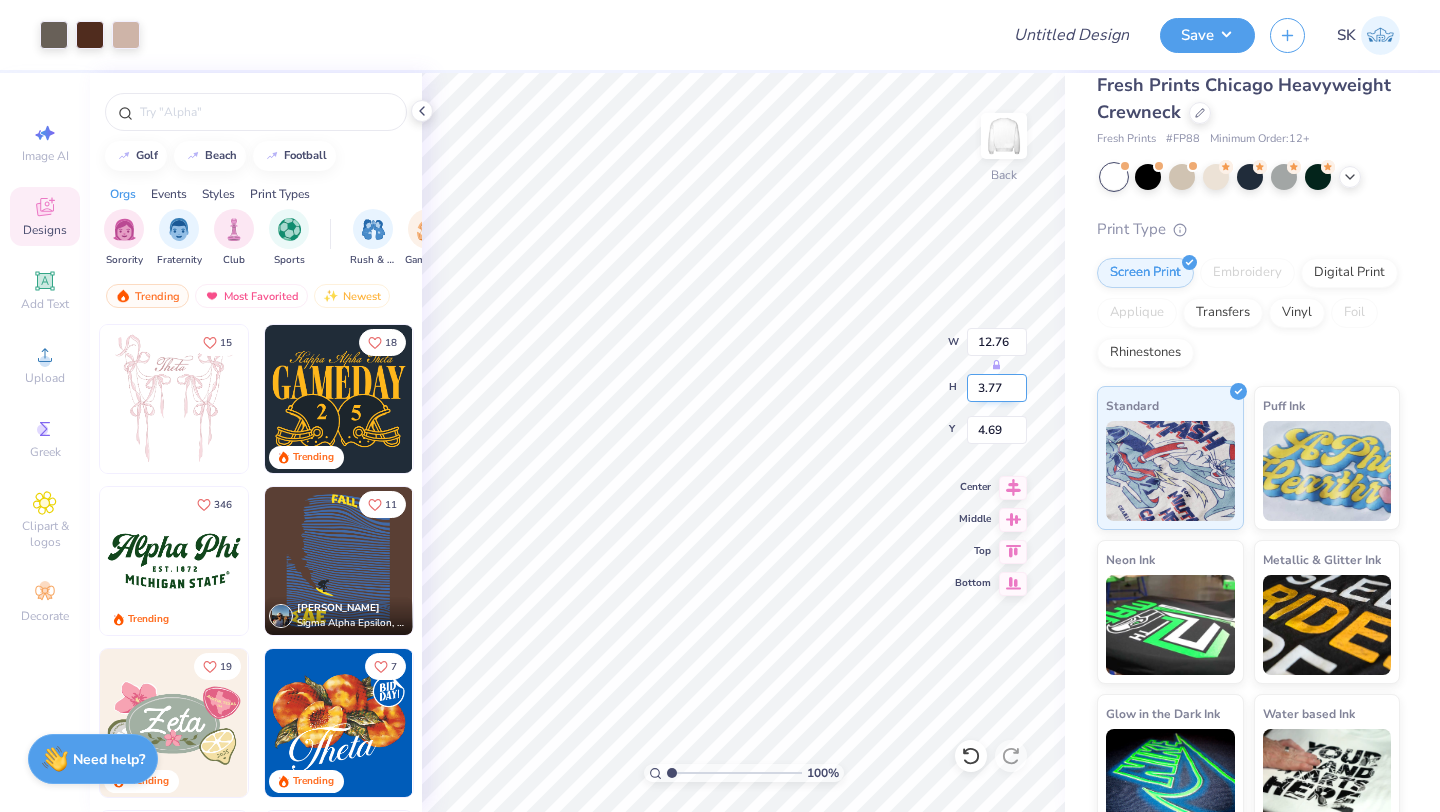 click on "3.77" at bounding box center [997, 388] 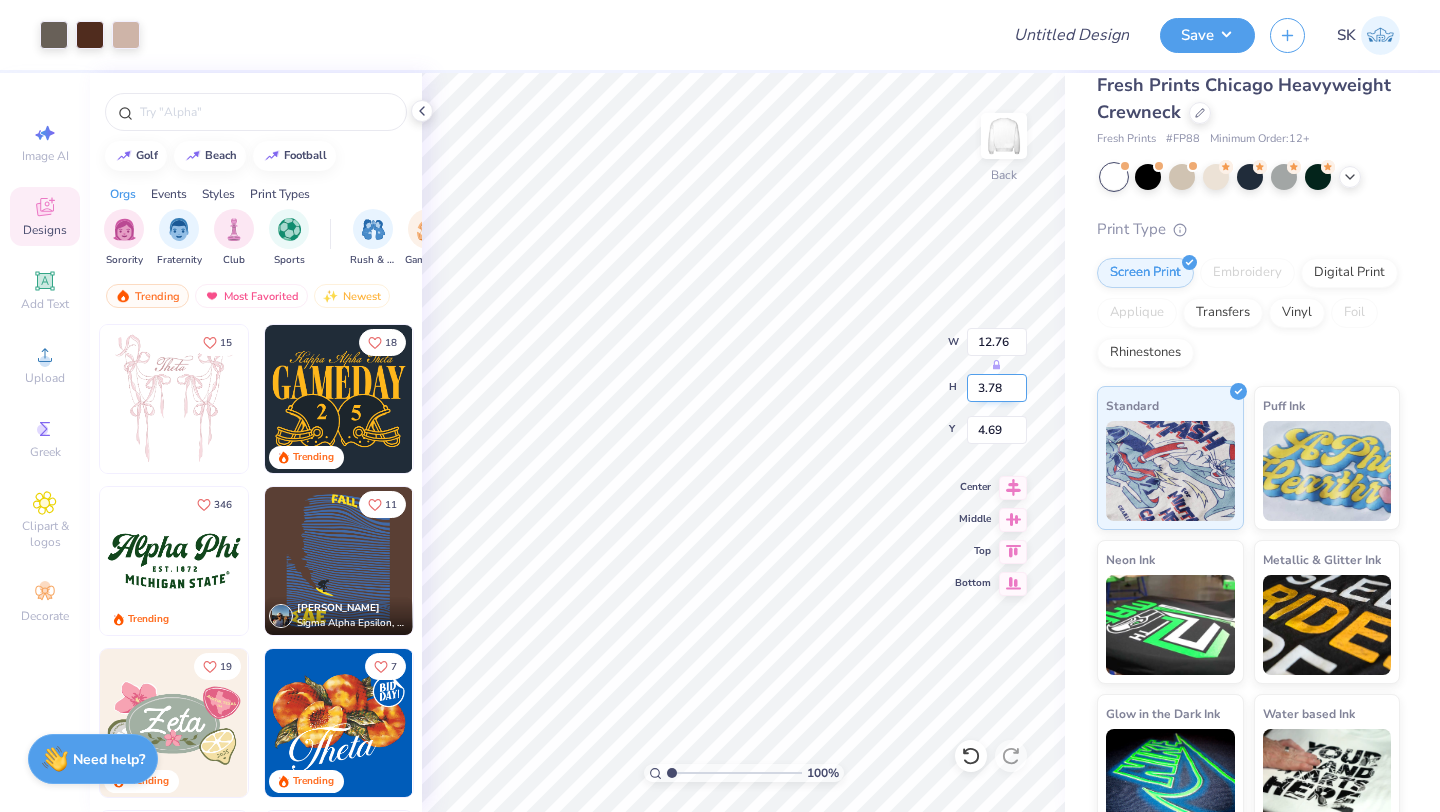 click on "3.78" at bounding box center (997, 388) 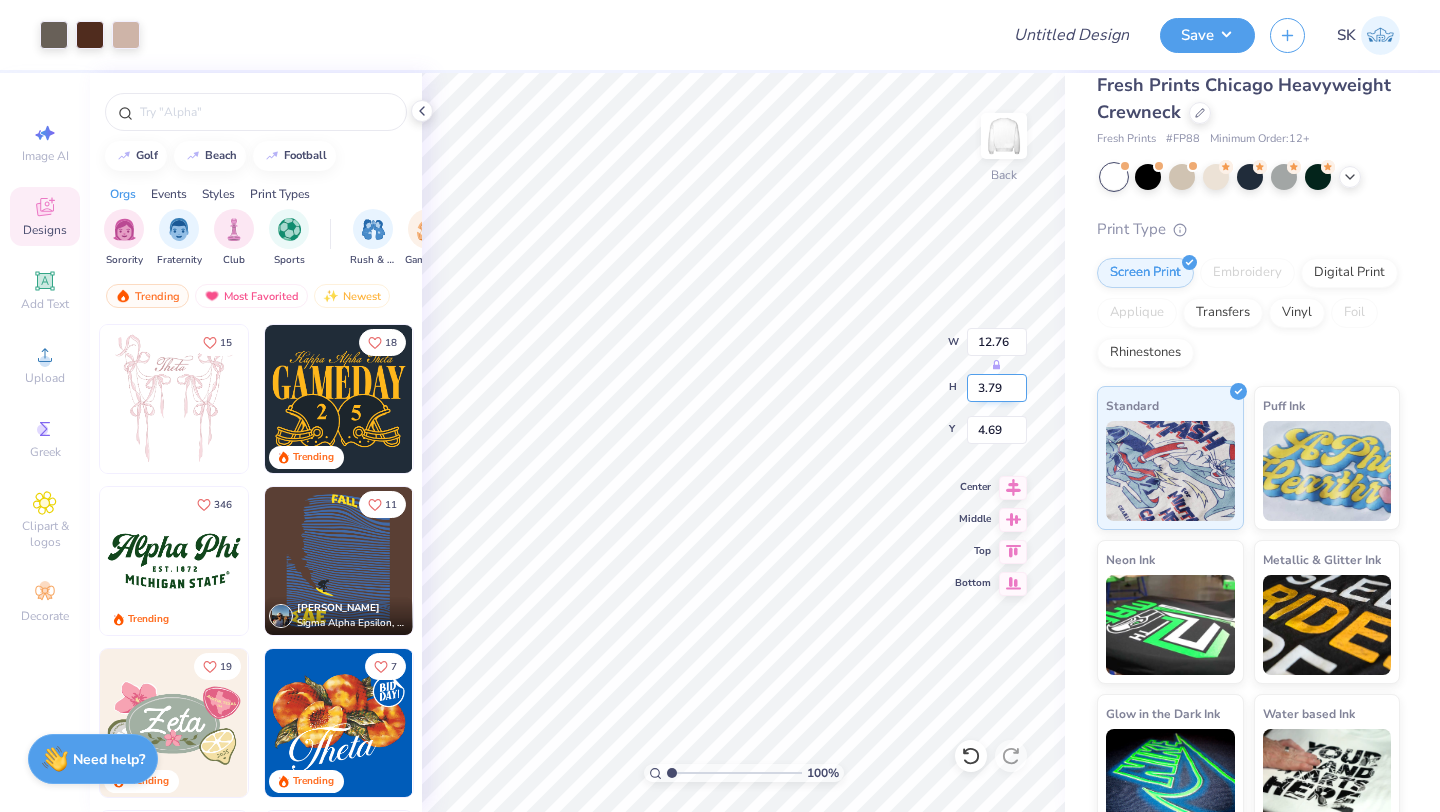 click on "3.79" at bounding box center (997, 388) 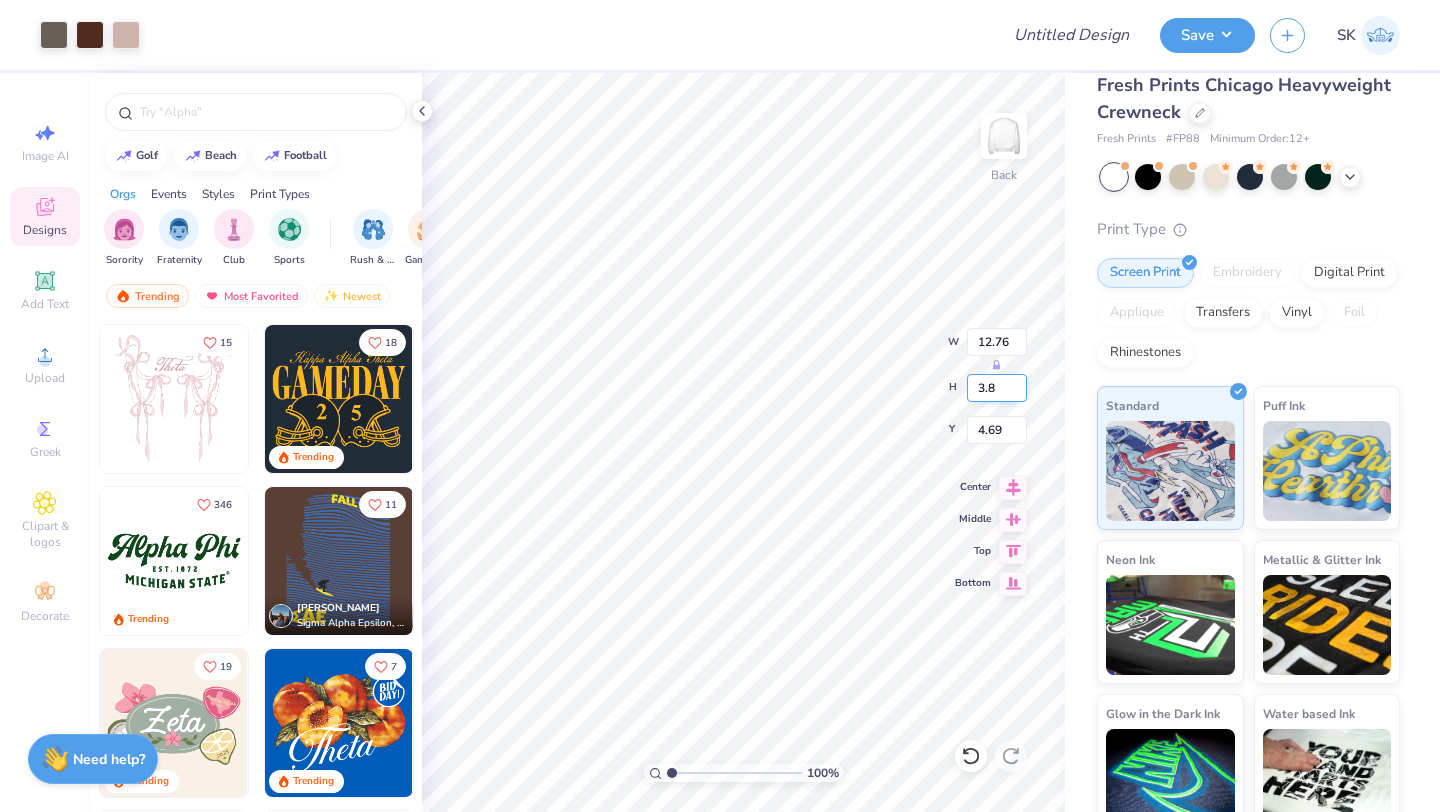 click on "3.8" at bounding box center (997, 388) 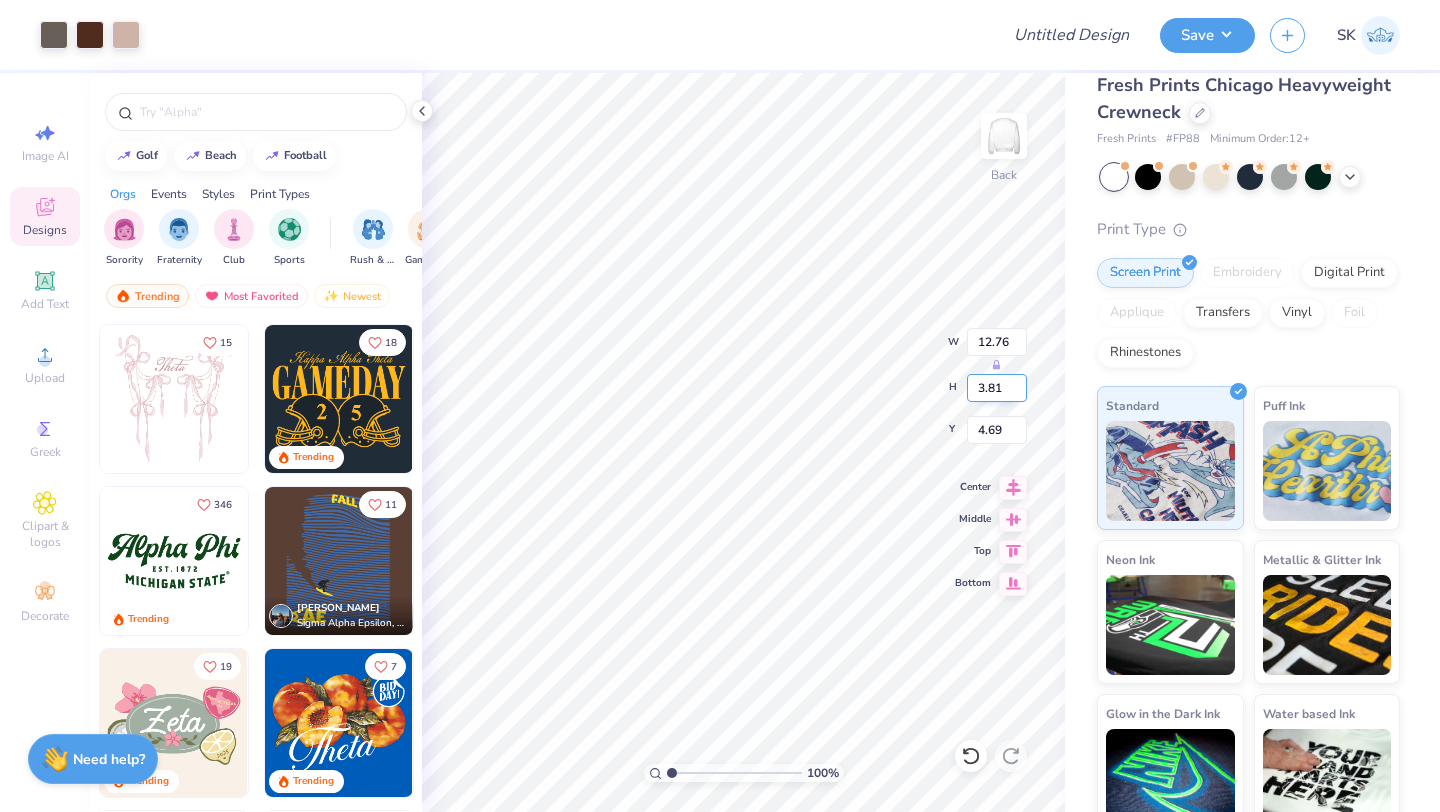 type on "3.81" 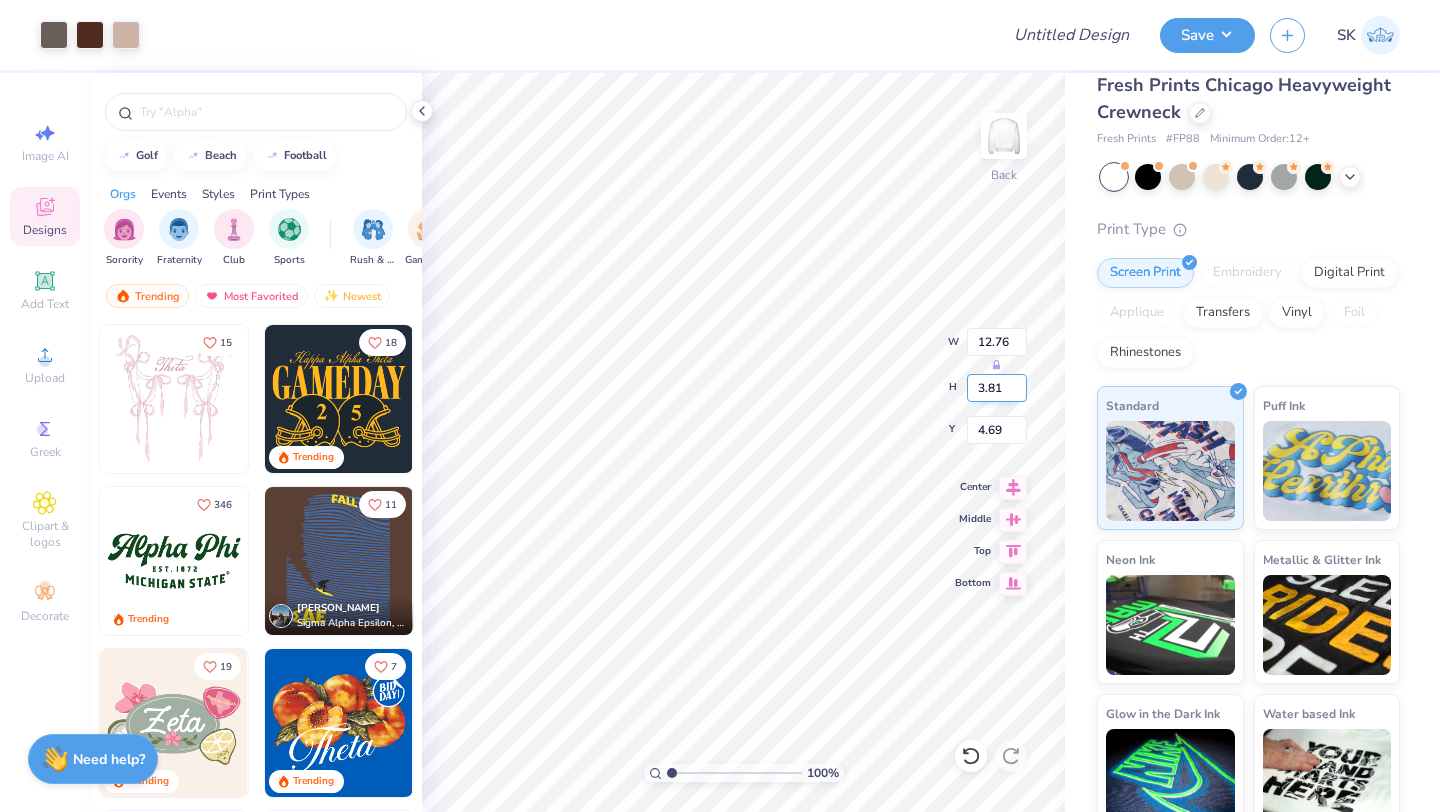 click on "3.81" at bounding box center (997, 388) 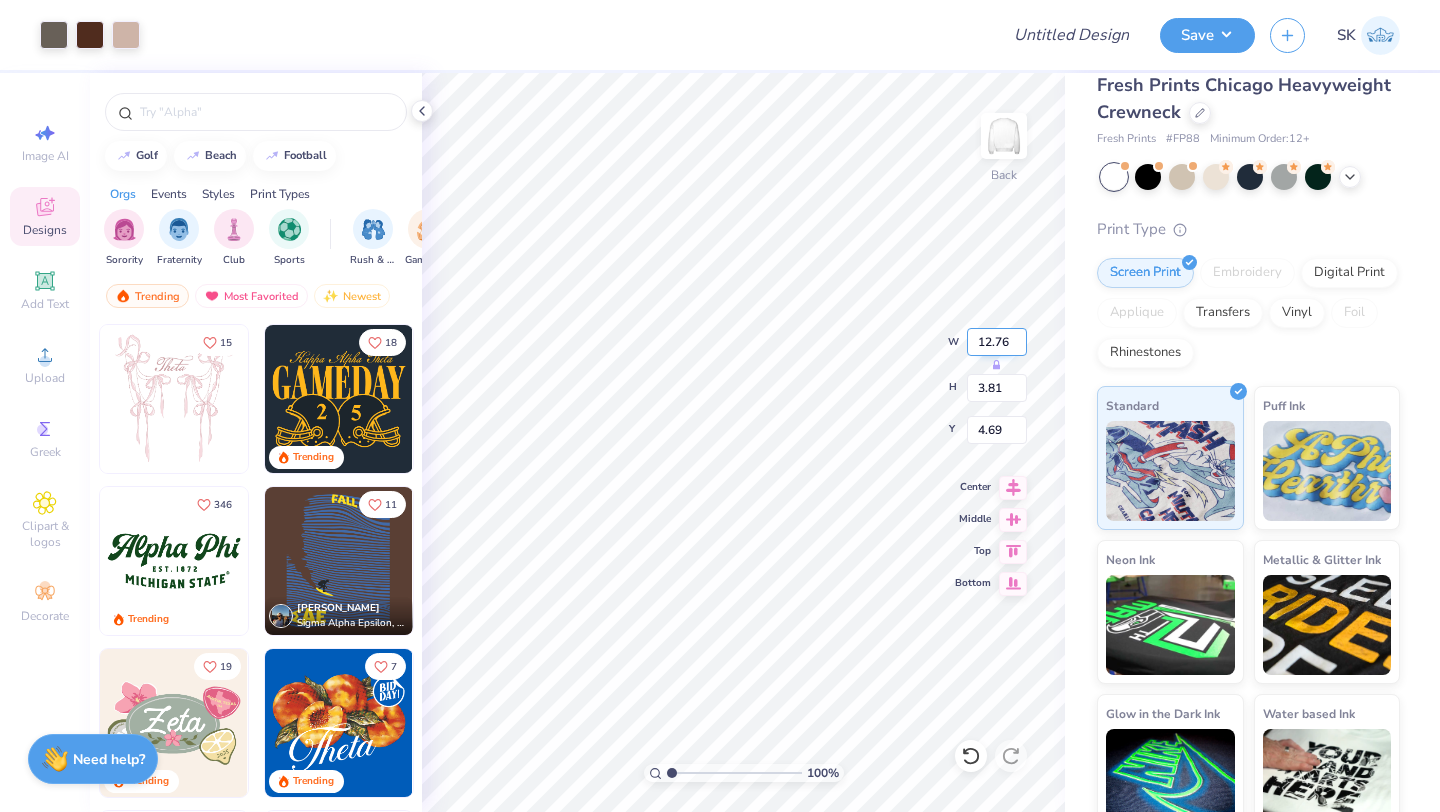 click on "12.77" at bounding box center [997, 342] 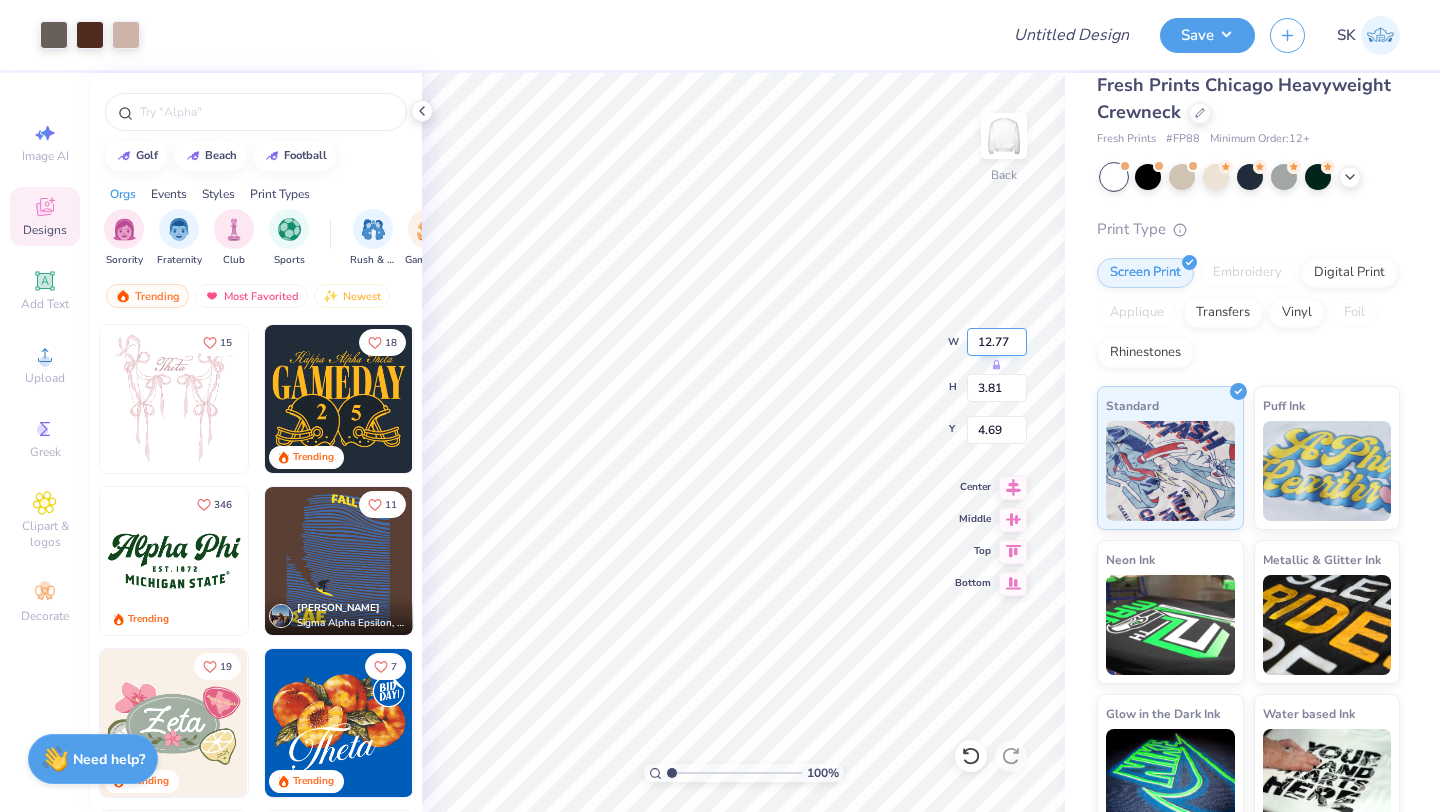 type on "12.78" 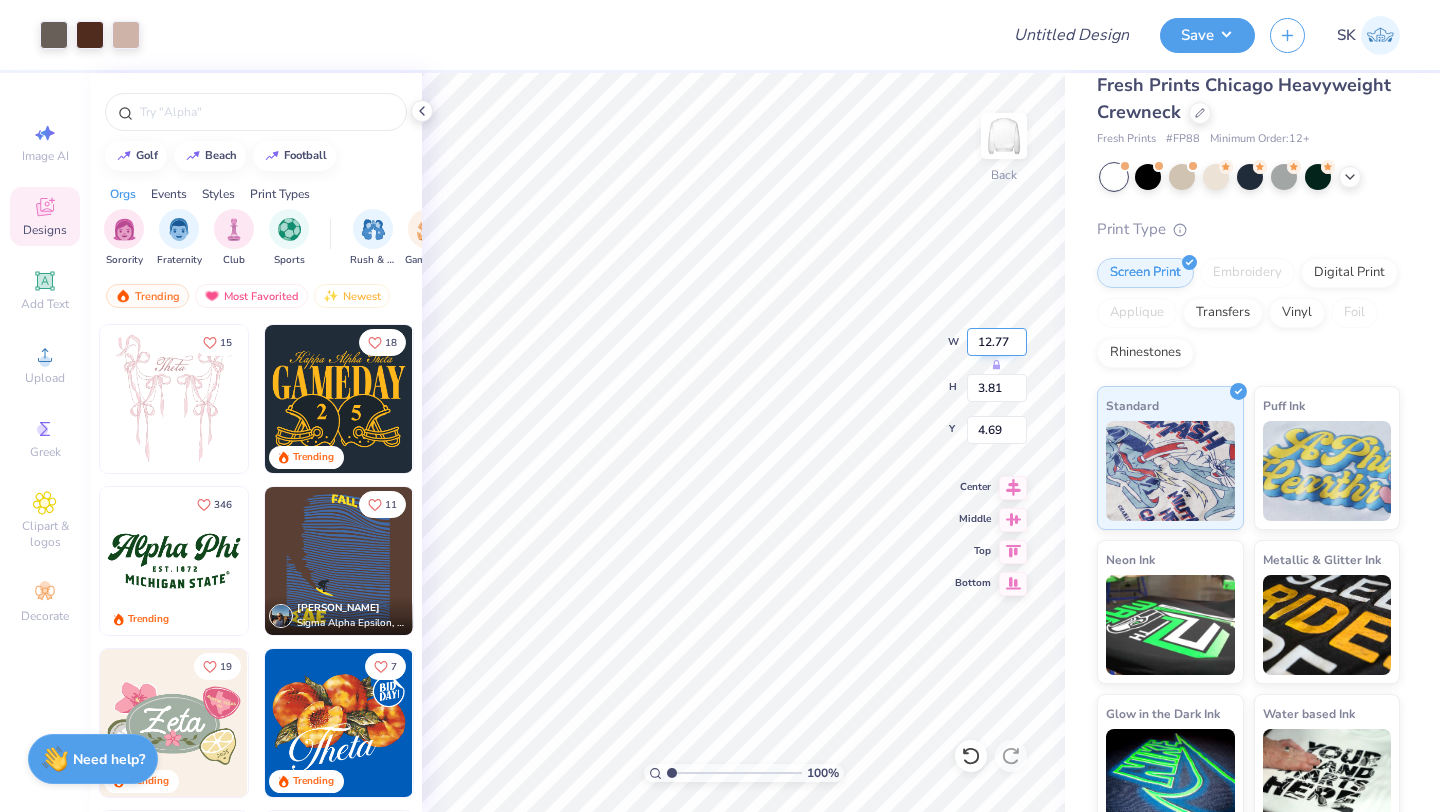 click on "12.78" at bounding box center (997, 342) 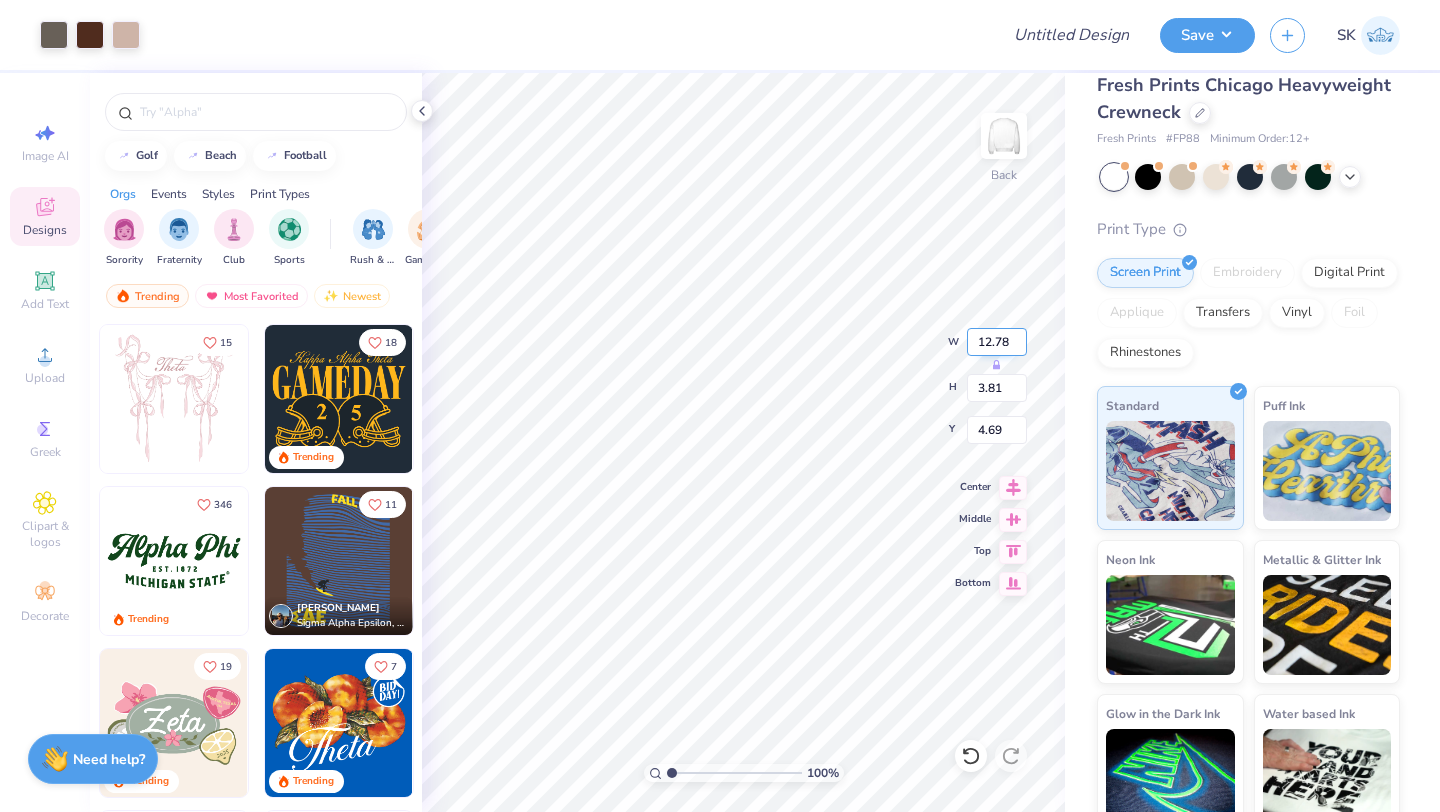 type on "4.59" 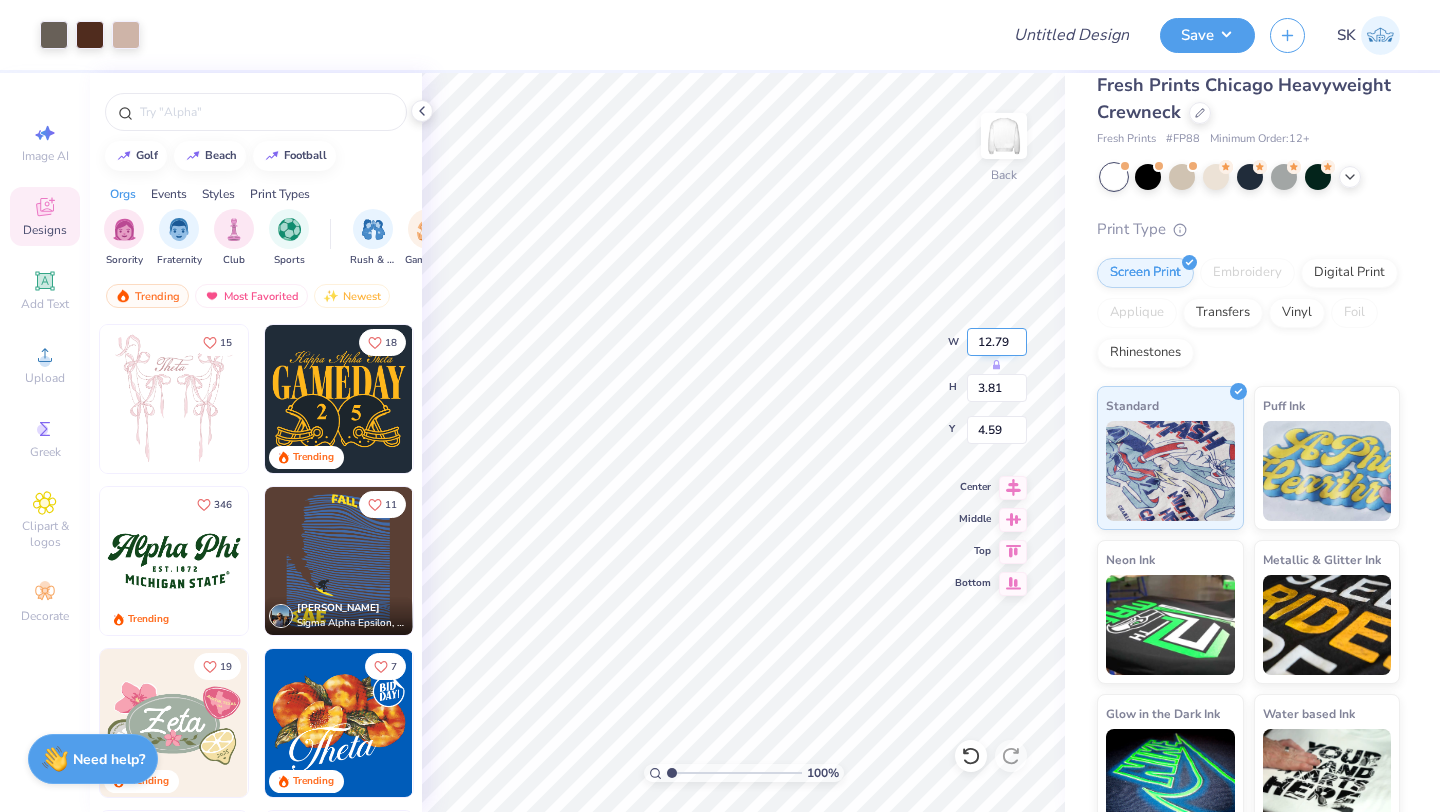 click on "12.79" at bounding box center [997, 342] 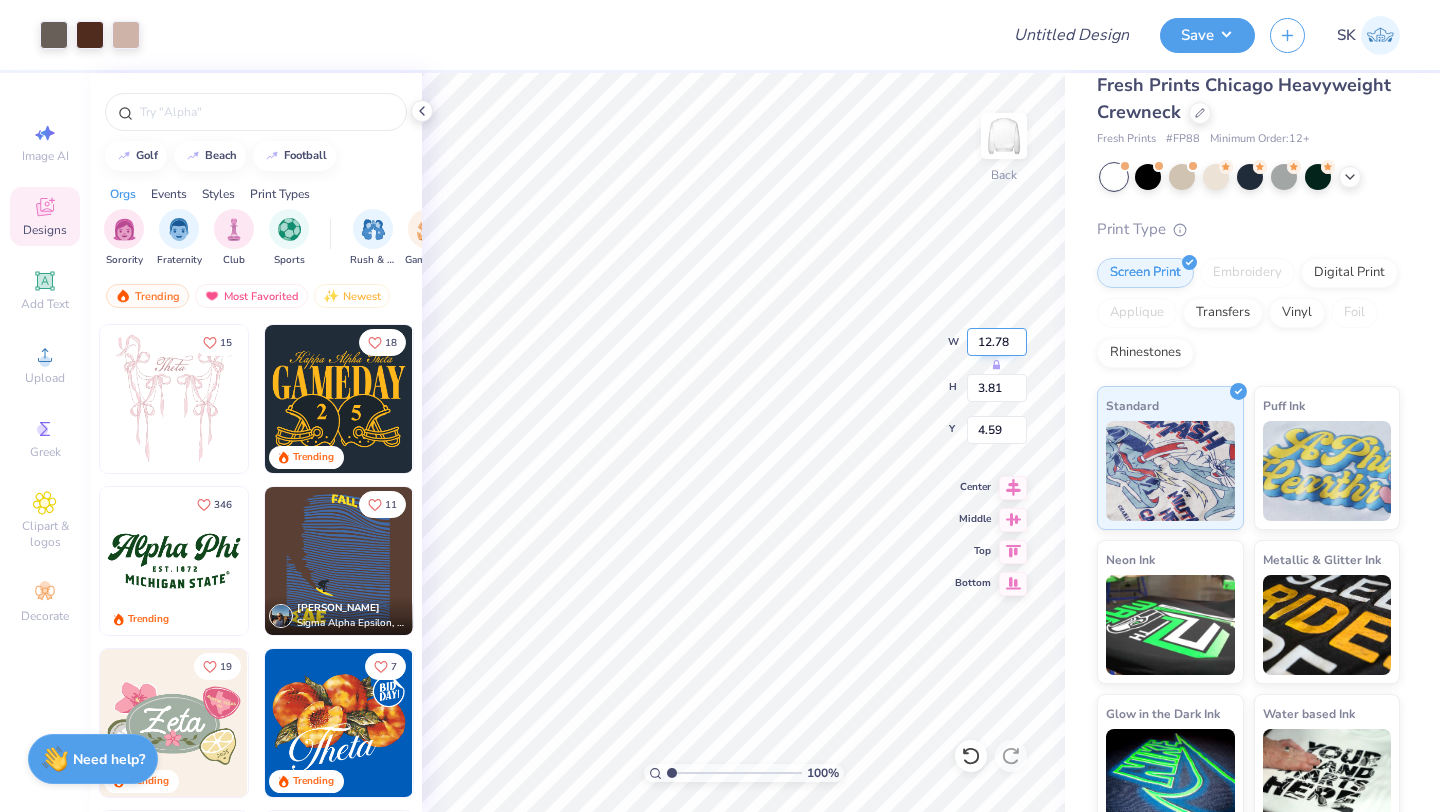 click on "12.78" at bounding box center (997, 342) 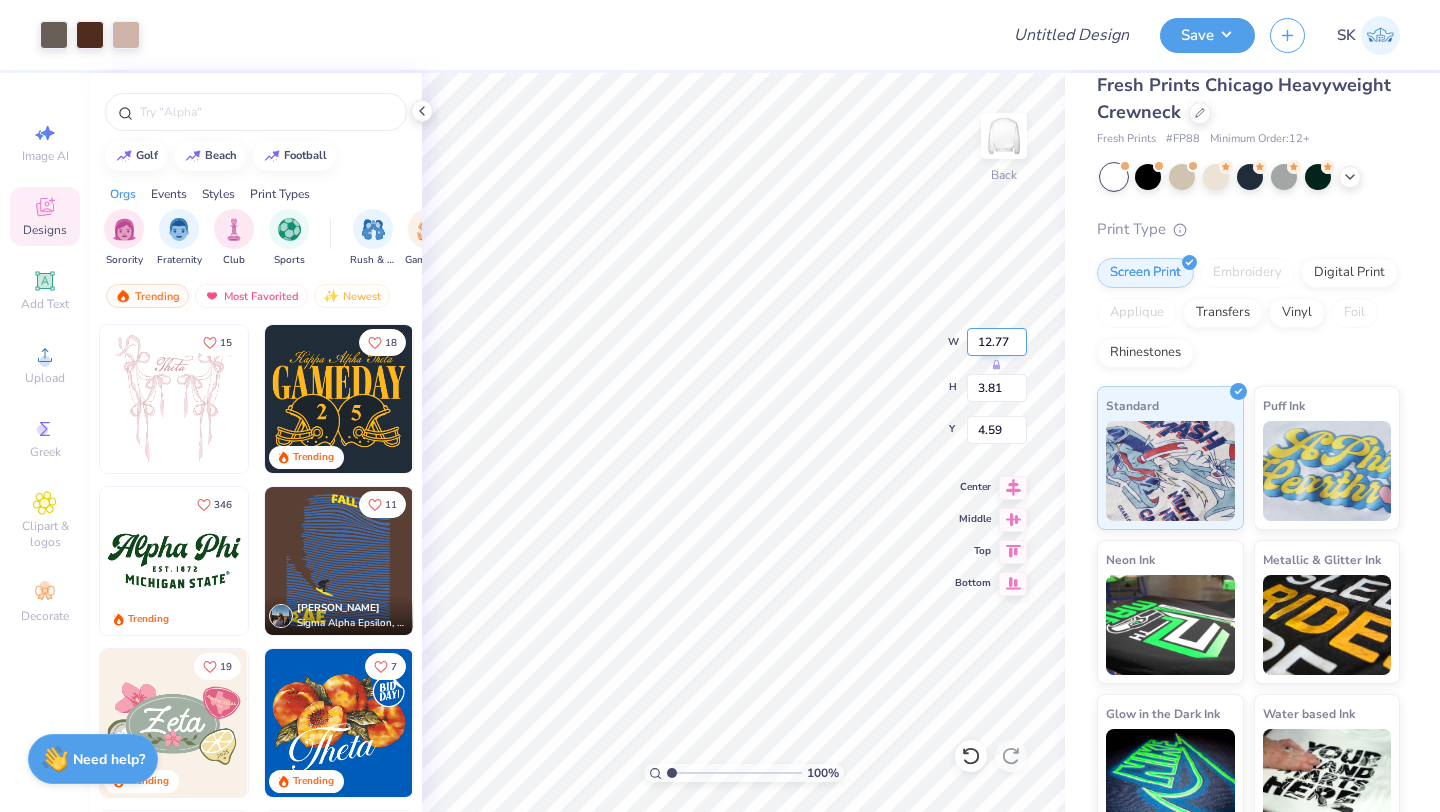 click on "12.77" at bounding box center (997, 342) 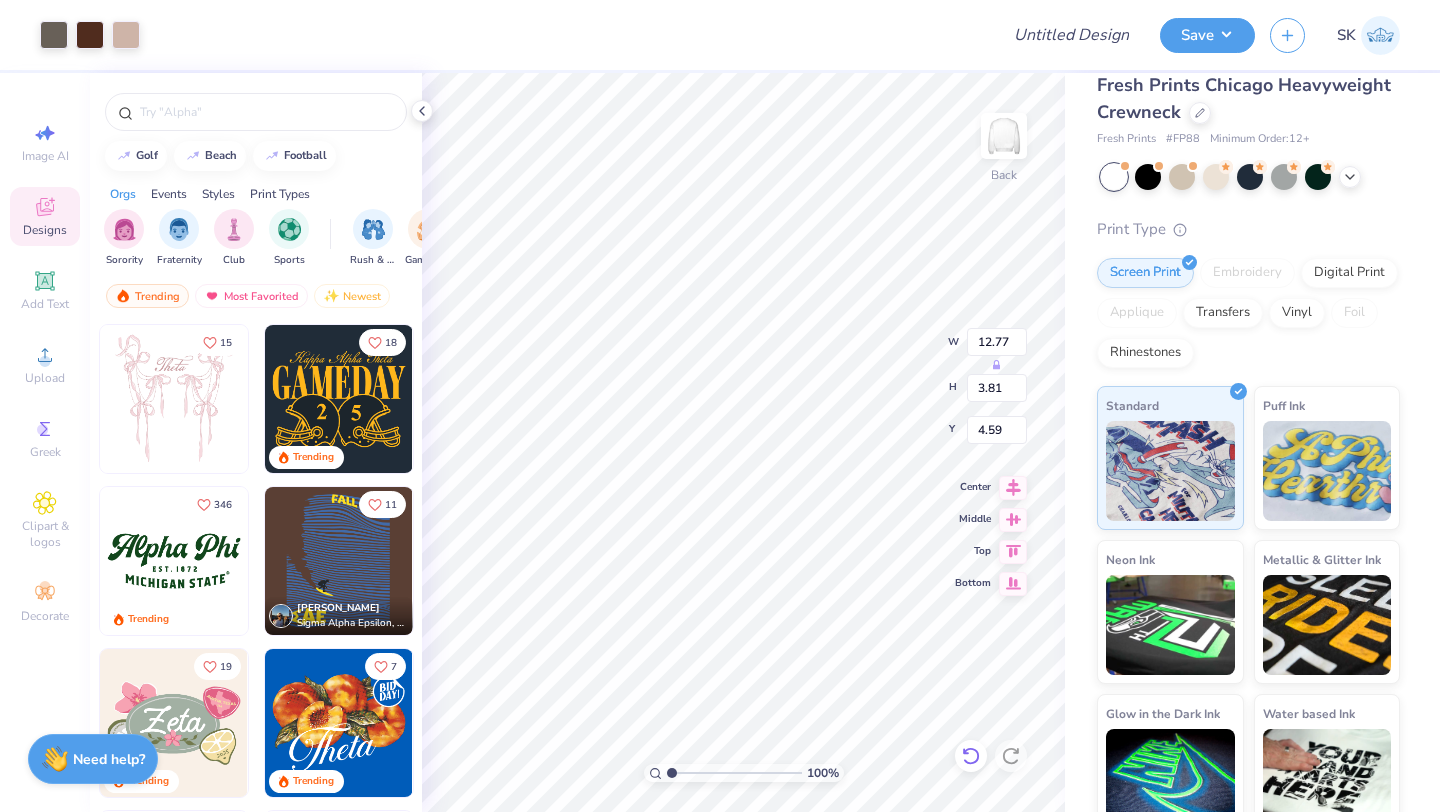 click 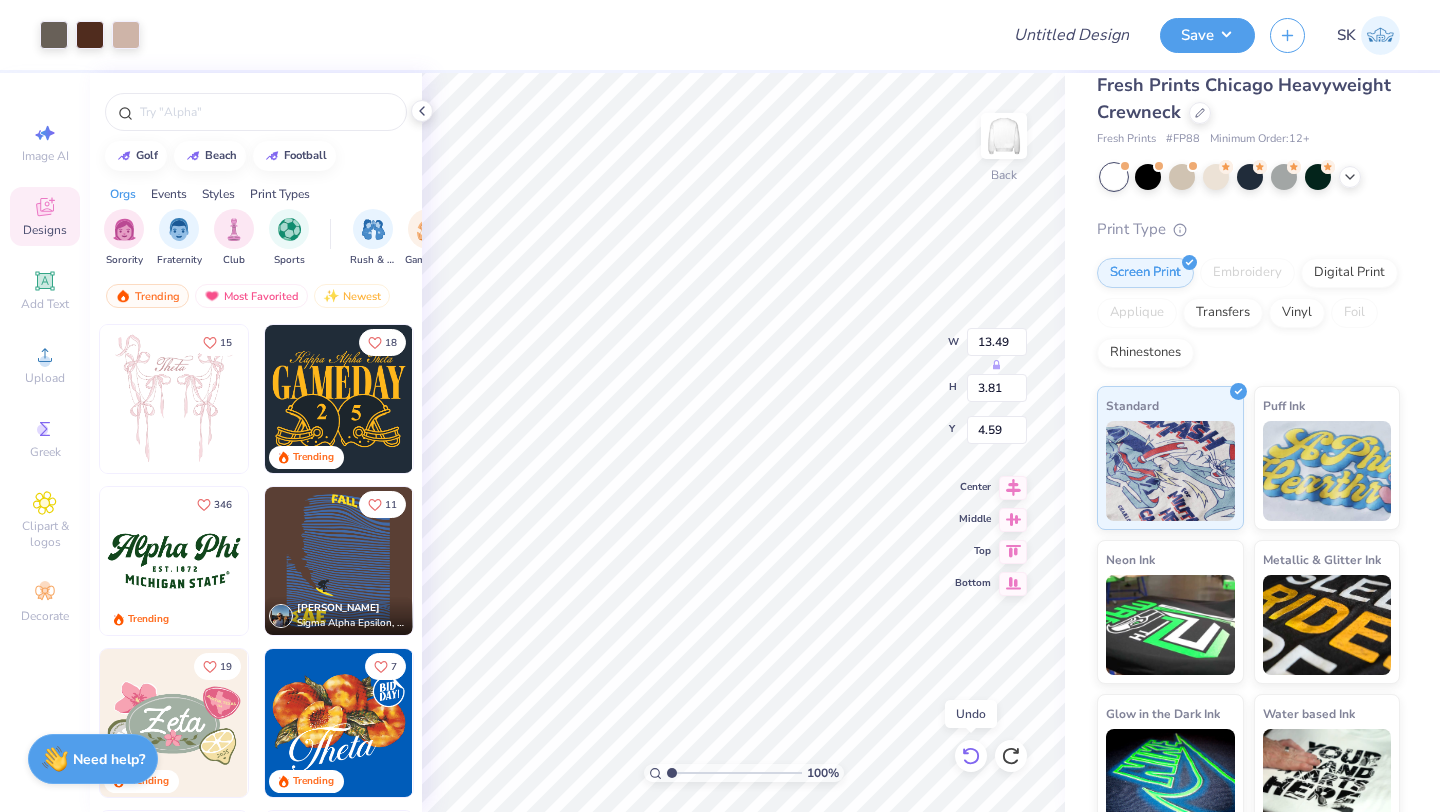 click 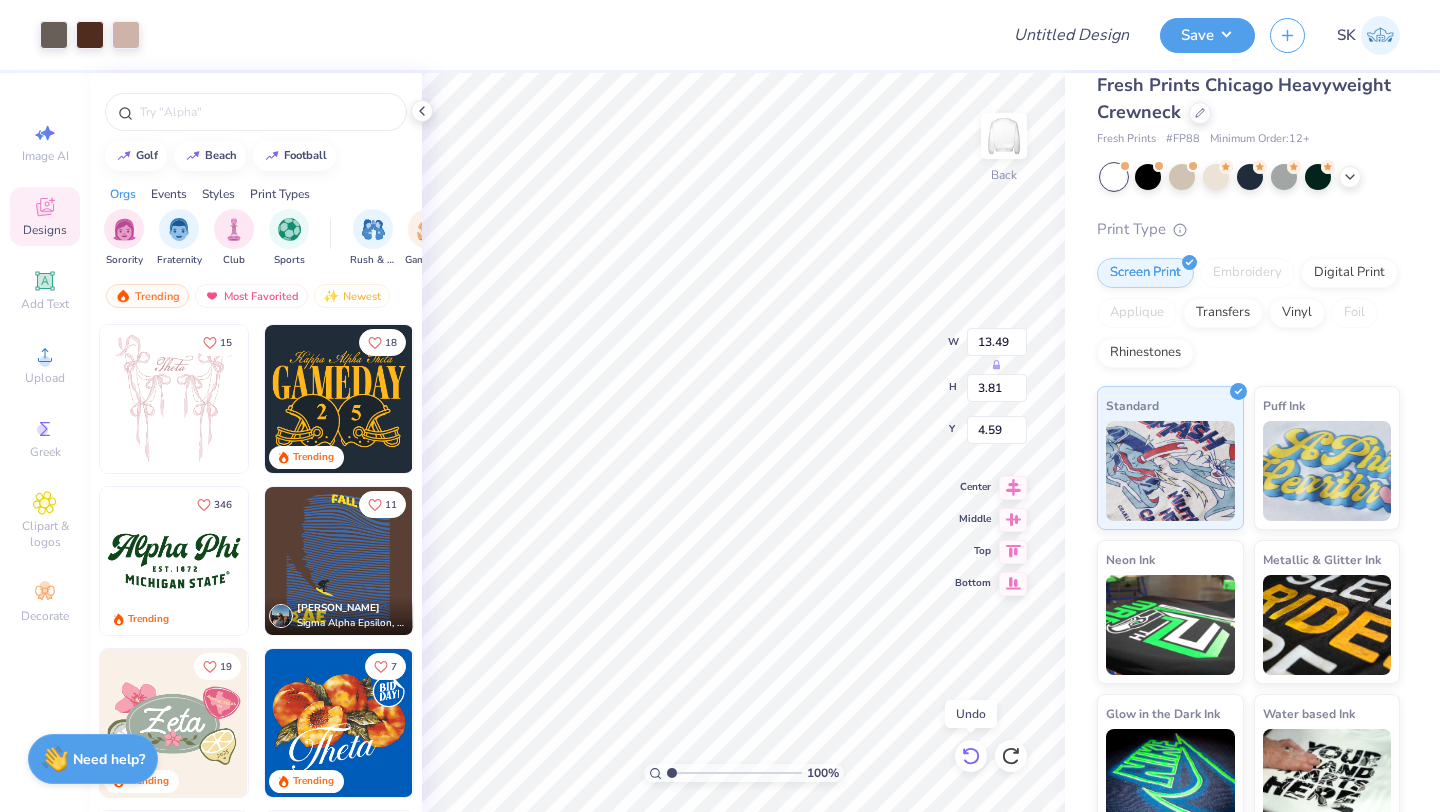 type on "12.76" 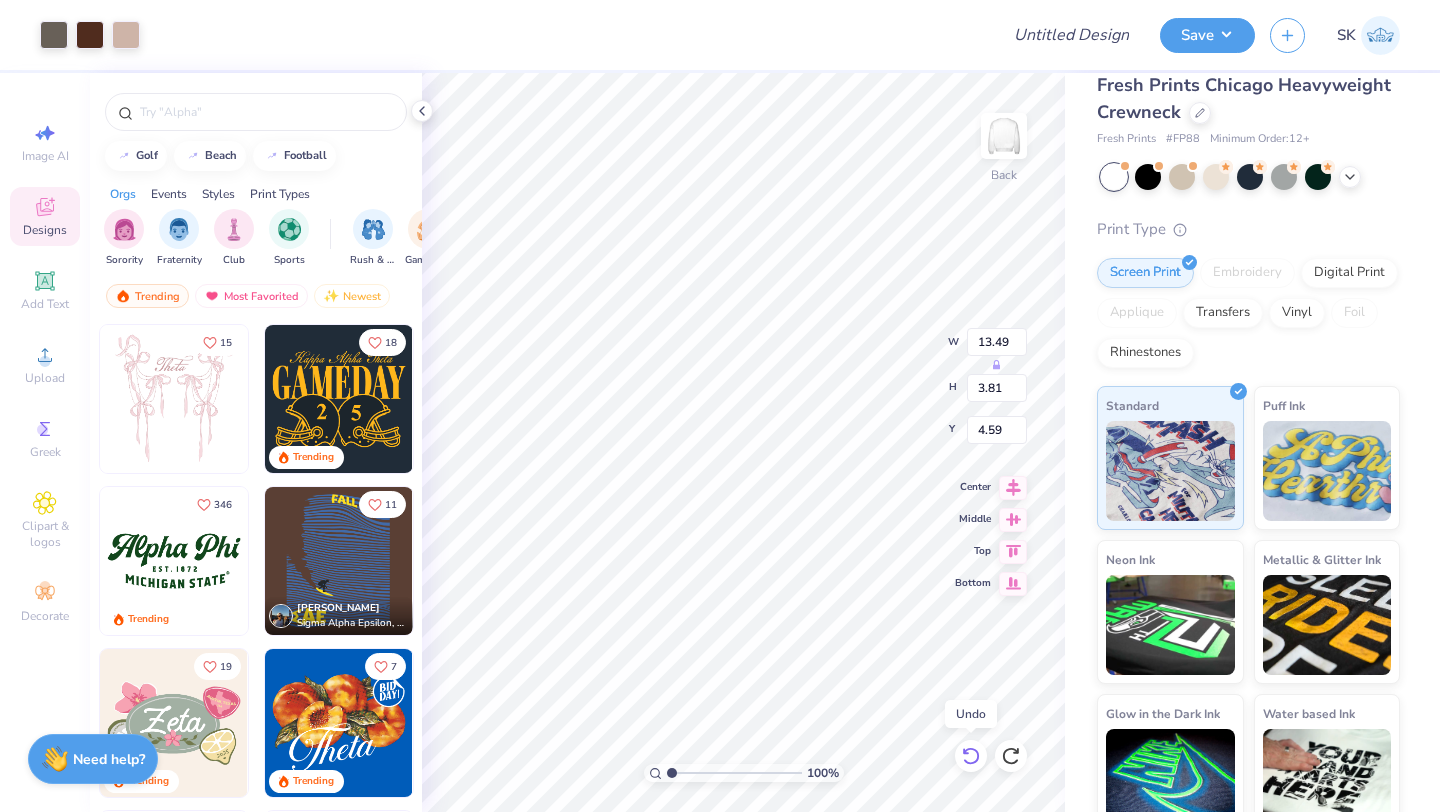 type on "3.60" 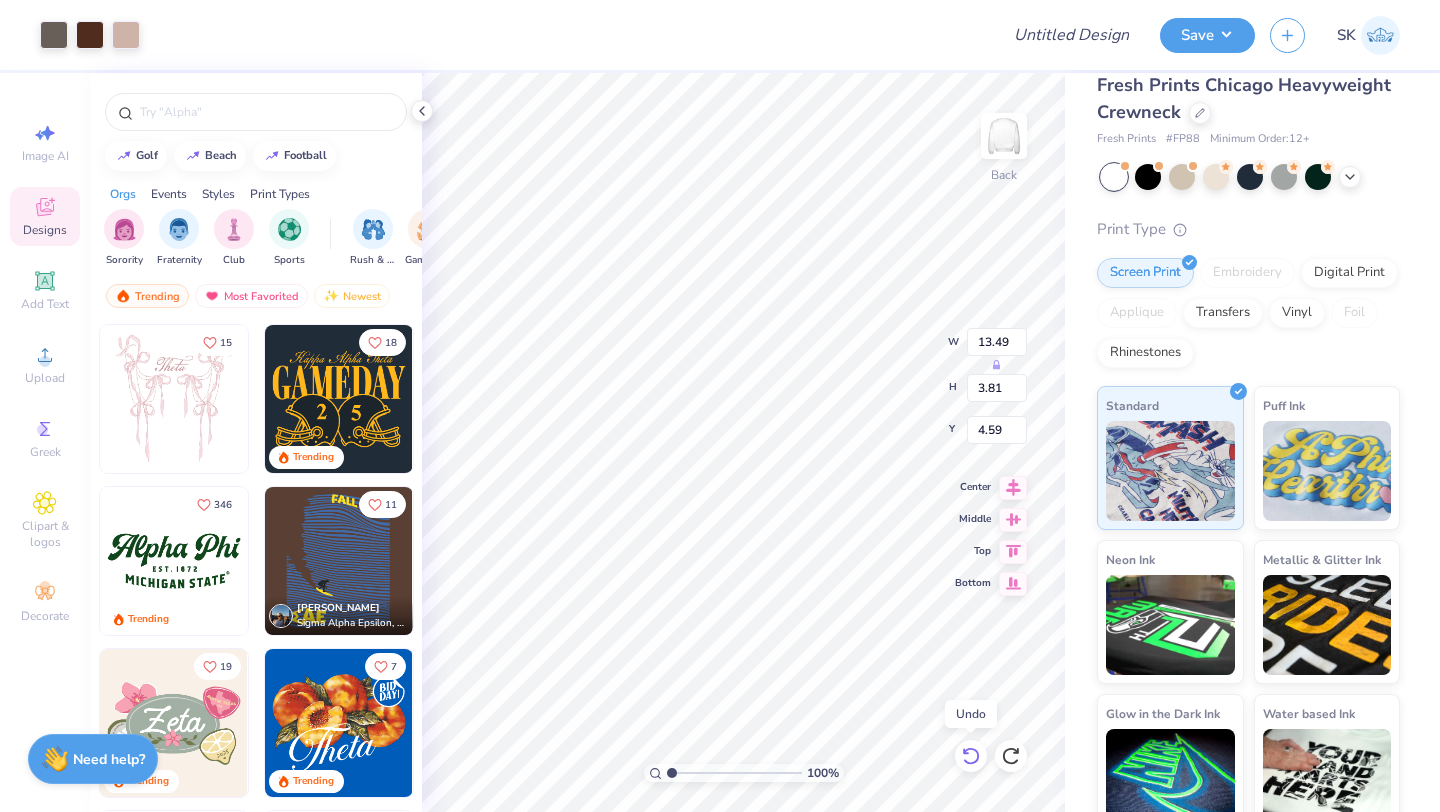 type on "4.69" 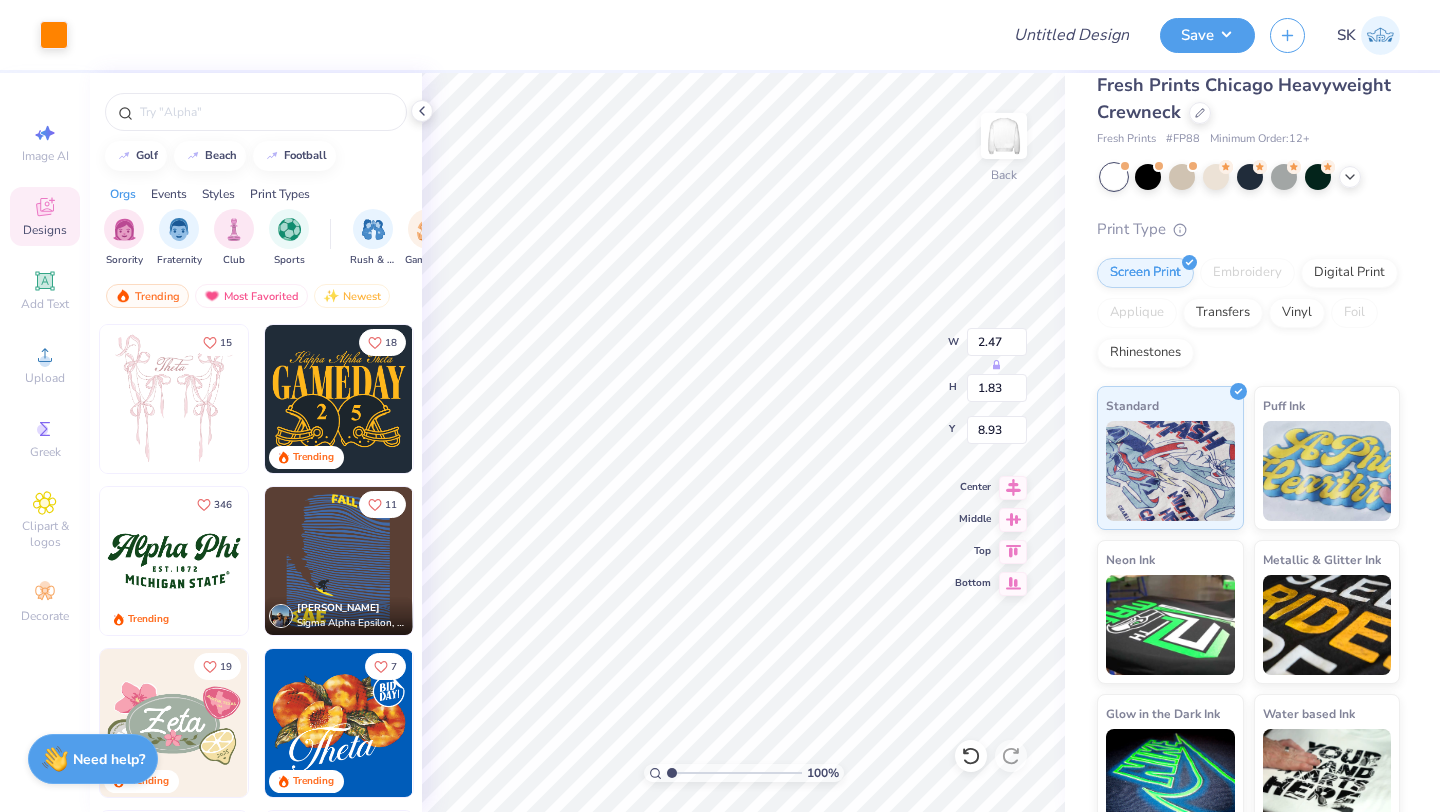 type on "8.93" 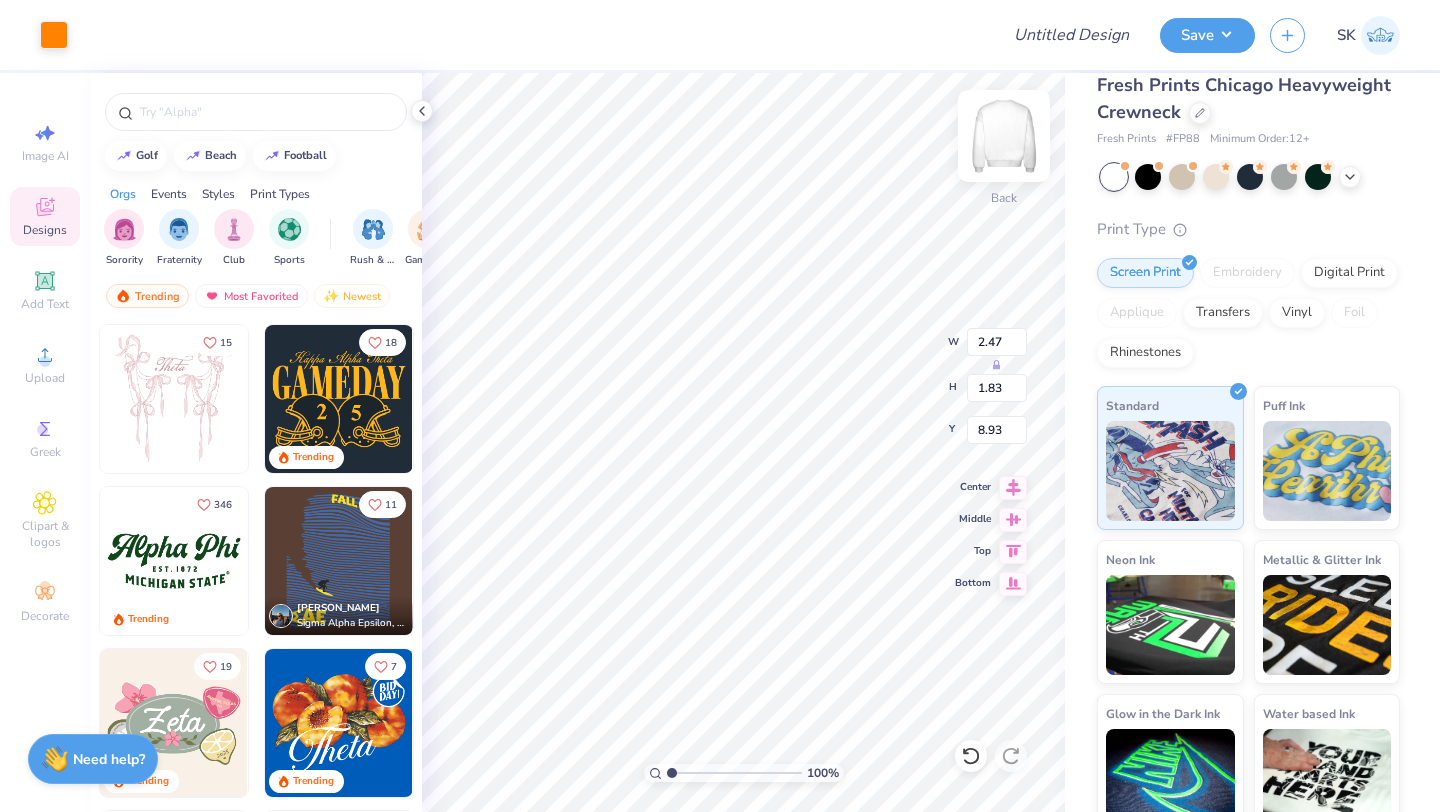 click at bounding box center [1004, 136] 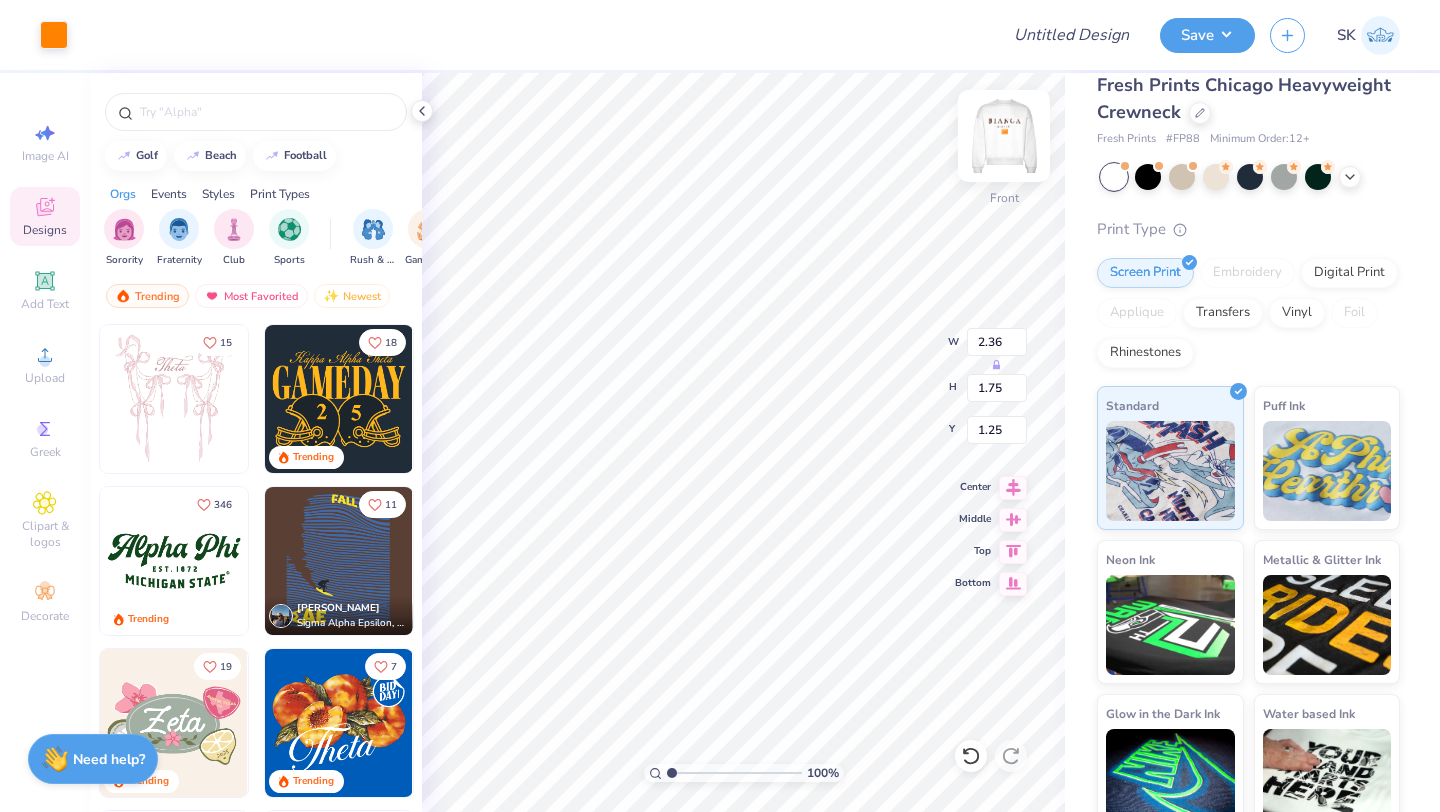 type on "1.25" 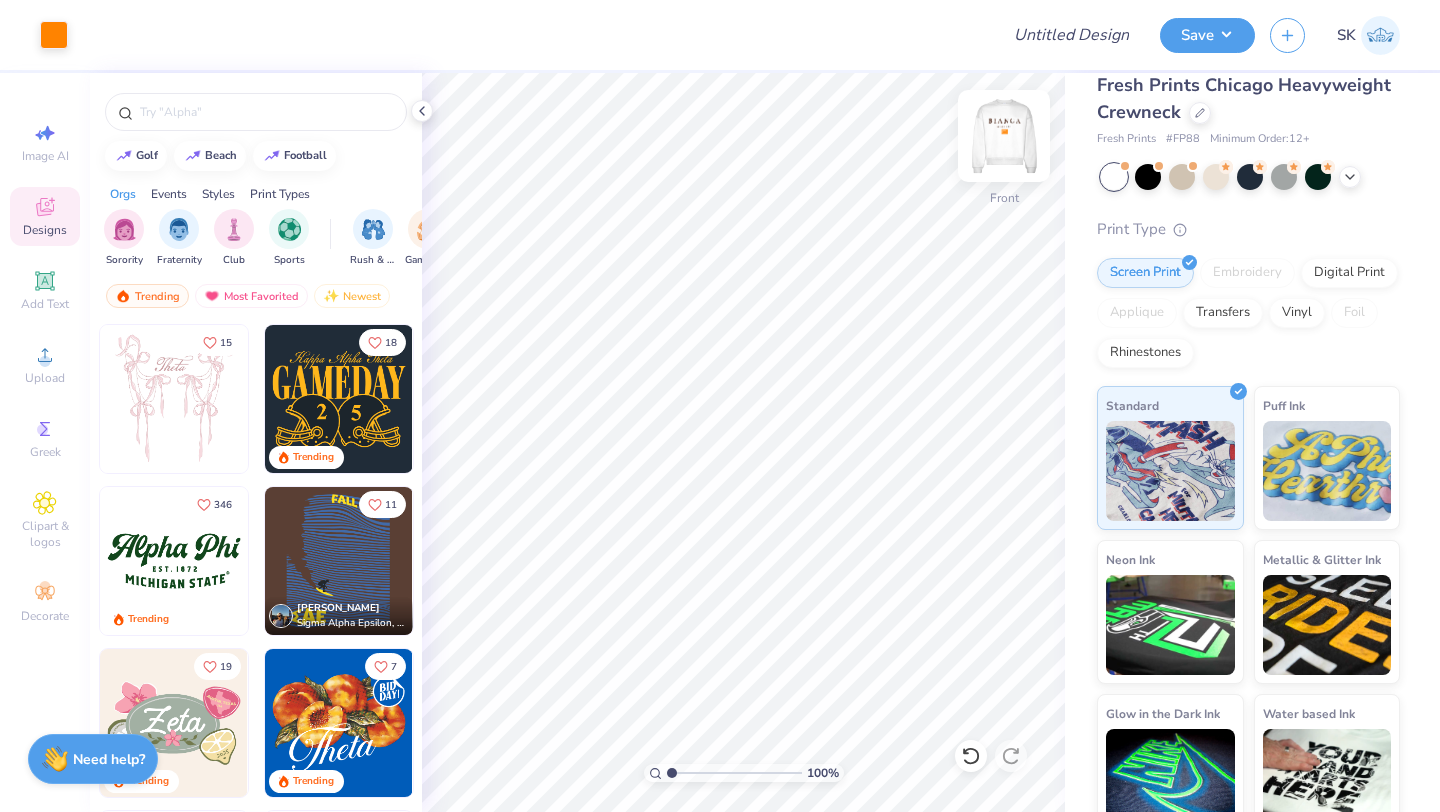 click at bounding box center (1004, 136) 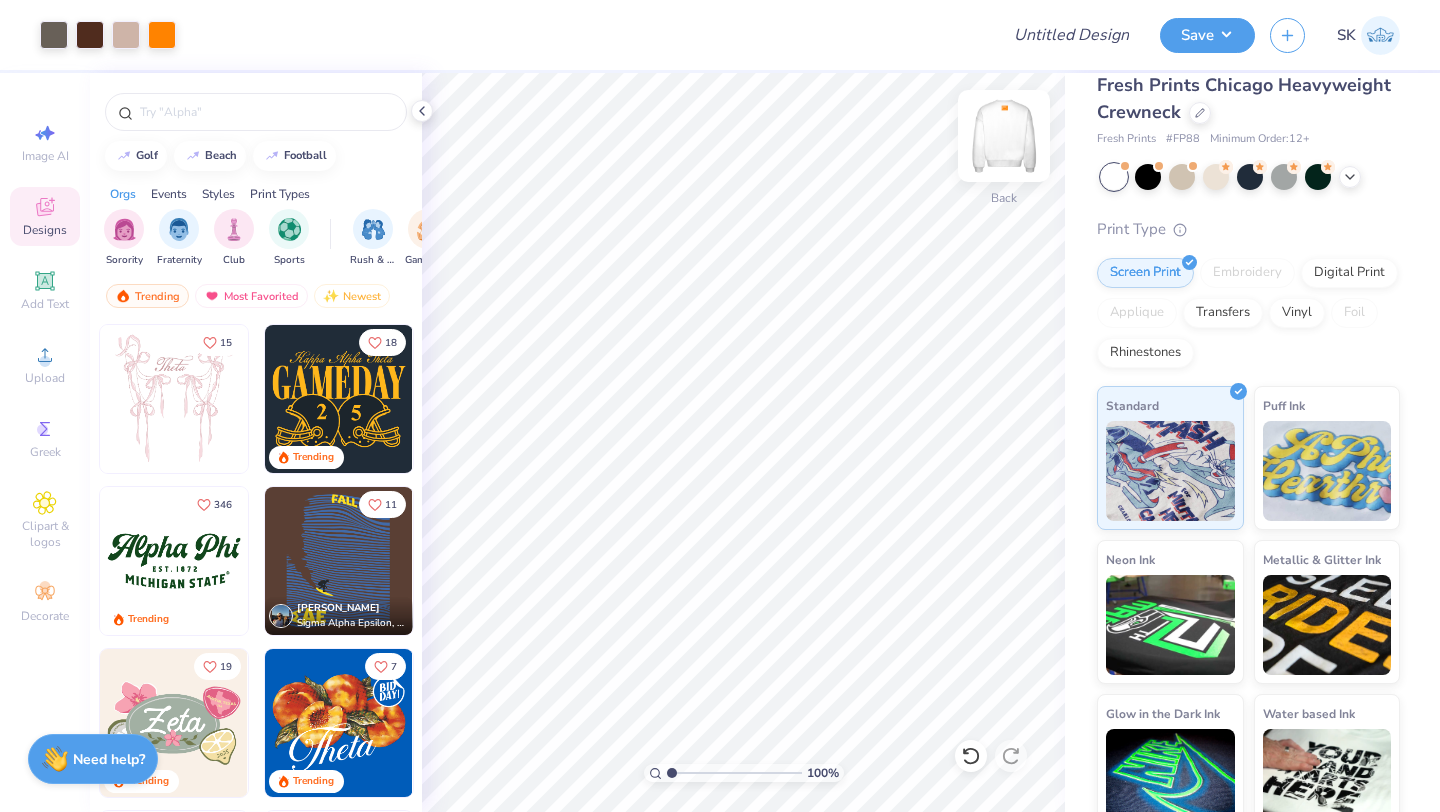 click at bounding box center [1004, 136] 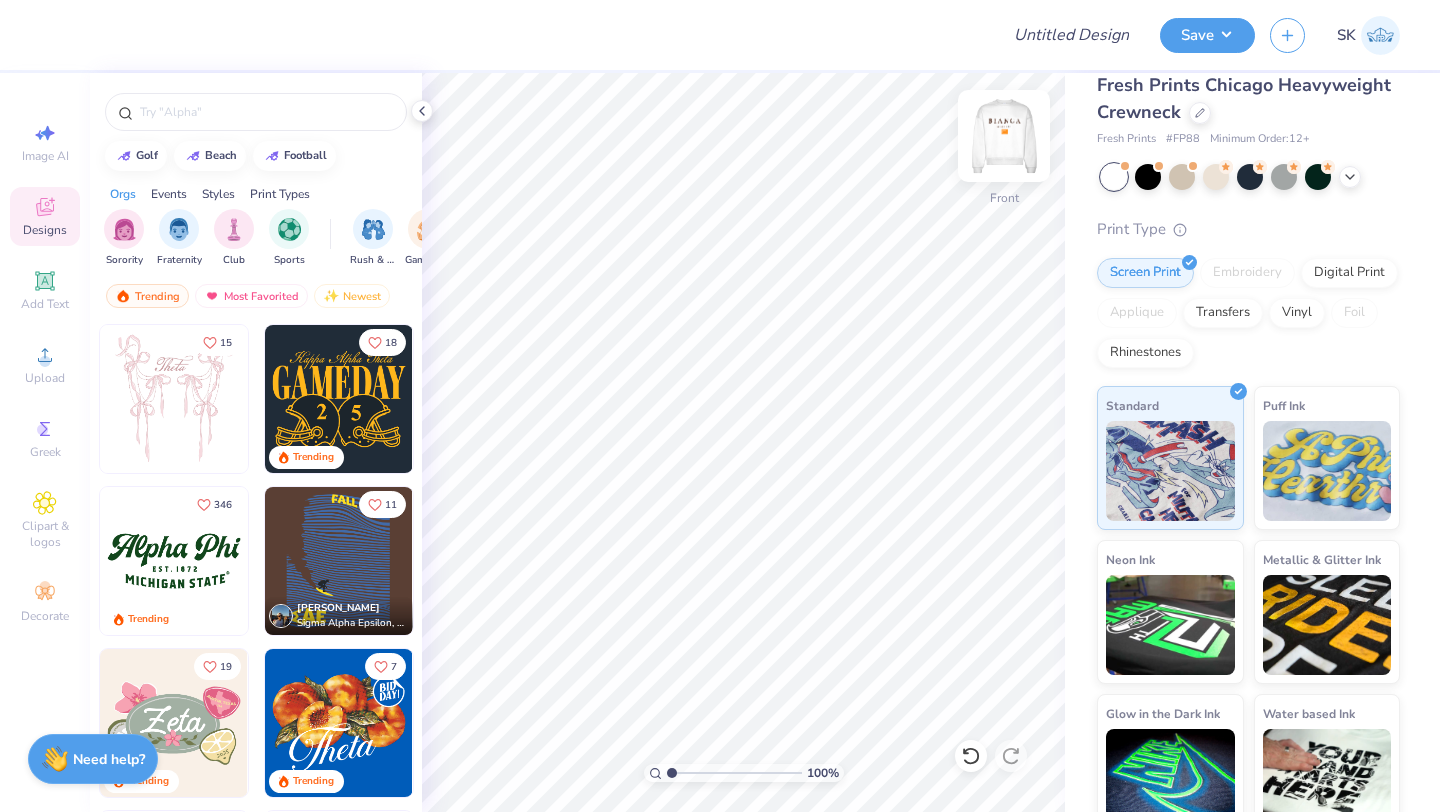 click at bounding box center (1004, 136) 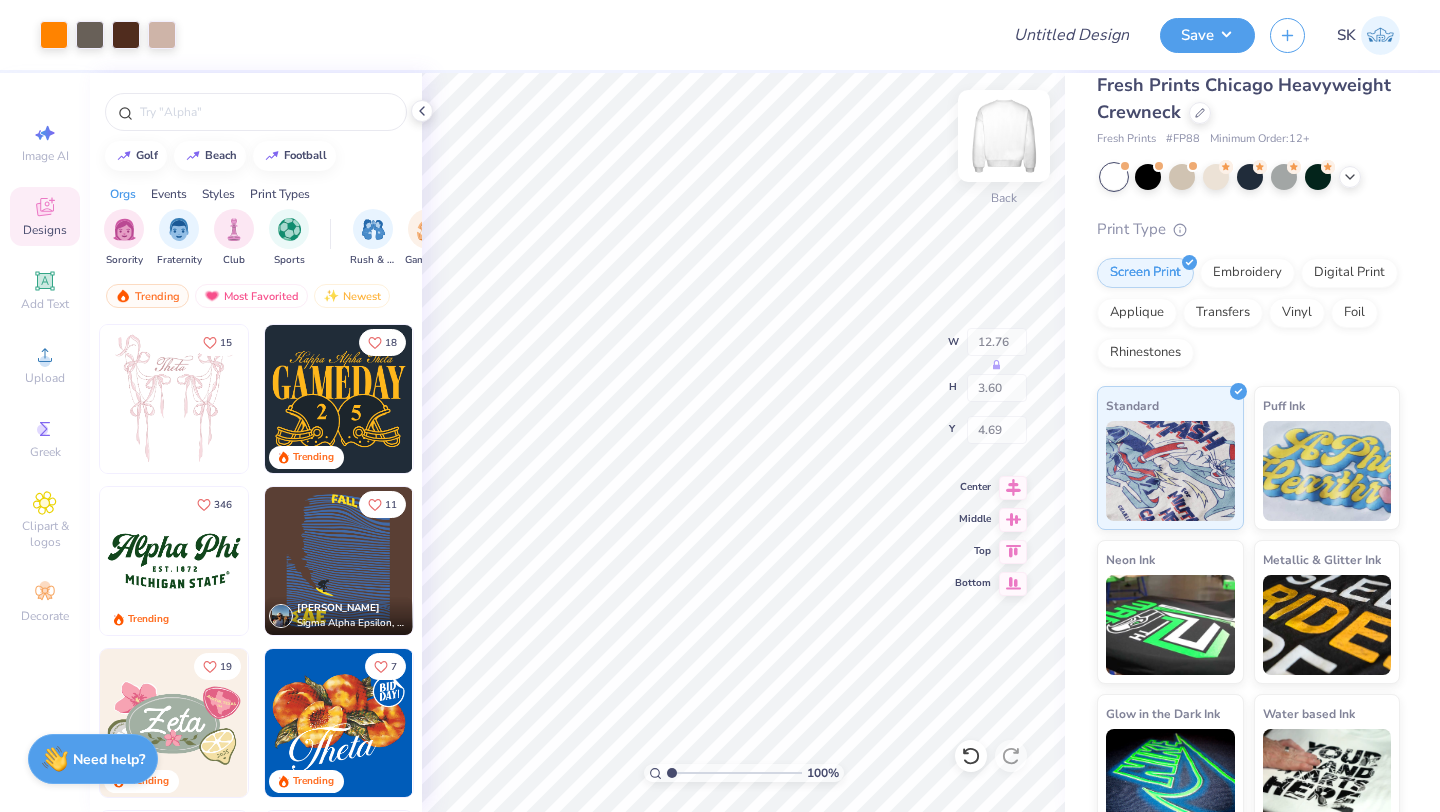 type on "4.69" 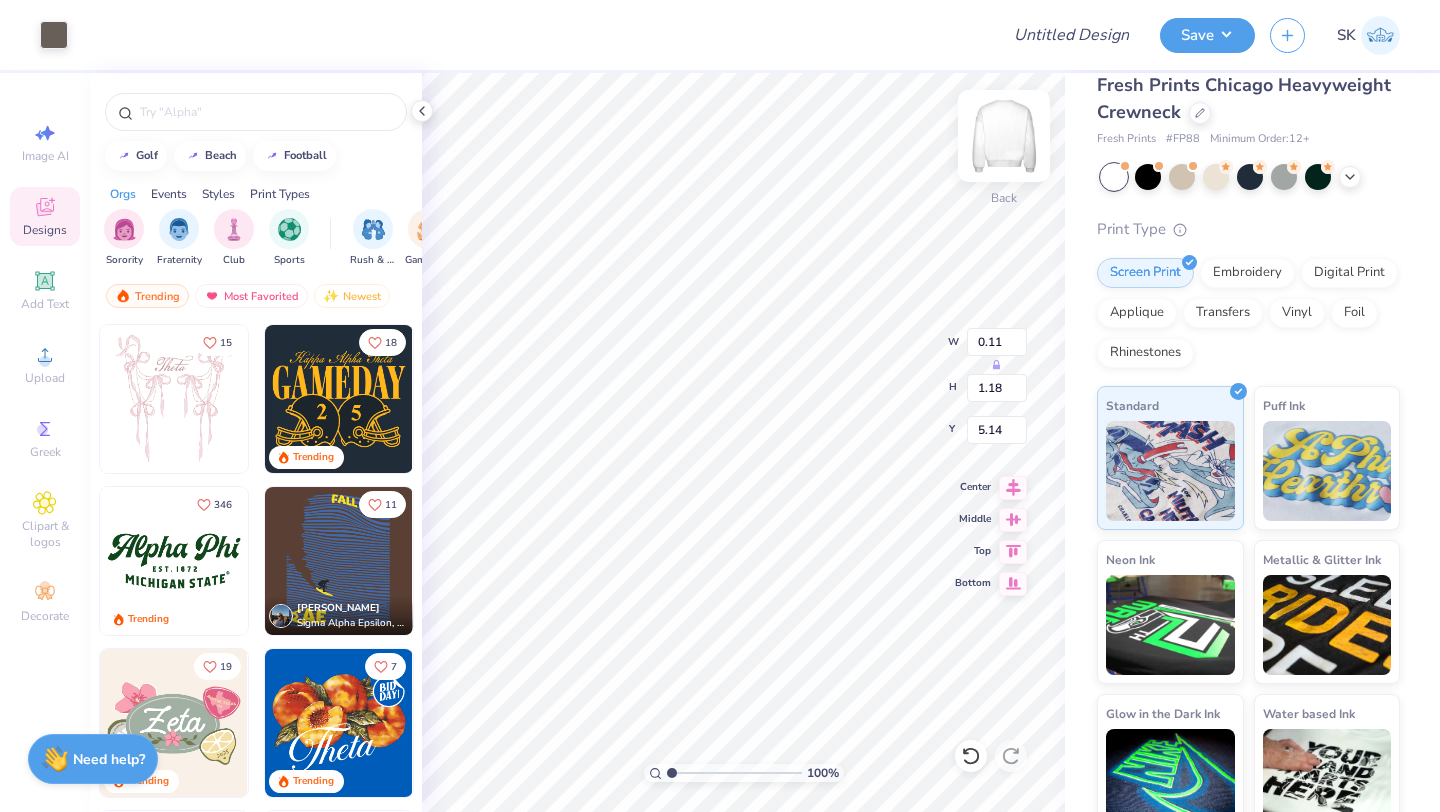 type on "0.29" 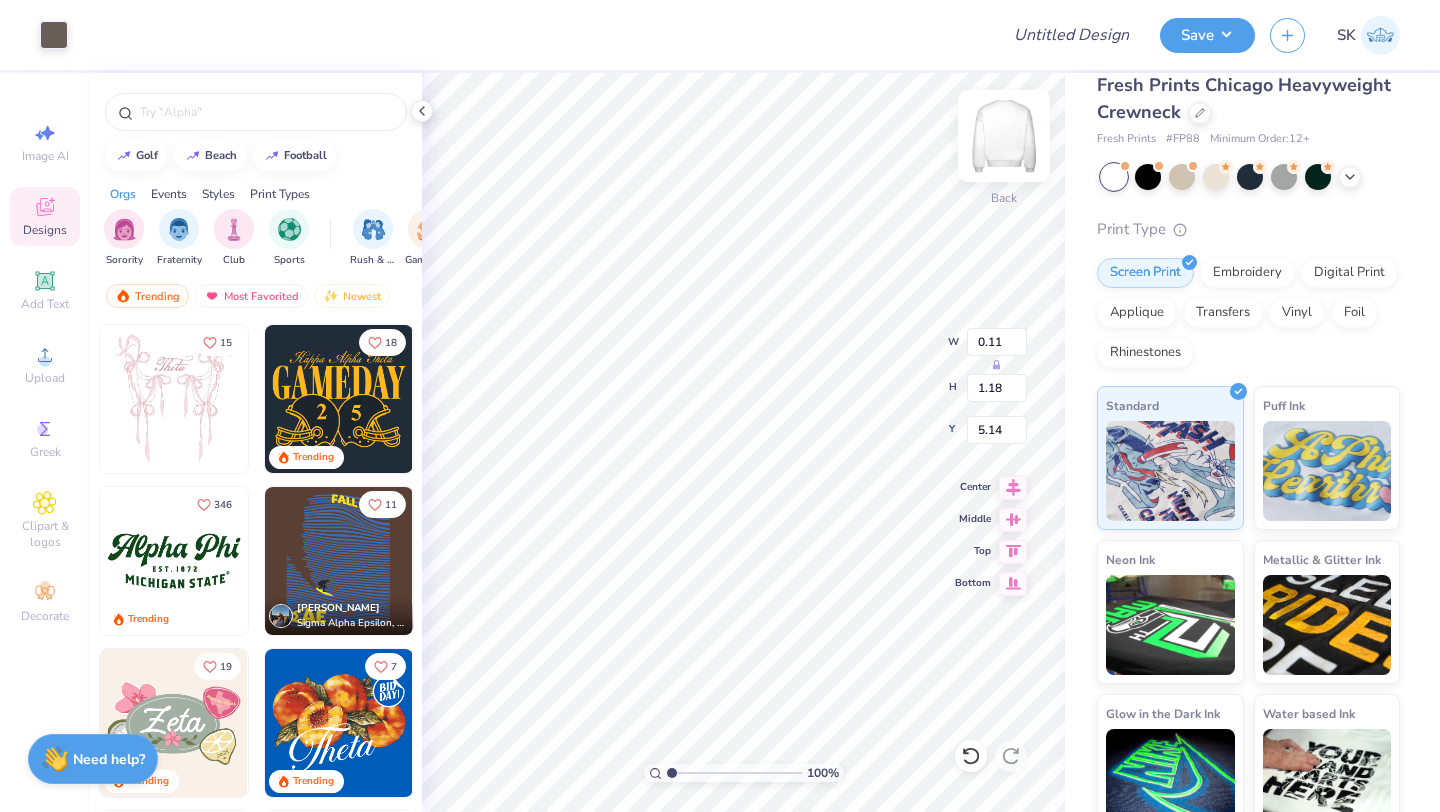 type on "0.70" 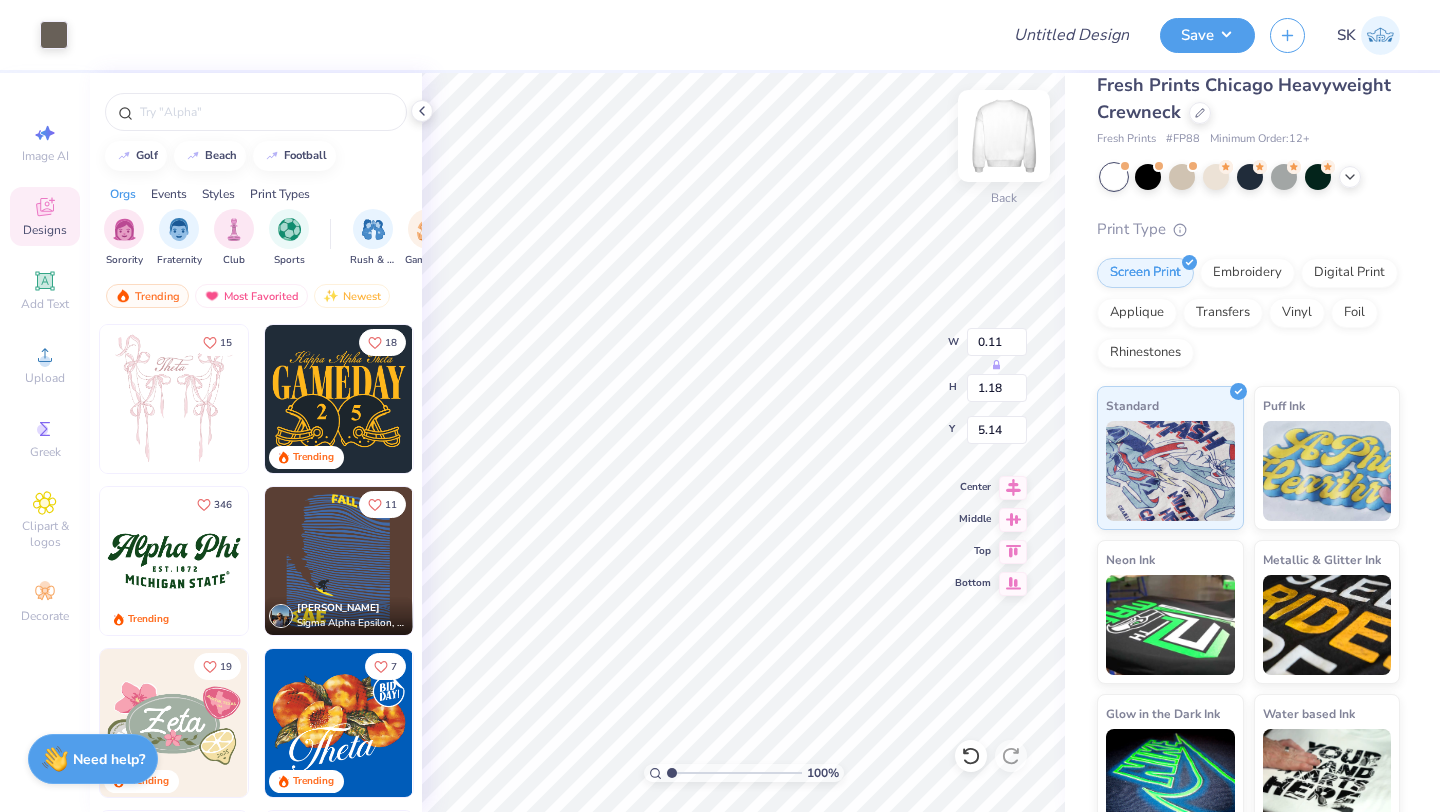type on "5.02" 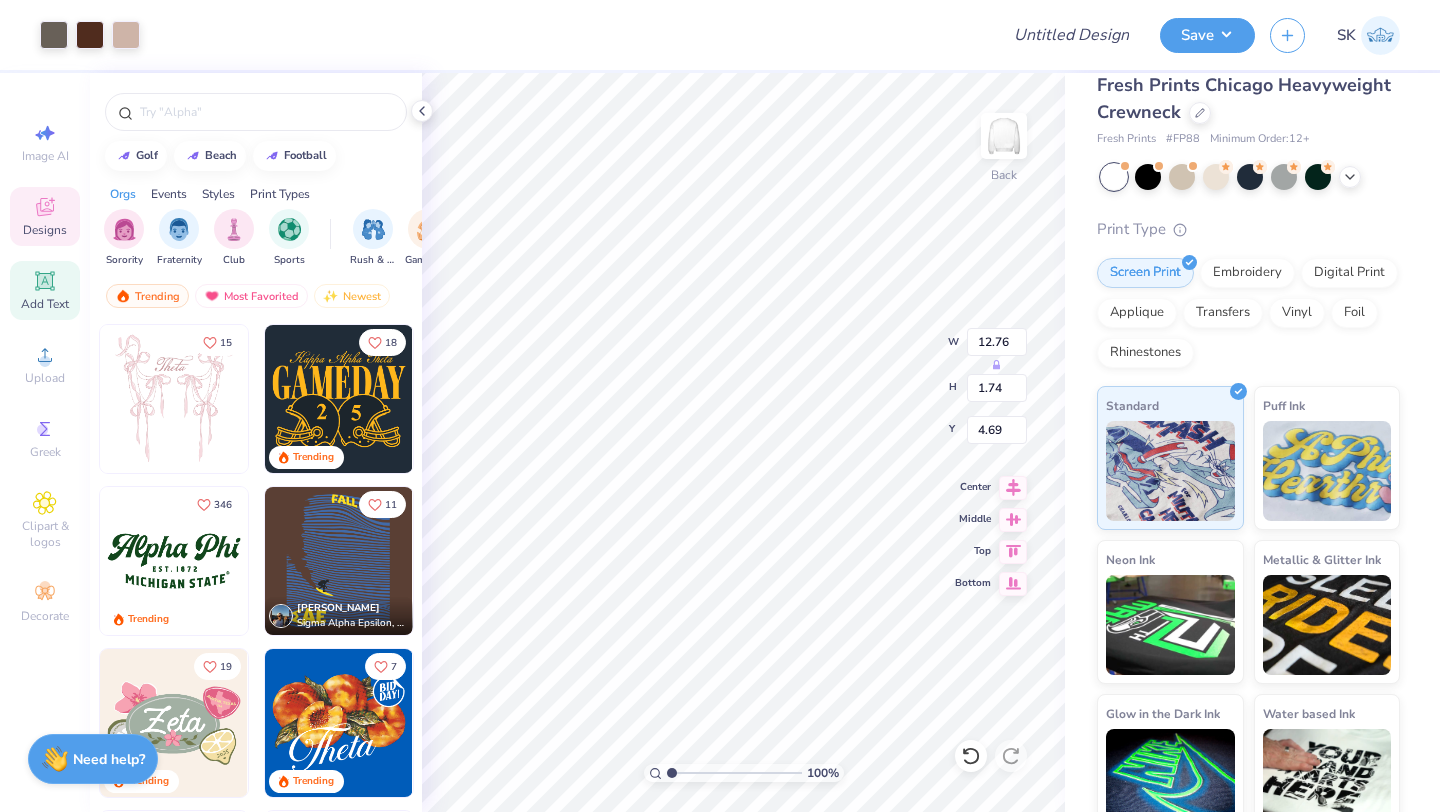 click on "Add Text" at bounding box center [45, 304] 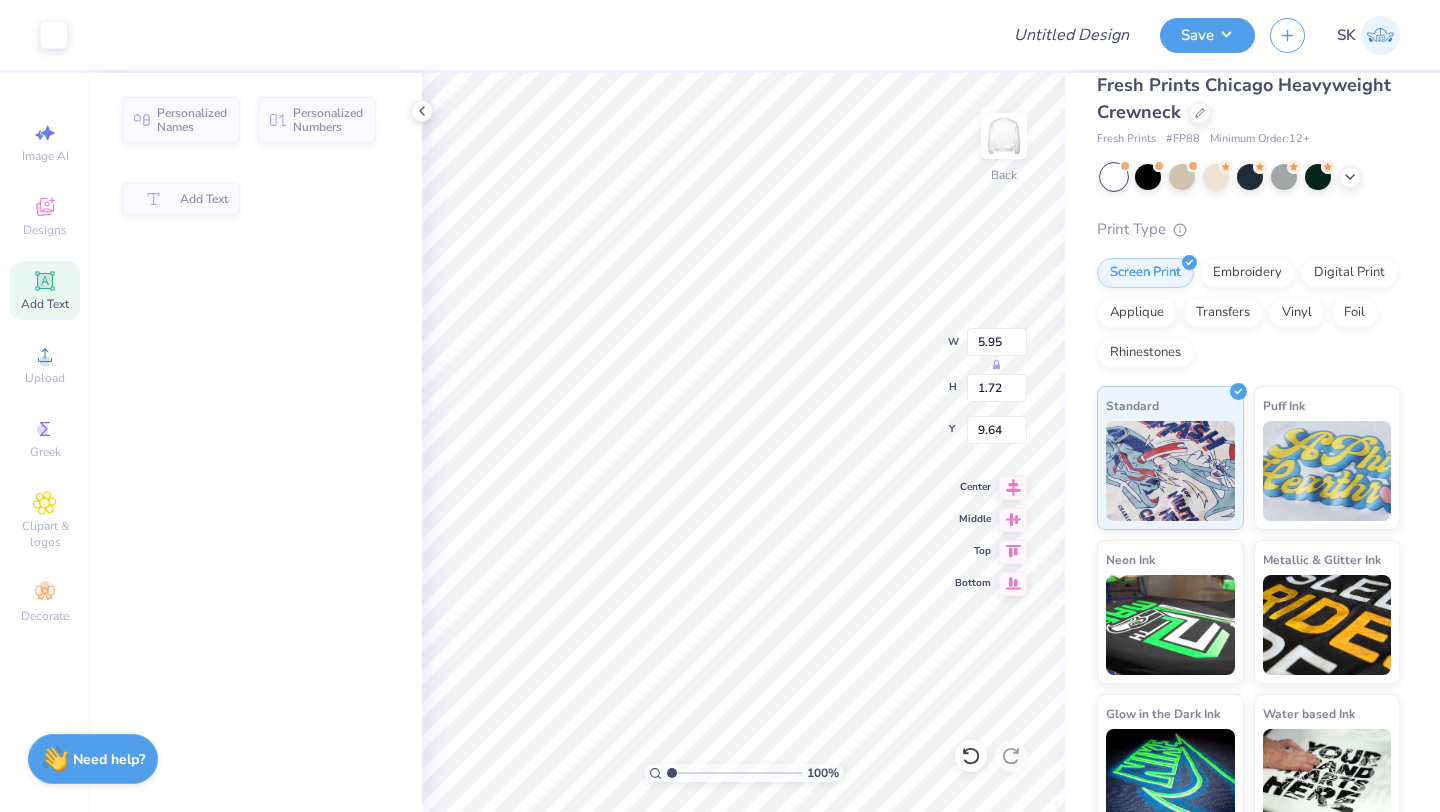 type on "5.95" 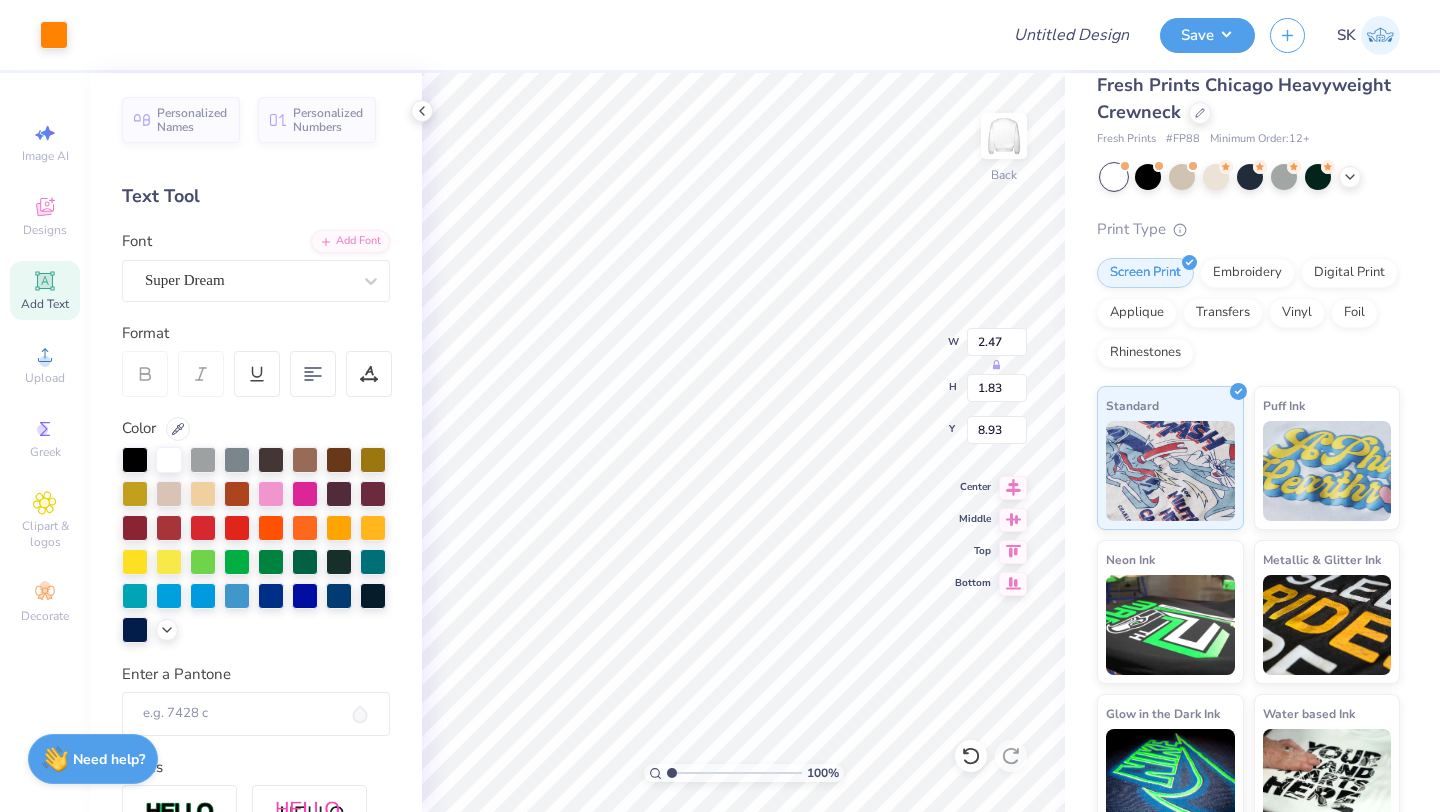type on "9.12" 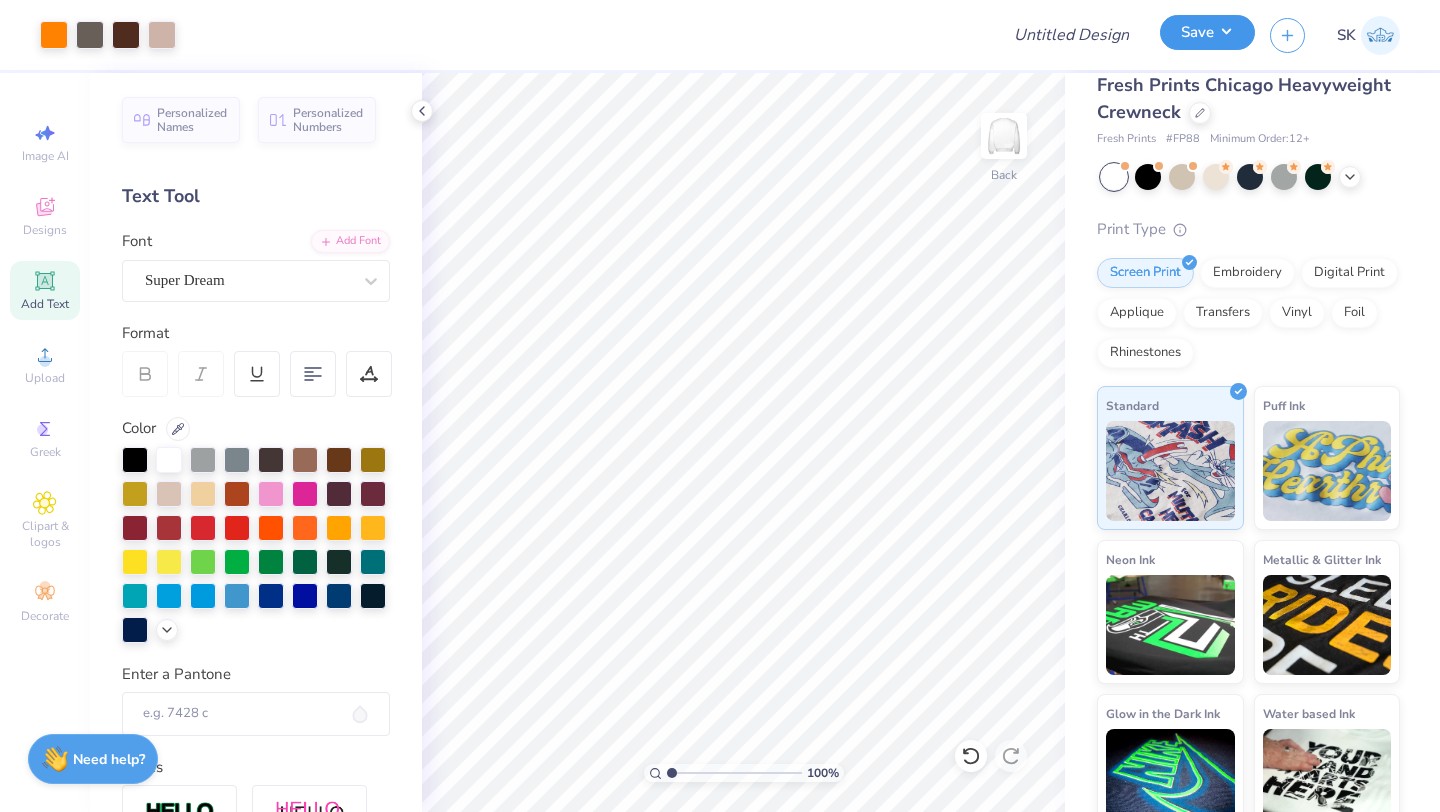 click on "Save" at bounding box center [1207, 32] 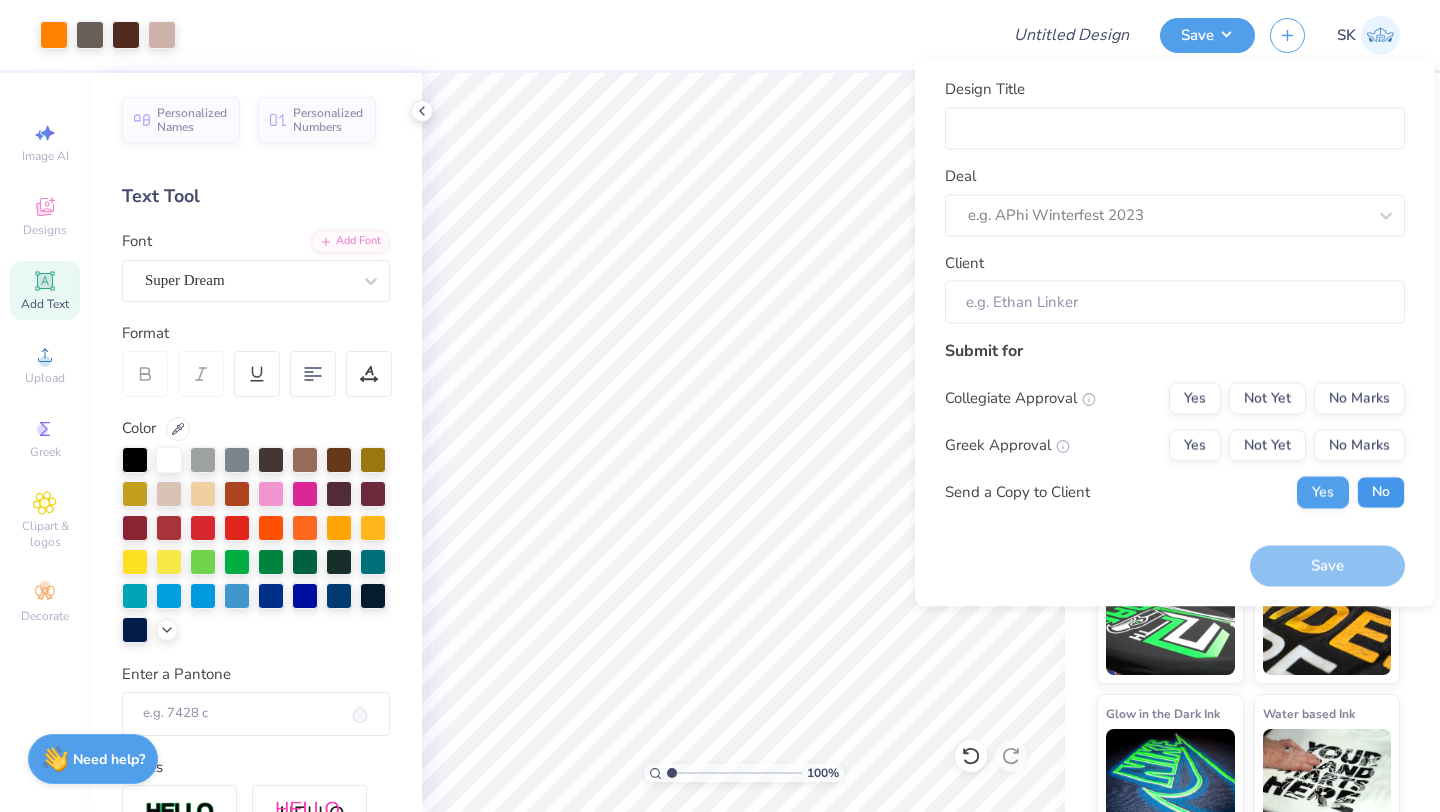 click on "No" at bounding box center (1381, 492) 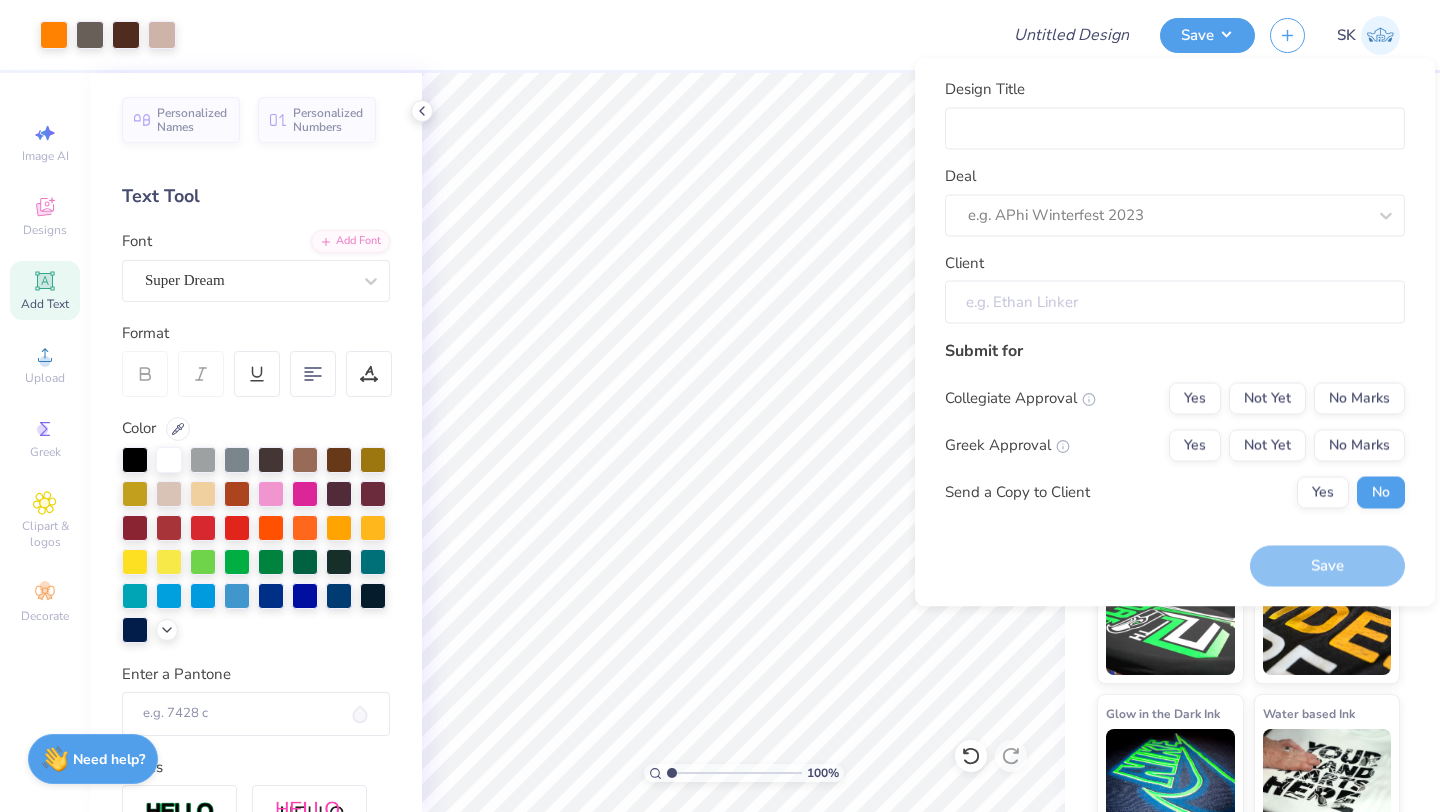 click on "Client" at bounding box center [1175, 302] 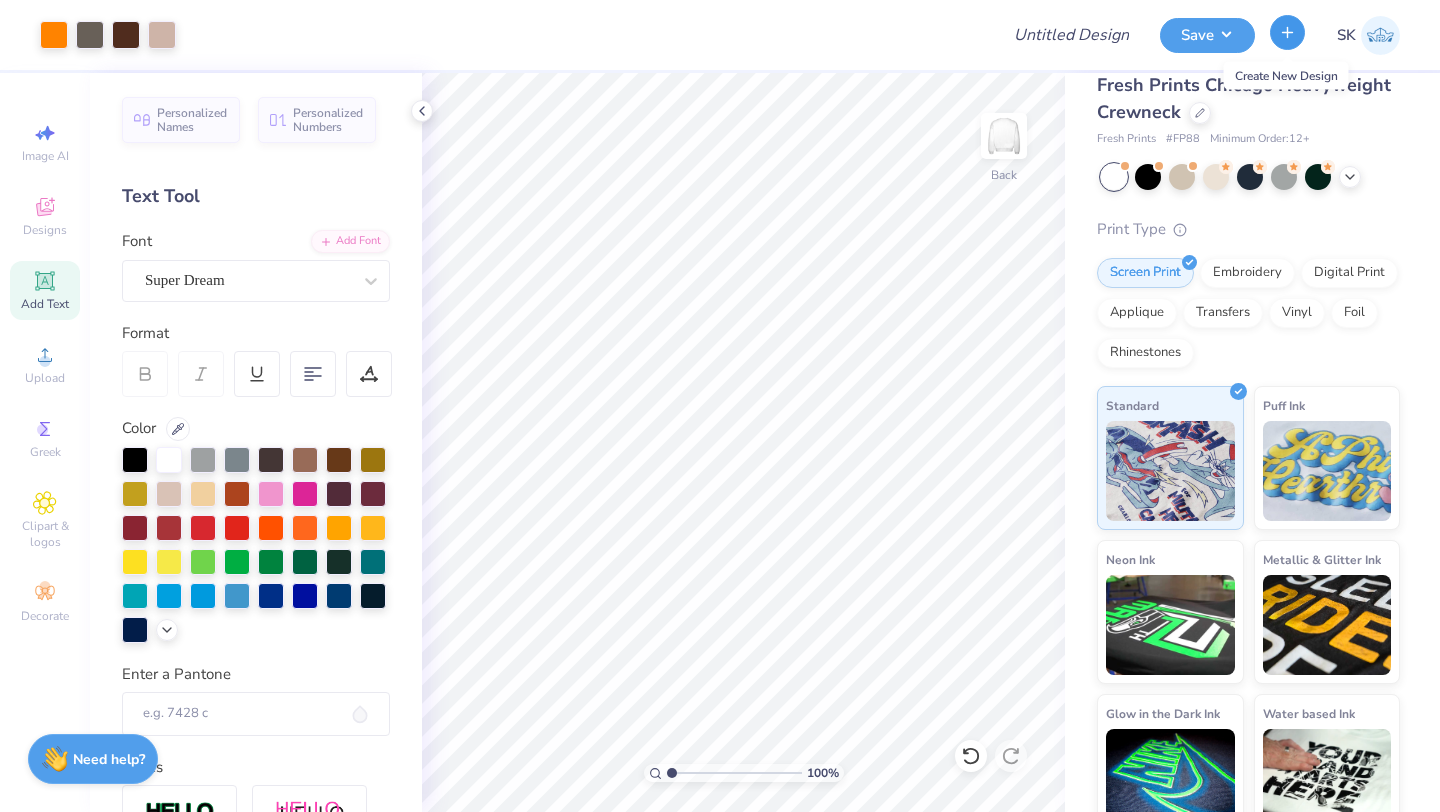 click at bounding box center (1287, 32) 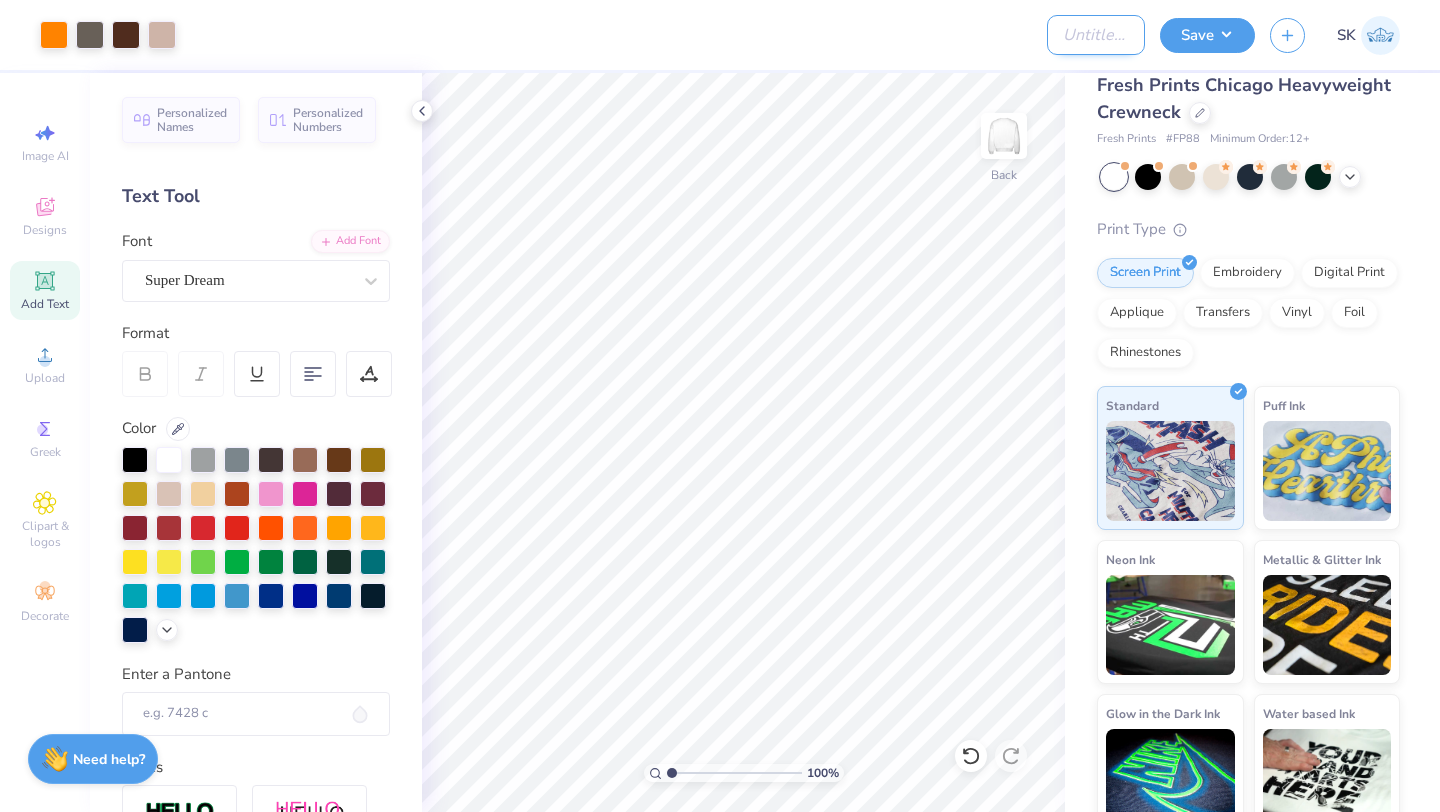 click on "Design Title" at bounding box center [1096, 35] 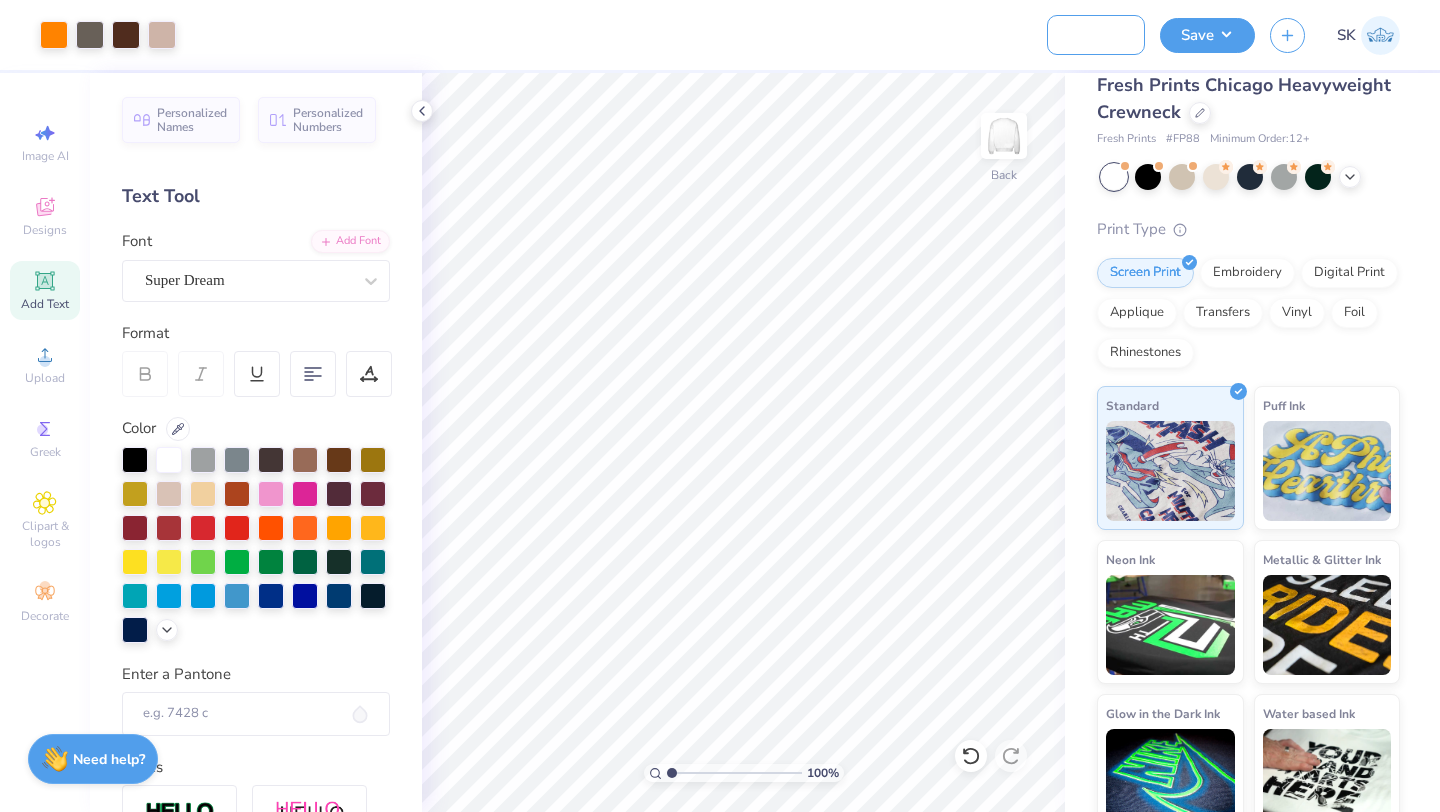 scroll, scrollTop: 0, scrollLeft: 86, axis: horizontal 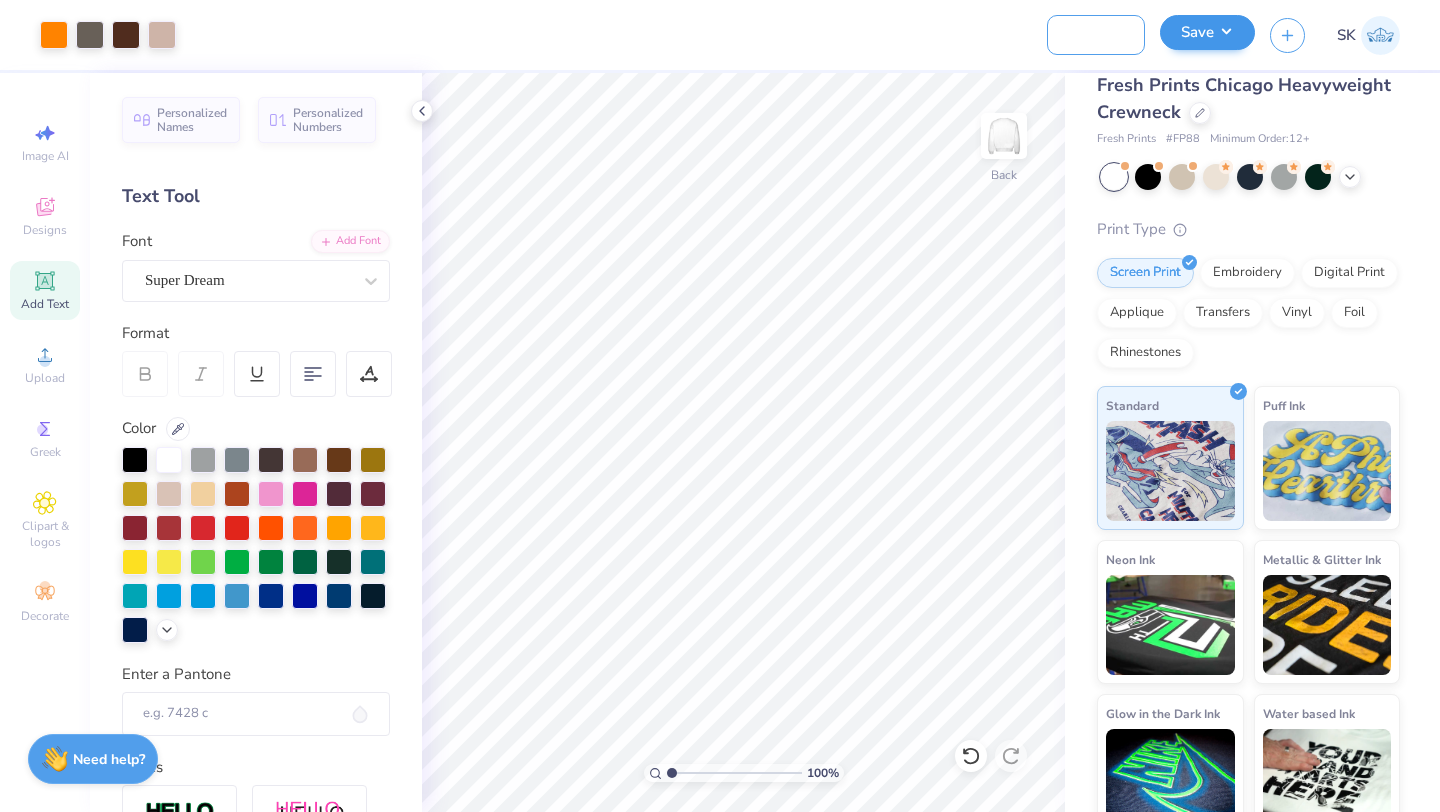 type on "[PERSON_NAME] Crew" 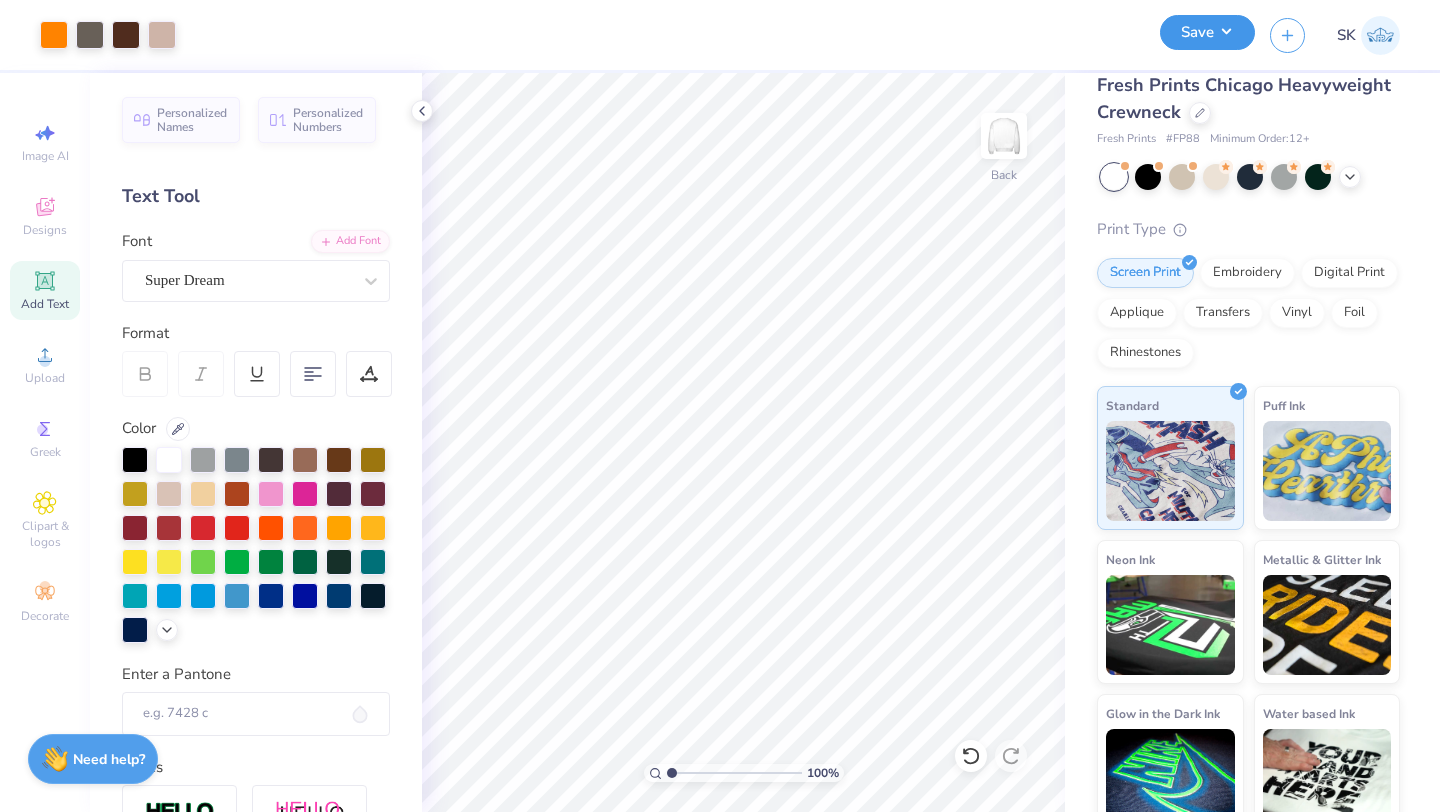 click on "Save" at bounding box center (1207, 32) 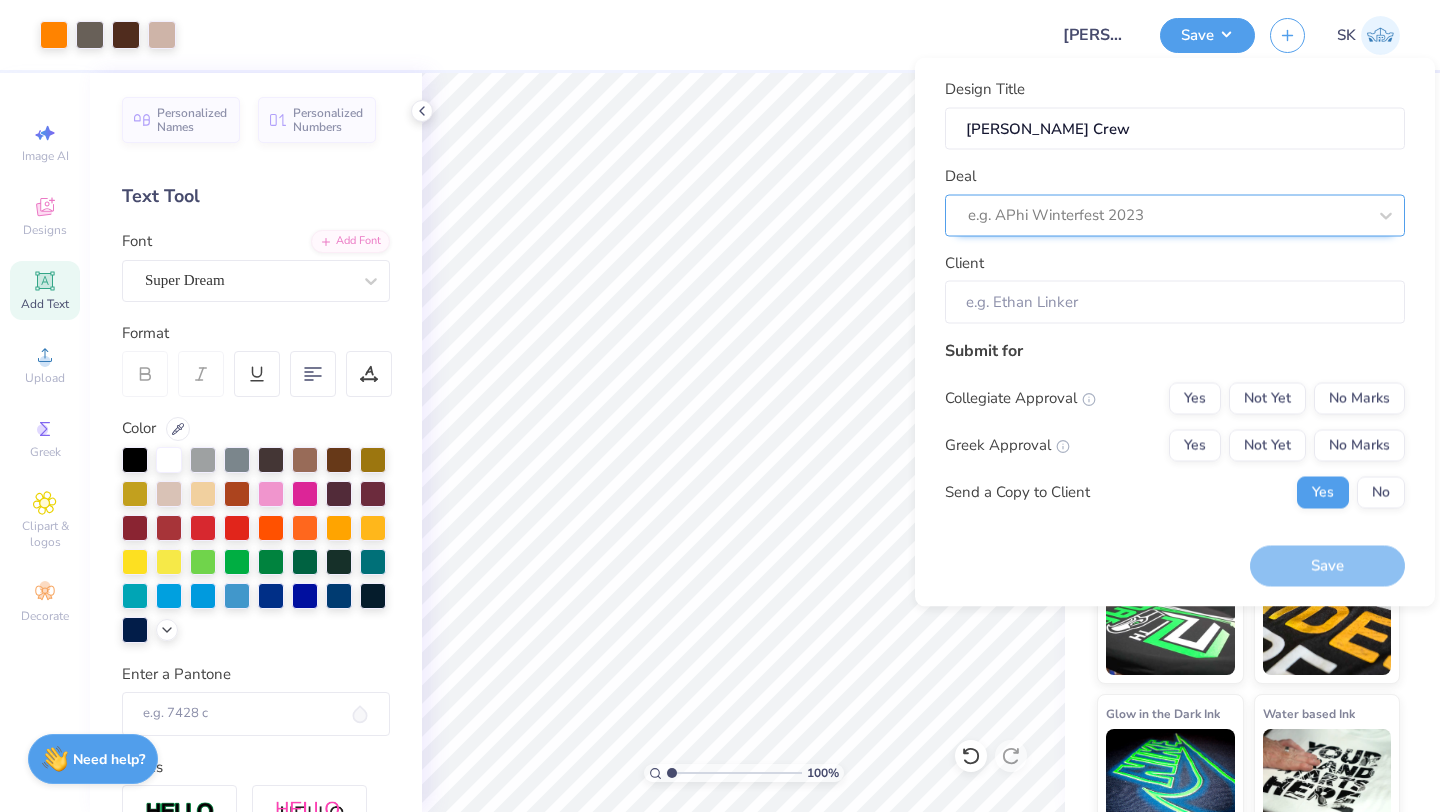 click at bounding box center [1167, 215] 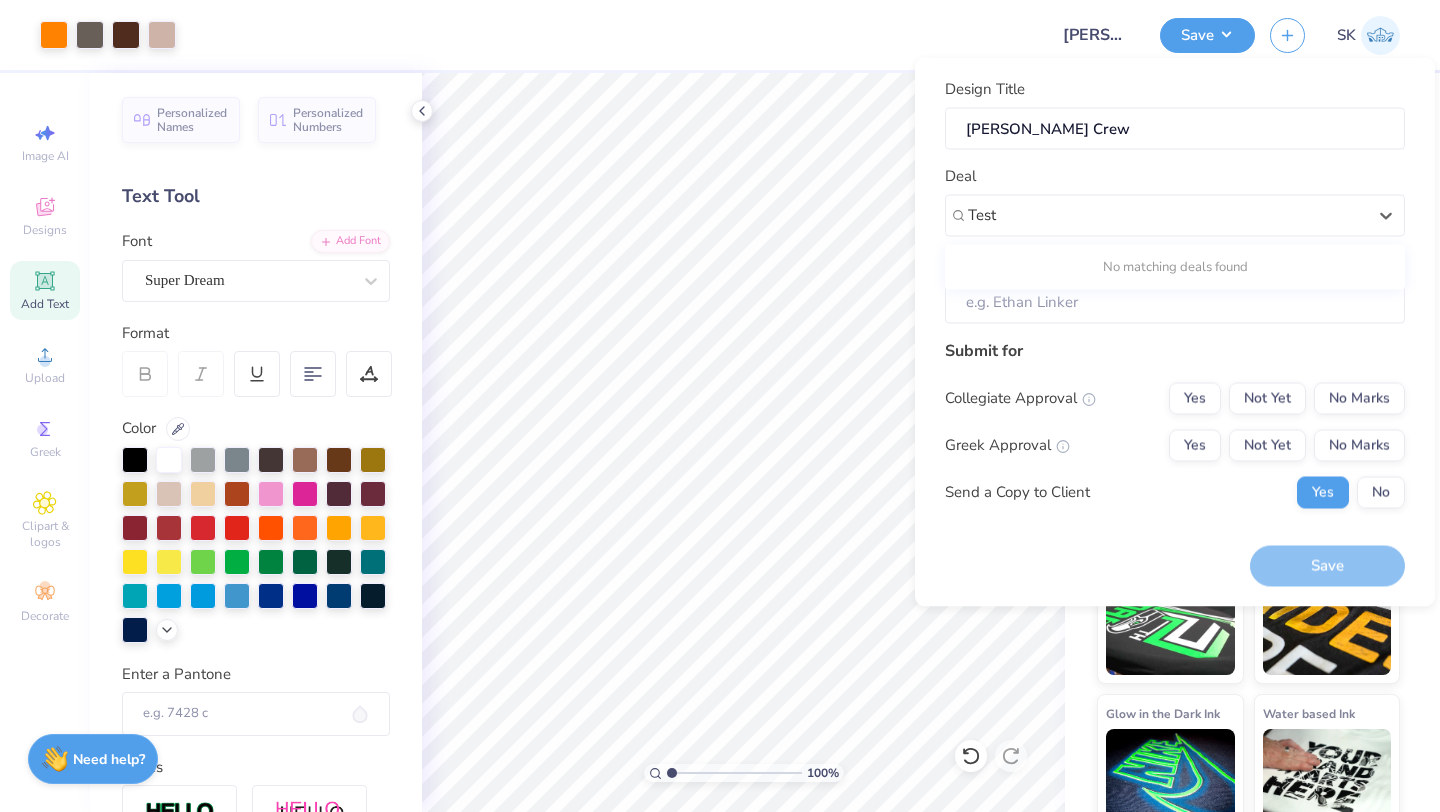type on "Test" 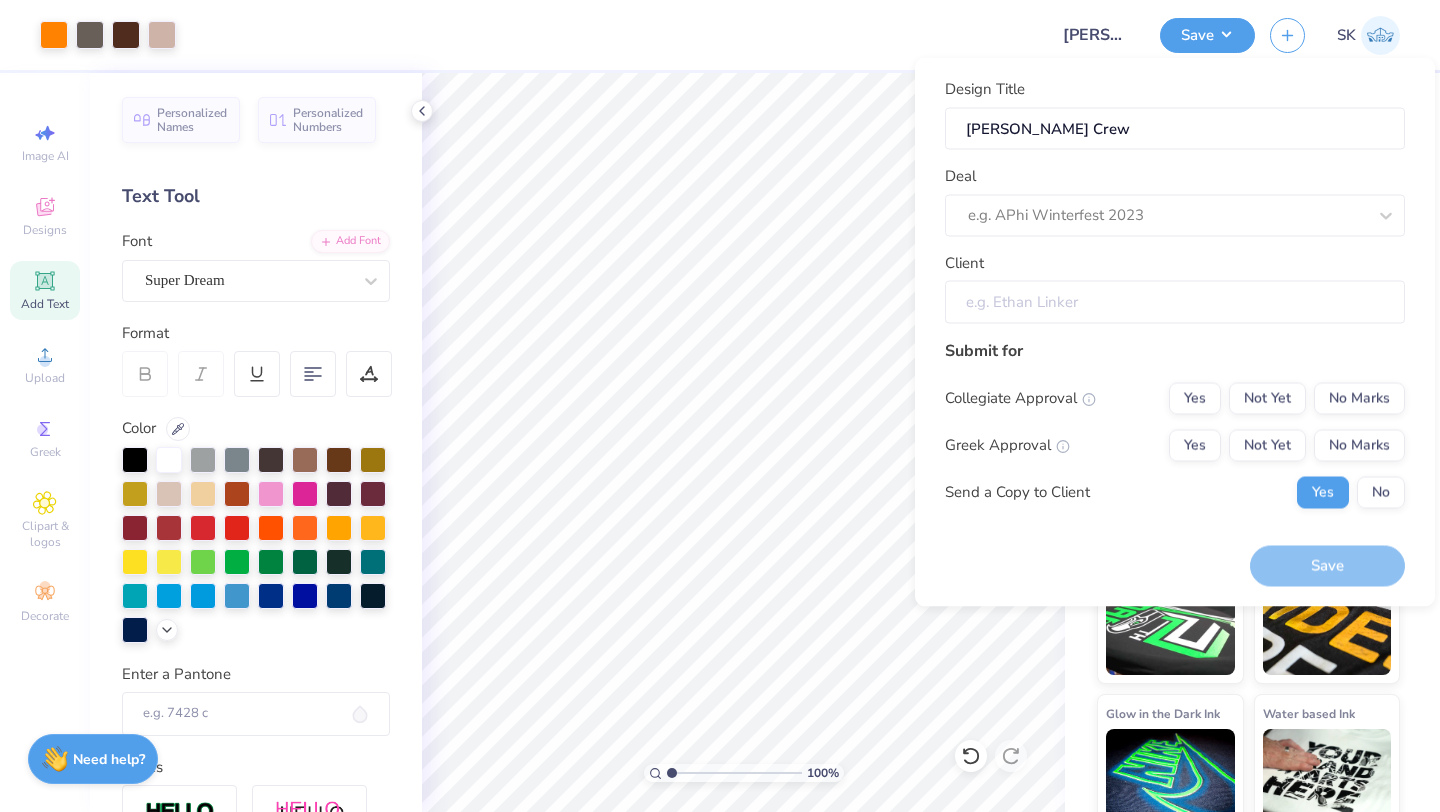 click on "Client" at bounding box center (1175, 302) 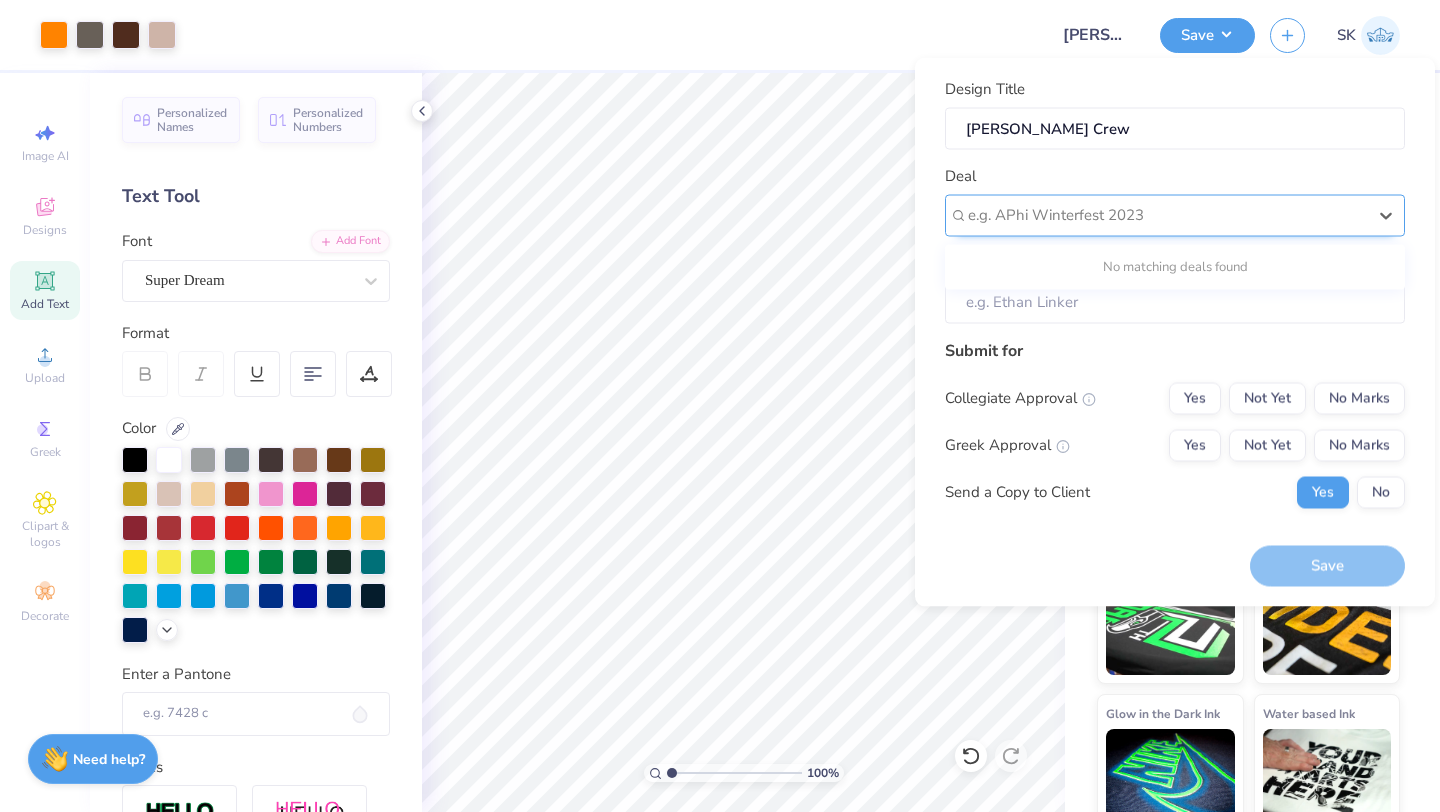 click at bounding box center (1167, 215) 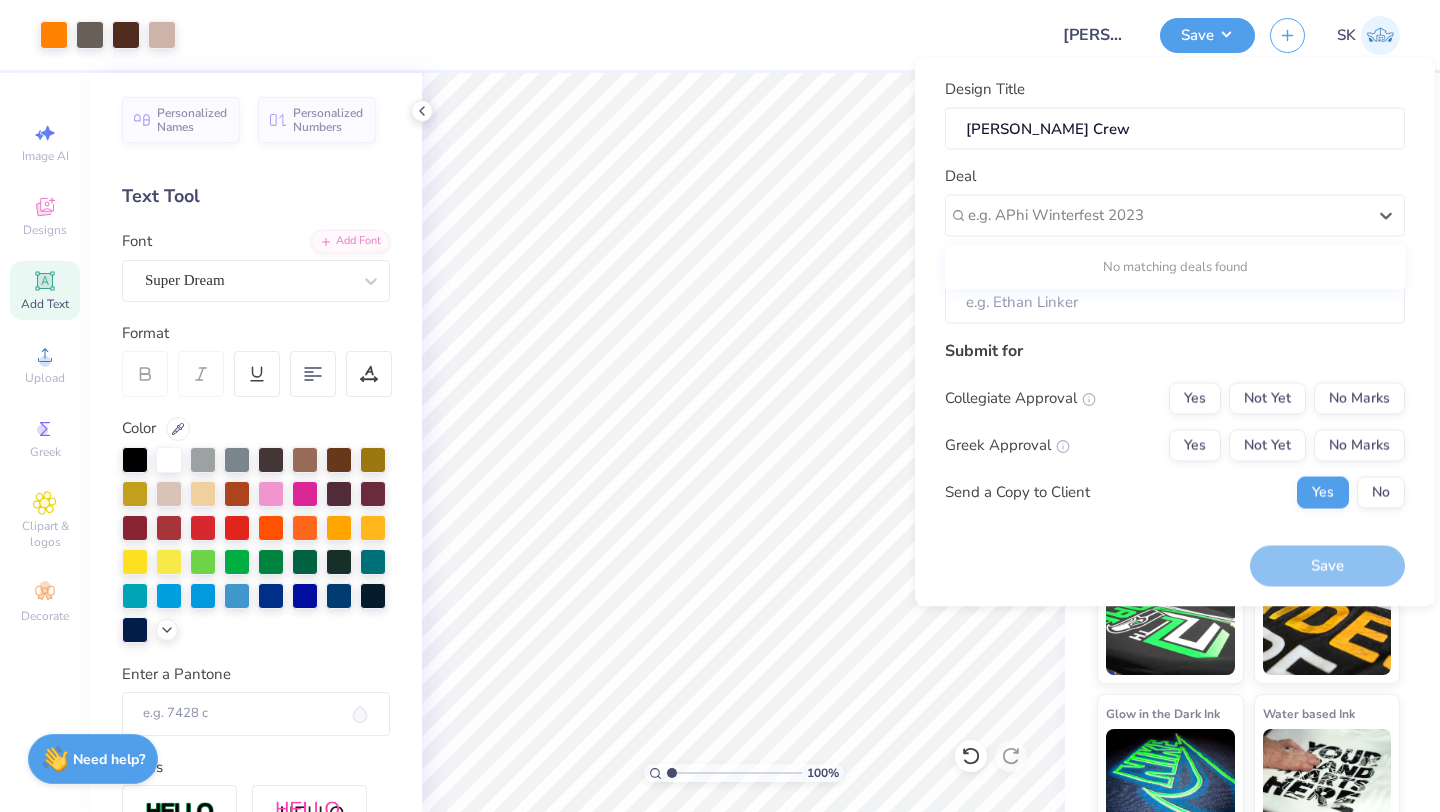 click on "No matching deals found" at bounding box center (1175, 267) 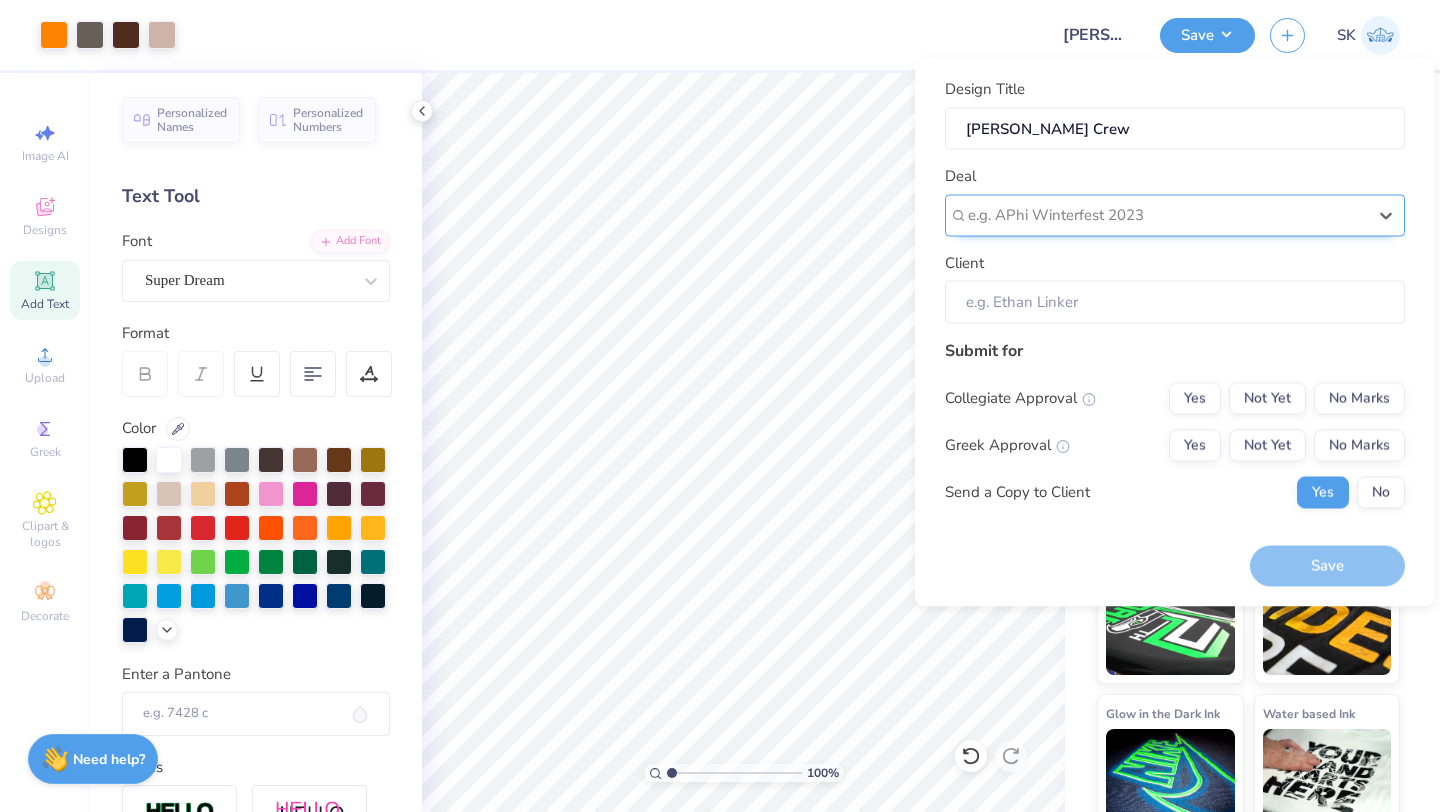 click on "e.g. APhi Winterfest 2023" at bounding box center (1167, 215) 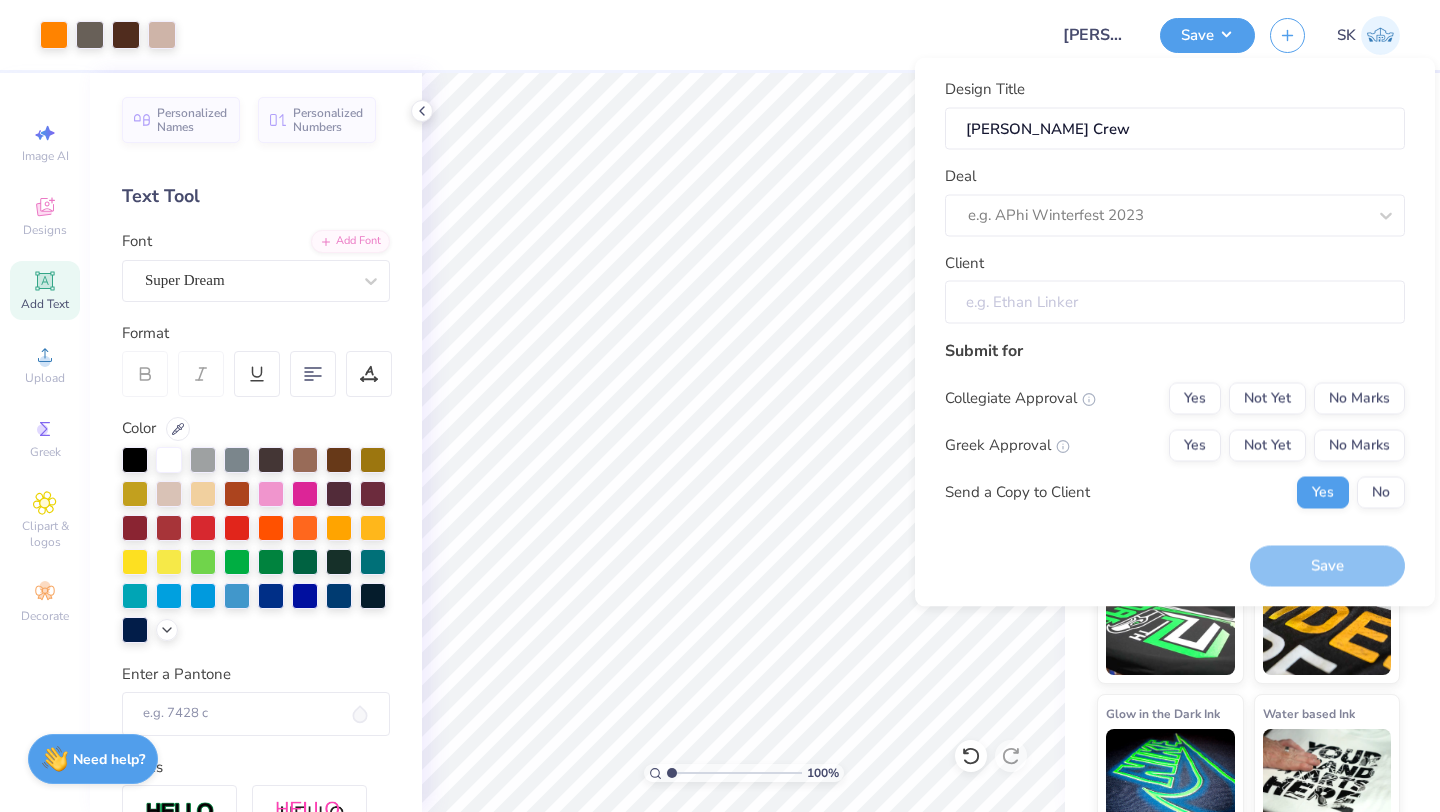 click on "Client" at bounding box center [1175, 302] 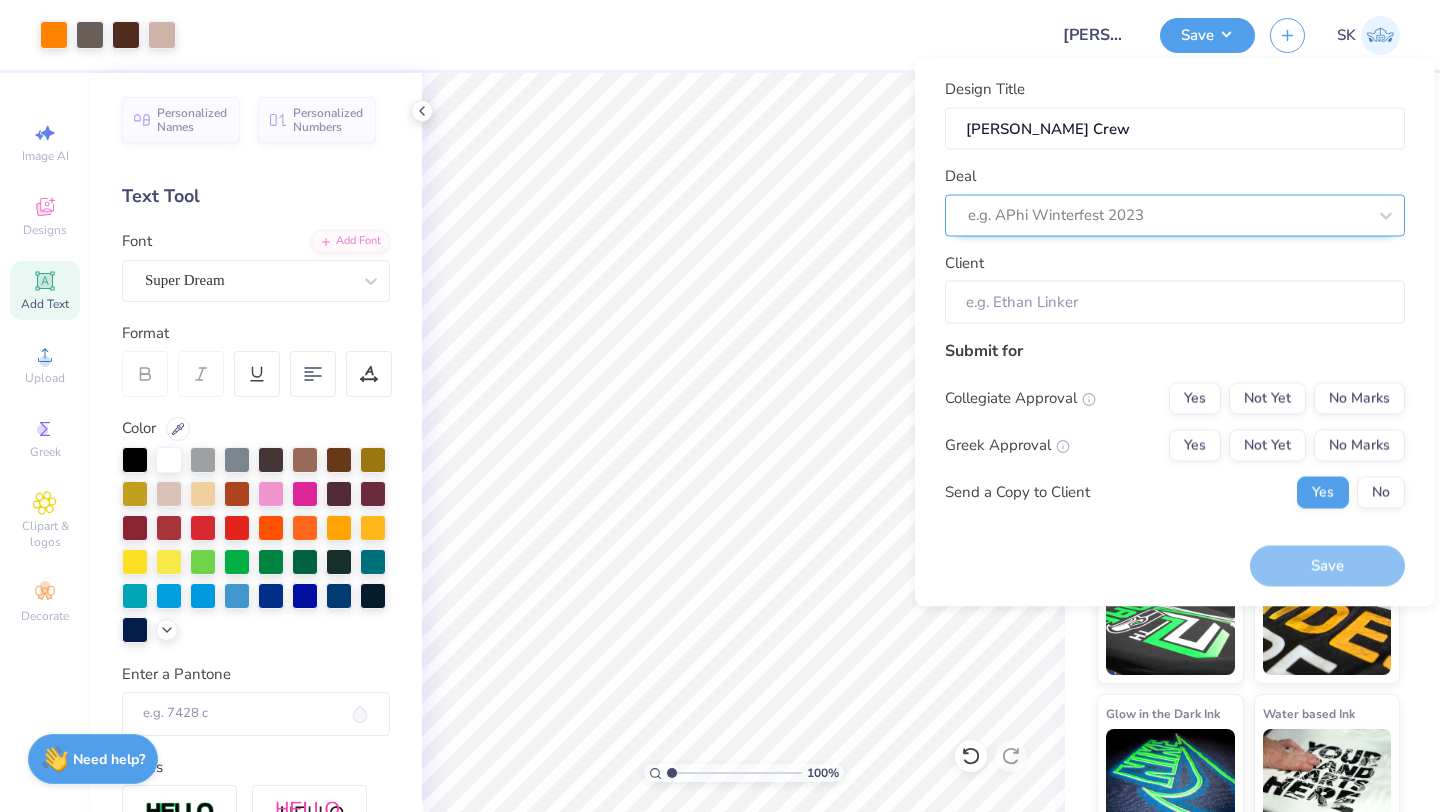 click at bounding box center [1167, 215] 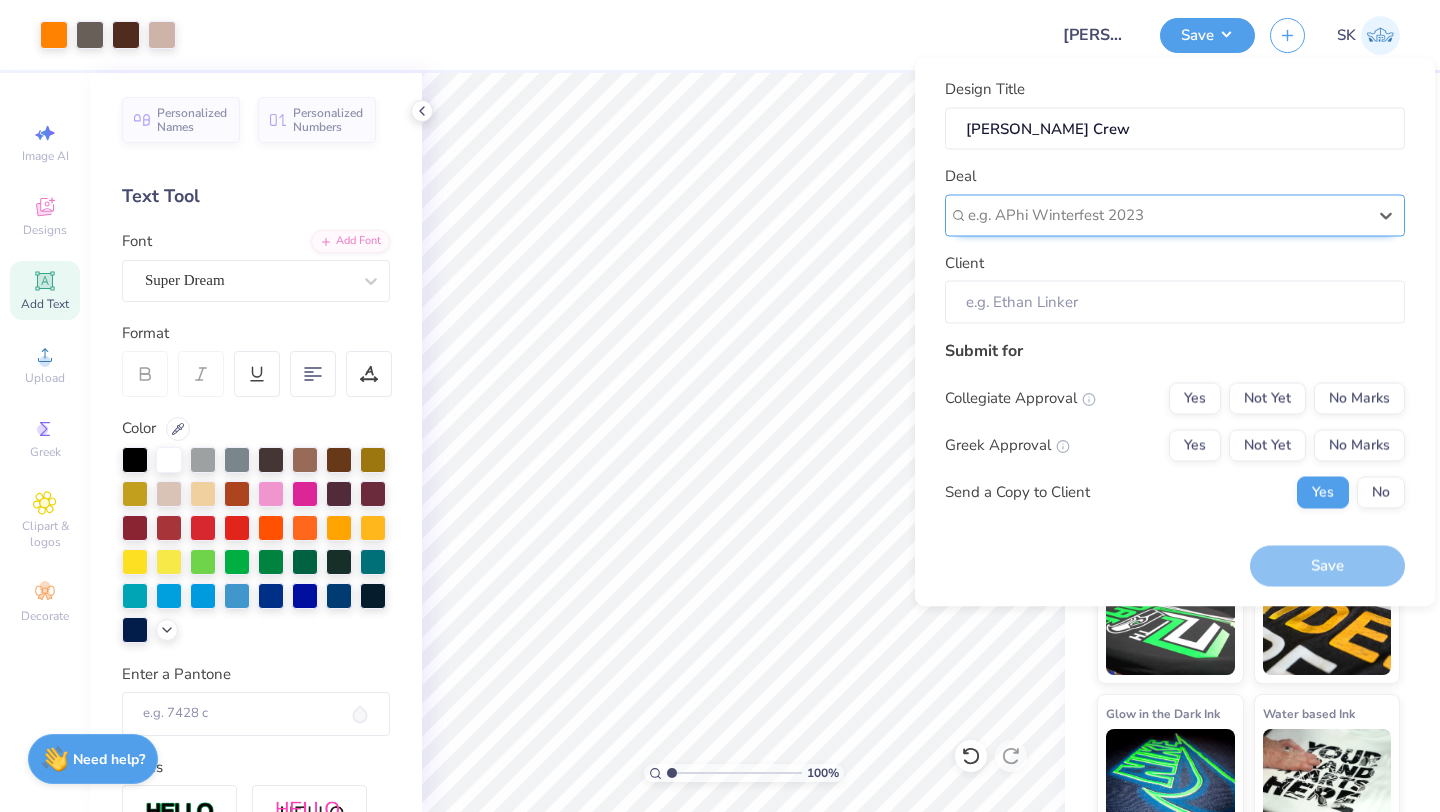 click at bounding box center (1167, 215) 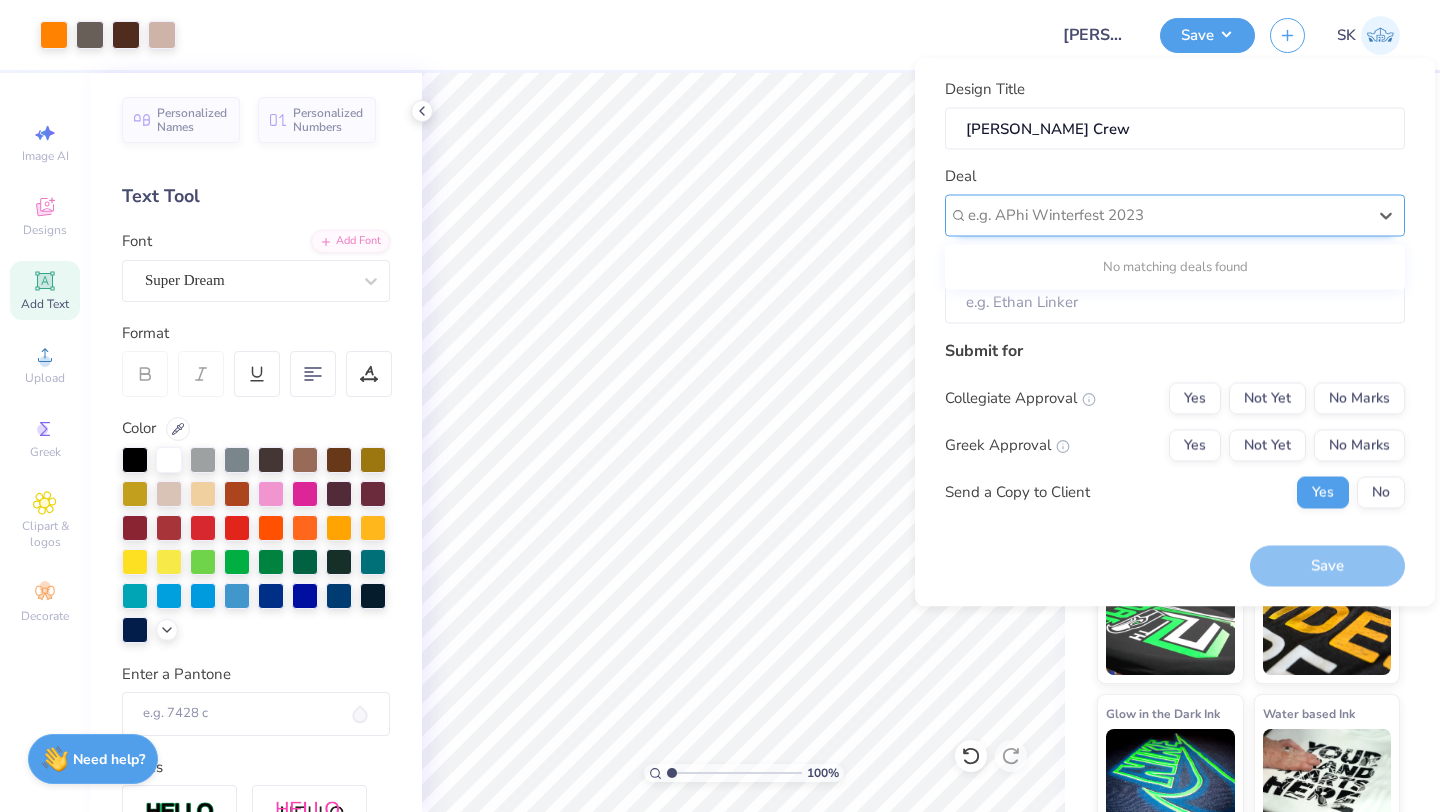 click at bounding box center (1167, 215) 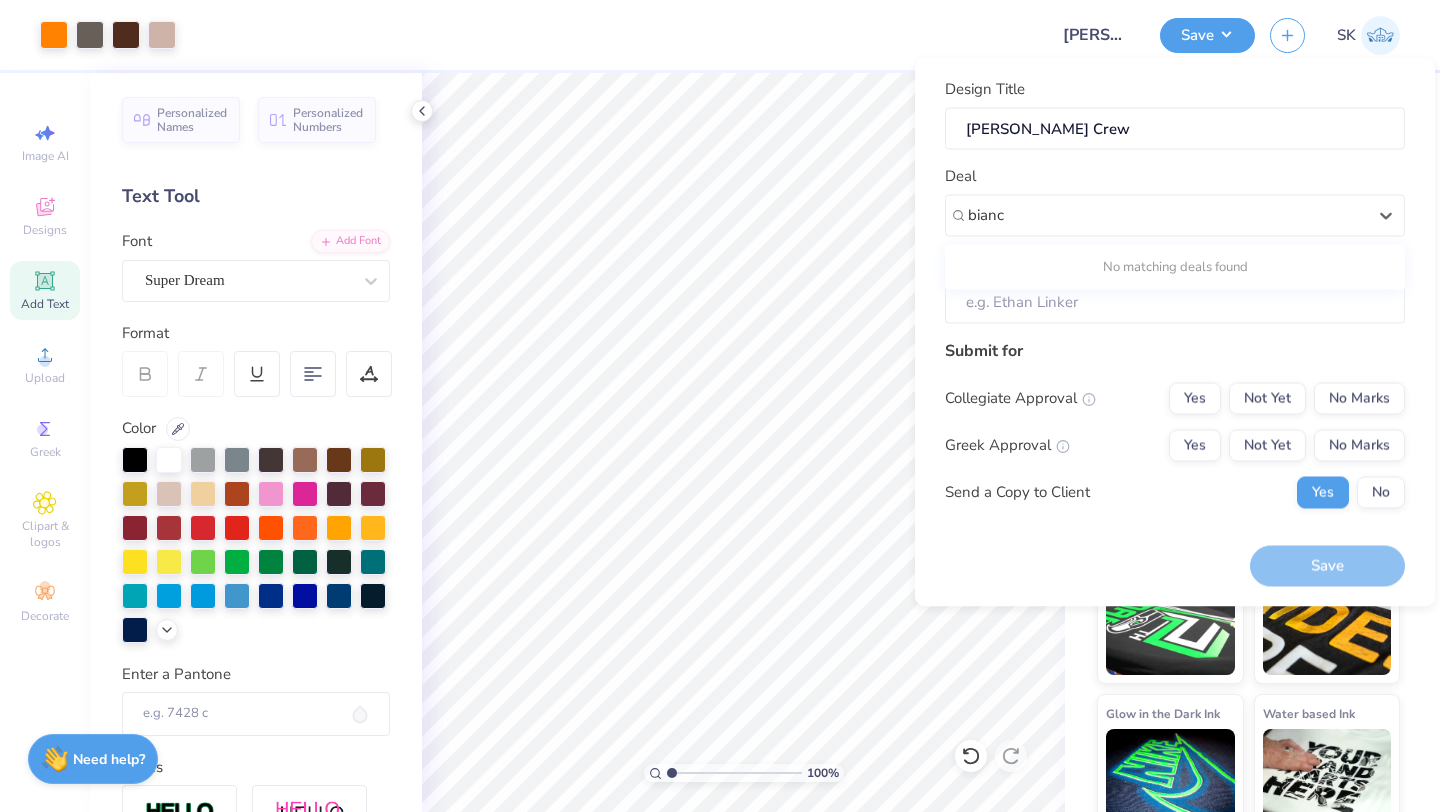 type on "bianc" 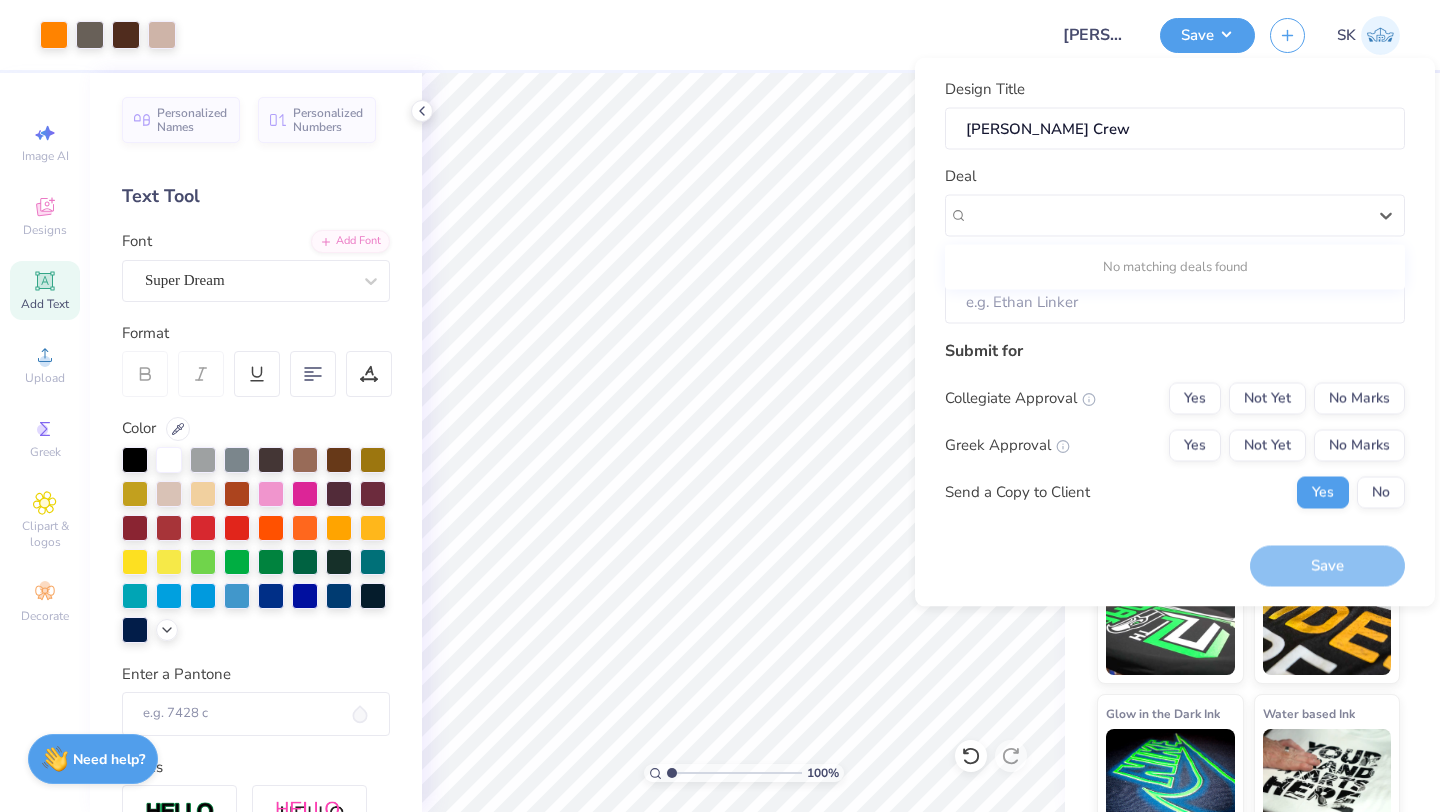 click on "Submit for" at bounding box center [1175, 350] 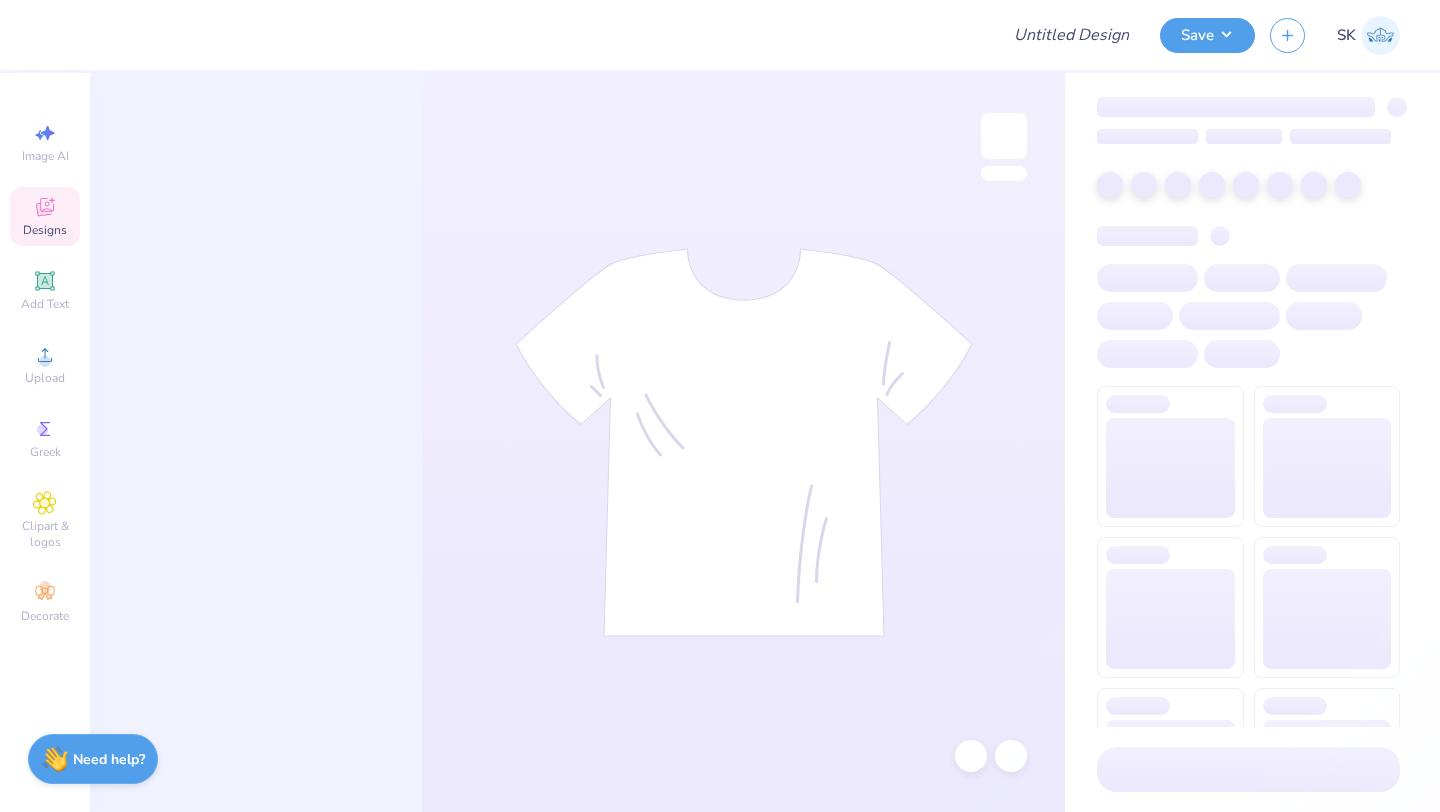 scroll, scrollTop: 0, scrollLeft: 0, axis: both 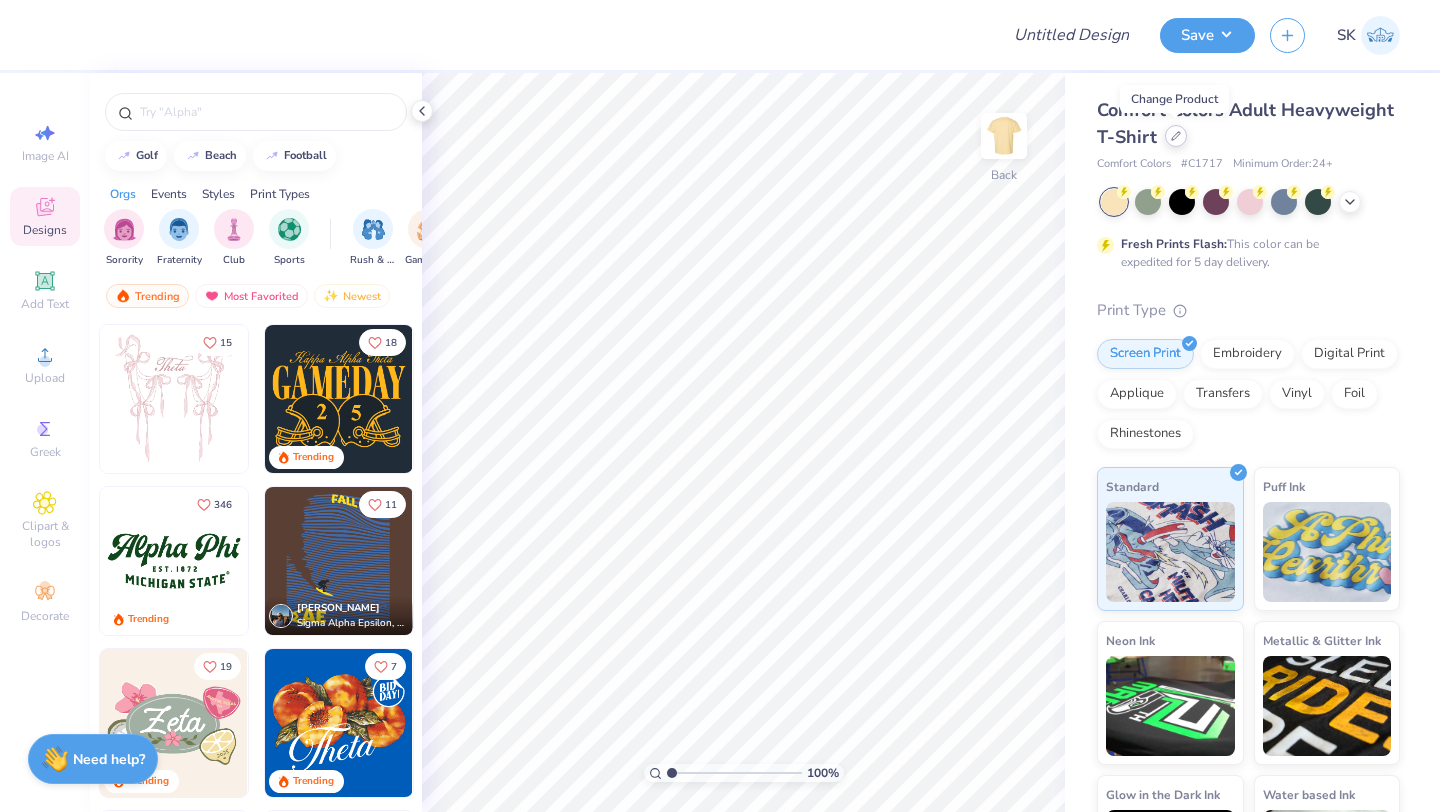 click 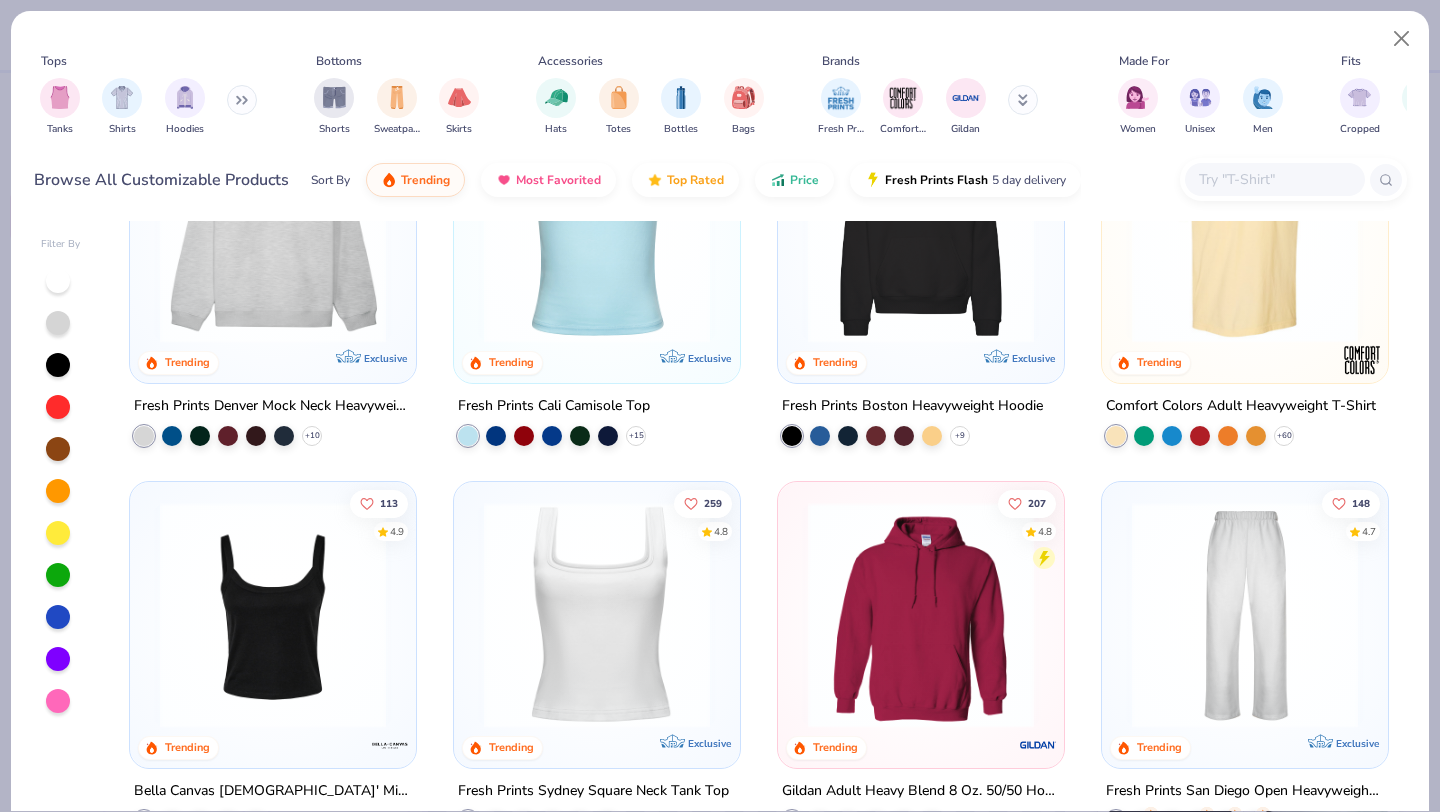 scroll, scrollTop: 0, scrollLeft: 0, axis: both 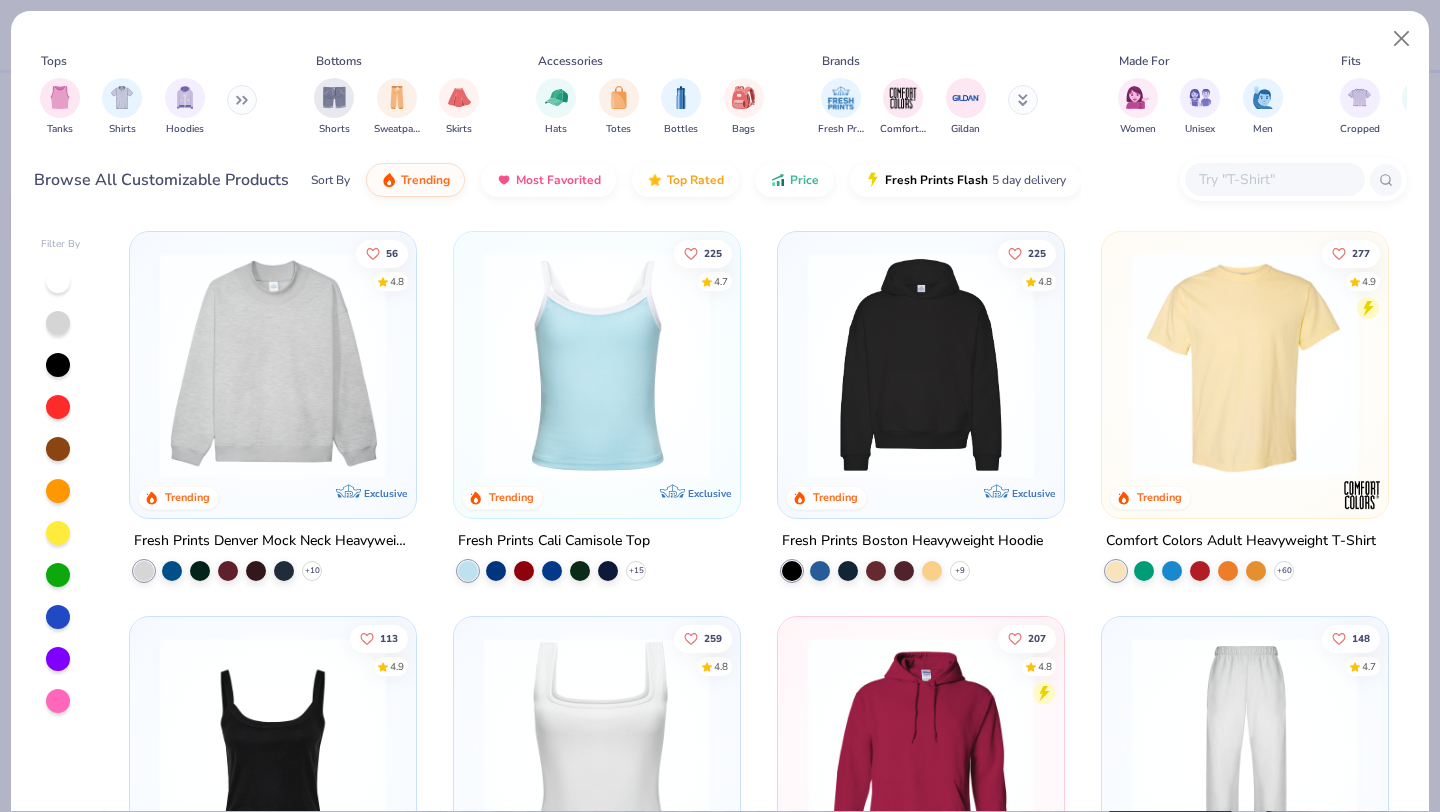 click at bounding box center (597, 365) 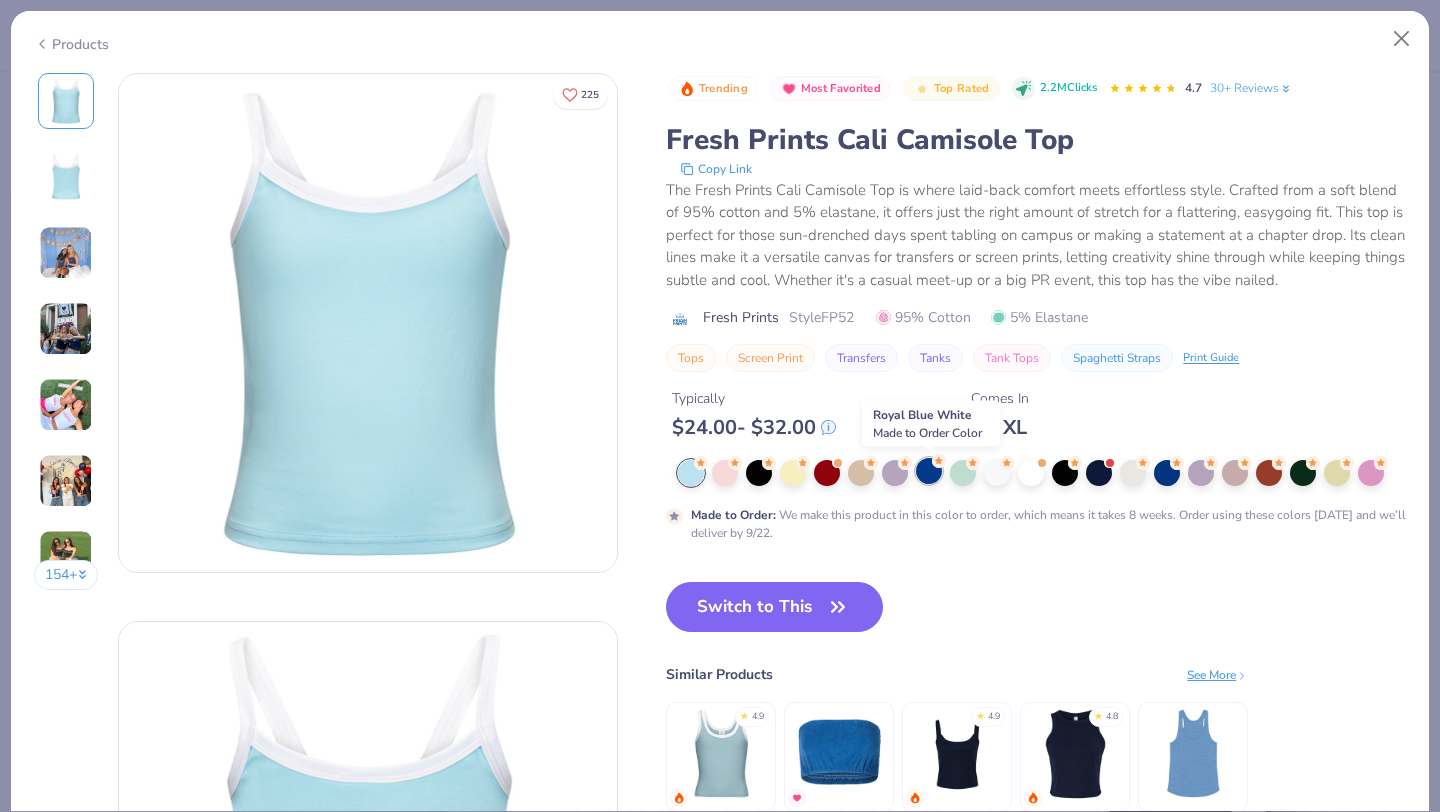 click at bounding box center (929, 471) 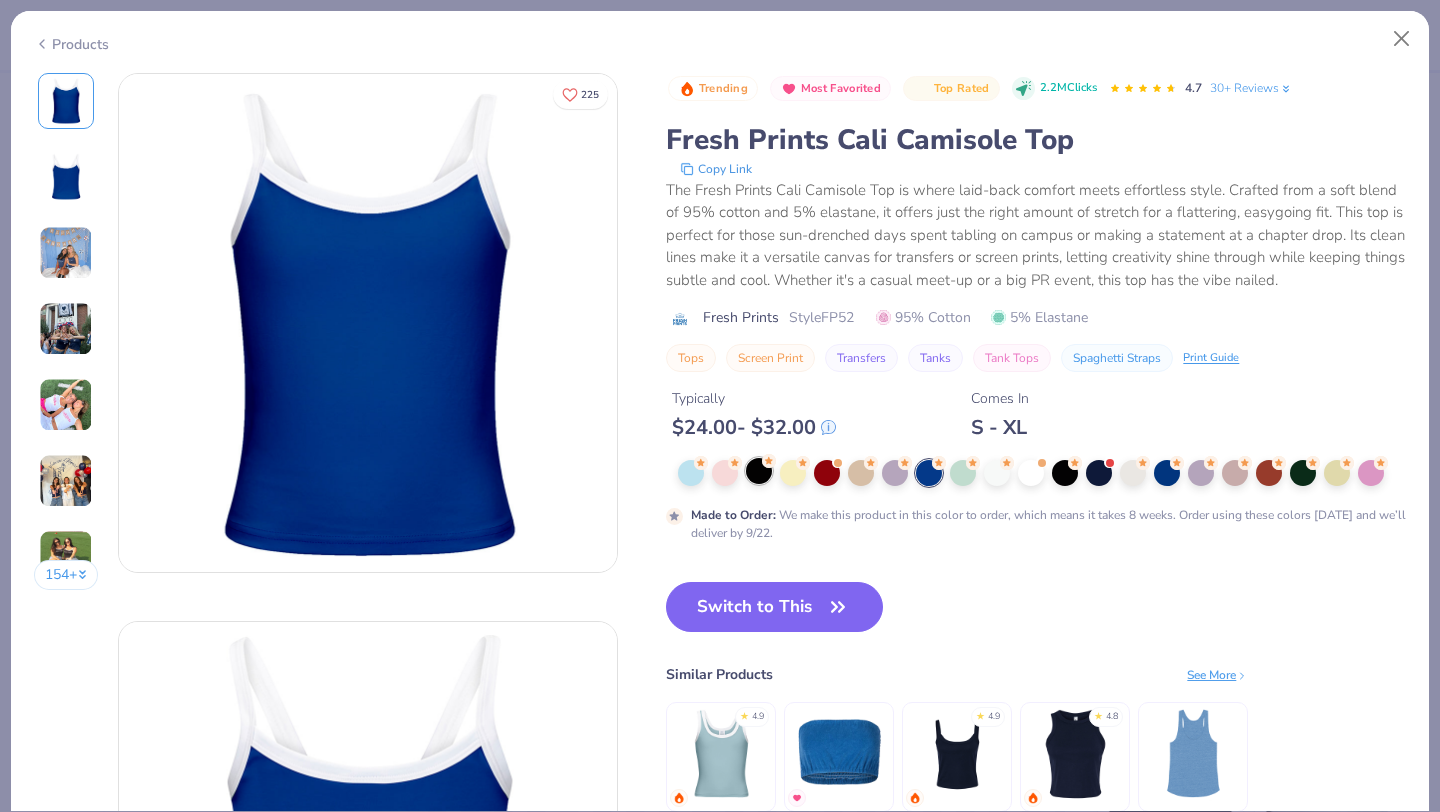 click at bounding box center [759, 471] 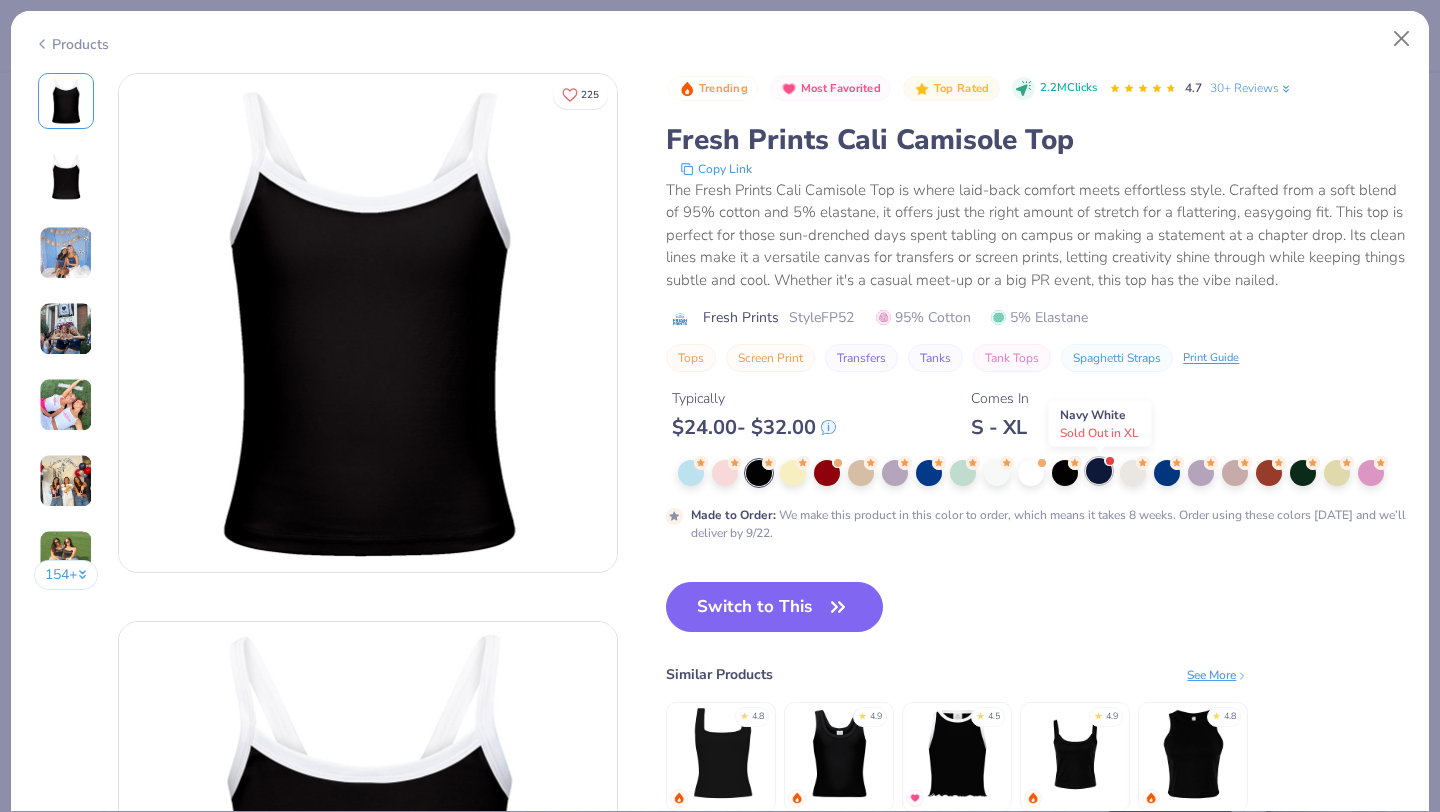 click at bounding box center (1099, 471) 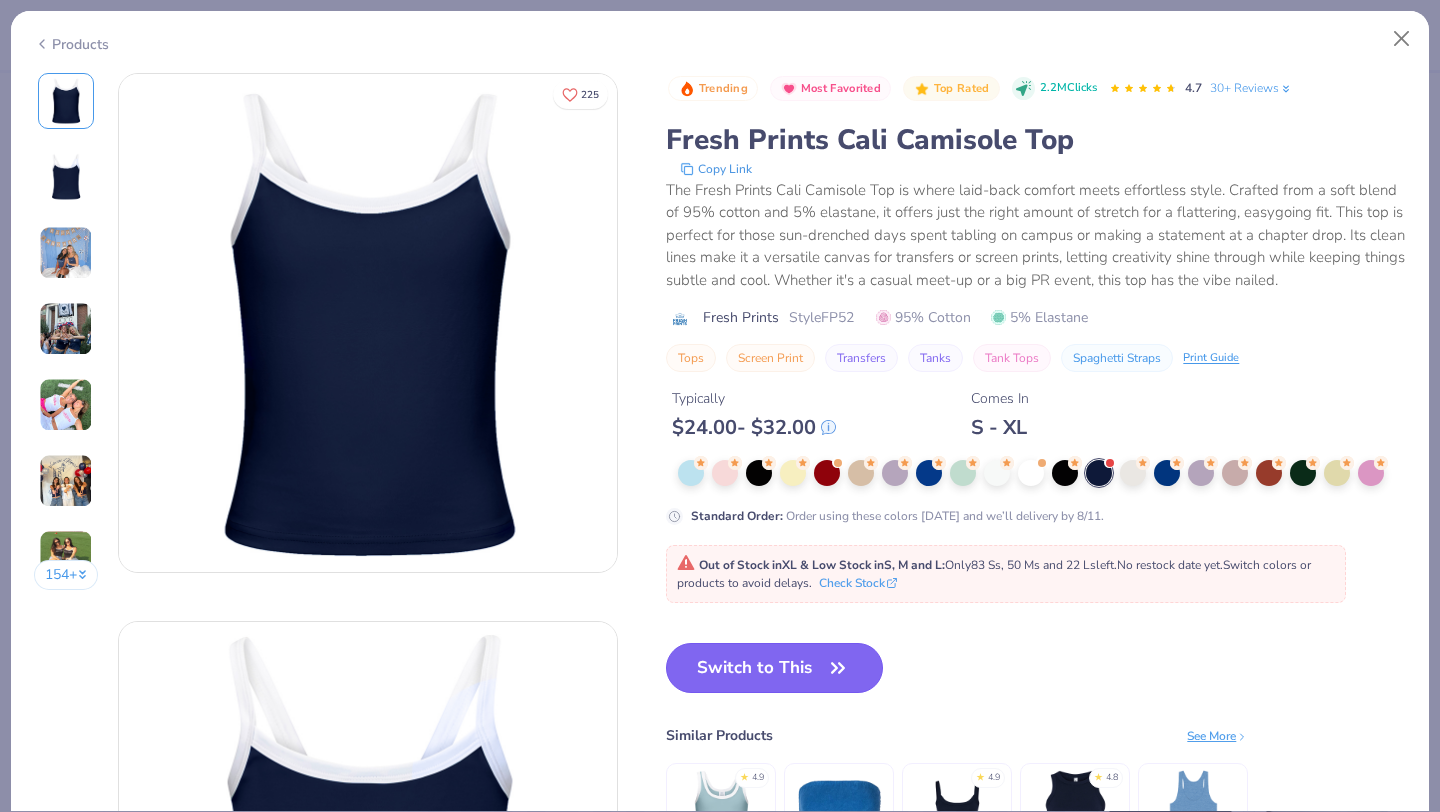 click on "Switch to This" at bounding box center [774, 668] 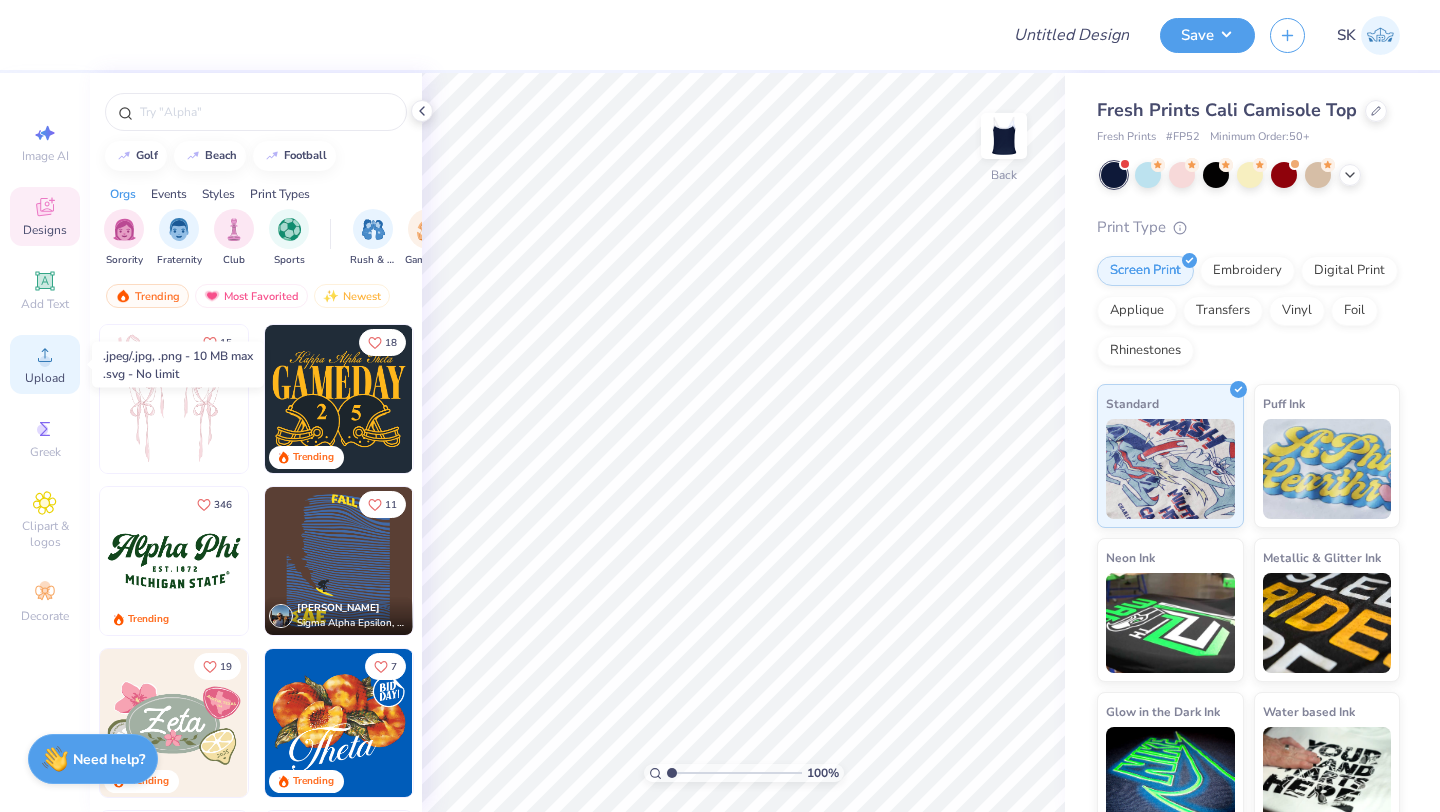 click 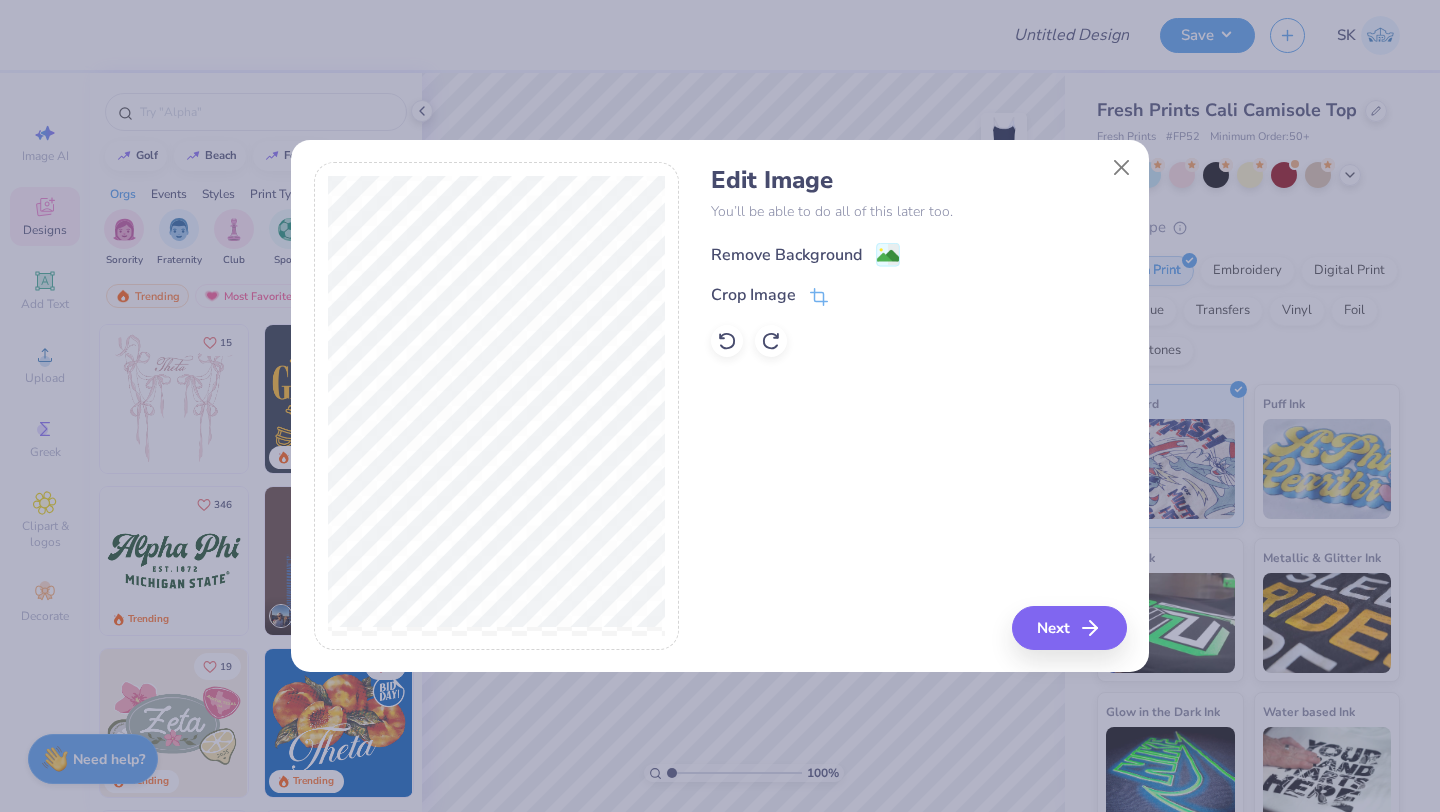 click 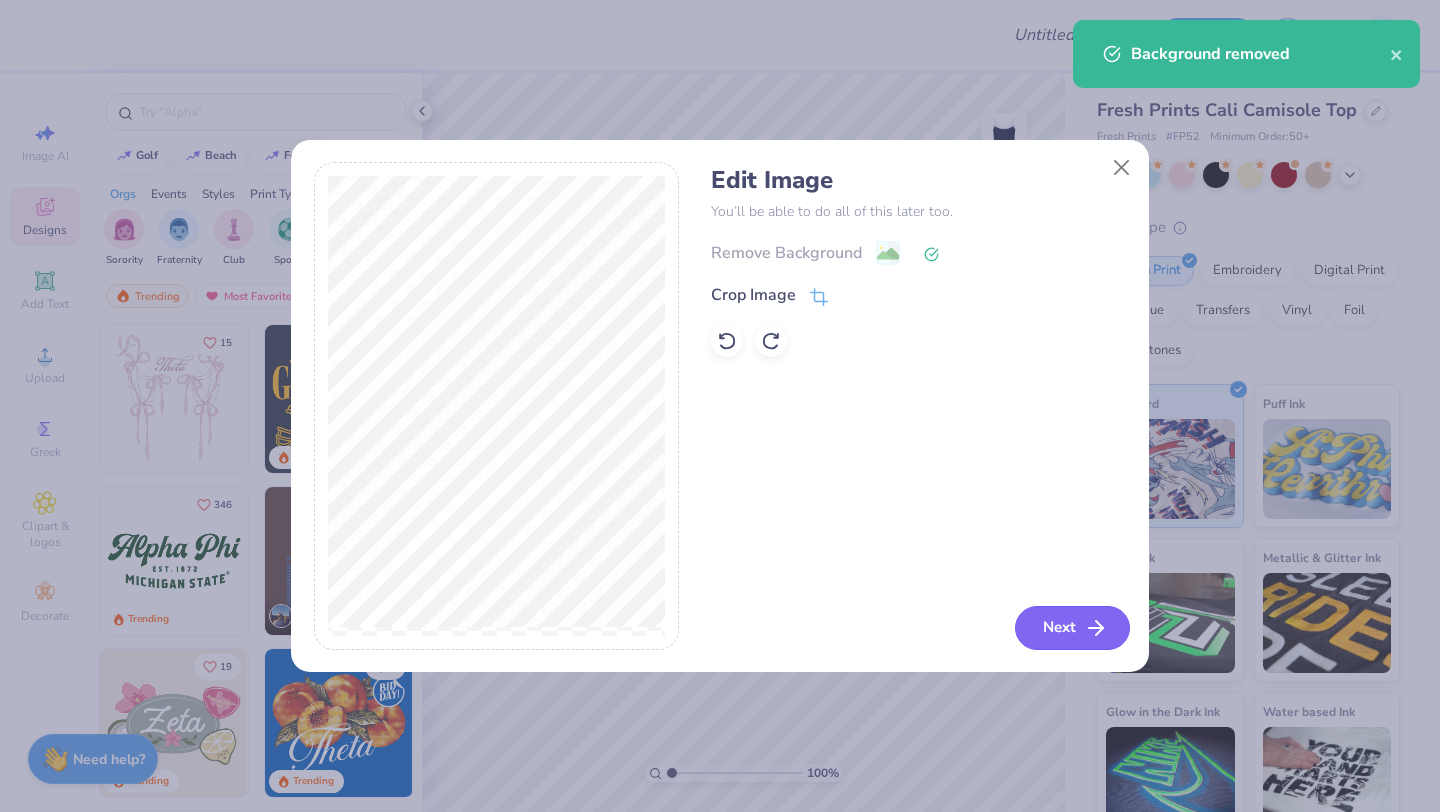 click on "Next" at bounding box center (1072, 628) 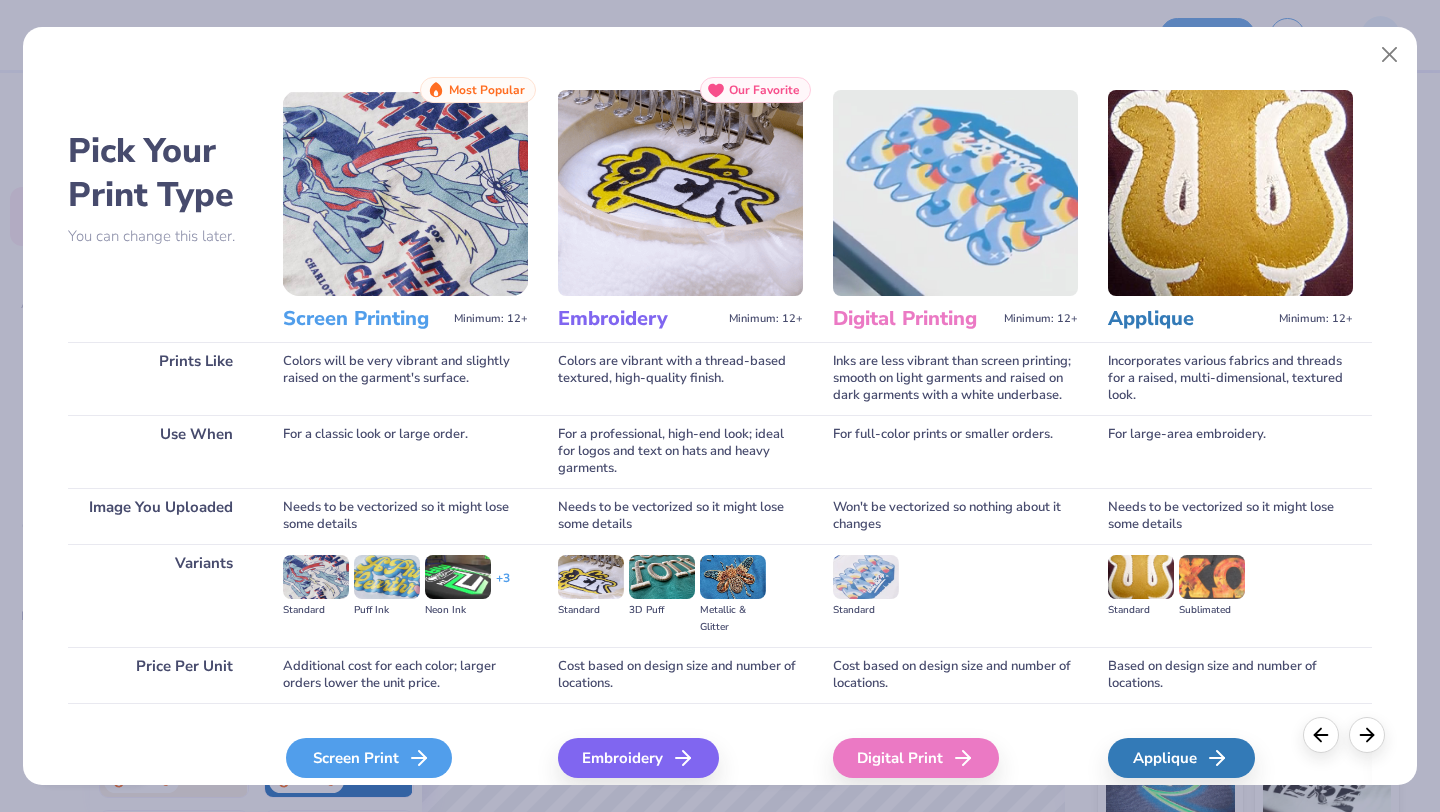 click 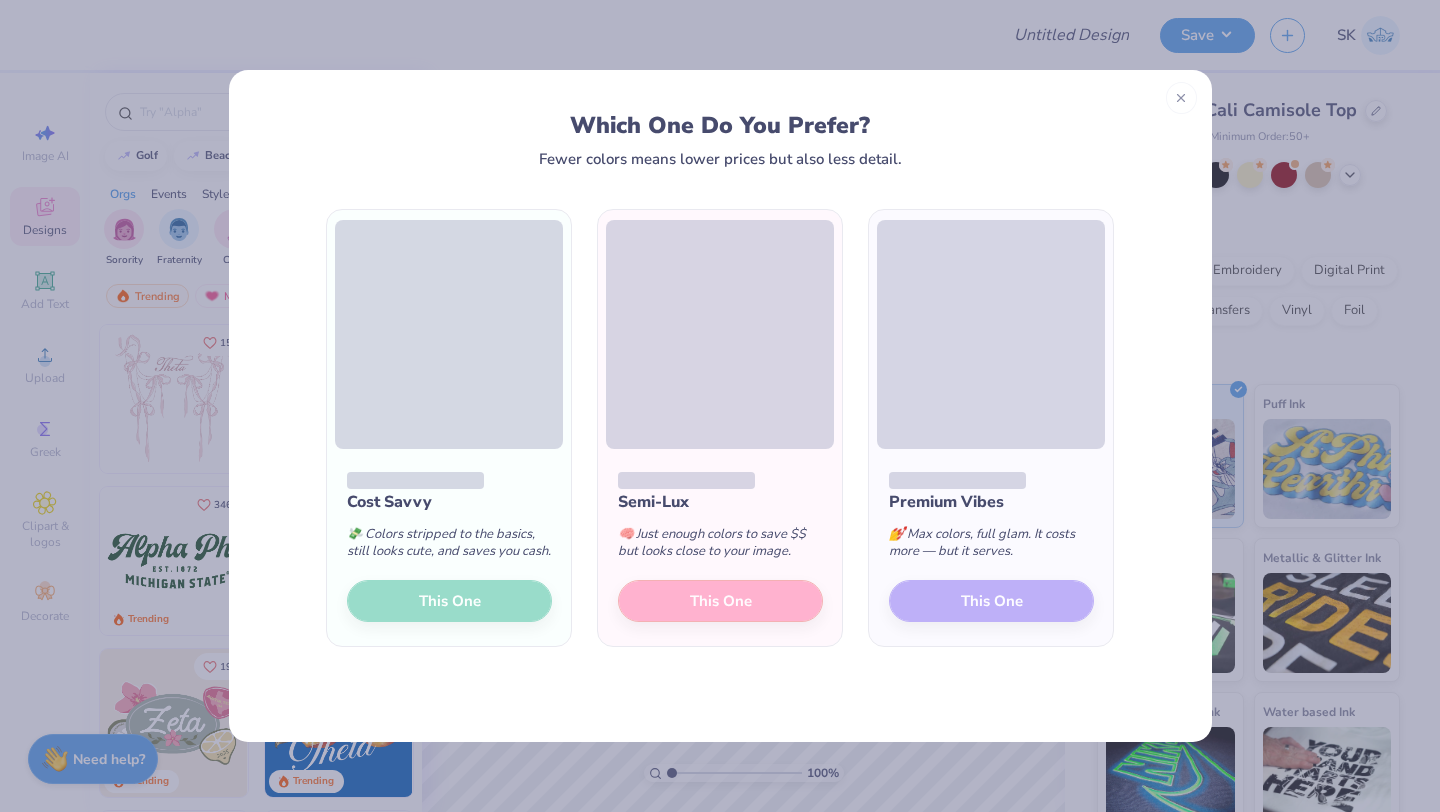 click on "Semi-Lux 🧠   Just enough colors to save $$ but looks close to your image. This One" at bounding box center (720, 547) 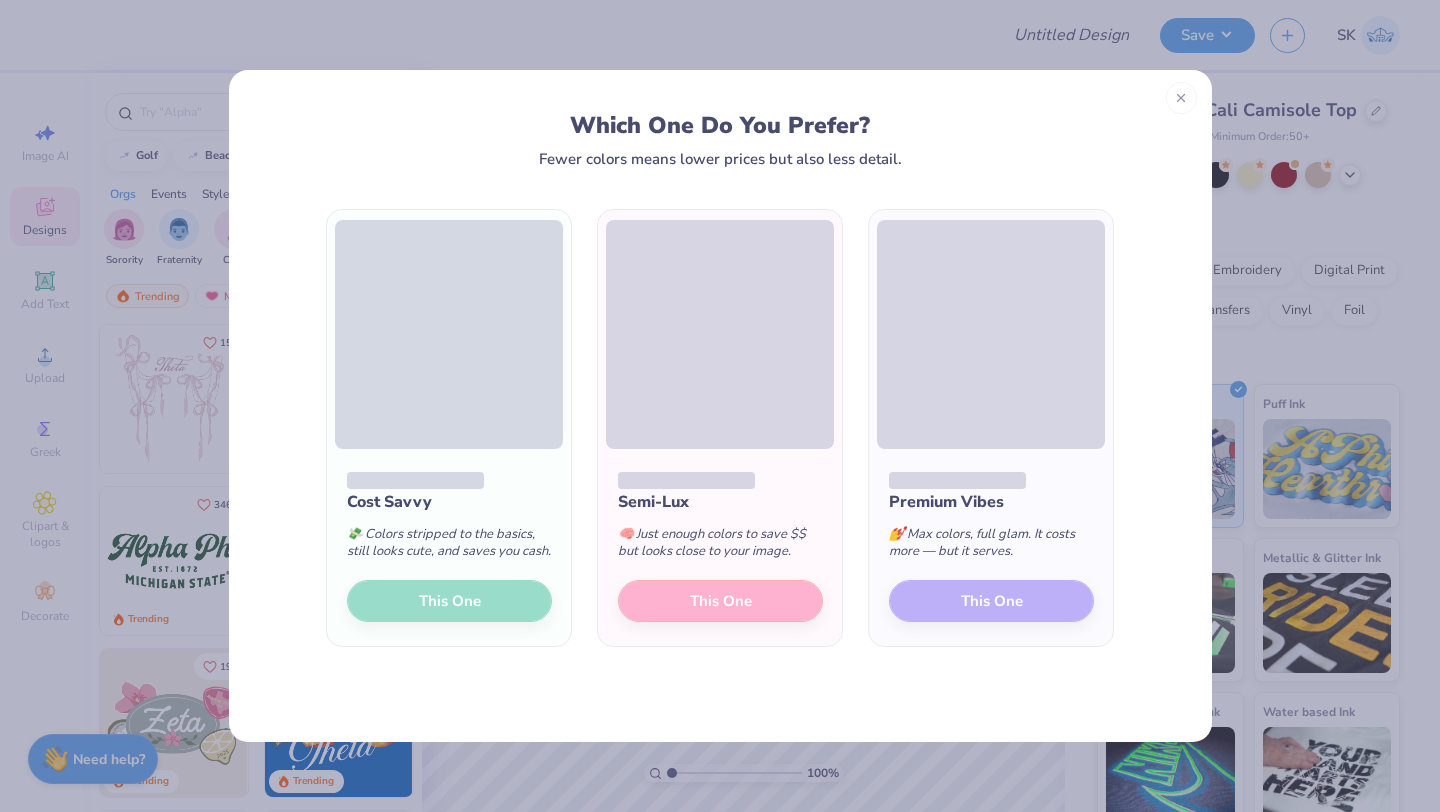 click on "Semi-Lux 🧠   Just enough colors to save $$ but looks close to your image. This One" at bounding box center (720, 547) 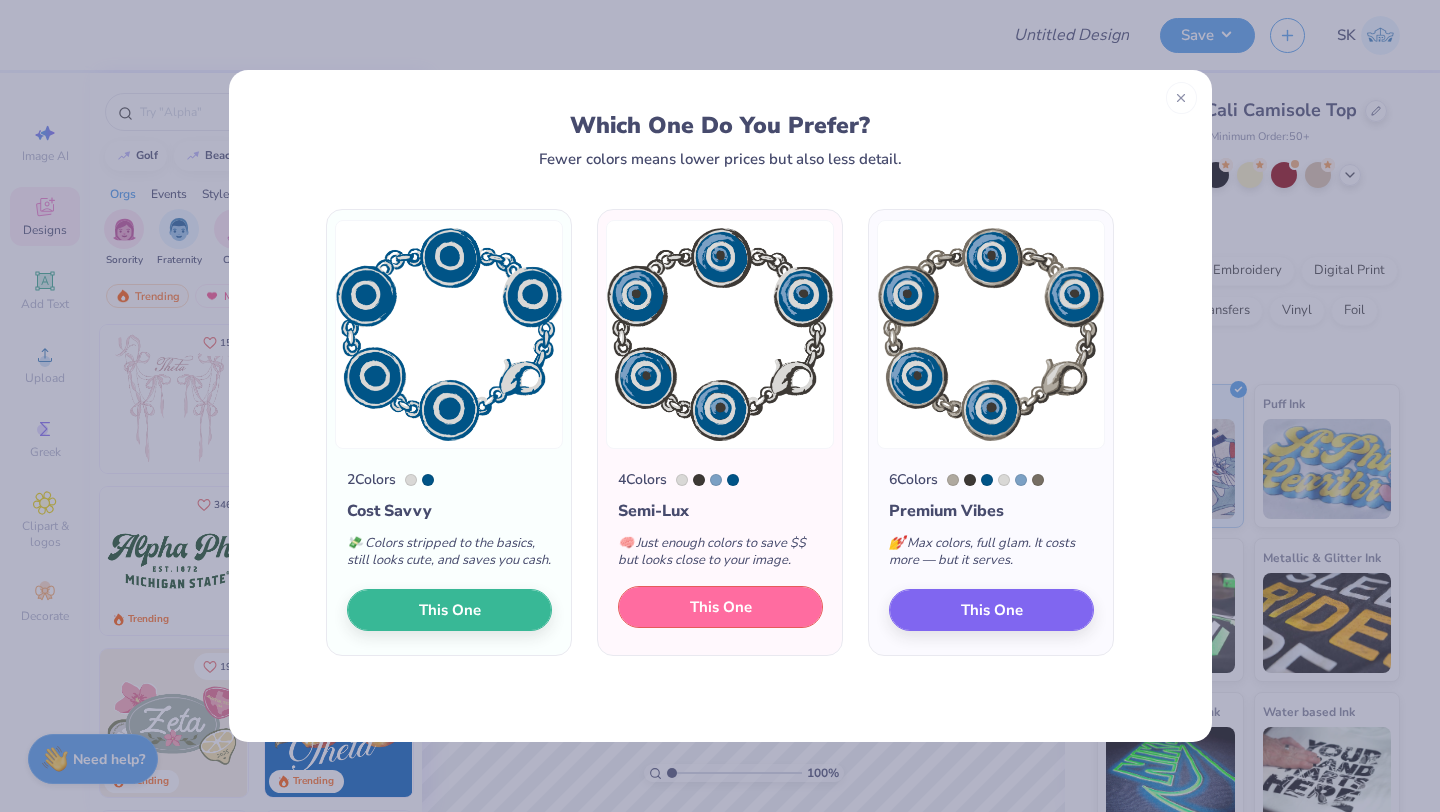 click on "This One" at bounding box center (720, 607) 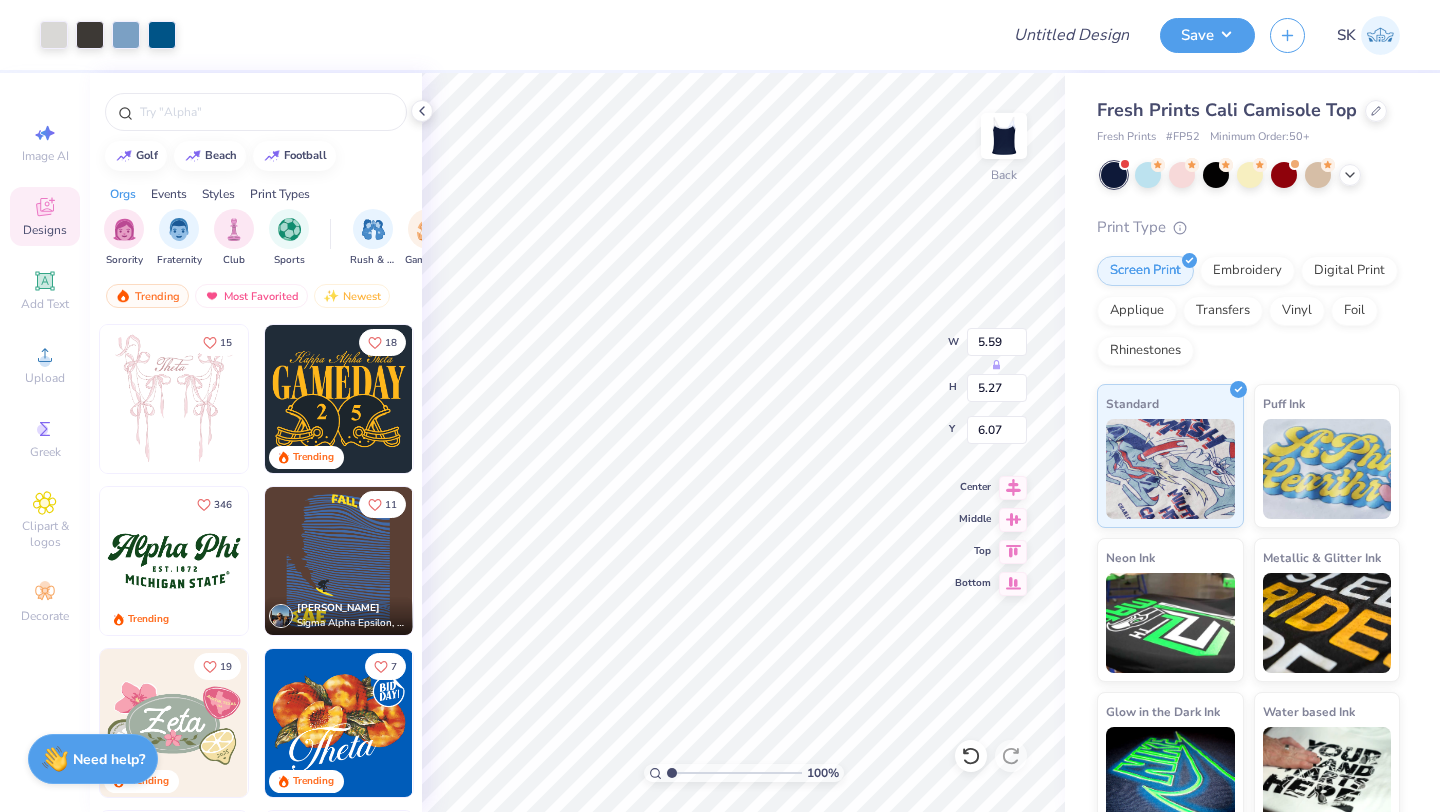 type on "5.59" 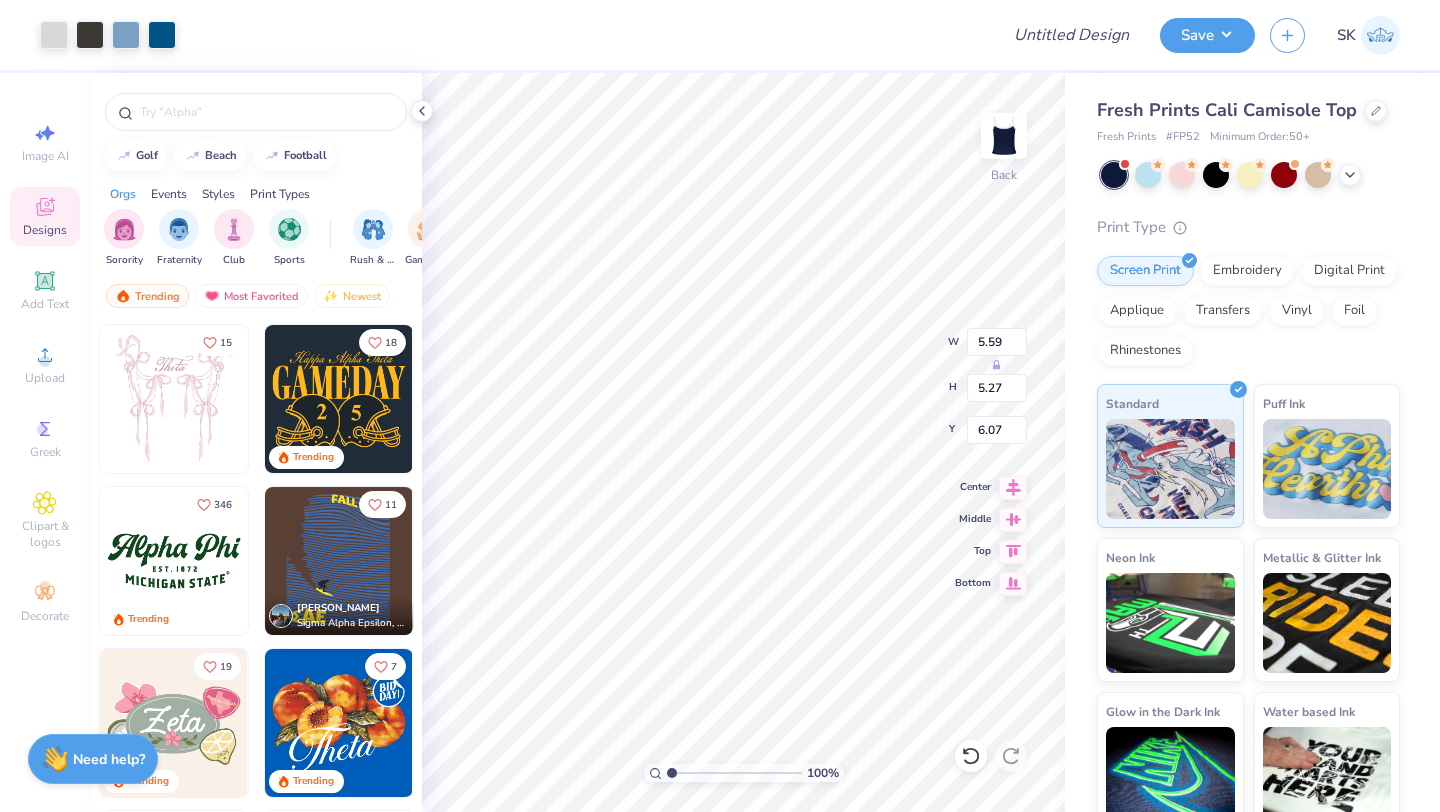 type on "5.27" 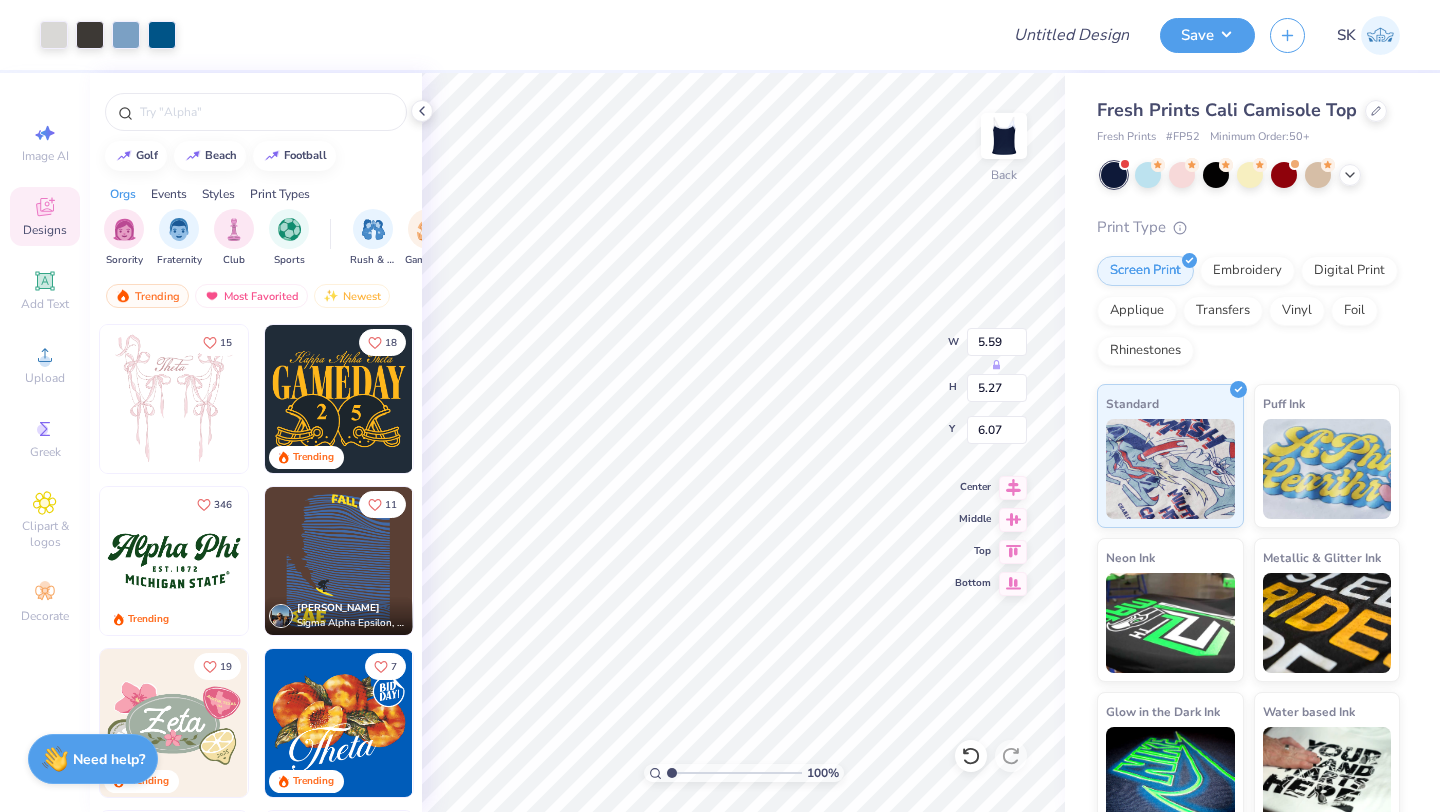 type on "3.07" 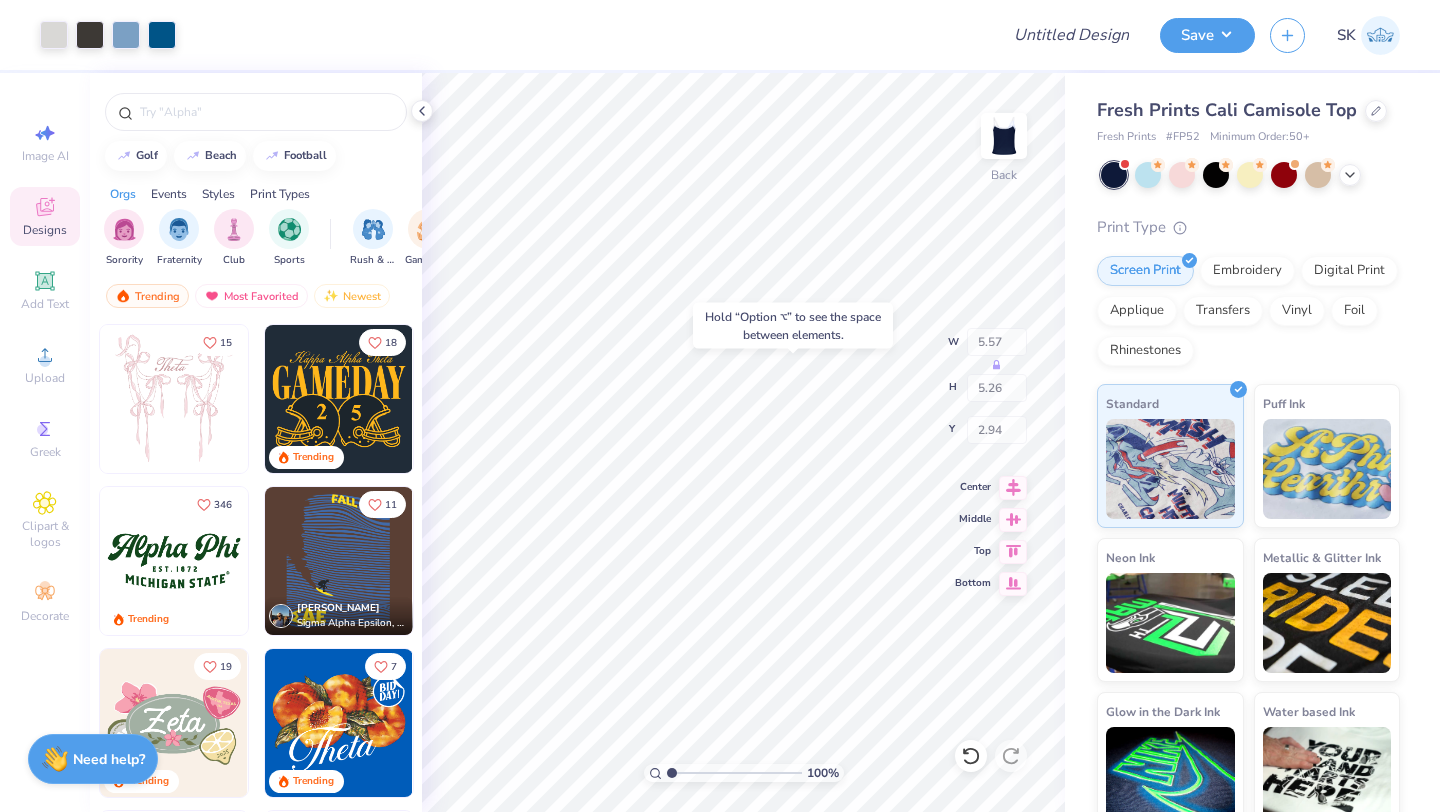 click on "Hold “Option ⌥” to see the space between elements." at bounding box center [793, 326] 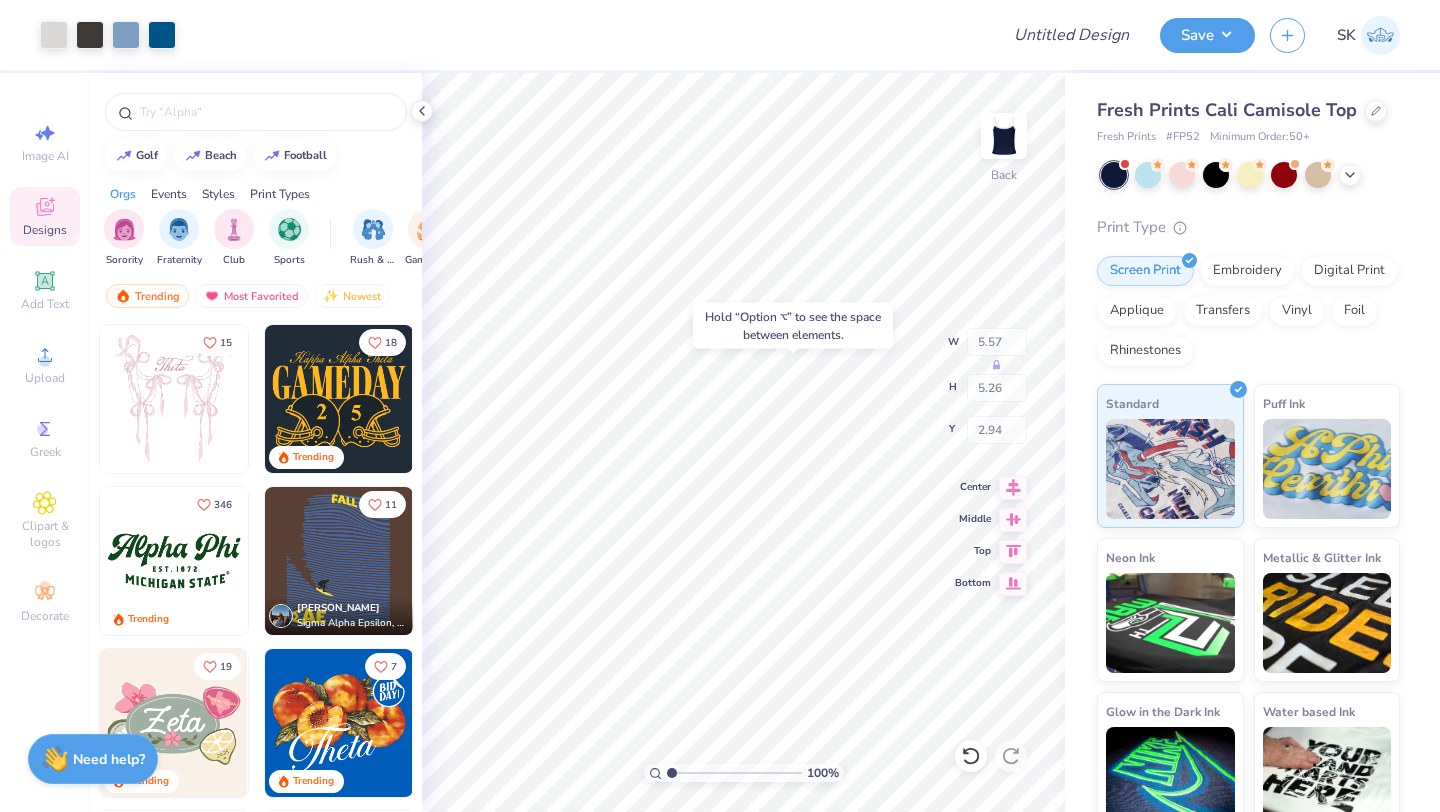 type on "2.94" 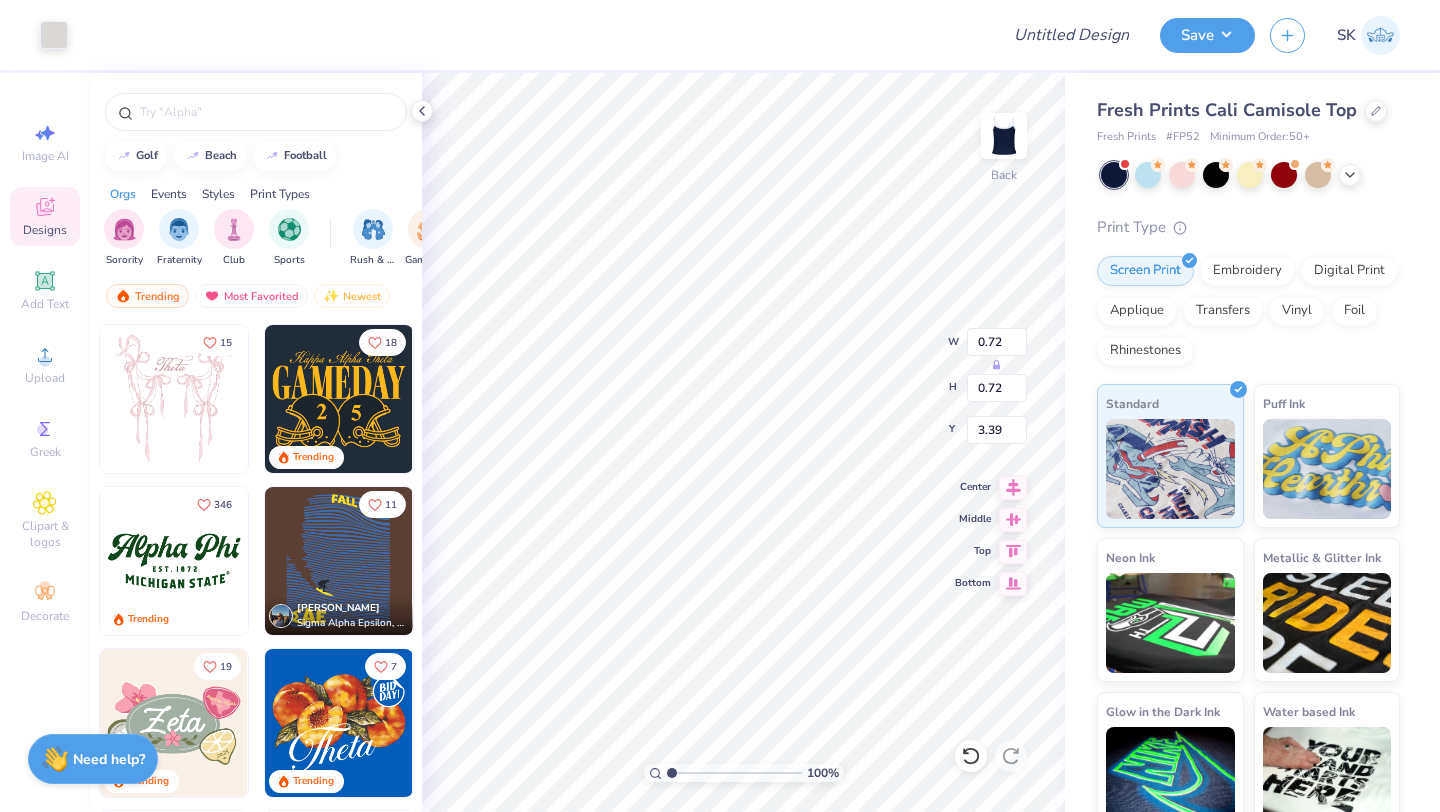 type on "0.50" 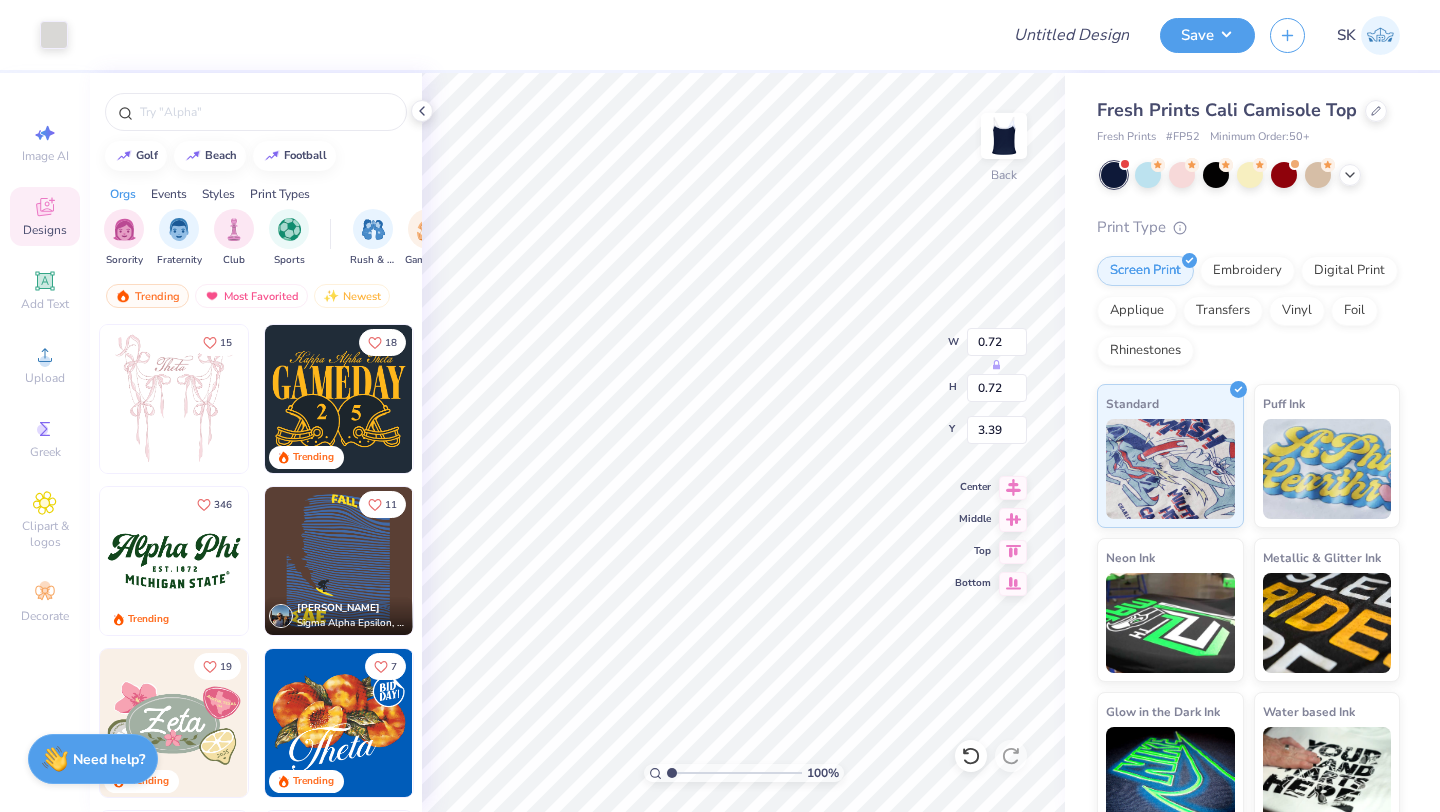 type on "0.52" 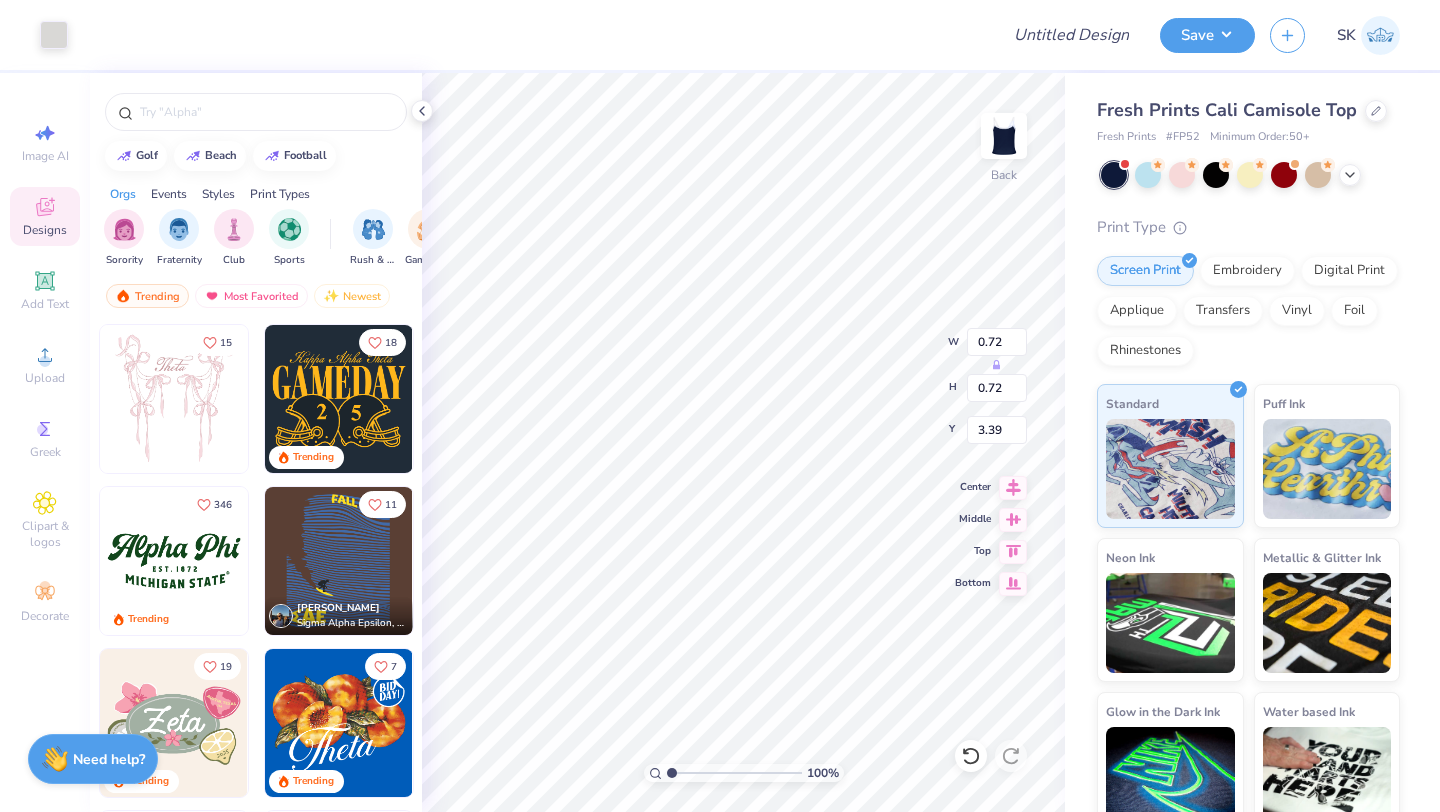 type on "3.50" 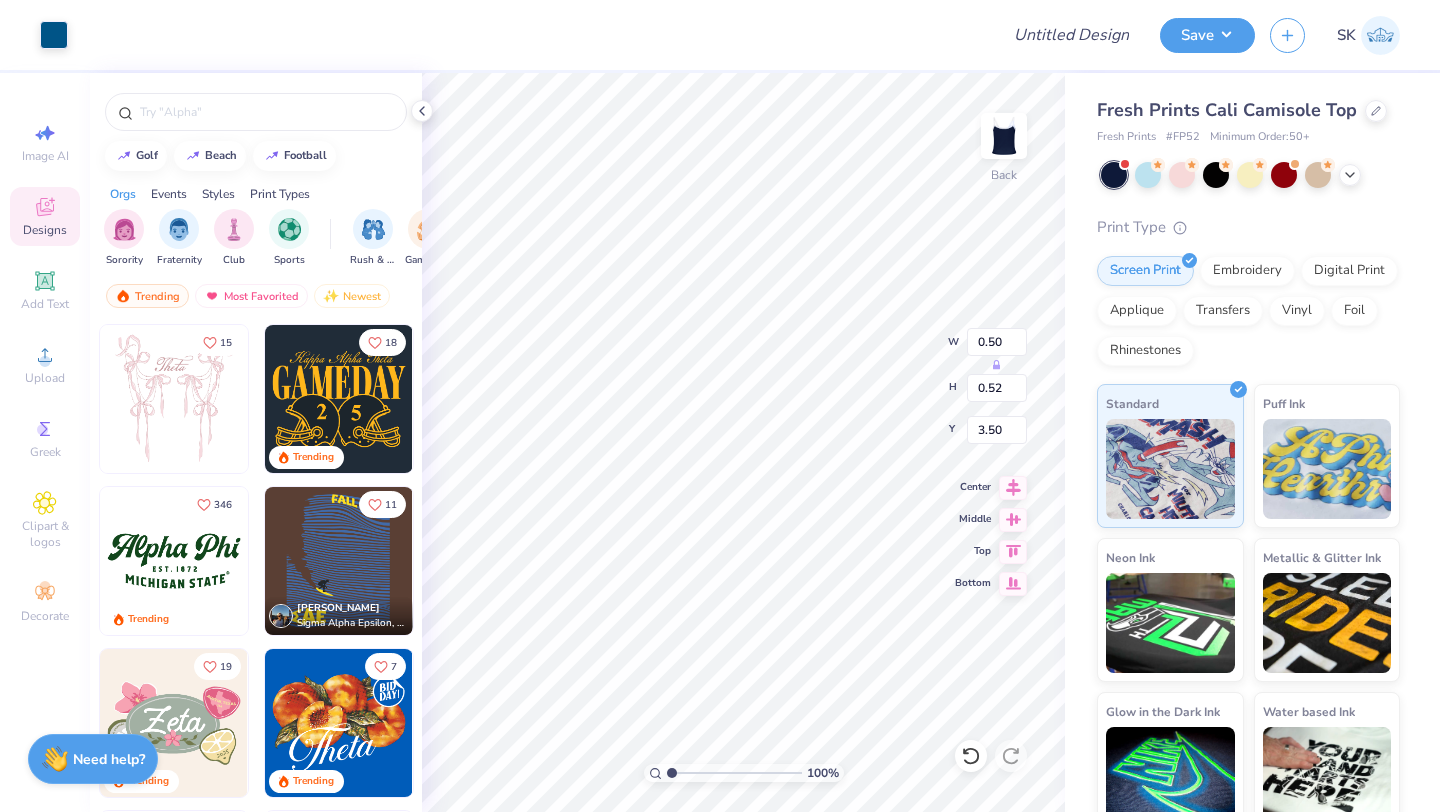 type on "0.54" 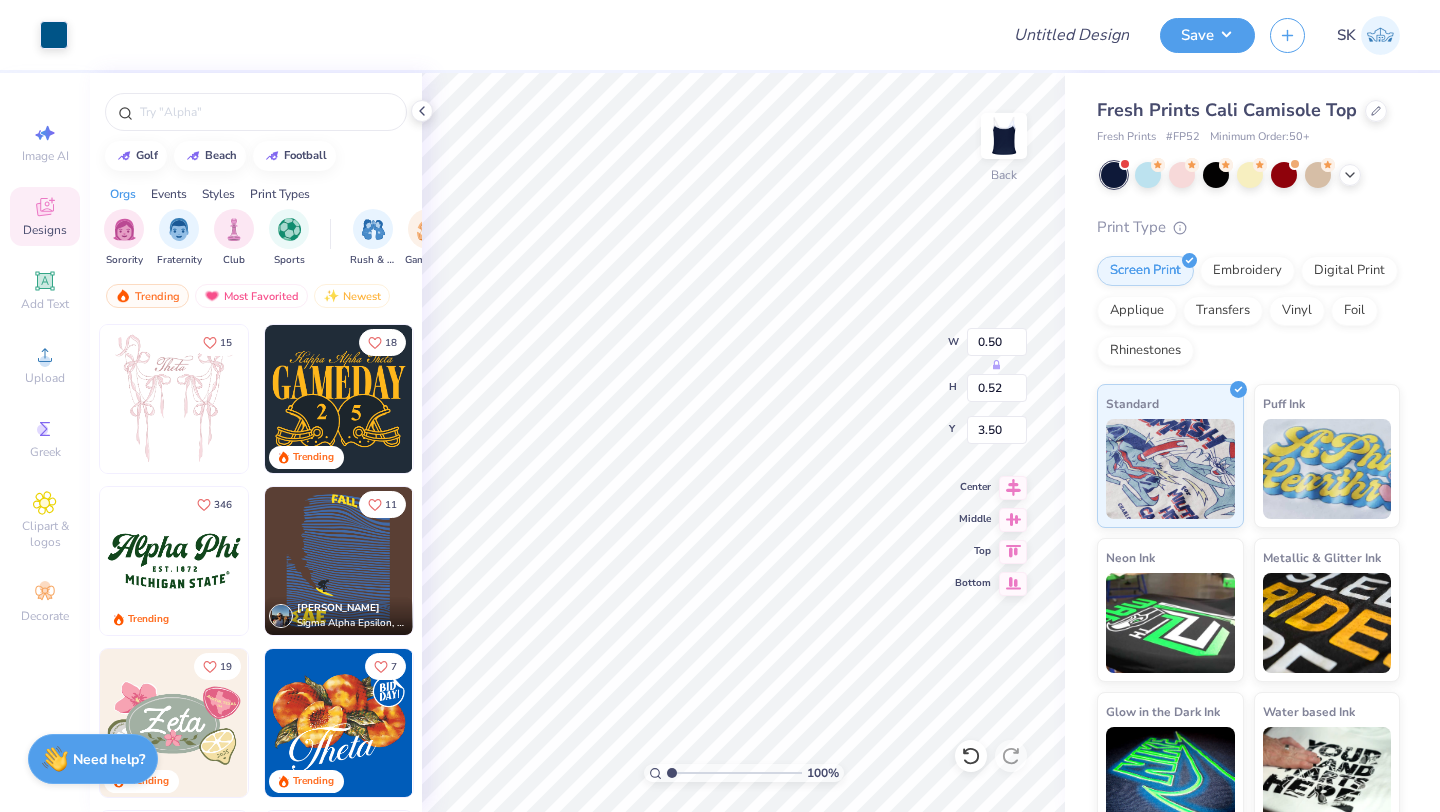 type on "0.55" 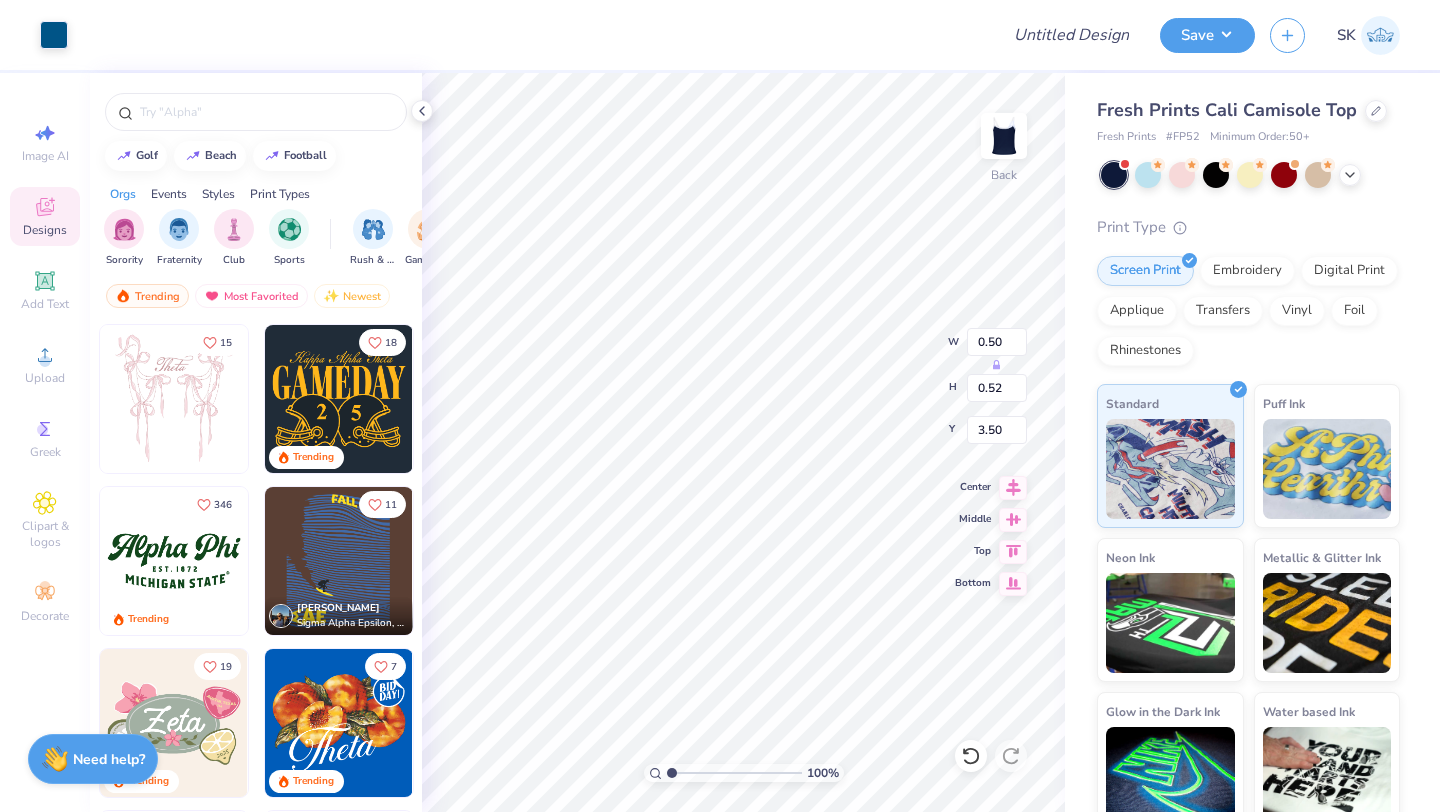 type on "7.27" 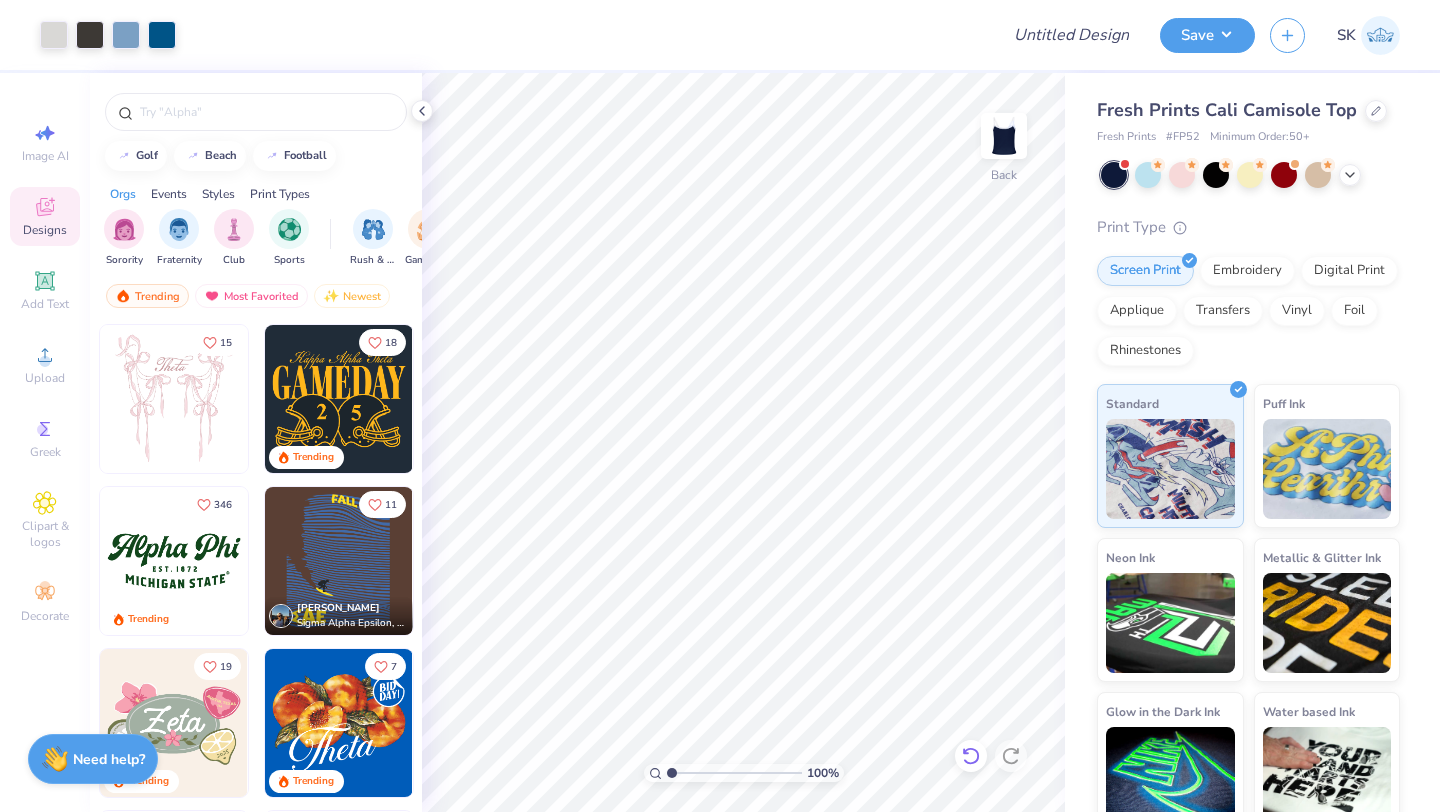 click 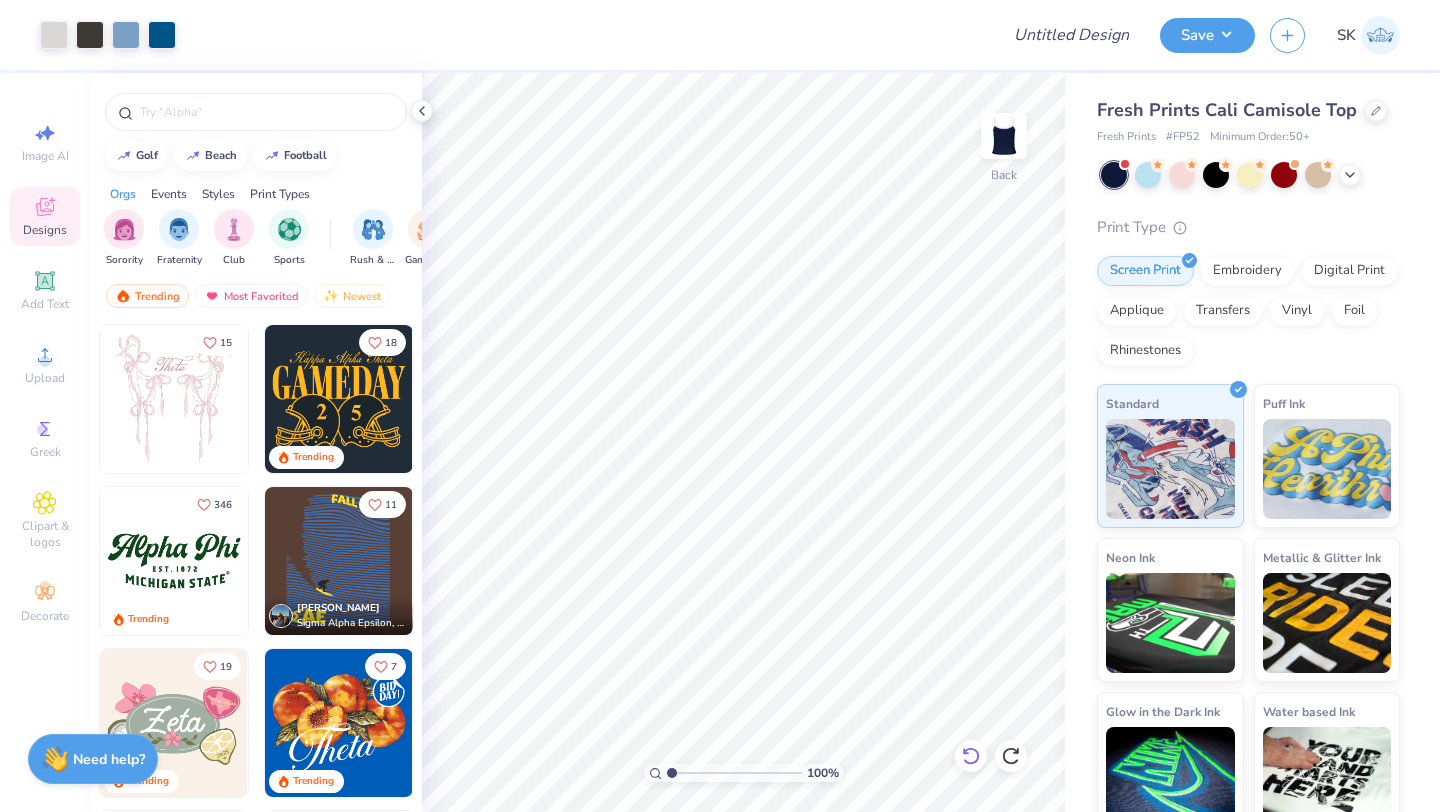 click 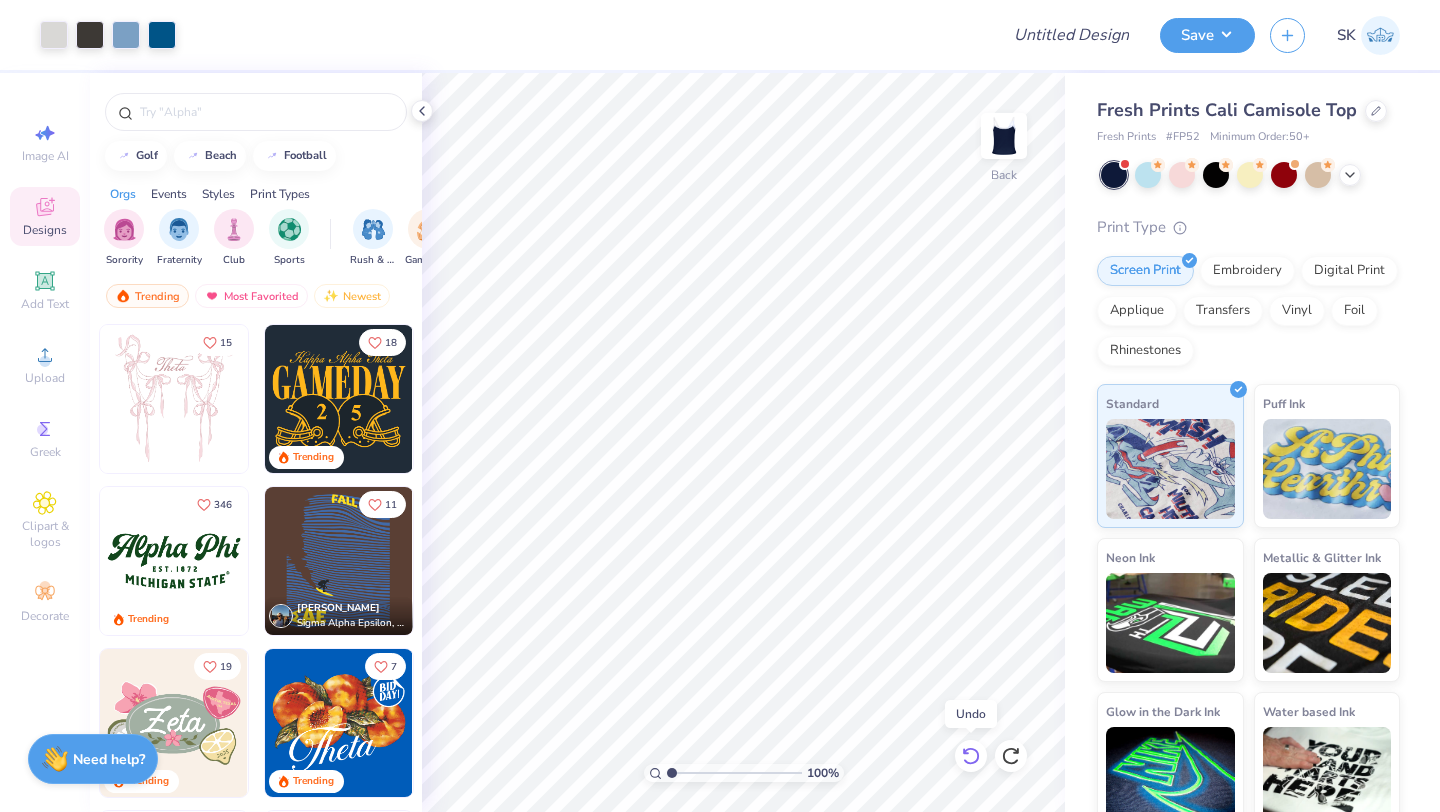 click 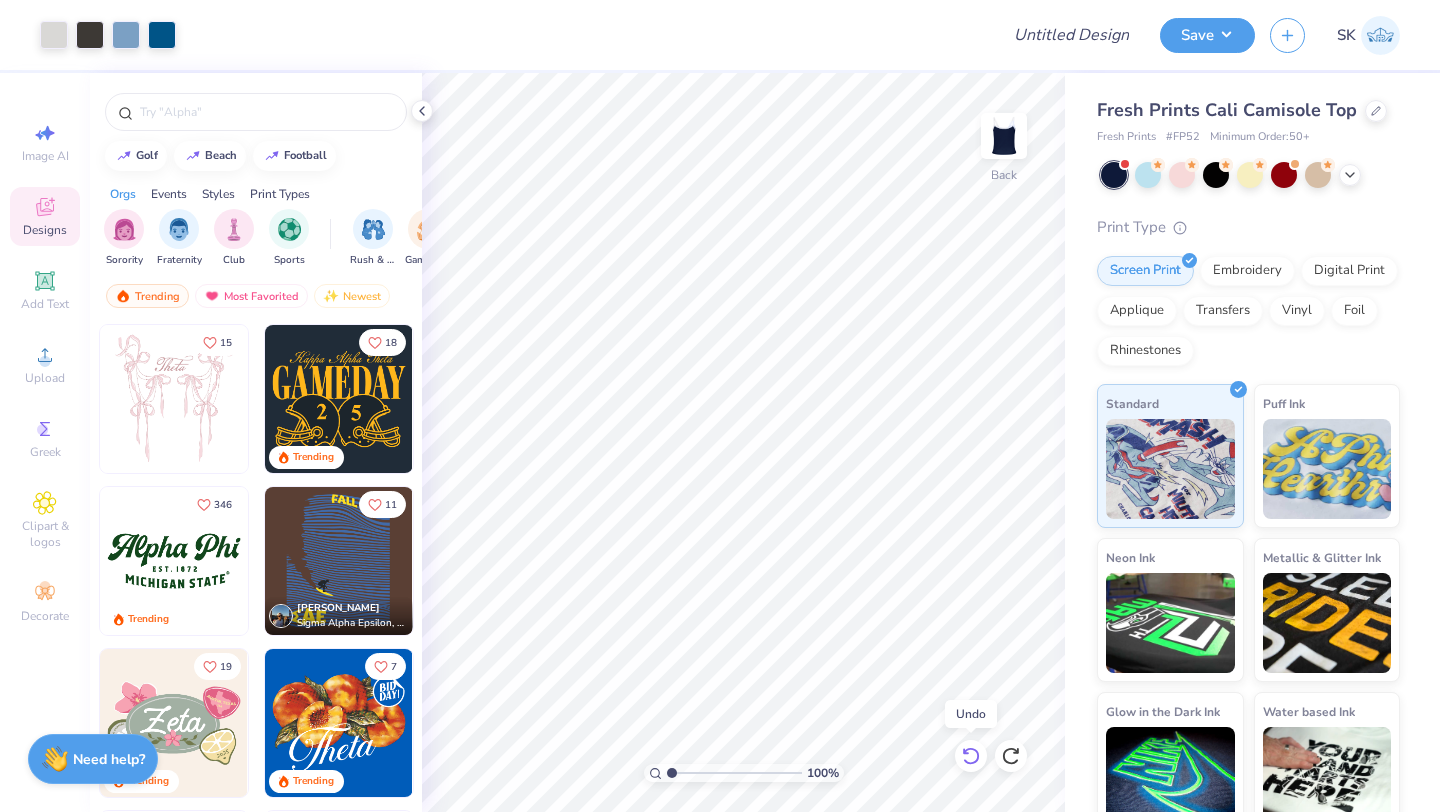 click 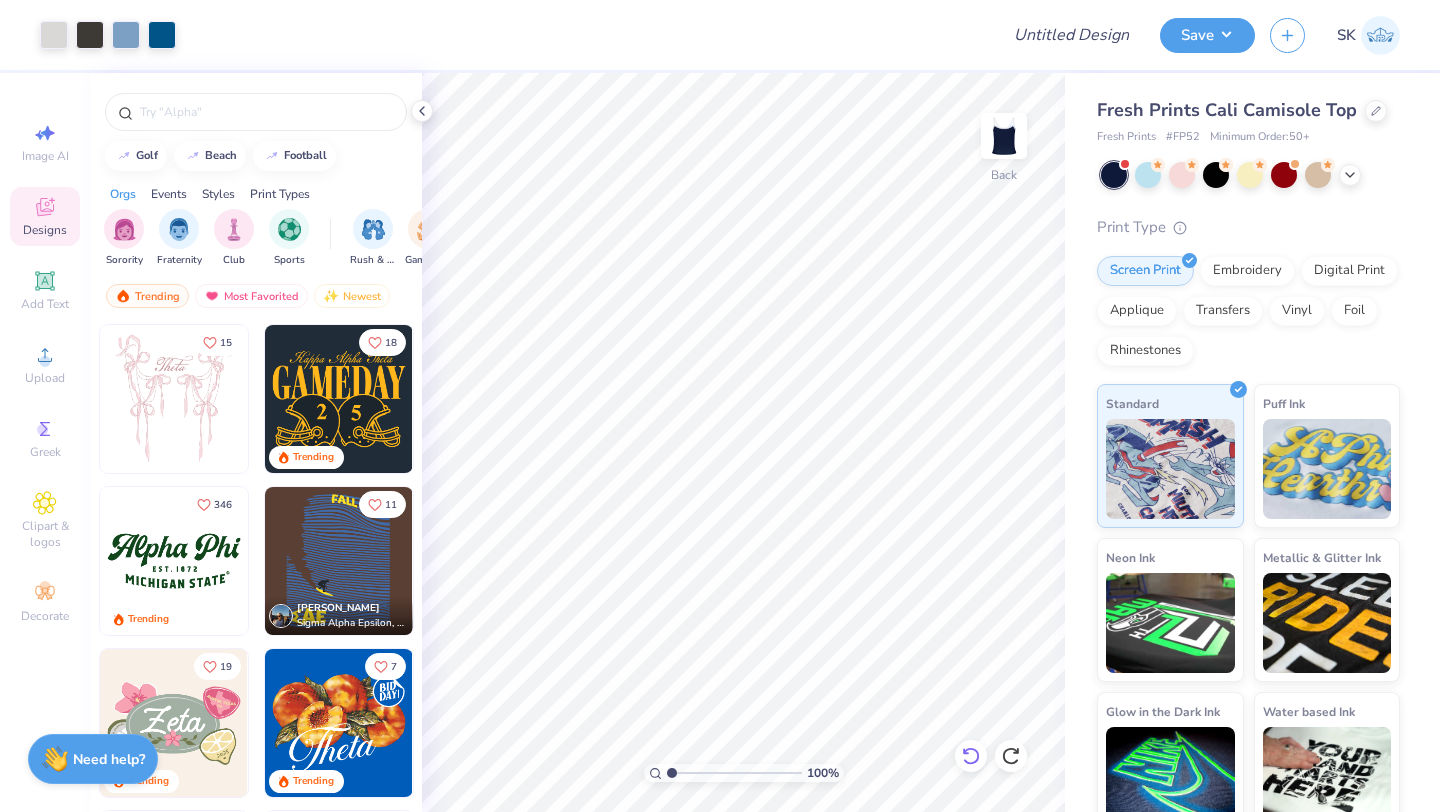 click 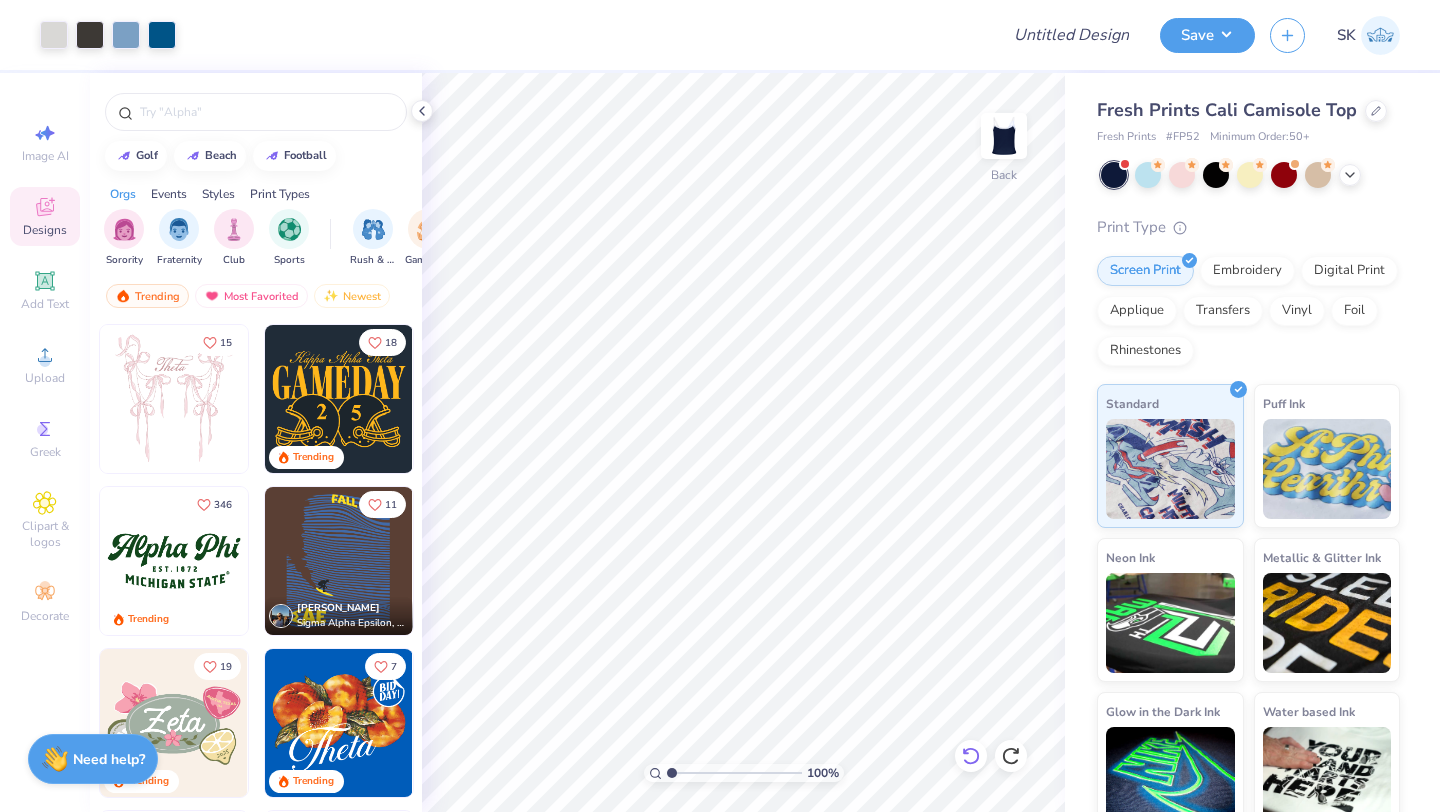 click 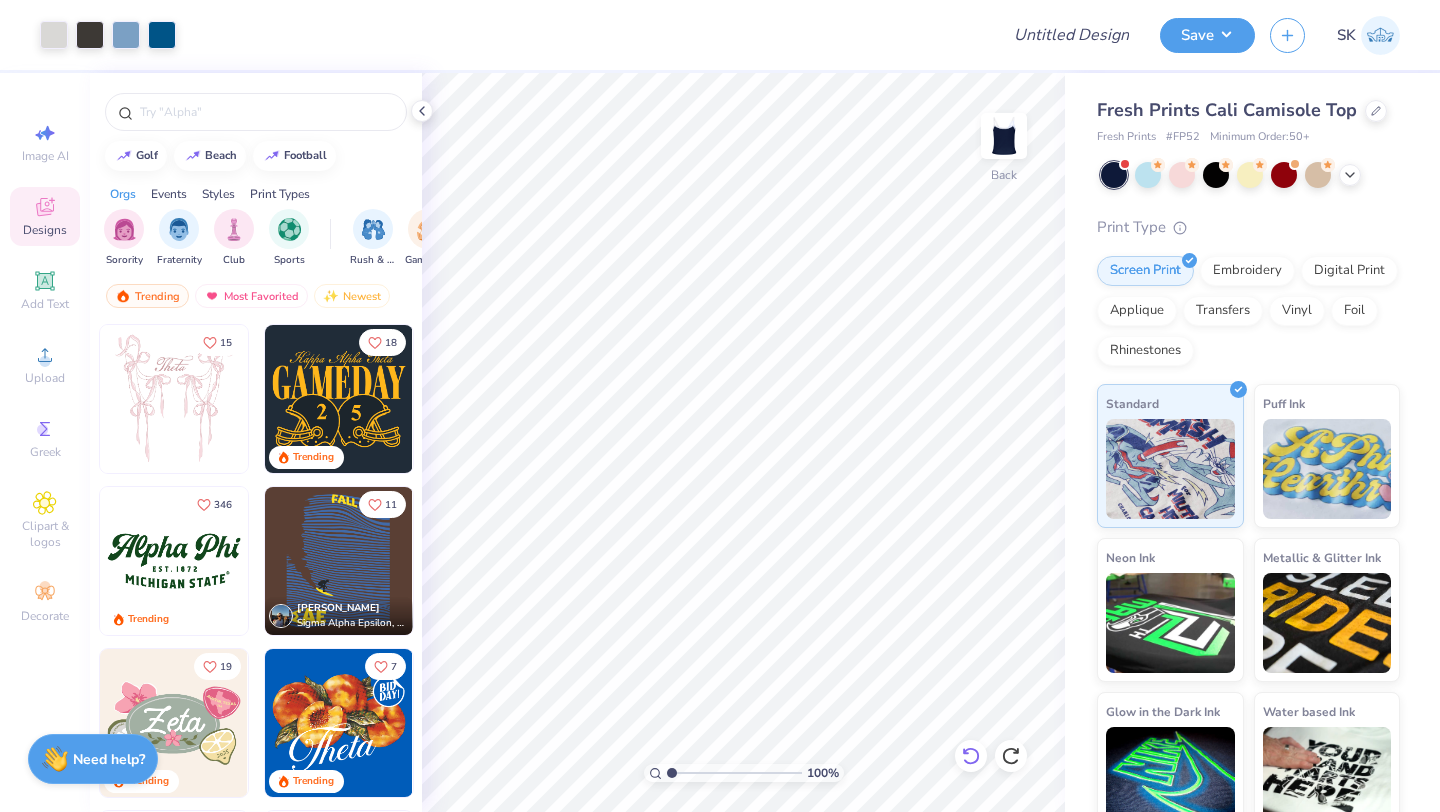 click 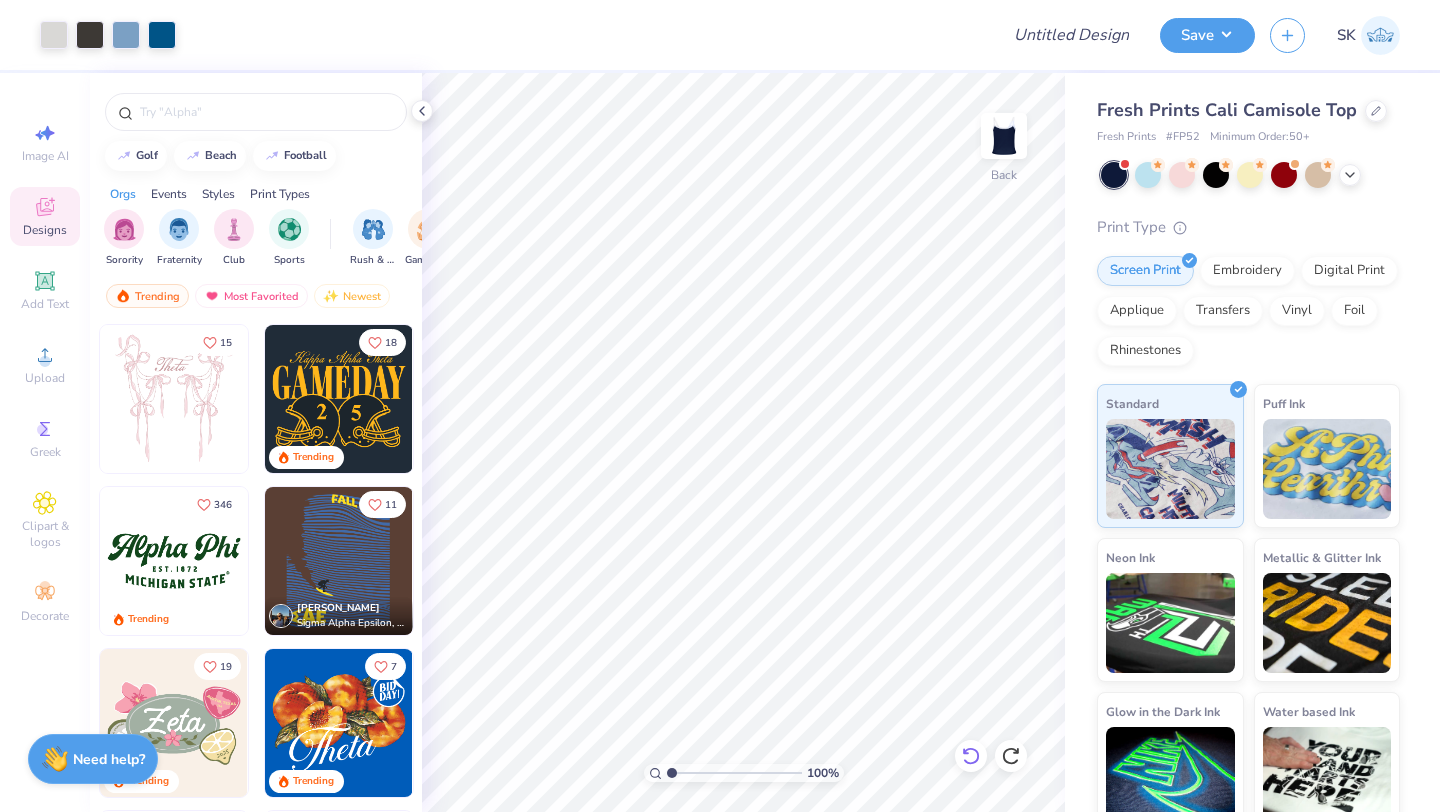 click 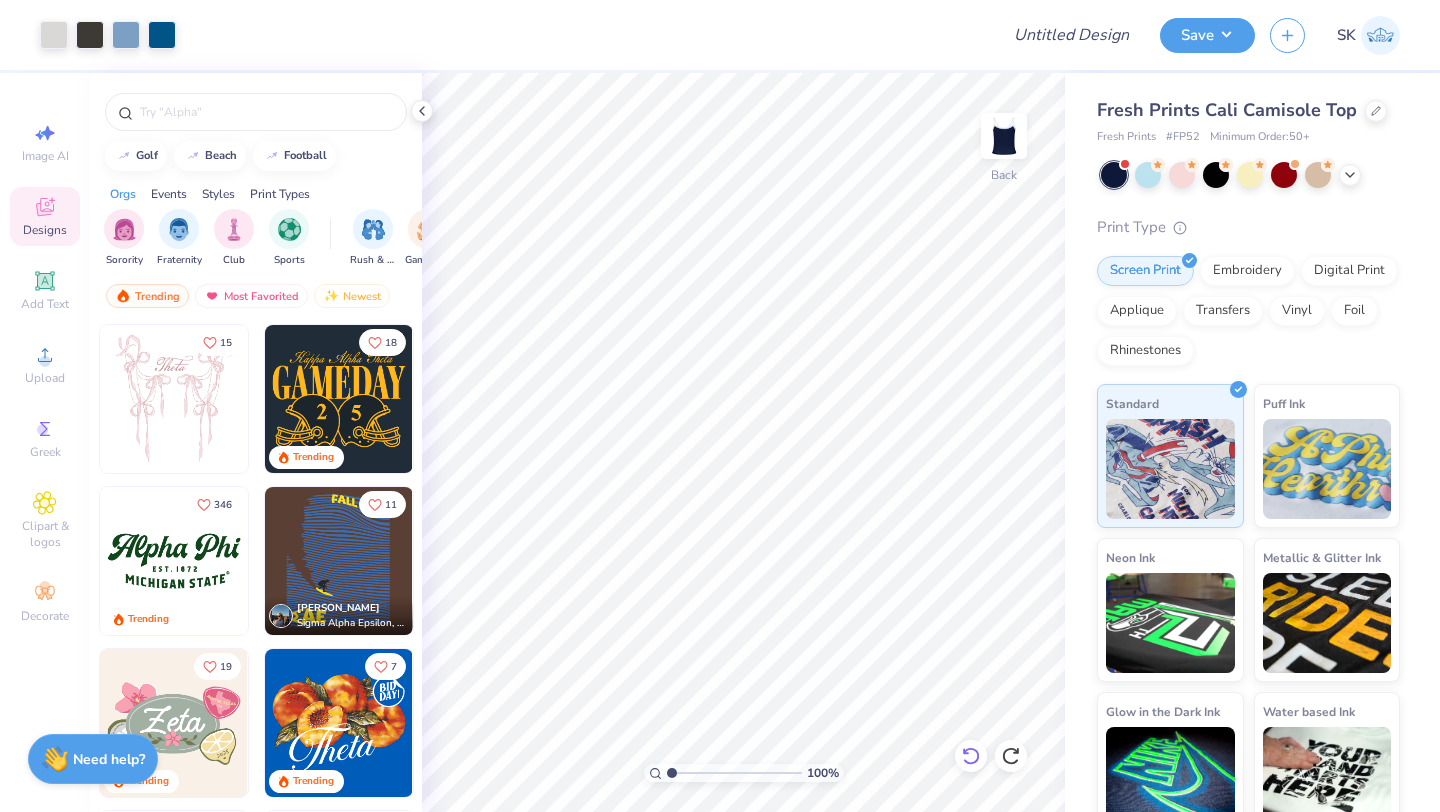 click 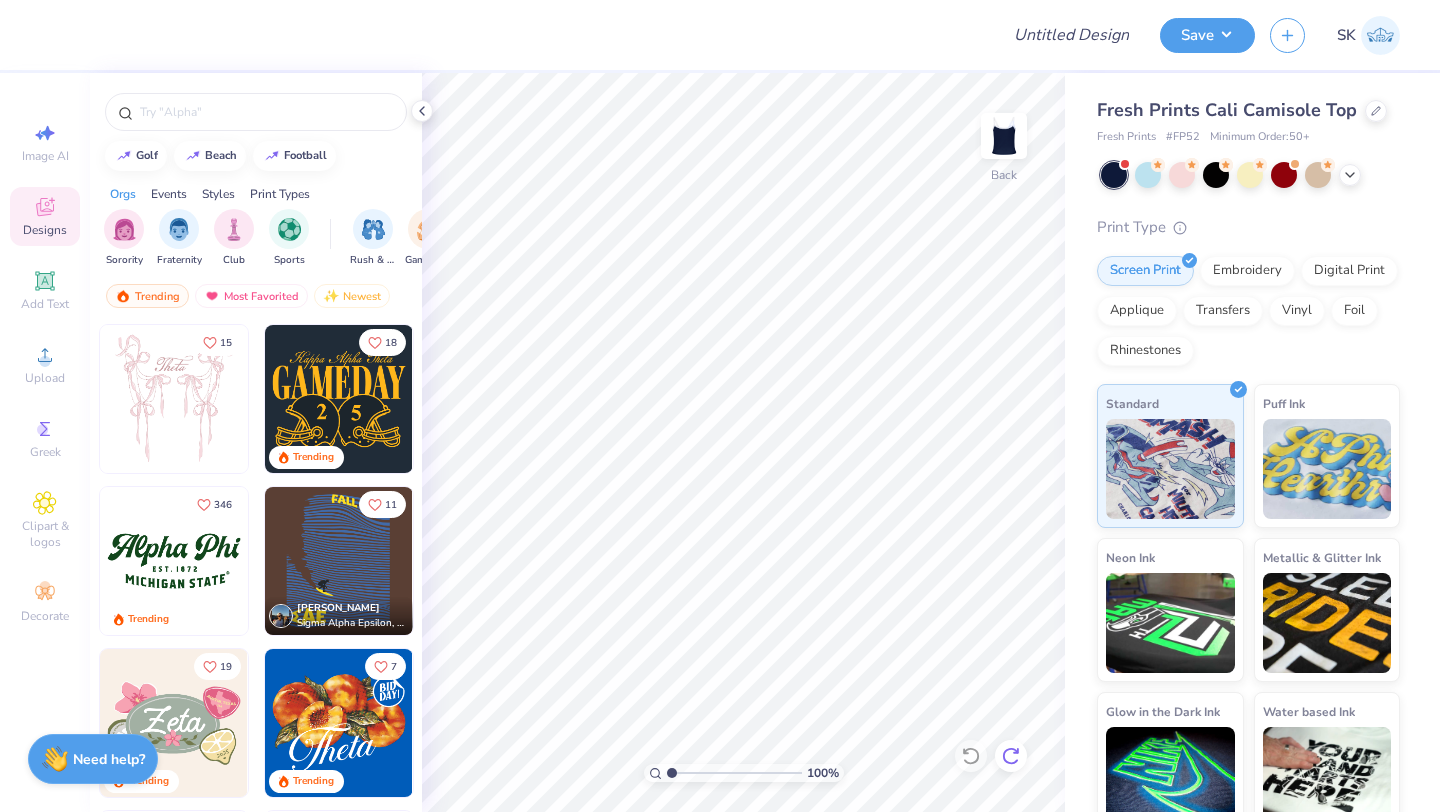 click 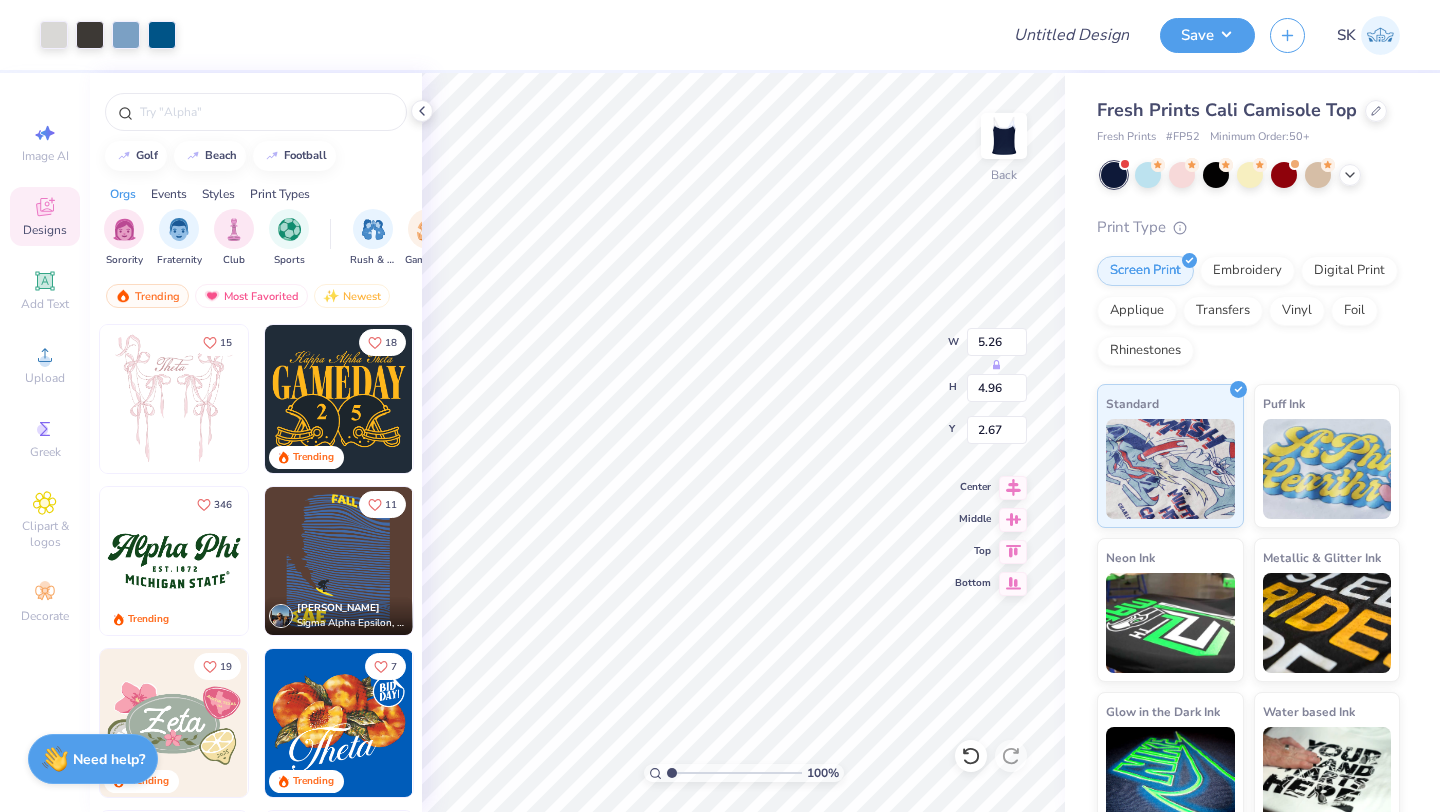 type on "5.26" 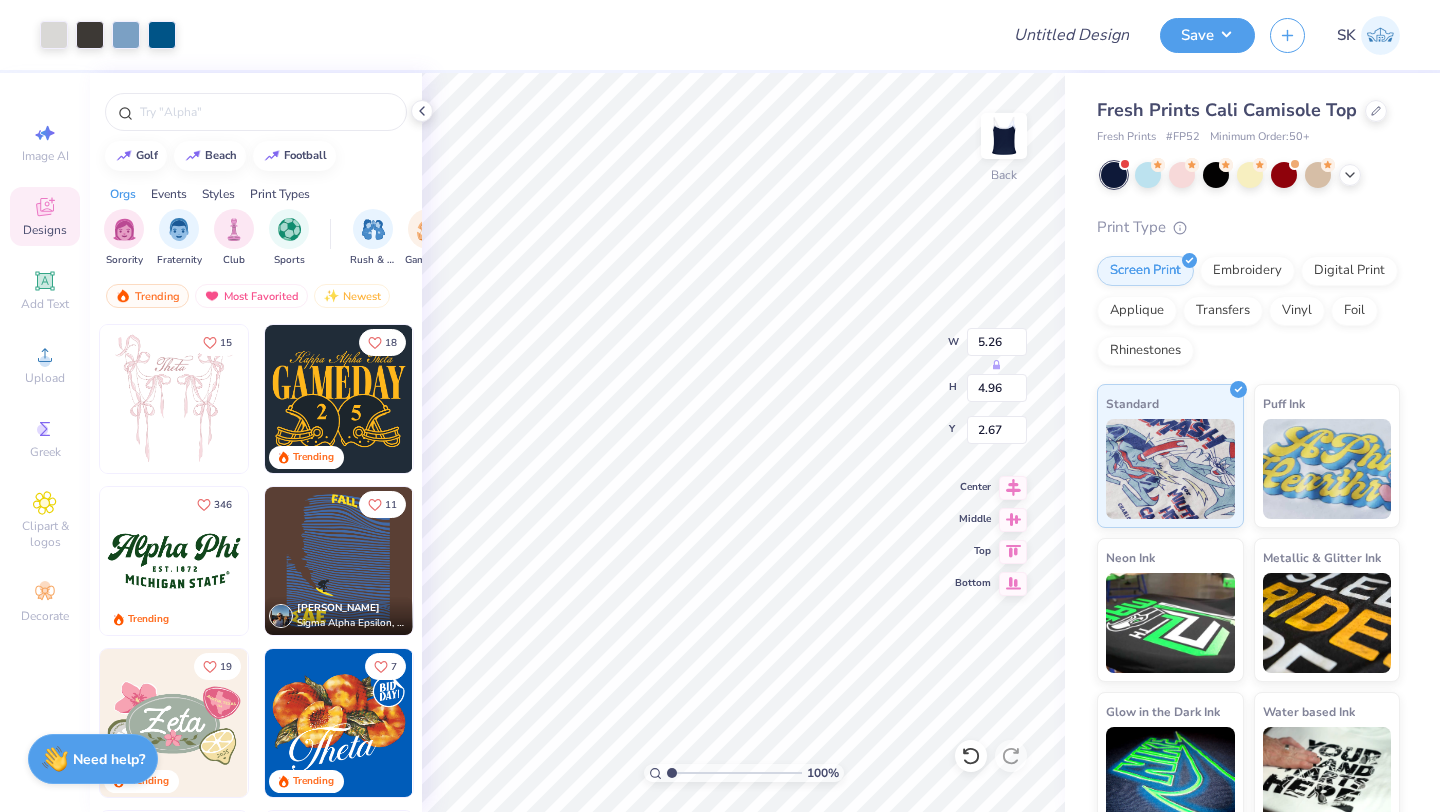 type on "4.96" 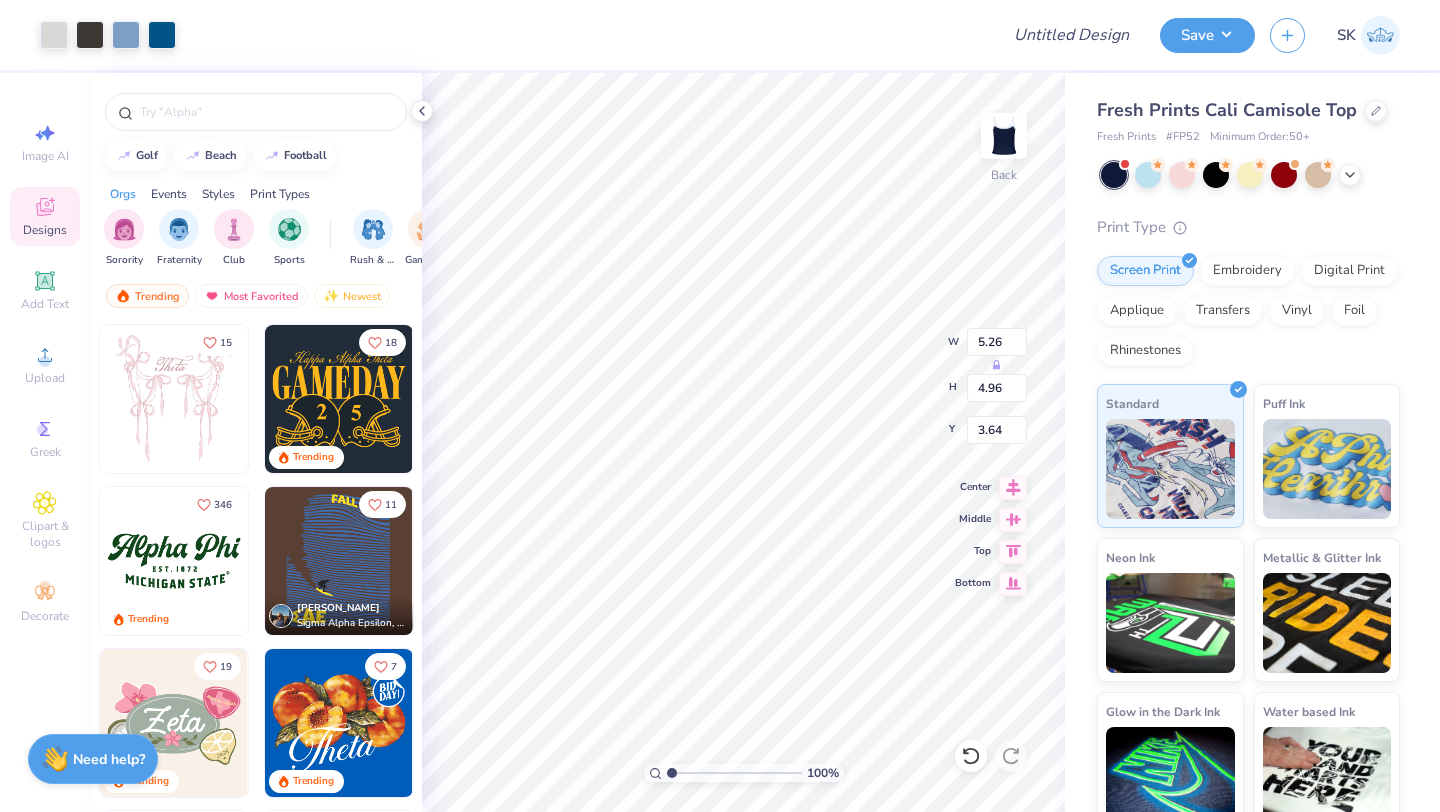 type on "3.64" 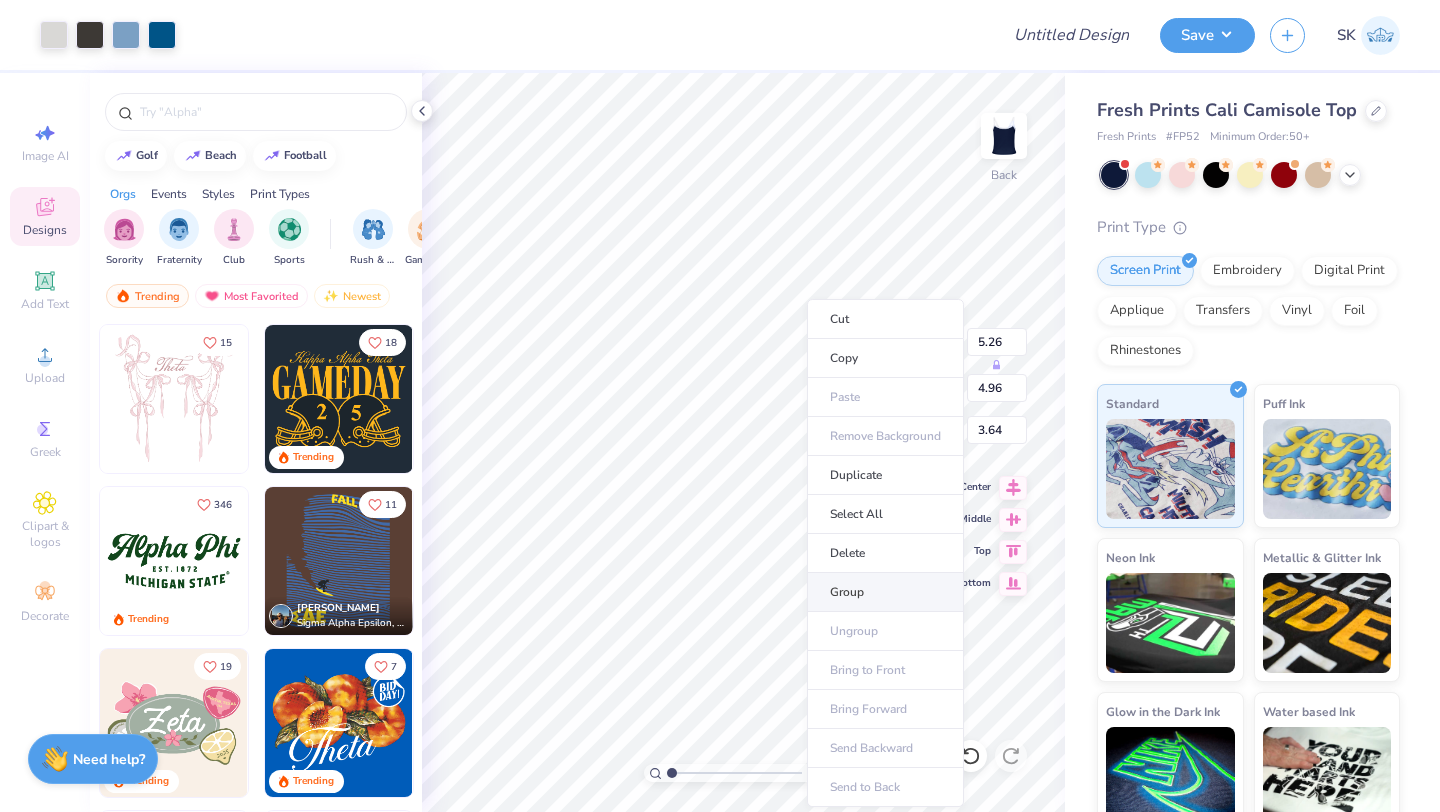 click on "Group" at bounding box center [885, 592] 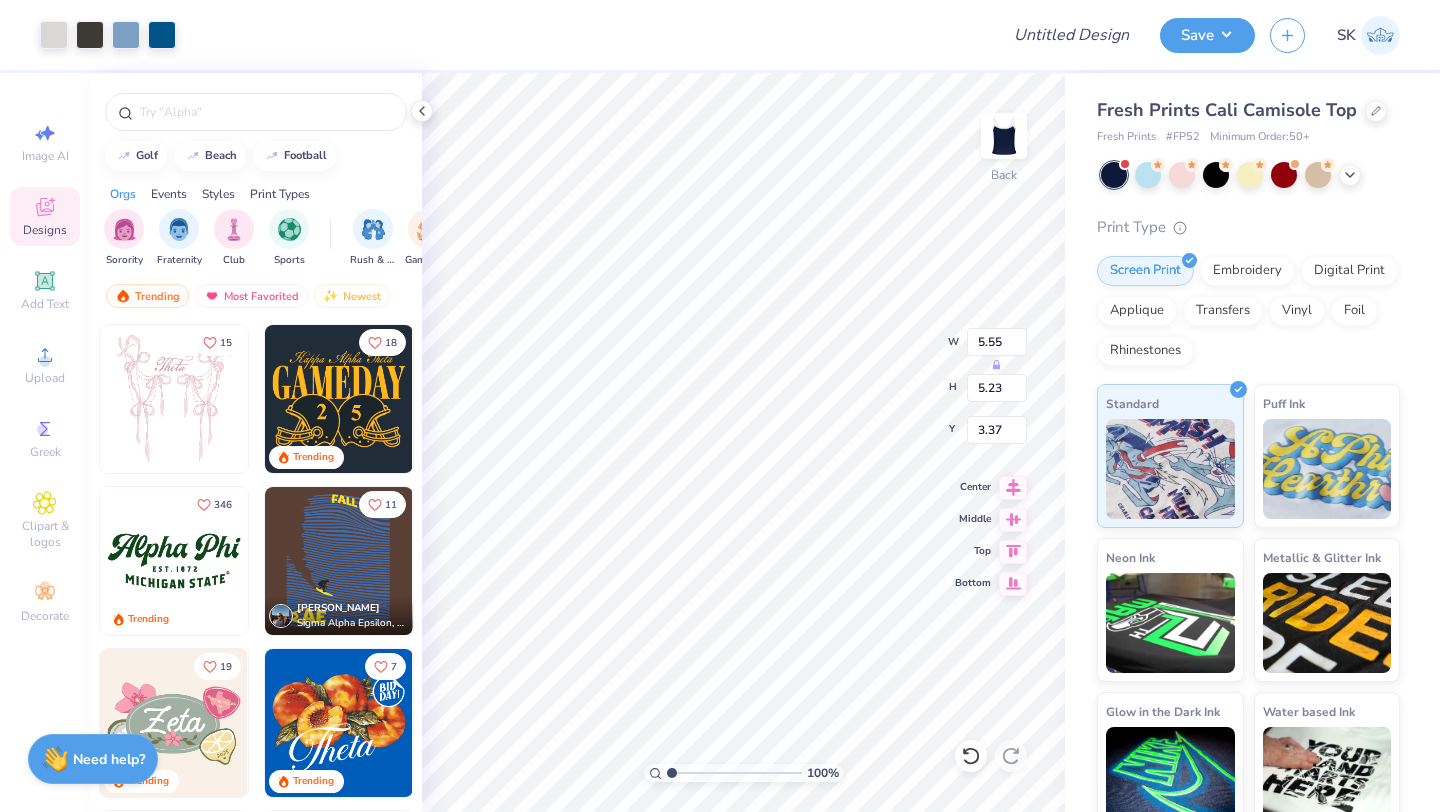 type on "5.55" 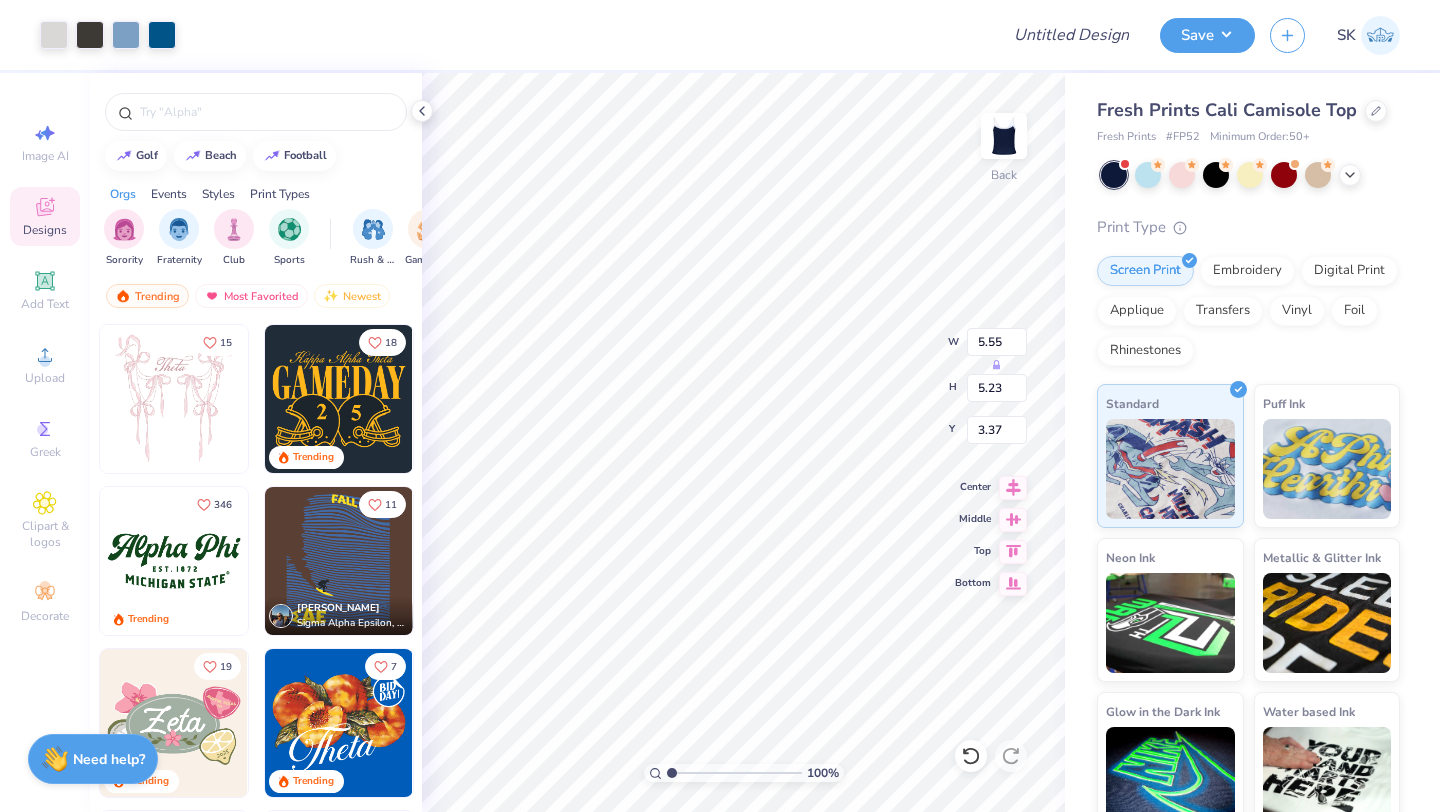 type on "5.23" 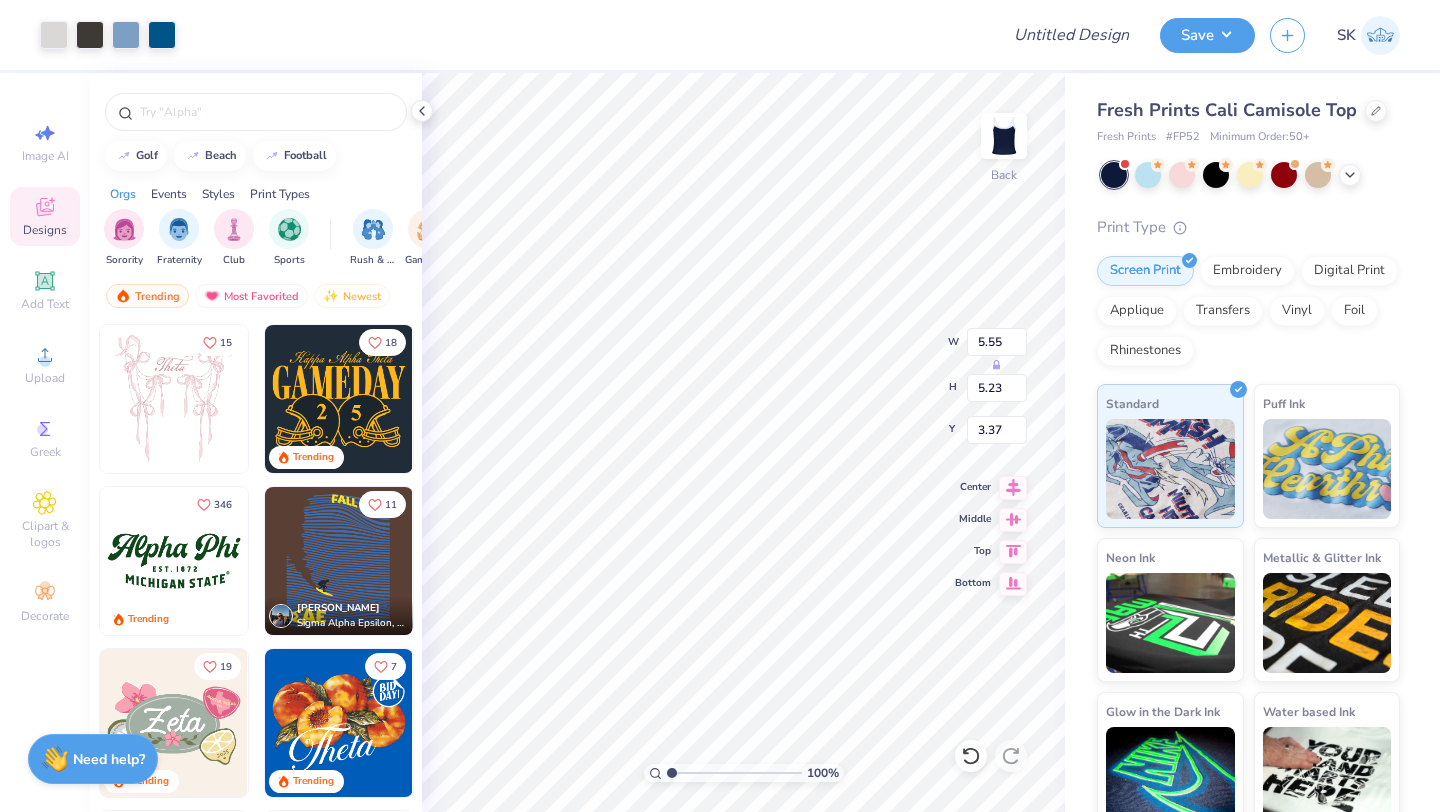 type on "3.37" 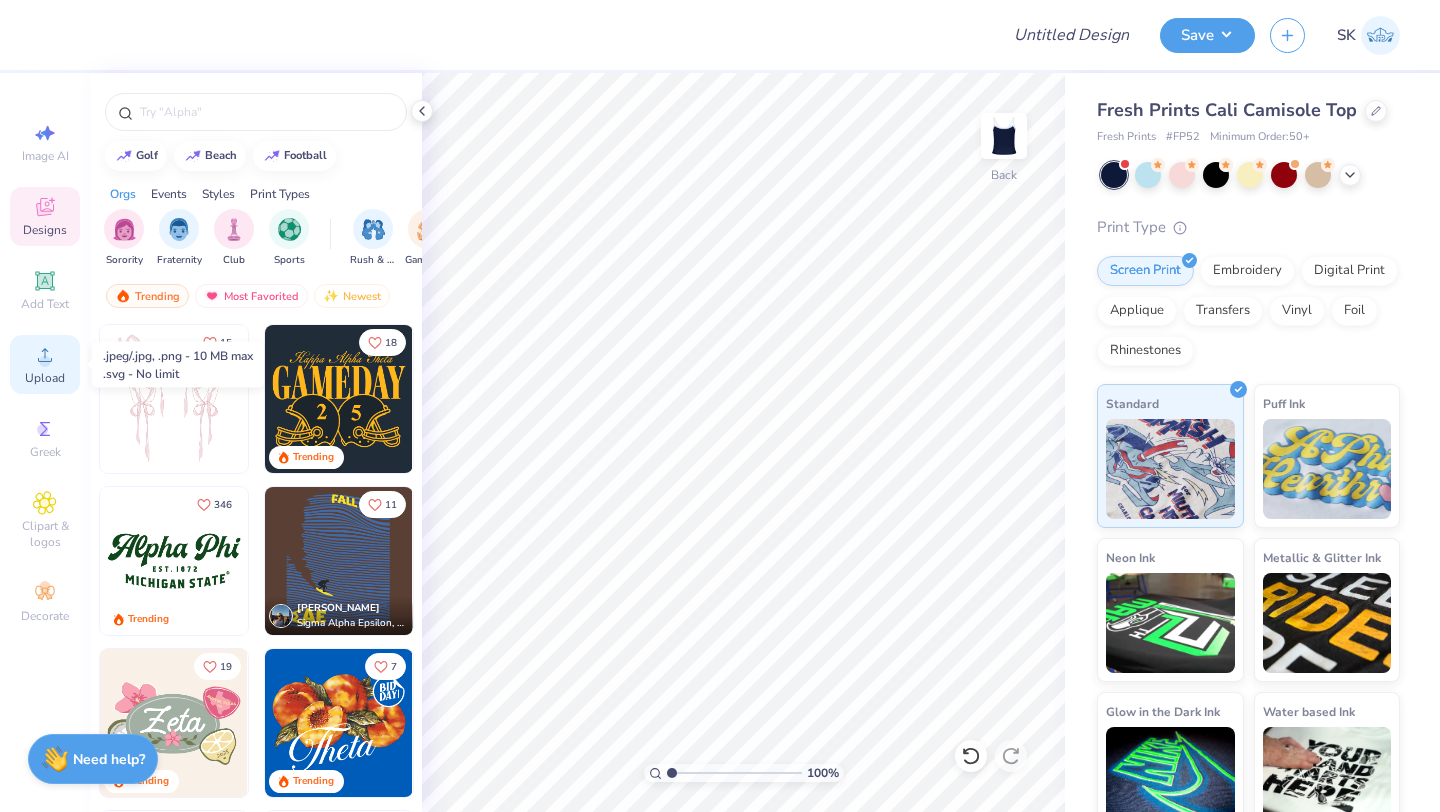 click 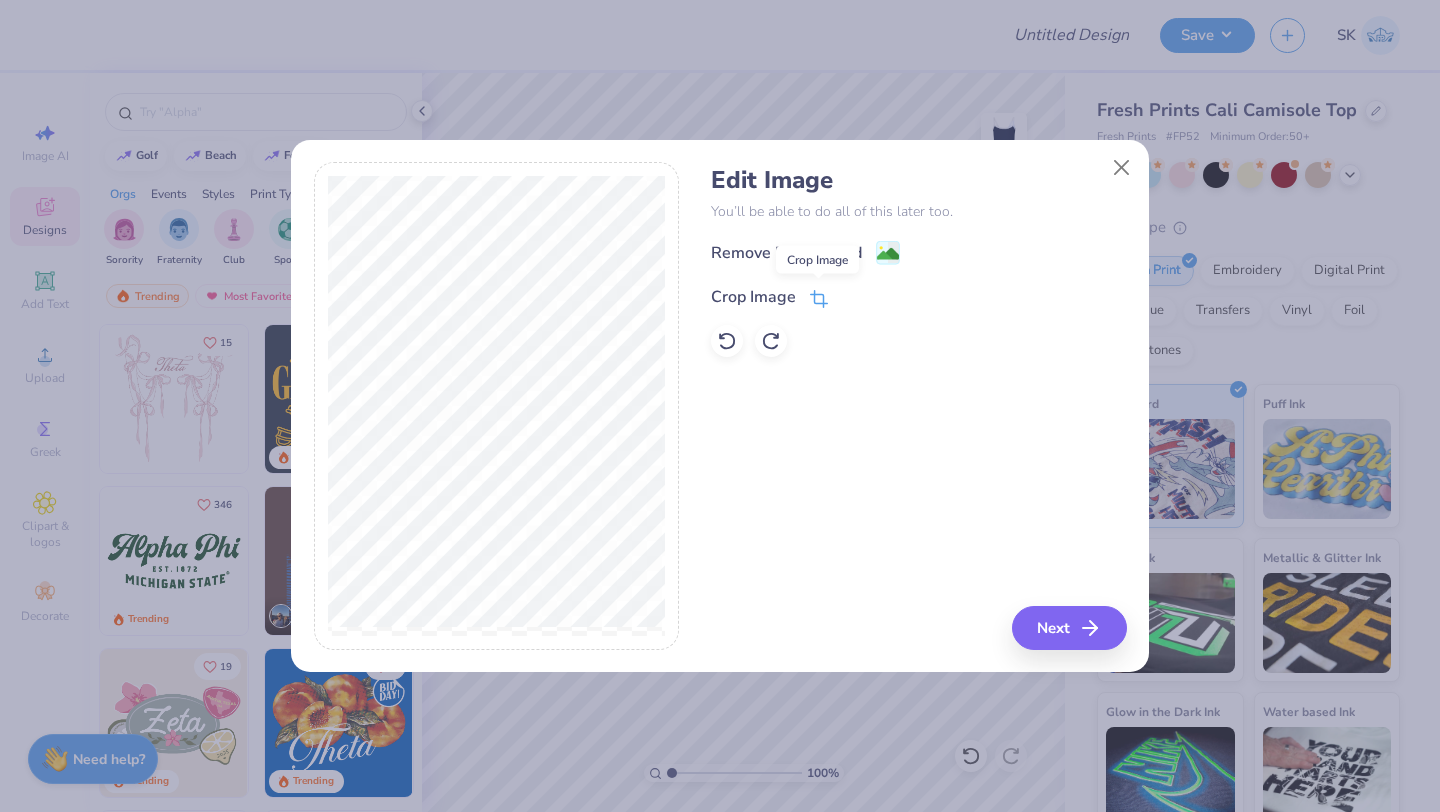 click 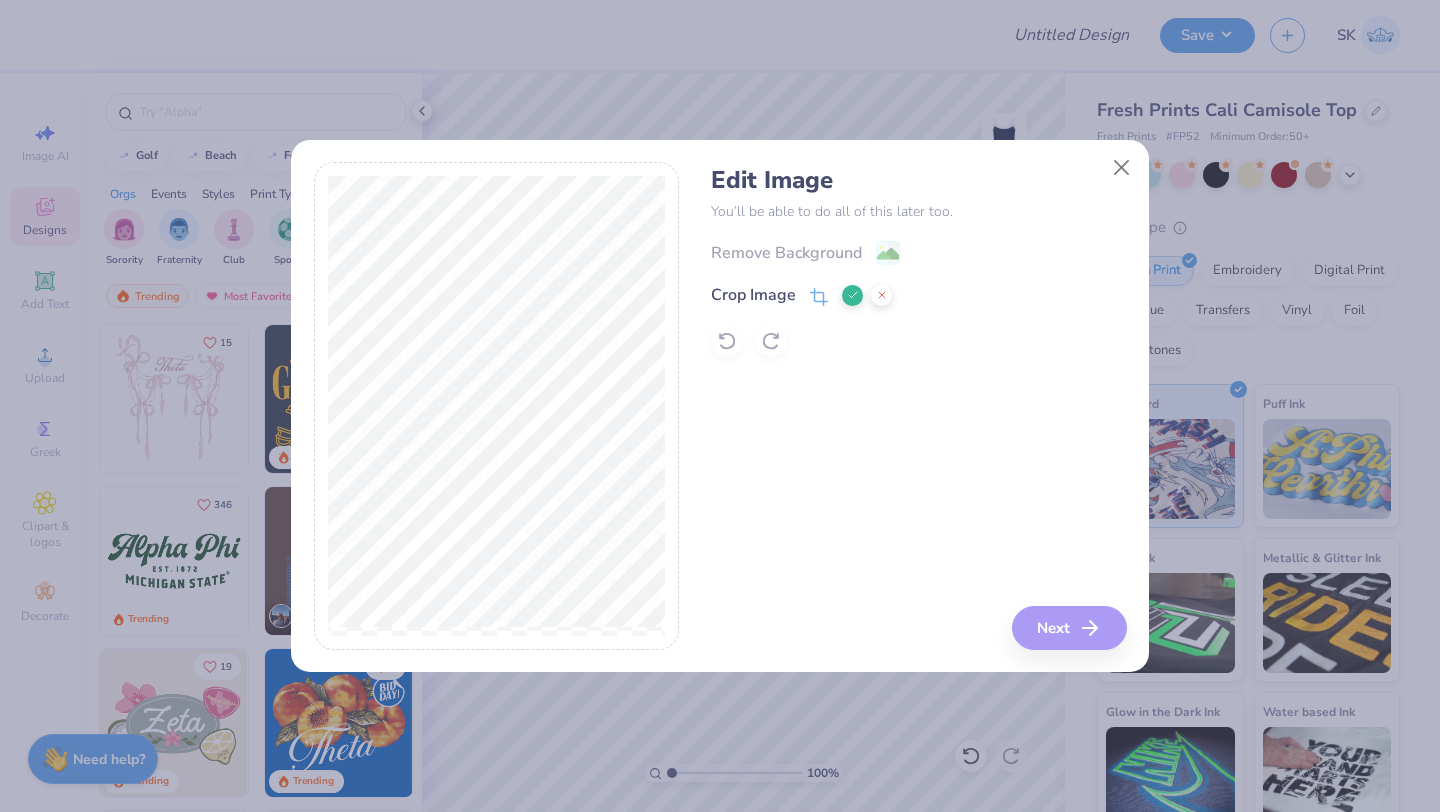 scroll, scrollTop: 0, scrollLeft: 0, axis: both 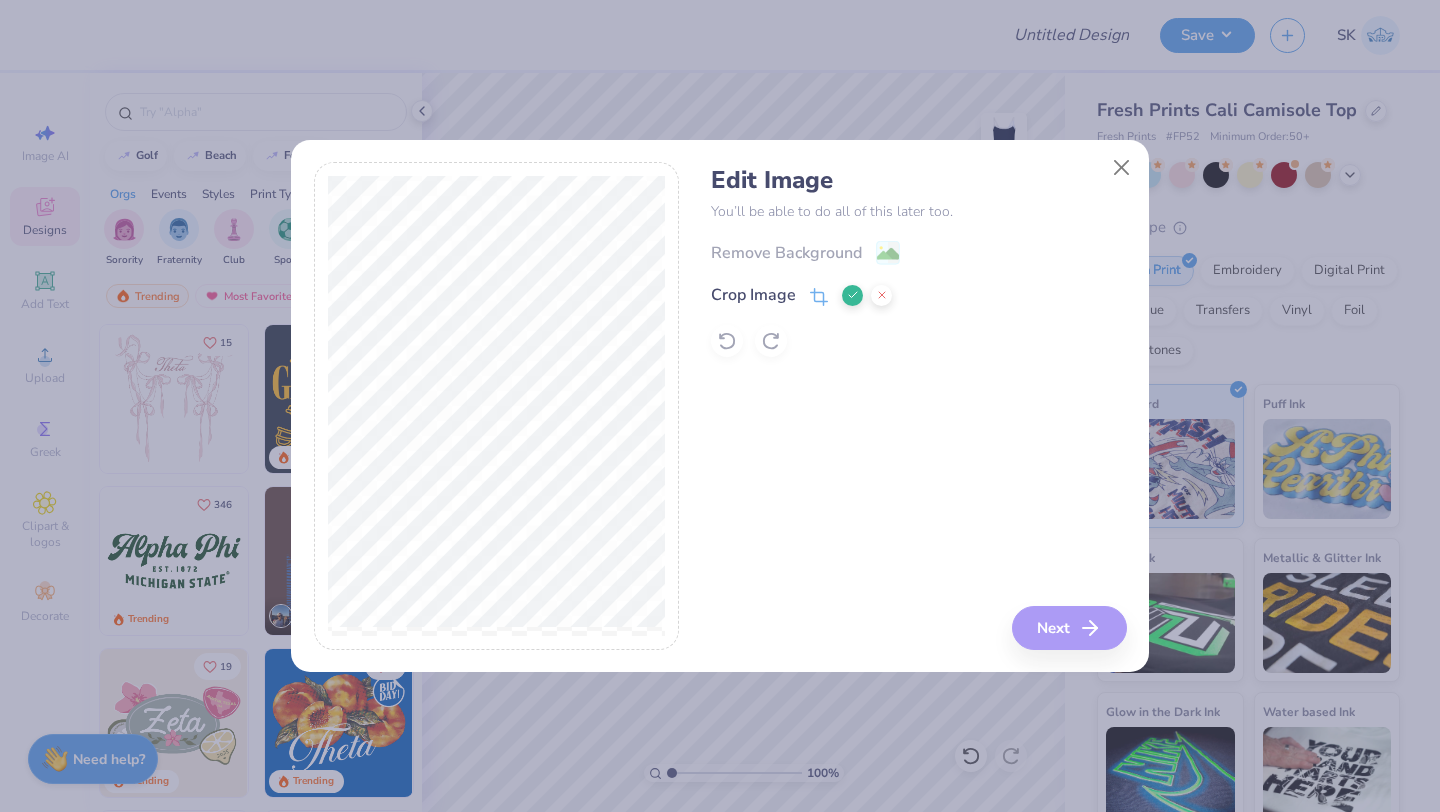 click on "Remove Background Crop Image" at bounding box center [918, 298] 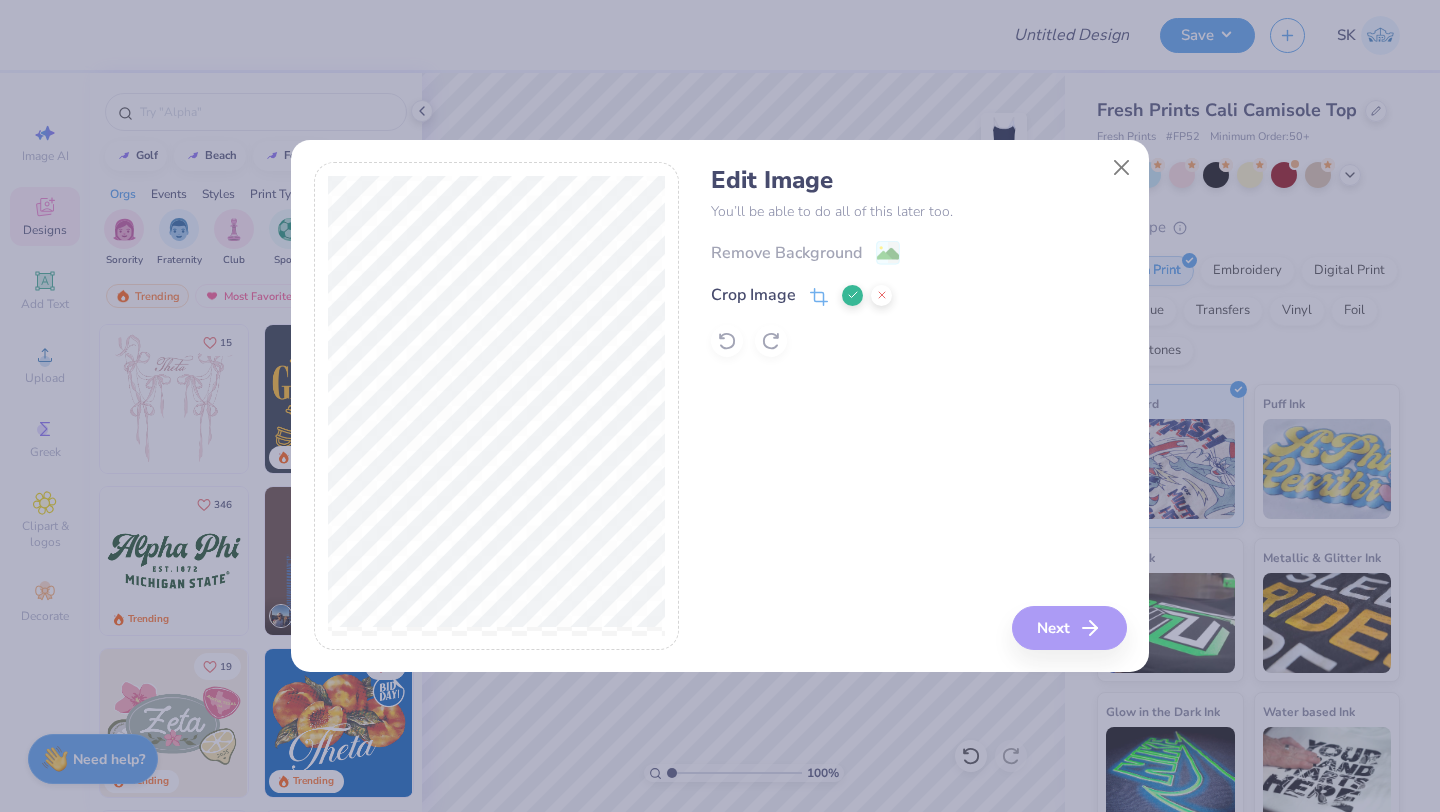 click 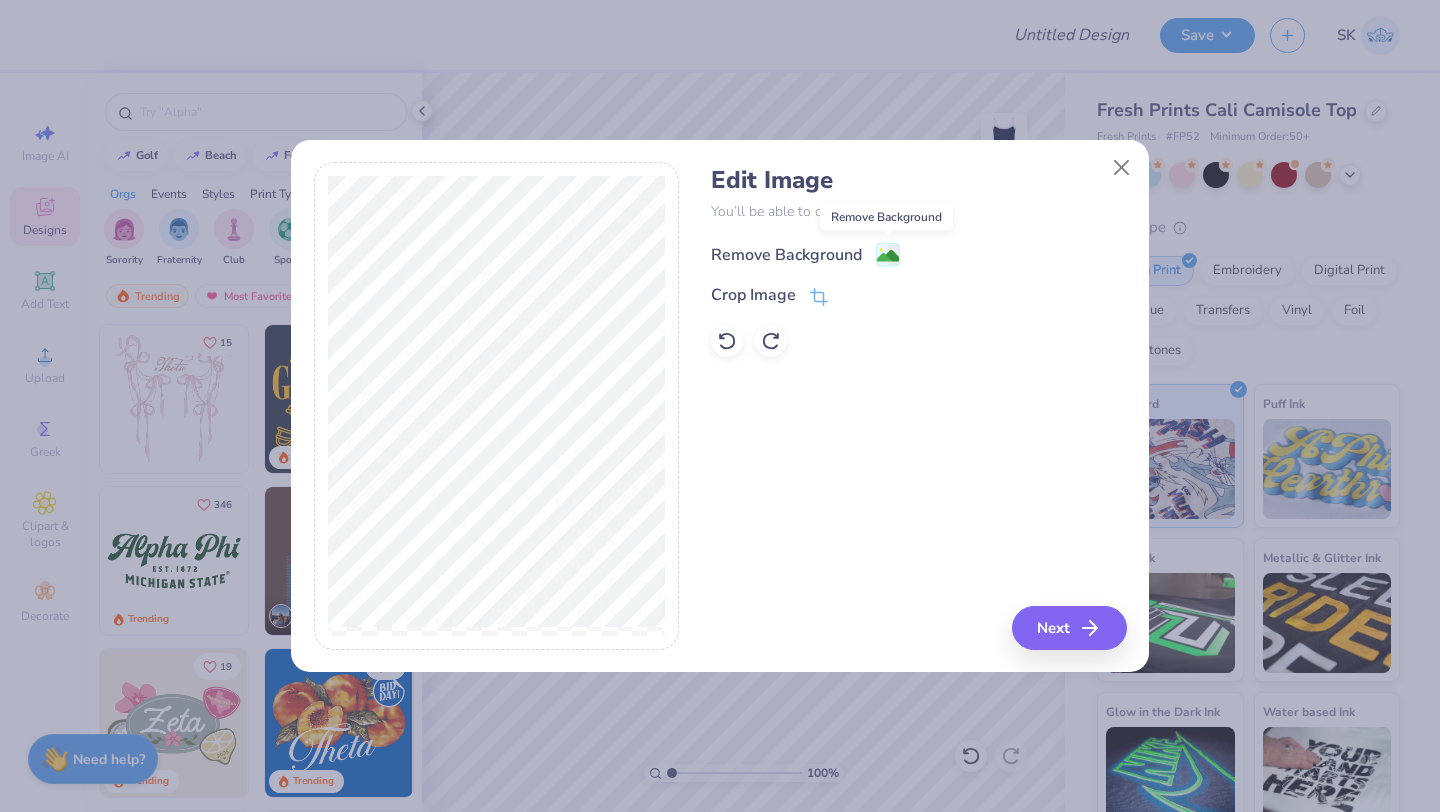 click 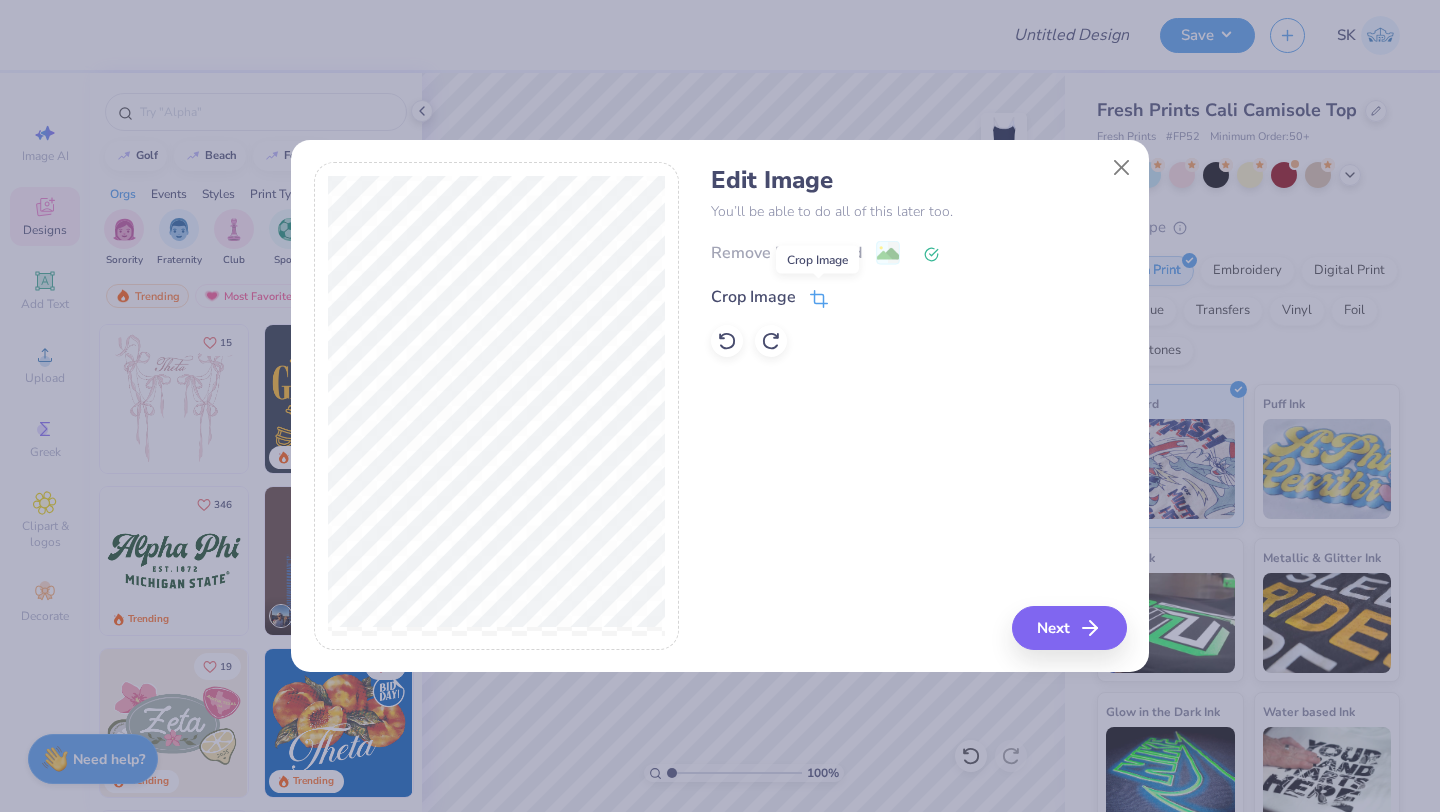click 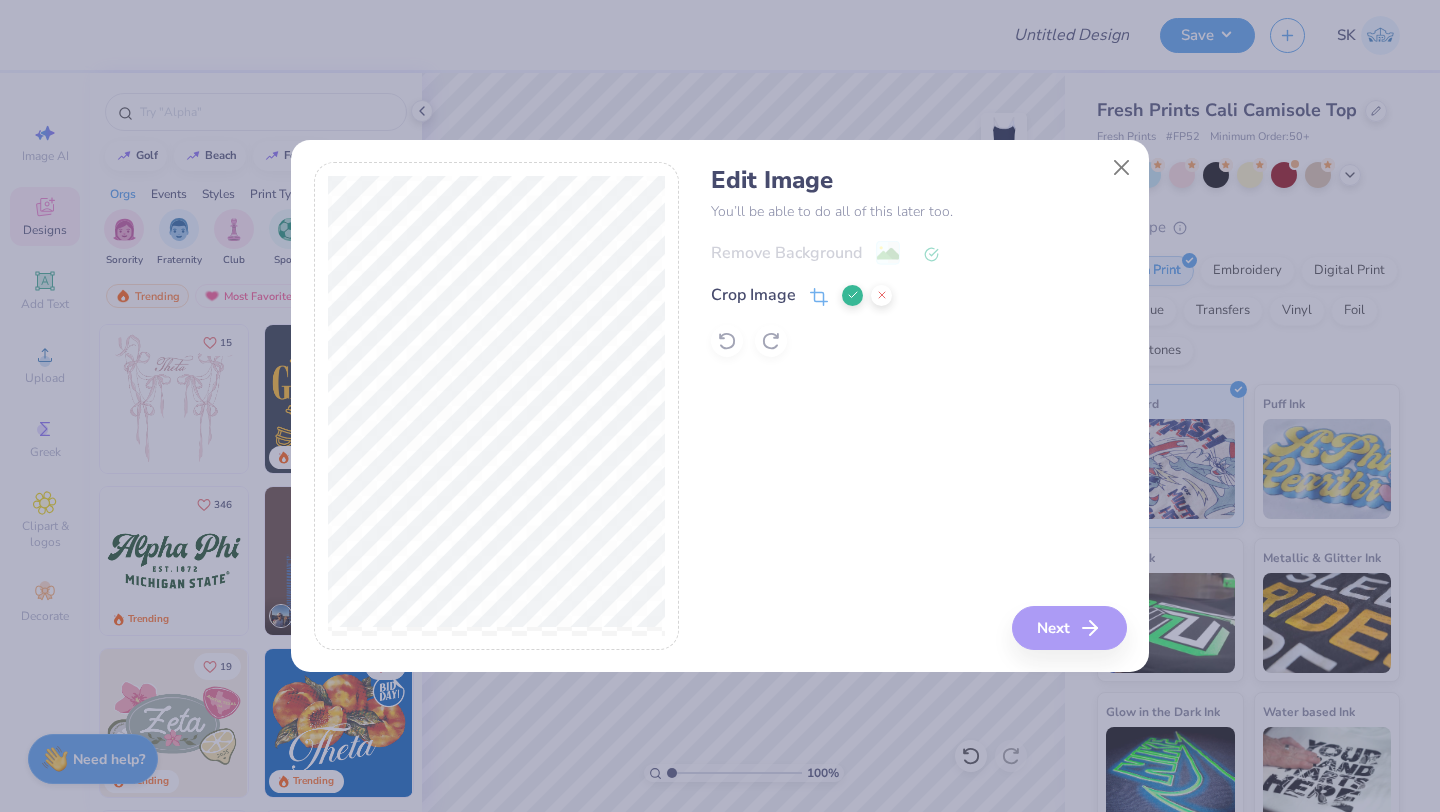 click at bounding box center [881, 295] 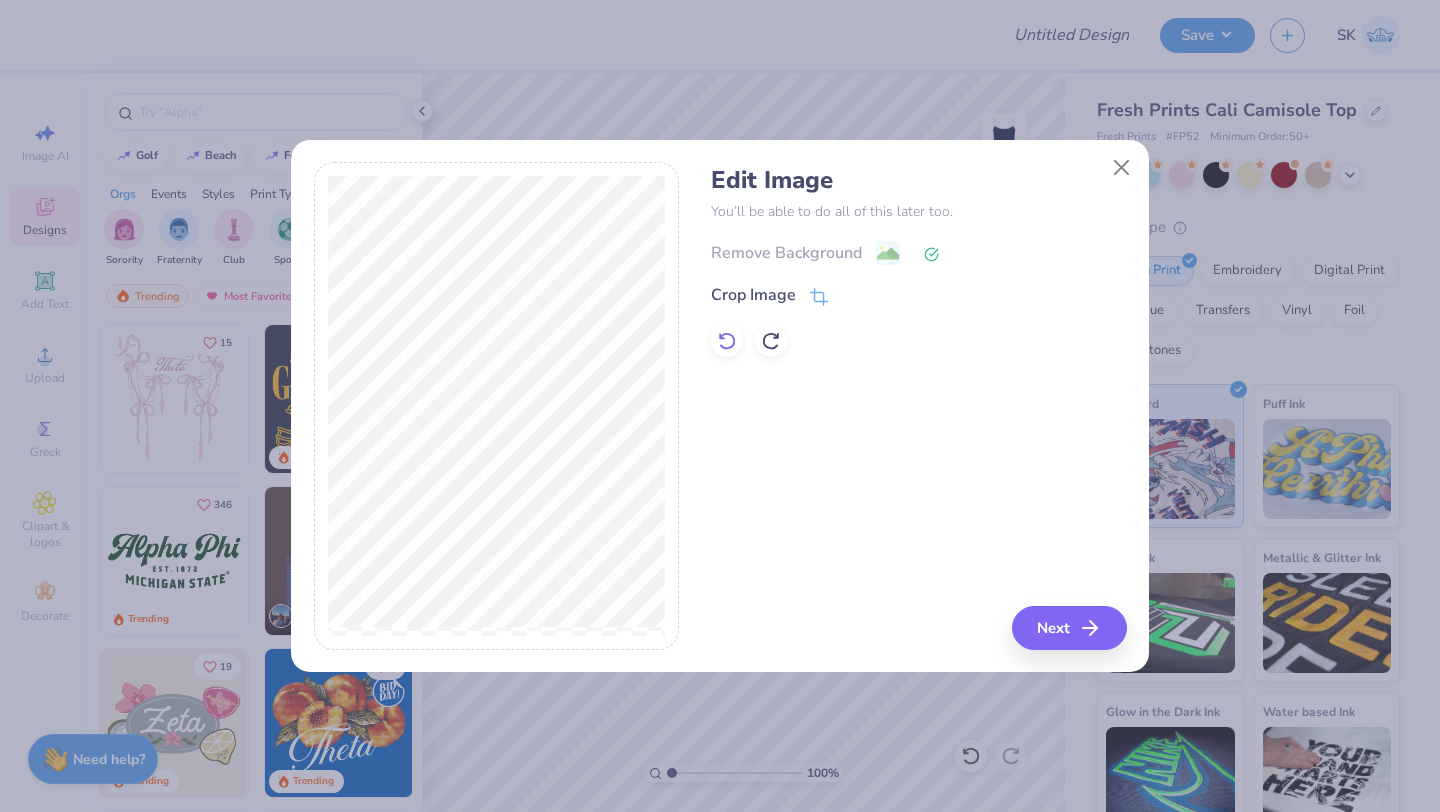 click 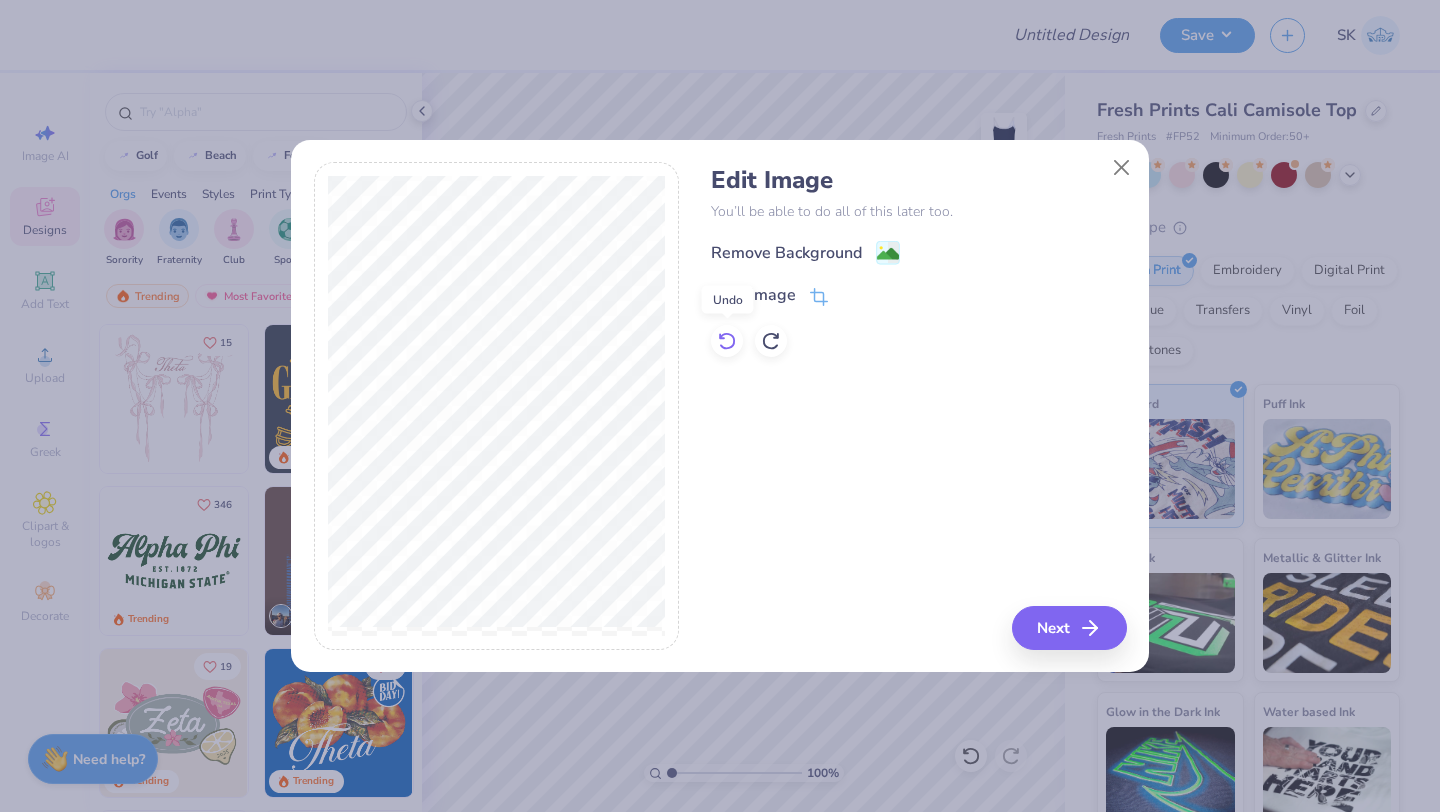 click 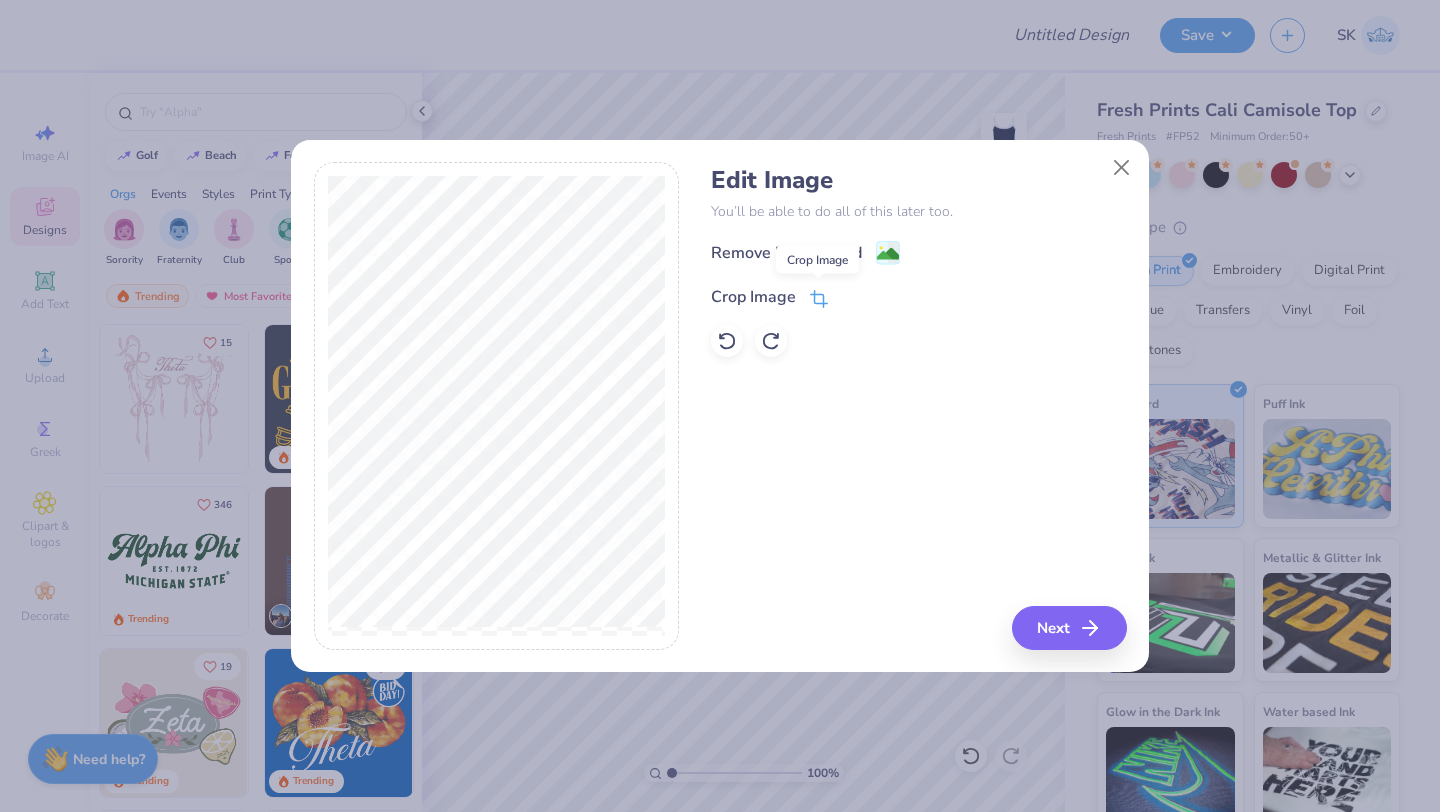 click 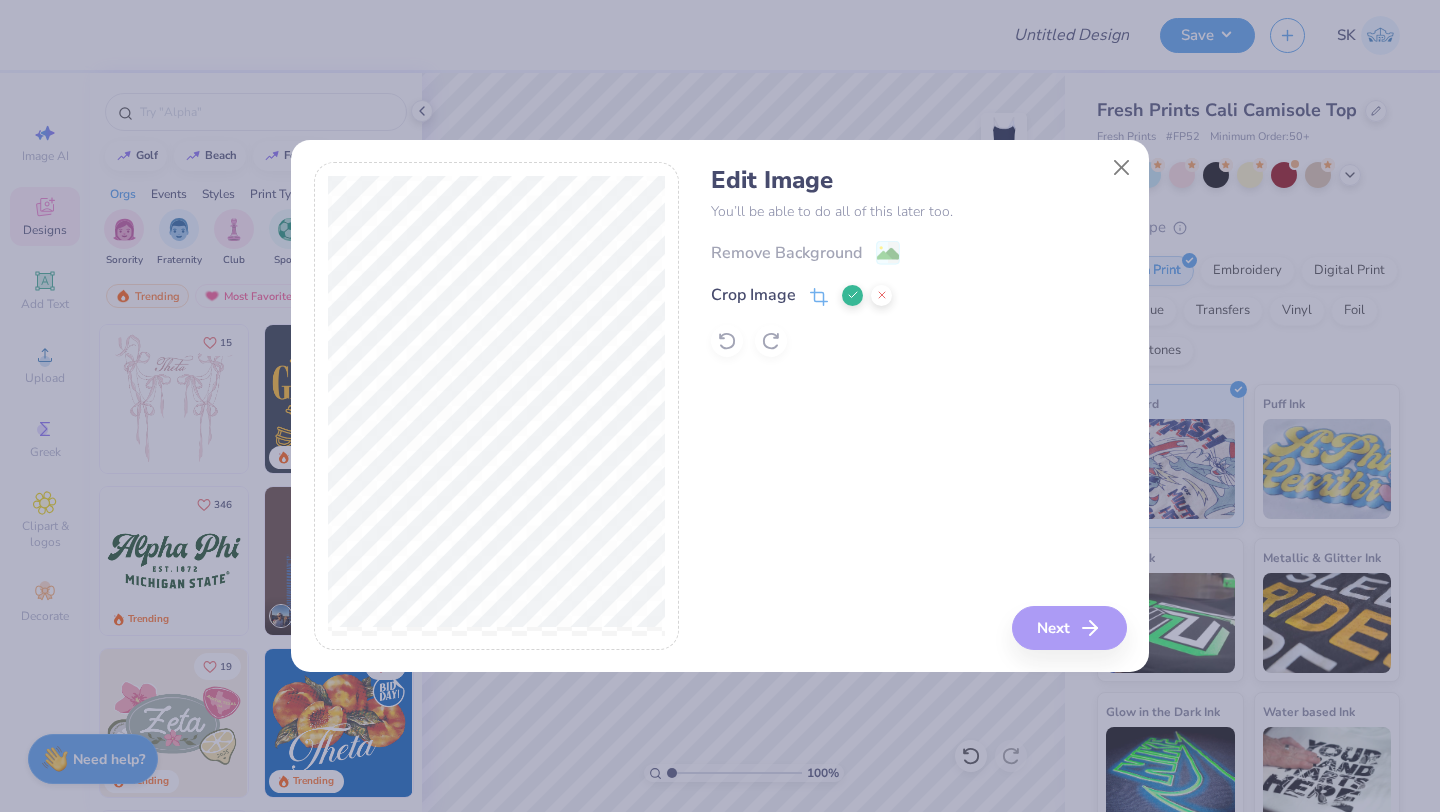 click on "Remove Background Crop Image" at bounding box center (918, 298) 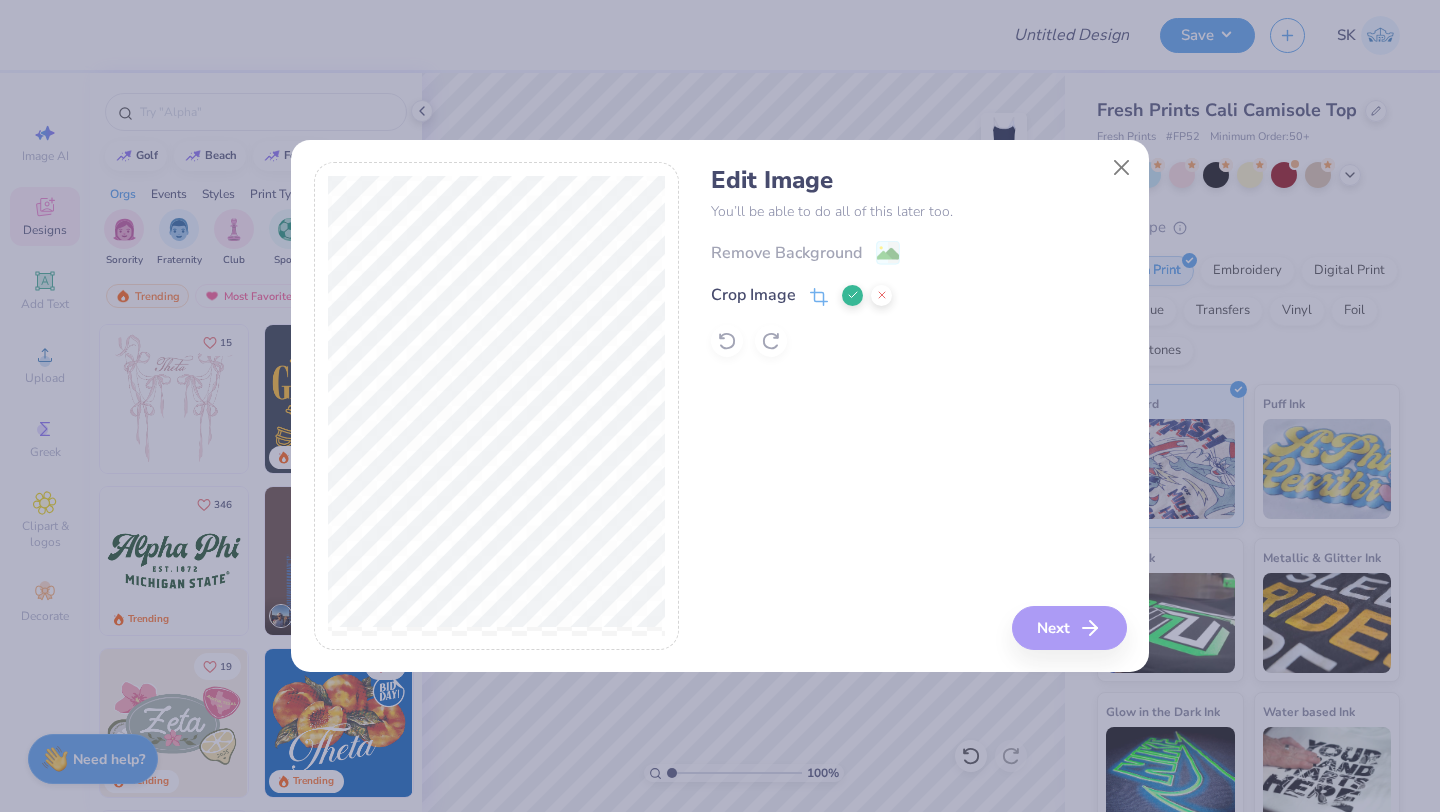 click 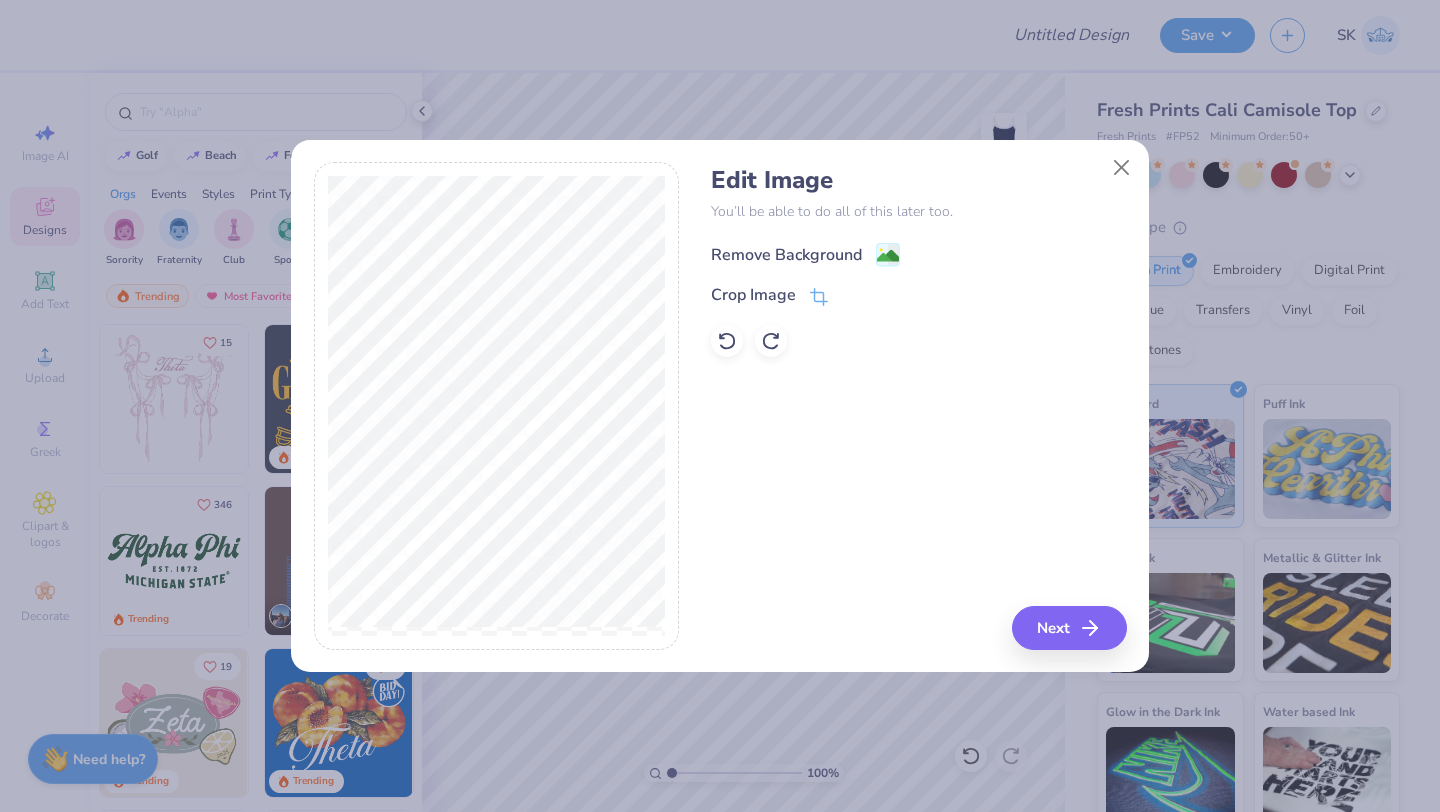 click 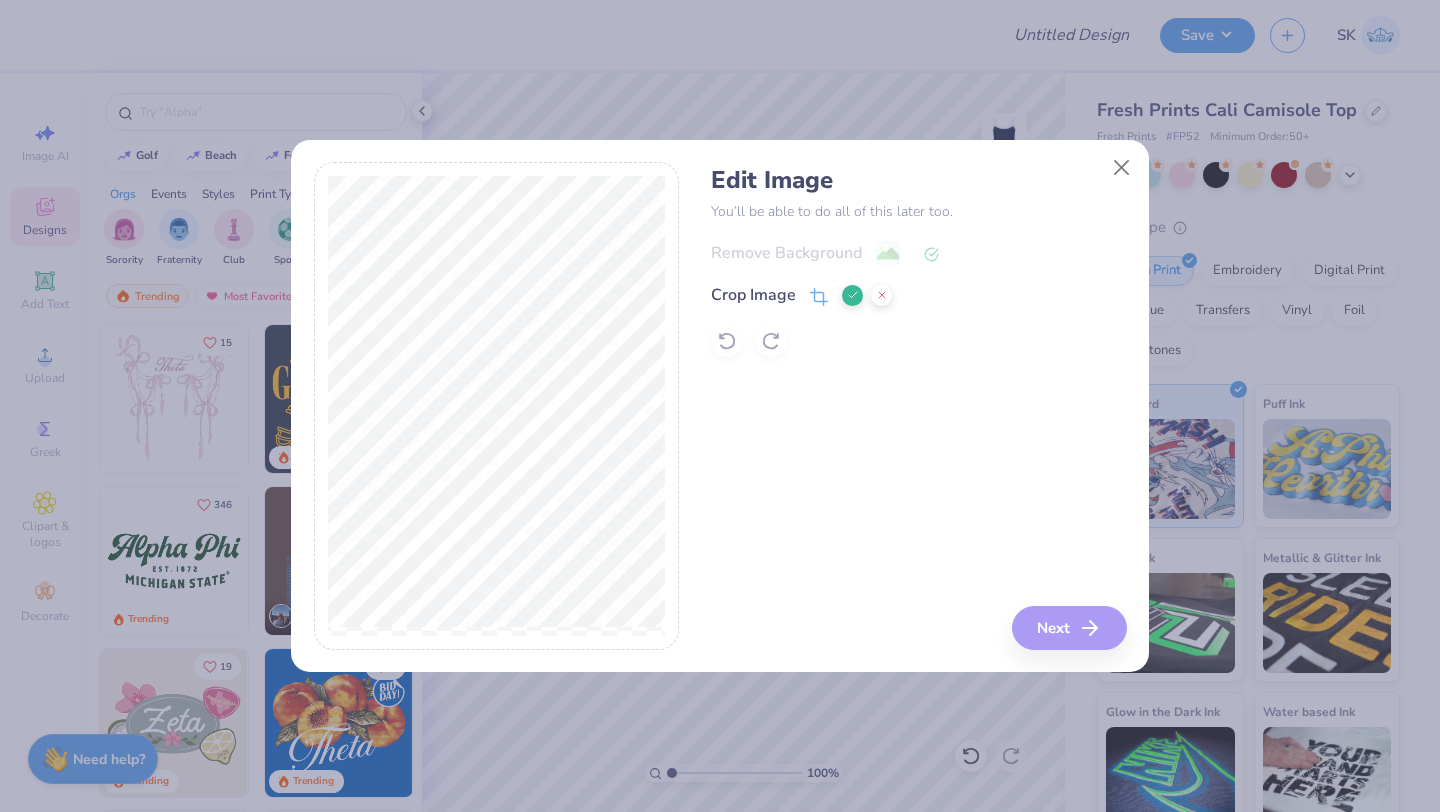 scroll, scrollTop: 0, scrollLeft: 0, axis: both 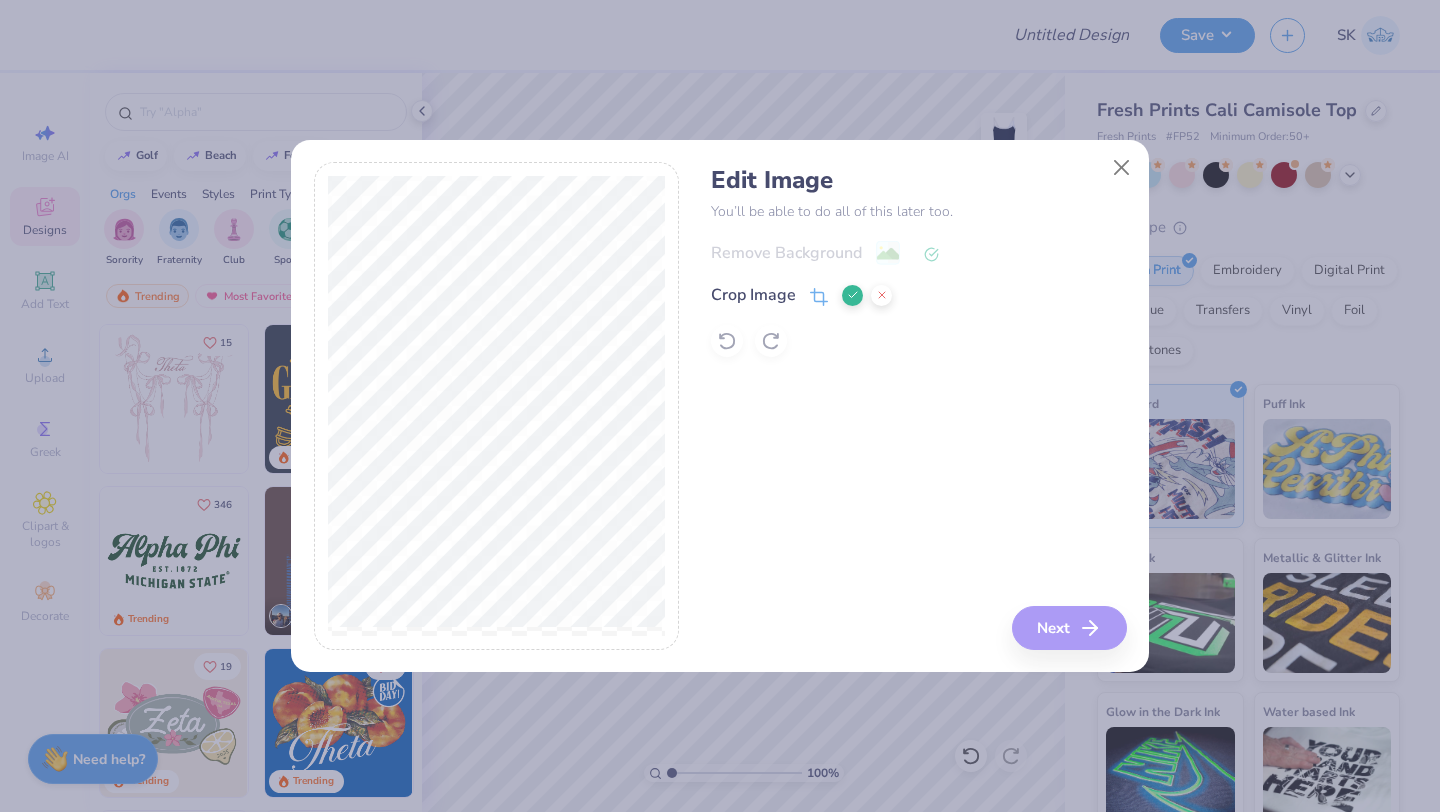 click 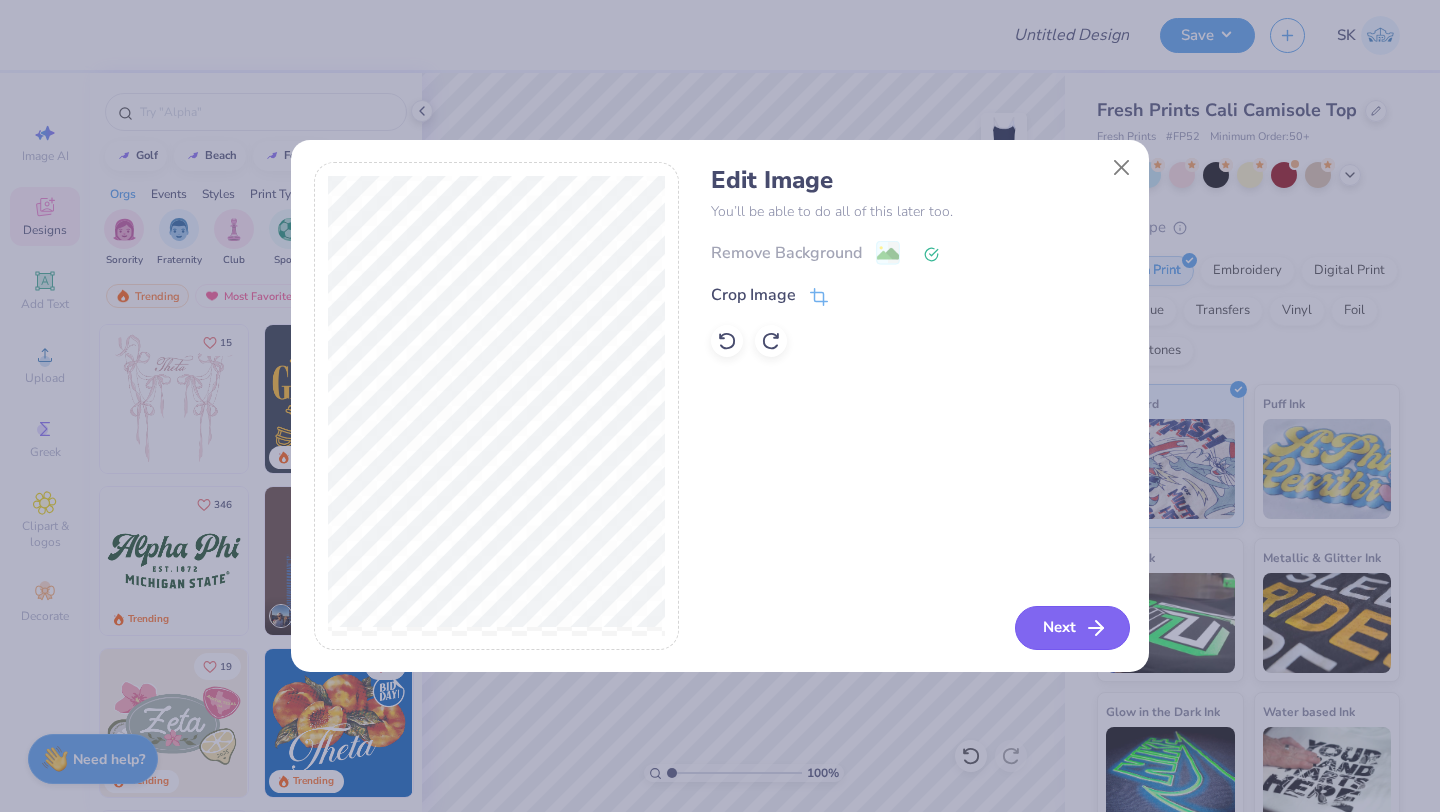 click on "Next" at bounding box center (1072, 628) 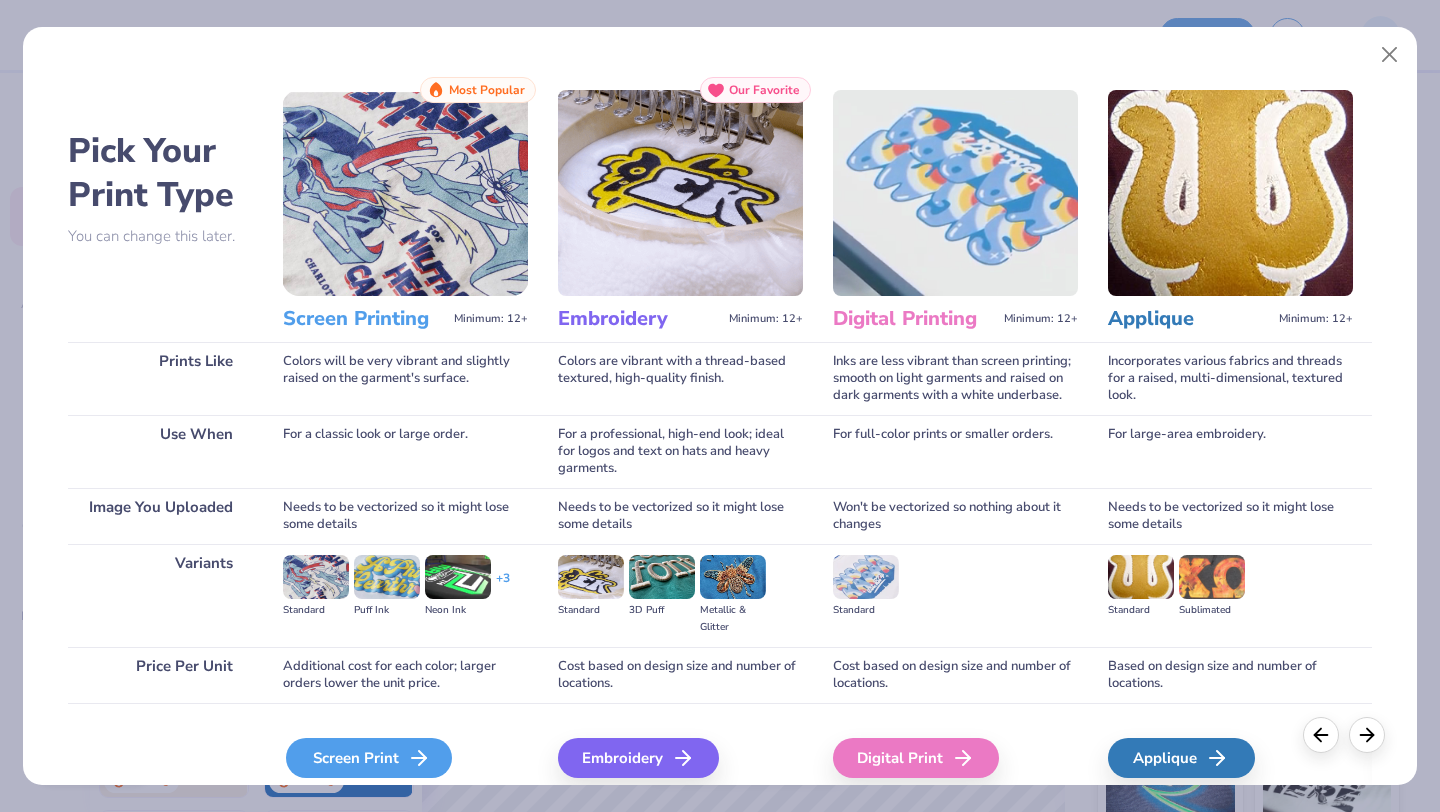 click on "Screen Print" at bounding box center (369, 758) 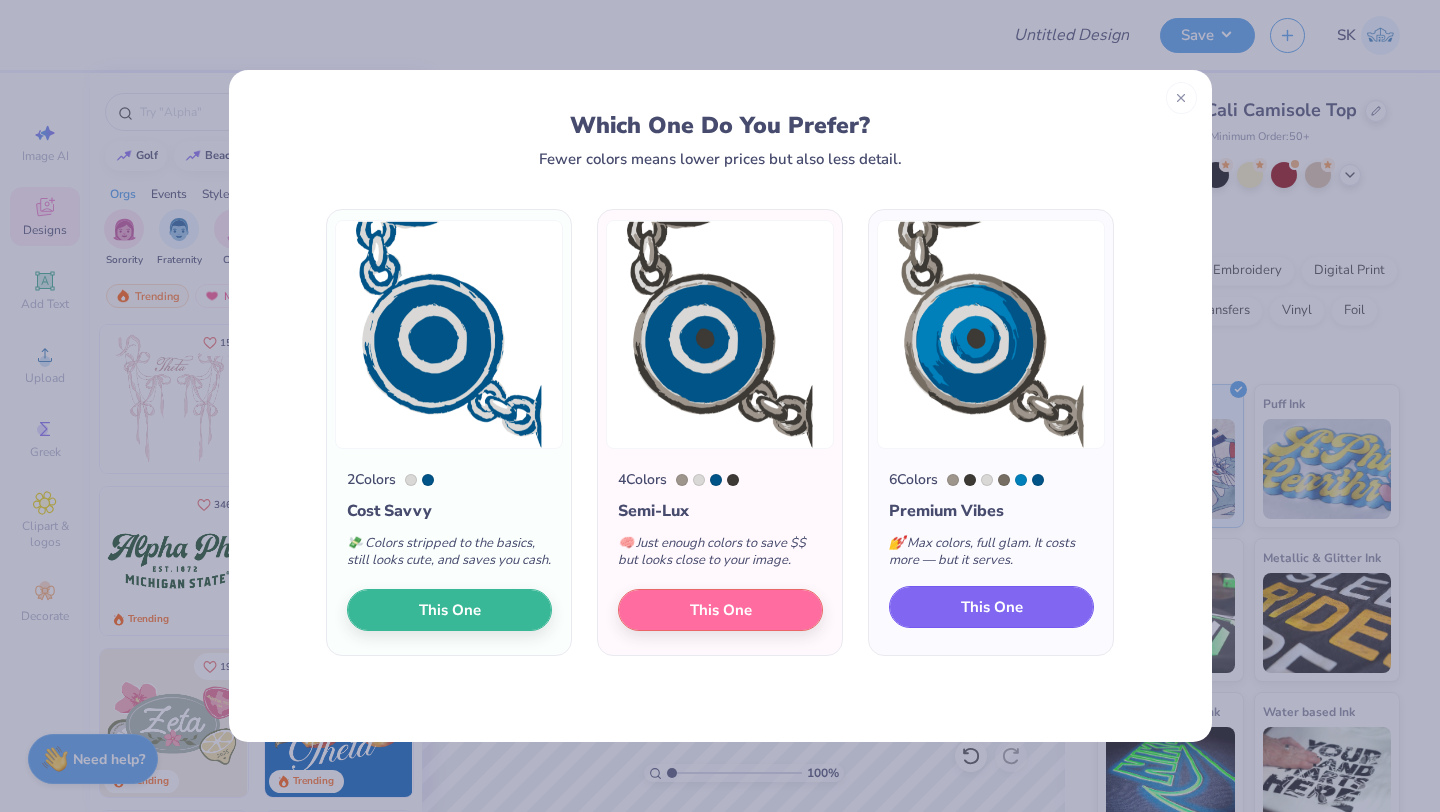 click on "This One" at bounding box center (992, 607) 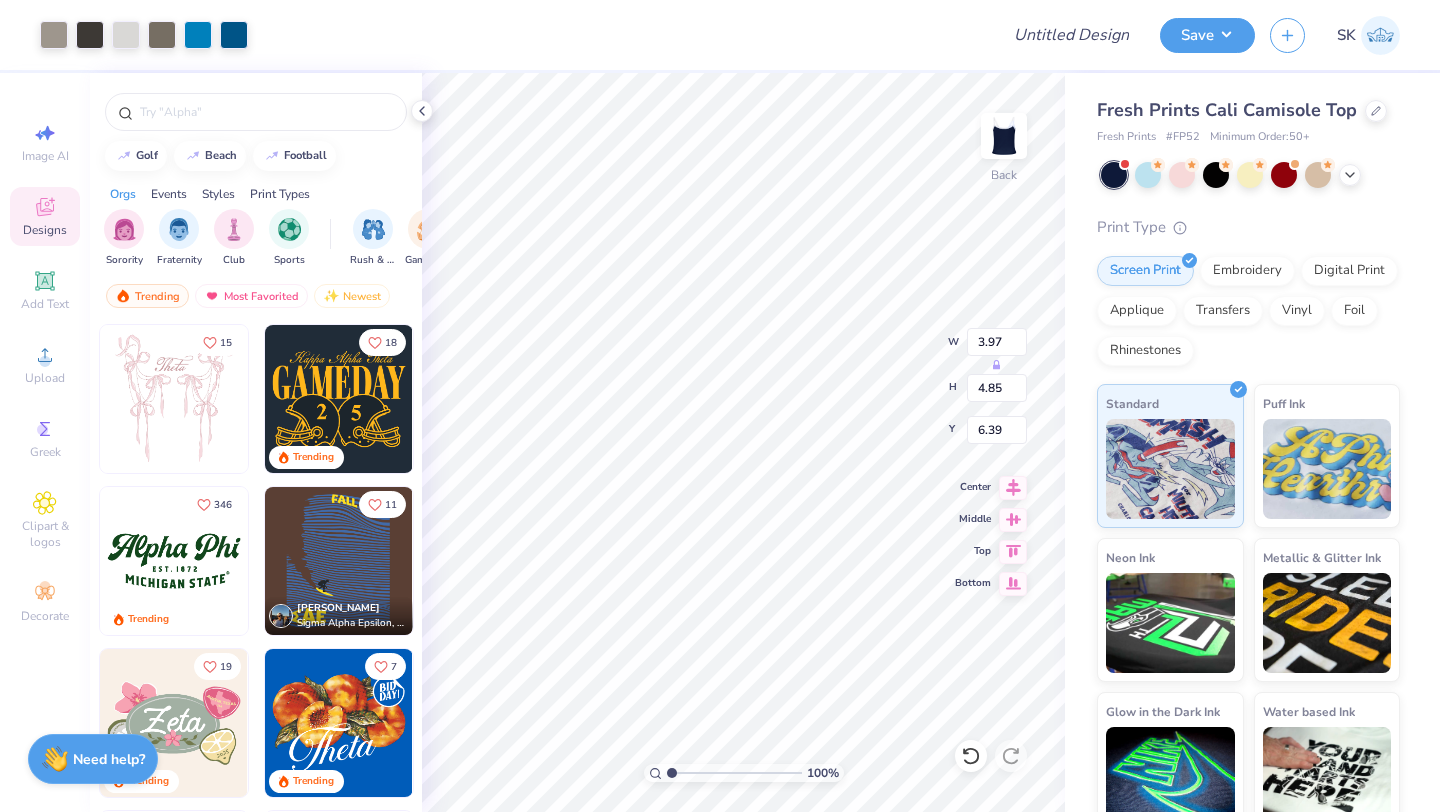 type on "3.97" 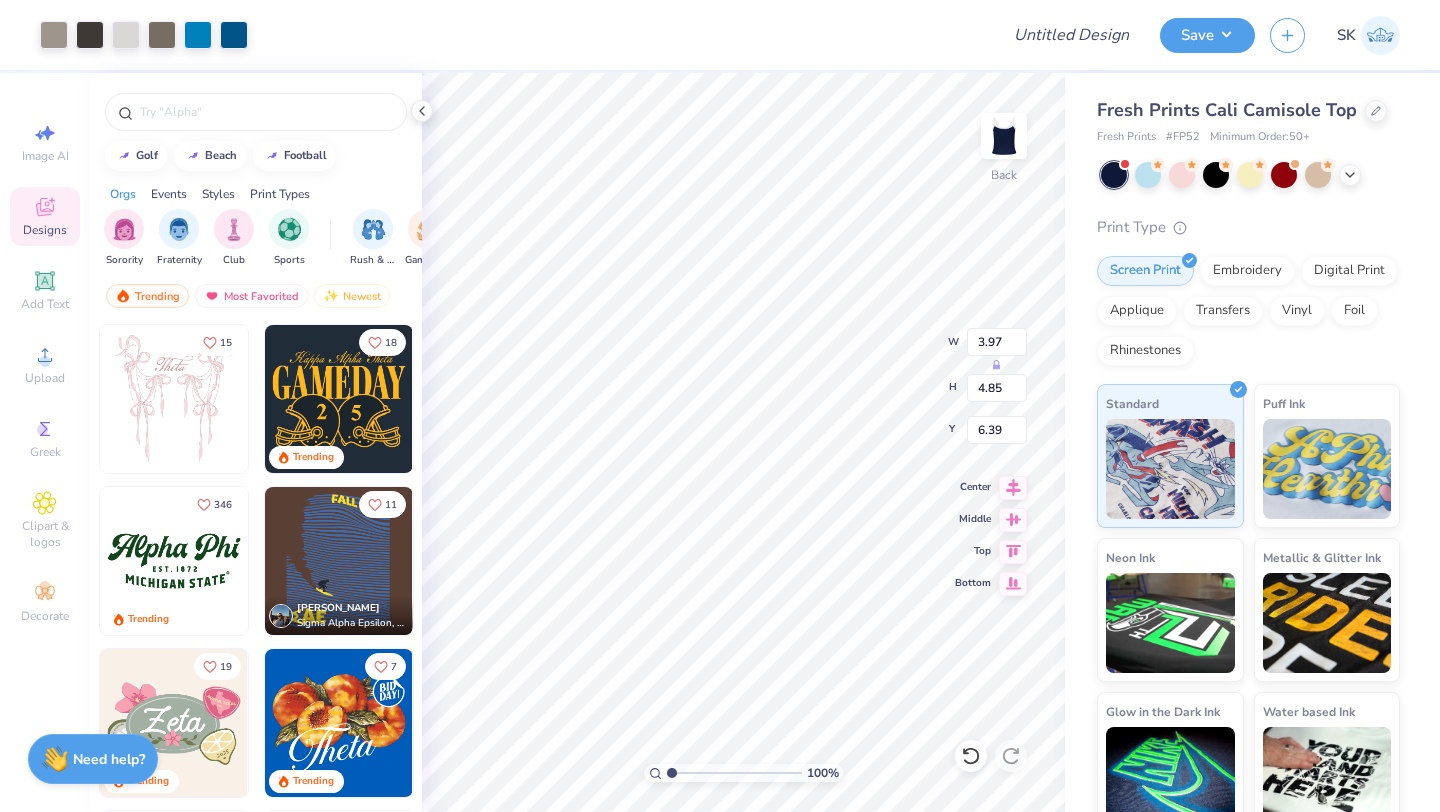 type on "4.85" 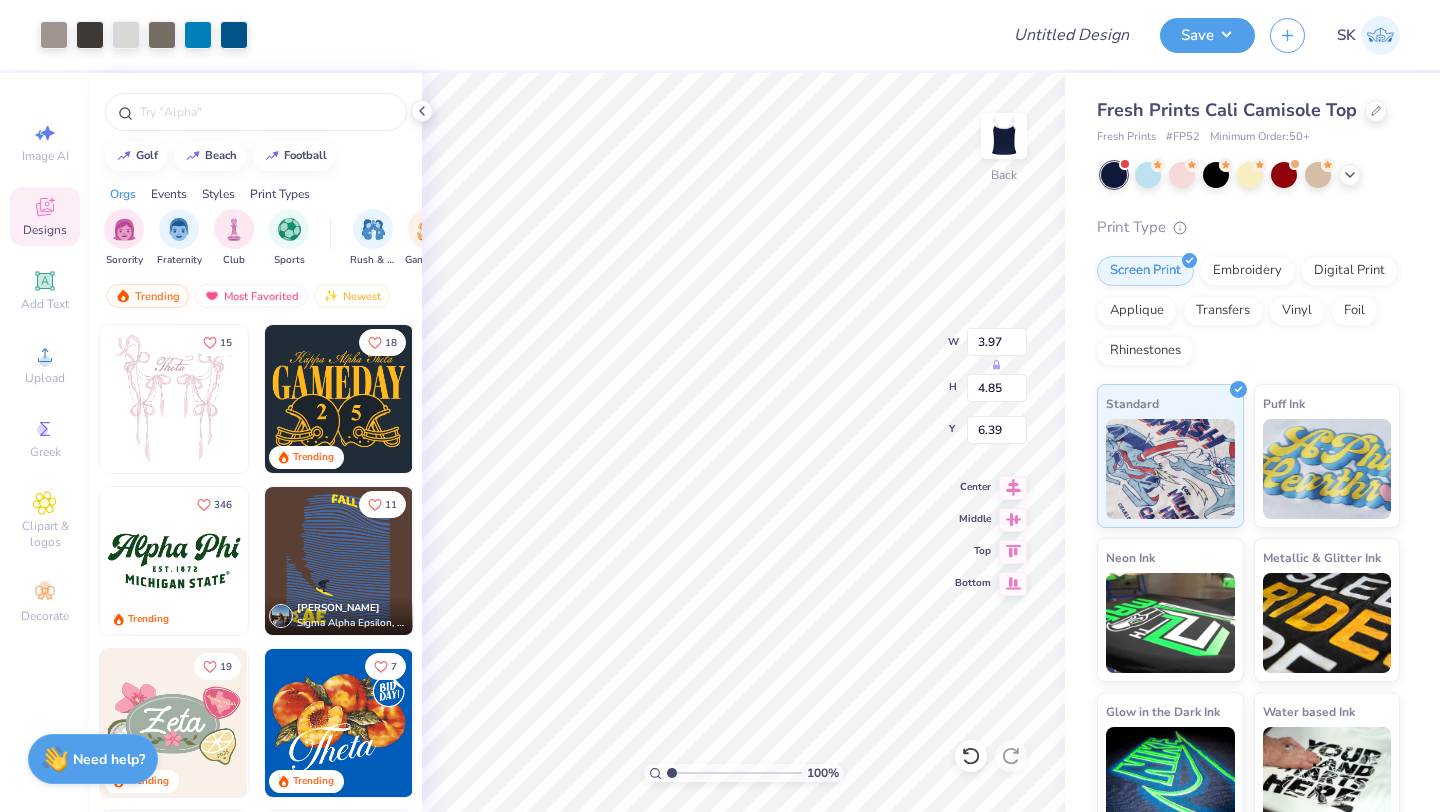 type on "4.21" 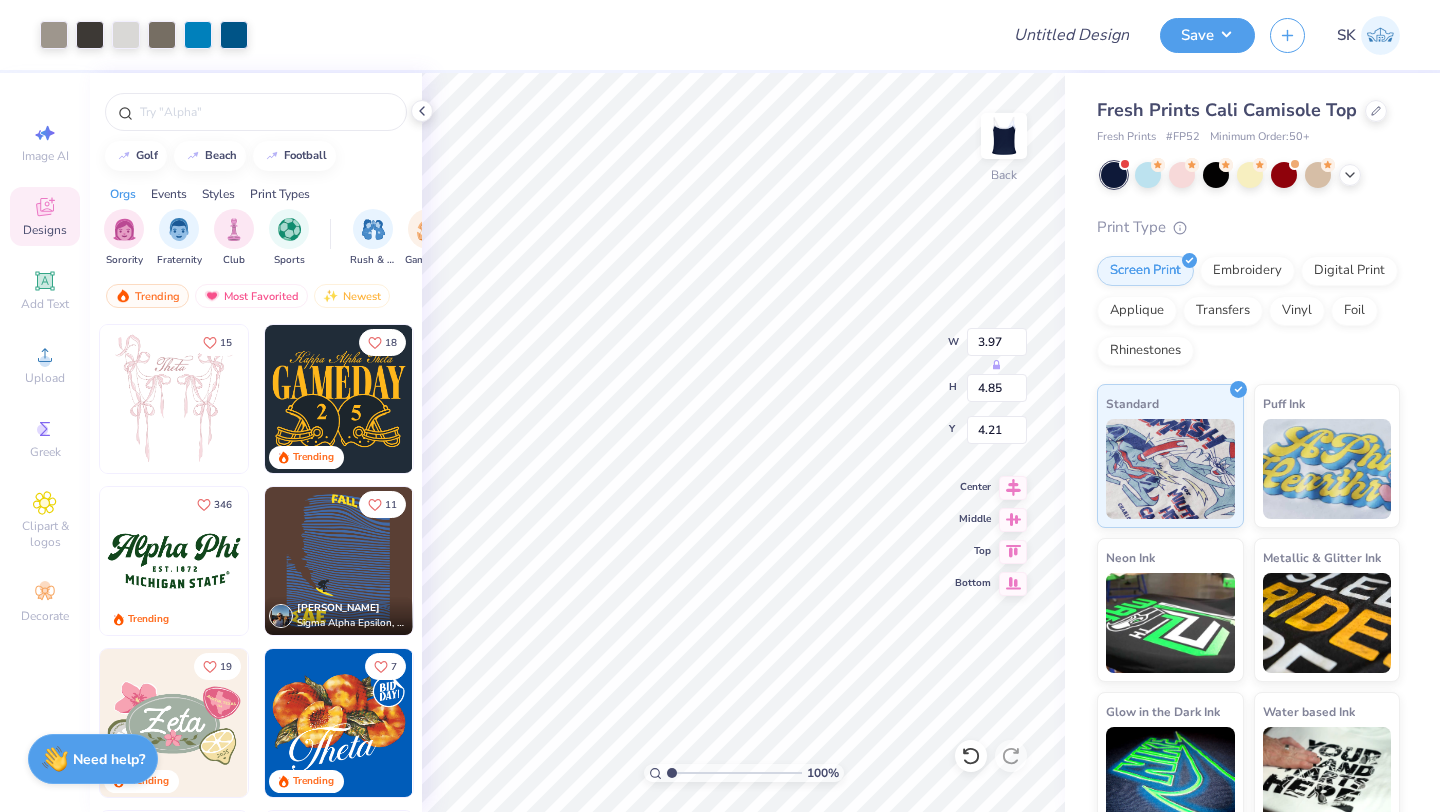 type on "6.22" 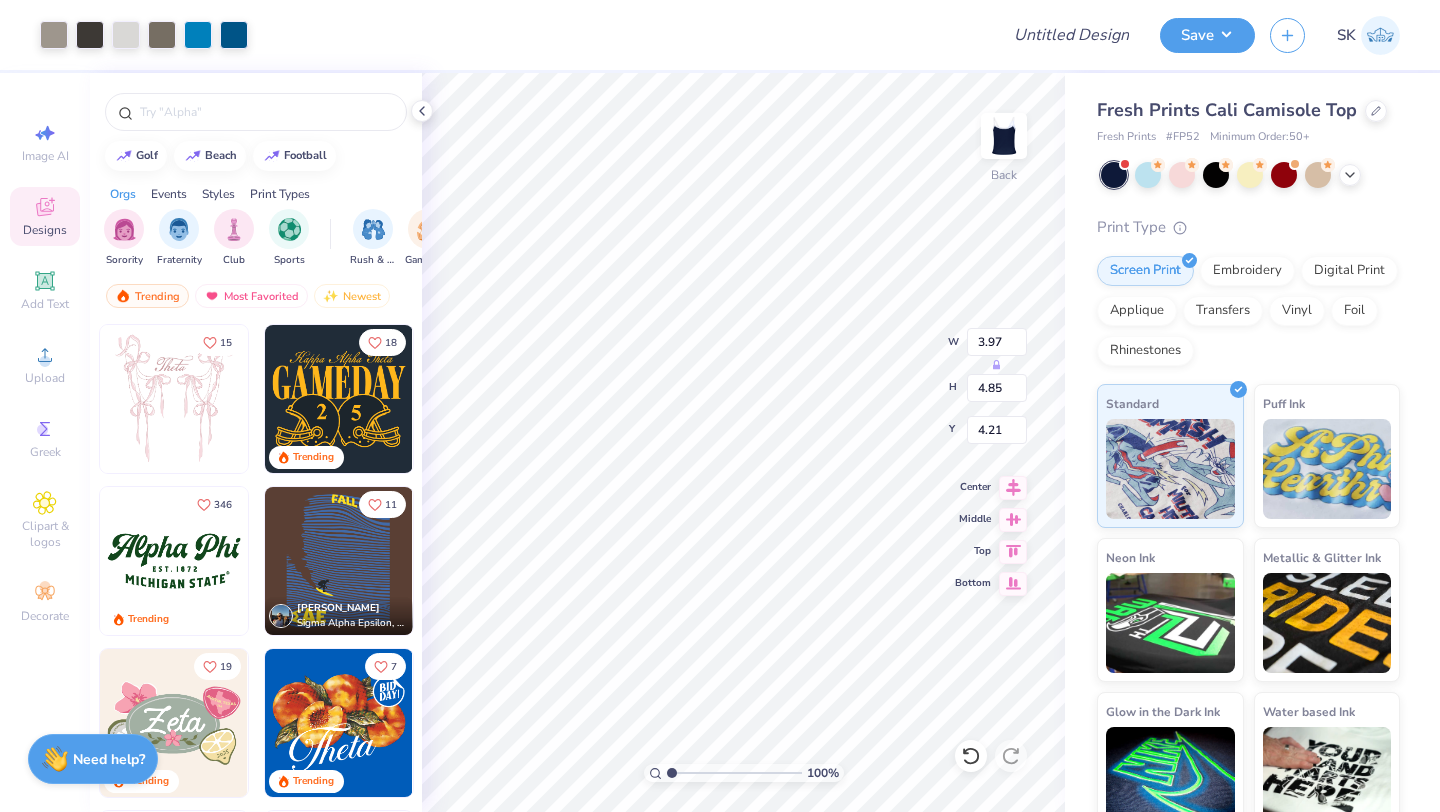 type on "3.23" 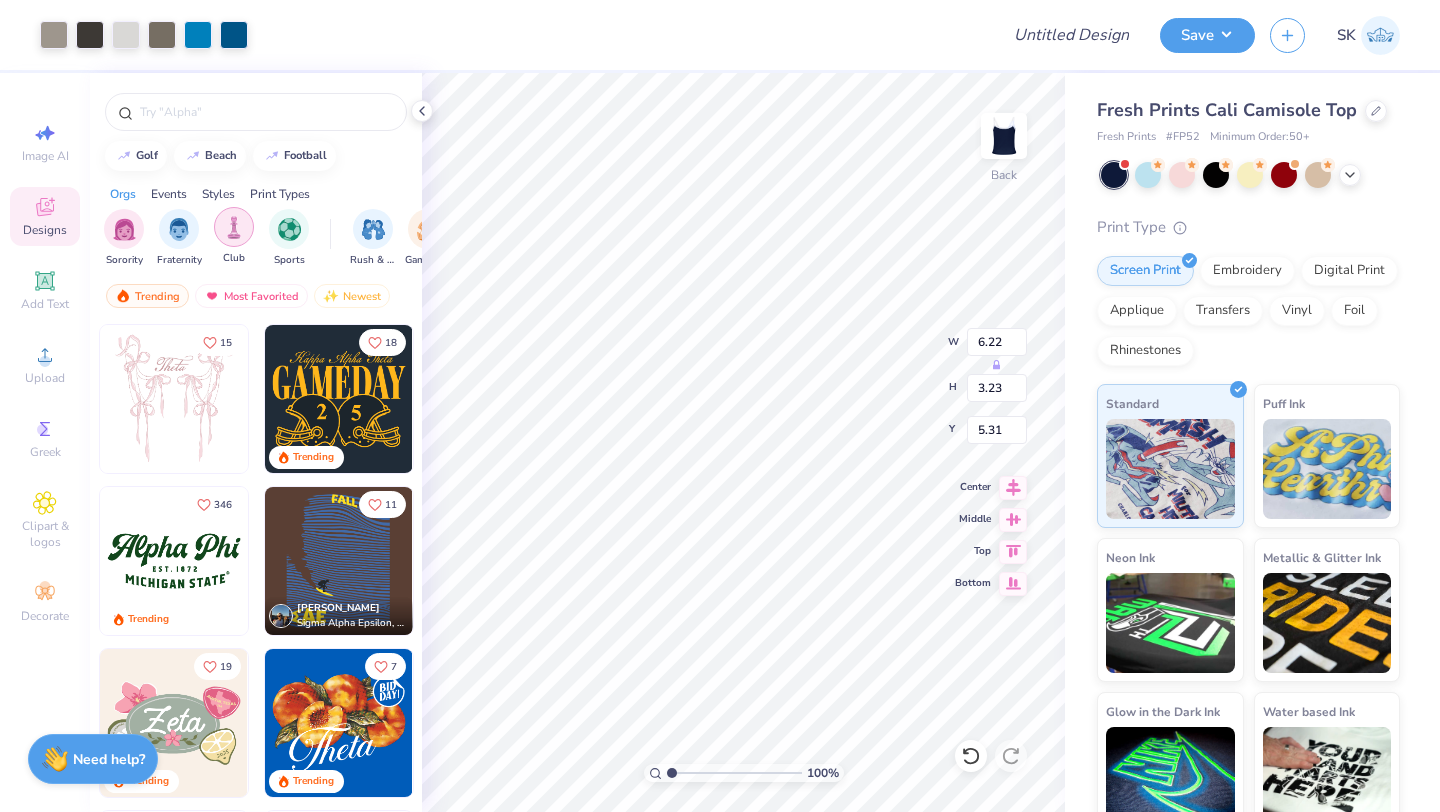 type on "5.00" 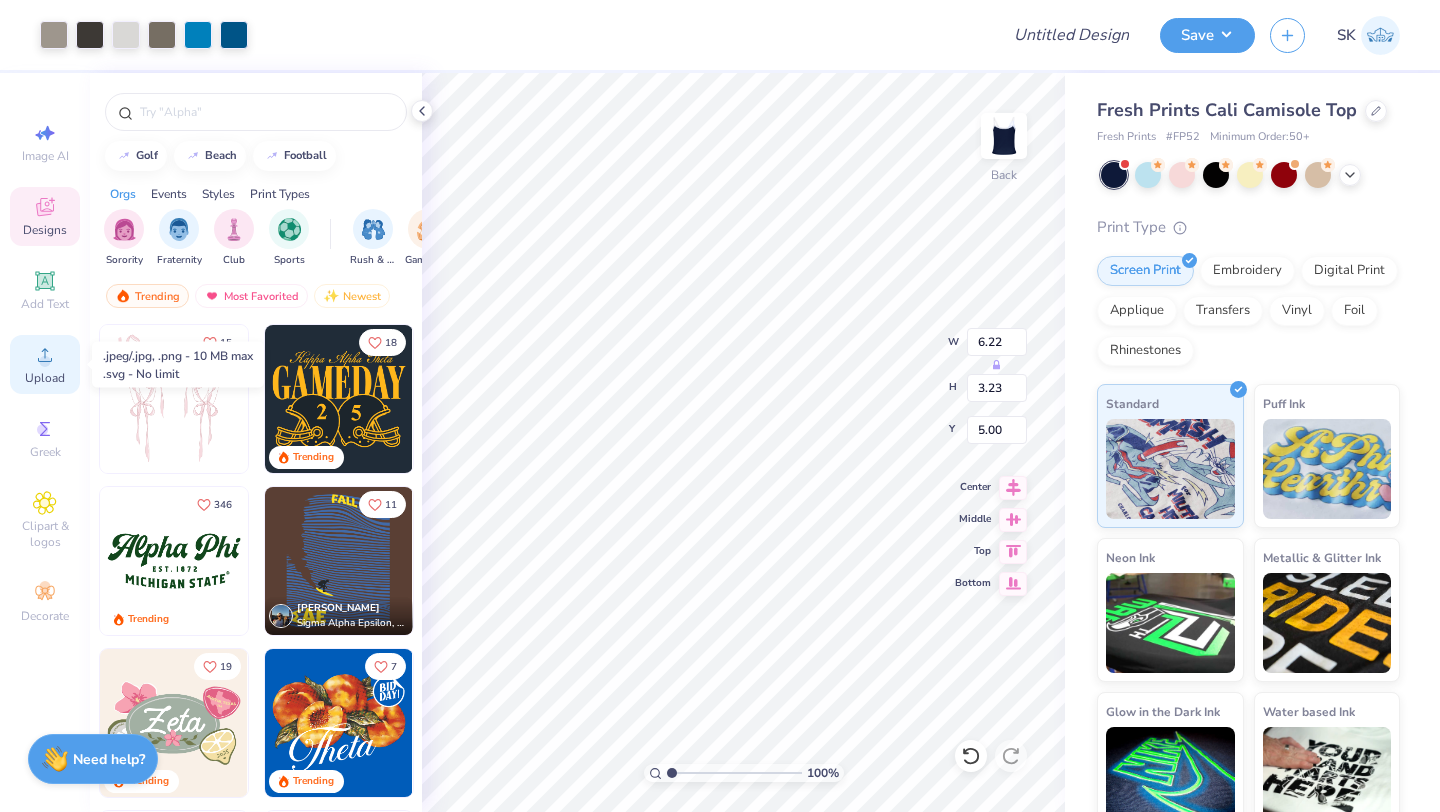 click 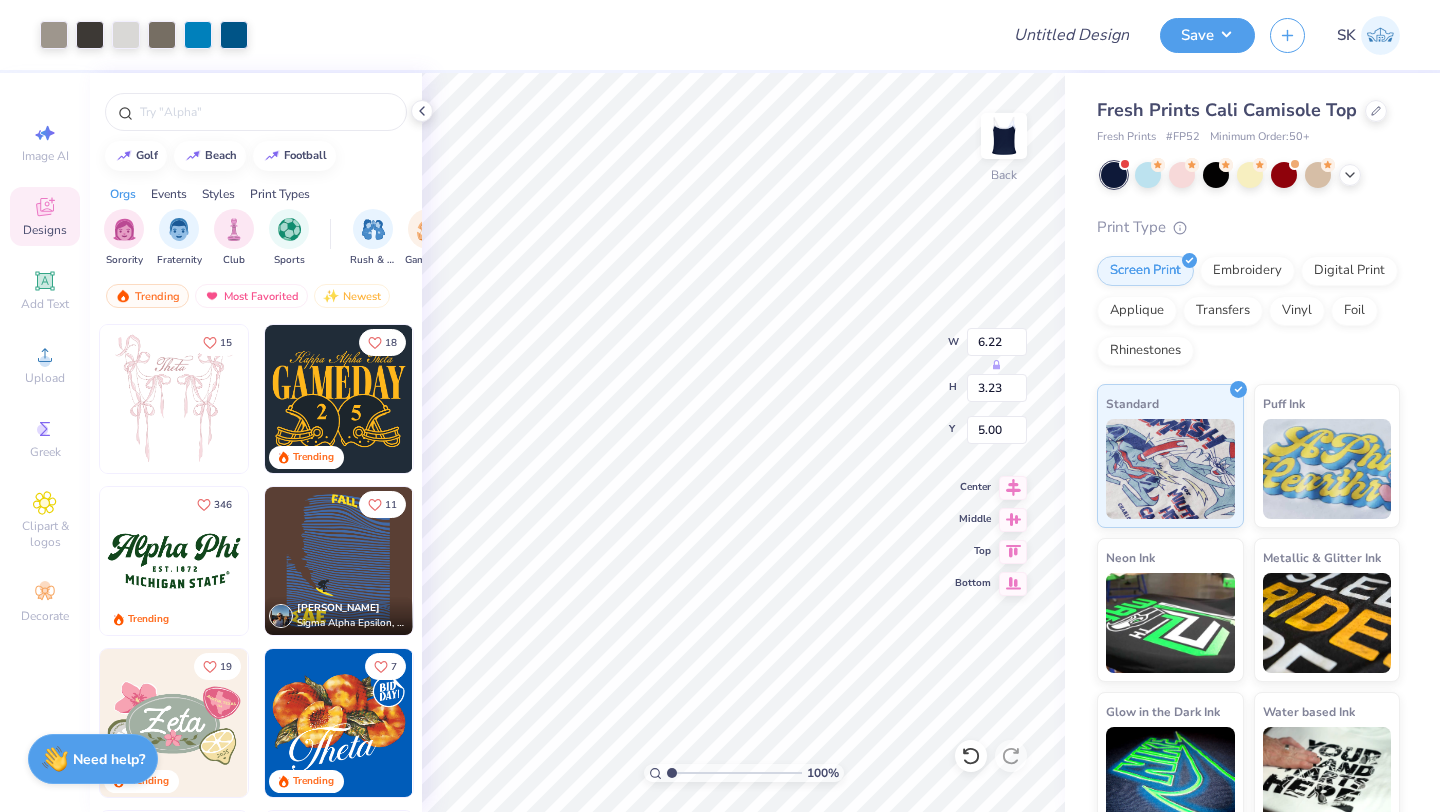 scroll, scrollTop: 0, scrollLeft: 0, axis: both 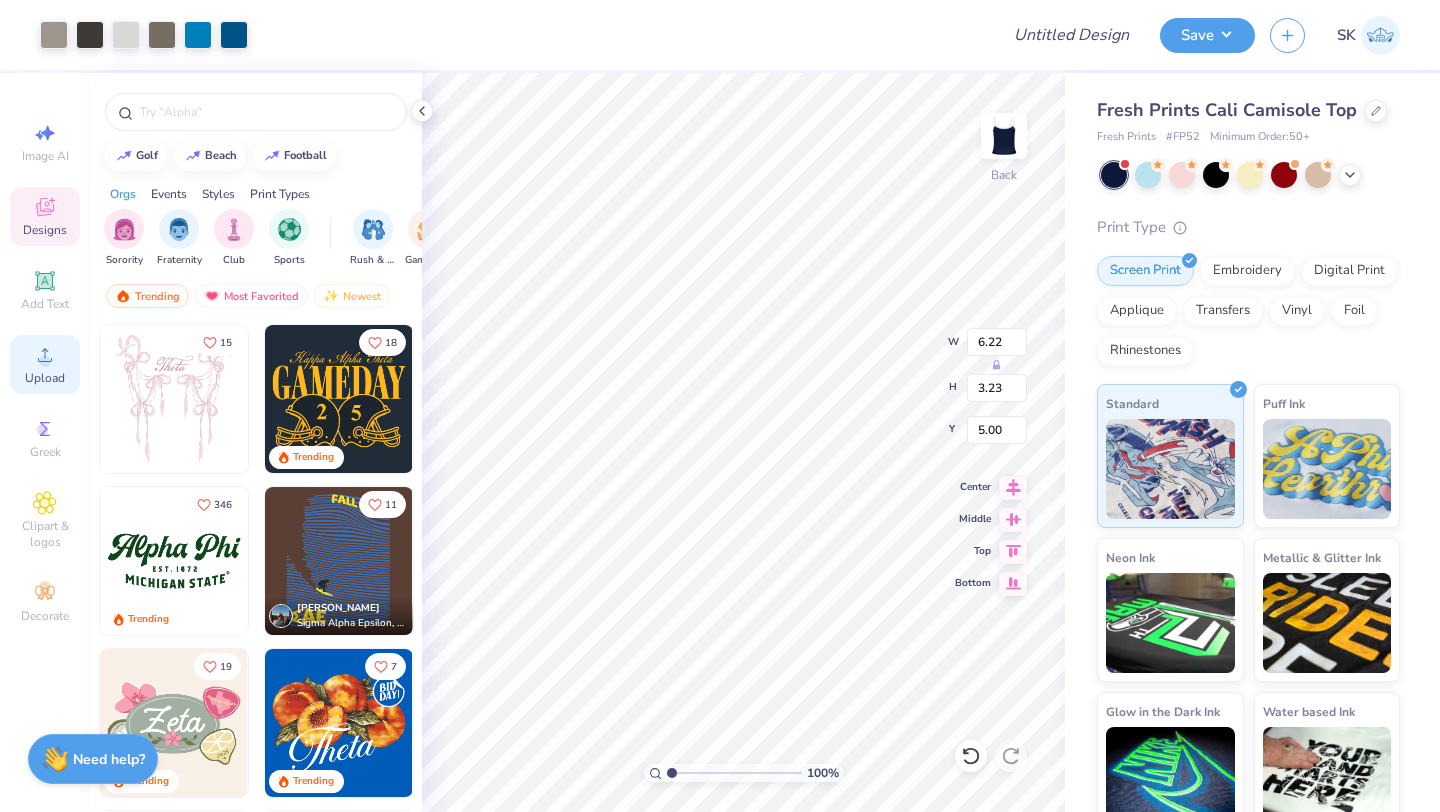 click on "Upload" at bounding box center [45, 364] 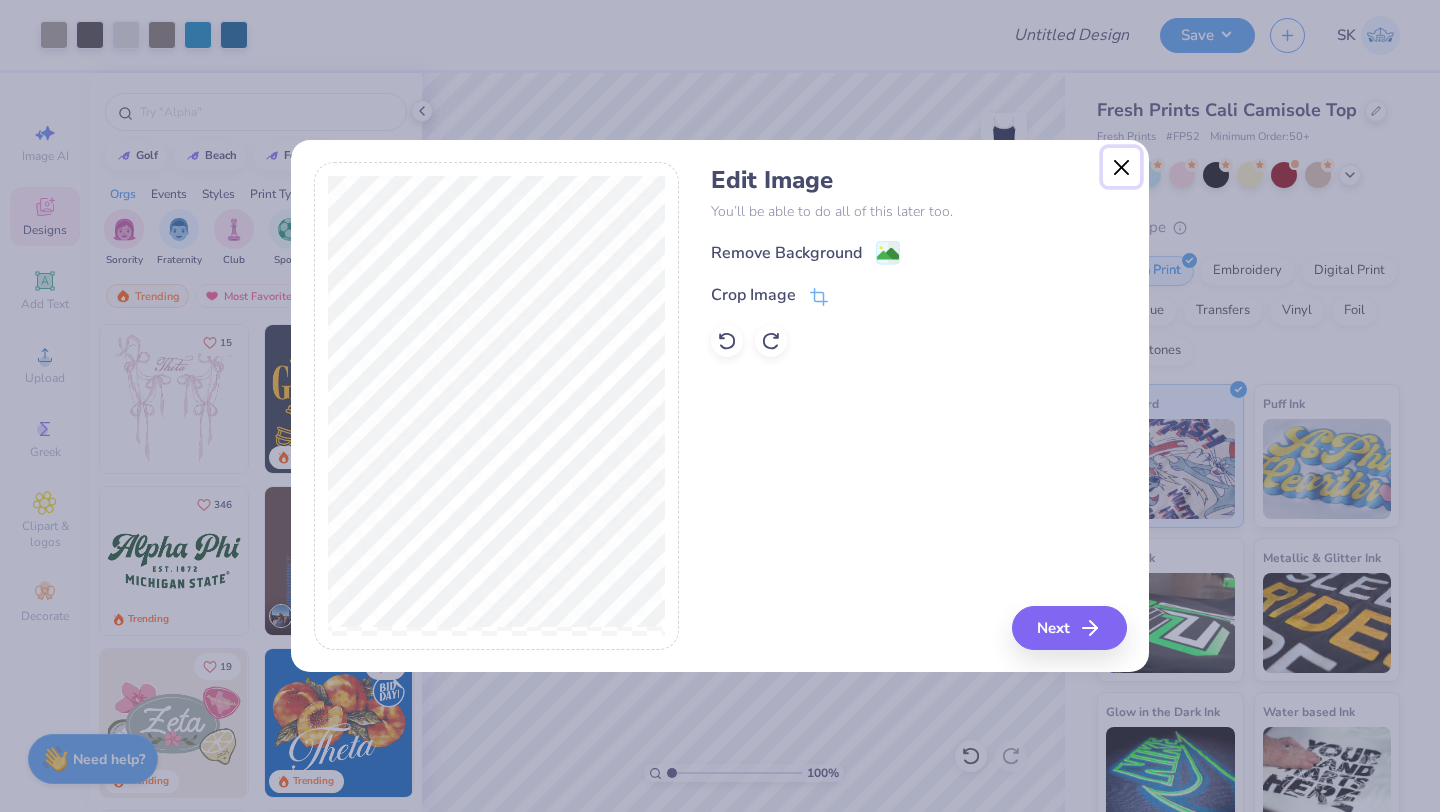 click at bounding box center (1122, 167) 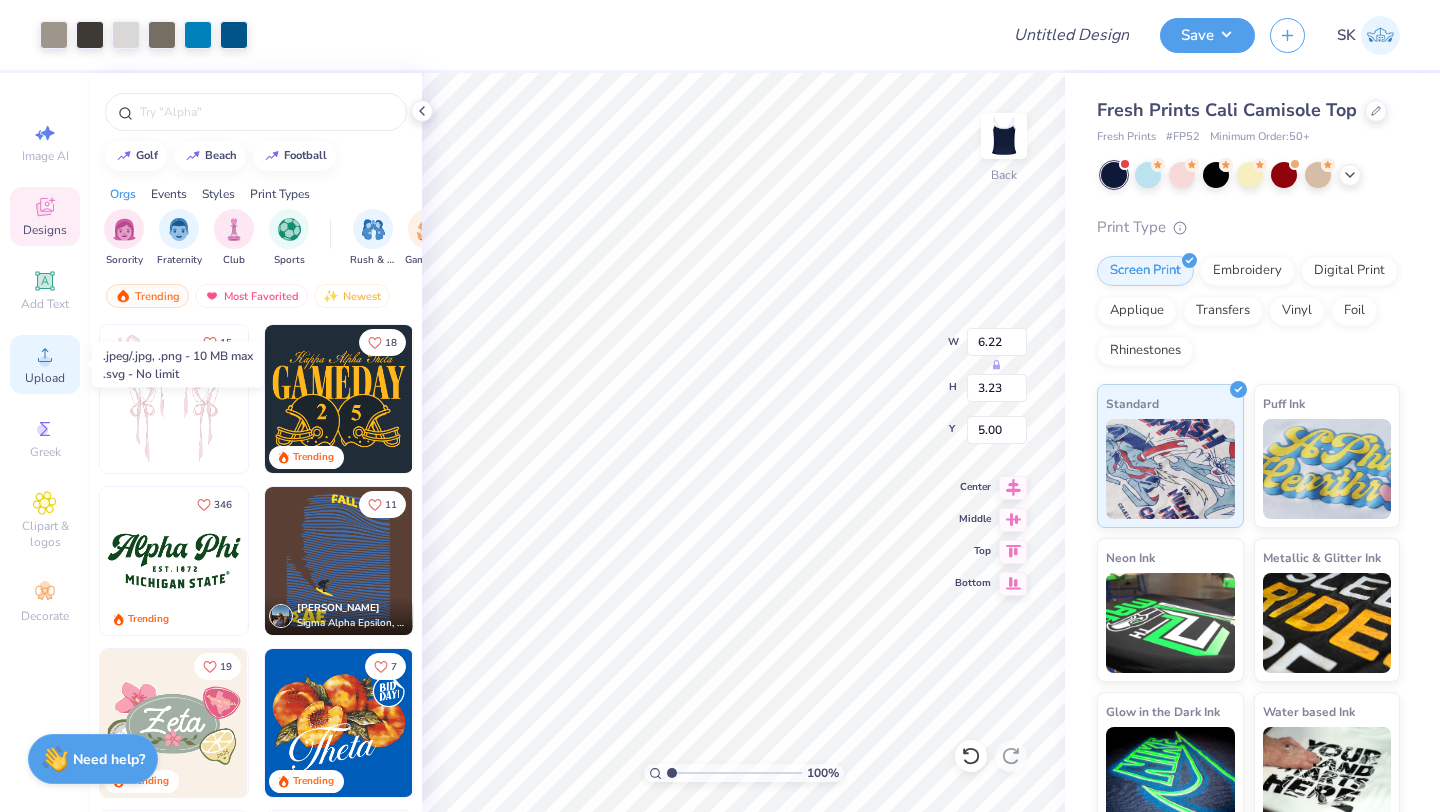 click on "Upload" at bounding box center (45, 378) 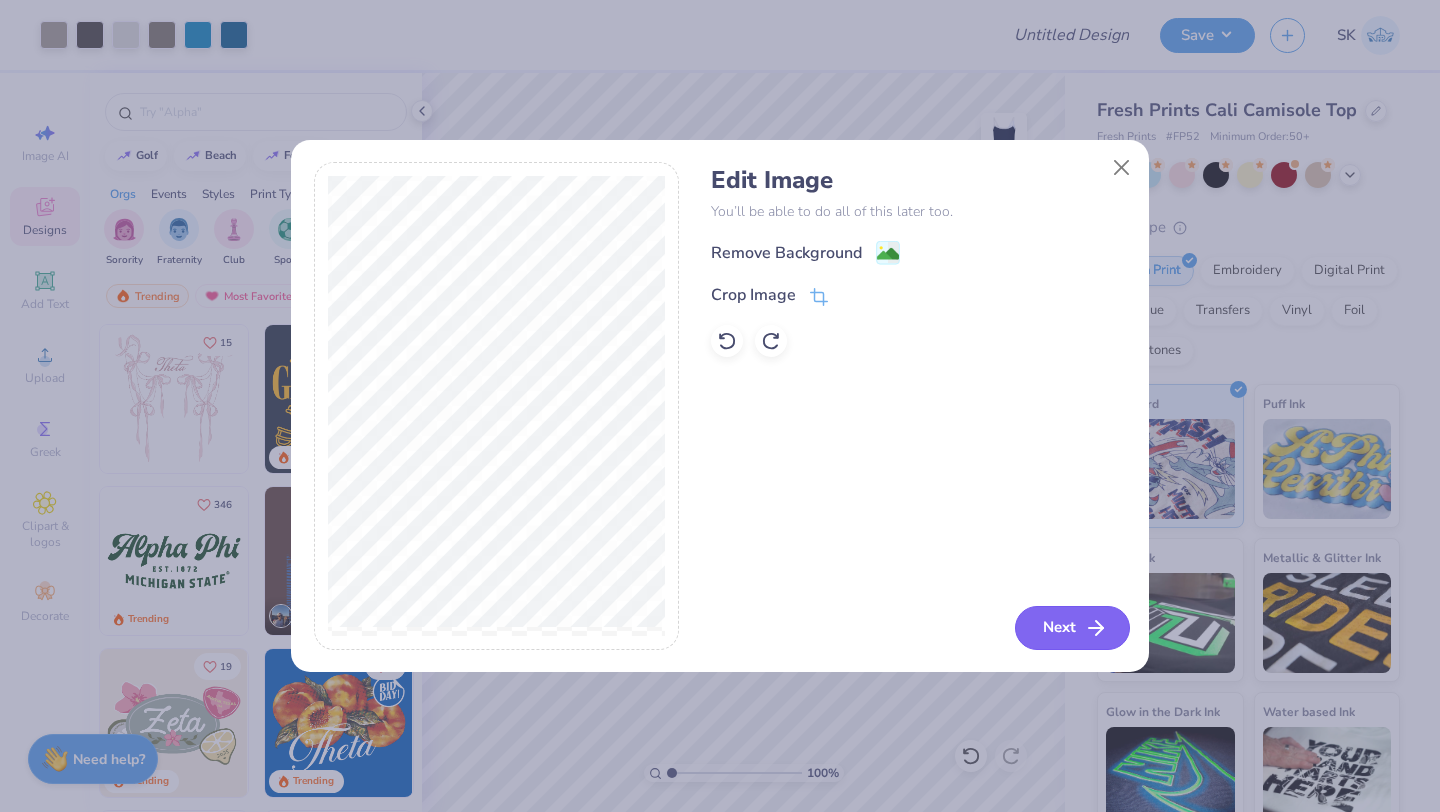 click on "Next" at bounding box center (1072, 628) 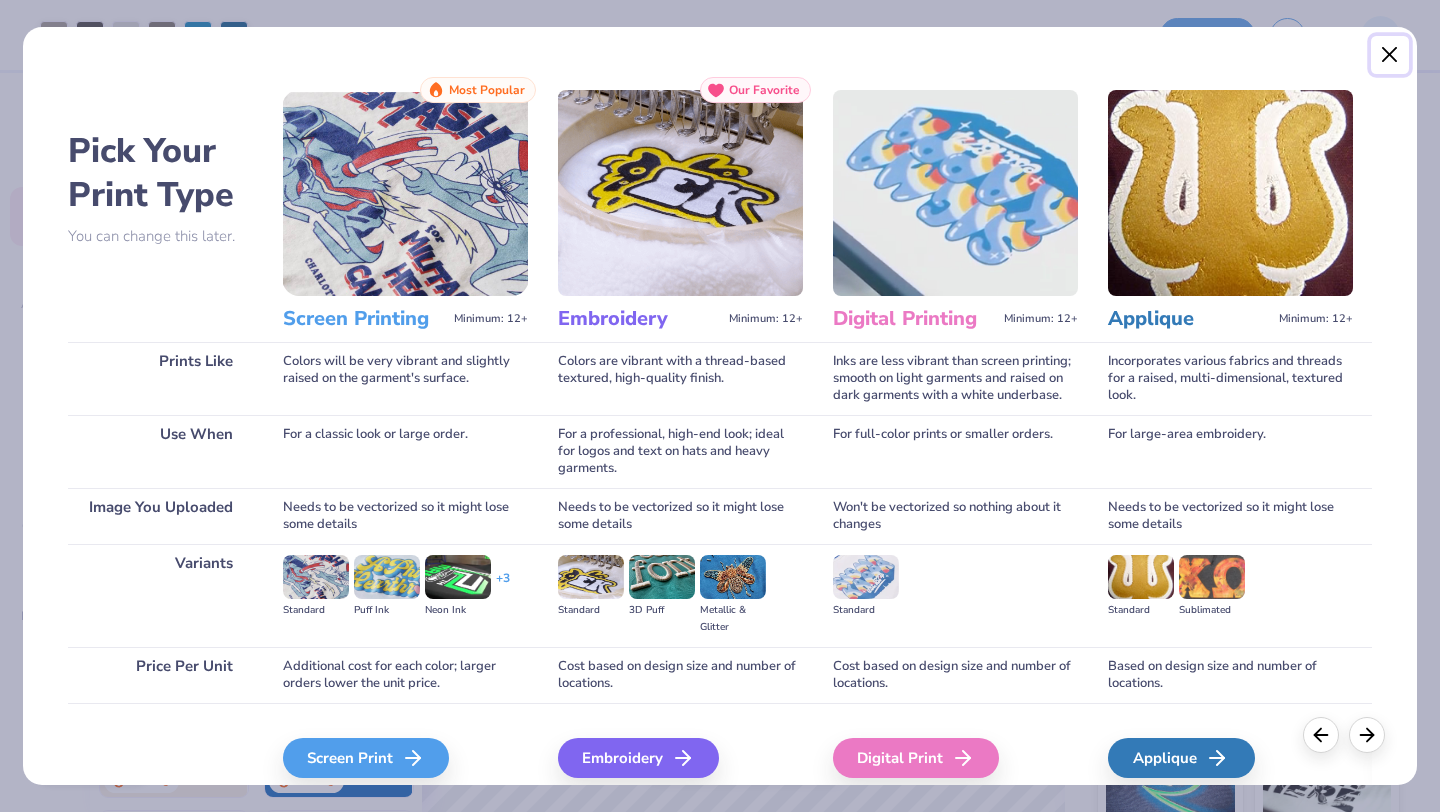 click at bounding box center [1390, 55] 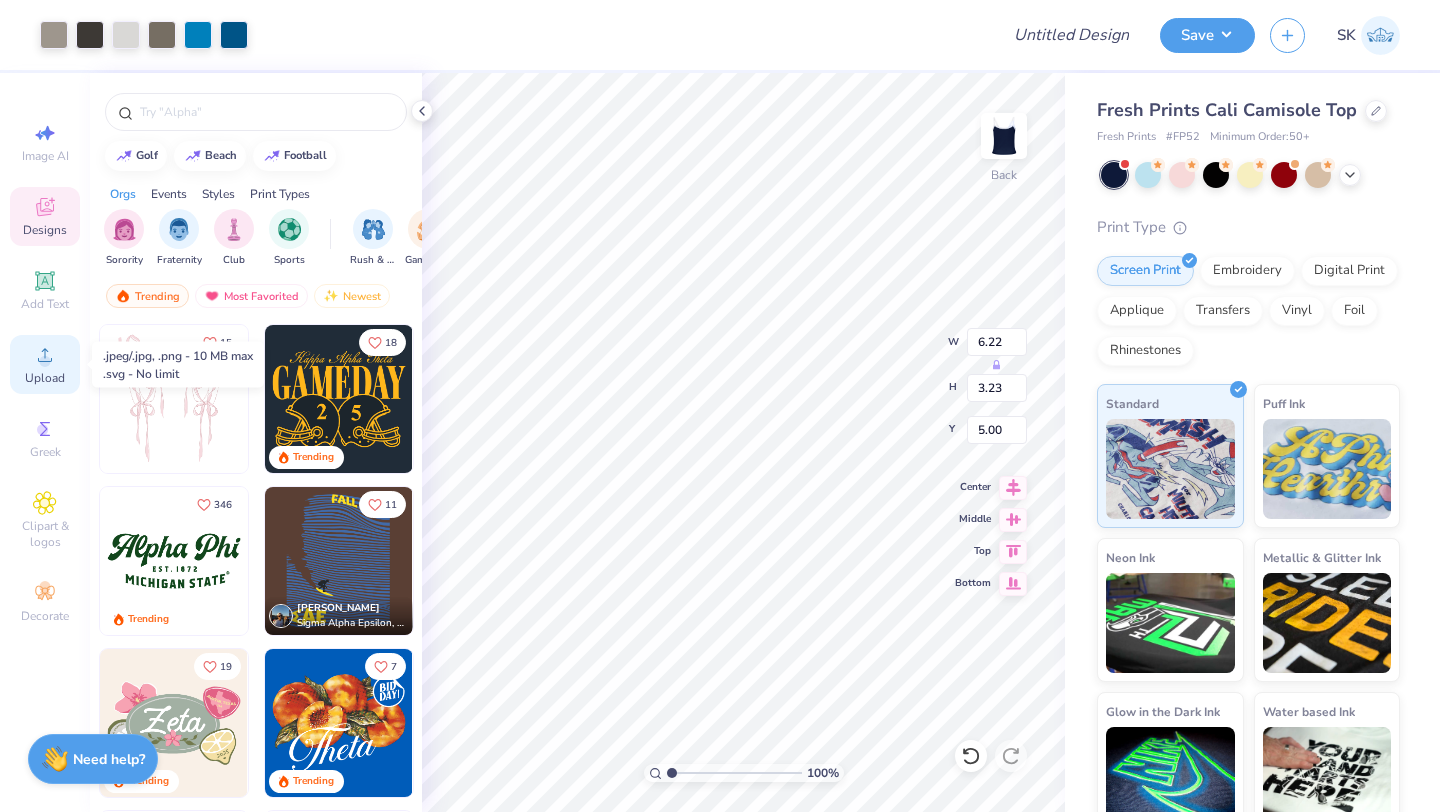click on "Upload" at bounding box center (45, 378) 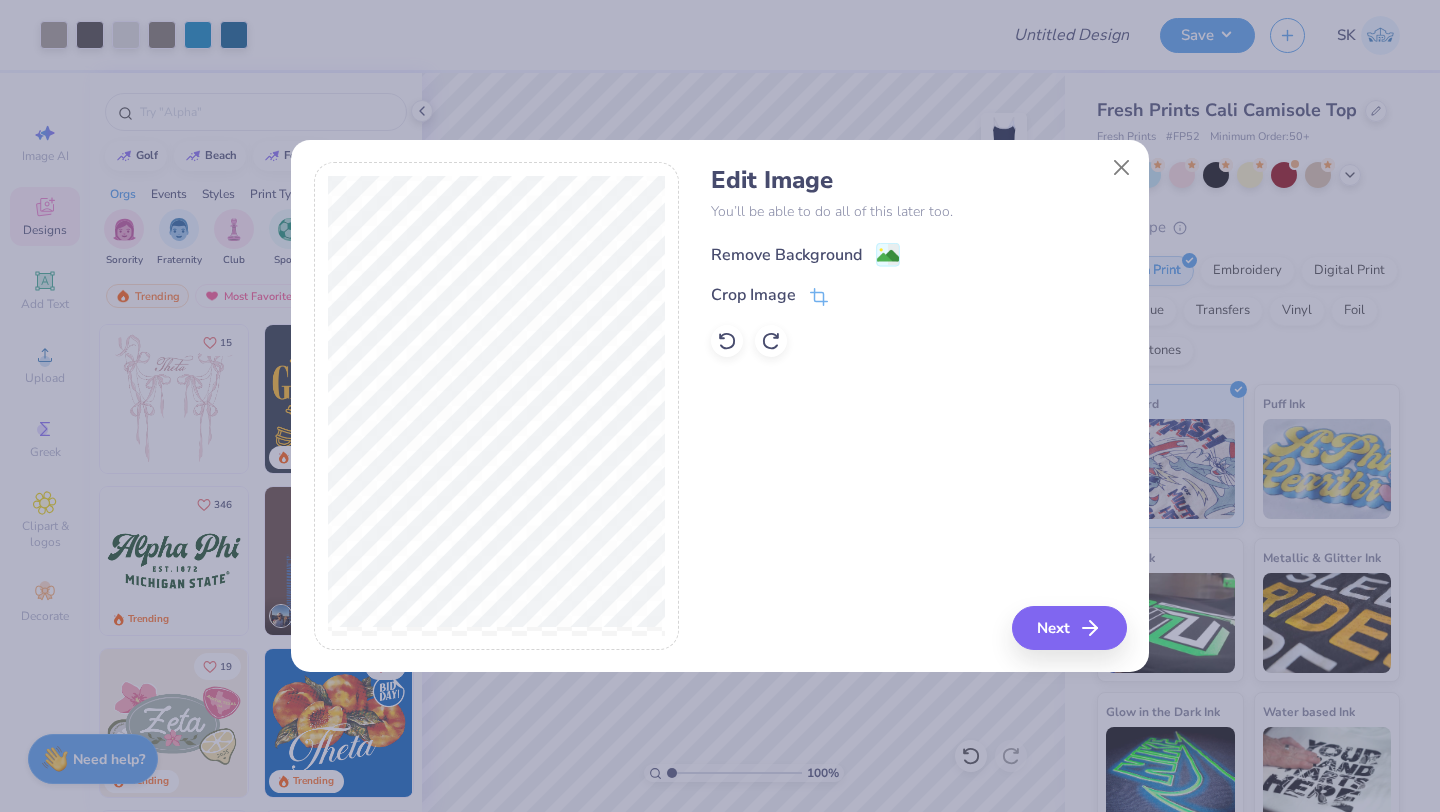click 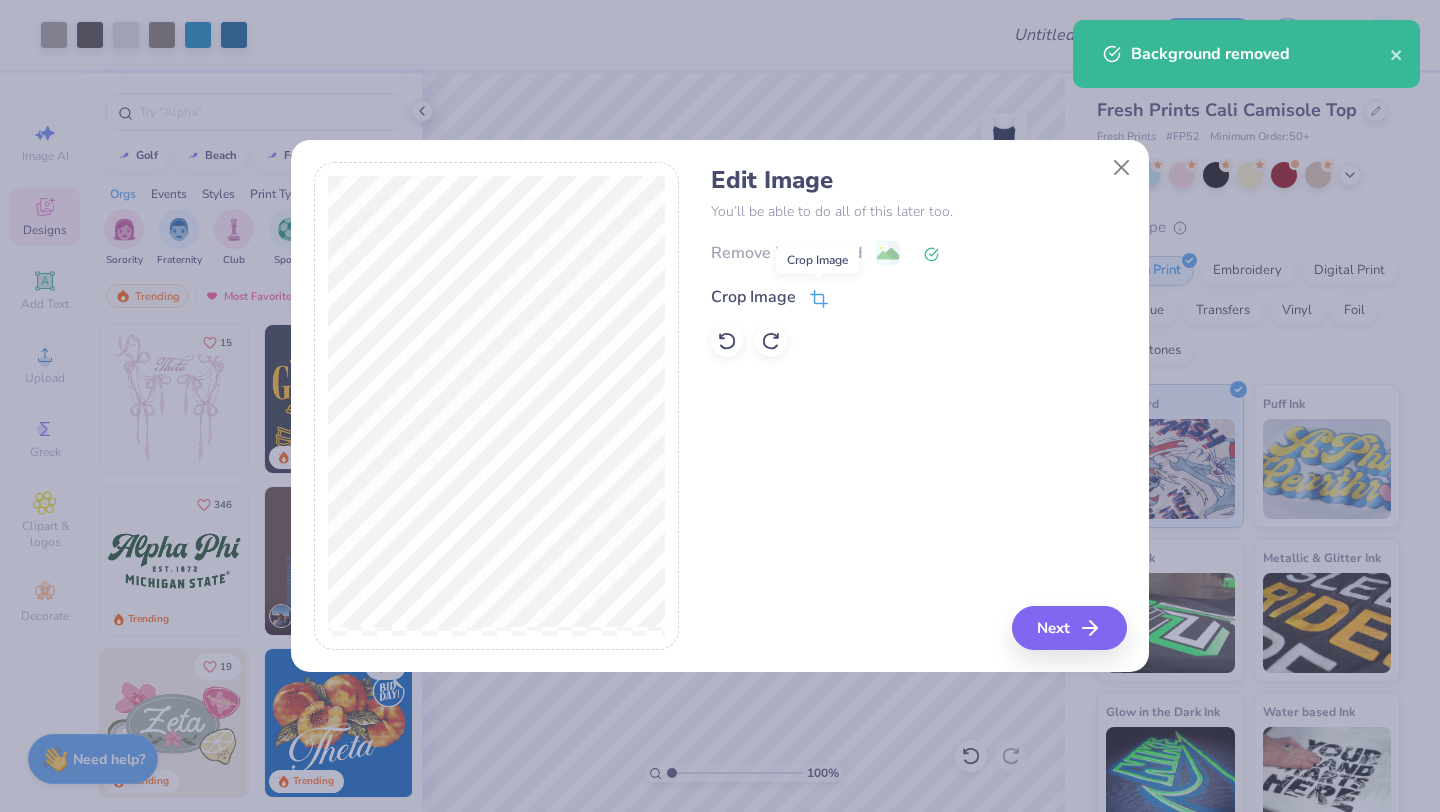 click 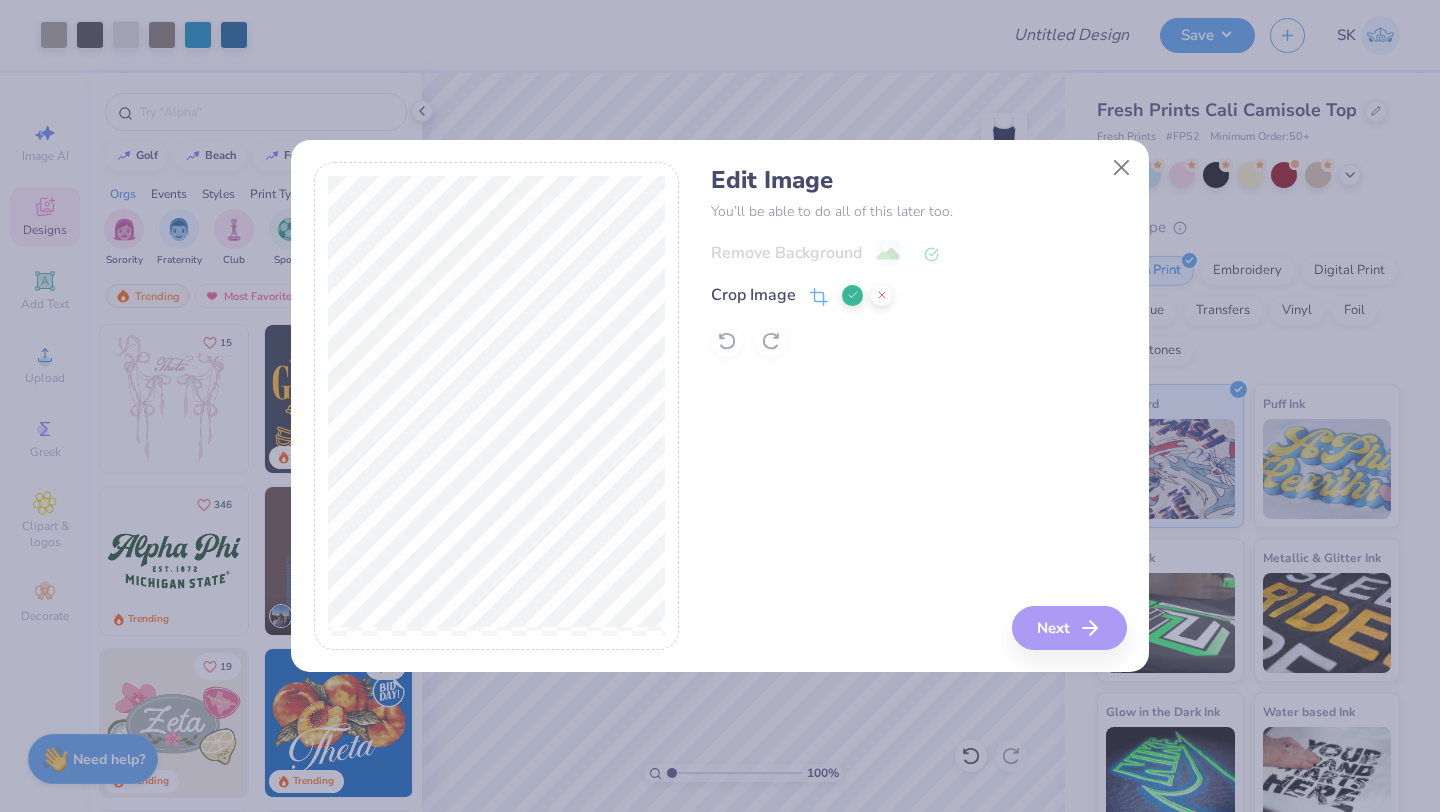 click at bounding box center (852, 295) 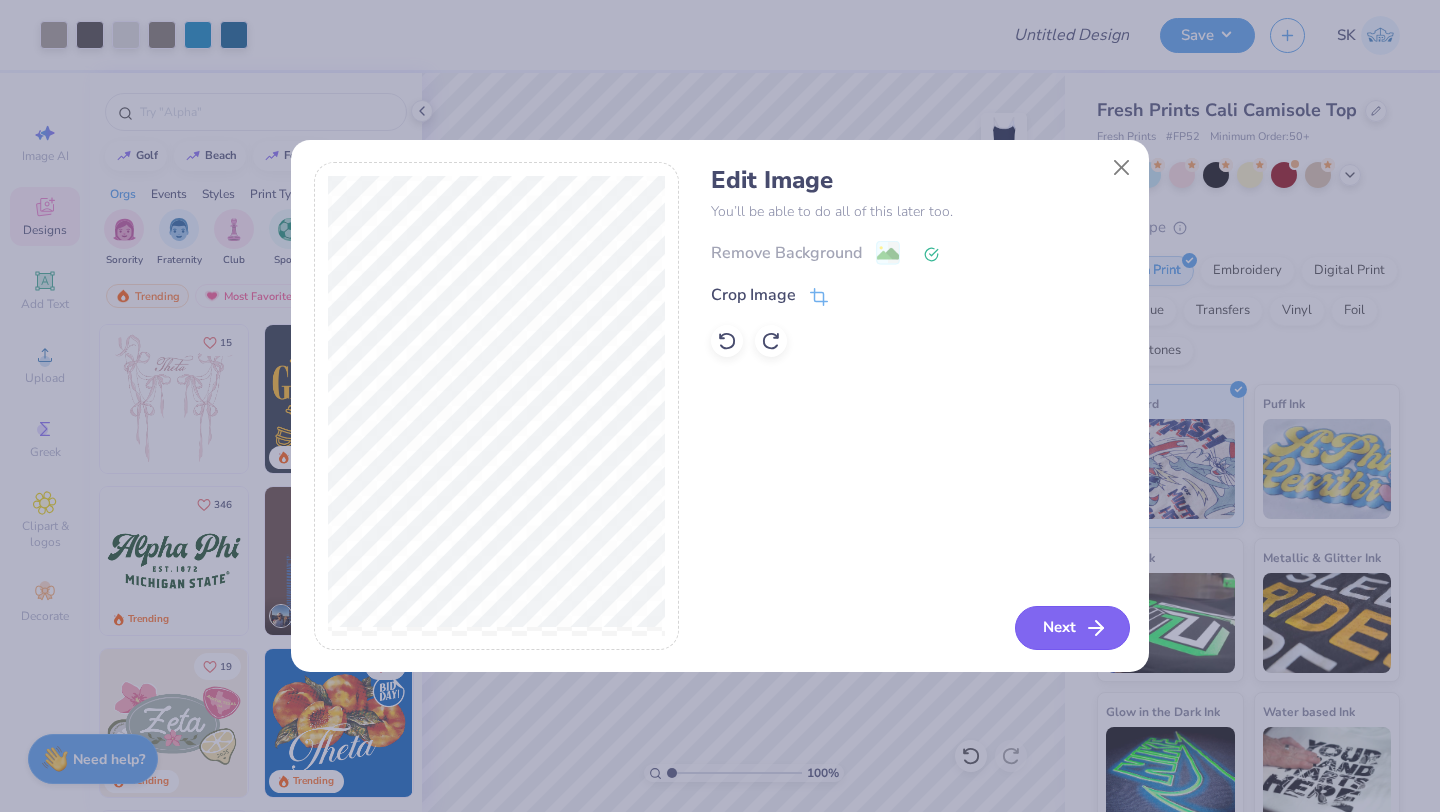 click 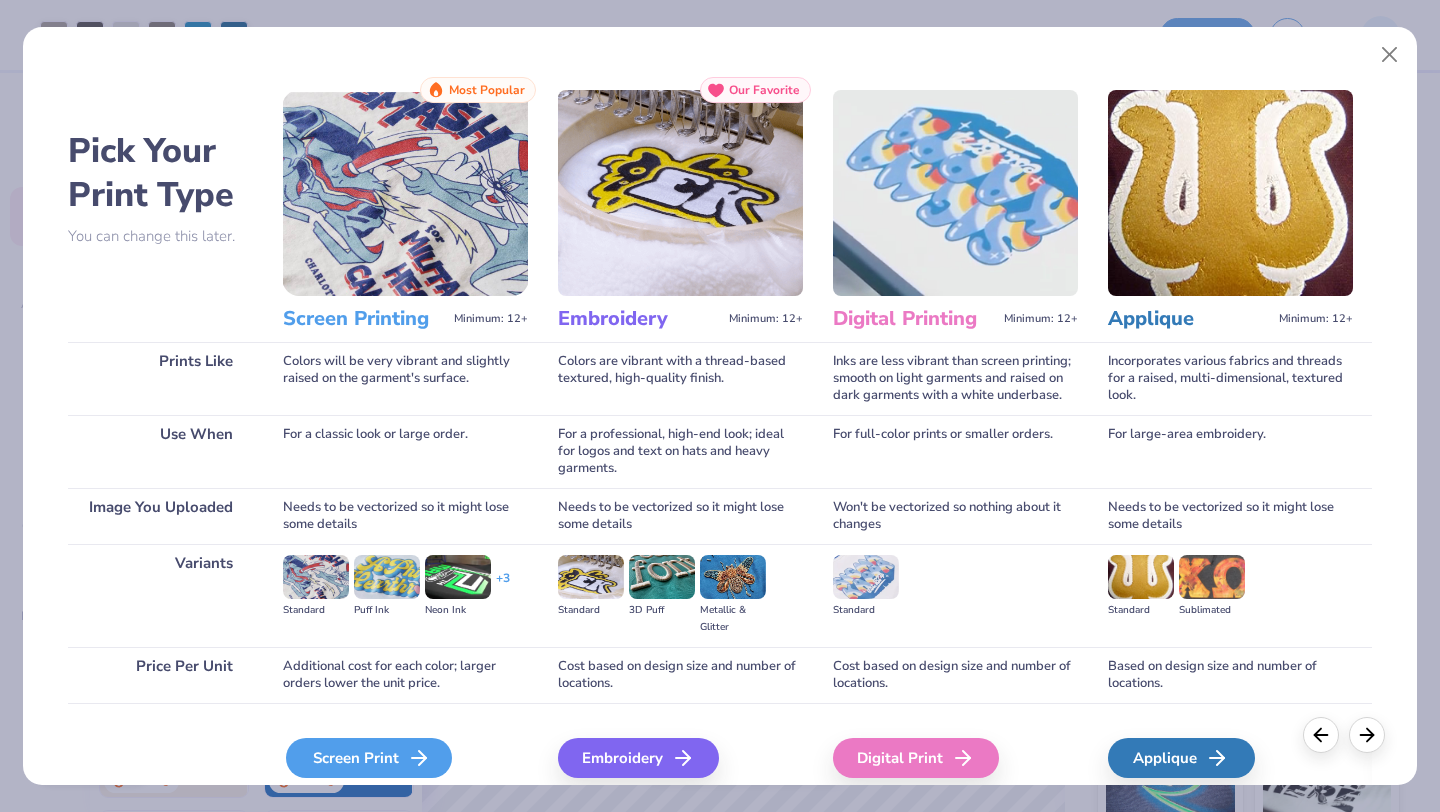 click on "Screen Print" at bounding box center (369, 758) 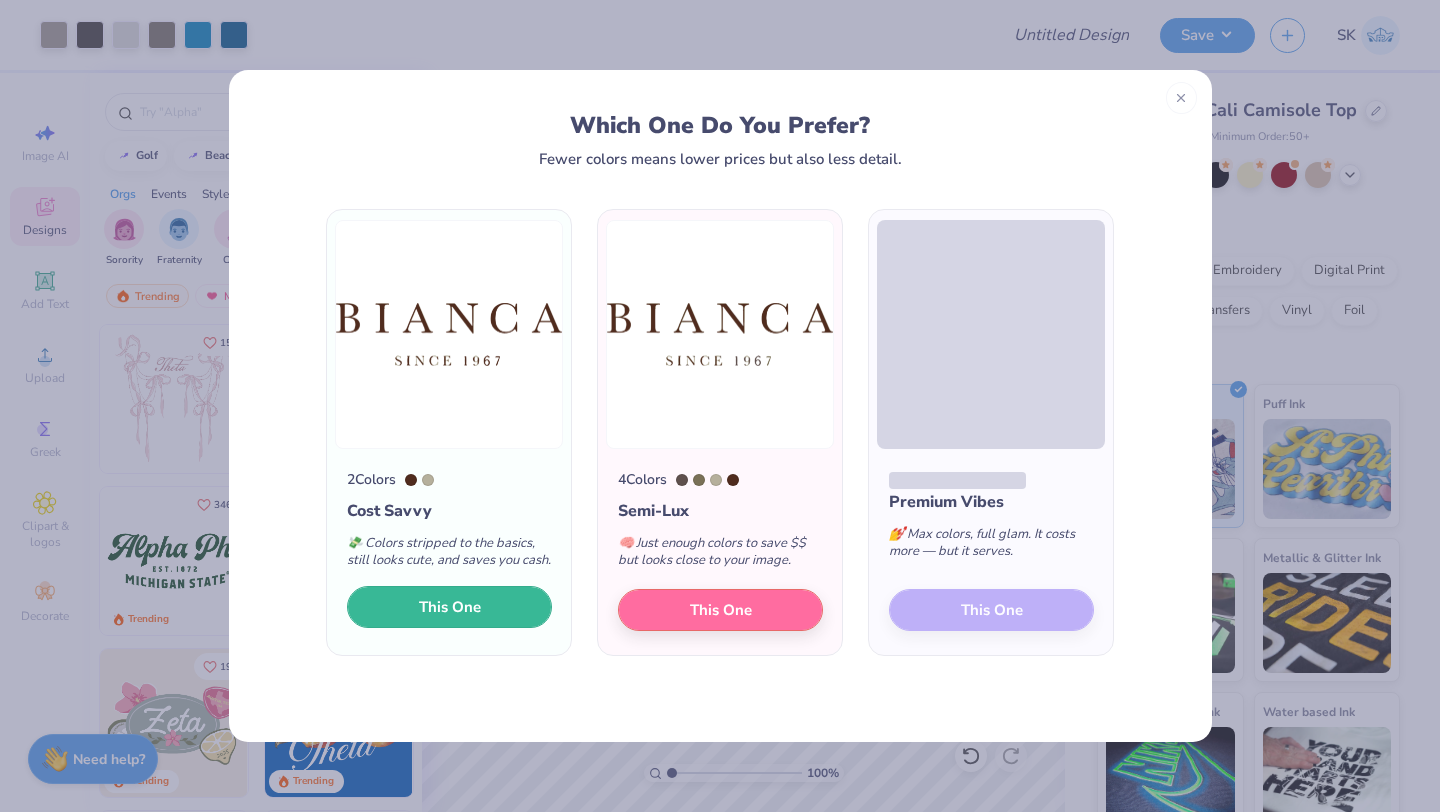 click on "This One" at bounding box center (449, 607) 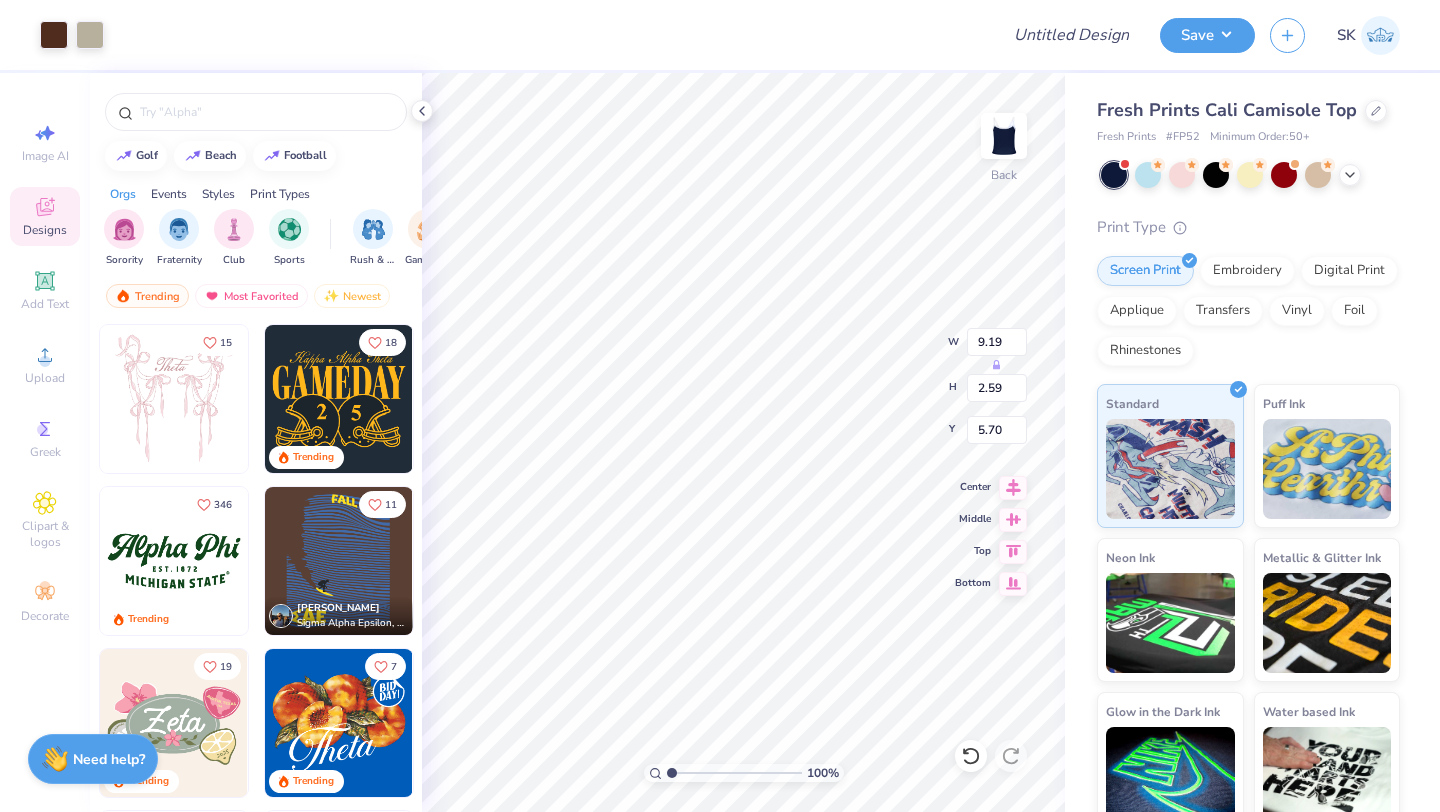 scroll, scrollTop: 0, scrollLeft: 0, axis: both 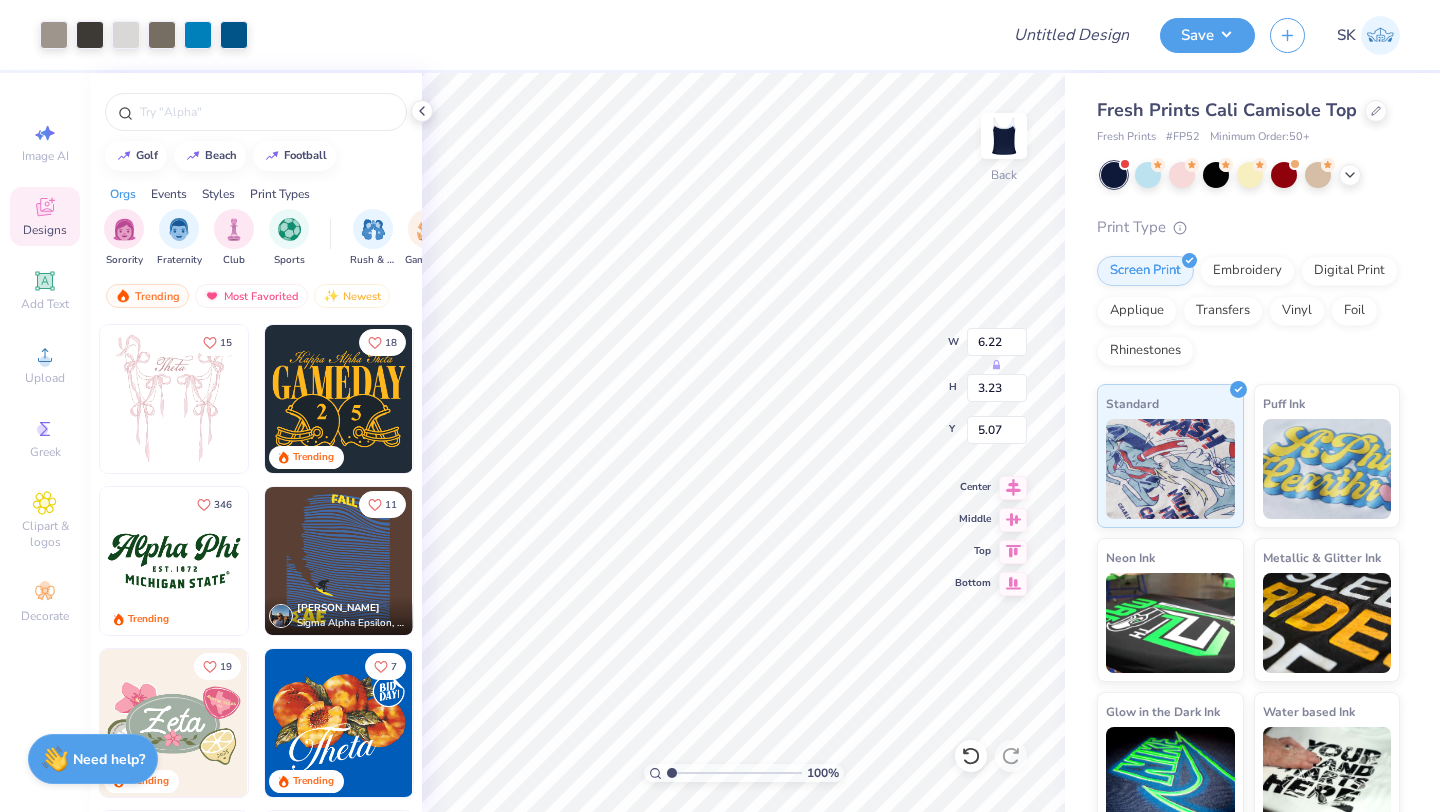 type on "6.22" 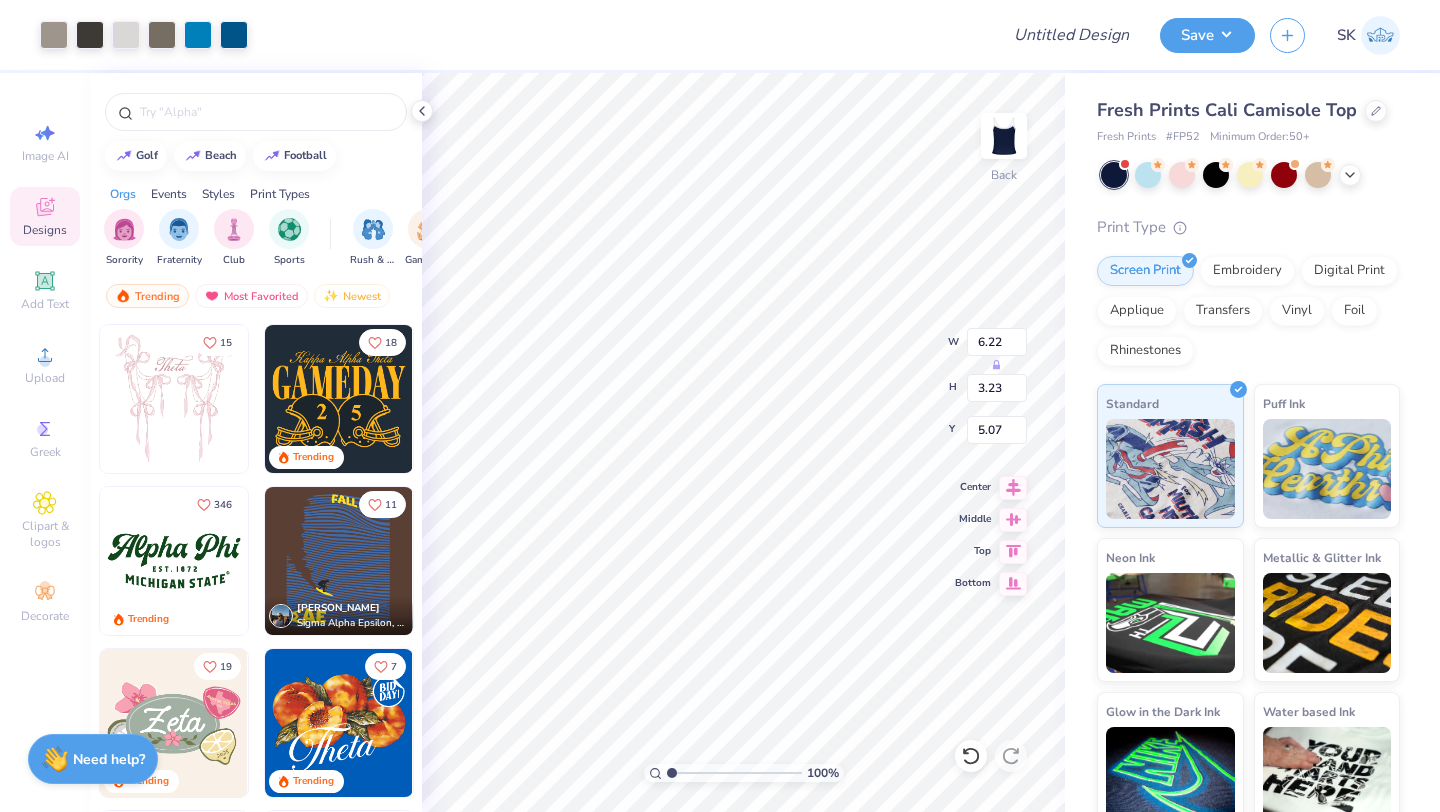 type on "3.23" 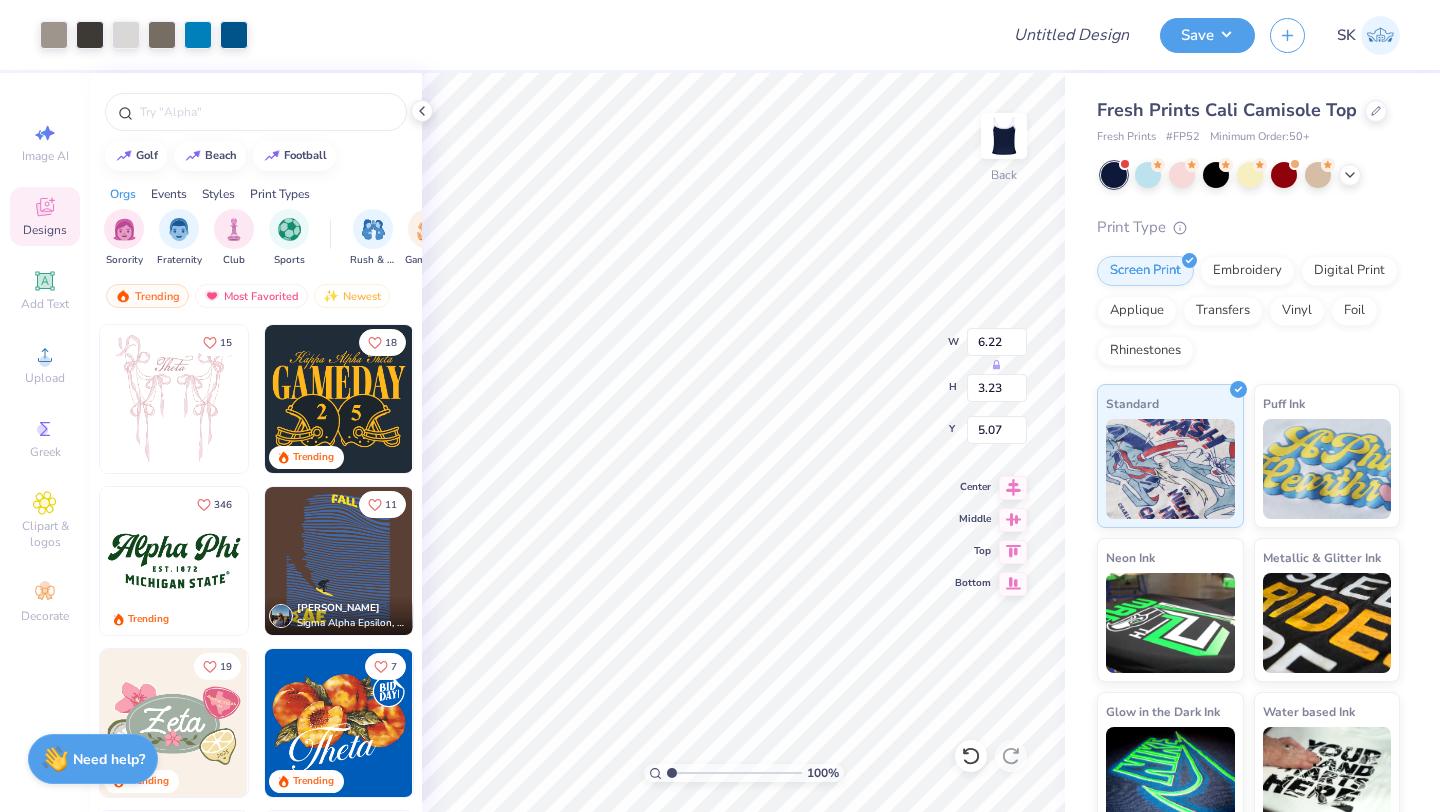 type on "5.07" 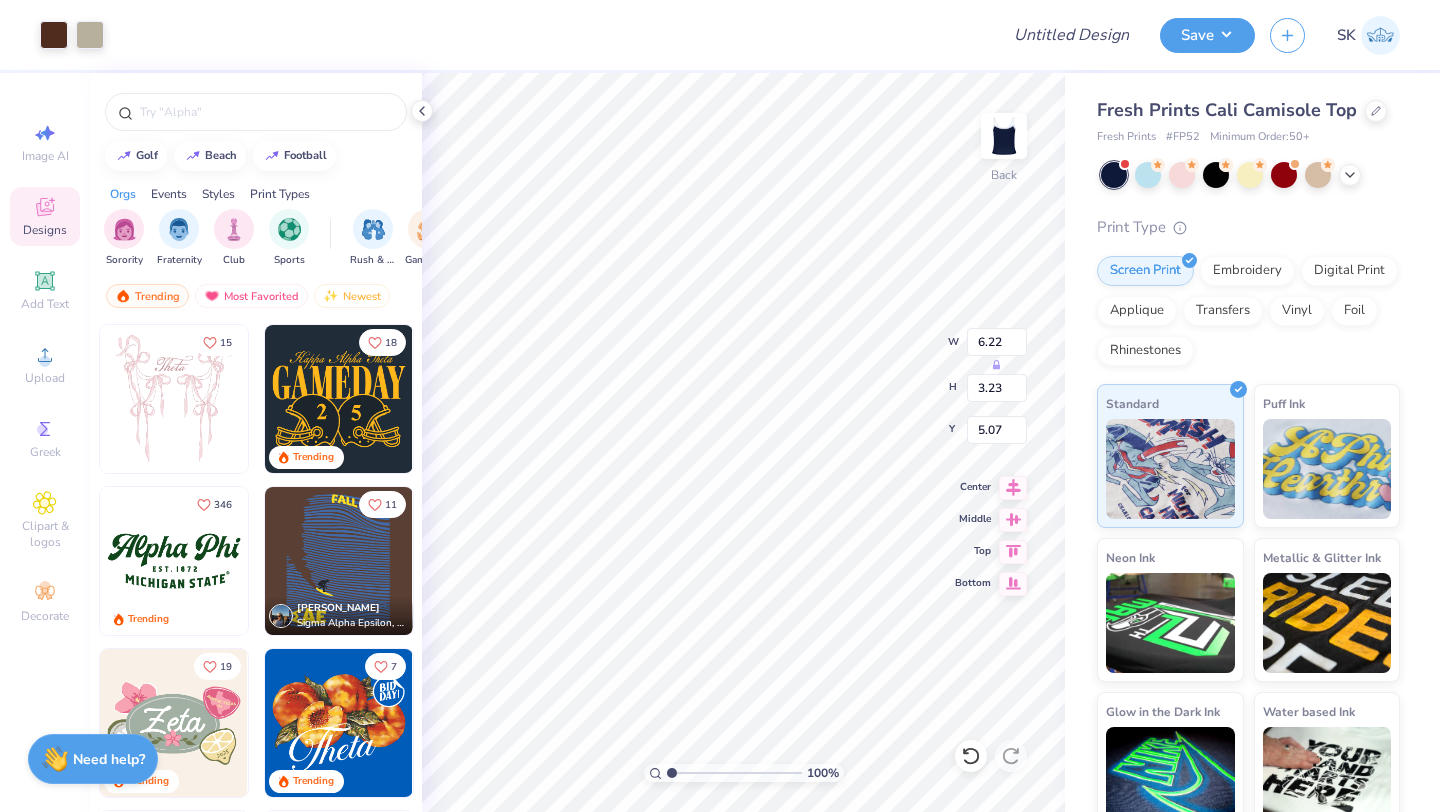 type on "9.19" 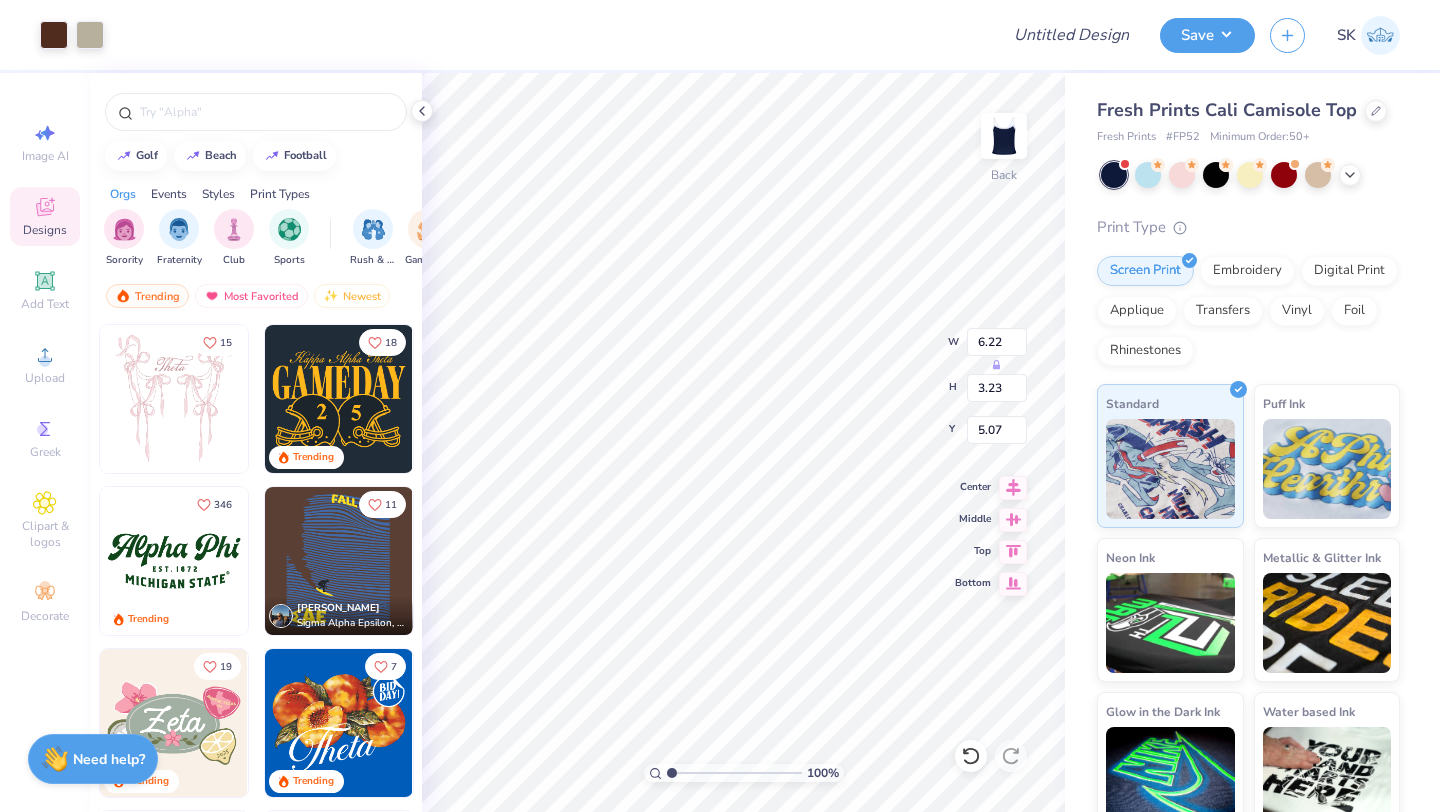 type on "2.59" 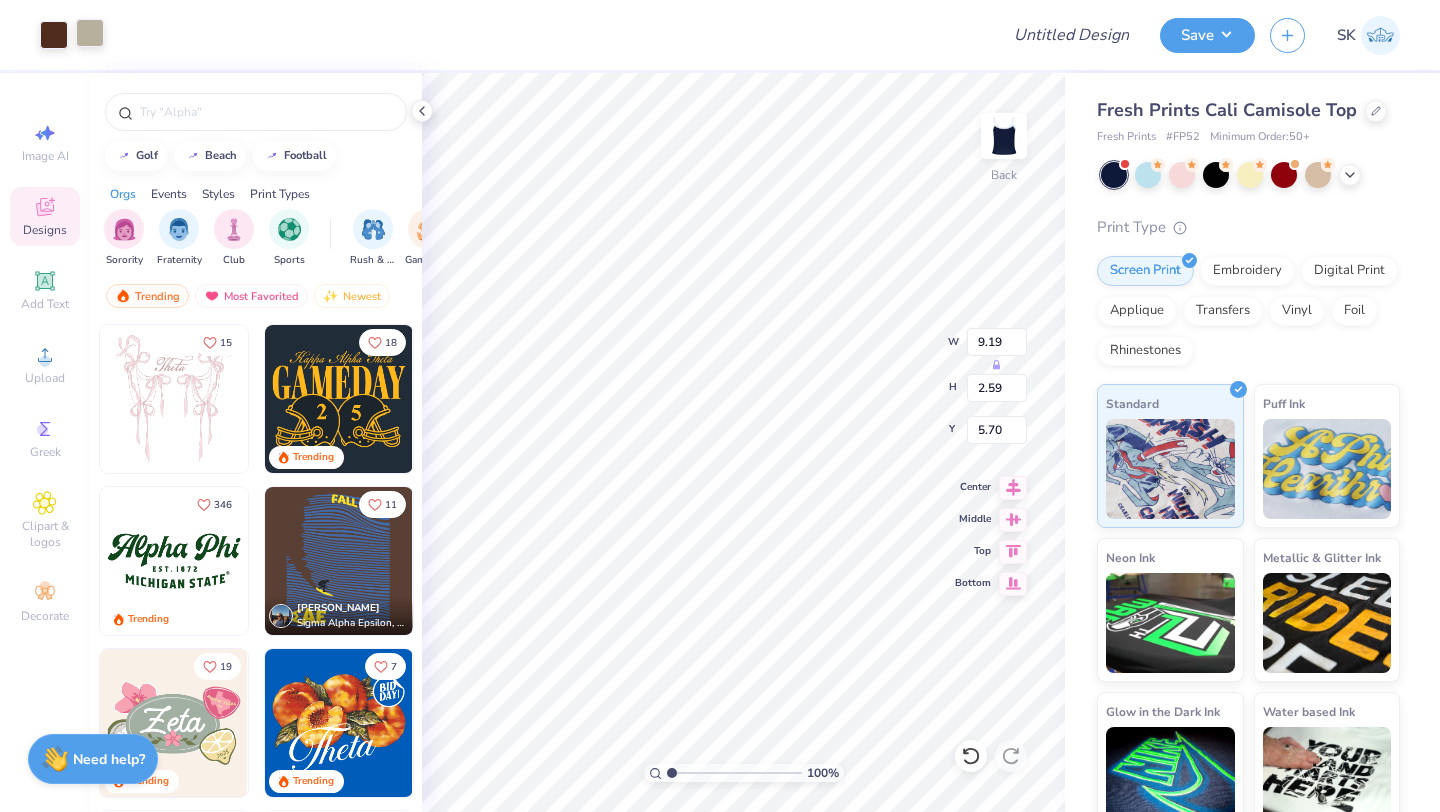 click at bounding box center [90, 33] 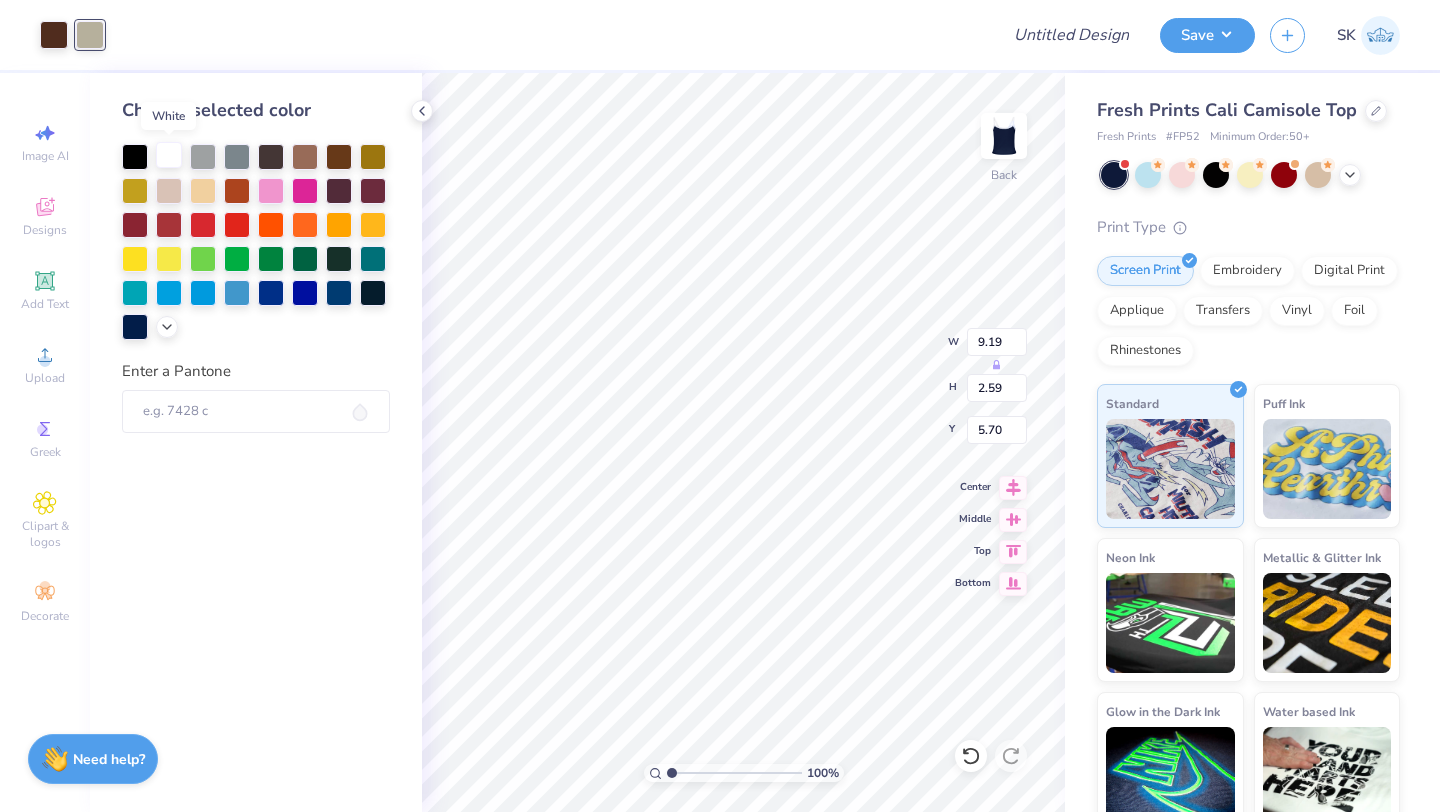 click at bounding box center [169, 155] 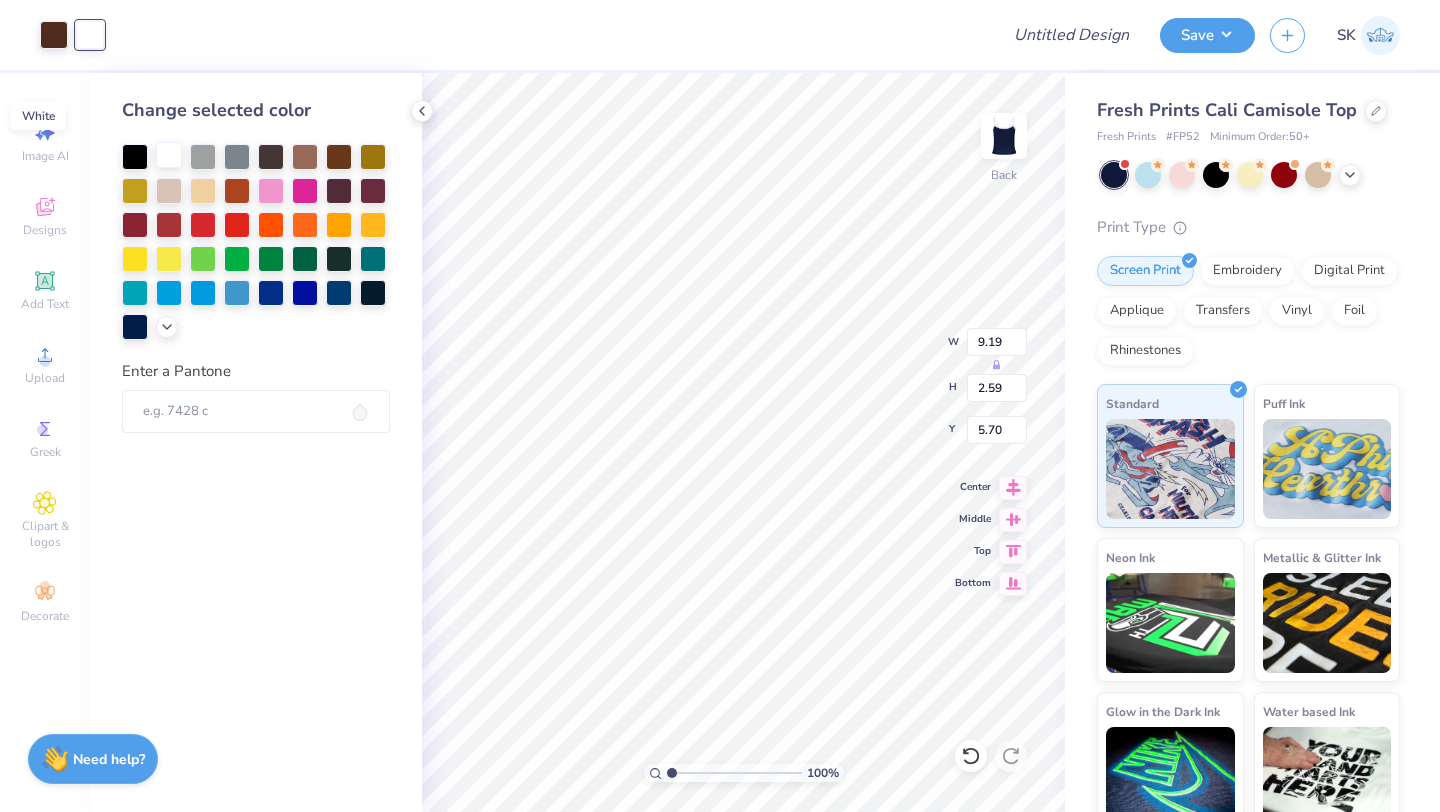 click at bounding box center (169, 155) 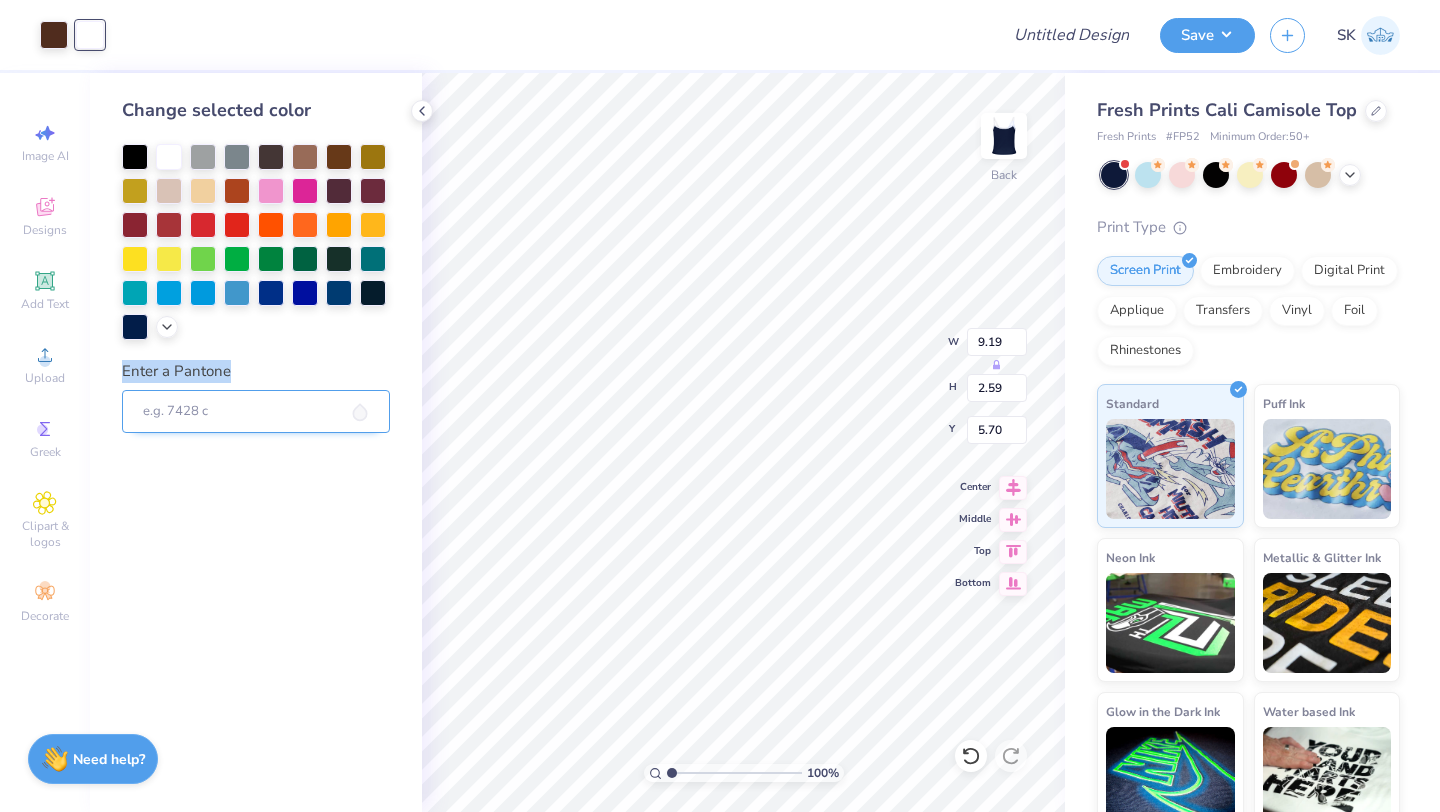 drag, startPoint x: 170, startPoint y: 153, endPoint x: 229, endPoint y: 429, distance: 282.23572 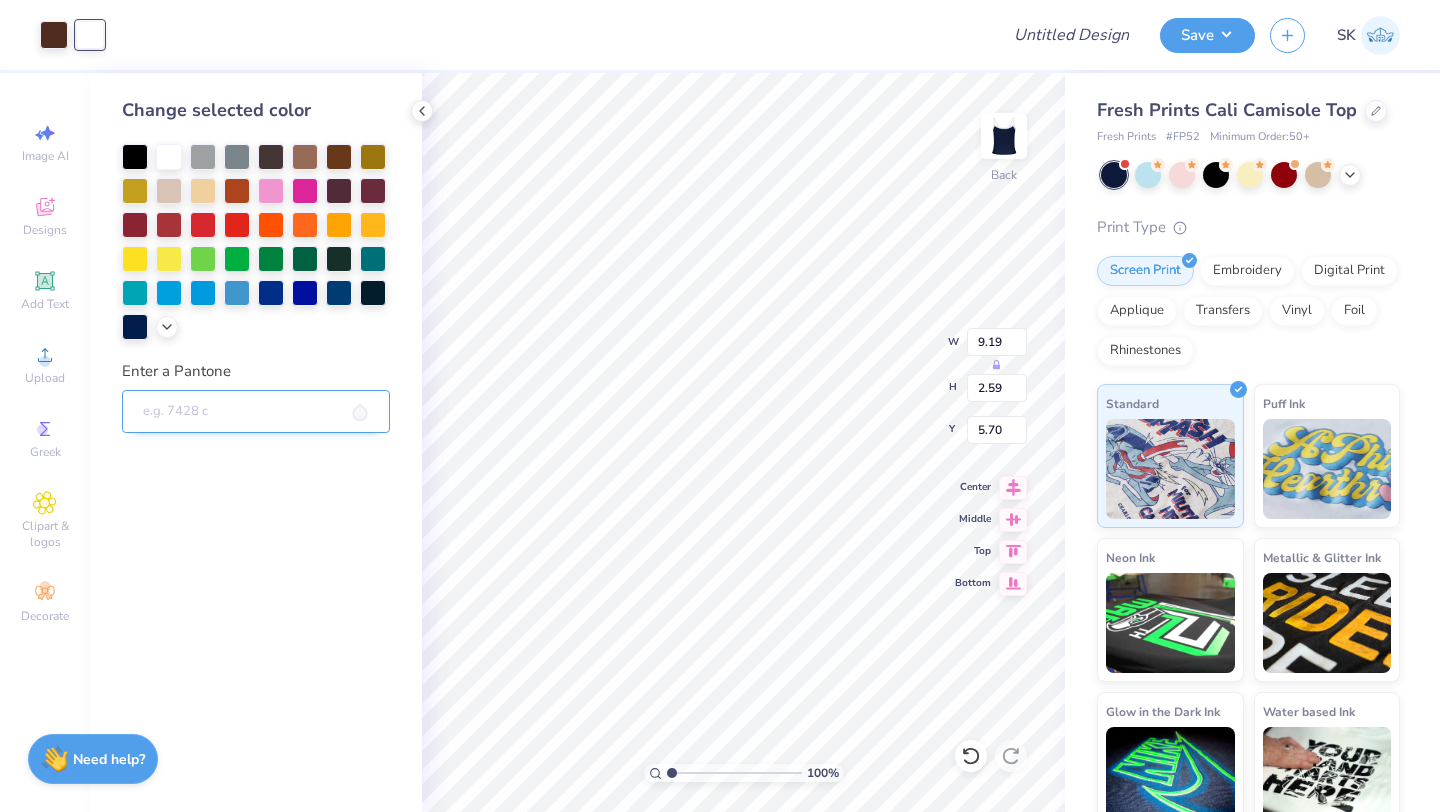 click on "Enter a Pantone" at bounding box center [256, 412] 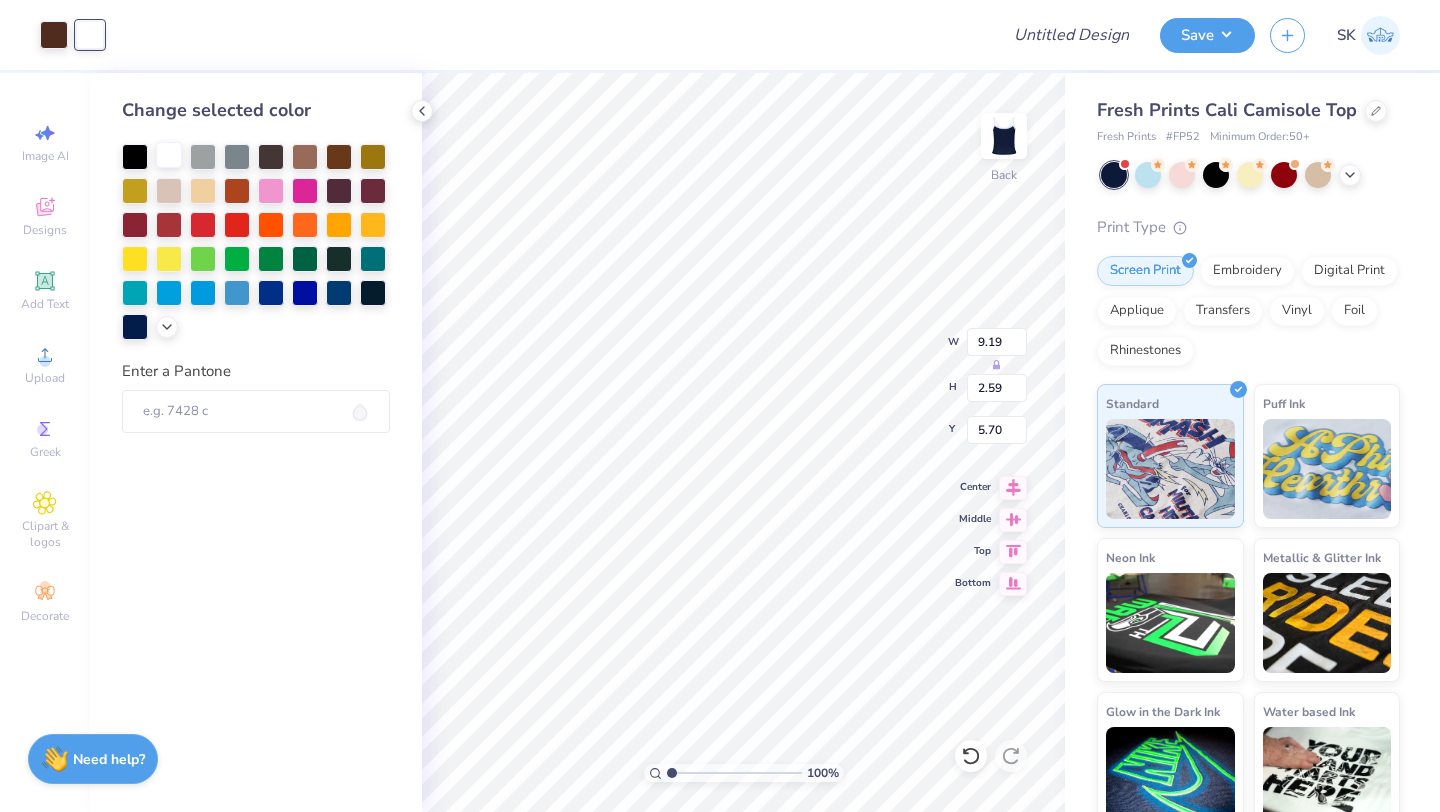 click at bounding box center (169, 155) 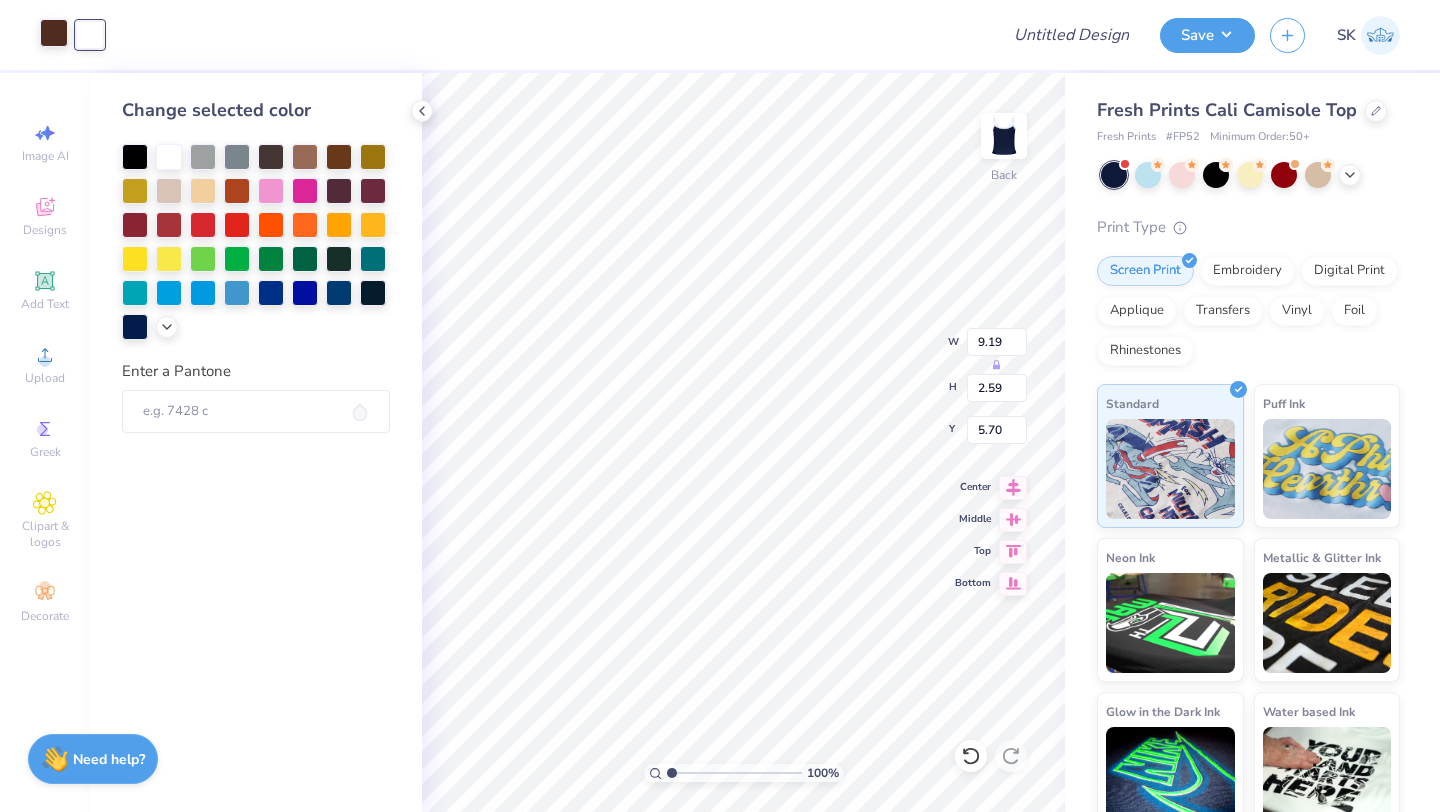 click at bounding box center (54, 33) 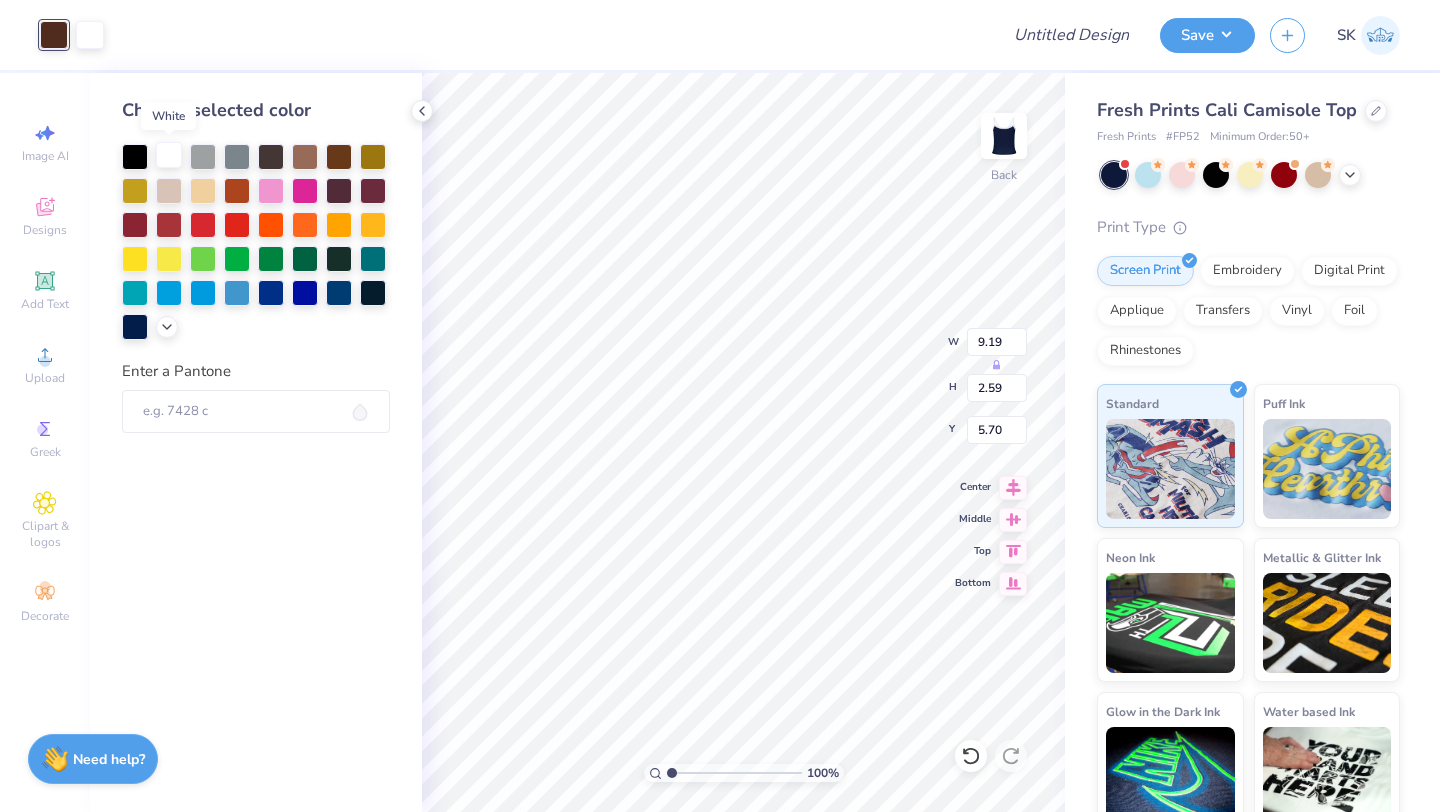 click at bounding box center (169, 155) 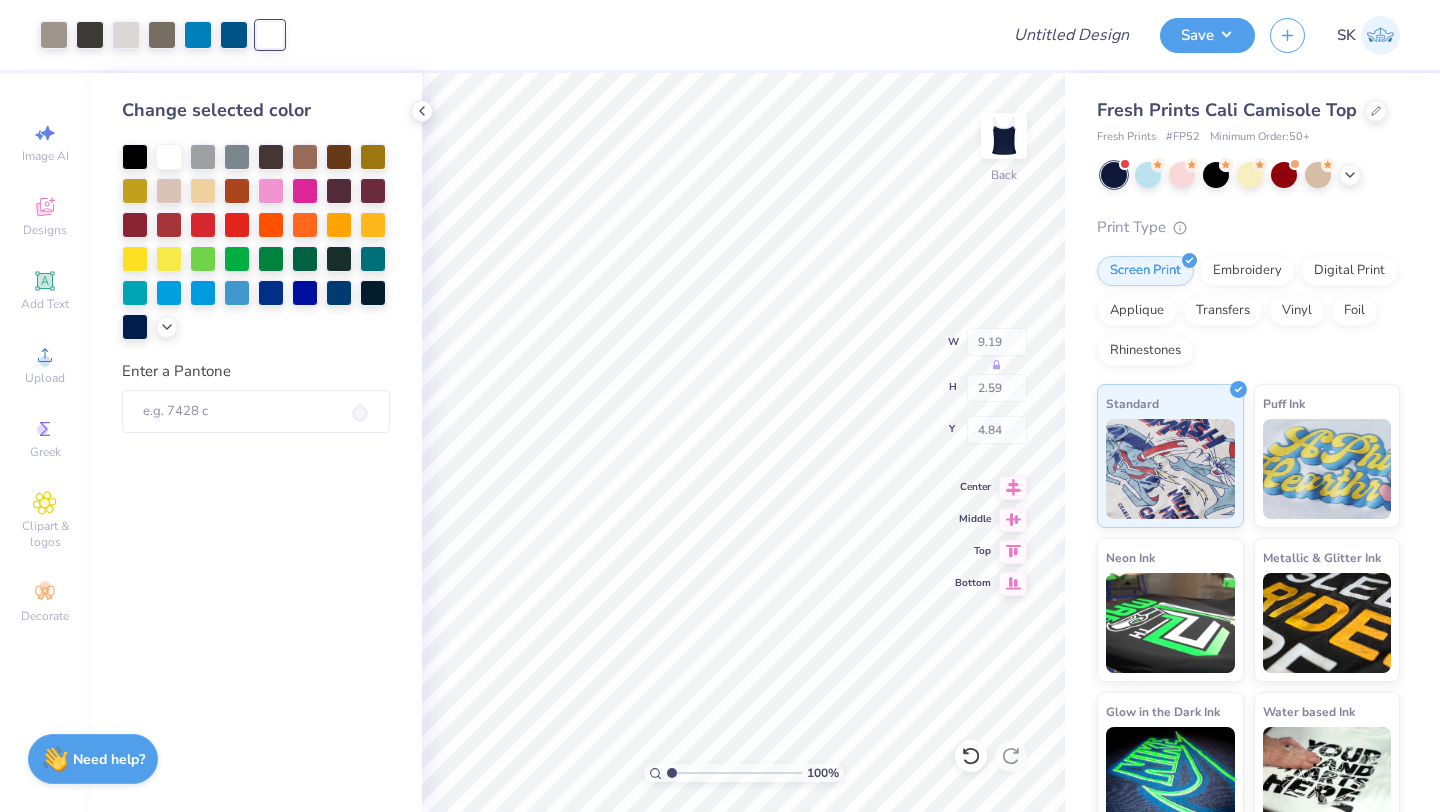 type on "7.25" 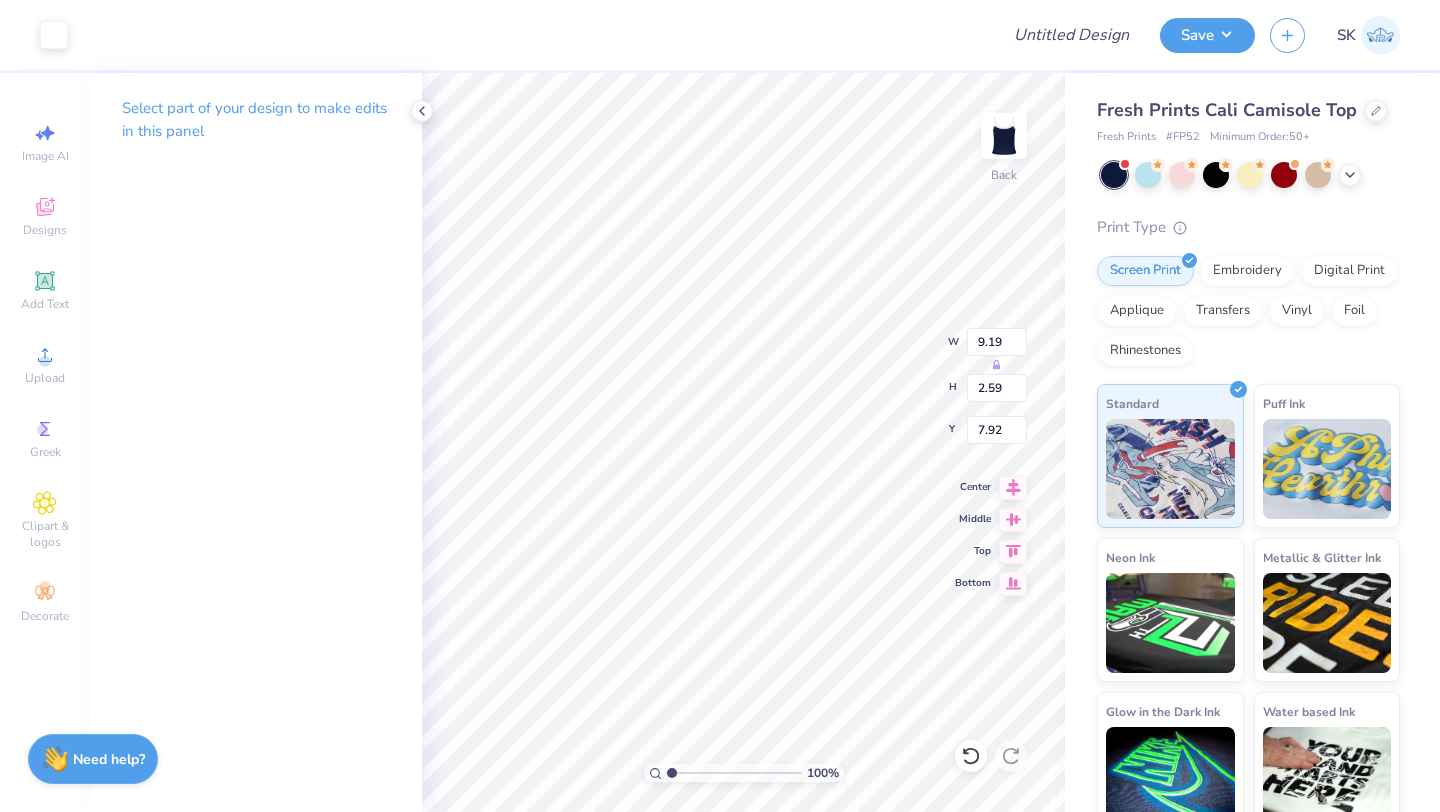 type on "7.92" 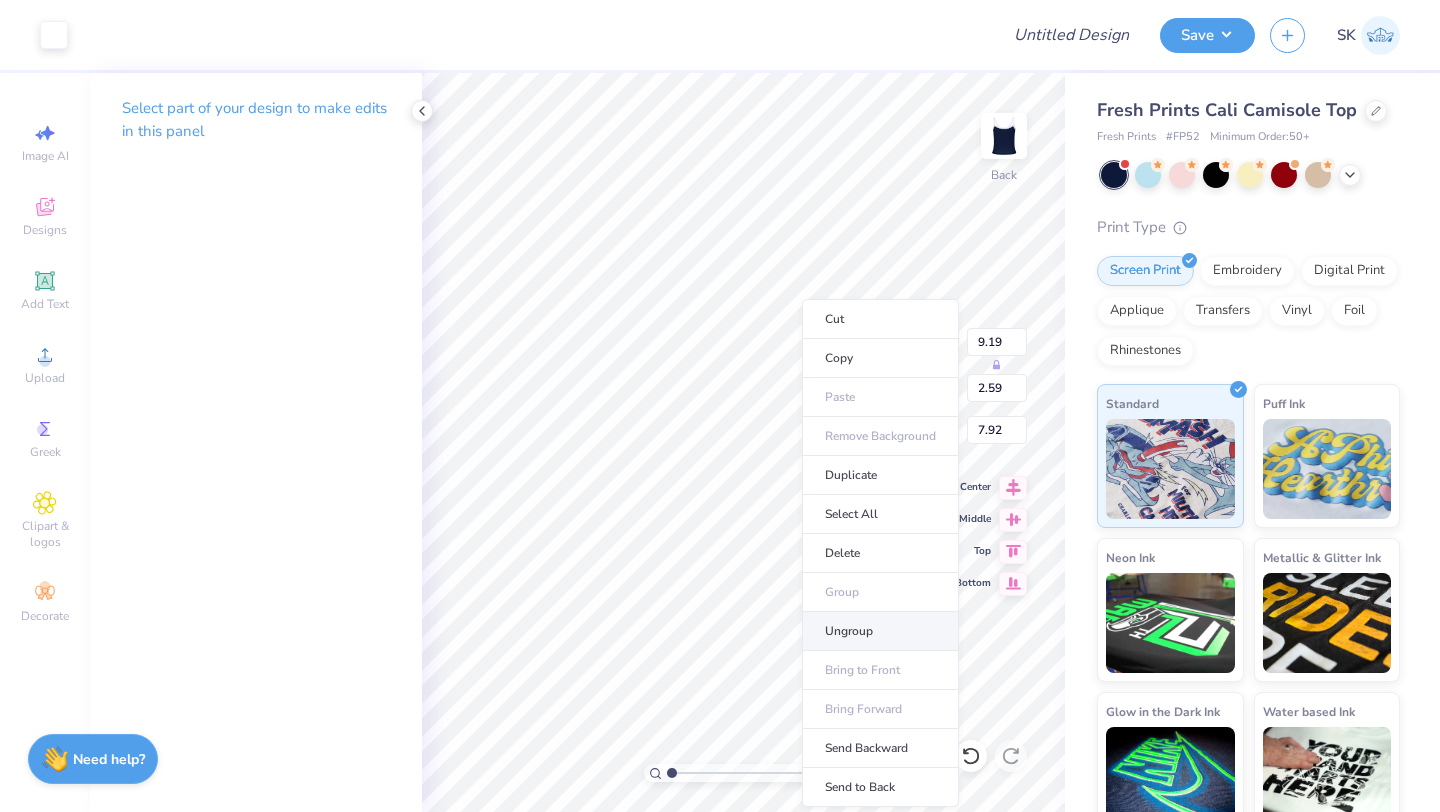 click on "Ungroup" at bounding box center [880, 631] 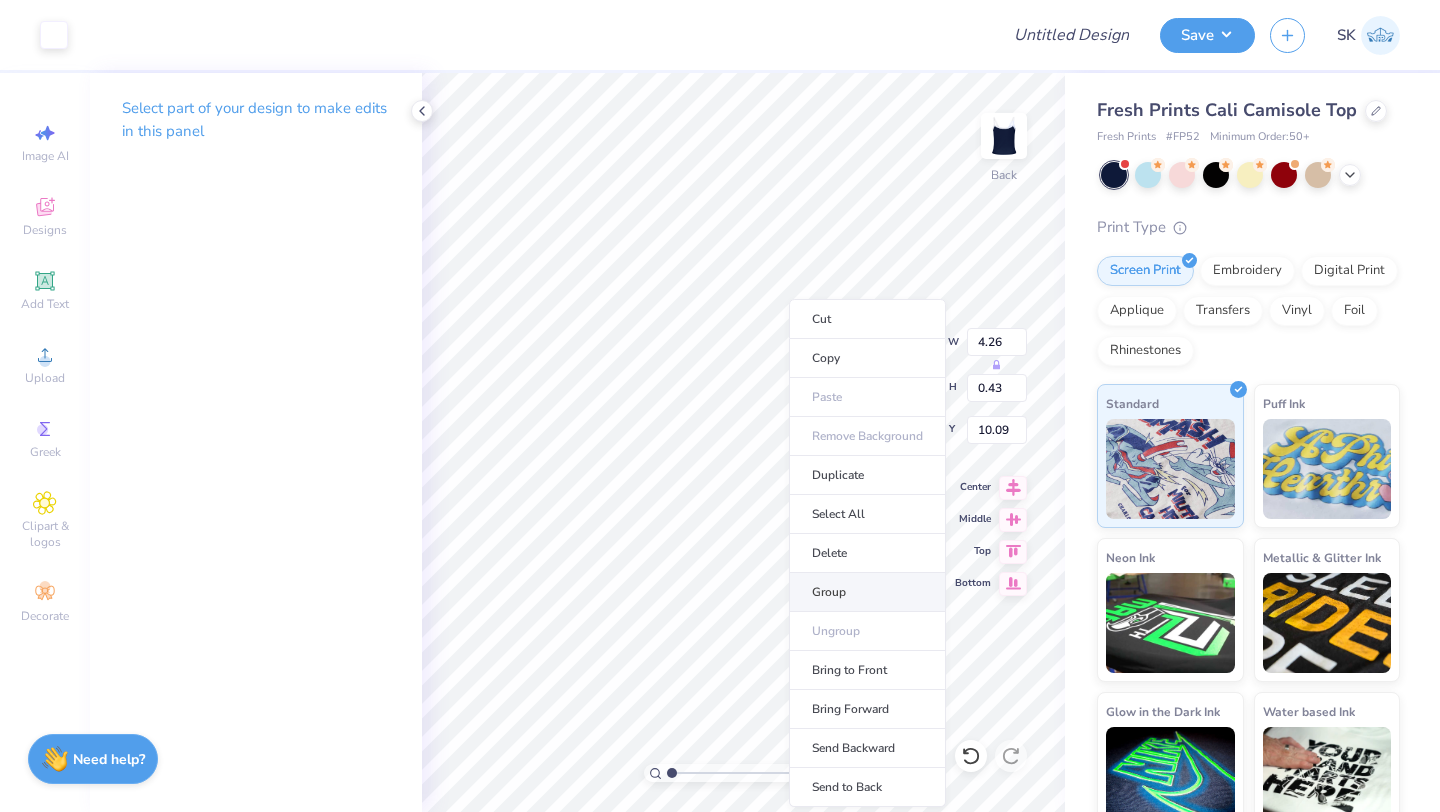 click on "Group" at bounding box center [867, 592] 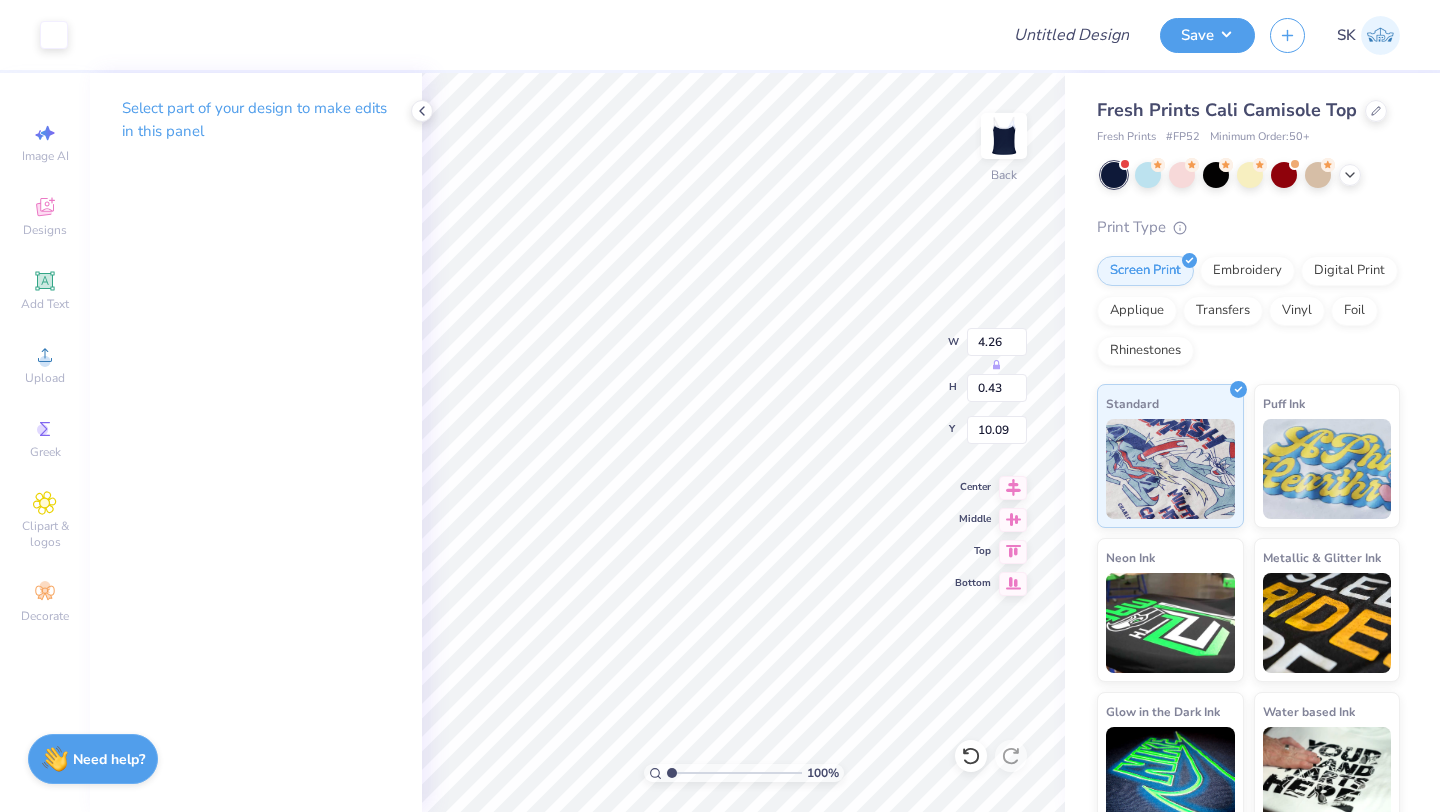 type on "7.70" 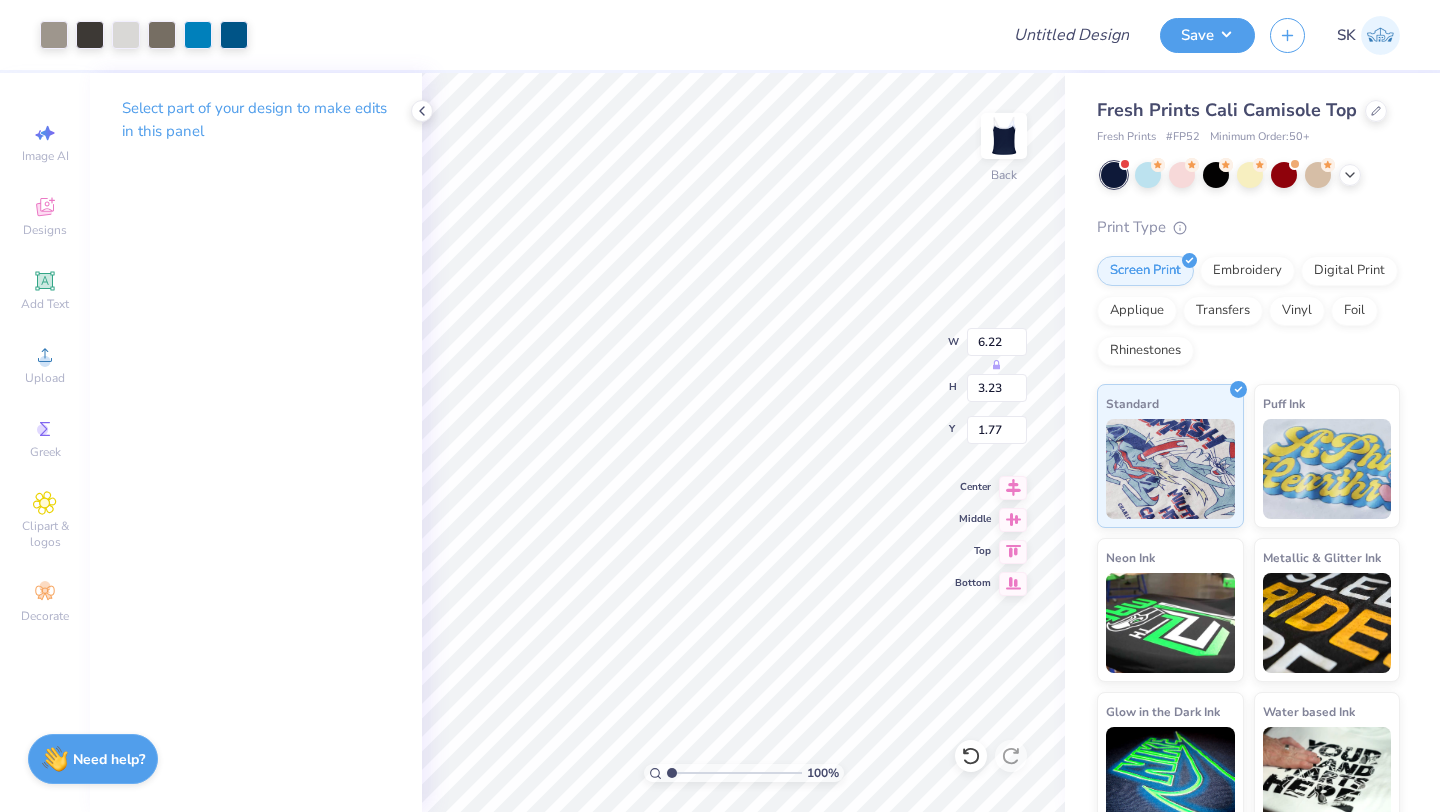 type on "1.77" 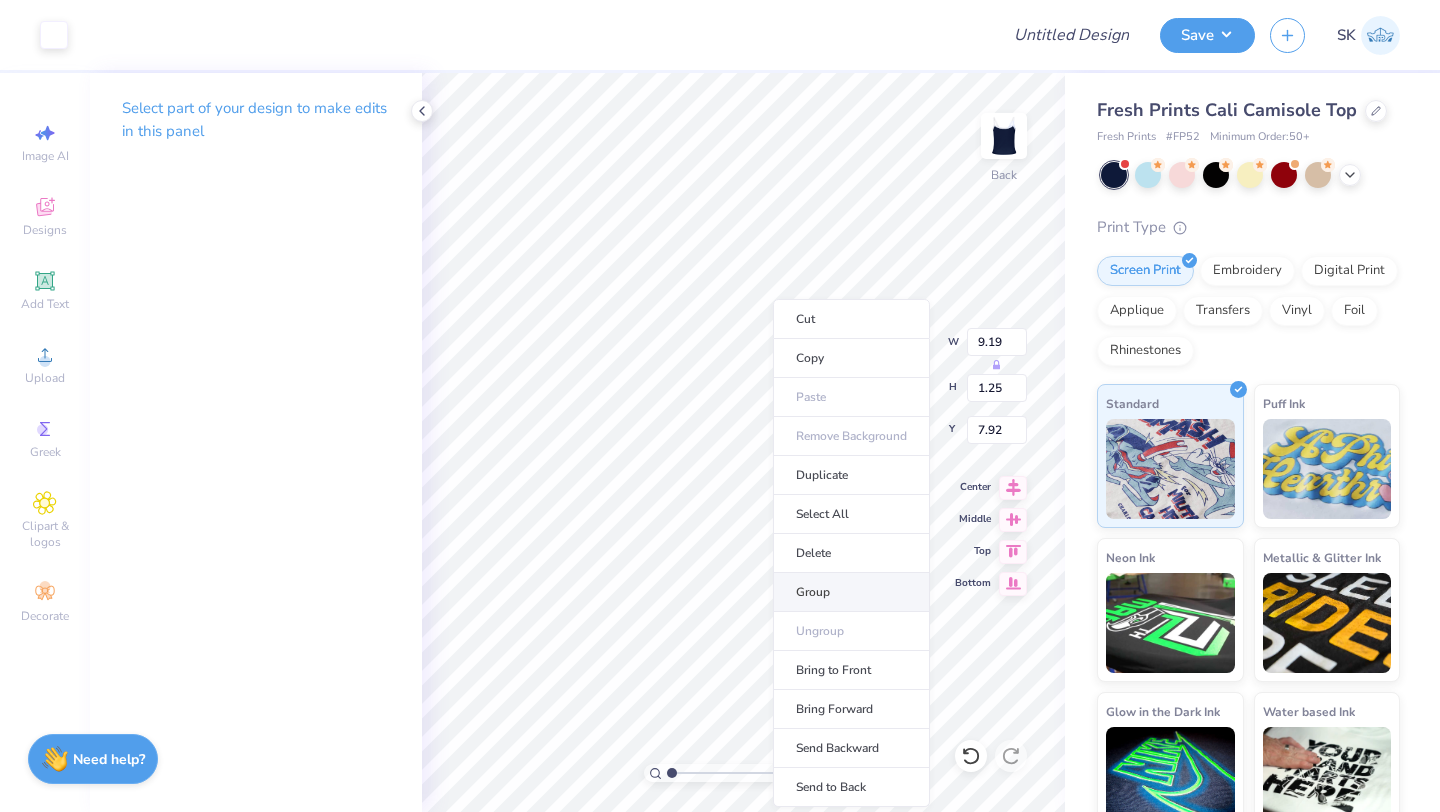 click on "Group" at bounding box center [851, 592] 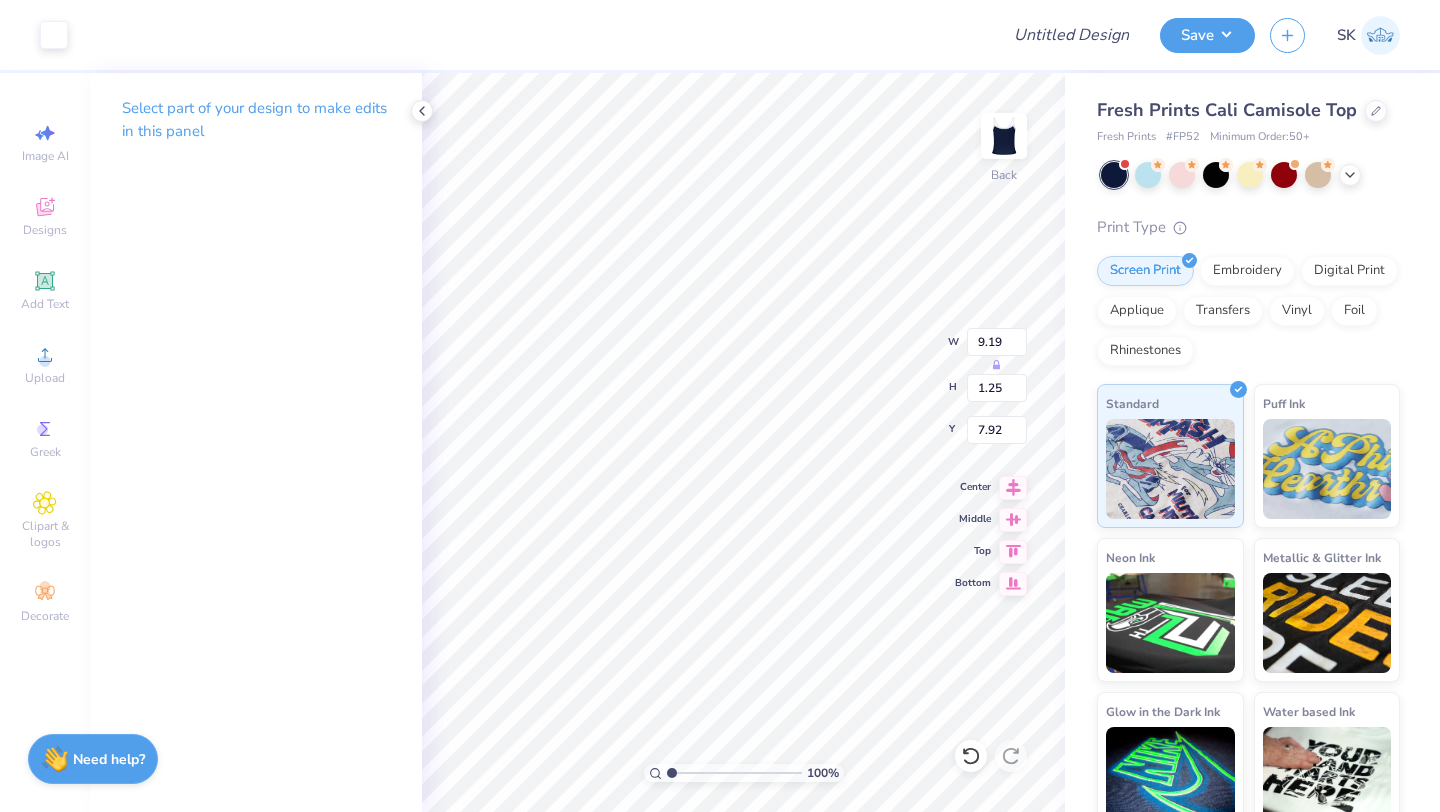scroll, scrollTop: 0, scrollLeft: 0, axis: both 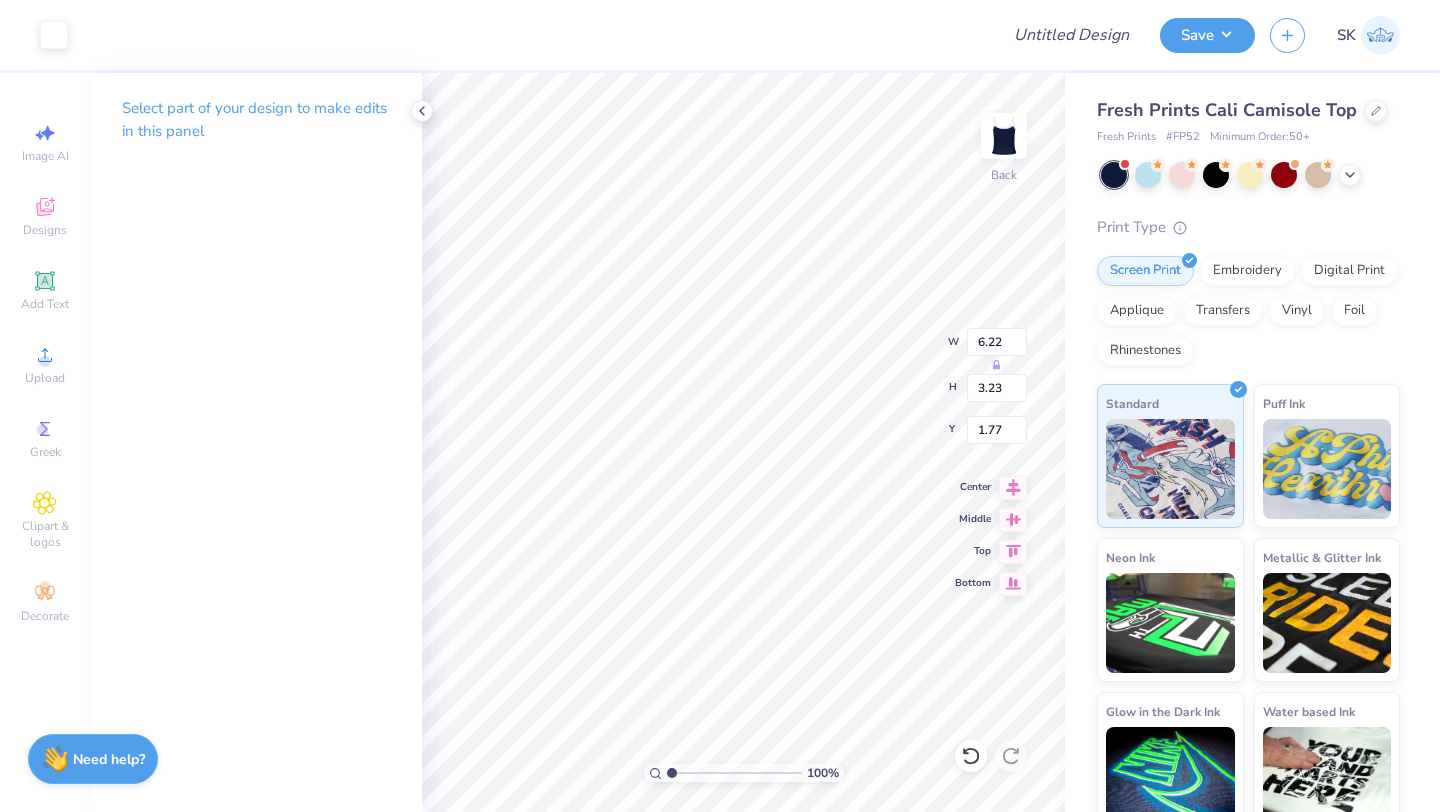 type on "9.19" 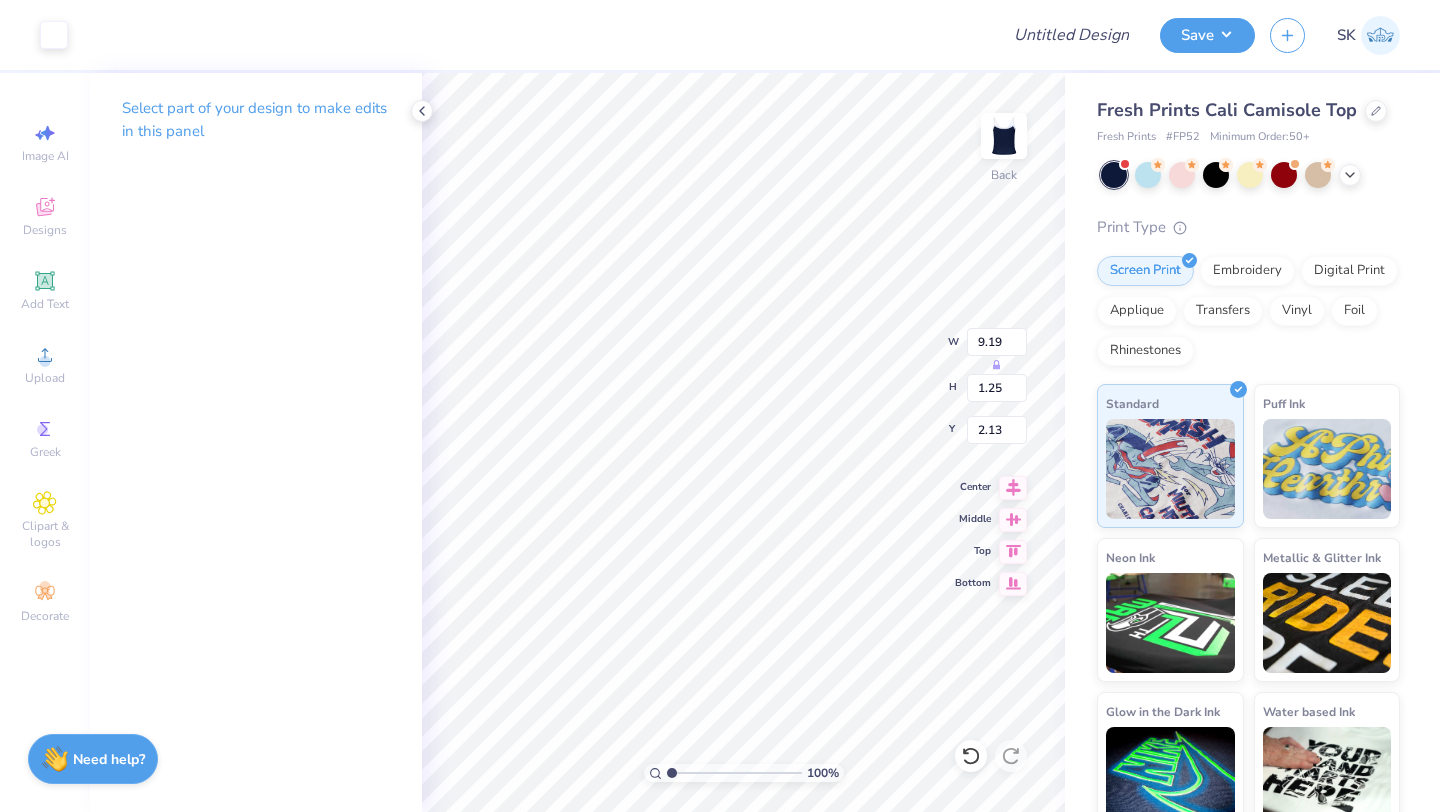 type on "5.39" 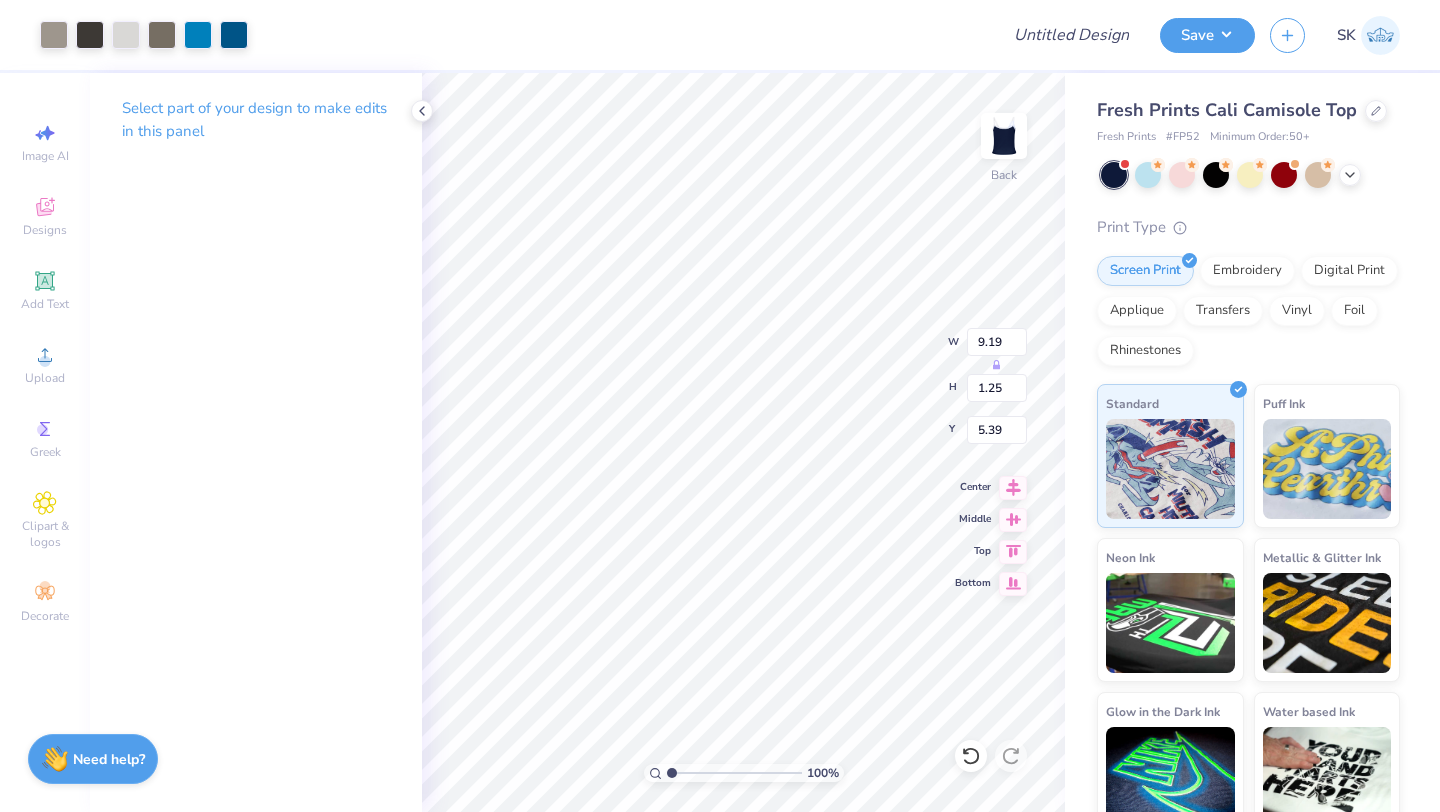 type on "6.22" 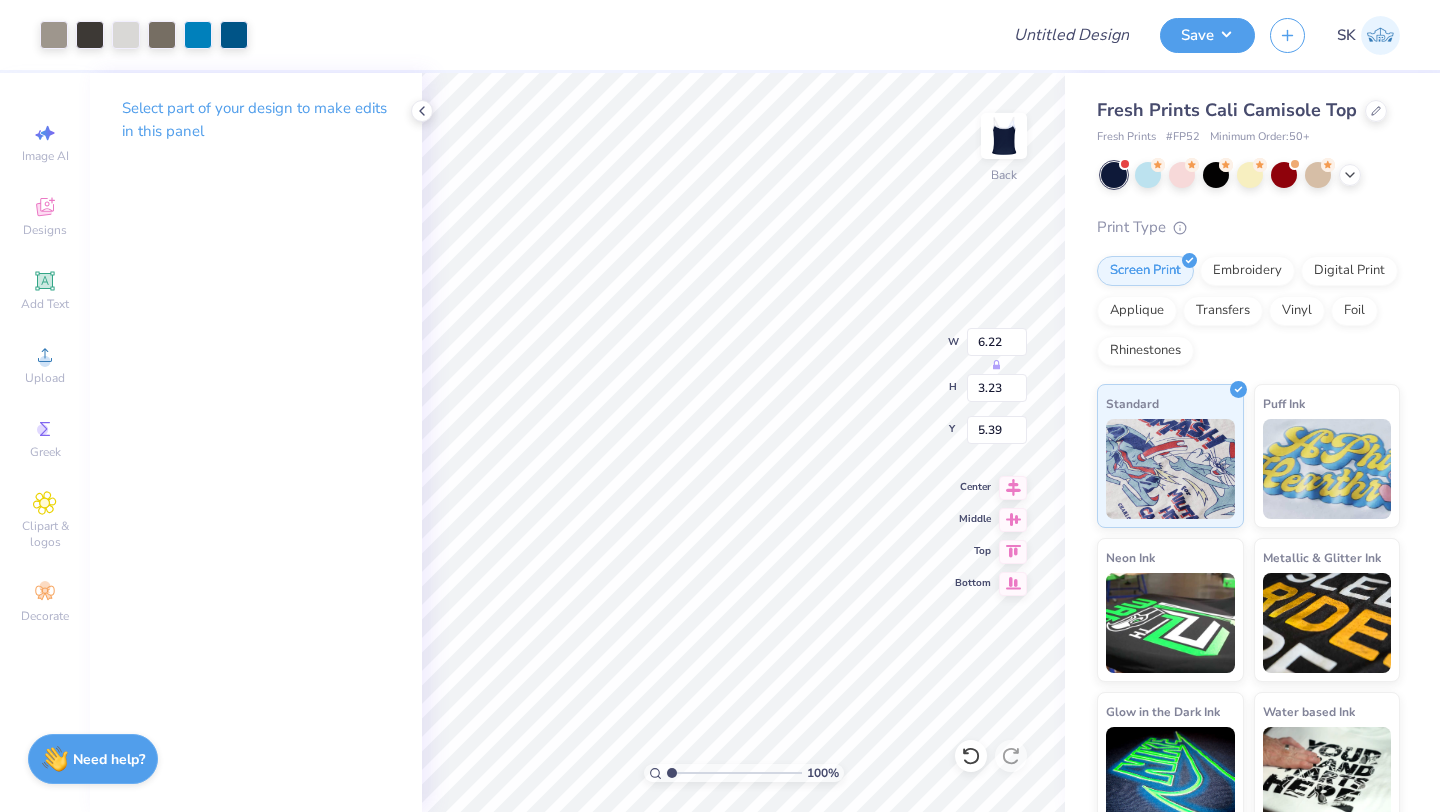 type on "4.65" 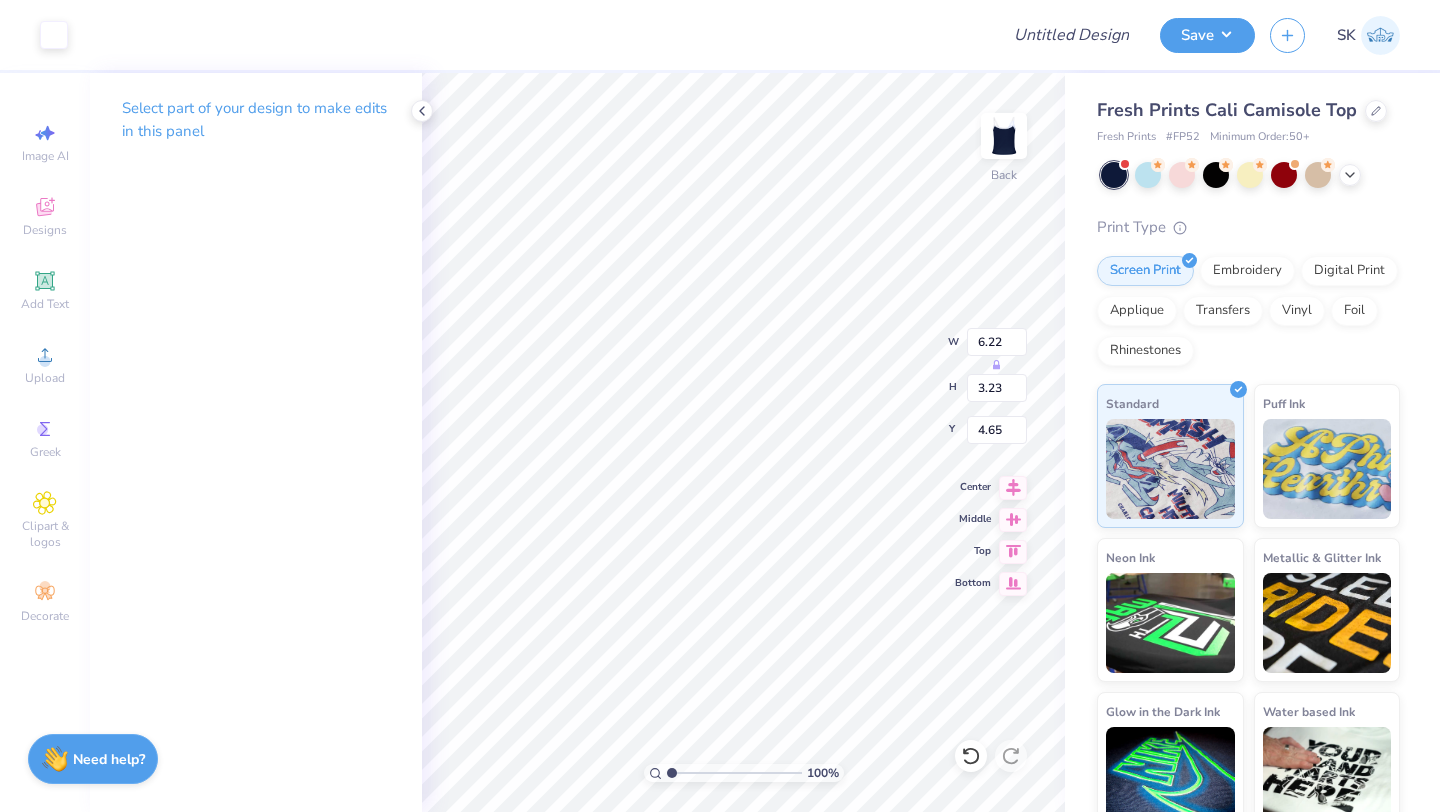 type on "4.26" 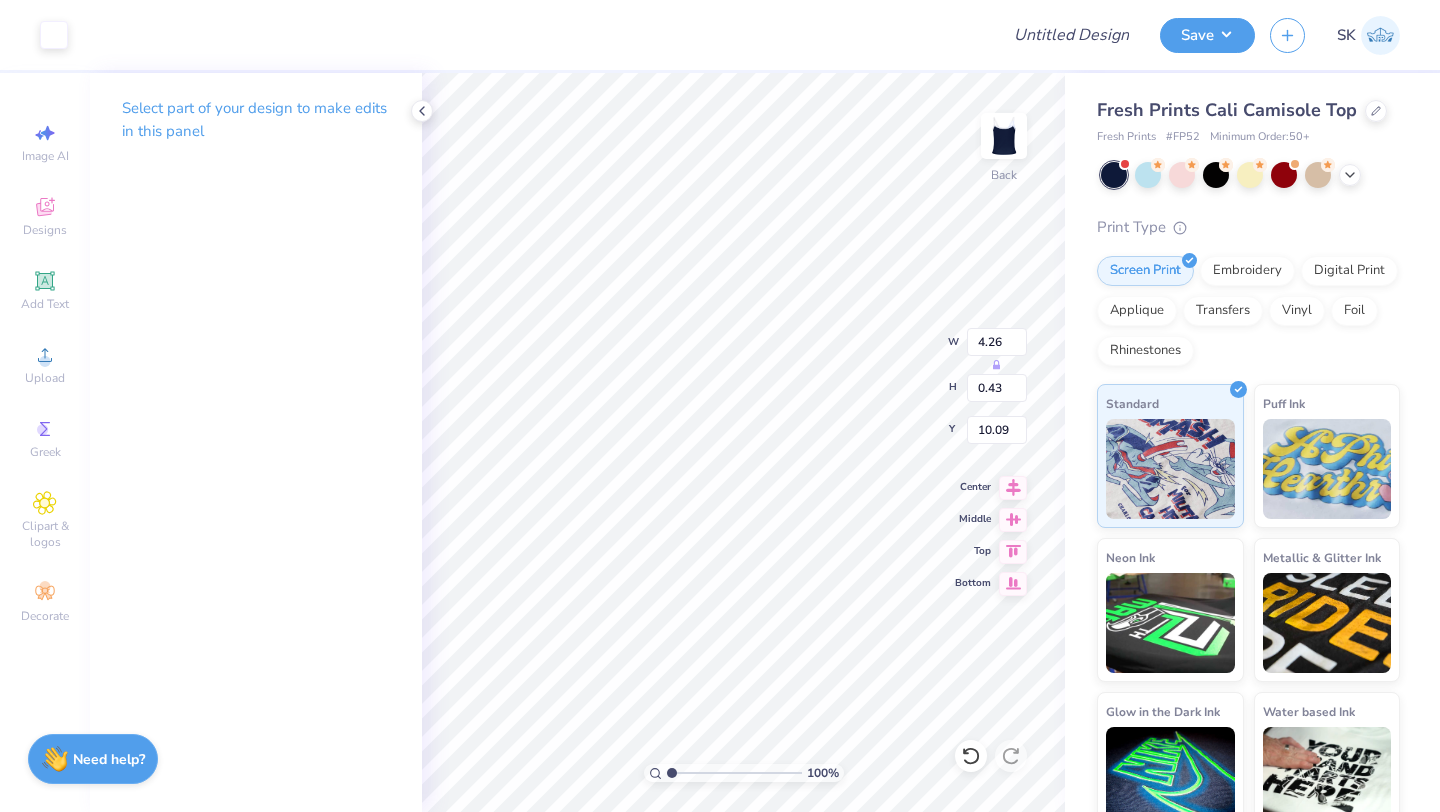 type on "8.42" 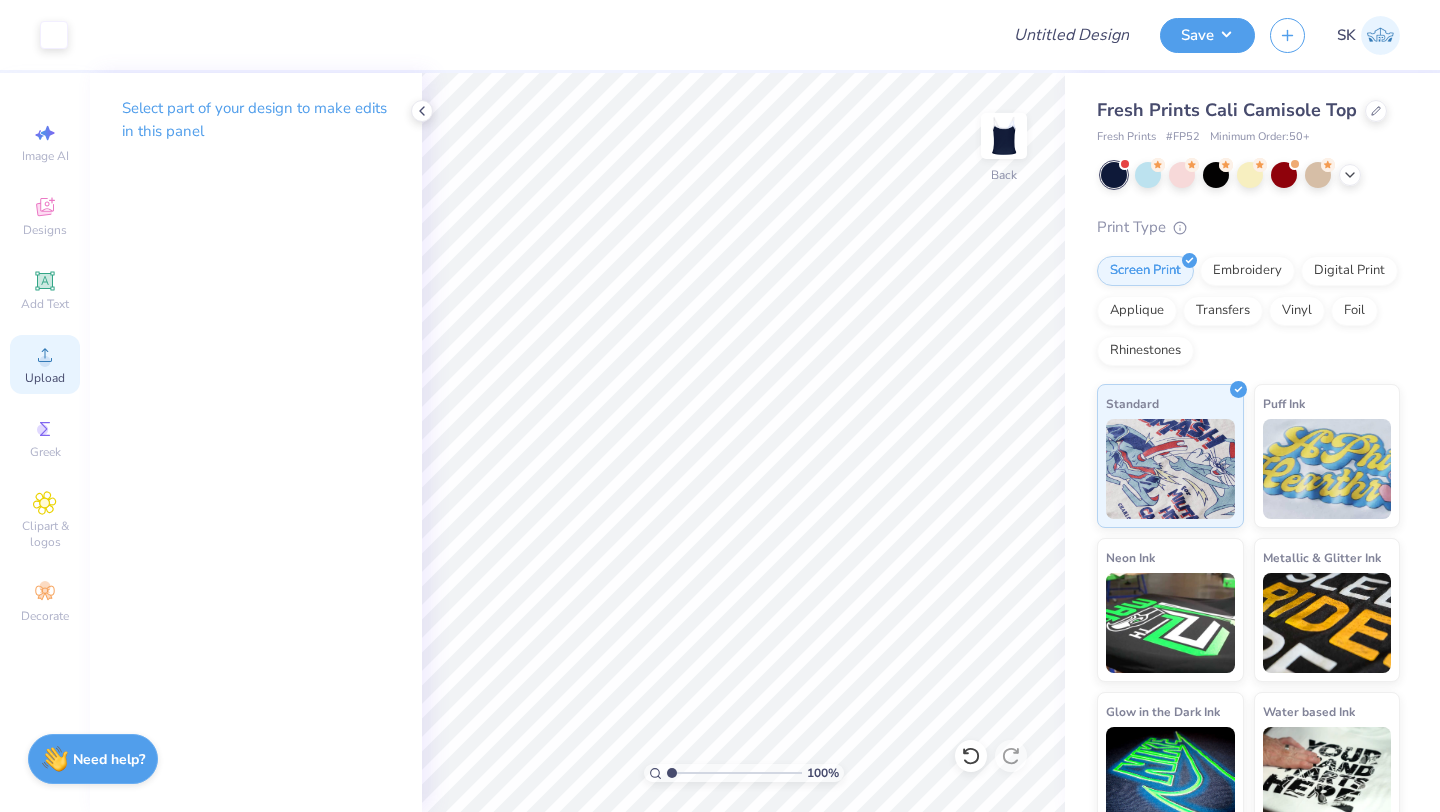 click 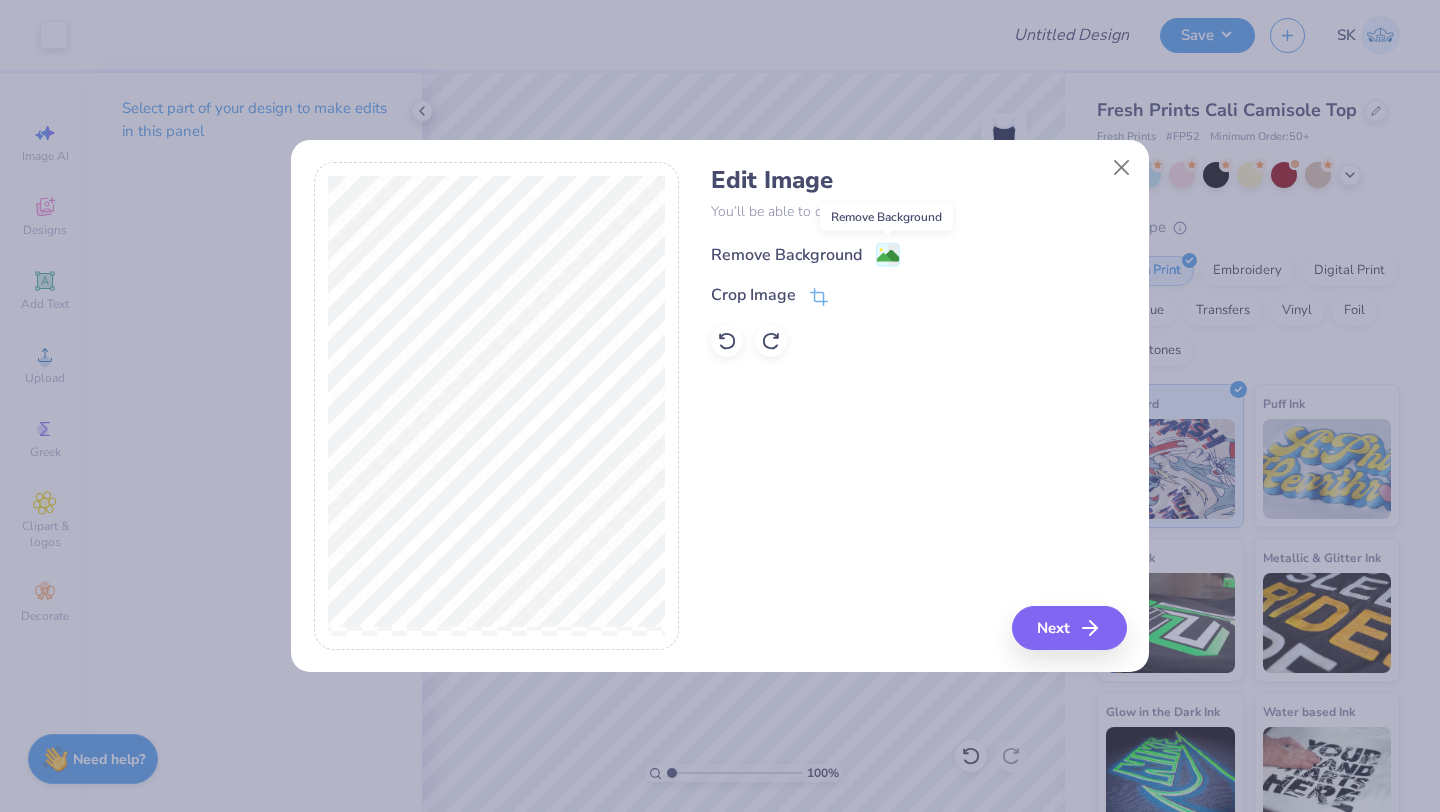 click 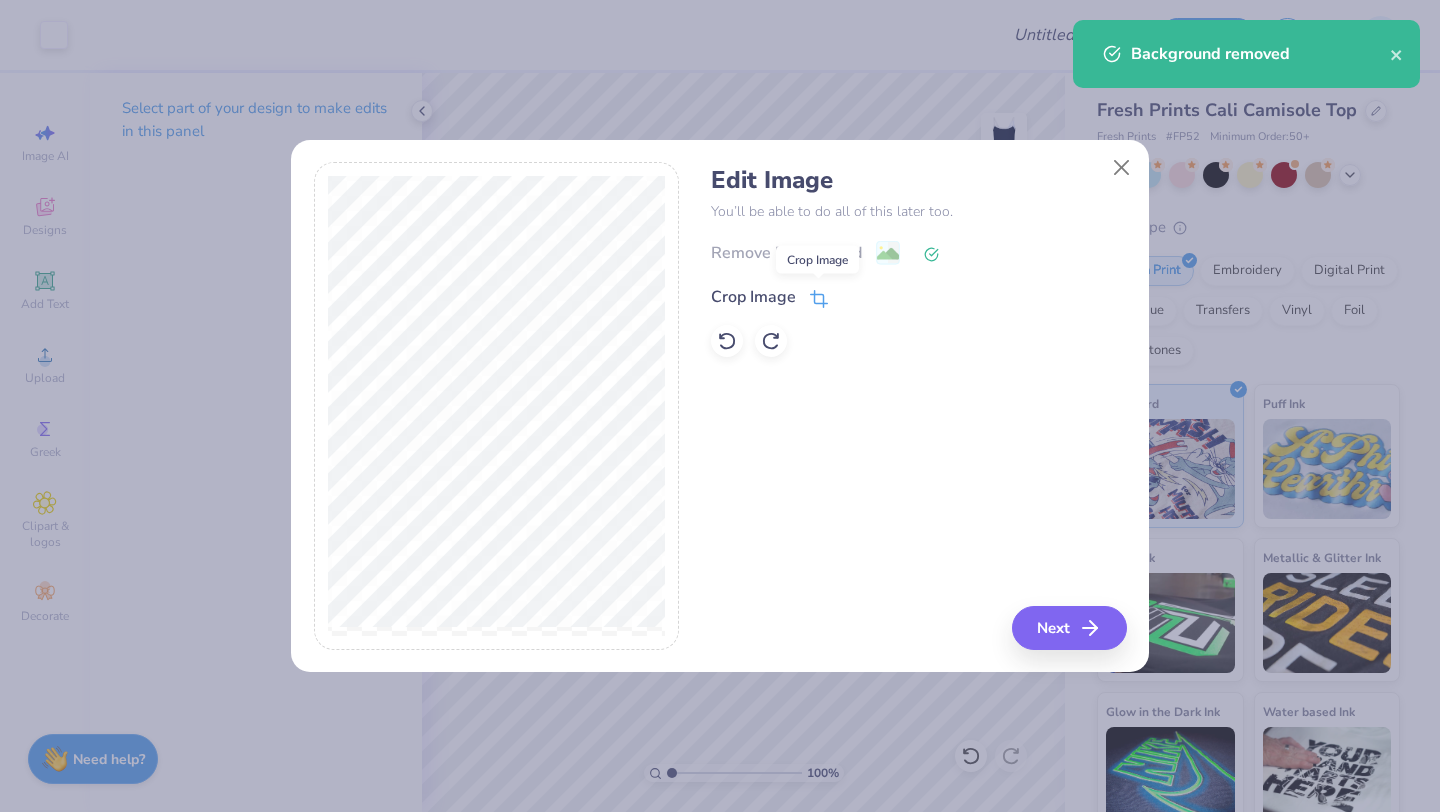click 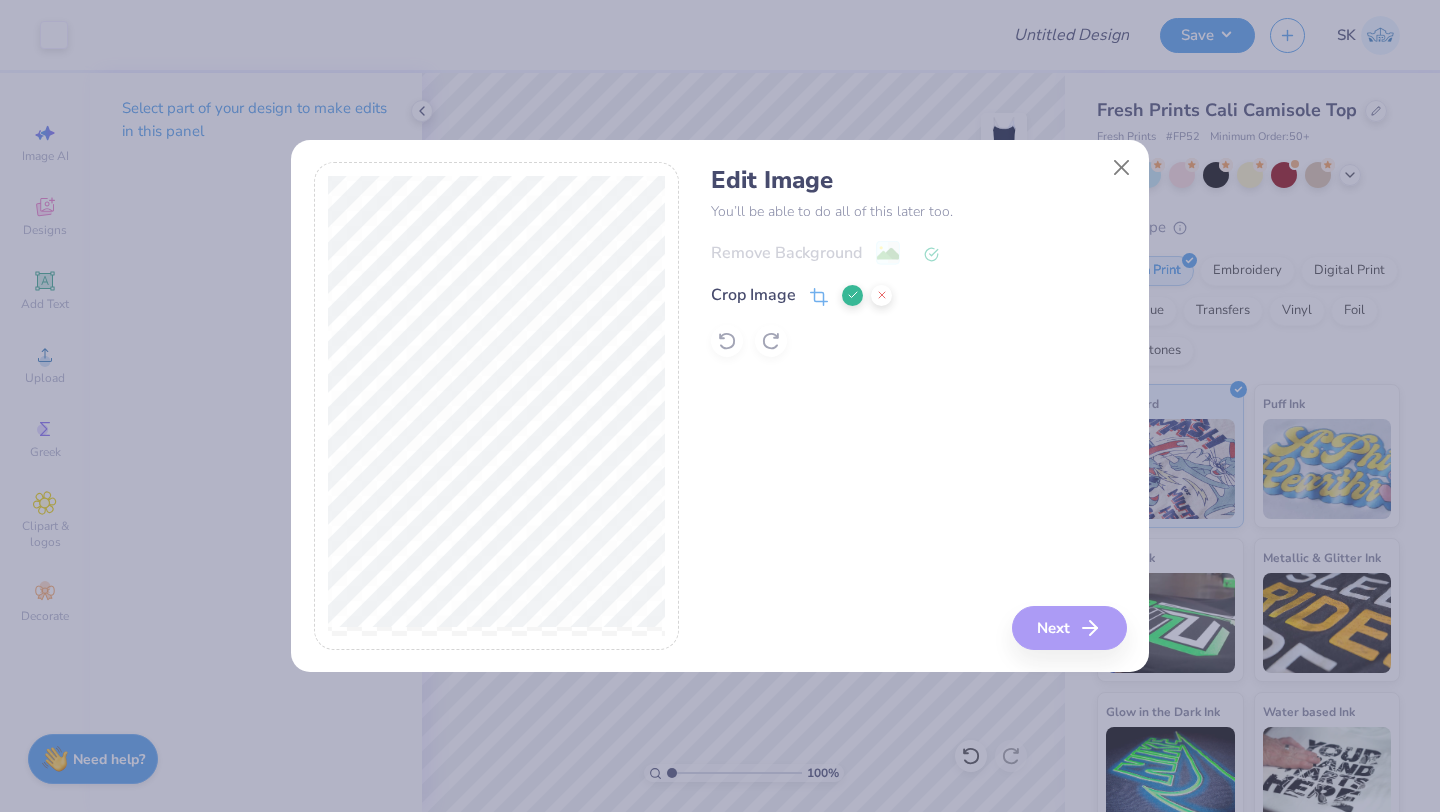click 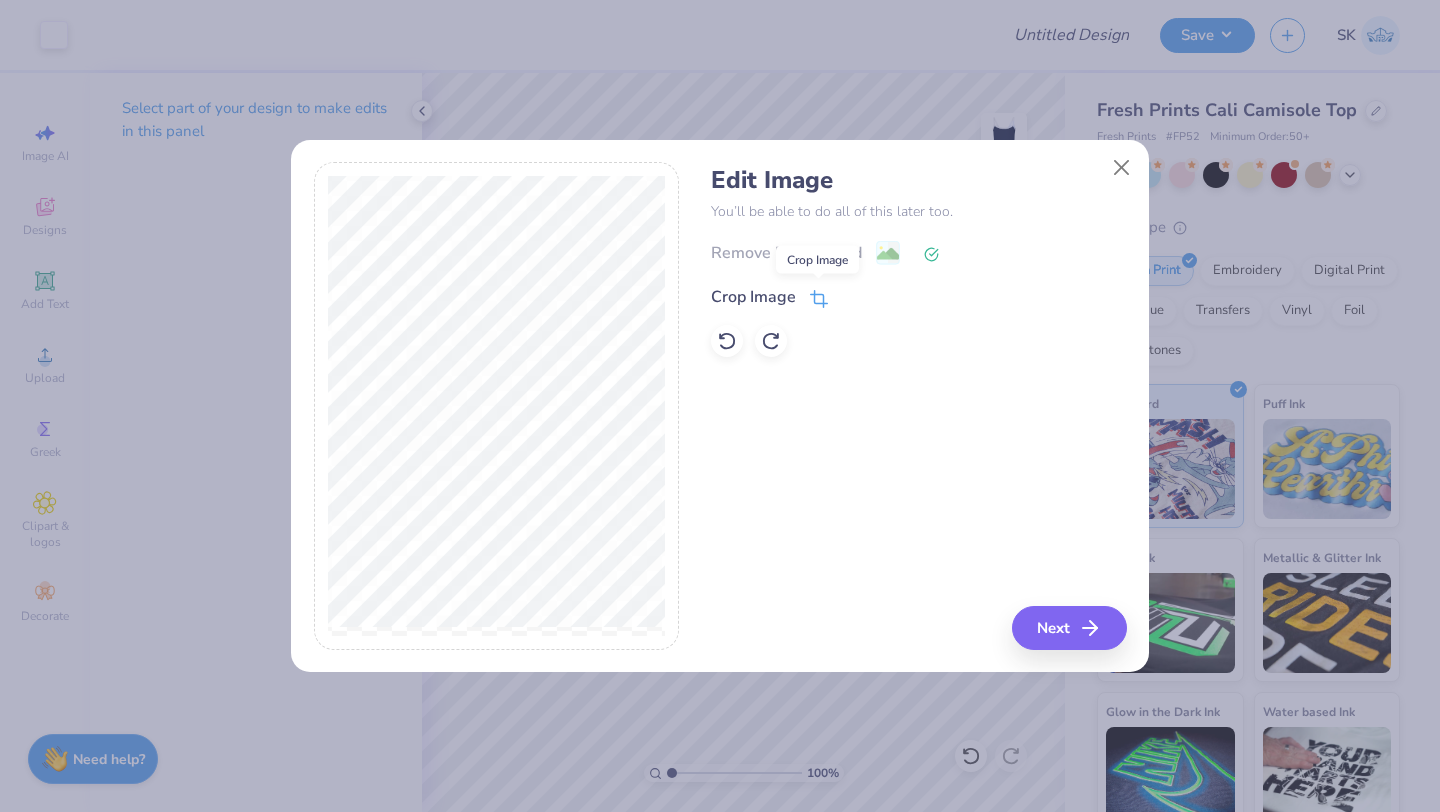click 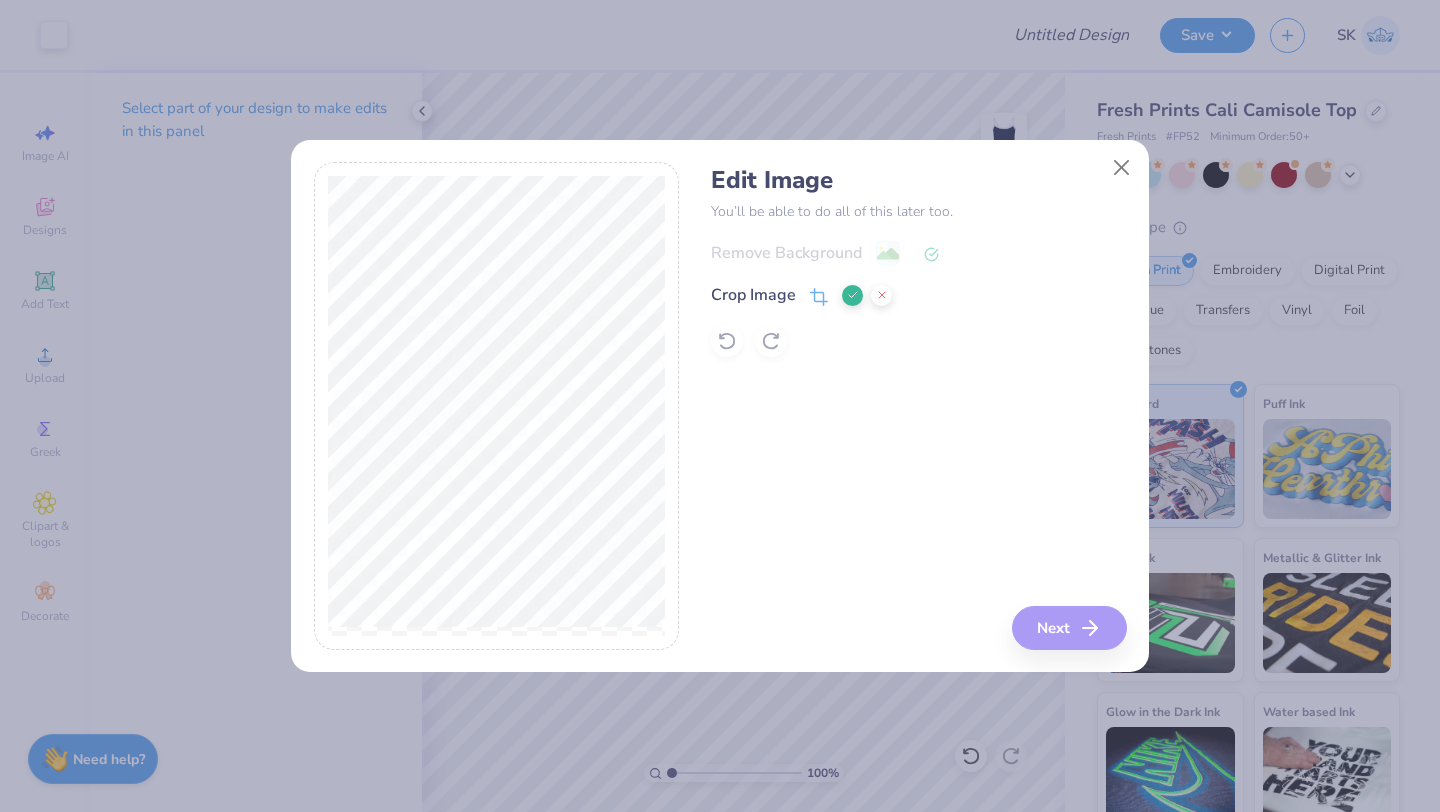 click 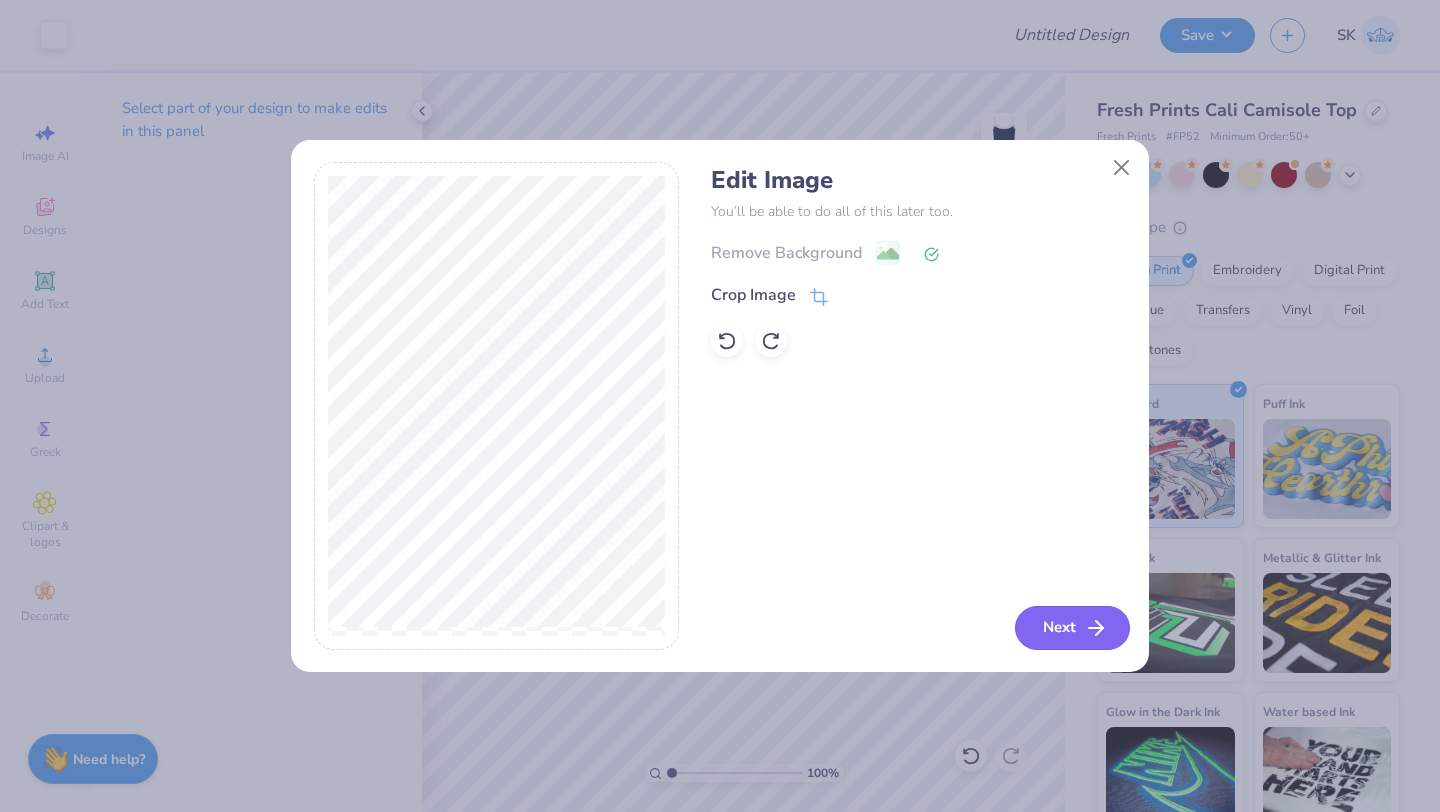 click on "Next" at bounding box center [1072, 628] 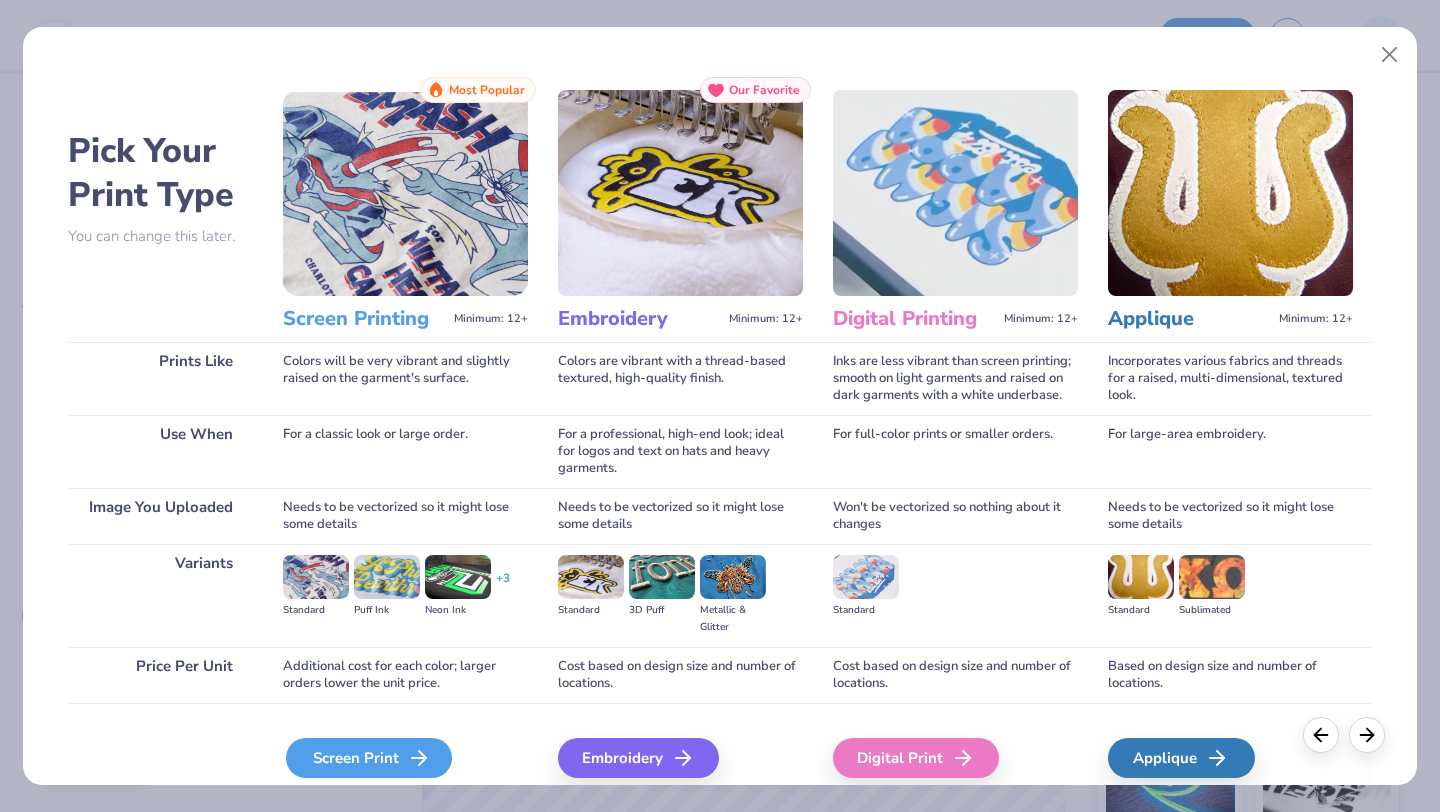 click on "Screen Print" at bounding box center [369, 758] 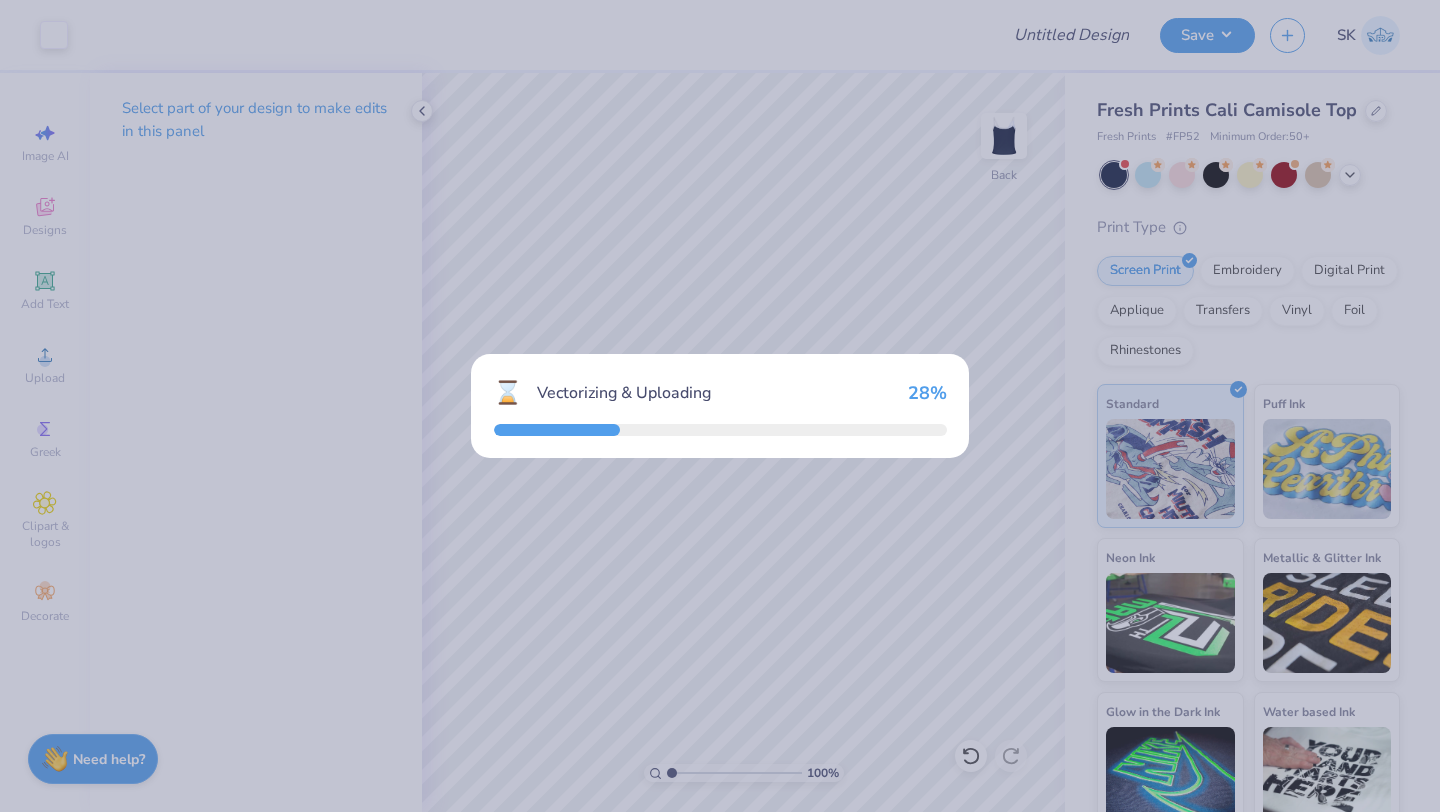 scroll, scrollTop: 0, scrollLeft: 0, axis: both 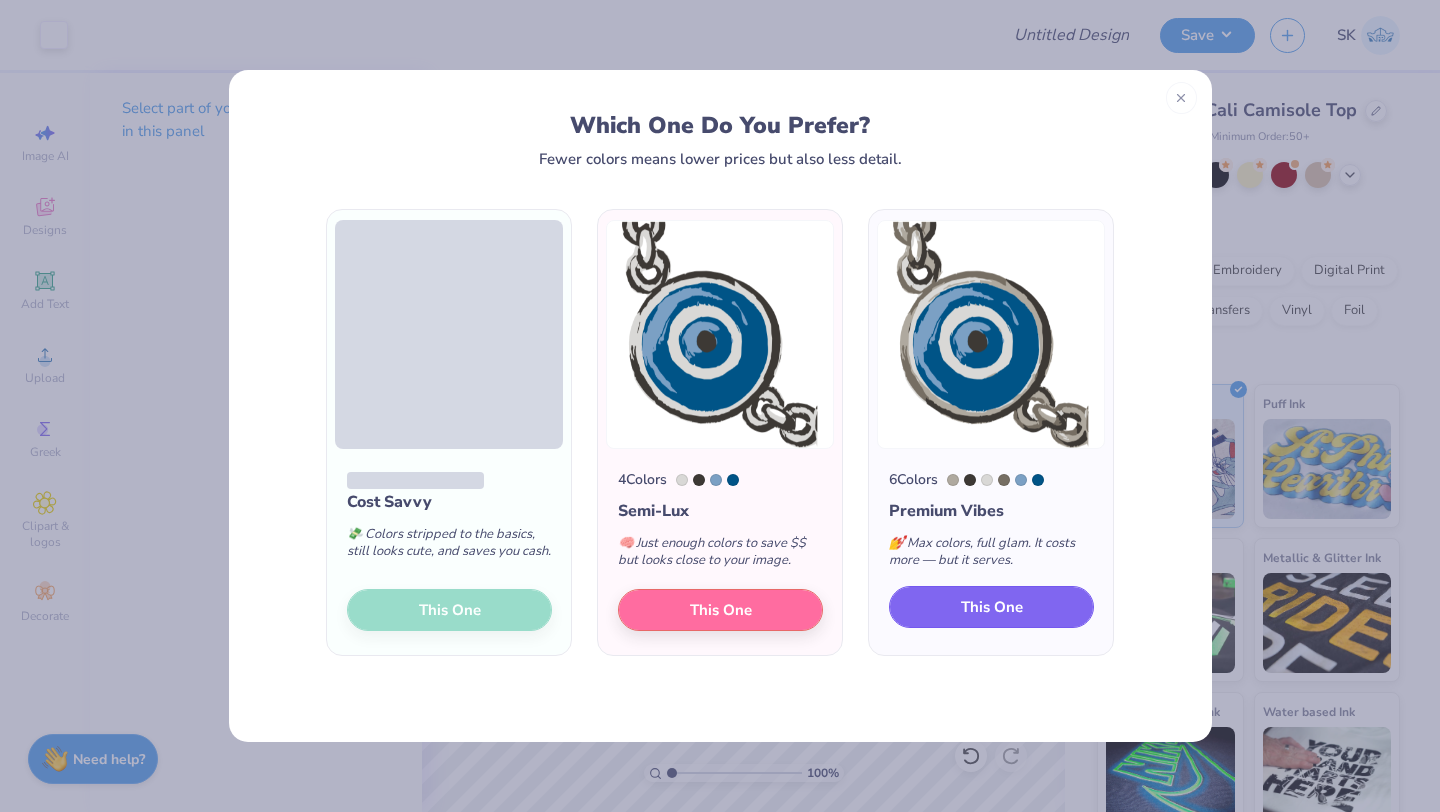 click on "This One" at bounding box center (992, 607) 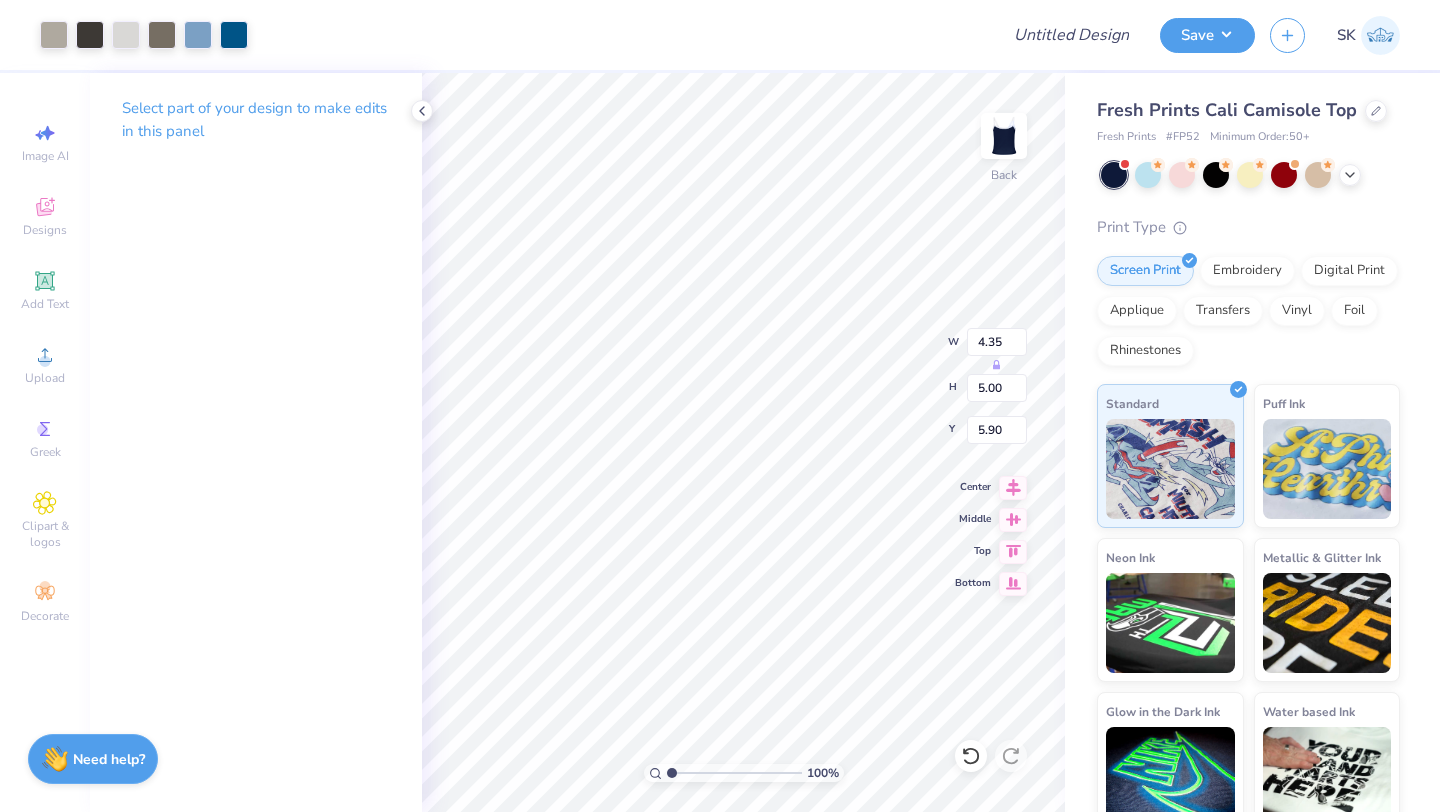 type on "4.35" 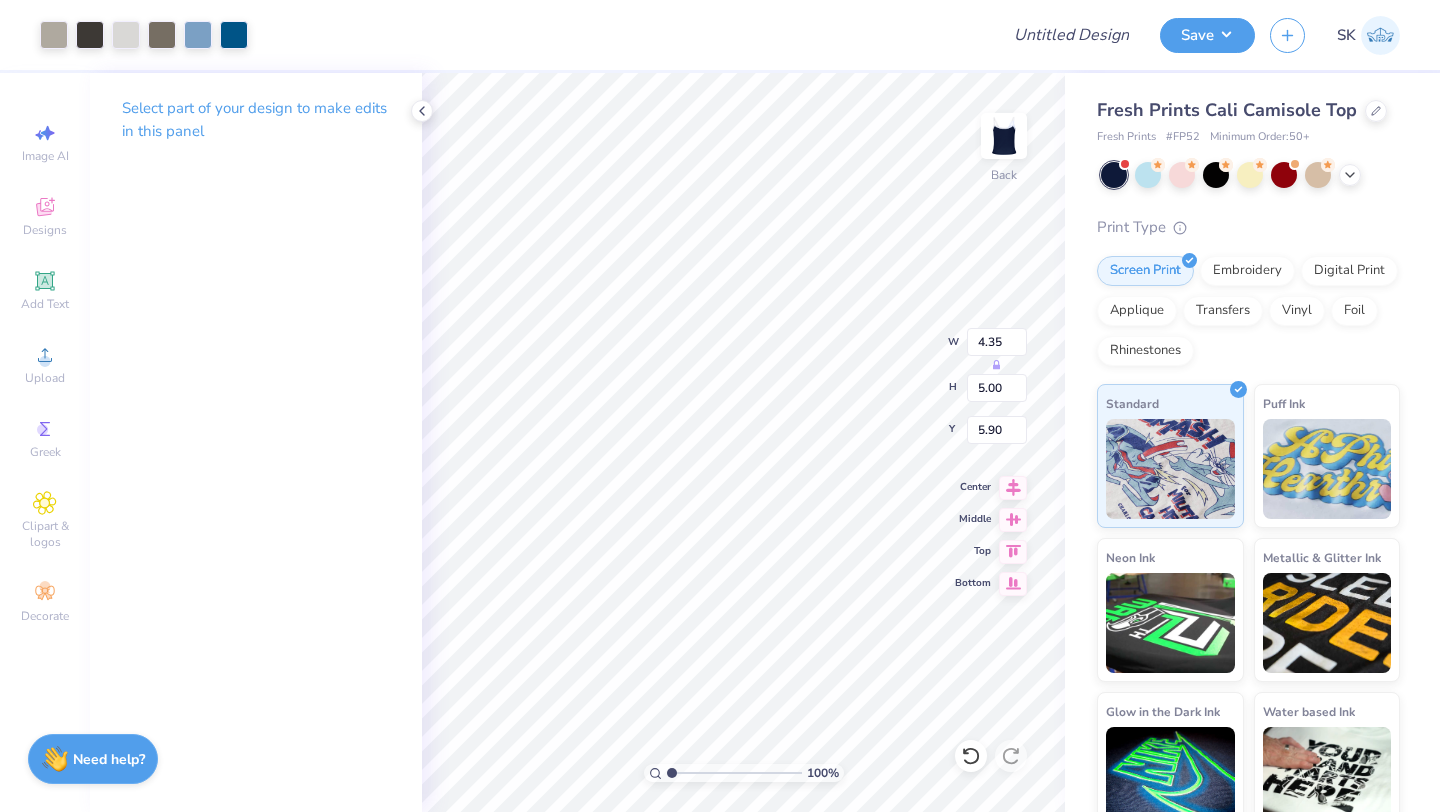 type on "6.59" 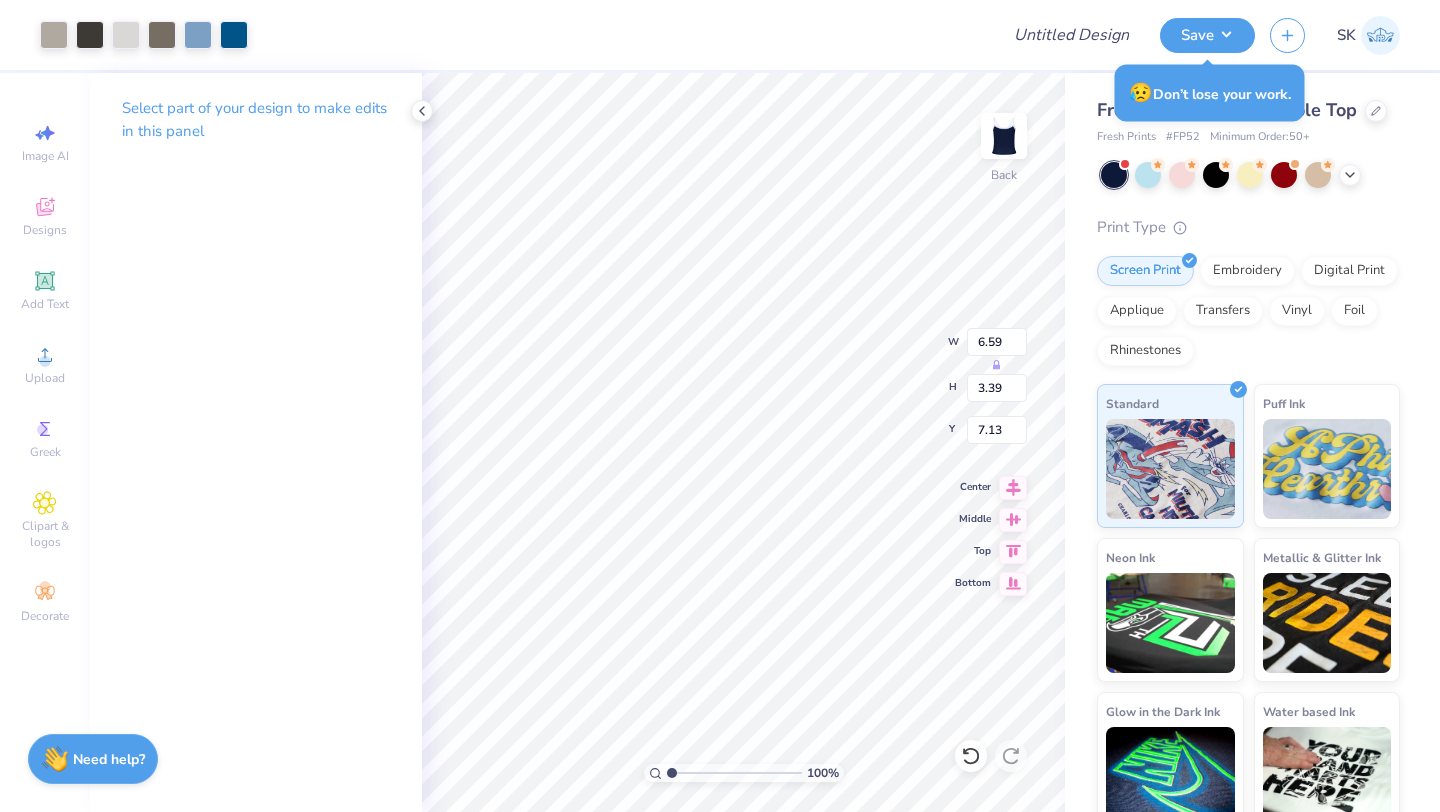 type on "4.81" 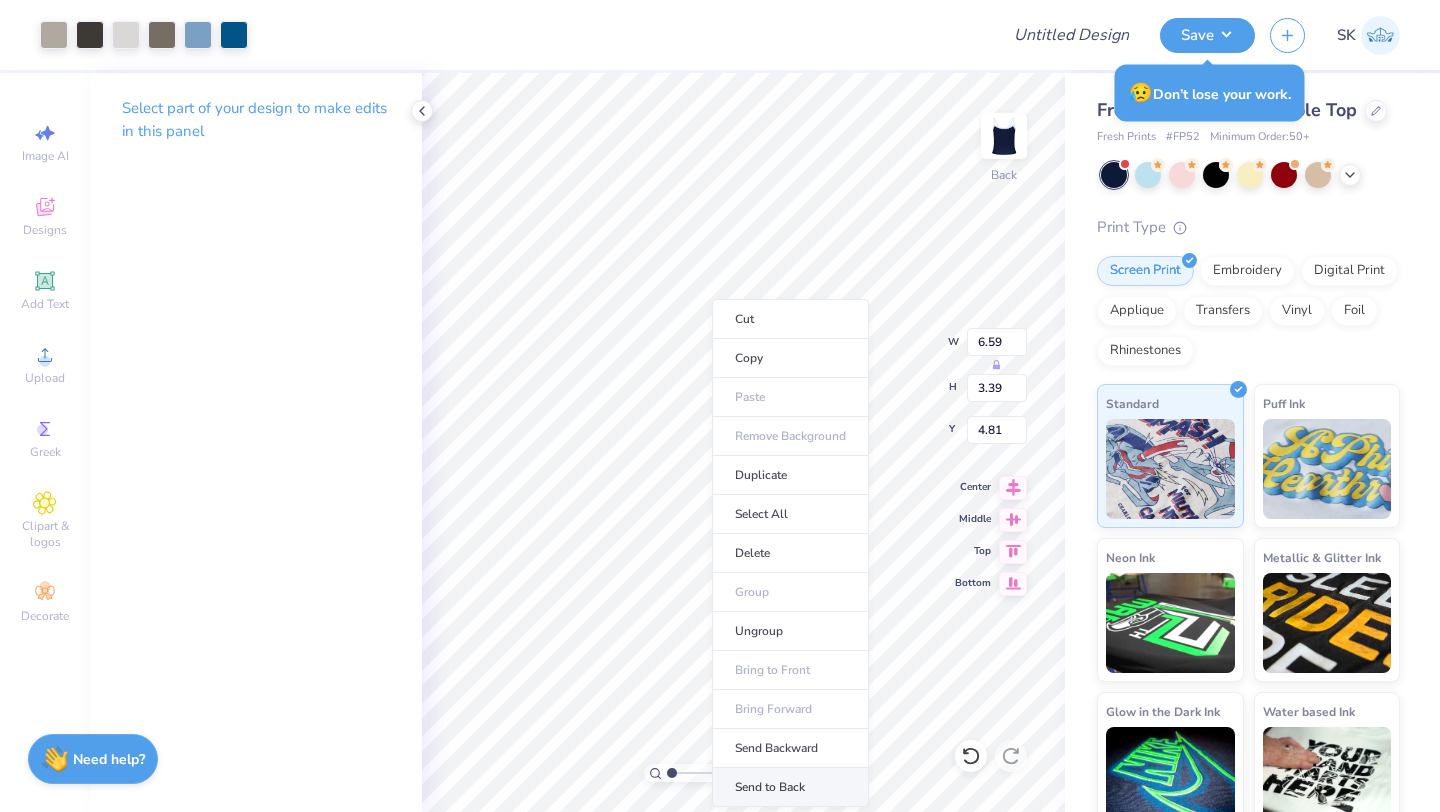 click on "Send to Back" at bounding box center (790, 787) 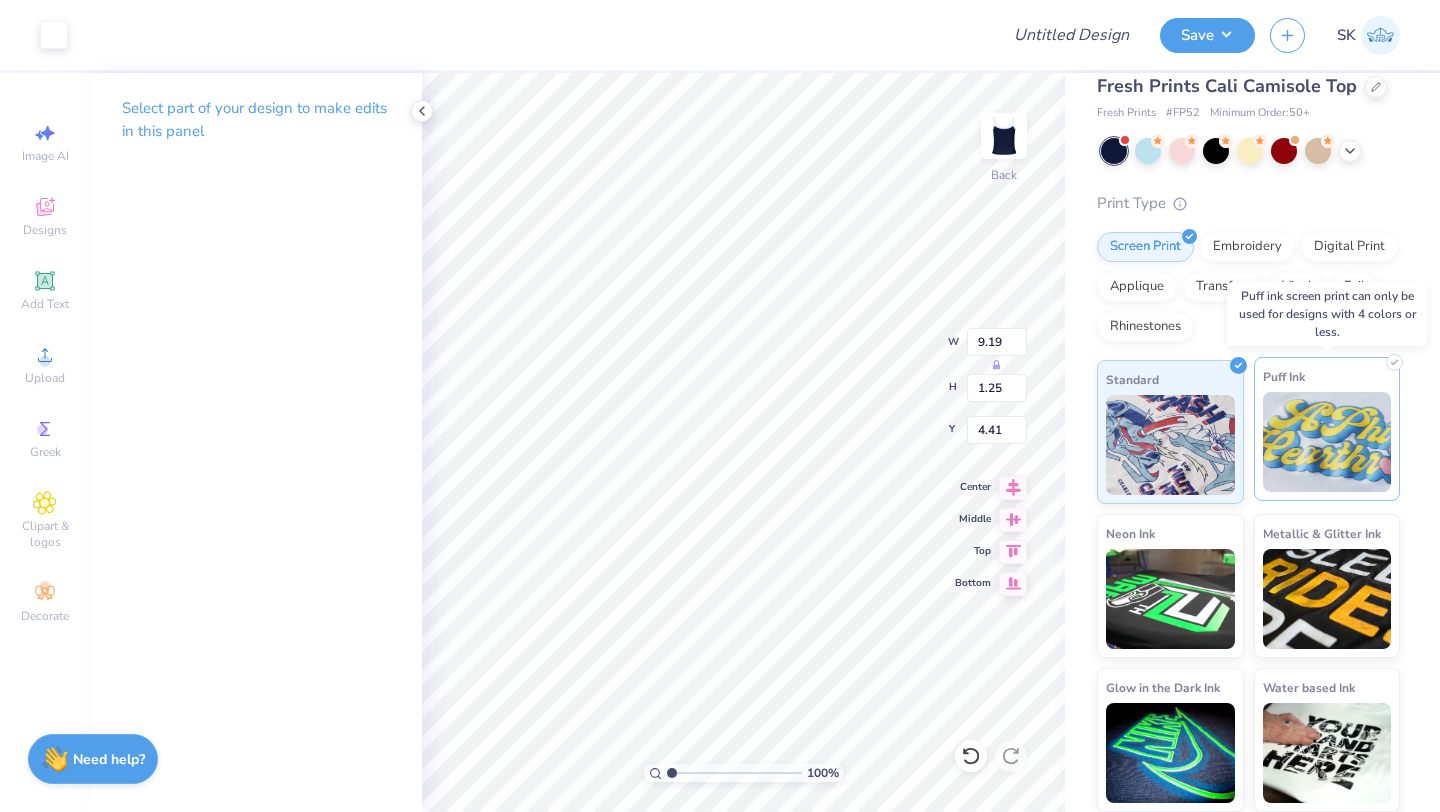 scroll, scrollTop: 0, scrollLeft: 0, axis: both 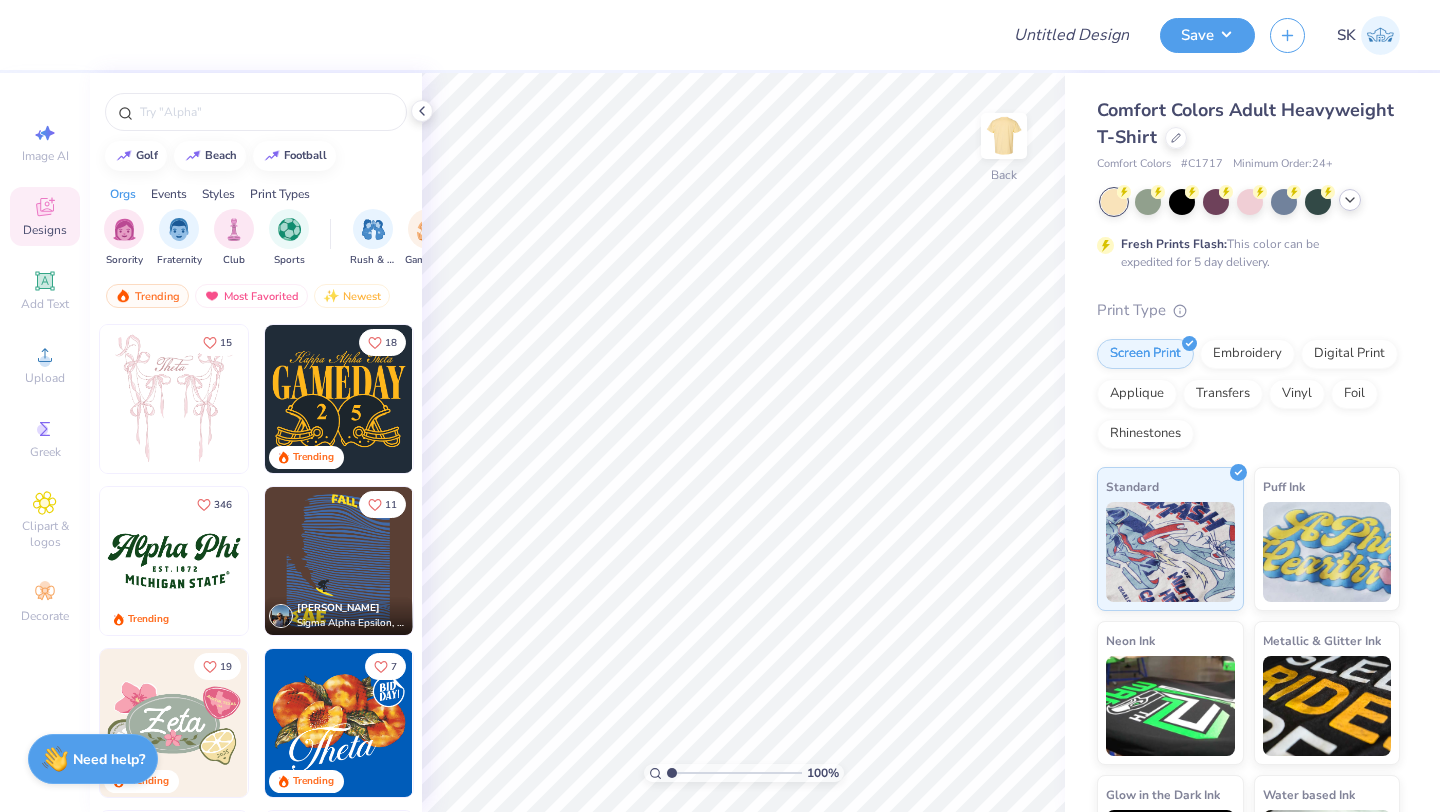 click at bounding box center (1350, 200) 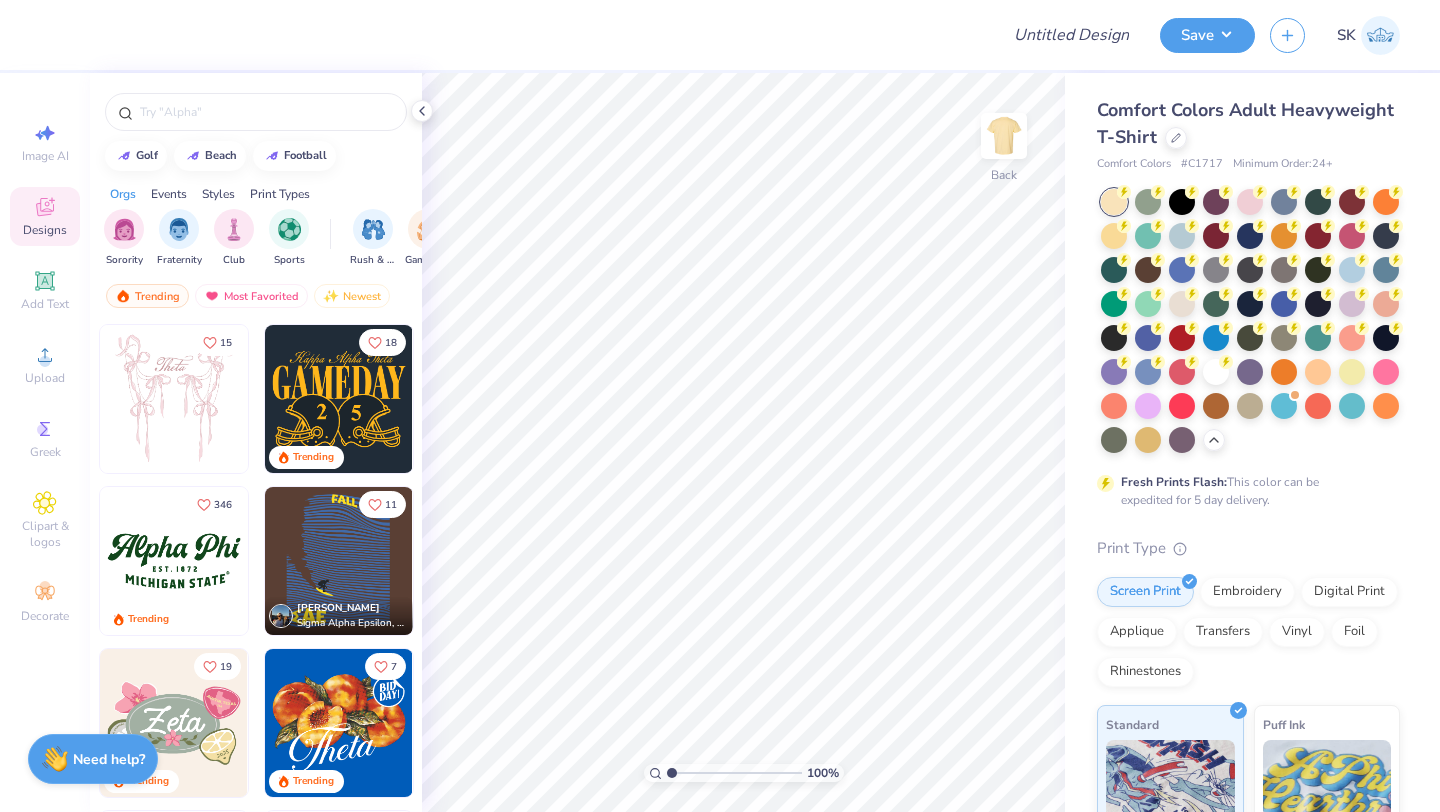 click at bounding box center (1216, 372) 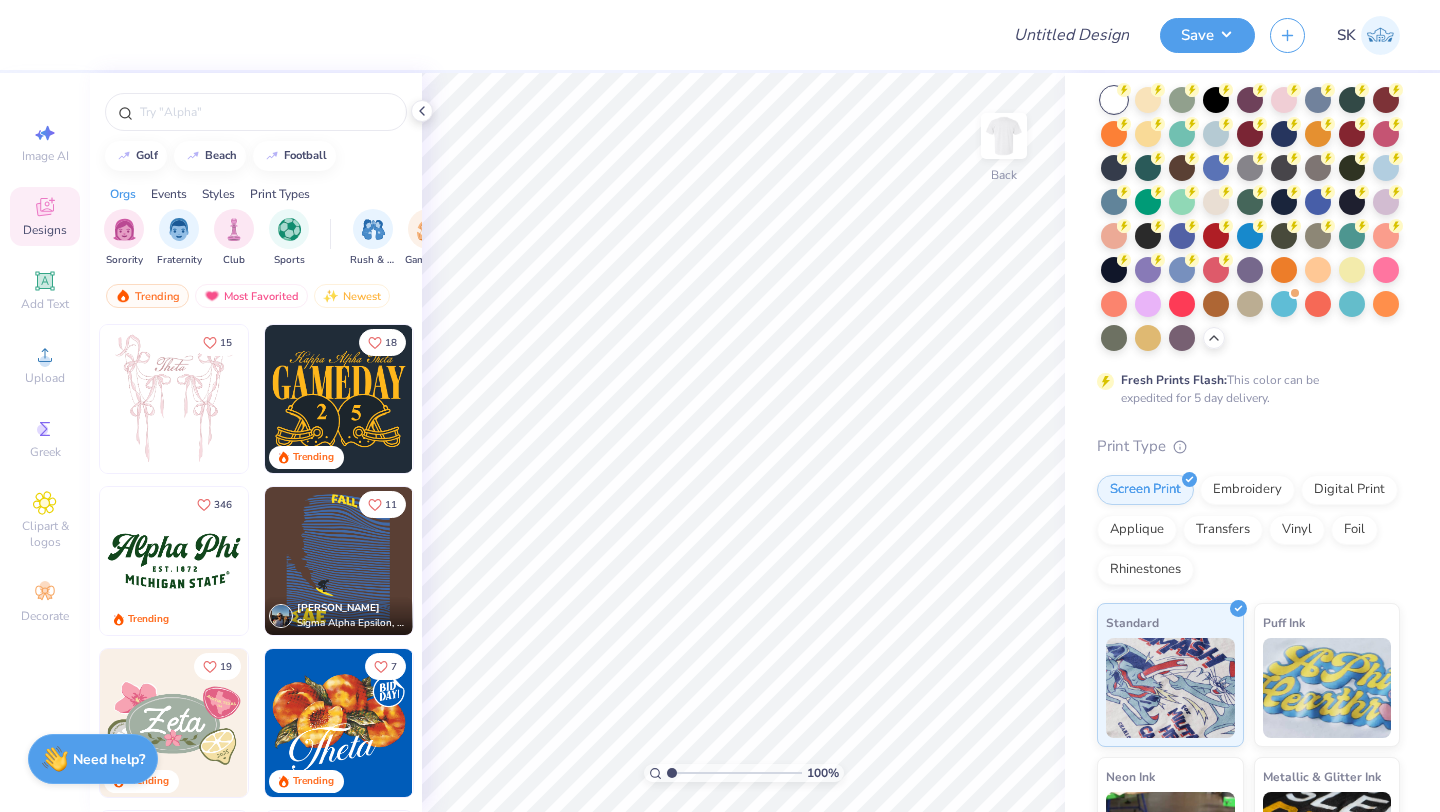 scroll, scrollTop: 0, scrollLeft: 0, axis: both 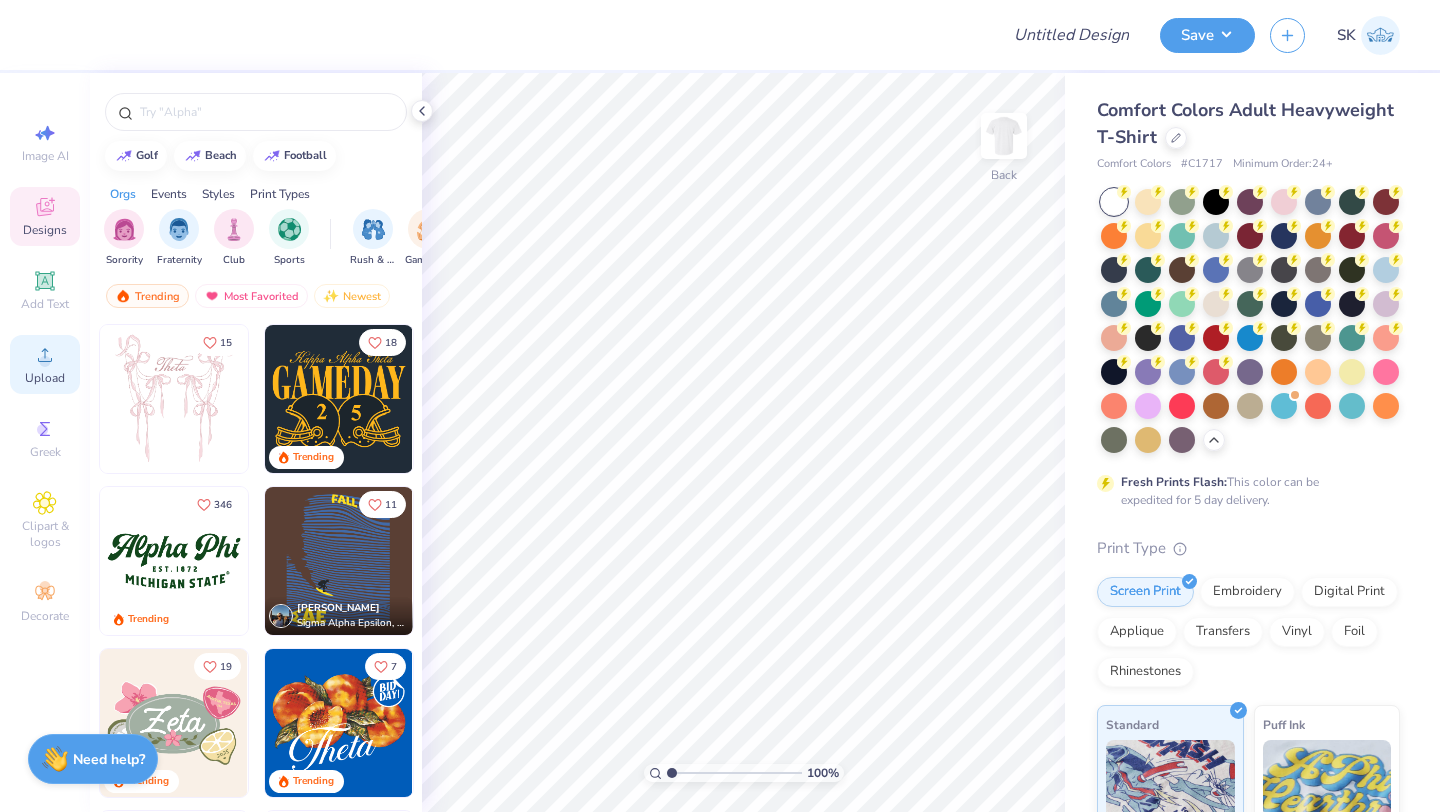 click on "Upload" at bounding box center [45, 364] 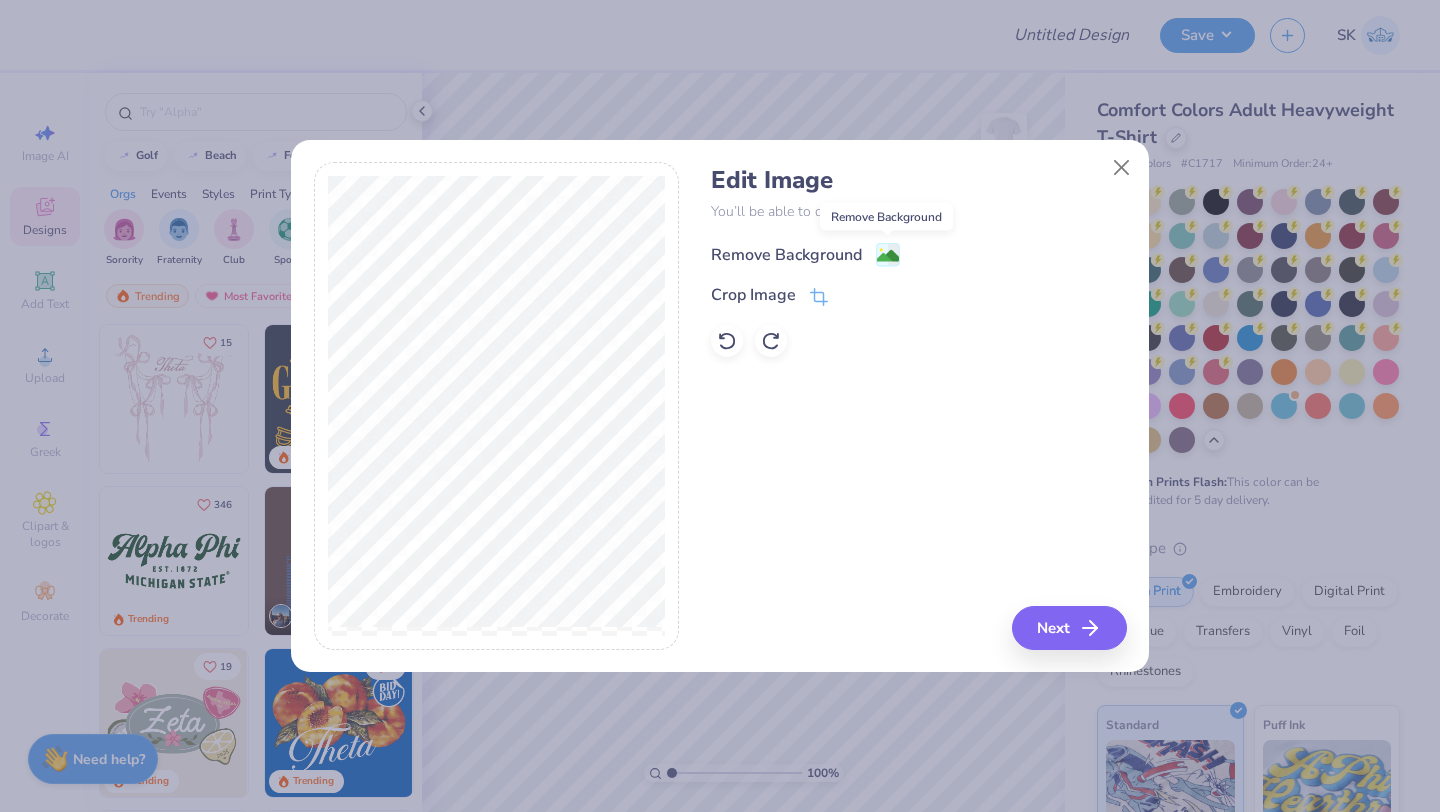 click 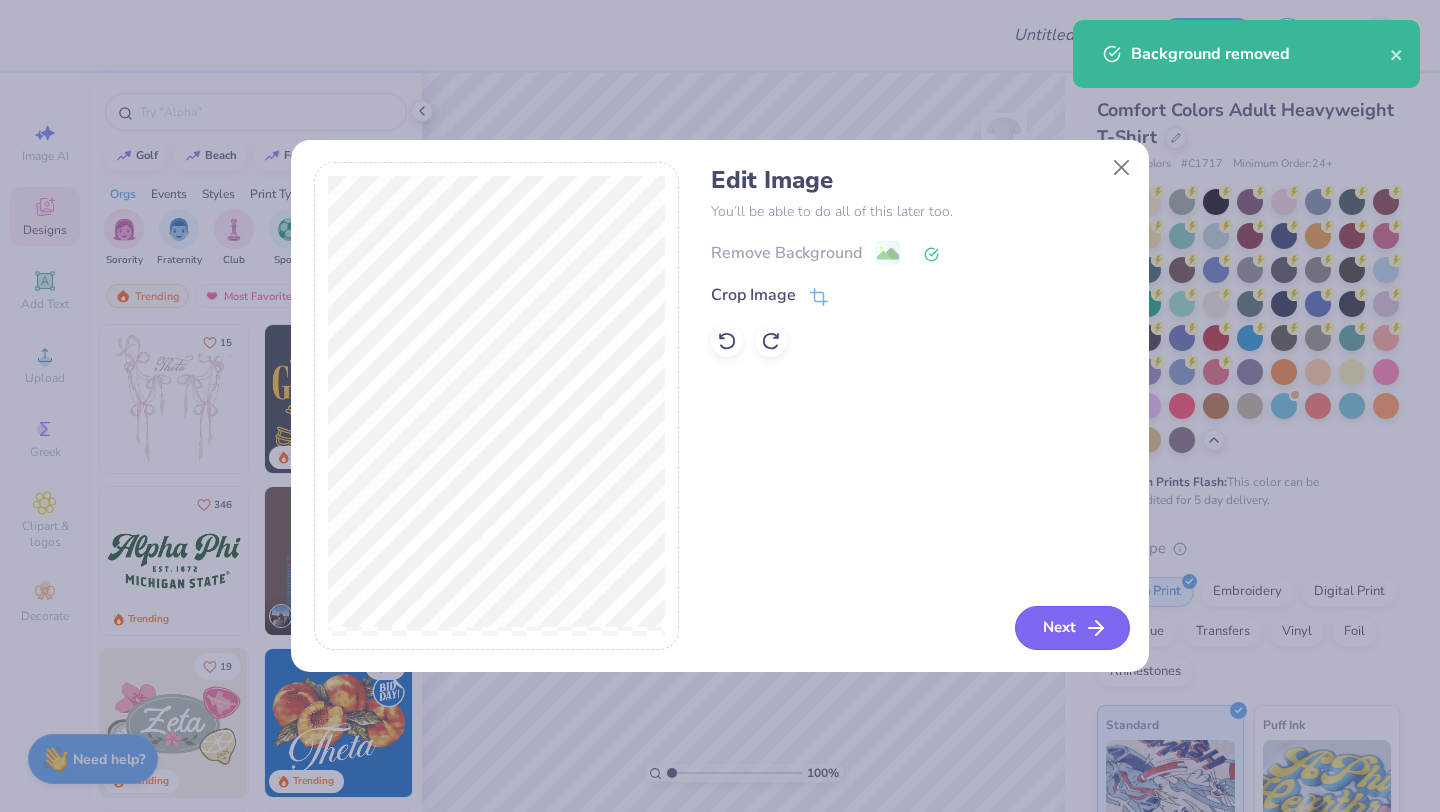 click on "Next" at bounding box center (1072, 628) 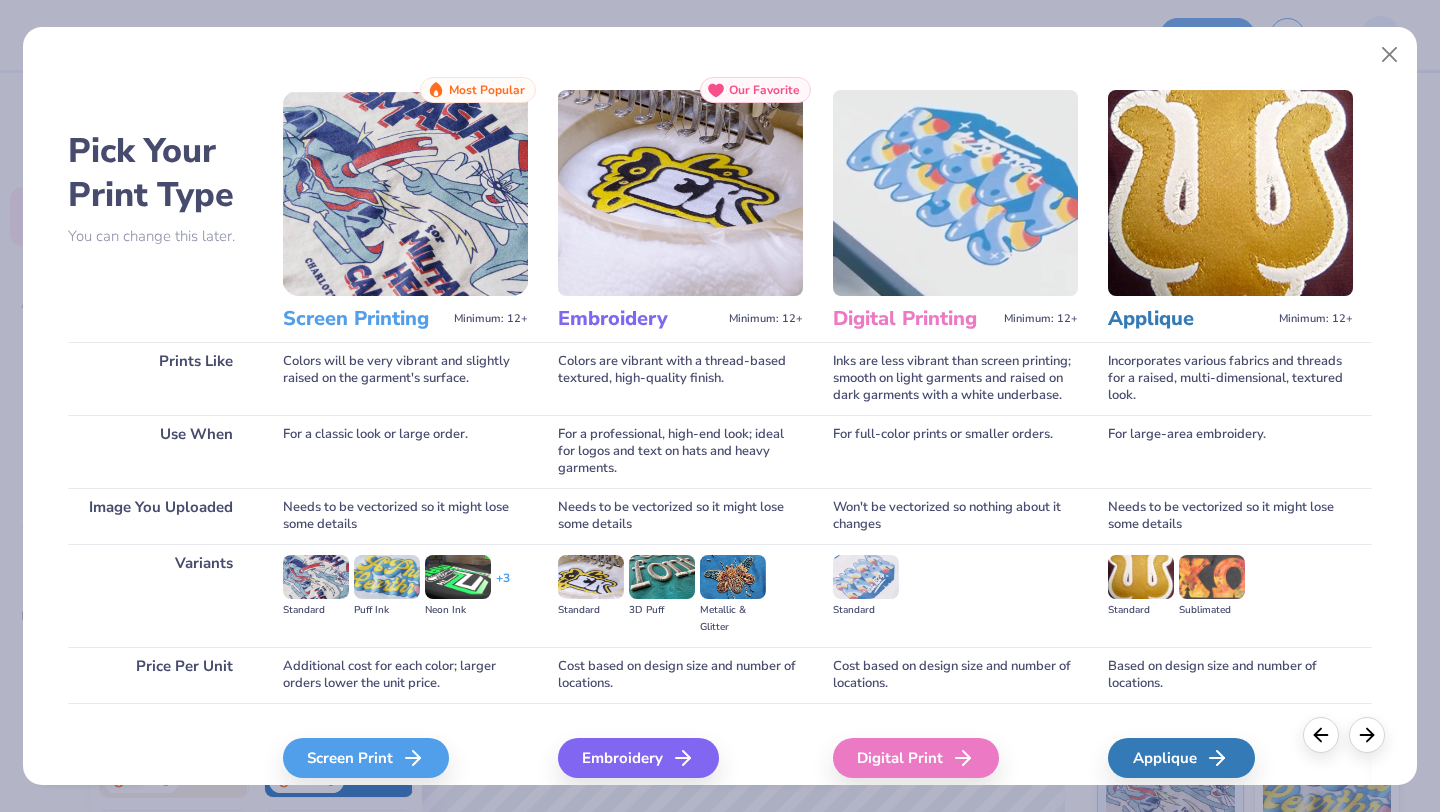 click on "Standard Puff Ink Neon Ink + 3" at bounding box center [405, 587] 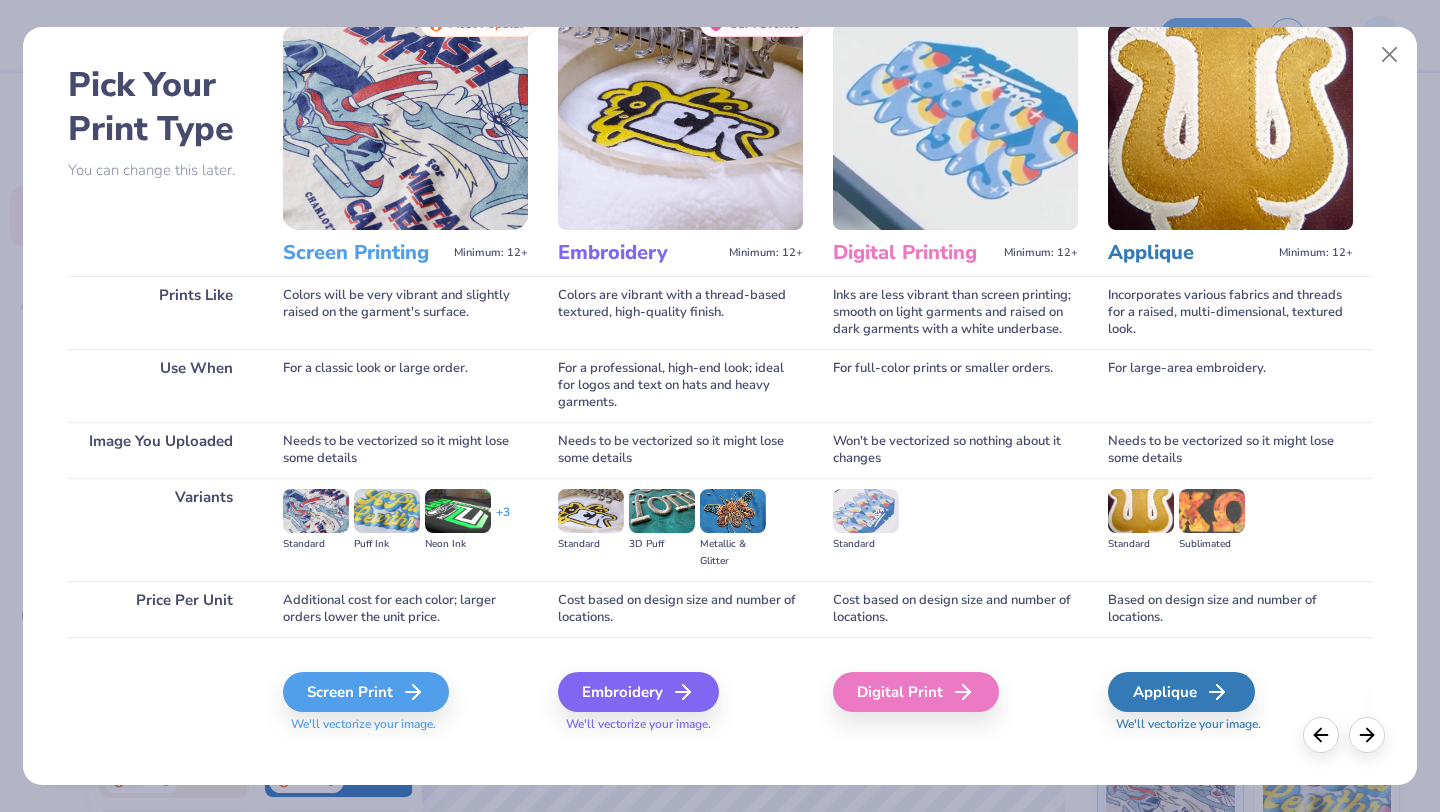 scroll, scrollTop: 85, scrollLeft: 0, axis: vertical 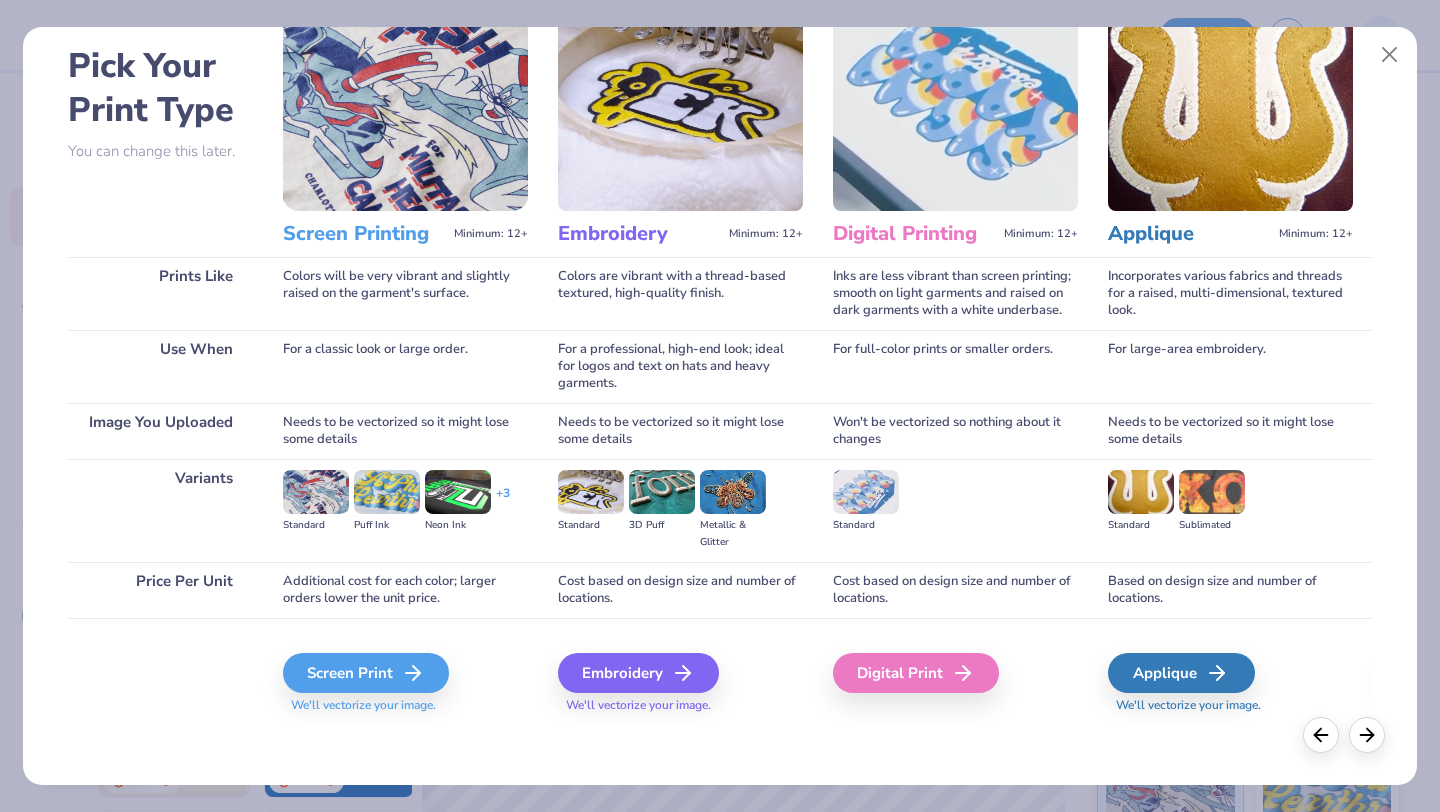 click at bounding box center [387, 492] 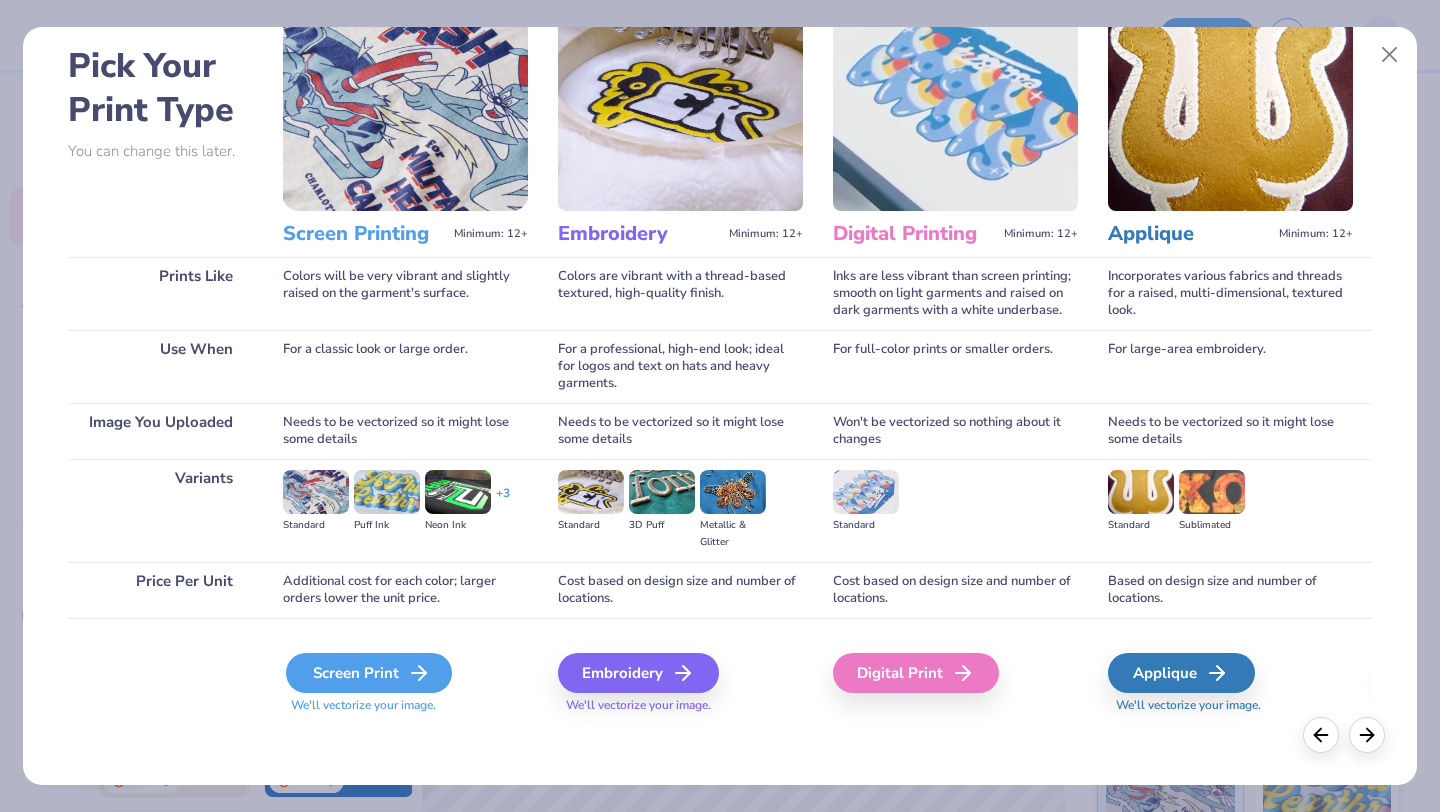 click on "Screen Print" at bounding box center [369, 673] 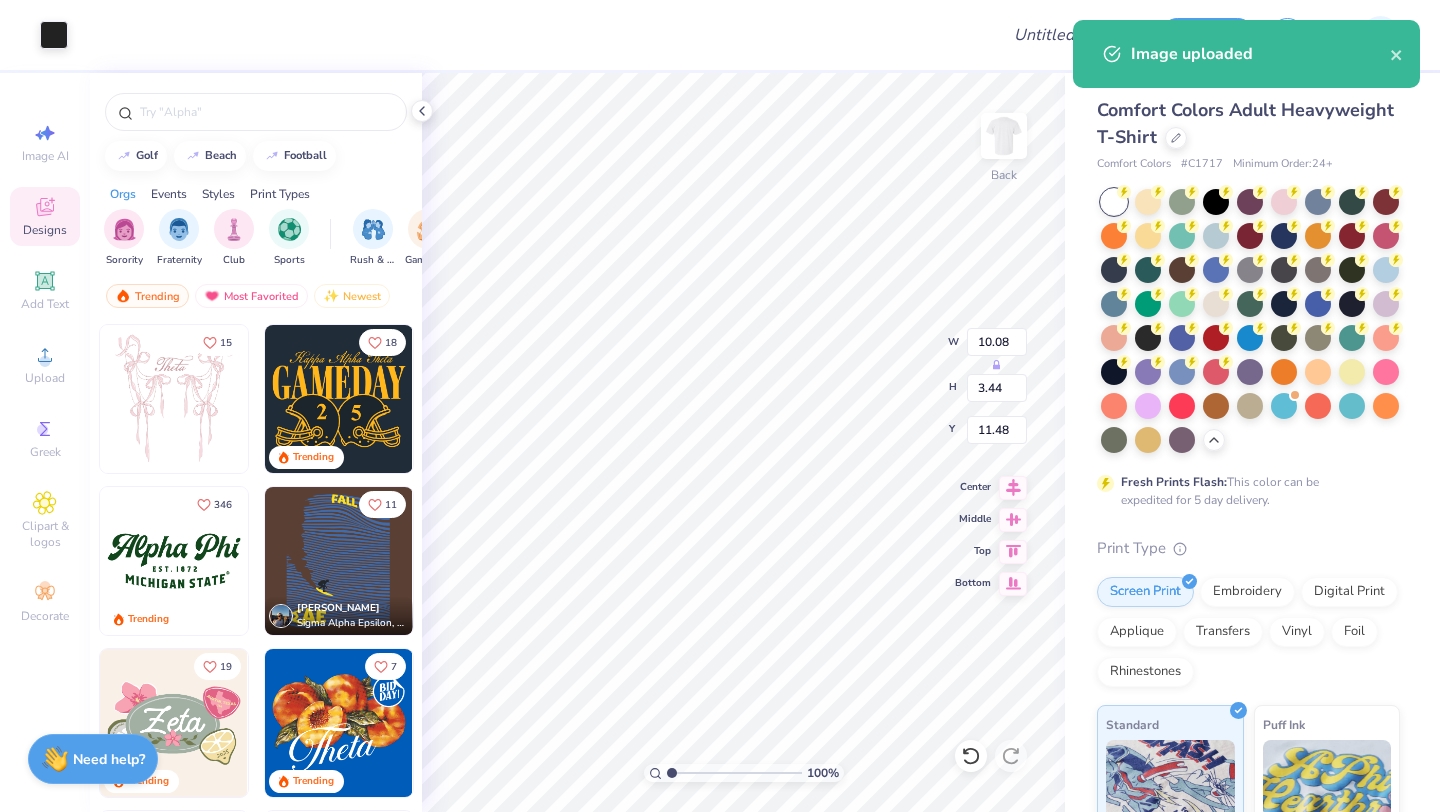 type on "10.08" 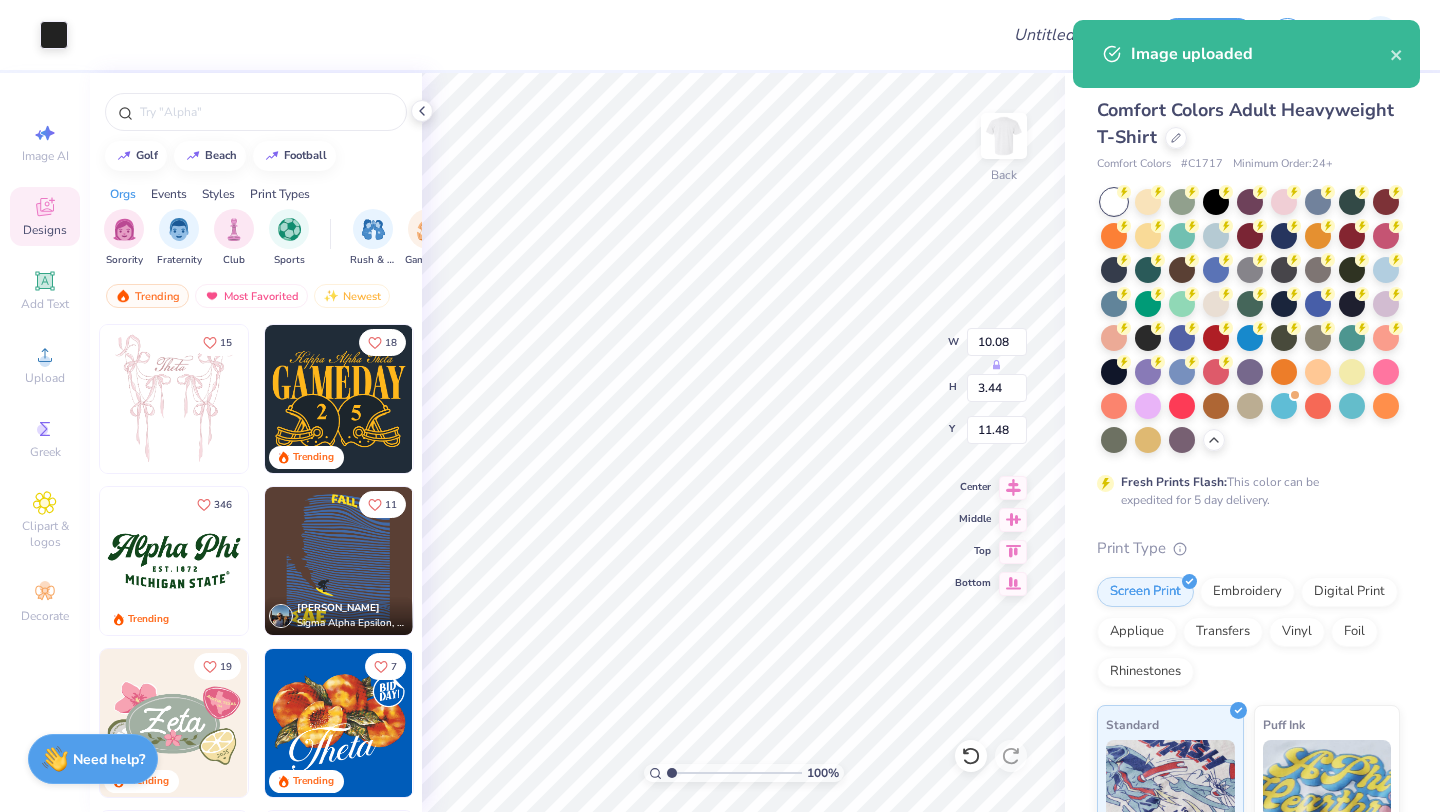 type on "3.44" 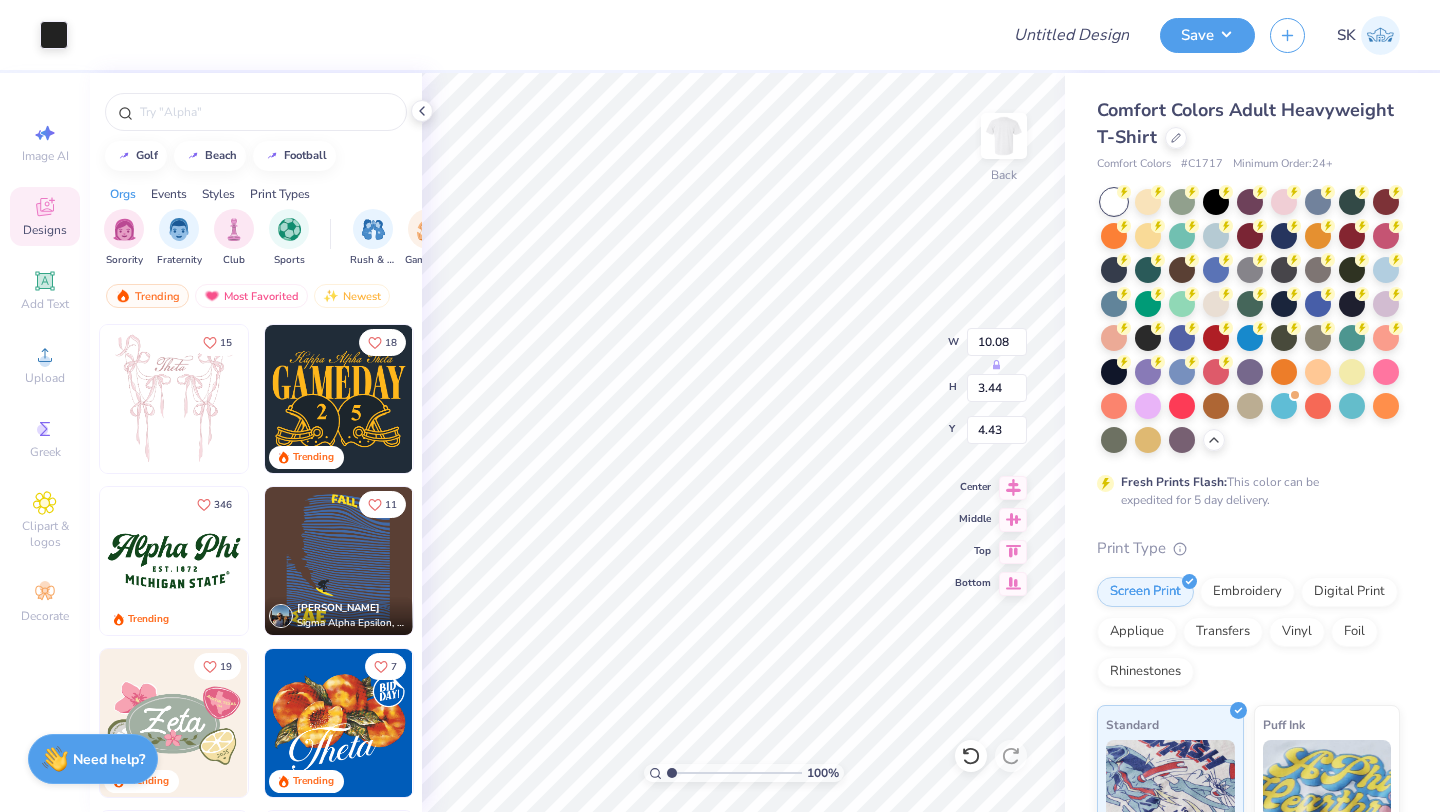 type on "4.79" 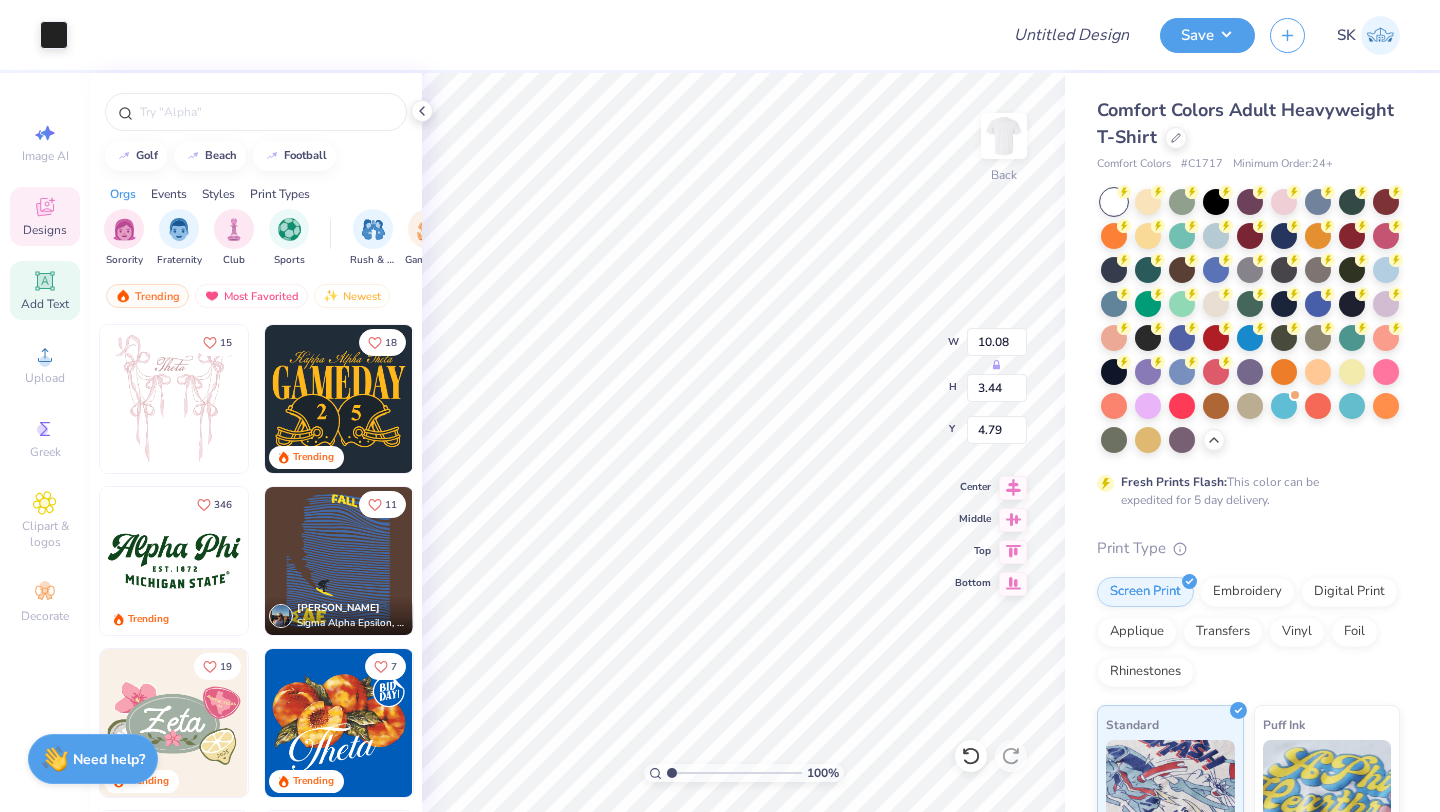 click on "Add Text" at bounding box center [45, 304] 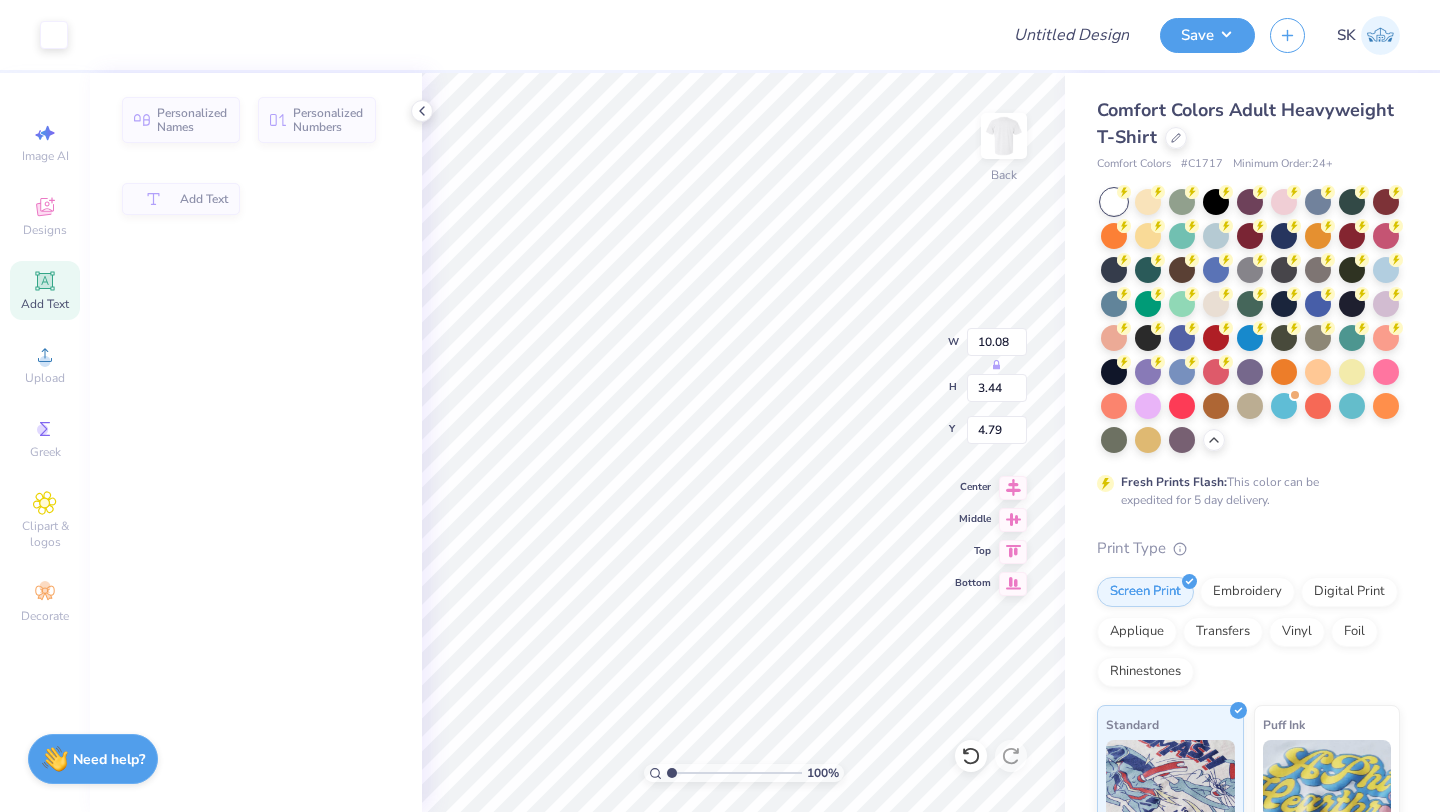 type on "5.59" 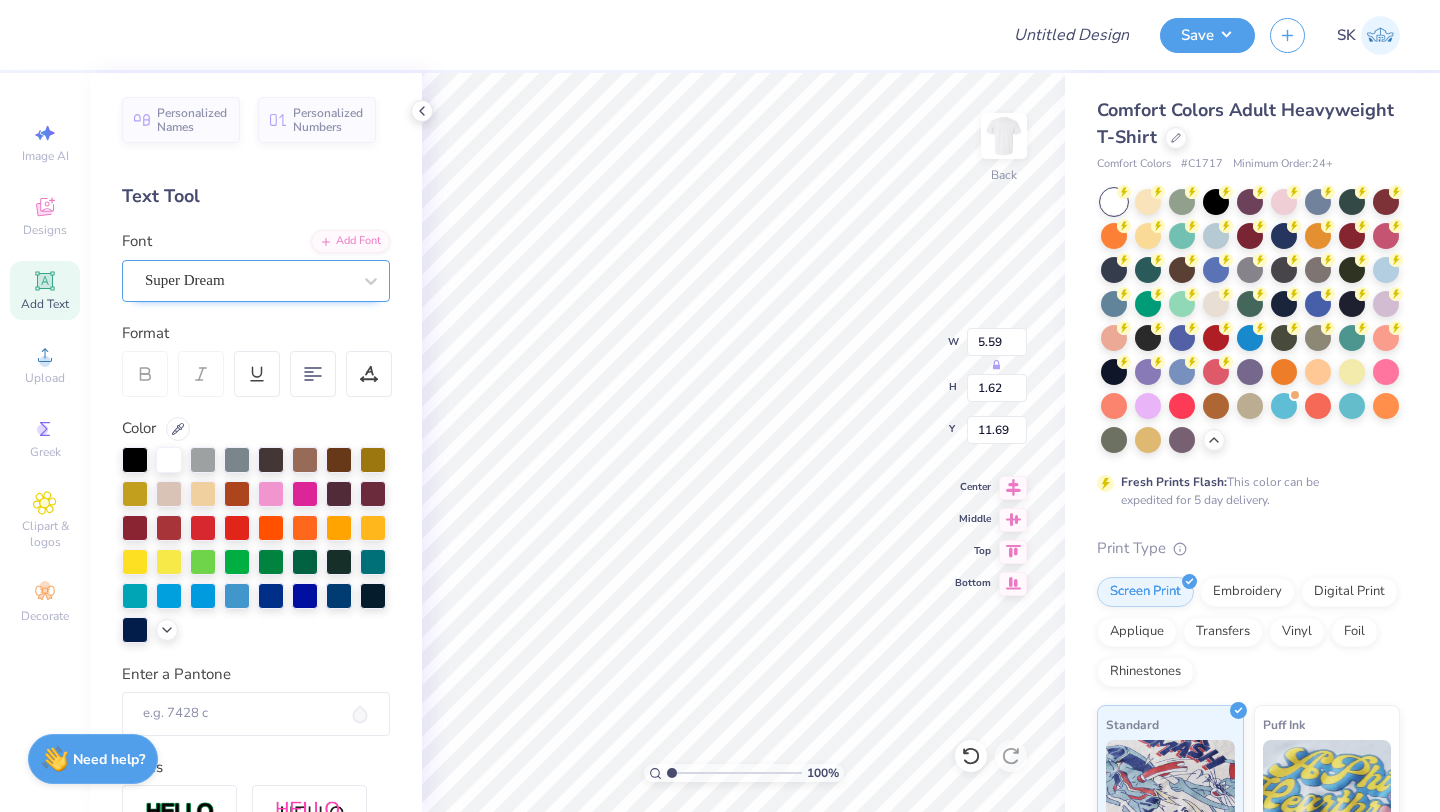 click on "Super Dream" at bounding box center (248, 280) 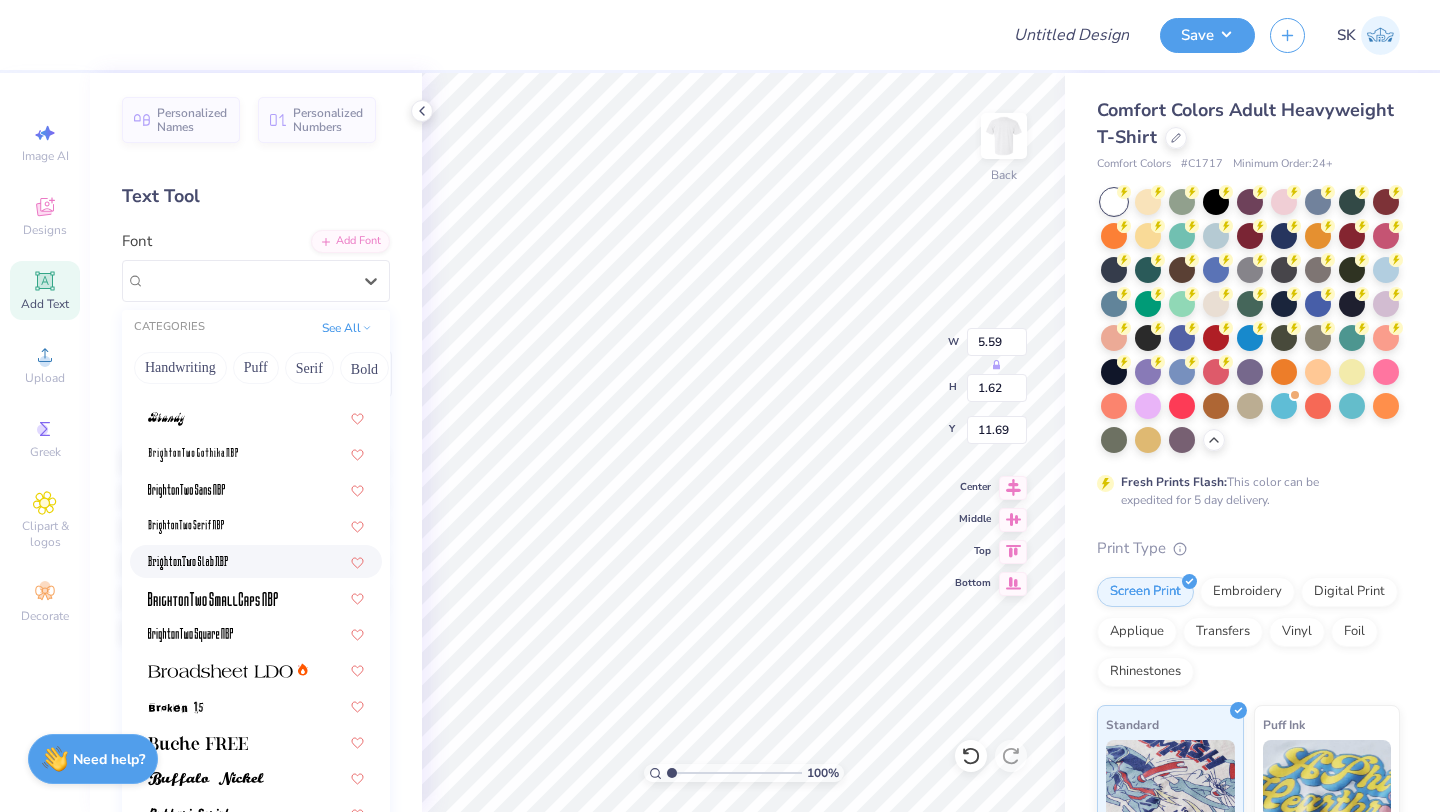 scroll, scrollTop: 1118, scrollLeft: 0, axis: vertical 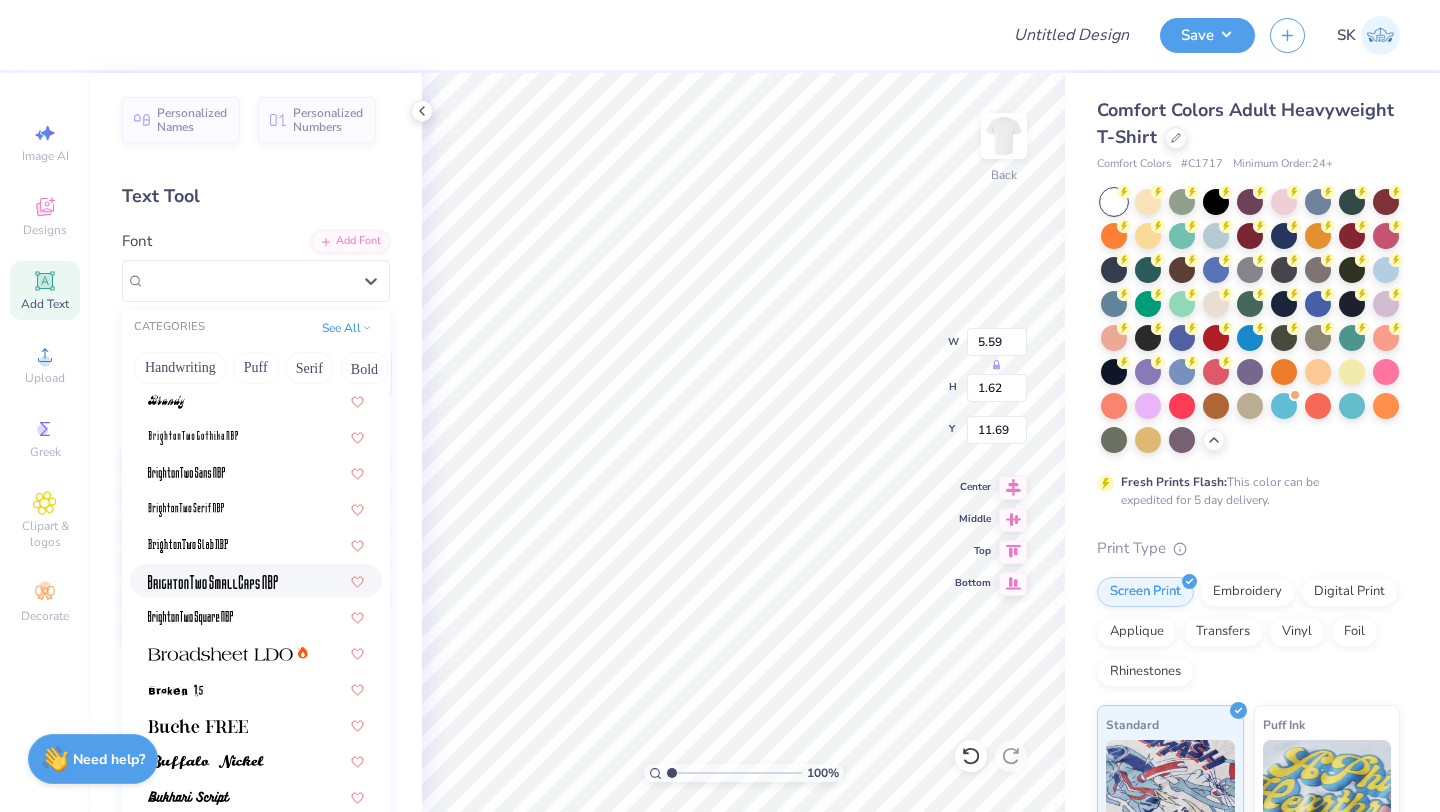 click at bounding box center (256, 580) 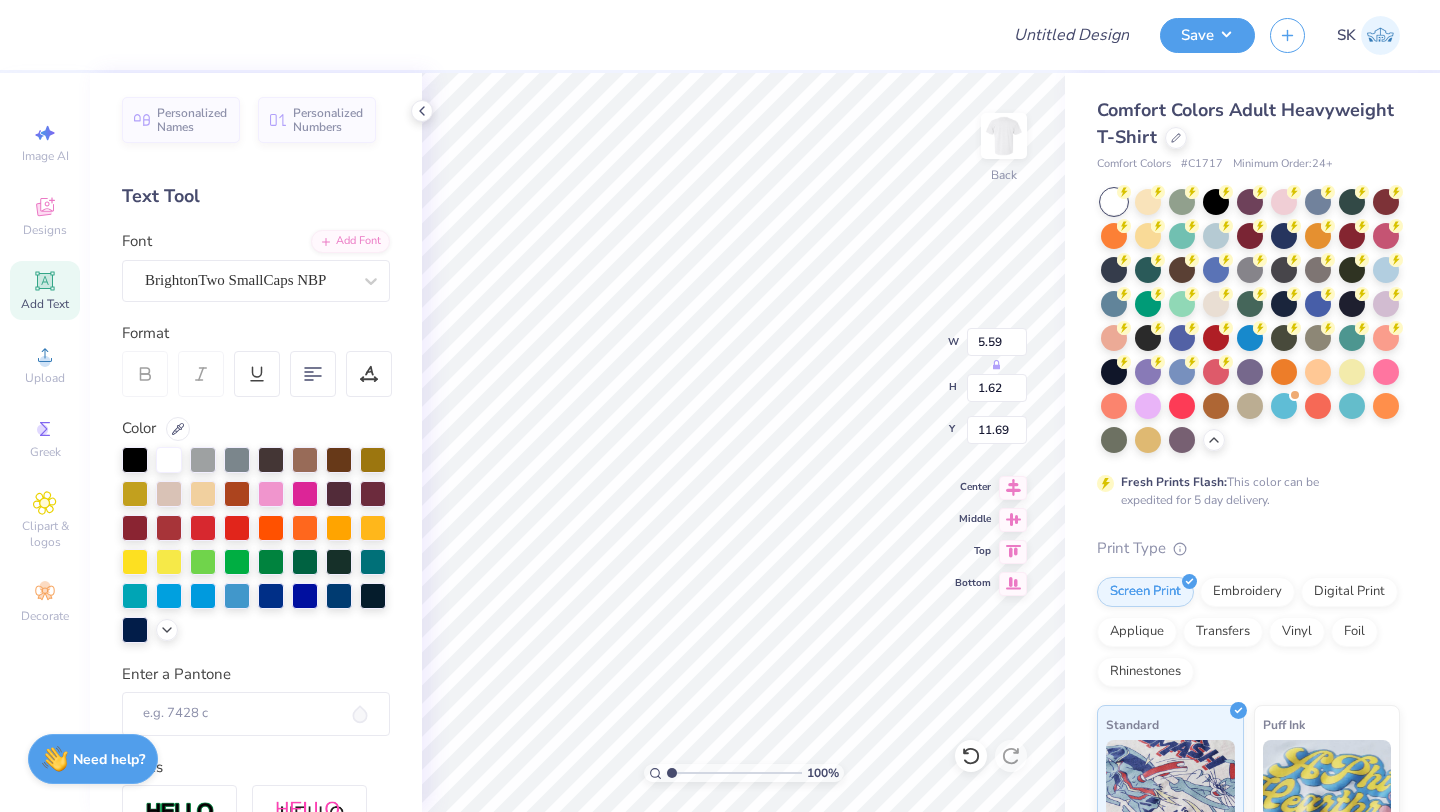 type on "2.17" 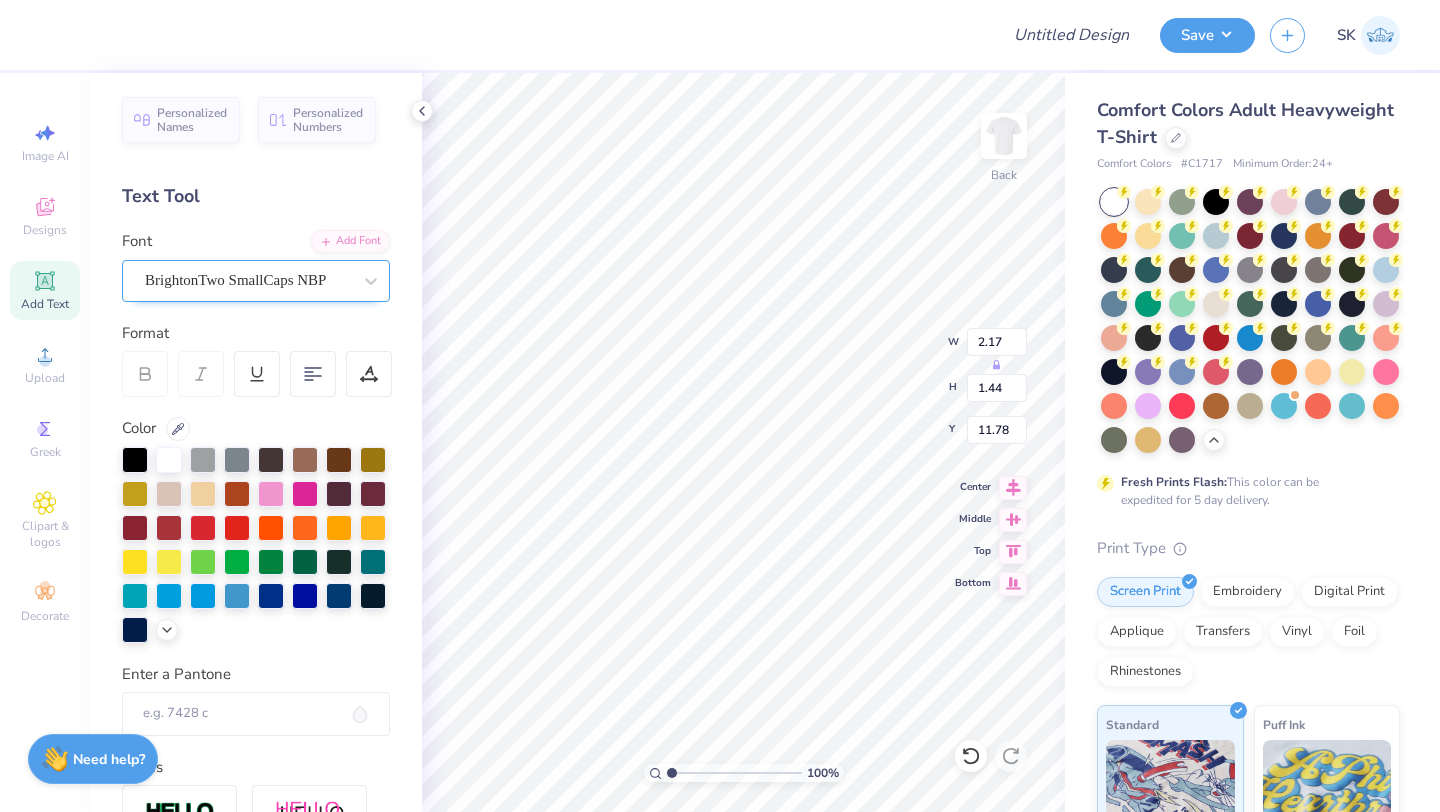 click on "BrightonTwo SmallCaps NBP" at bounding box center (248, 280) 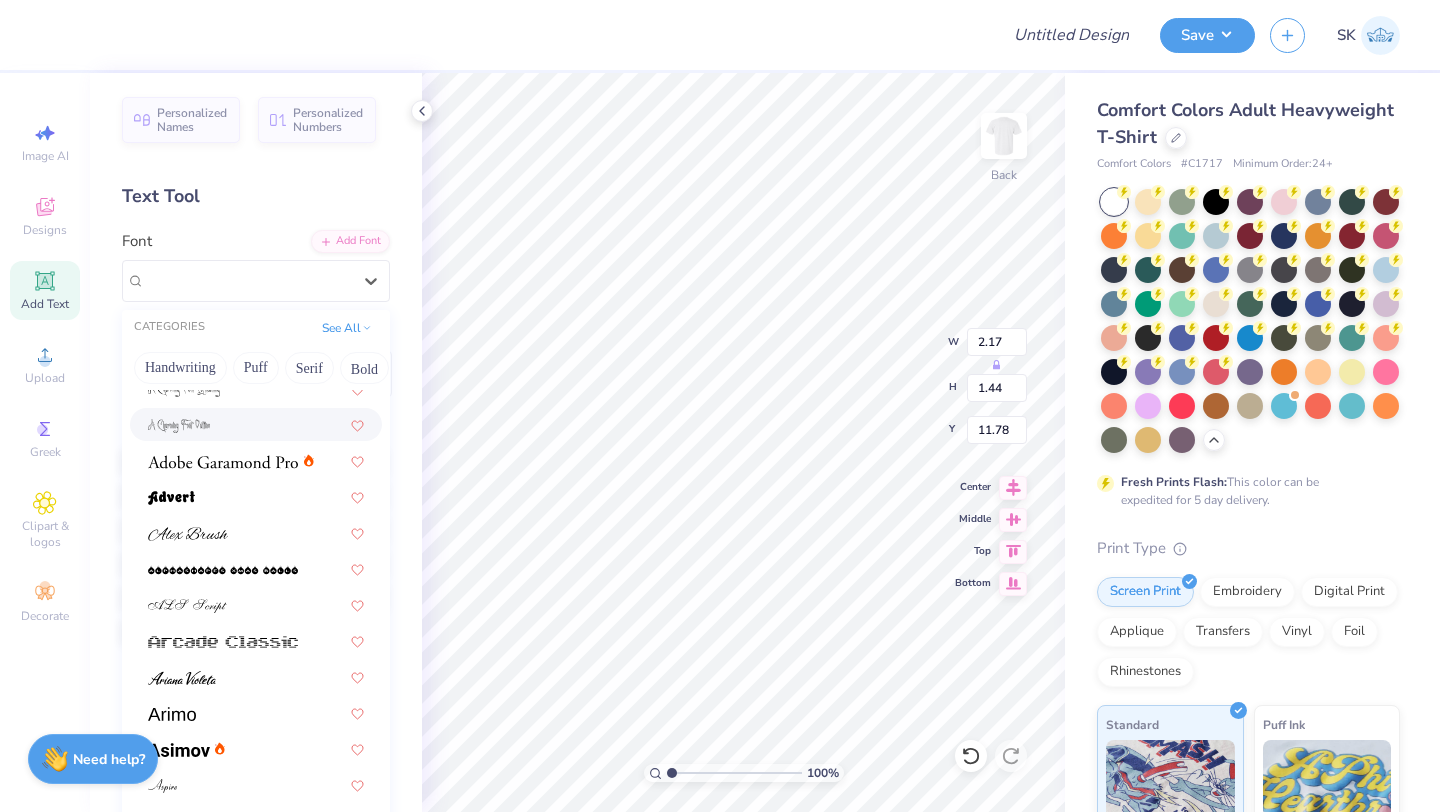 scroll, scrollTop: 233, scrollLeft: 0, axis: vertical 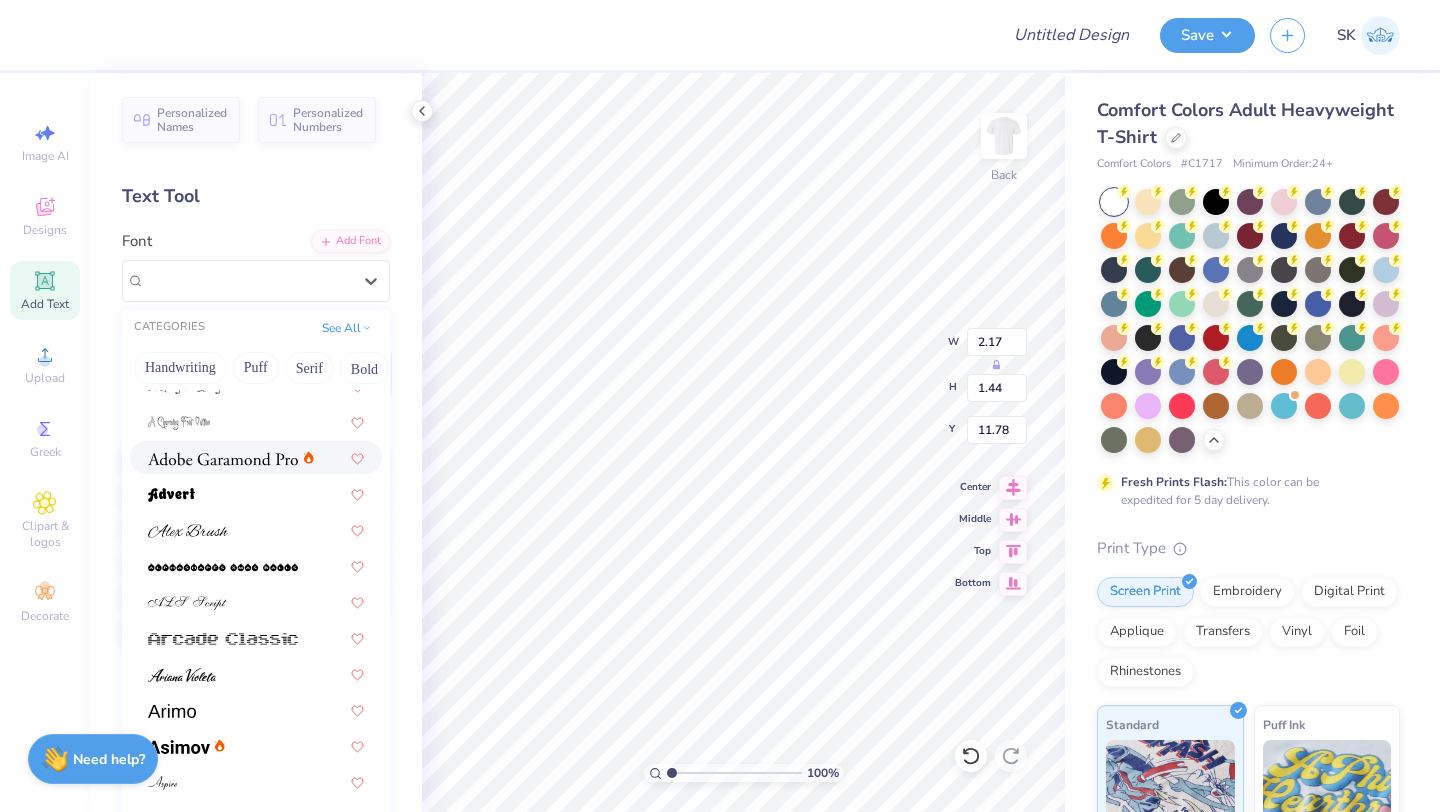 click at bounding box center [223, 459] 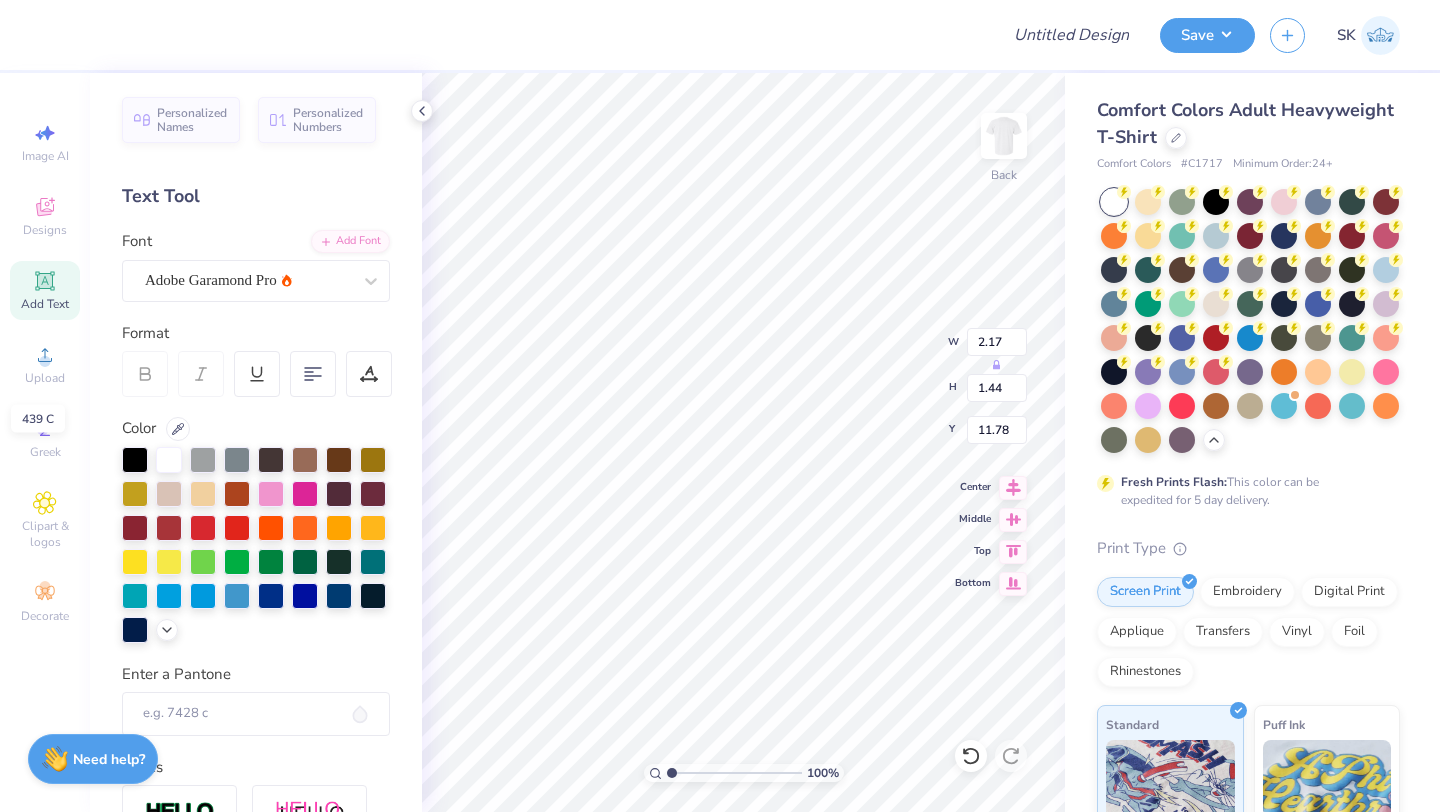type on "5.85" 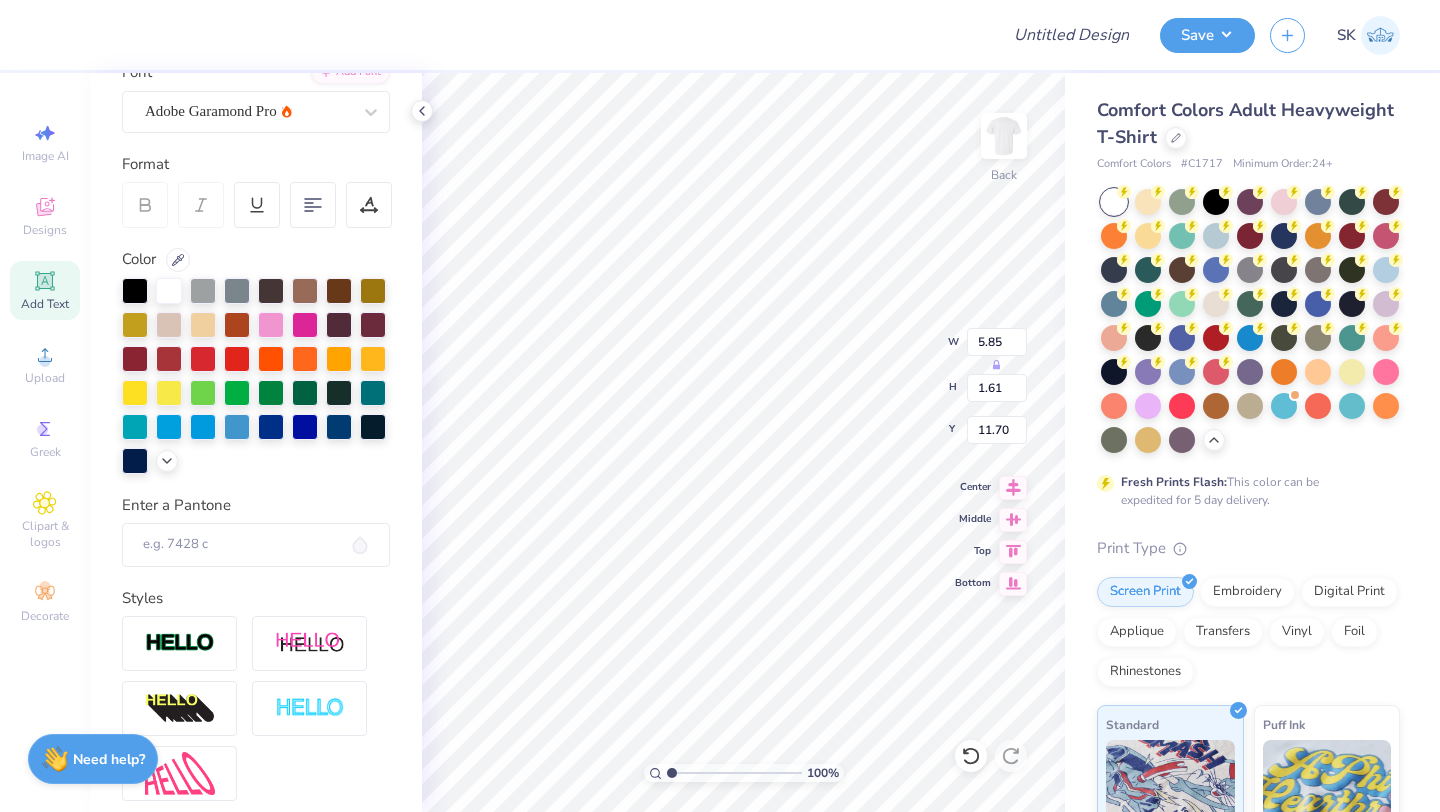 scroll, scrollTop: 0, scrollLeft: 0, axis: both 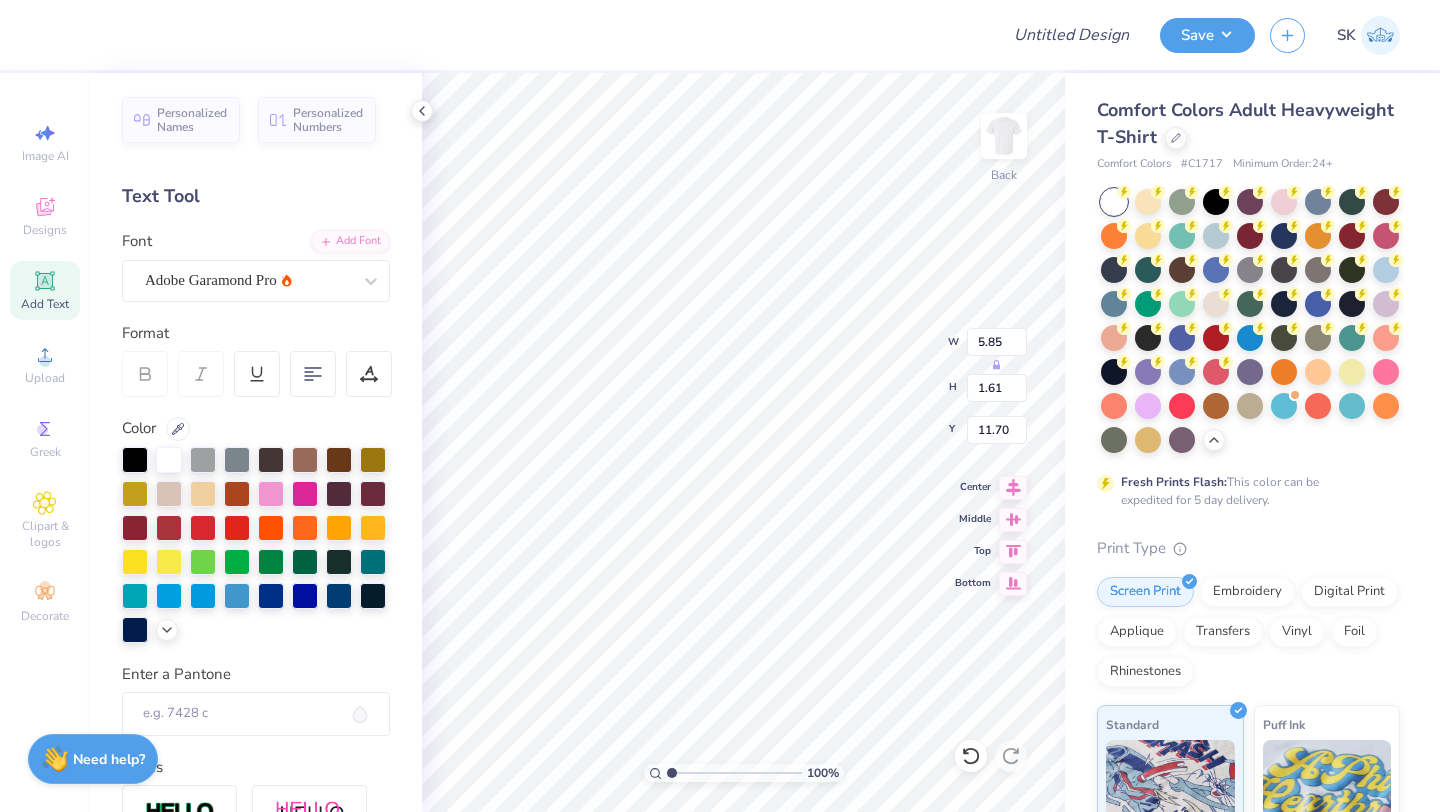 type on "BROTHERS" 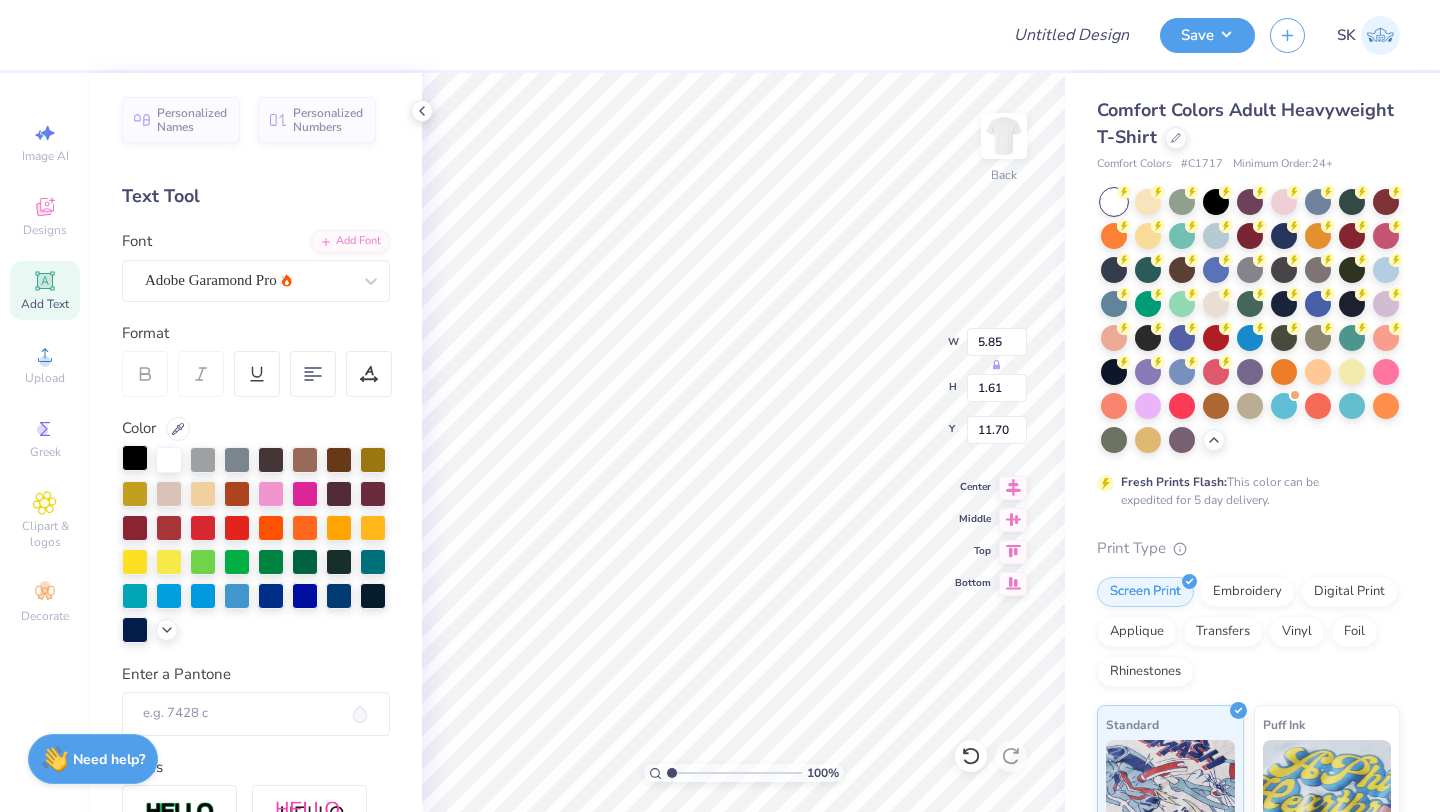 click at bounding box center (135, 458) 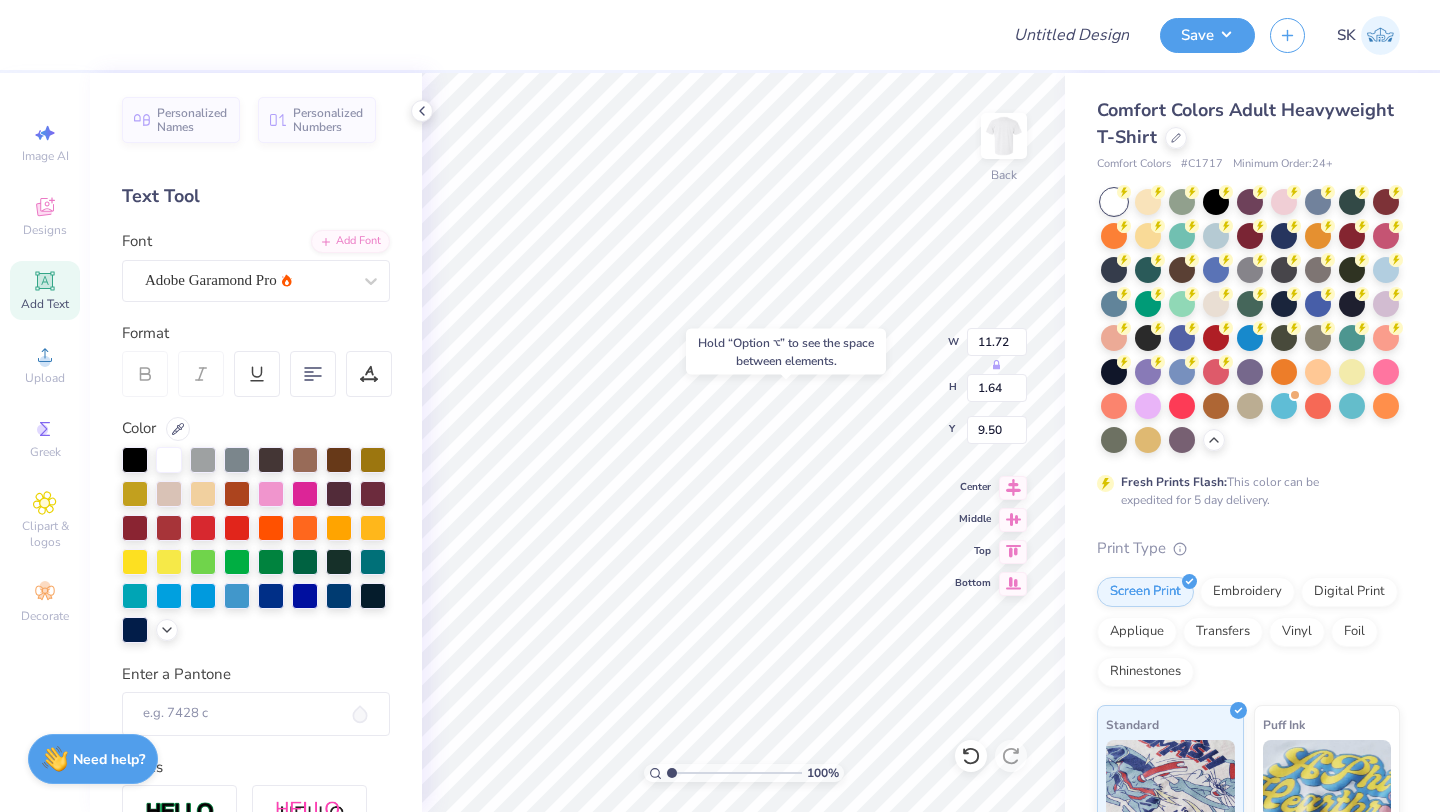 type on "9.50" 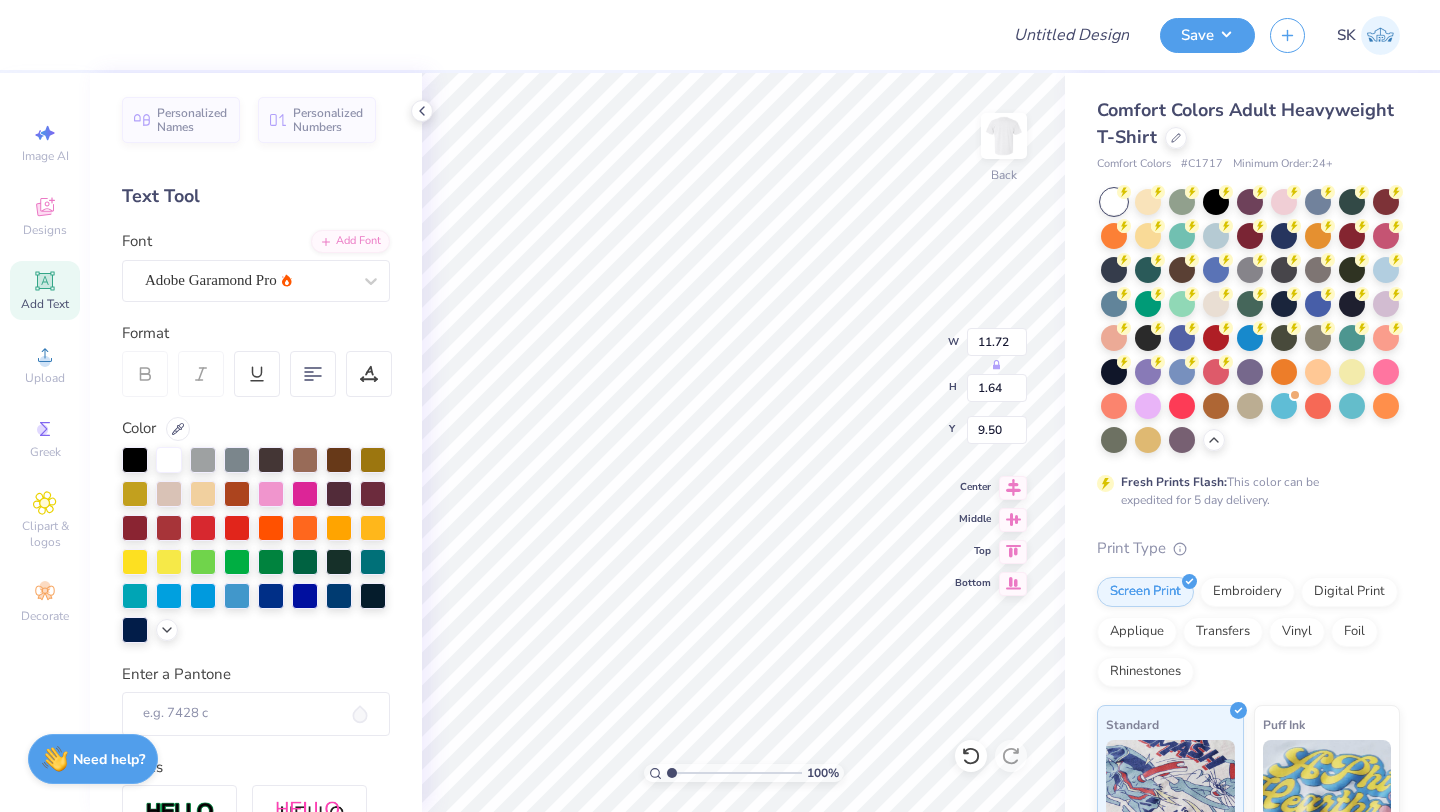 type on "7.38" 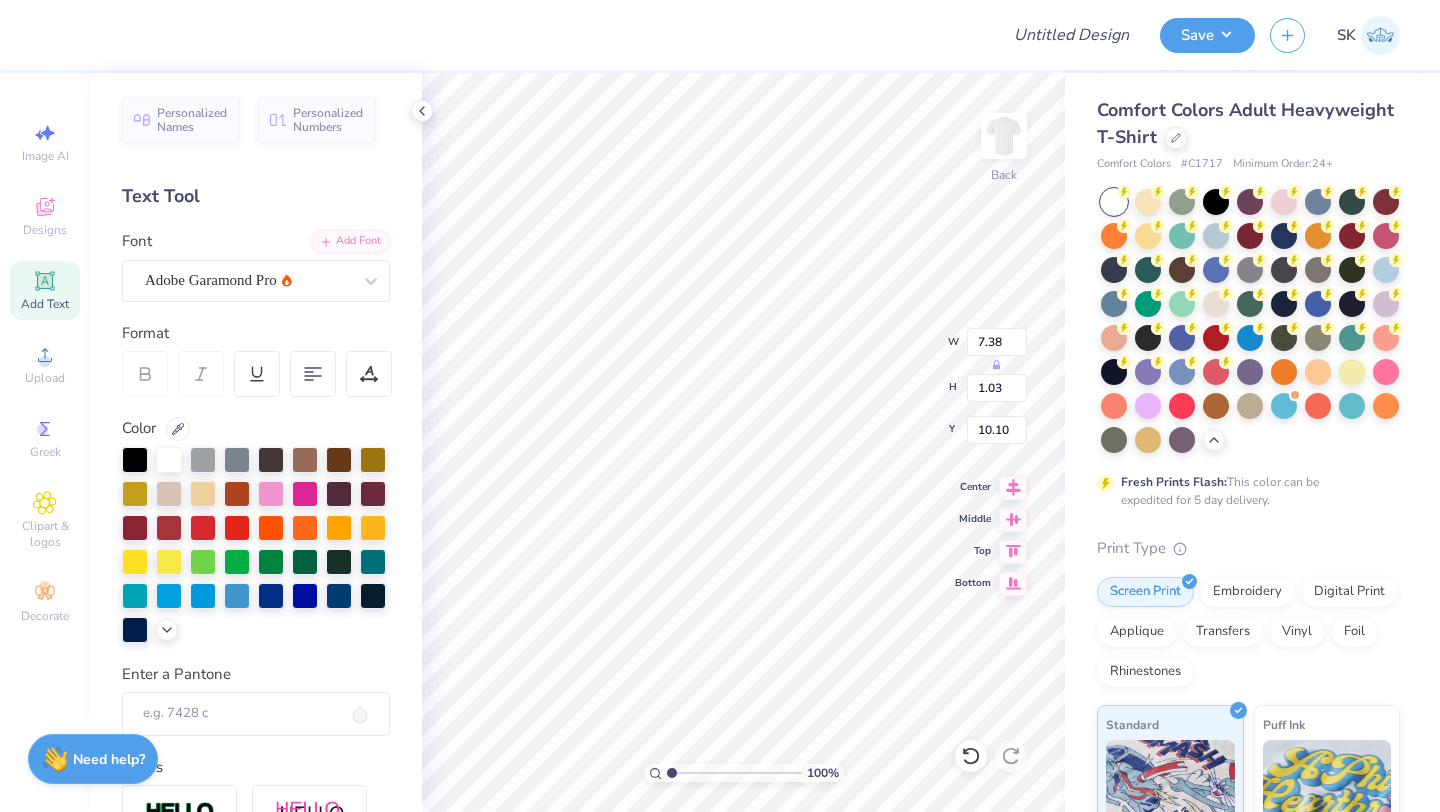 type on "9.30" 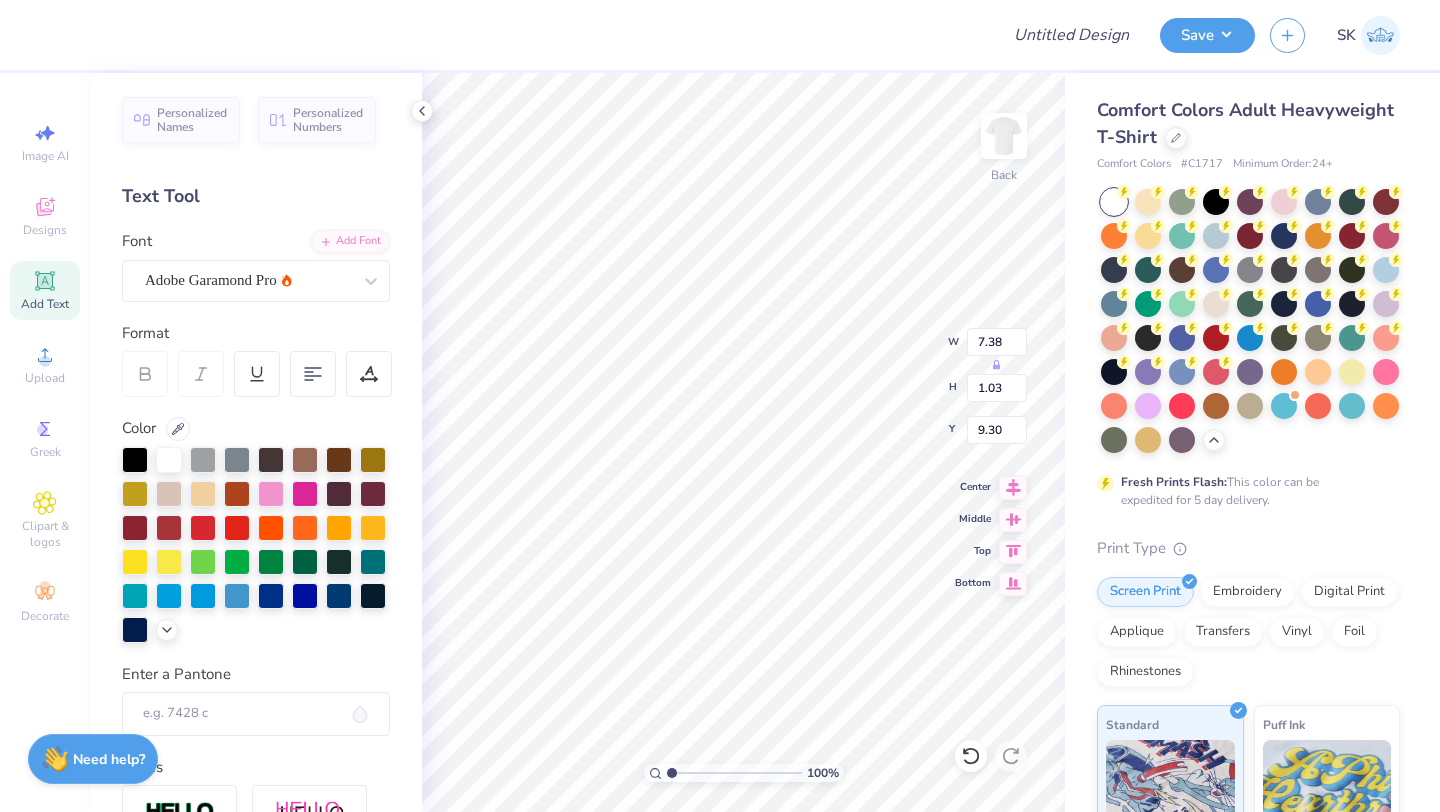 type on "8.83" 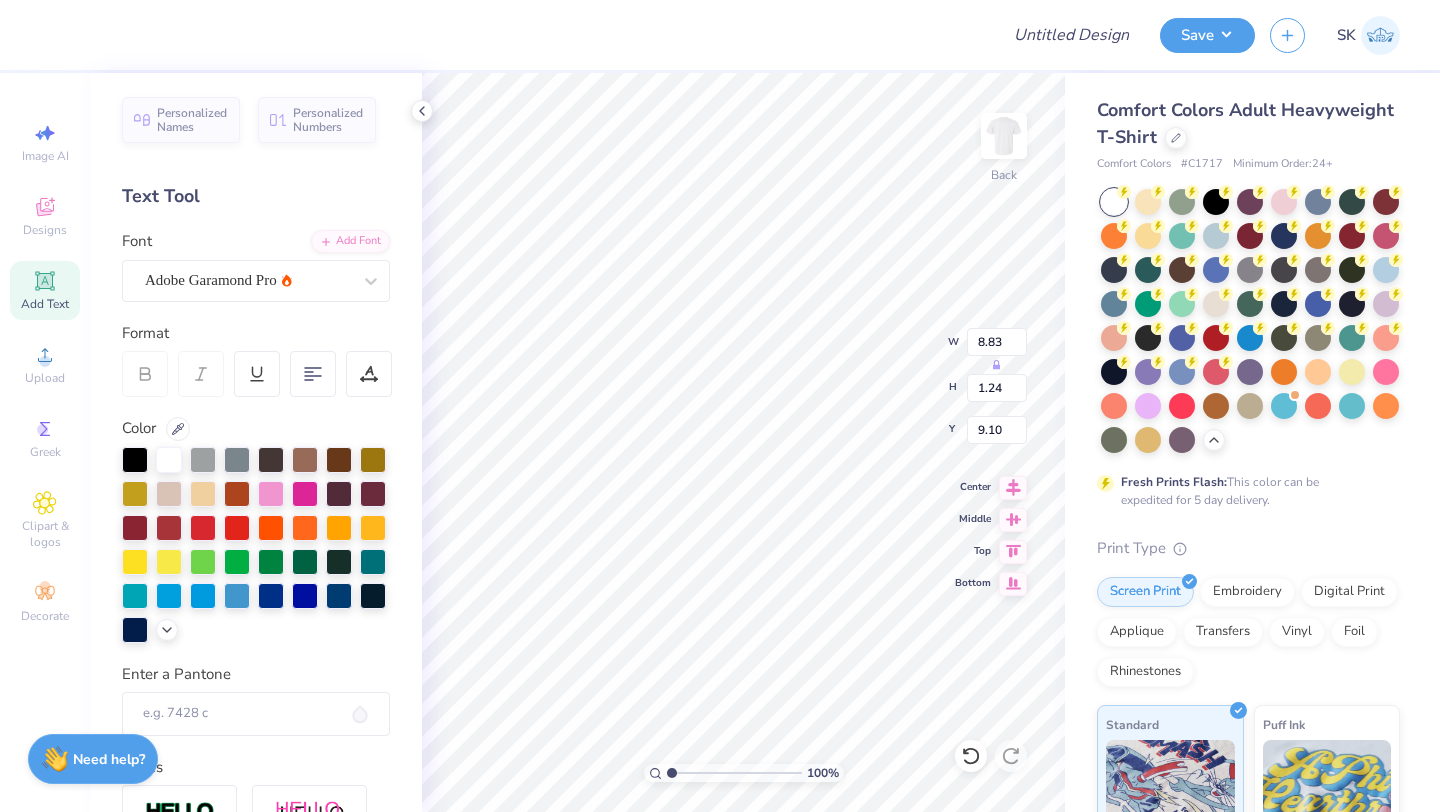 type on "9.38" 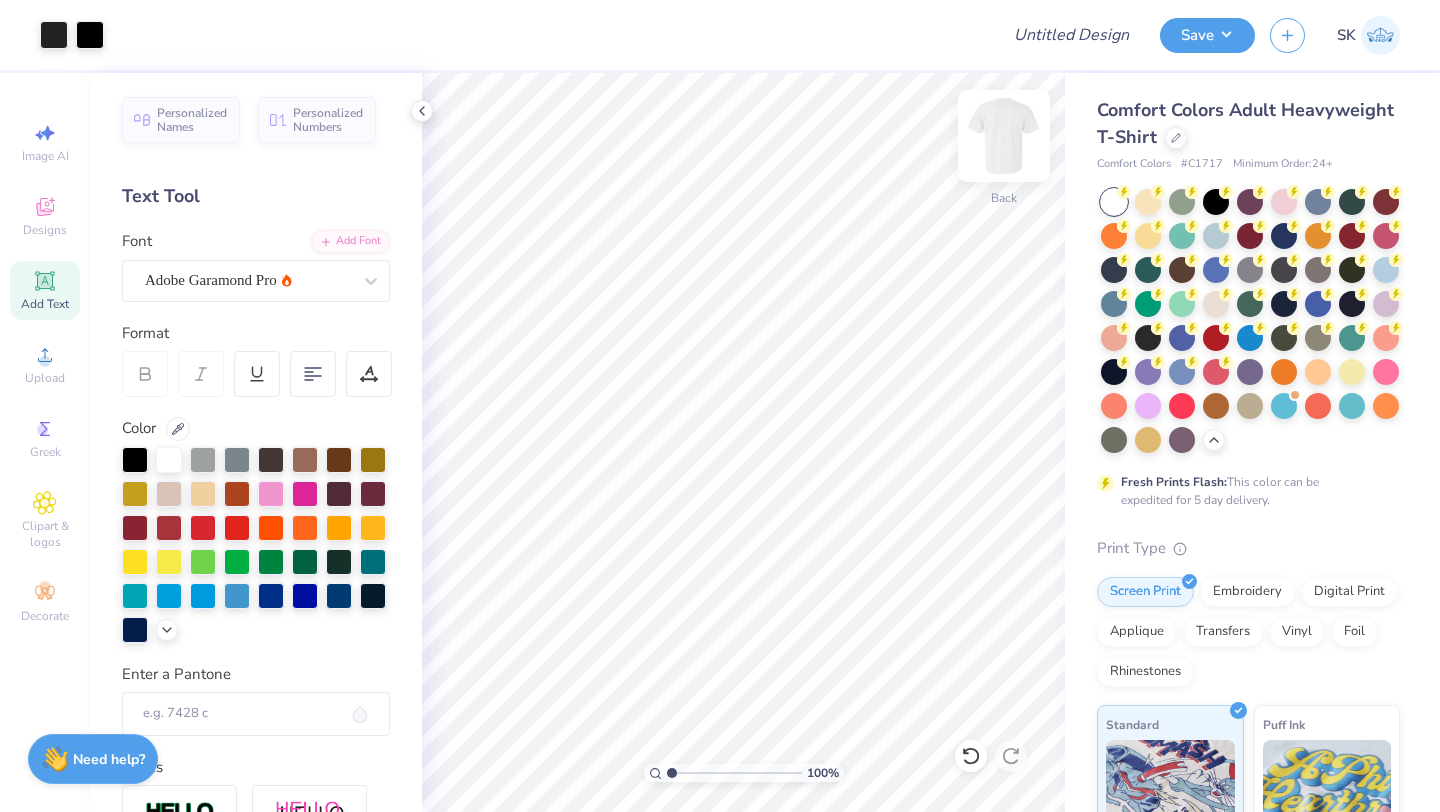 click at bounding box center (1004, 136) 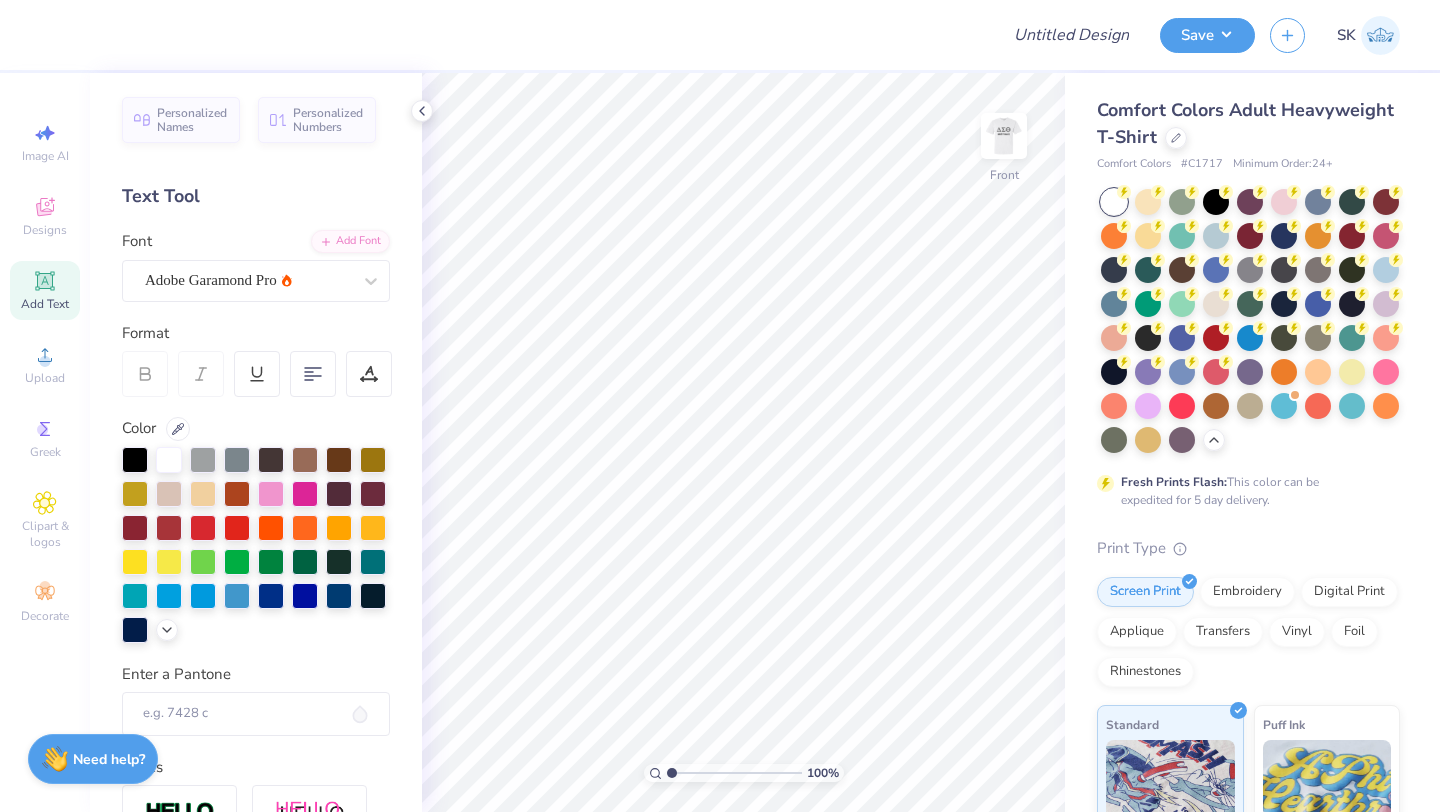 click on "Add Text" at bounding box center [45, 304] 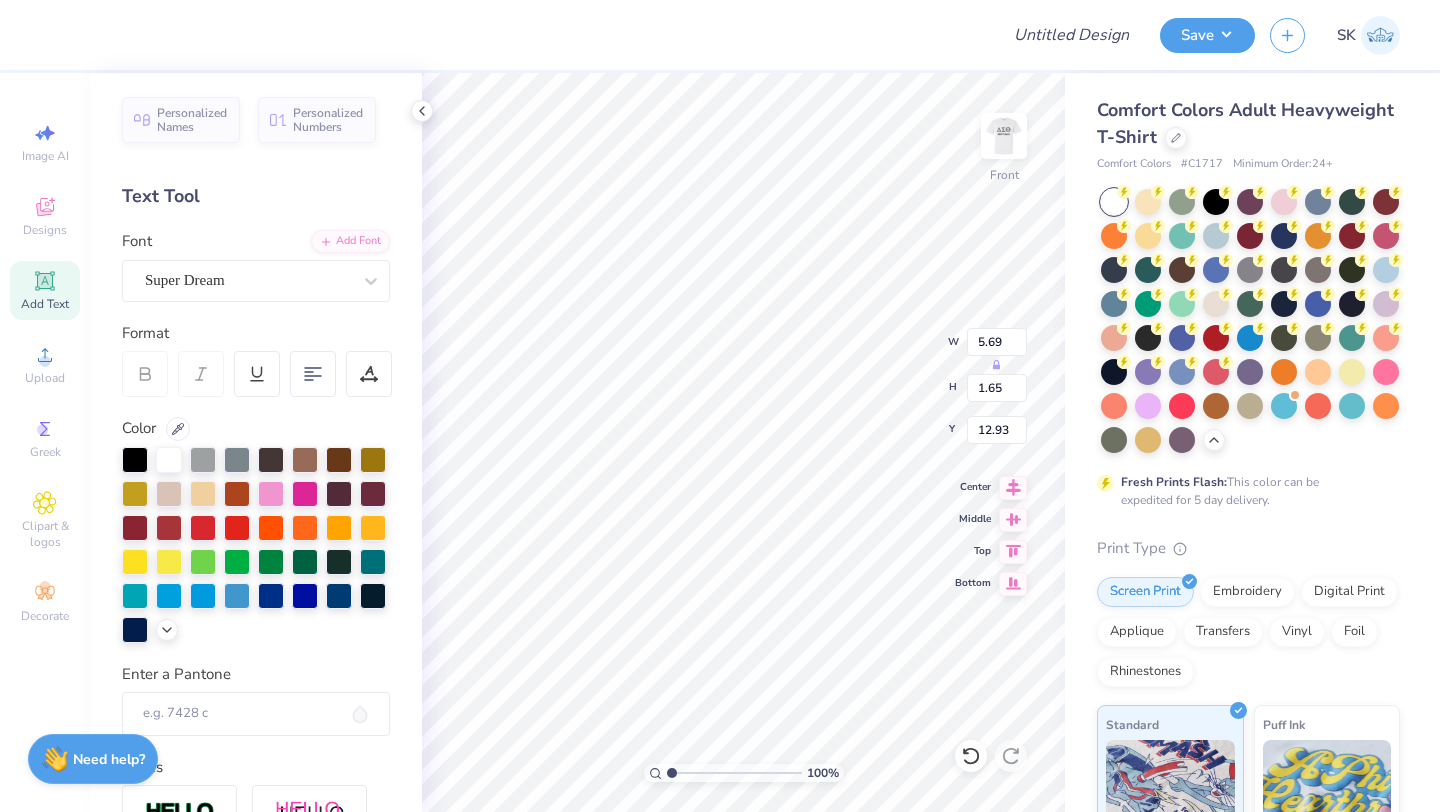 paste on "DST Charity Bash" 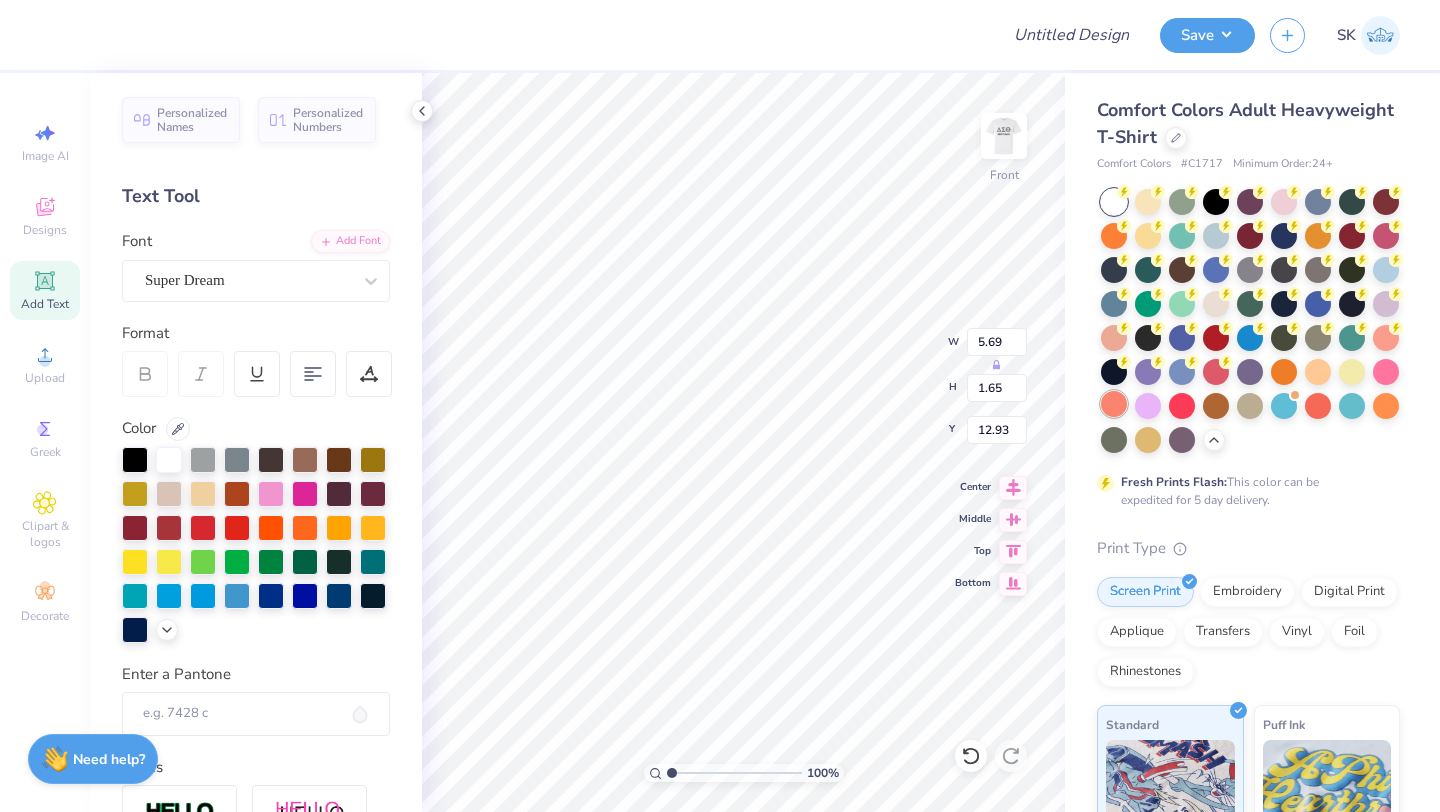 type on "DST Charity Bash" 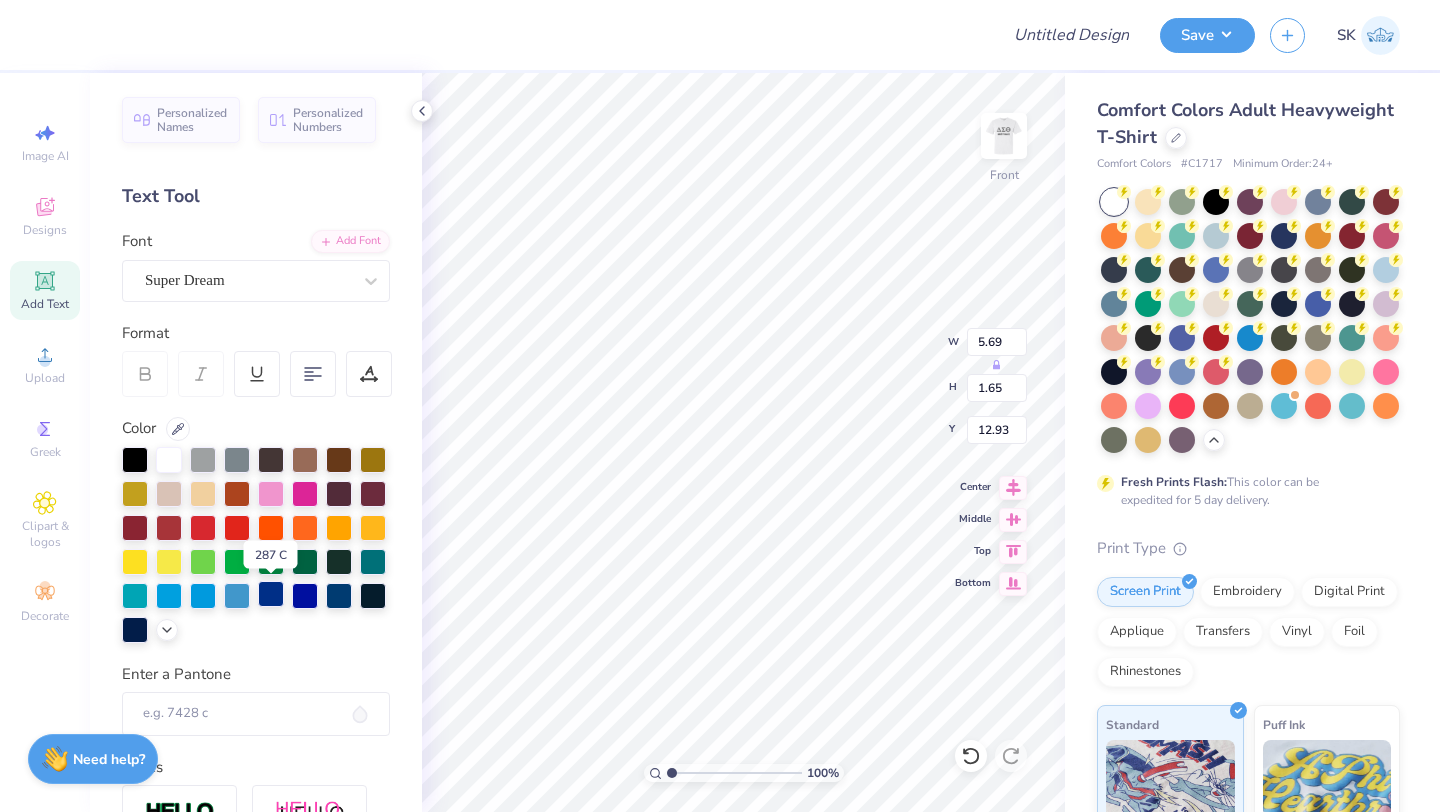 click at bounding box center [271, 594] 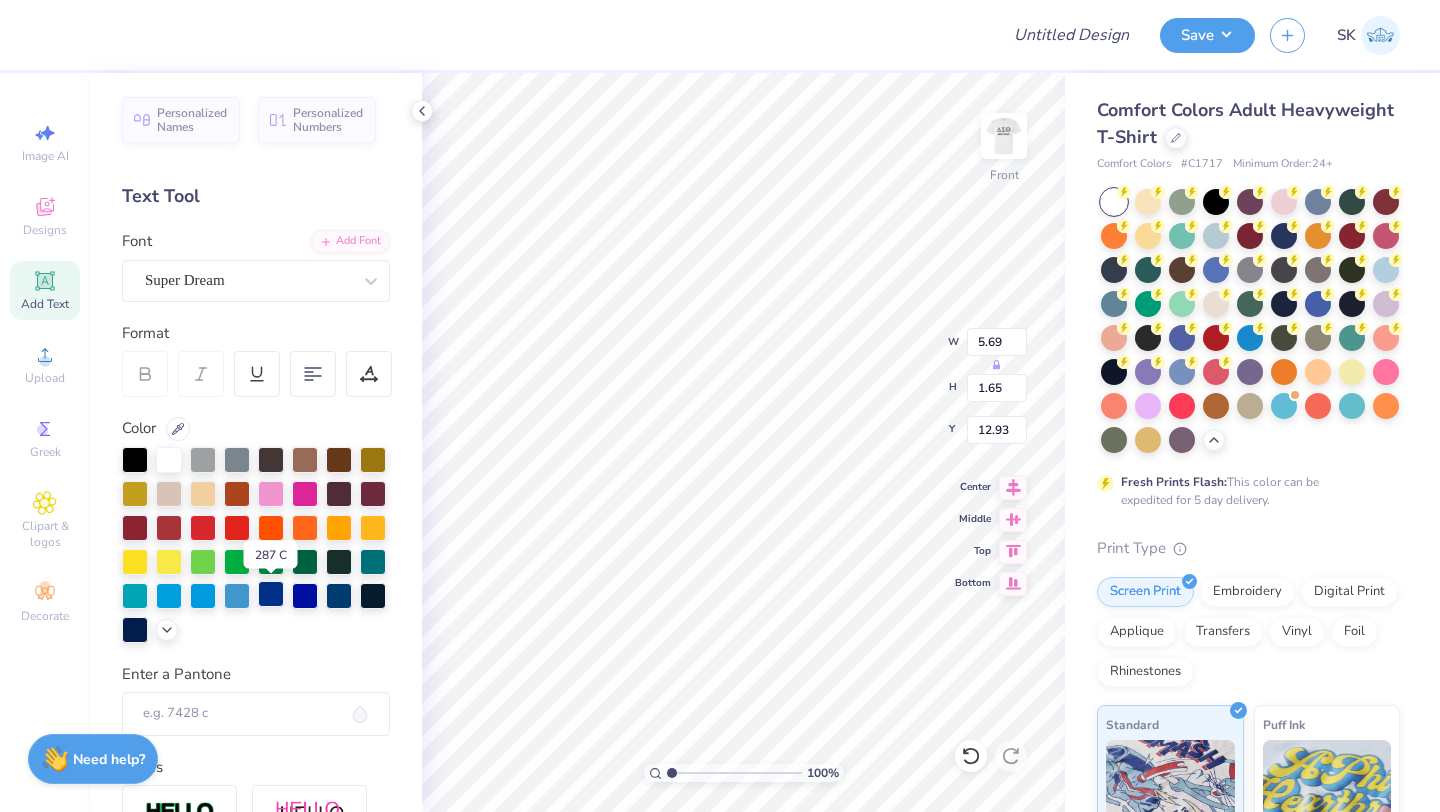 click at bounding box center (271, 594) 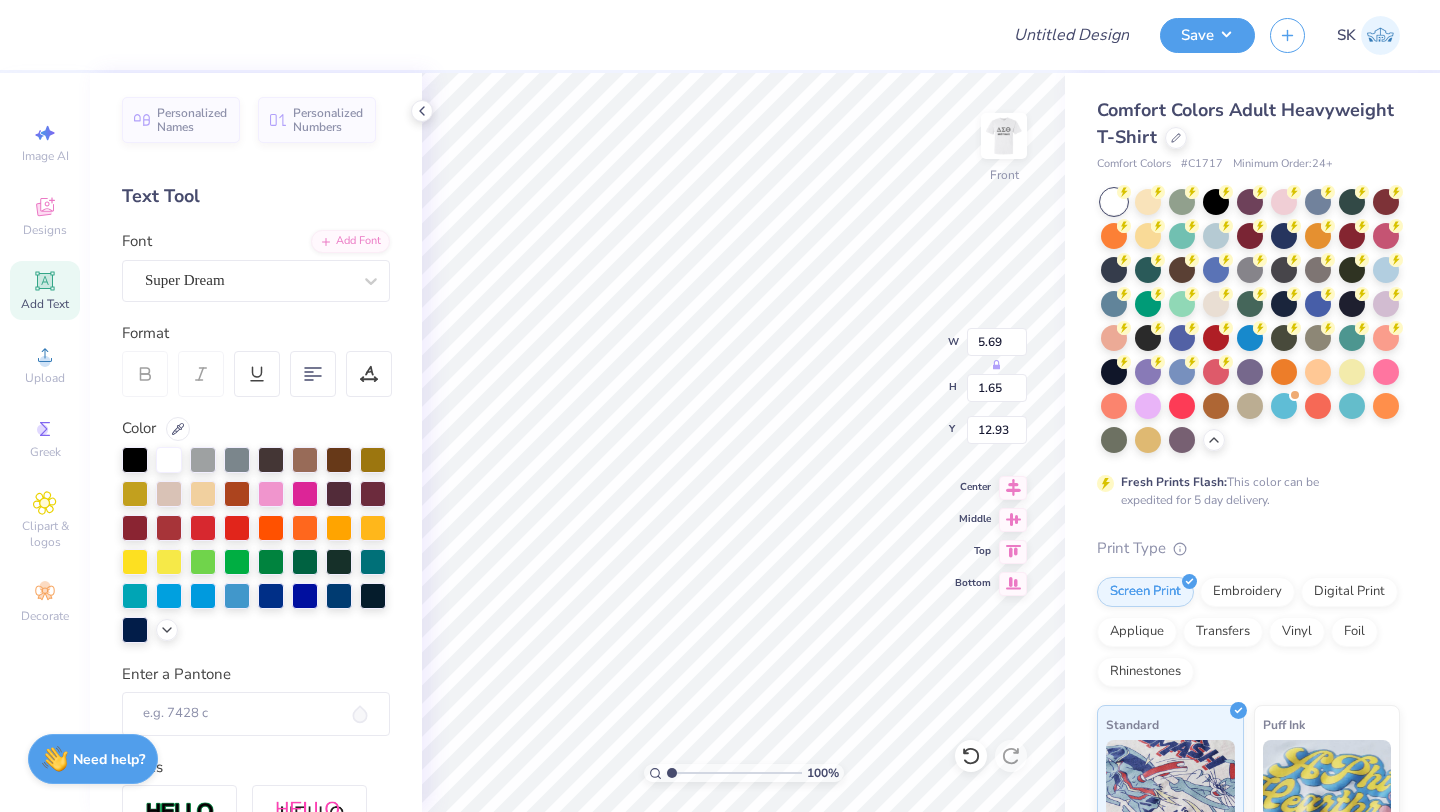scroll, scrollTop: 0, scrollLeft: 0, axis: both 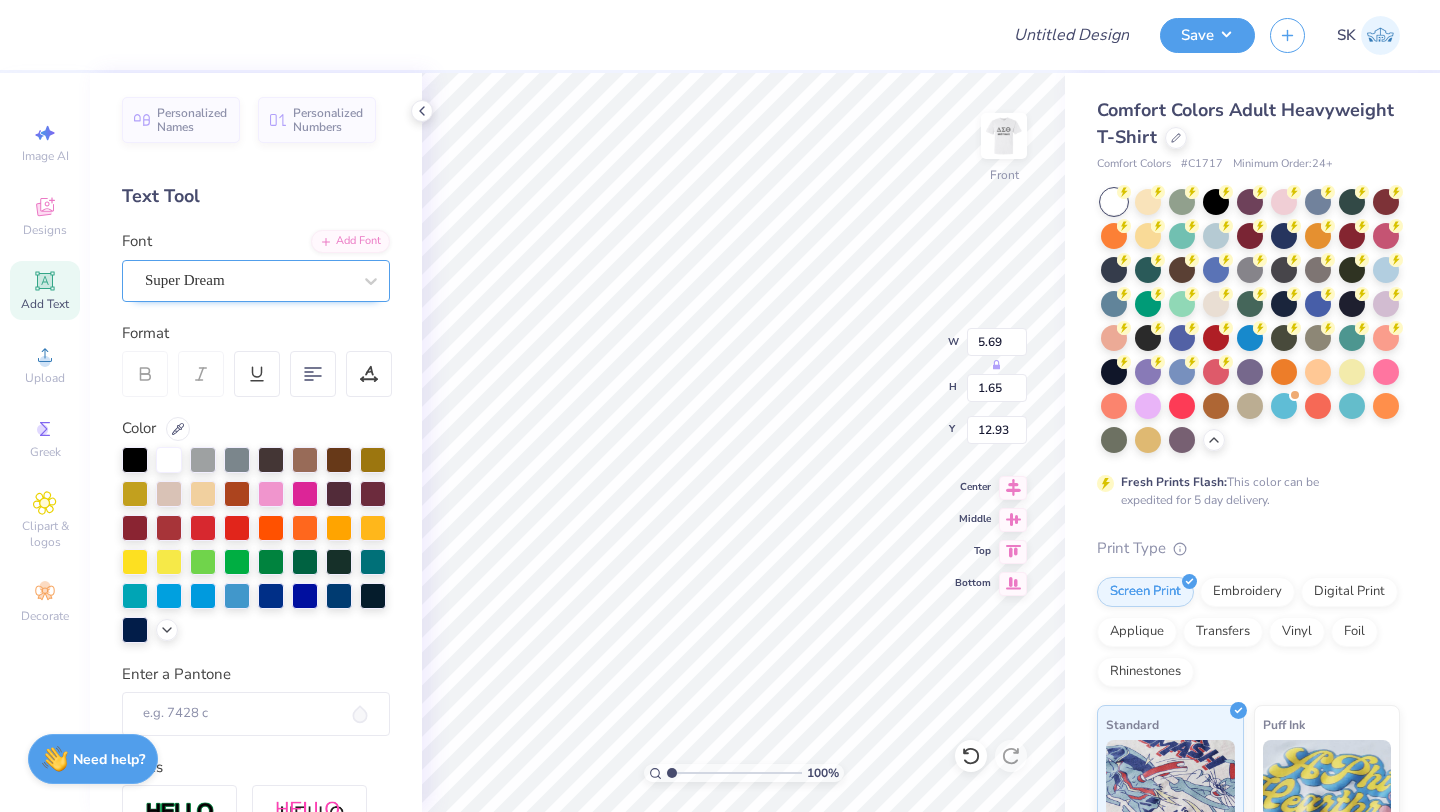 click on "Super Dream" at bounding box center (248, 280) 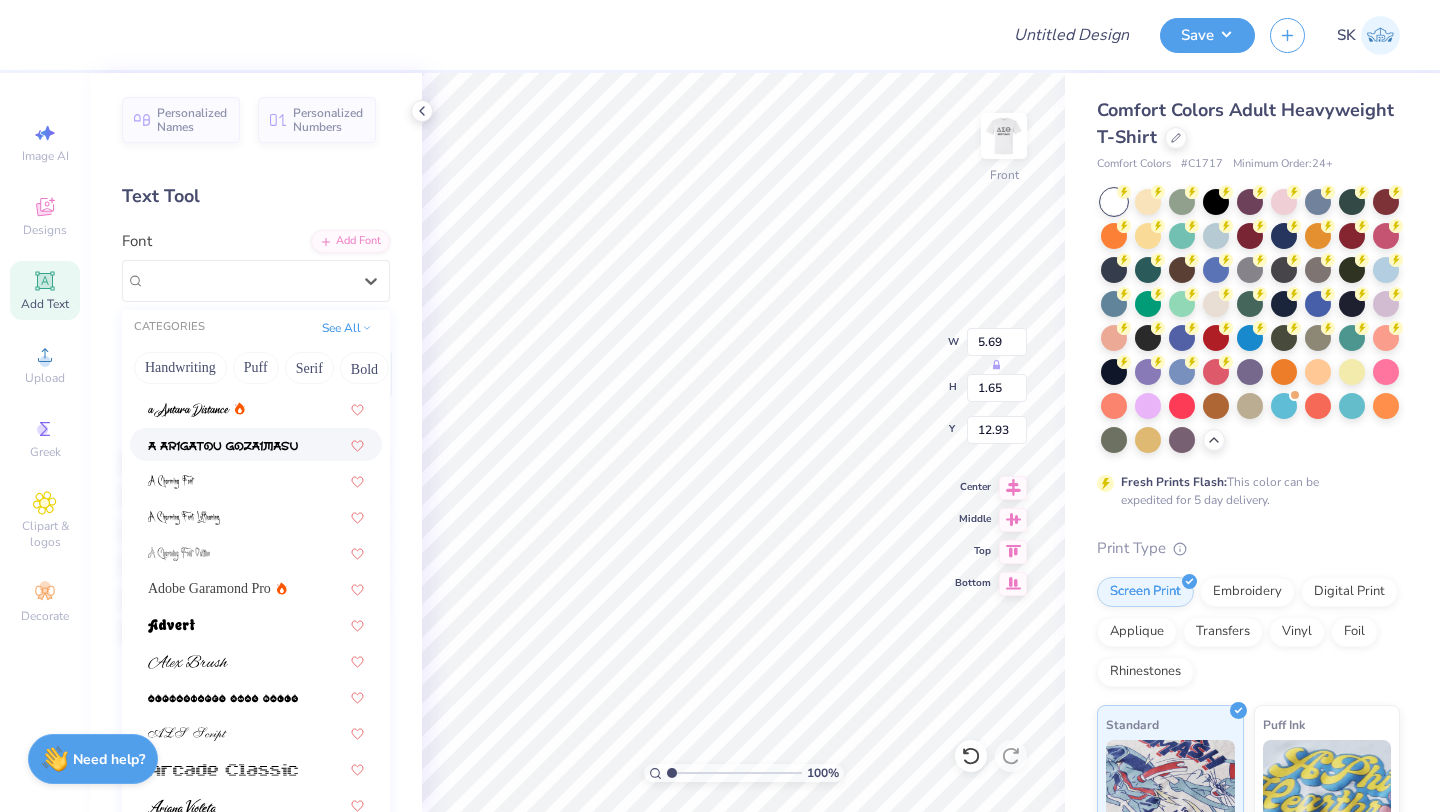 scroll, scrollTop: 104, scrollLeft: 0, axis: vertical 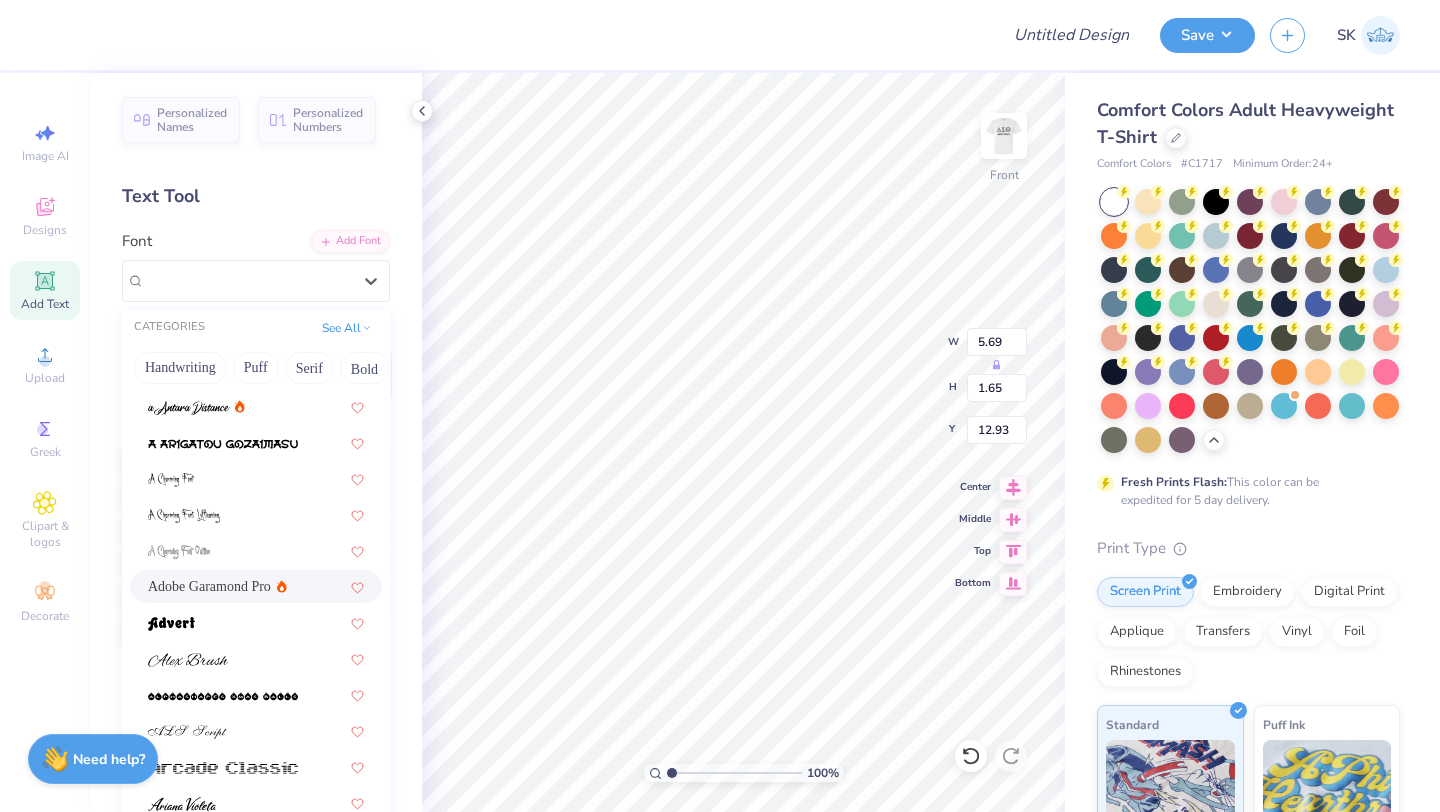 click on "Adobe Garamond Pro" at bounding box center (256, 586) 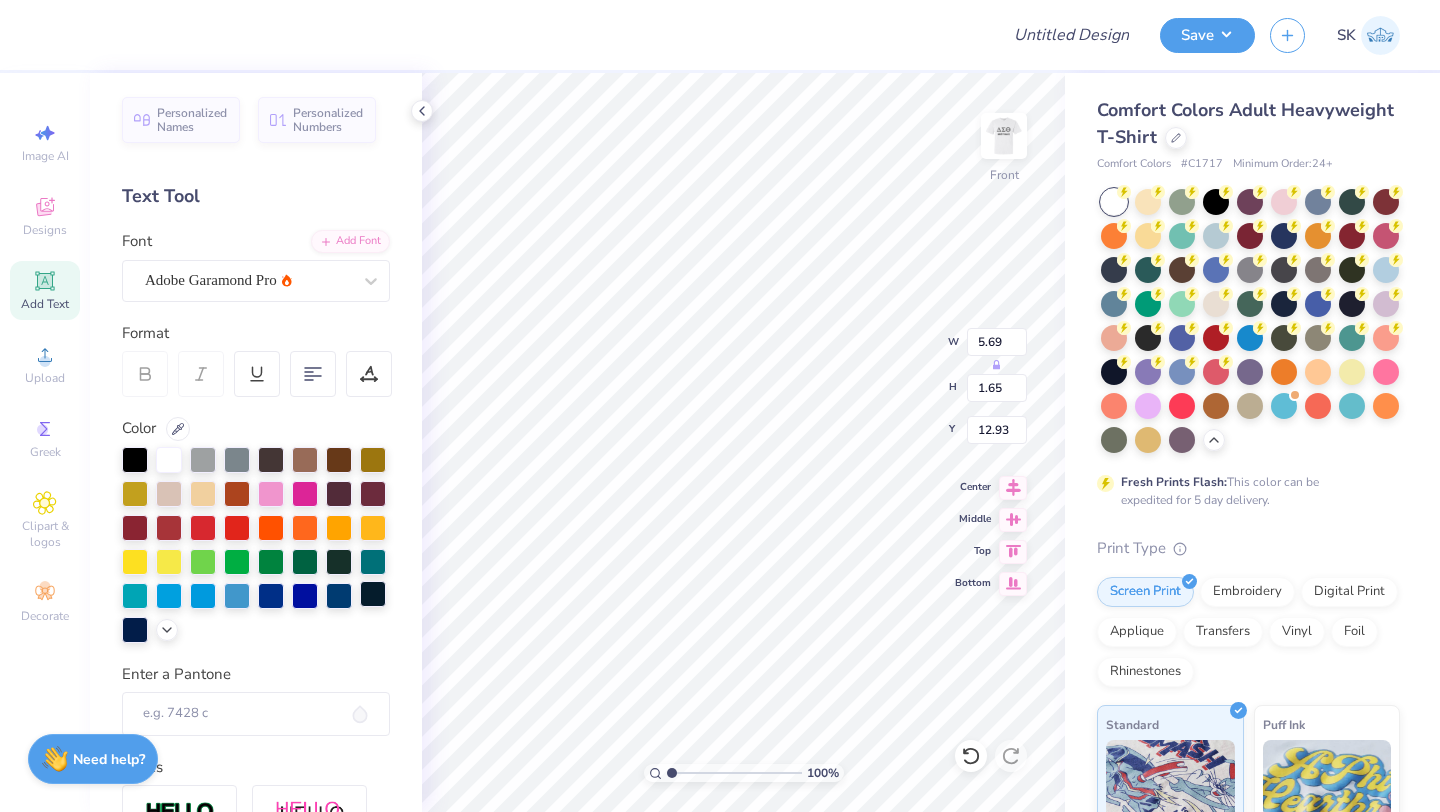 scroll, scrollTop: 0, scrollLeft: 1, axis: horizontal 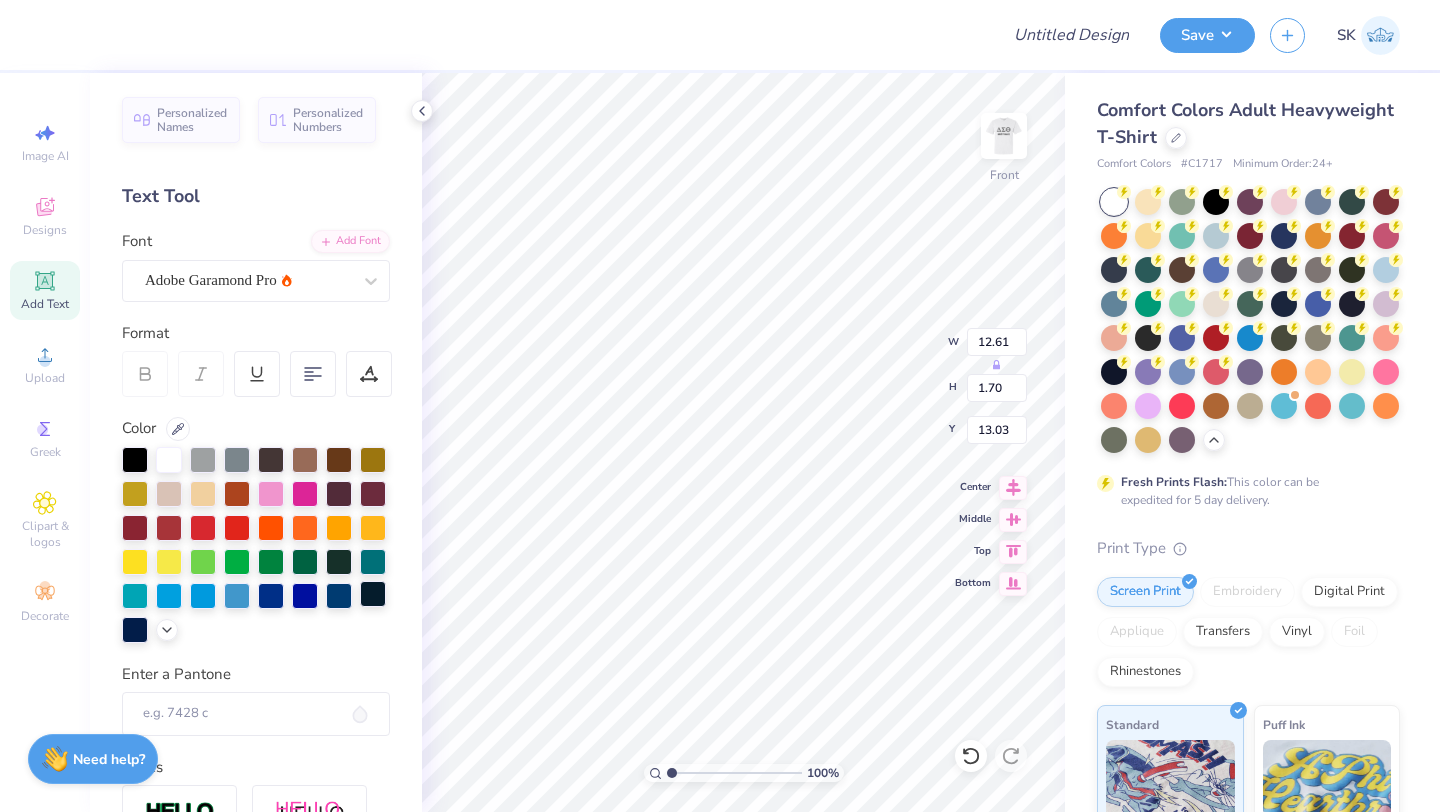 type on "12.61" 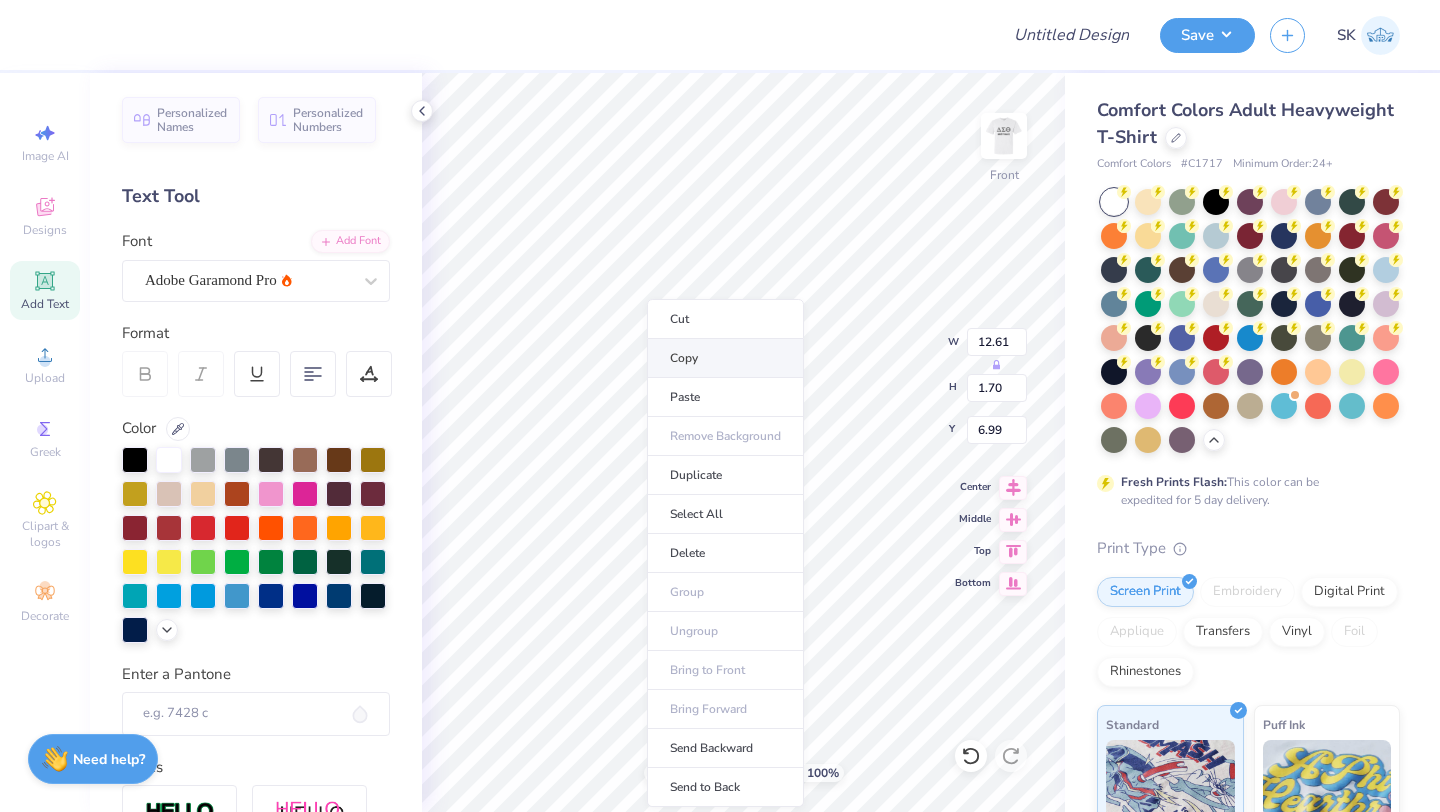 click on "Copy" at bounding box center [725, 358] 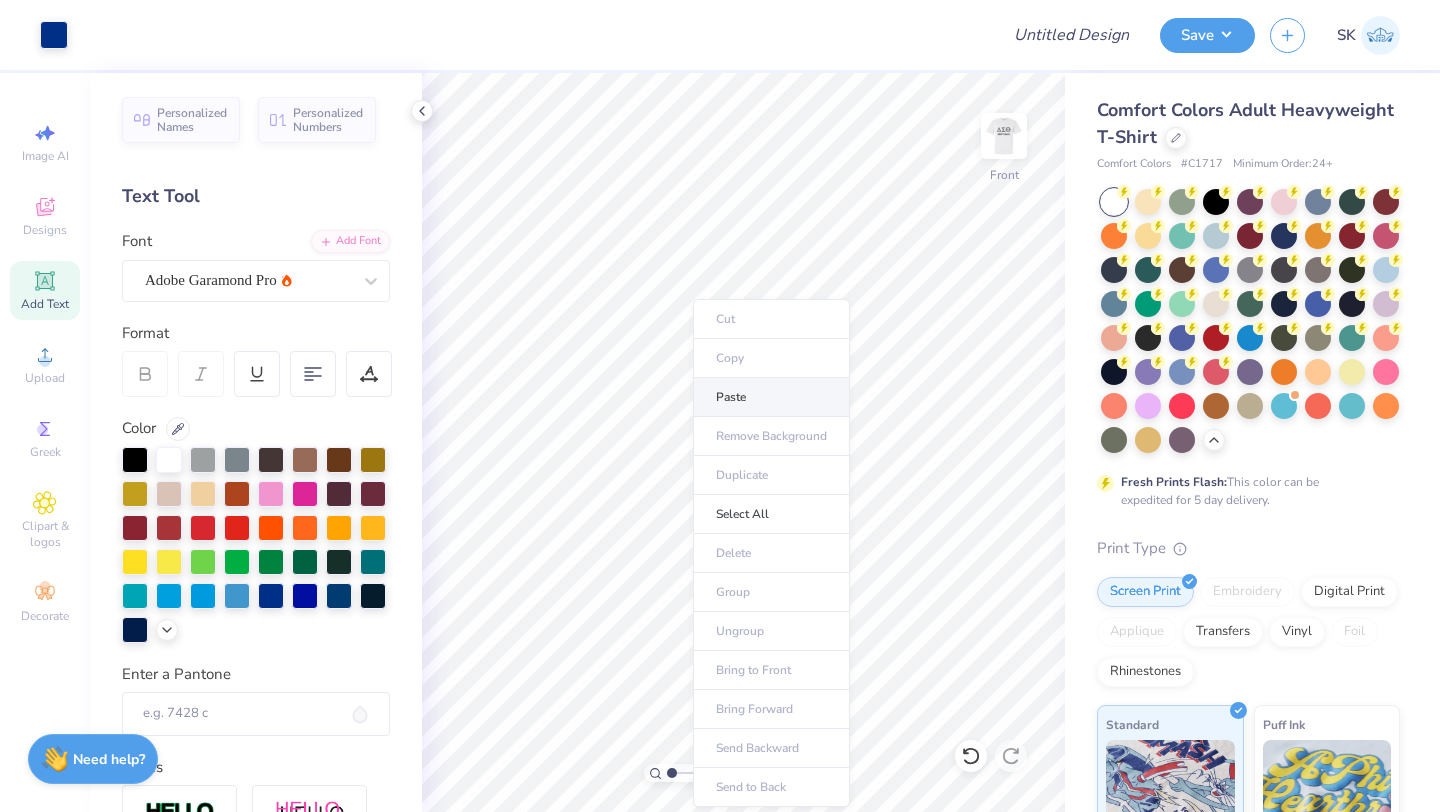click on "Paste" at bounding box center [771, 397] 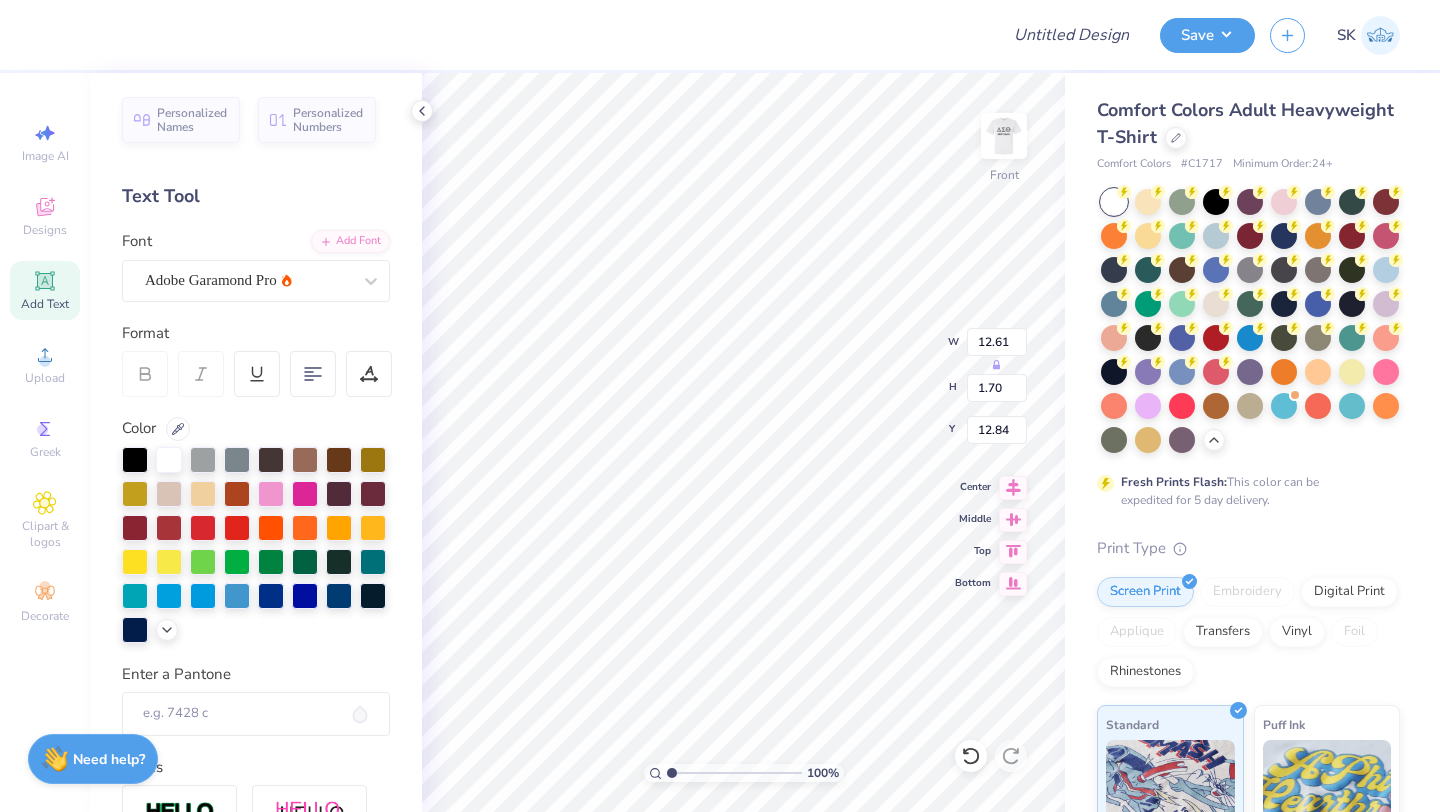 scroll, scrollTop: 0, scrollLeft: 4, axis: horizontal 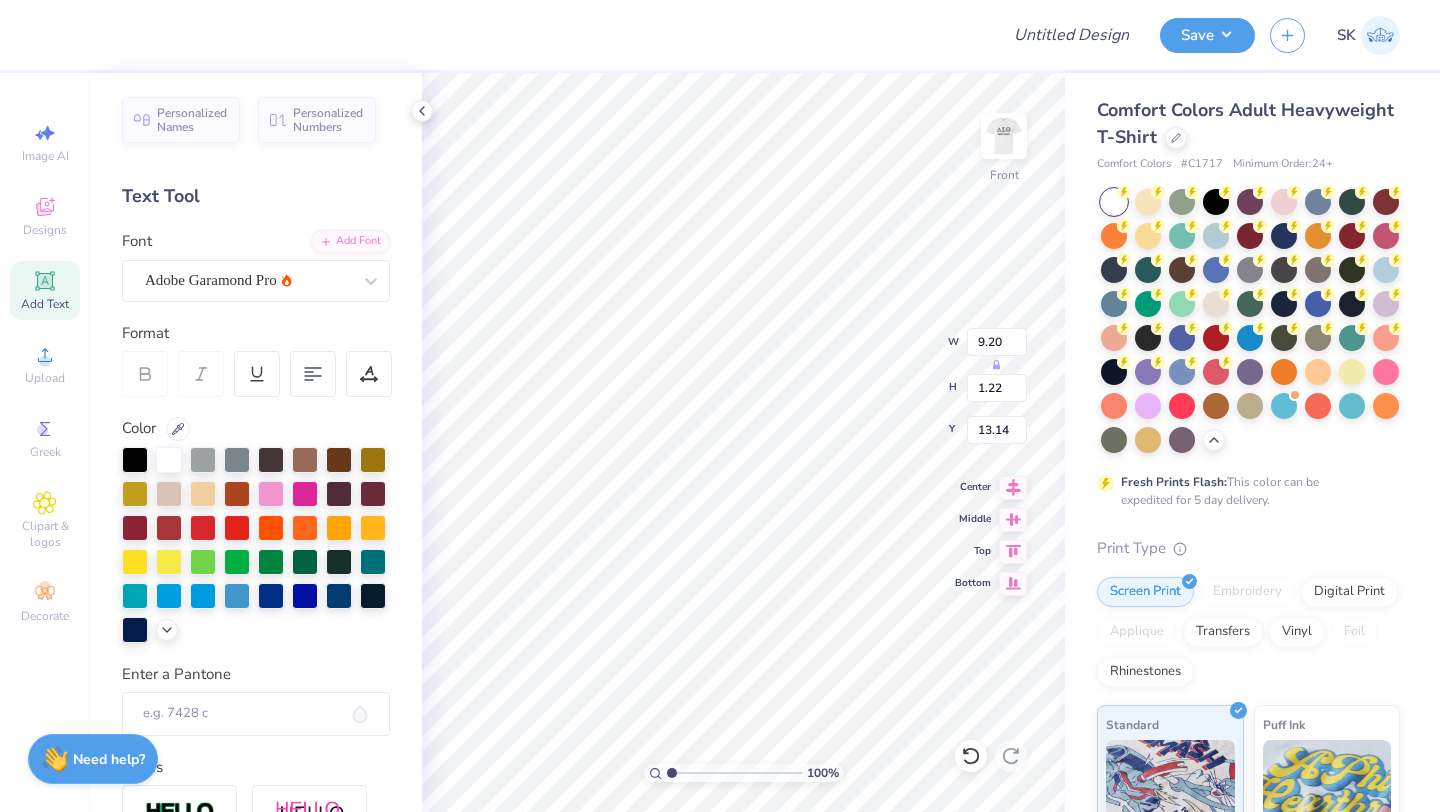 type on "13.14" 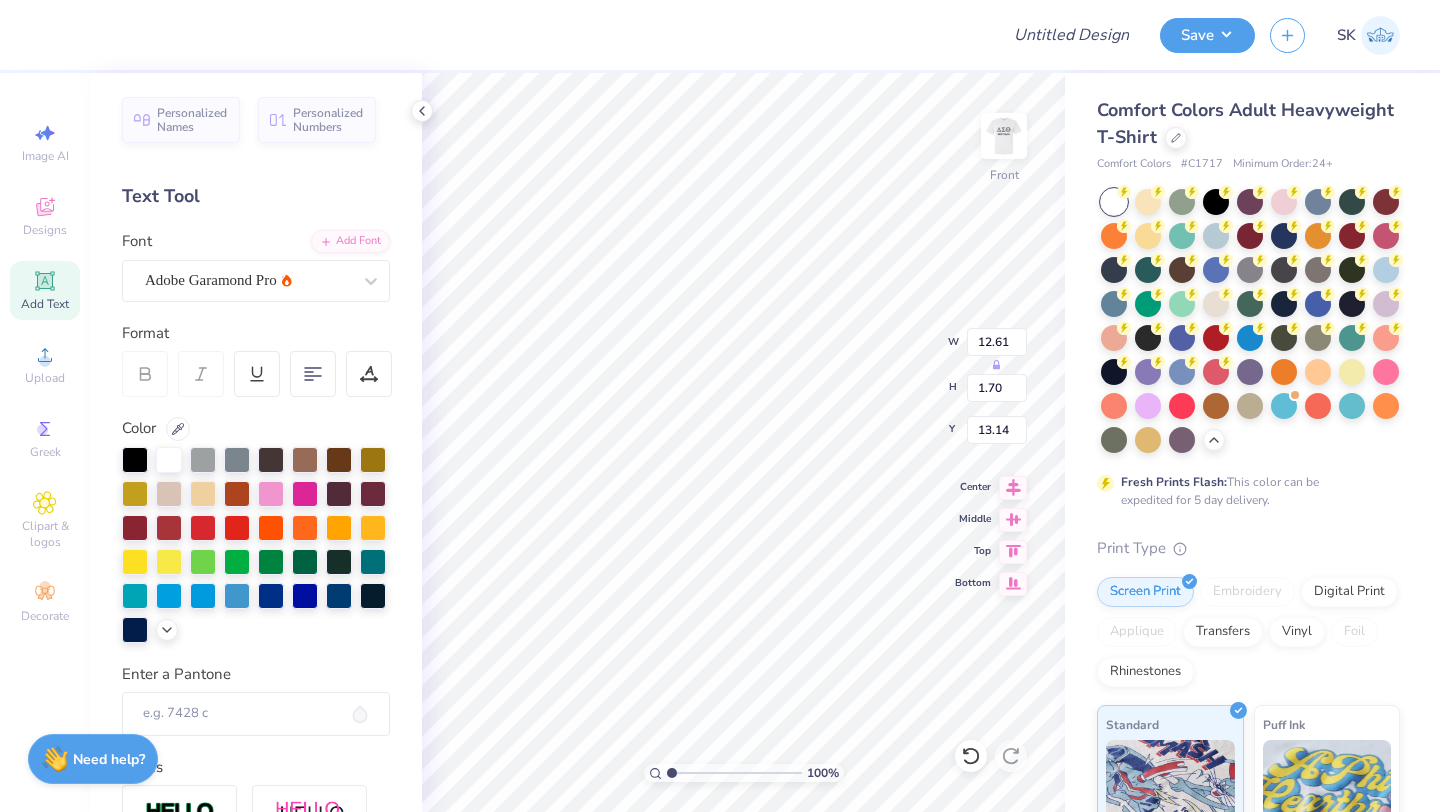 type on "12.61" 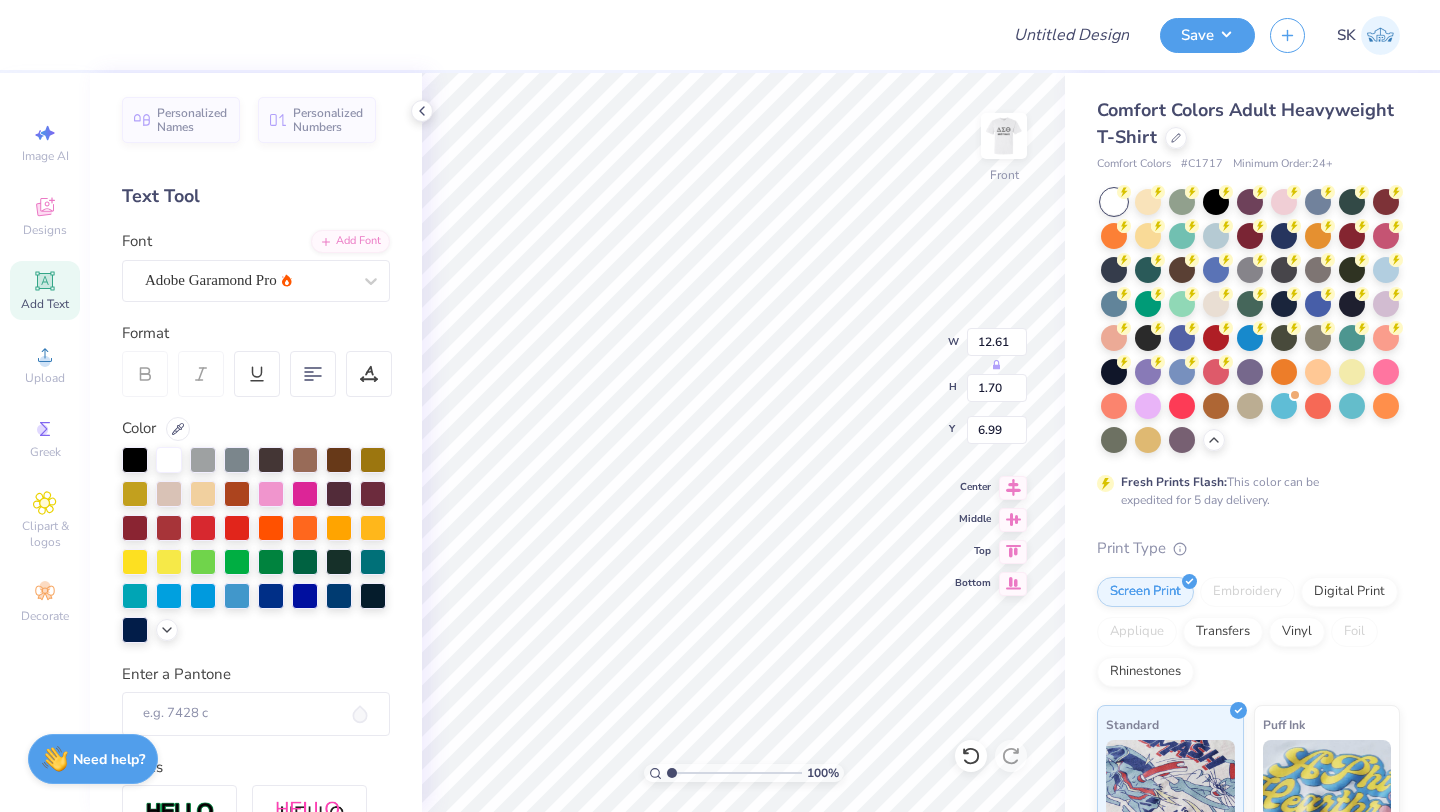 scroll, scrollTop: 0, scrollLeft: 5, axis: horizontal 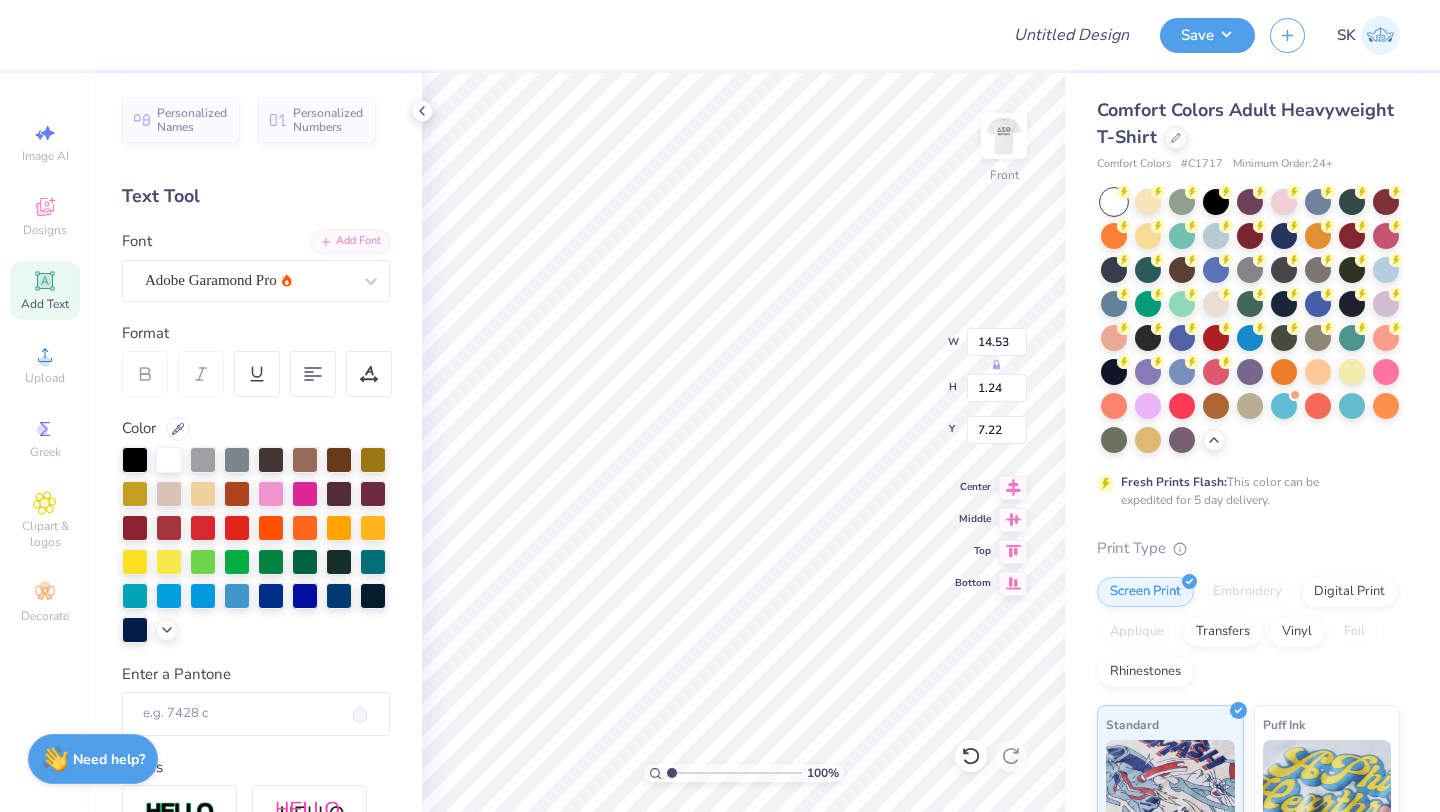 type on "9.82" 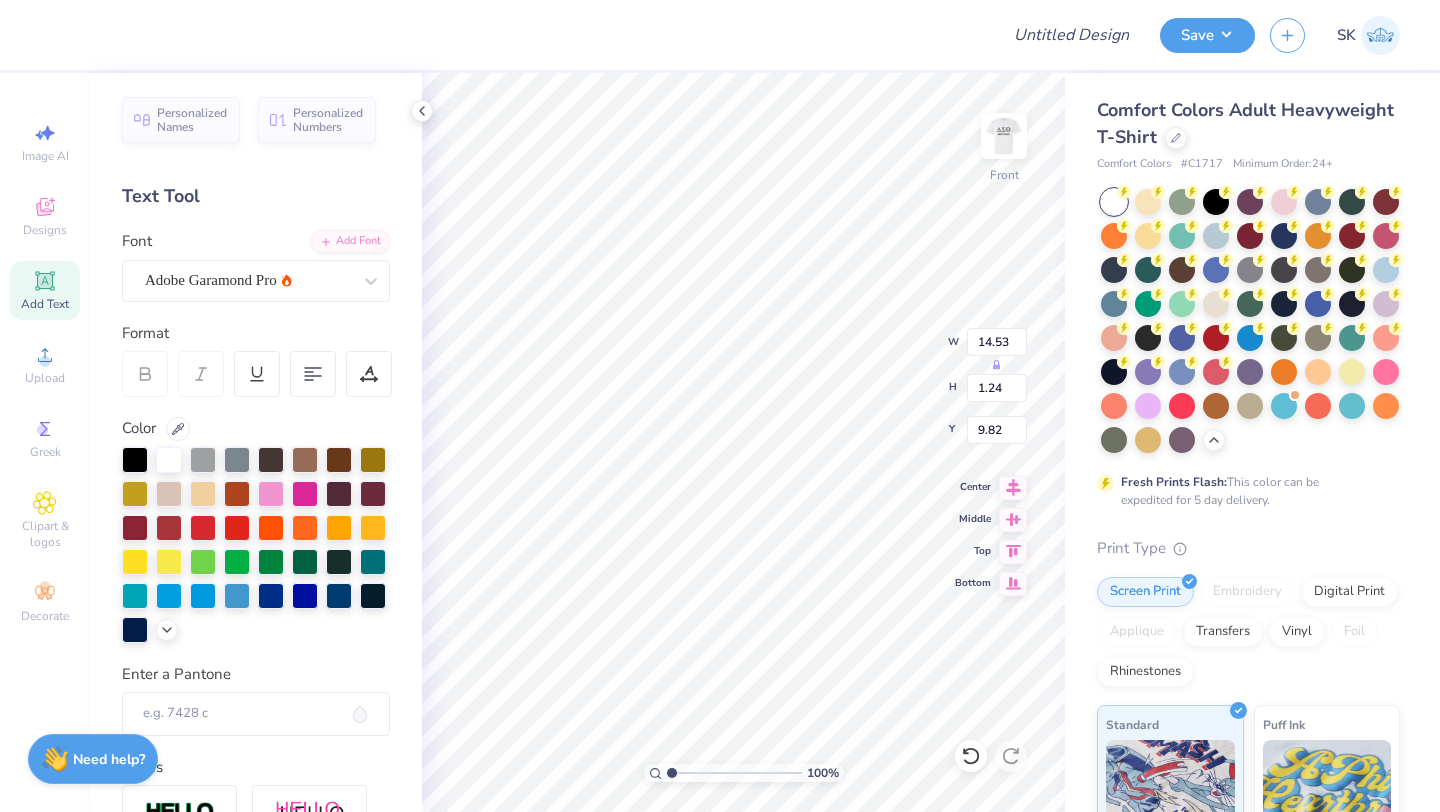 scroll, scrollTop: 0, scrollLeft: 7, axis: horizontal 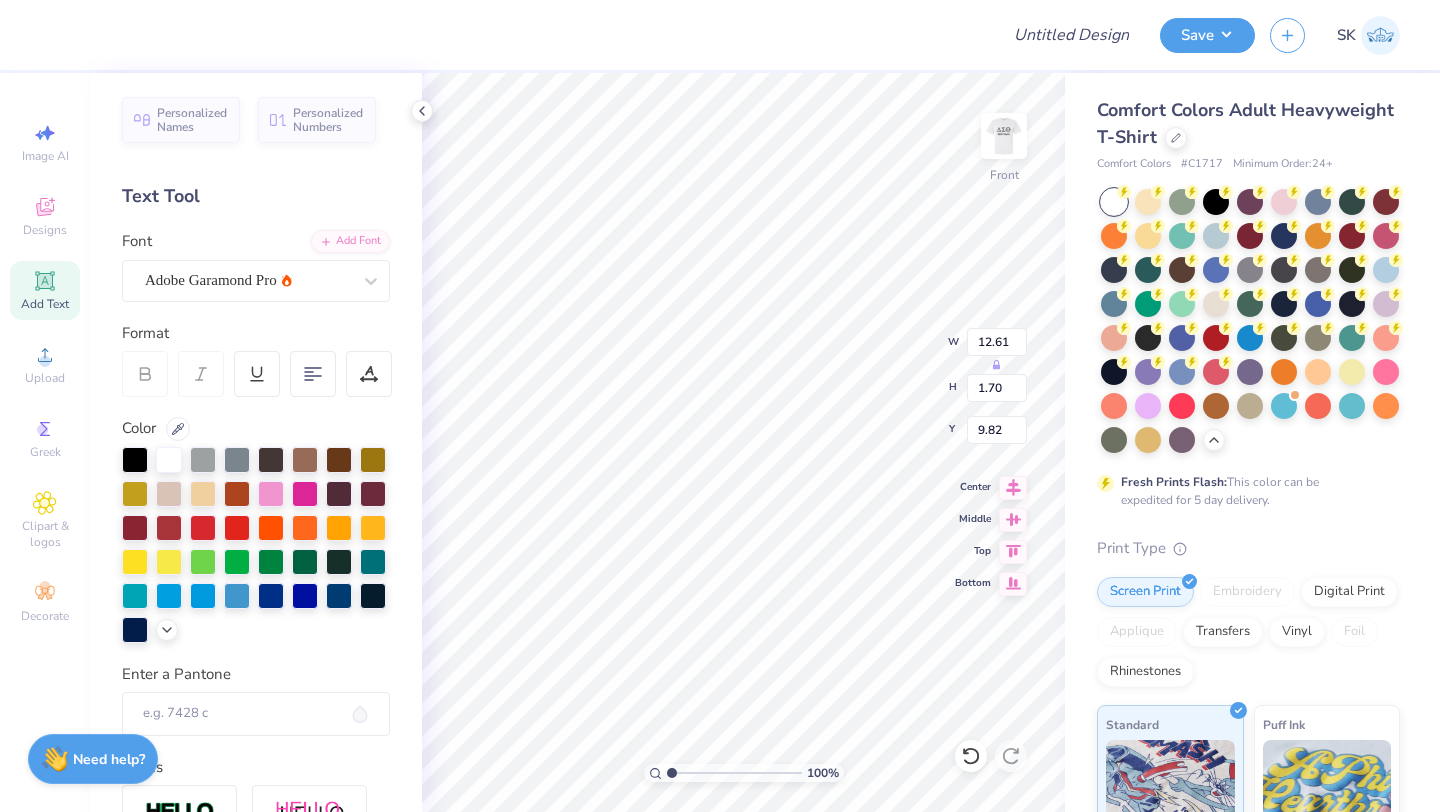 type on "12.61" 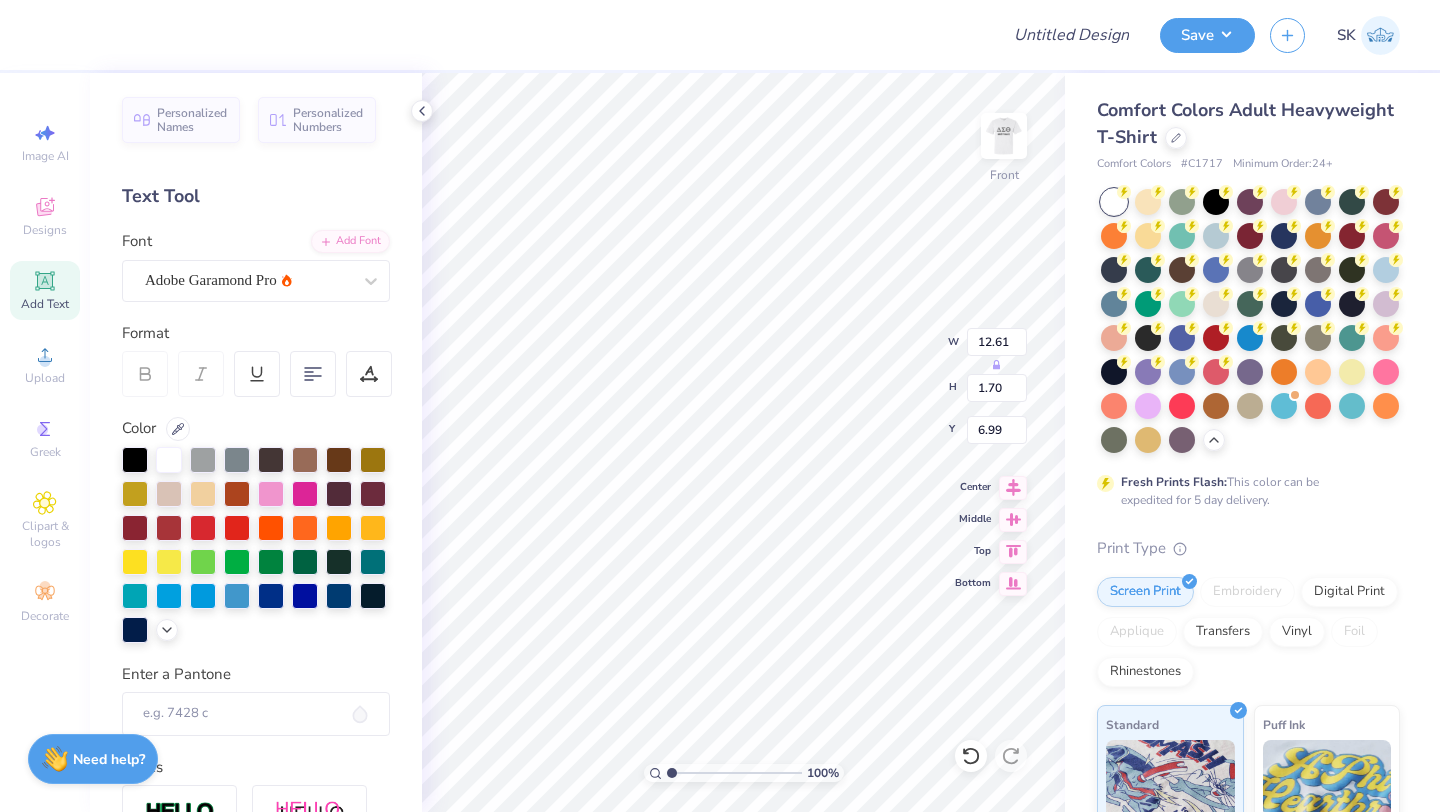 scroll, scrollTop: 0, scrollLeft: 5, axis: horizontal 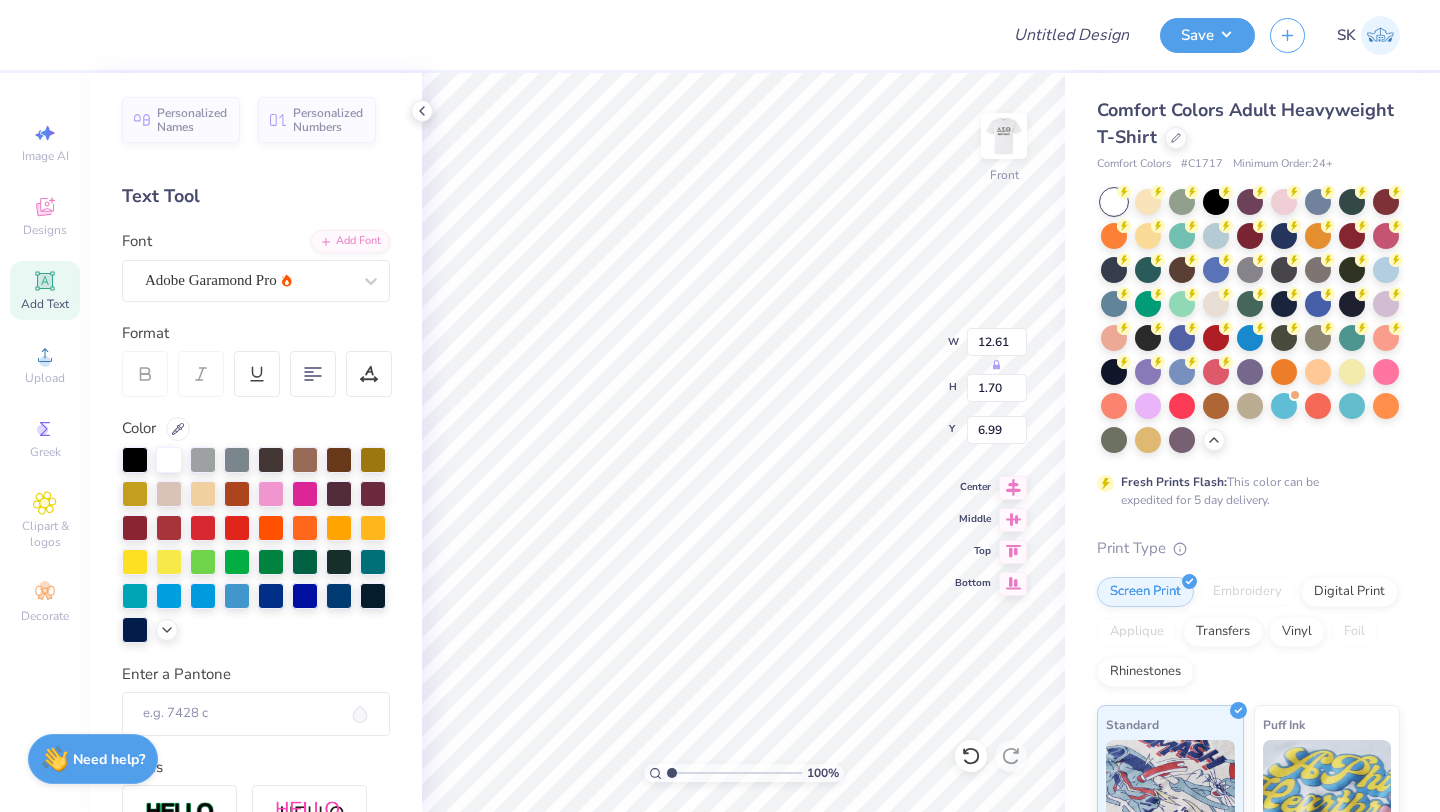 type 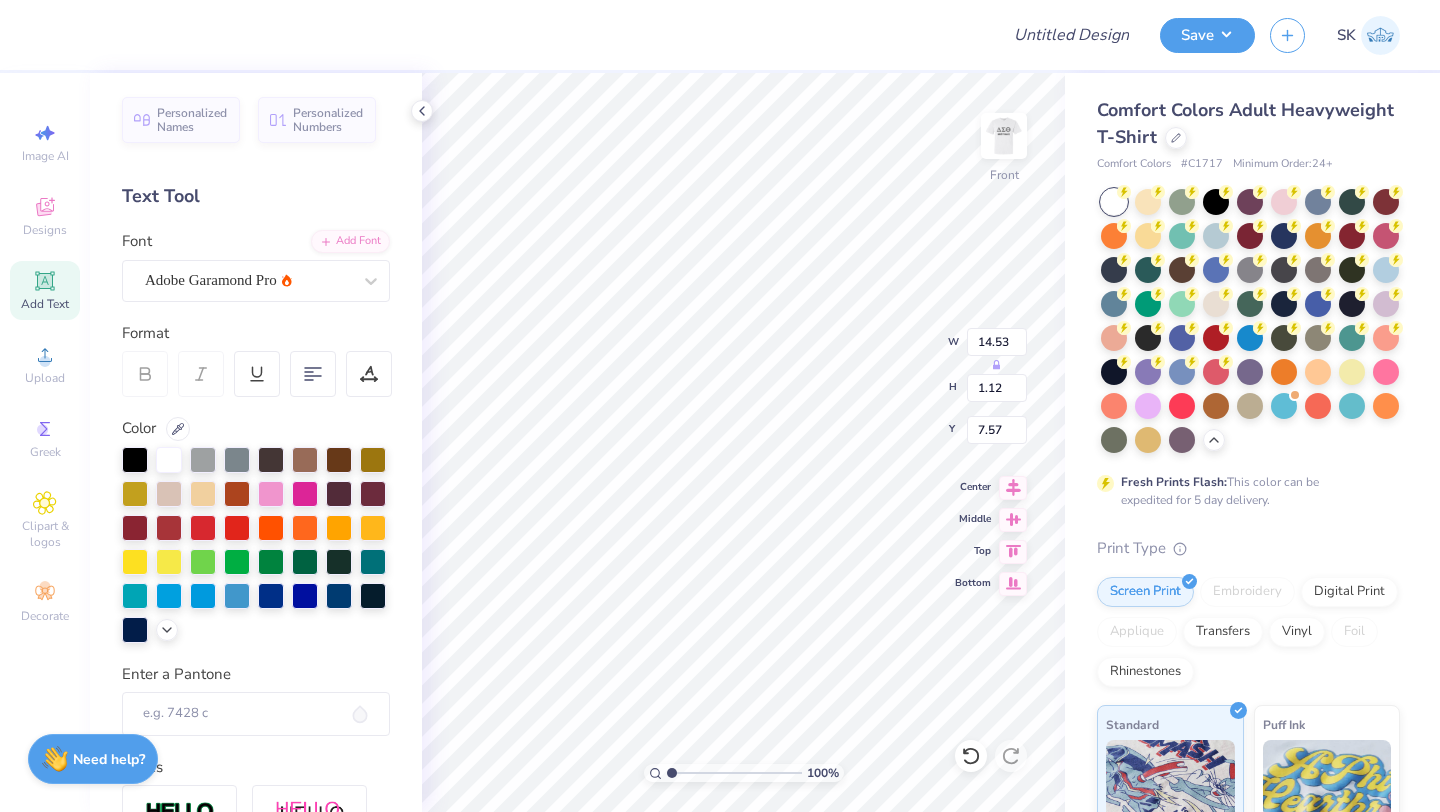 type on "7.57" 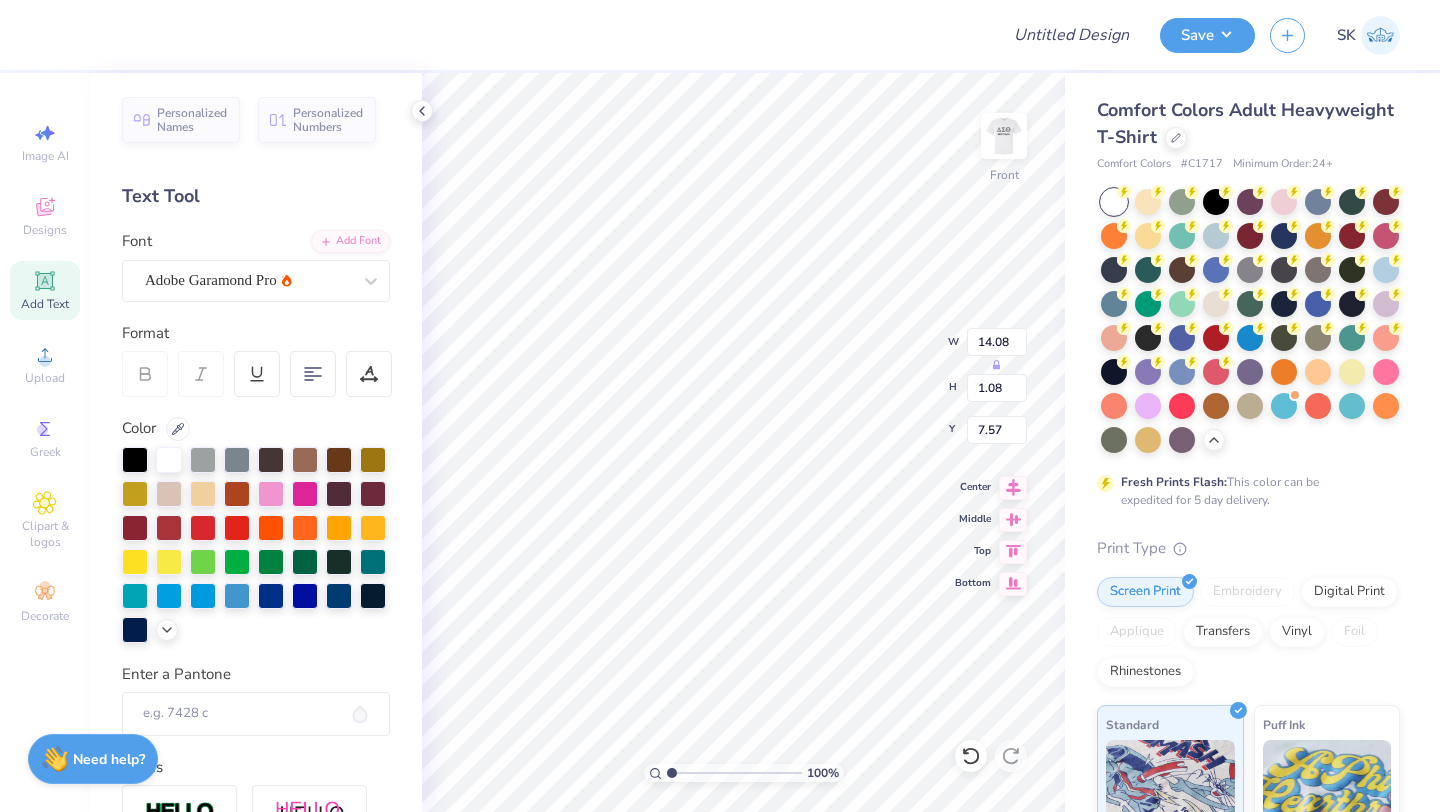 type on "14.08" 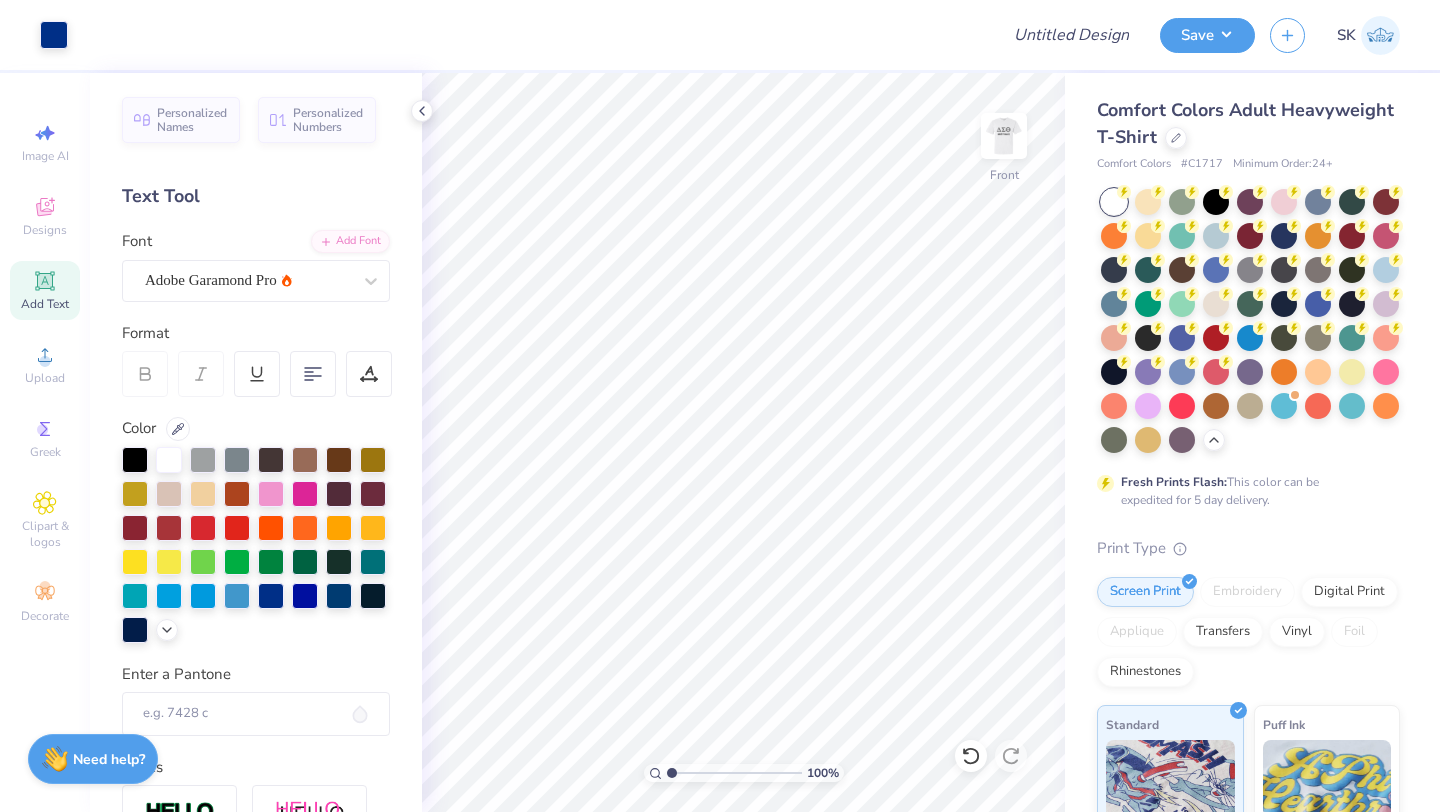click 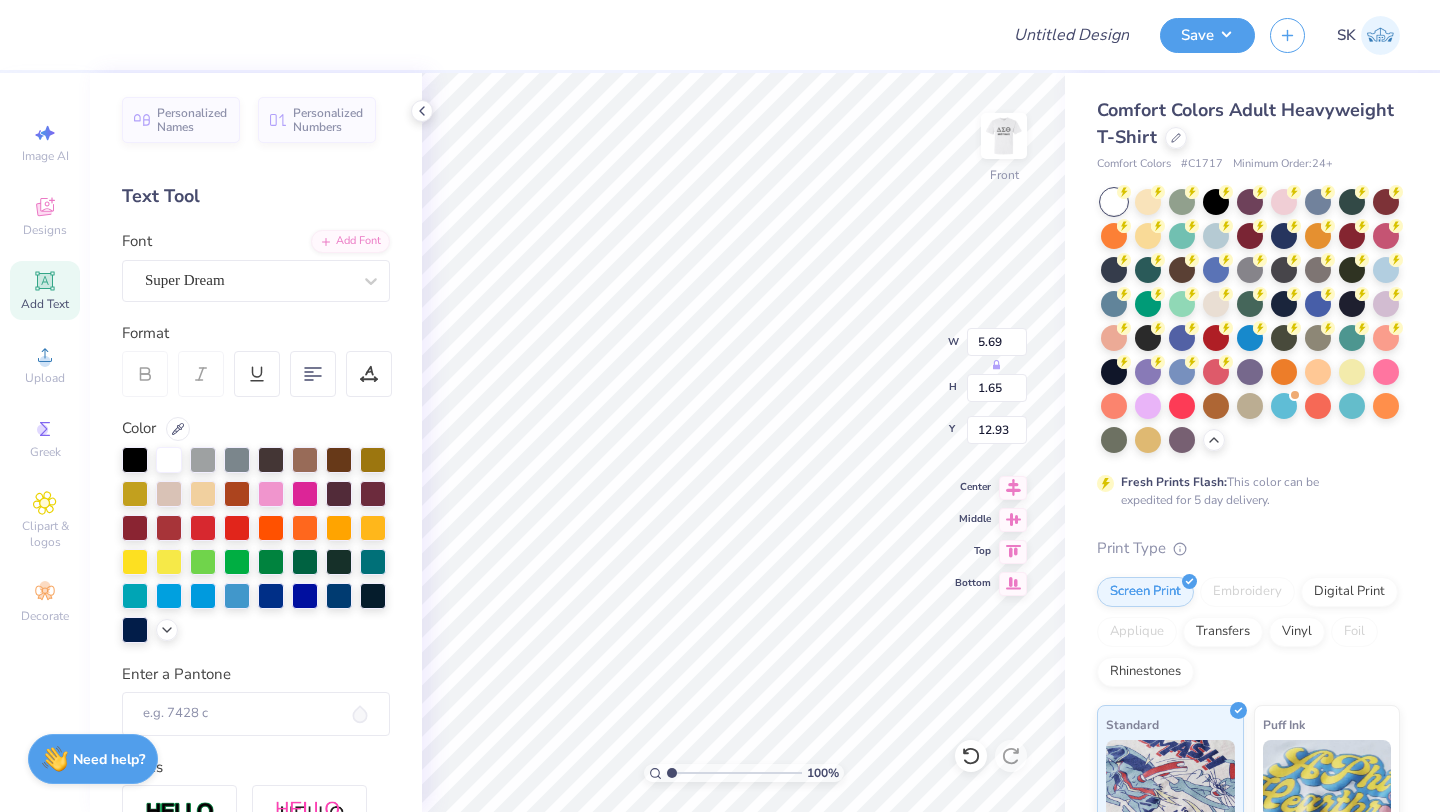 paste on "19-01-2022" 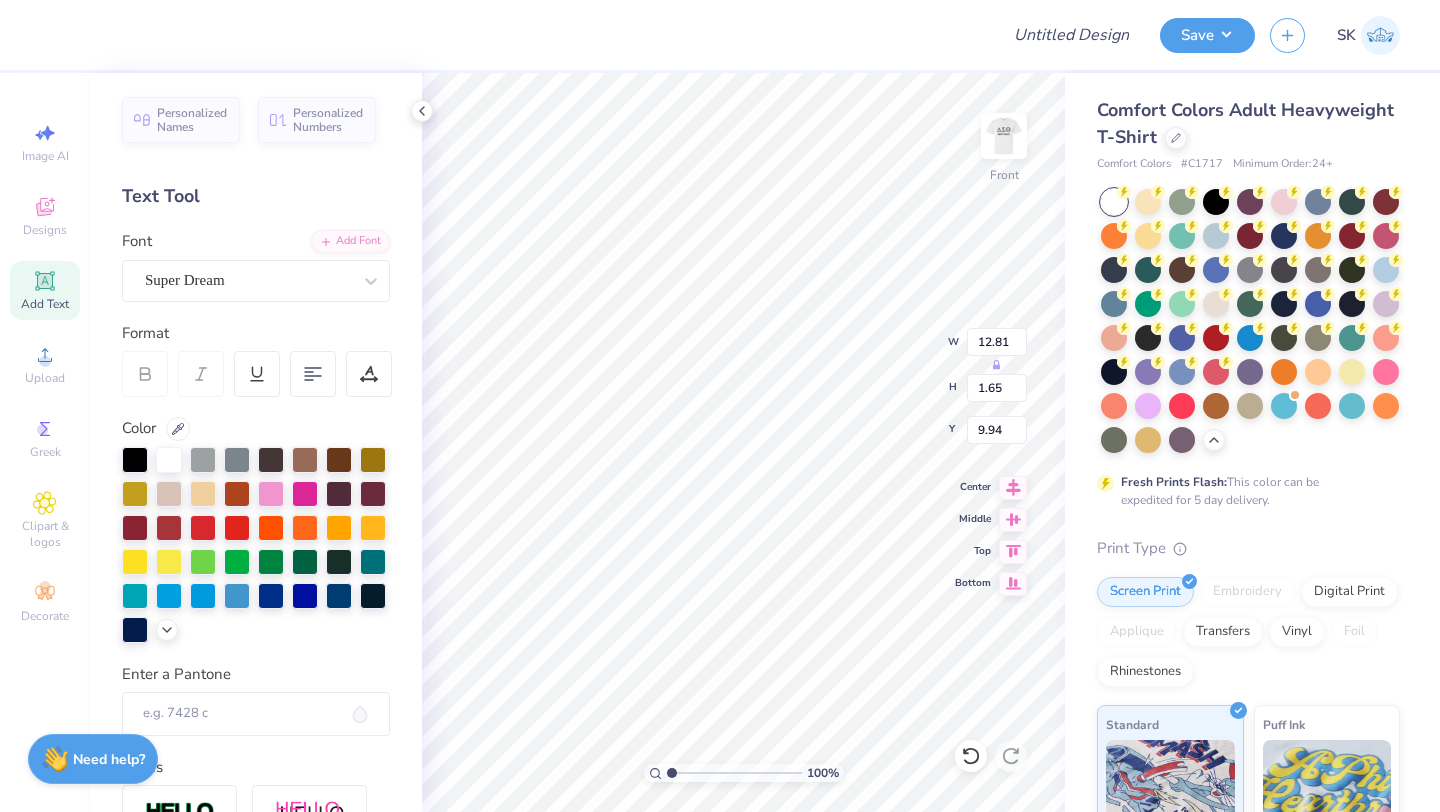 type on "9.94" 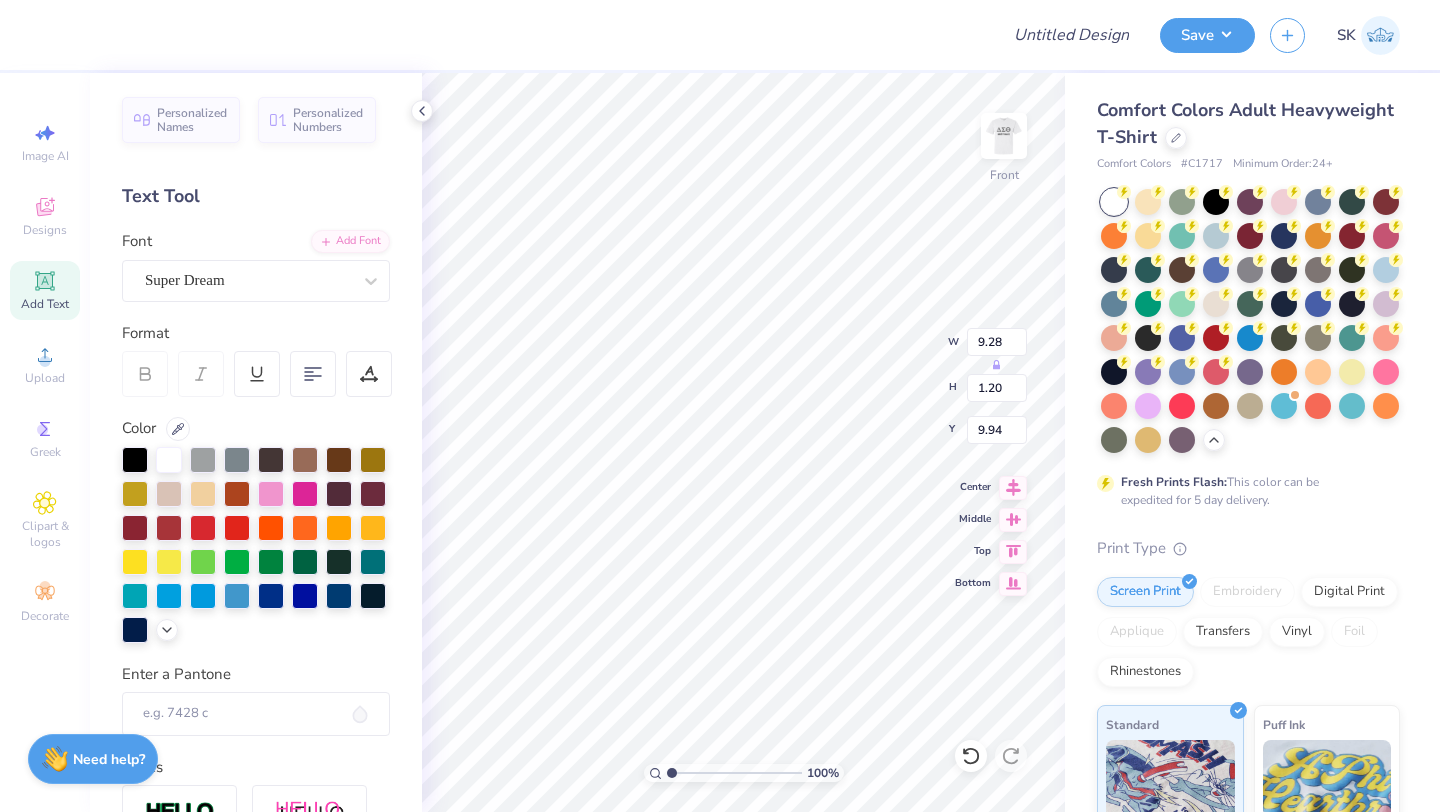 type on "9.28" 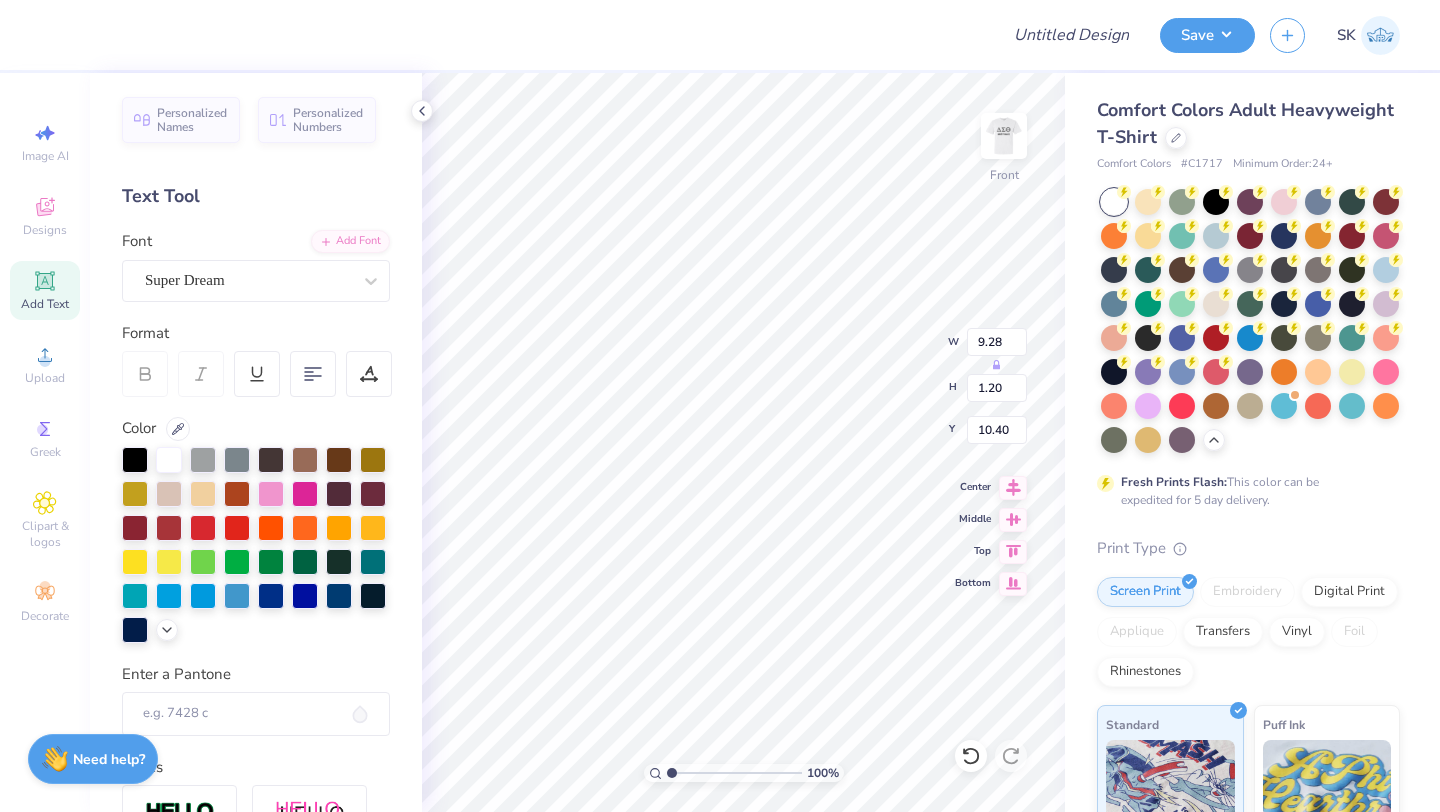 type on "10.41" 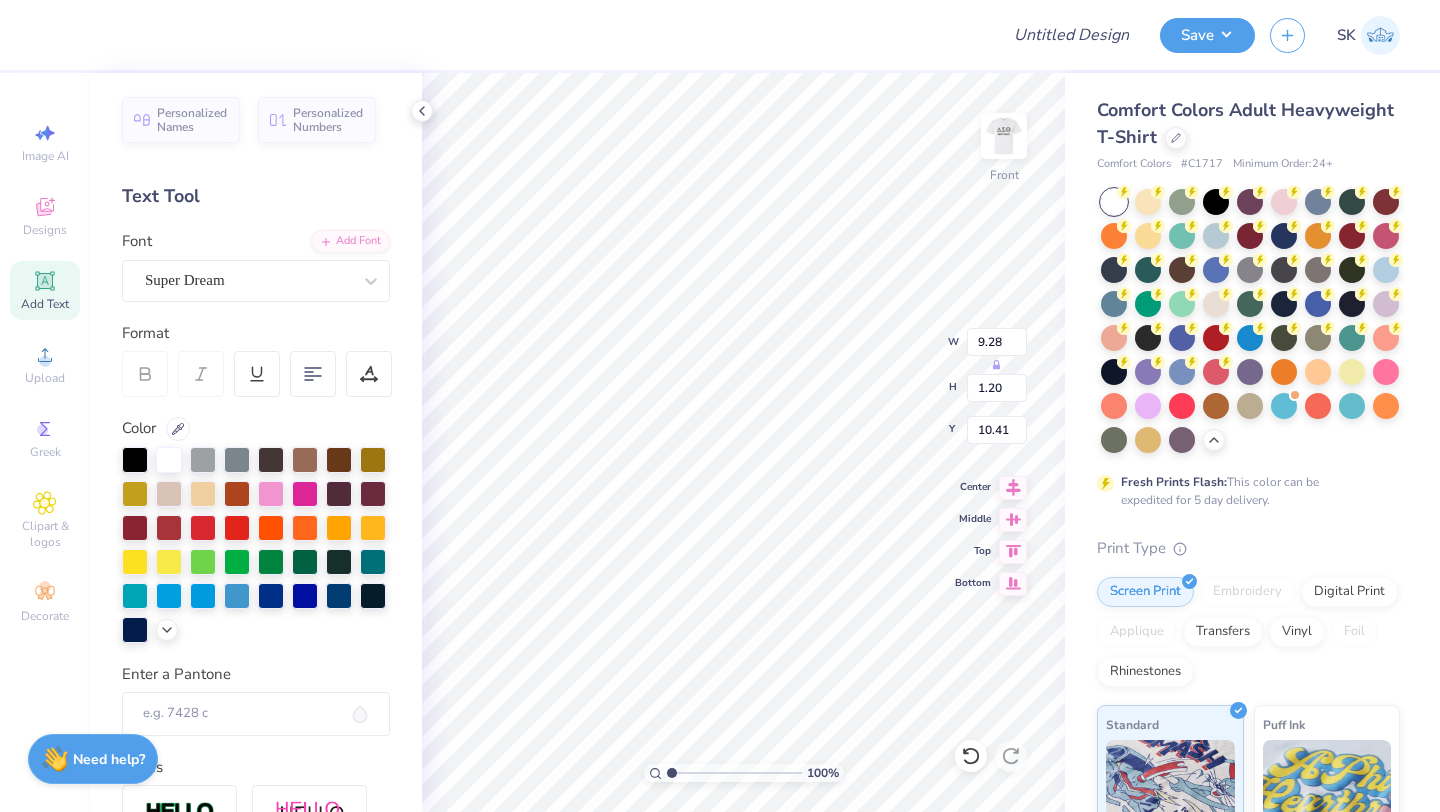 scroll, scrollTop: 0, scrollLeft: 3, axis: horizontal 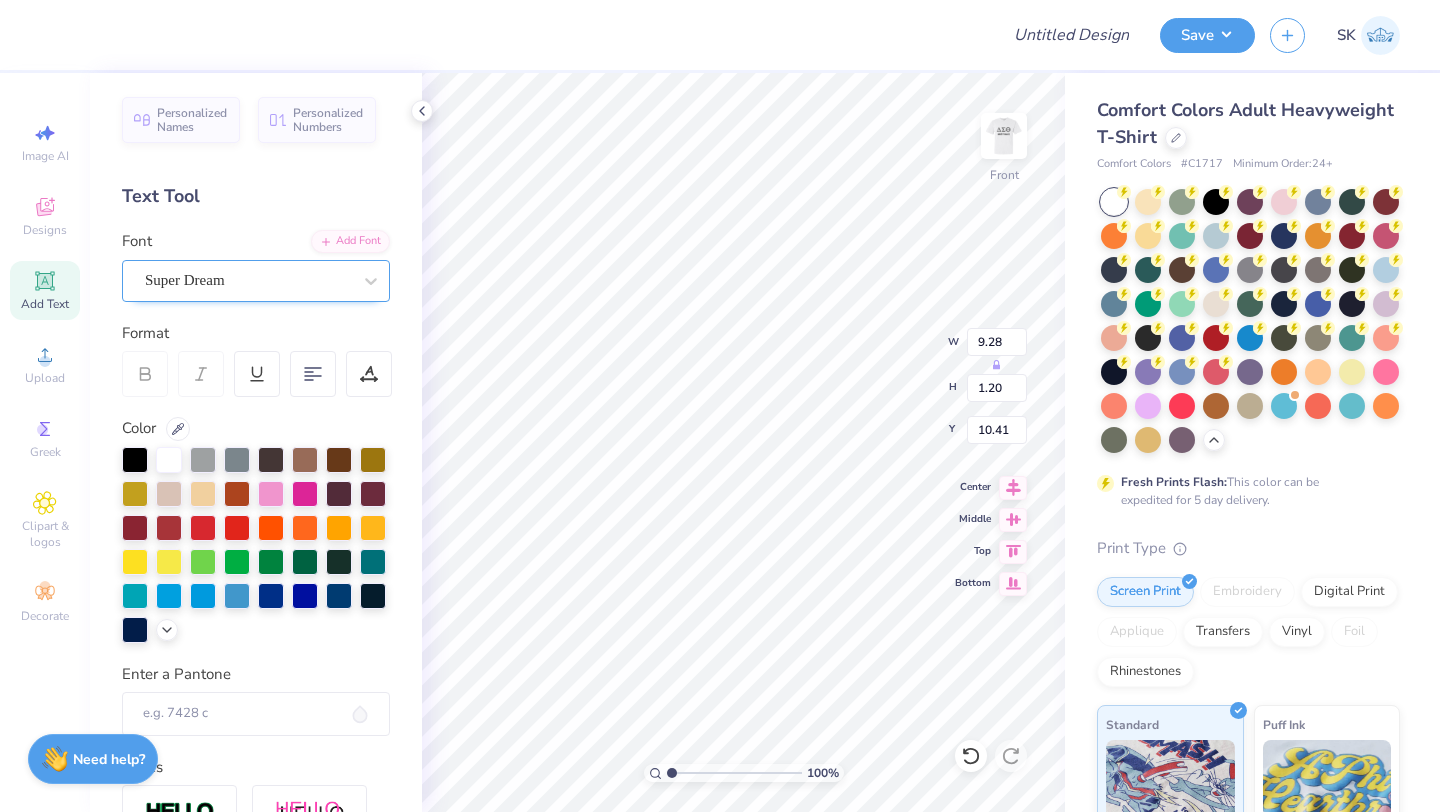 click on "Super Dream" at bounding box center (248, 280) 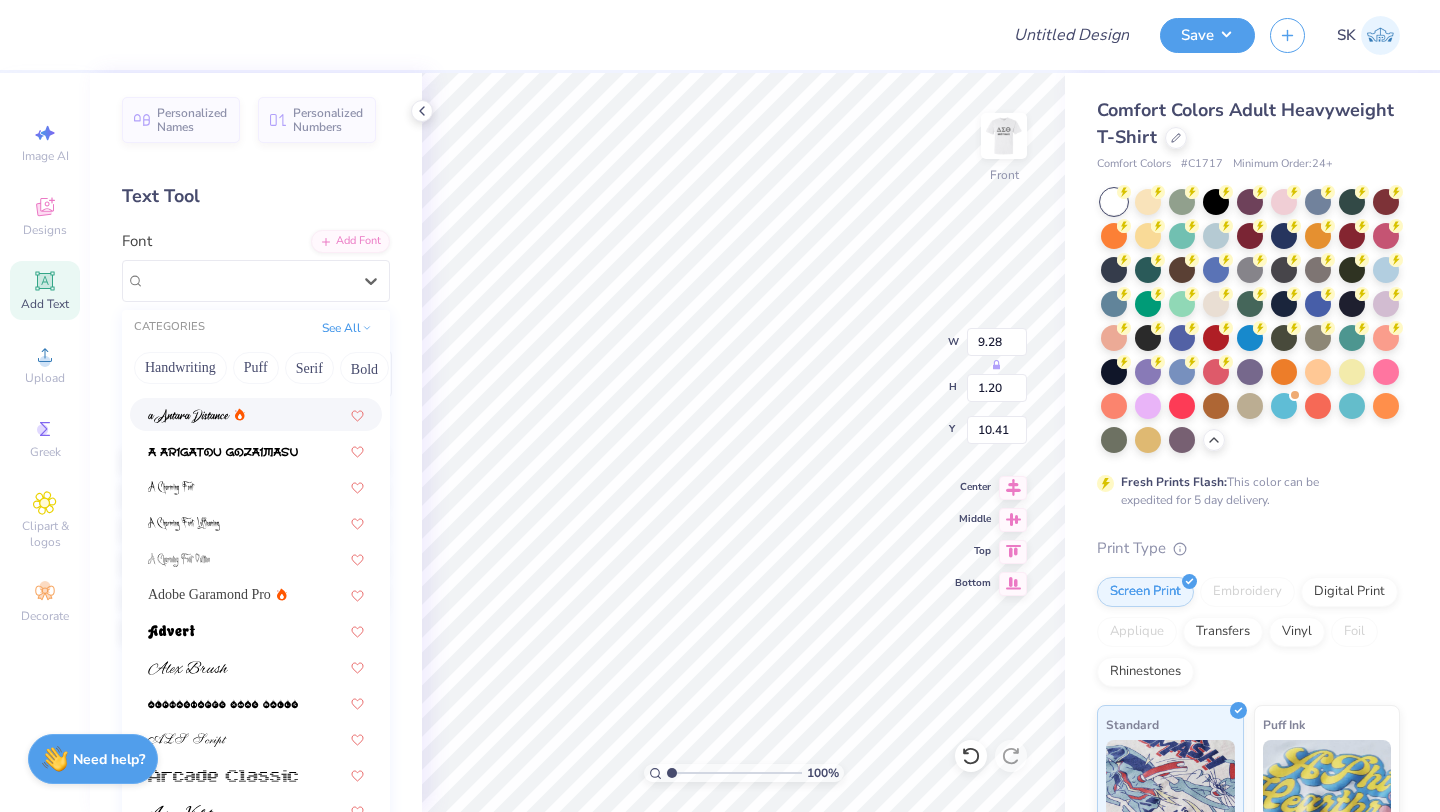 scroll, scrollTop: 116, scrollLeft: 0, axis: vertical 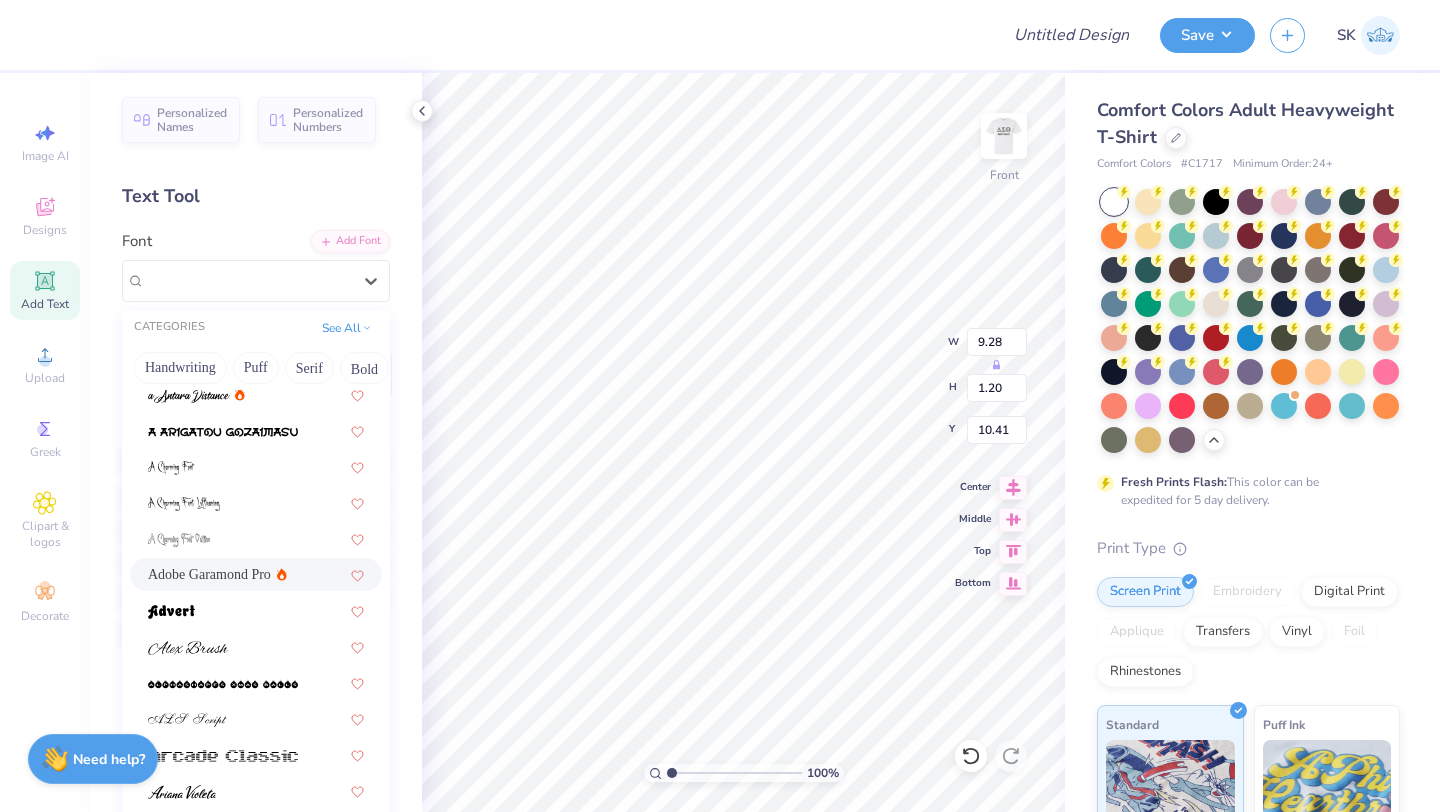 click on "Adobe Garamond Pro" at bounding box center (256, 574) 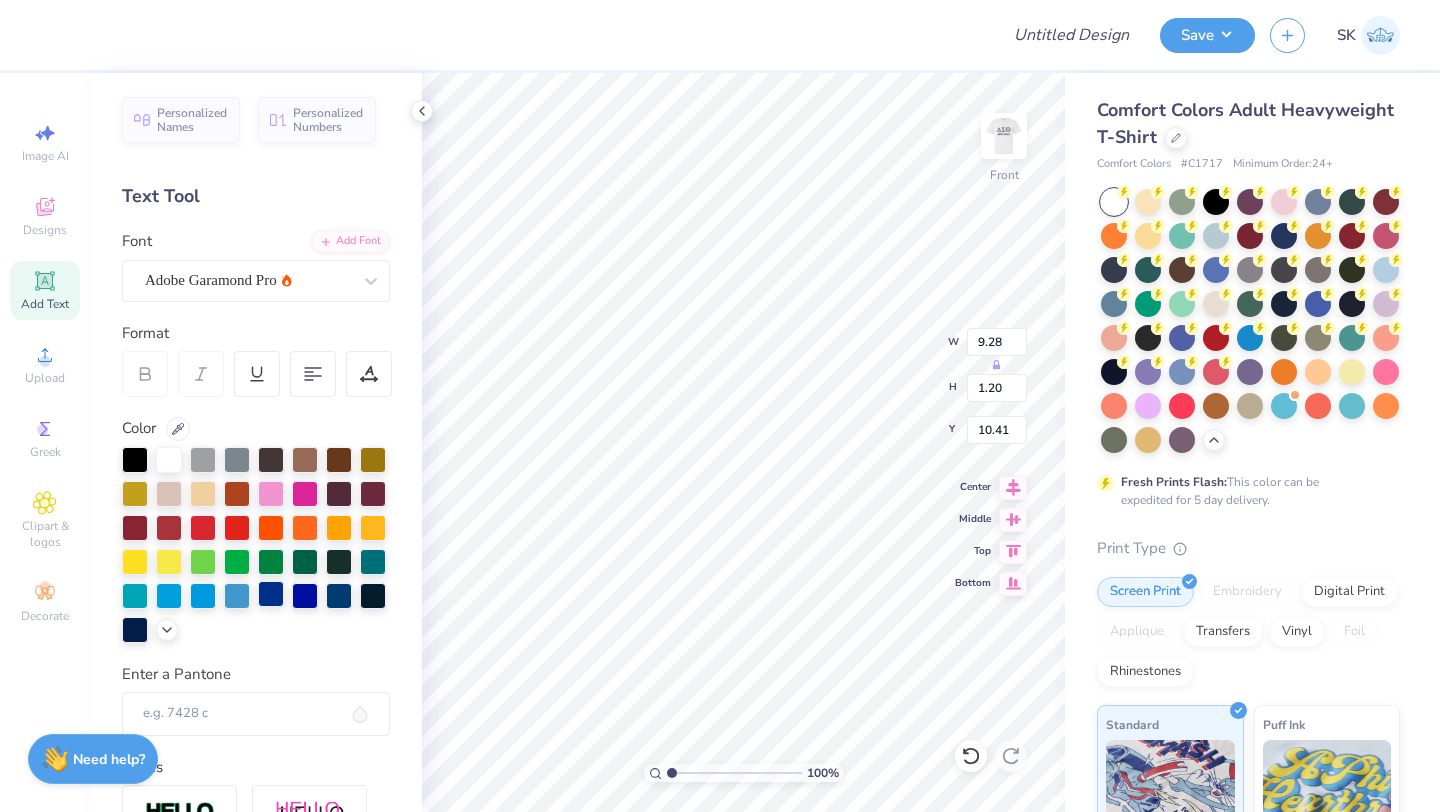 click at bounding box center (271, 594) 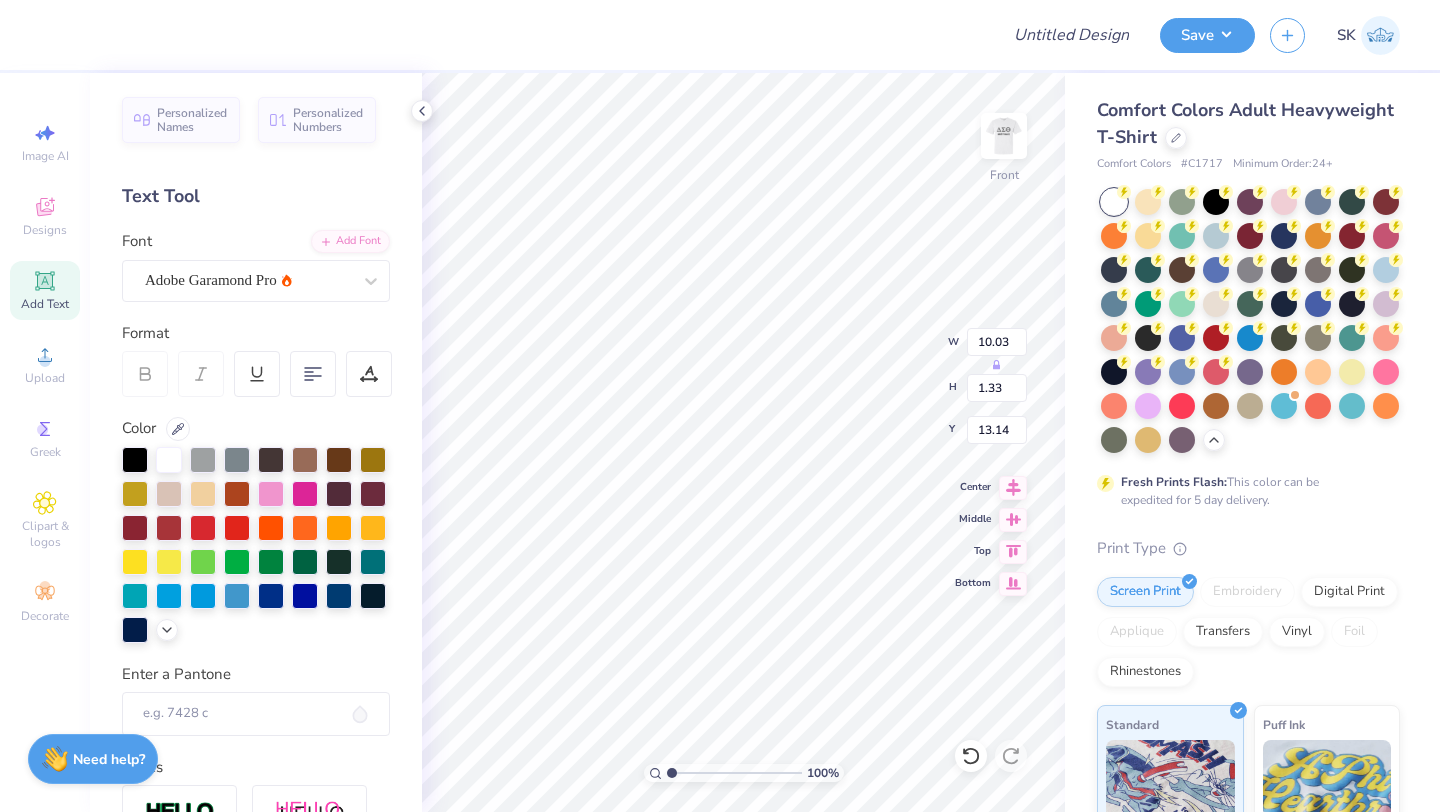type on "10.03" 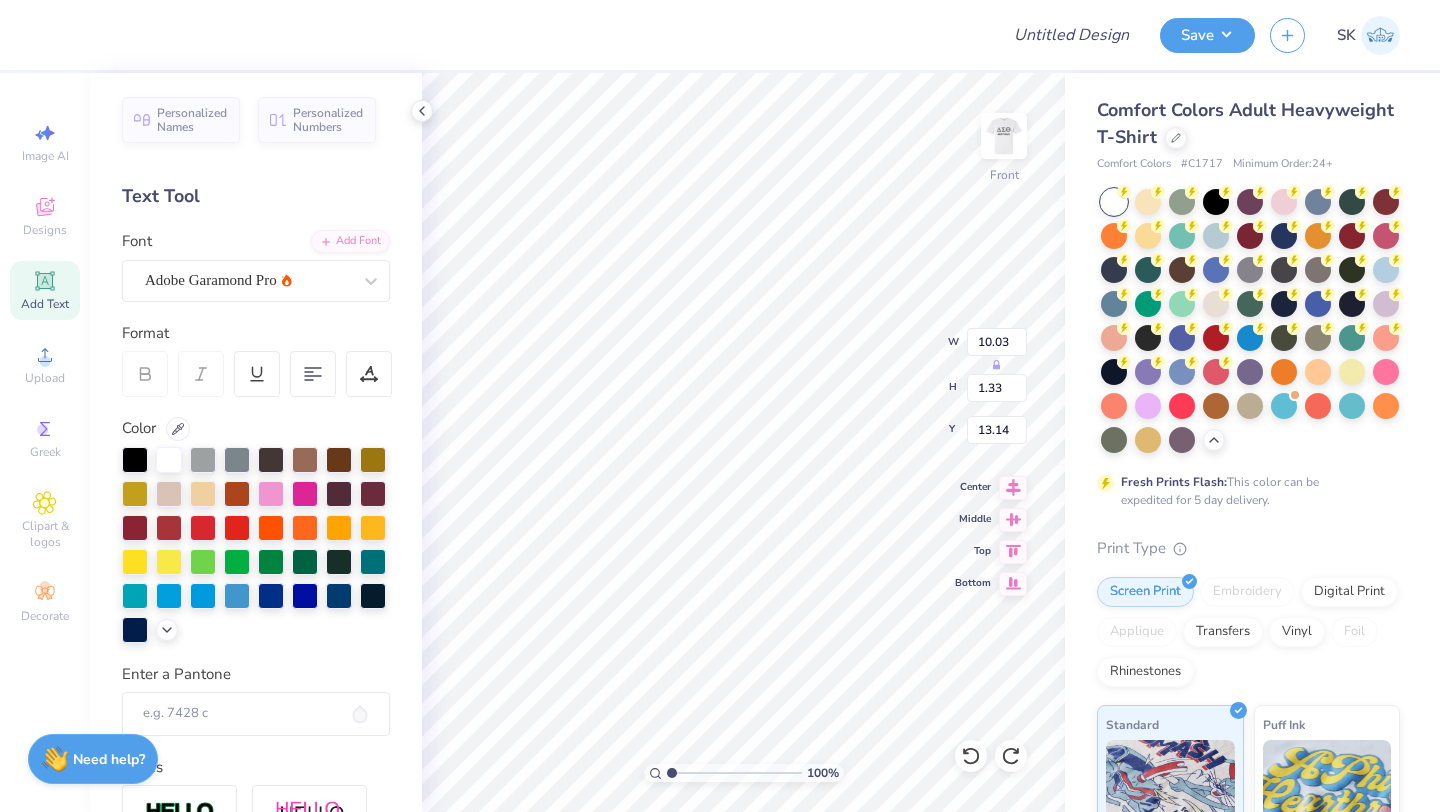 type on "9.20" 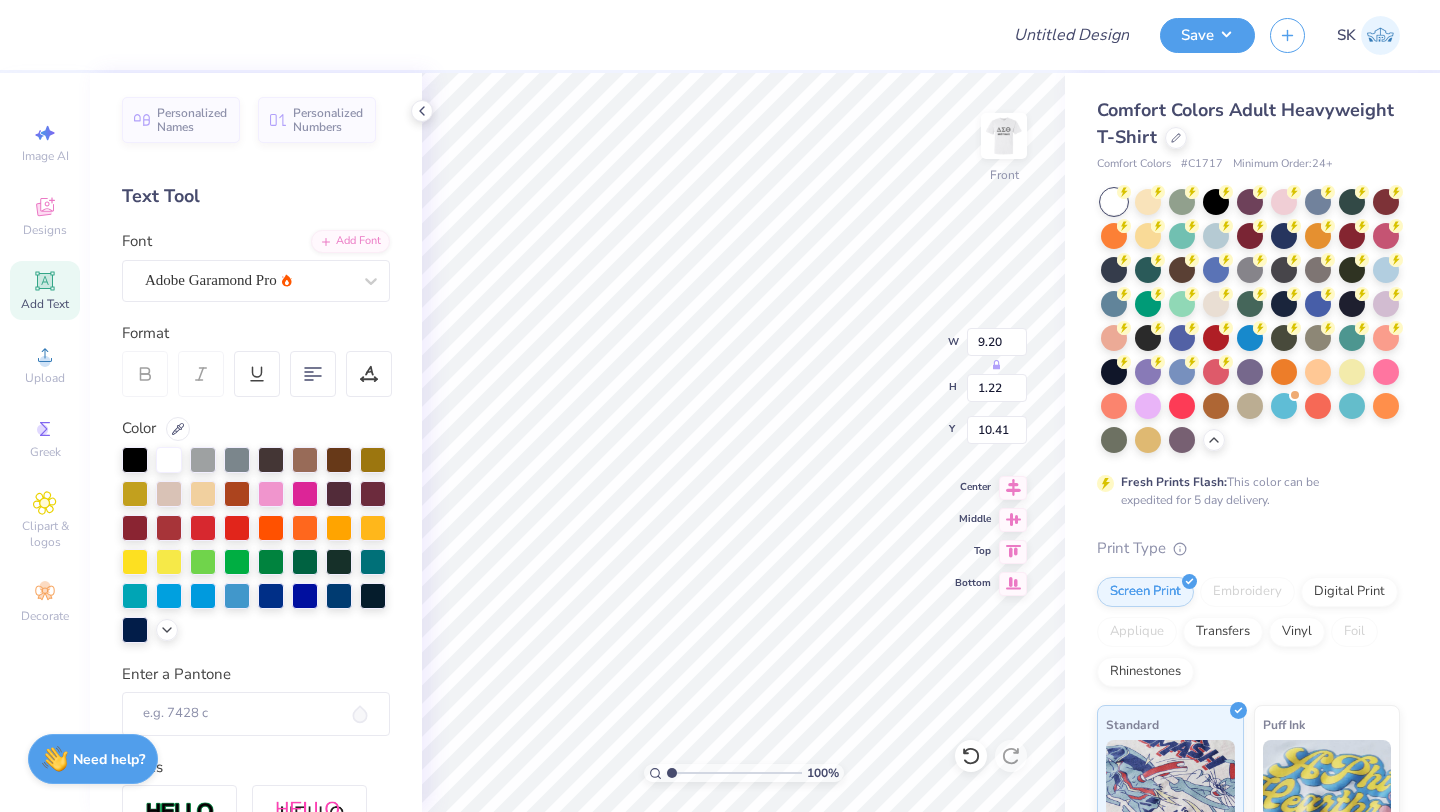 type on "7.64" 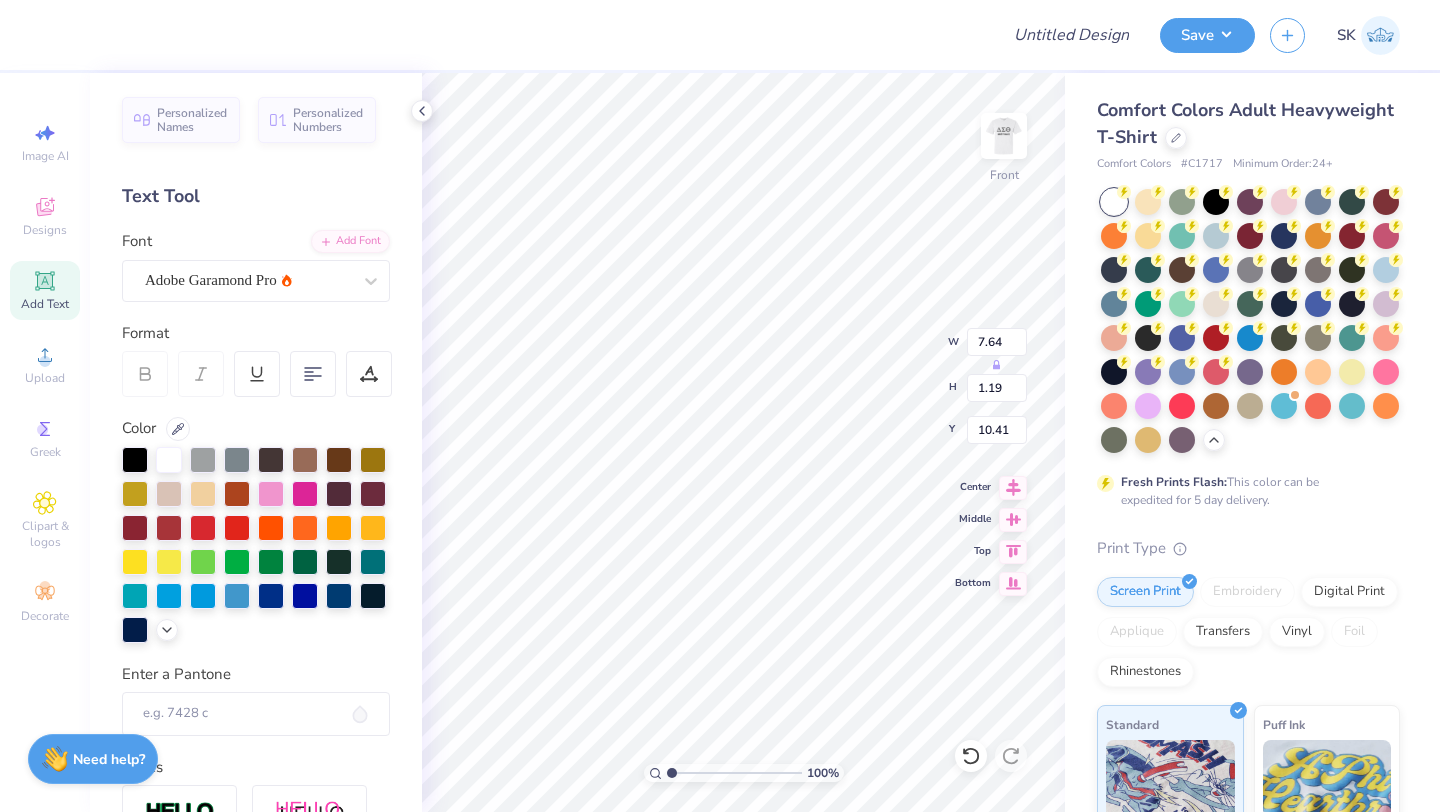 type on "6.20" 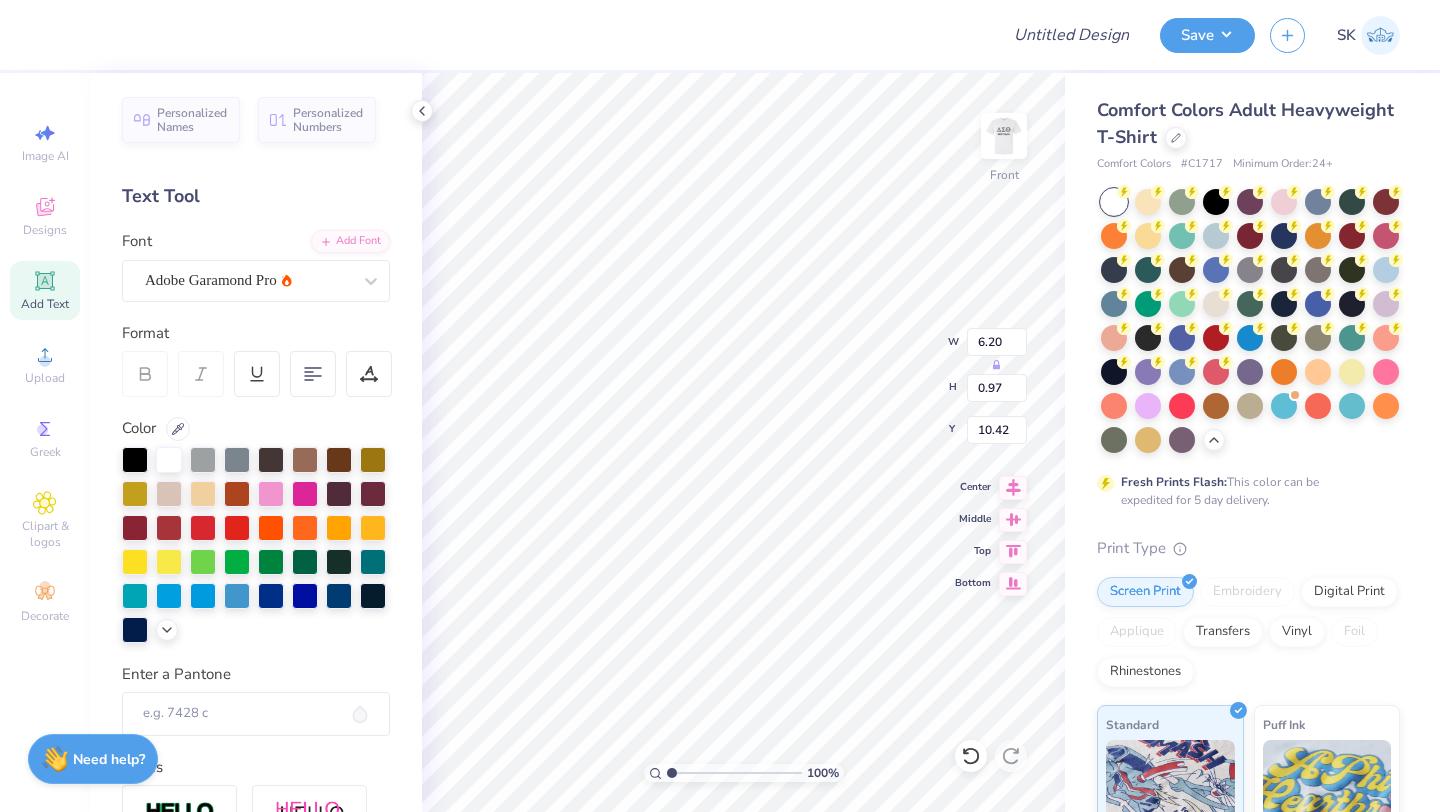 type on "9.59" 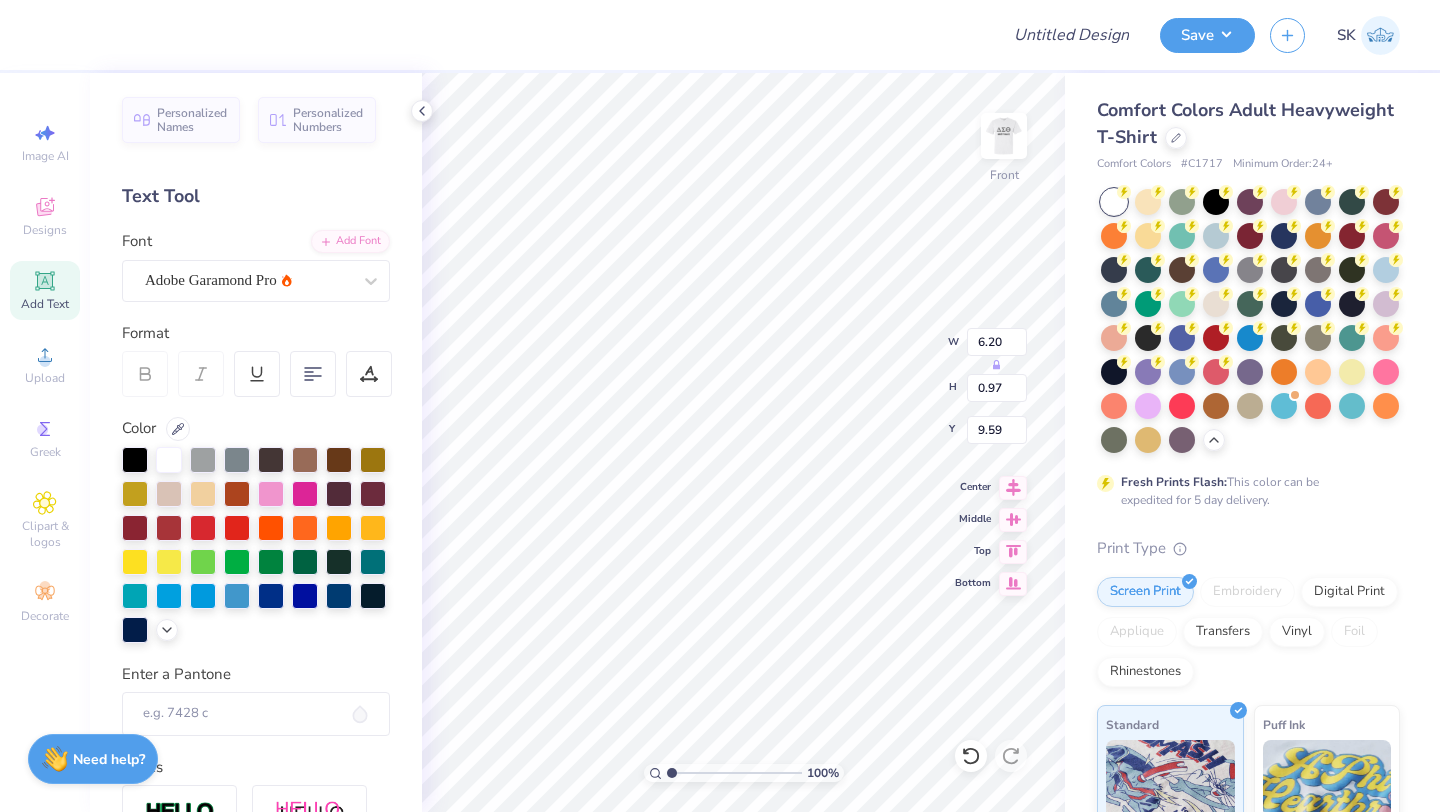 type on "9.20" 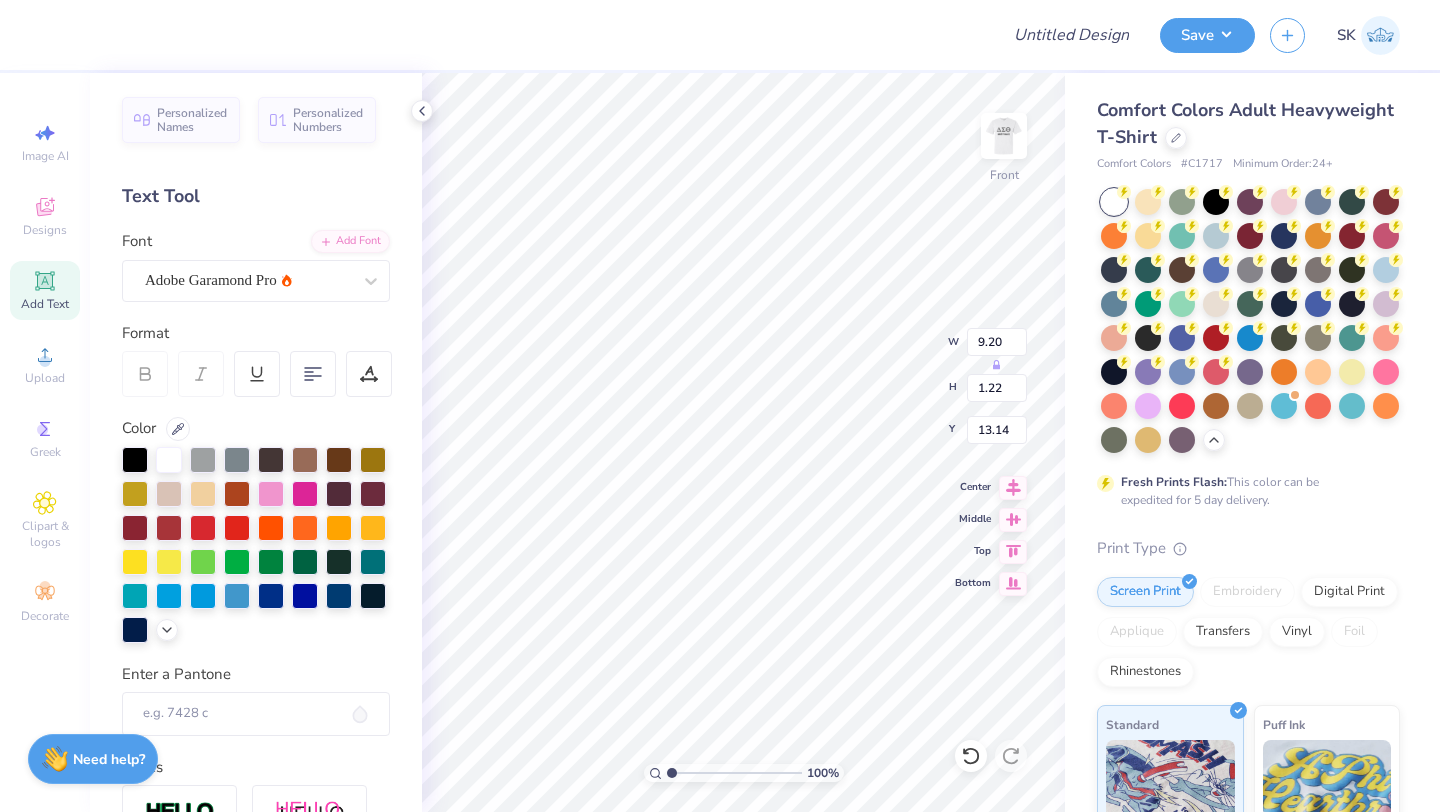 type on "11.18" 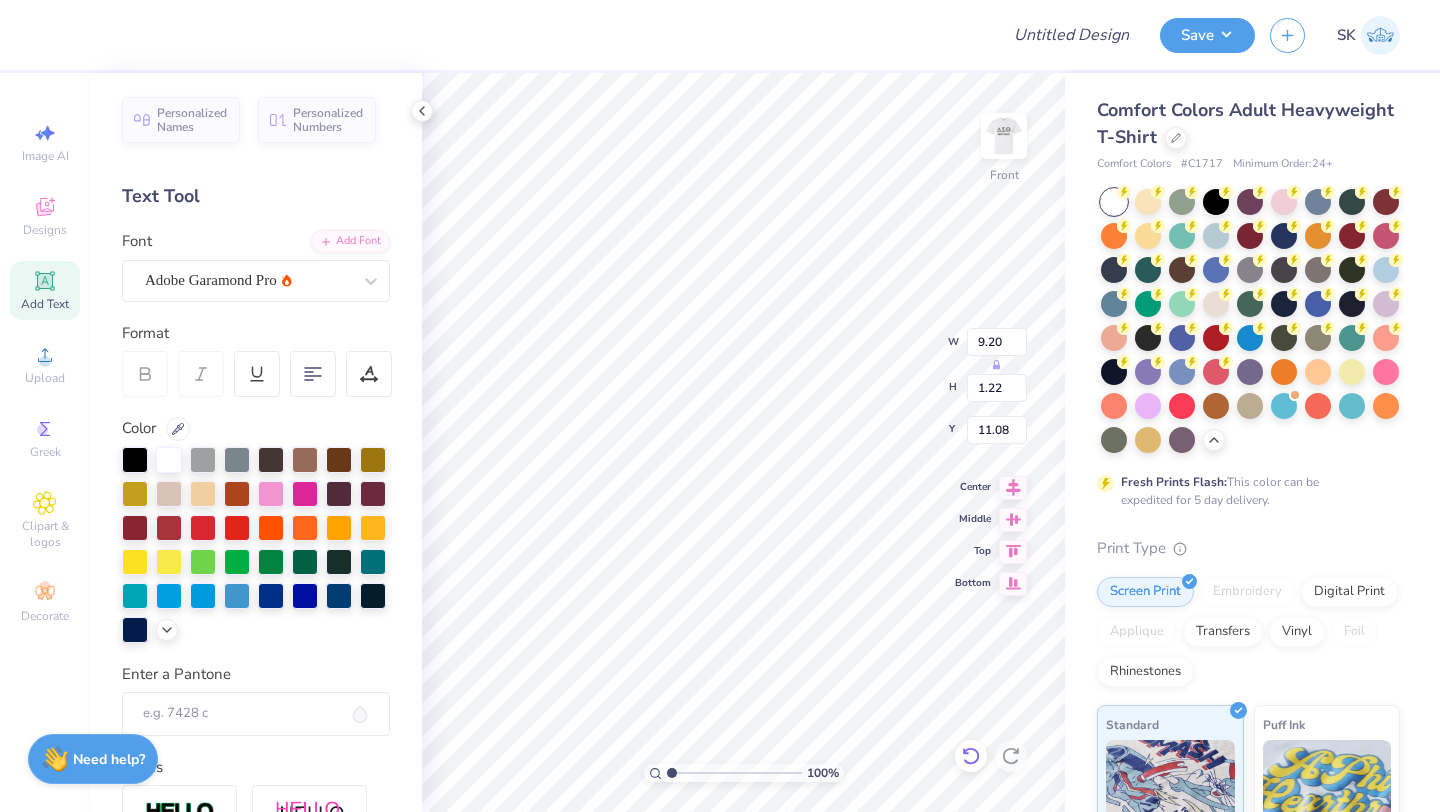 type on "11.24" 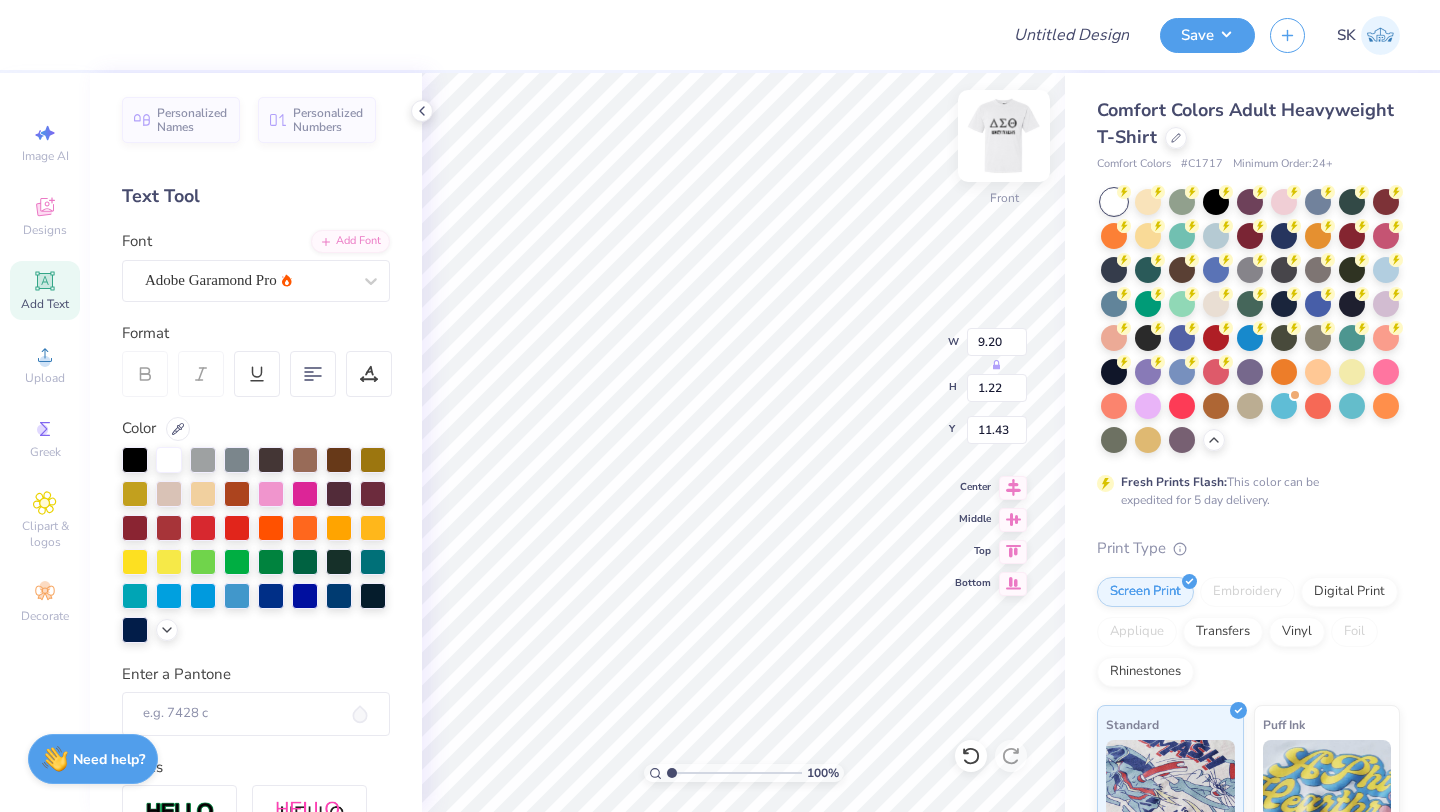 type on "11.43" 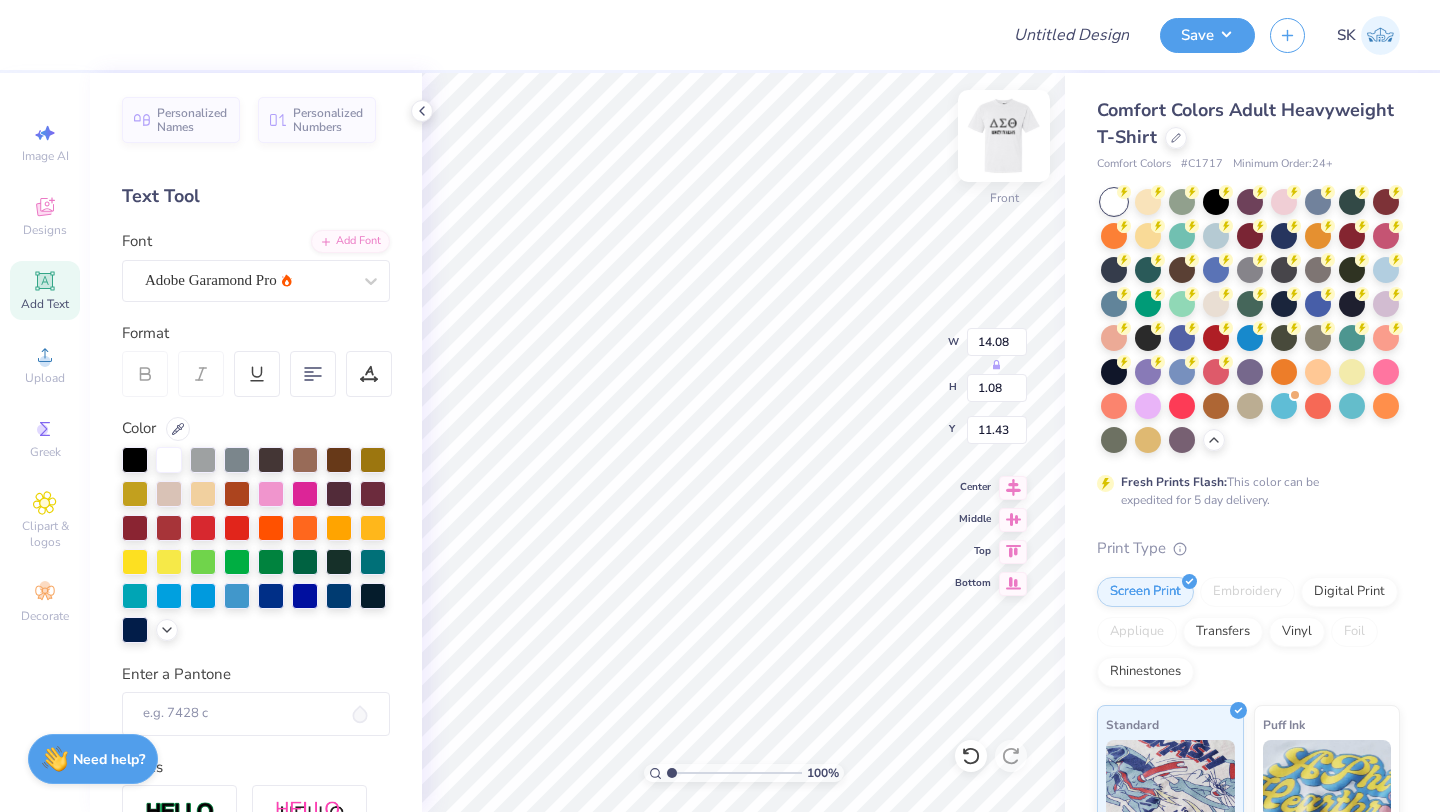 type on "14.08" 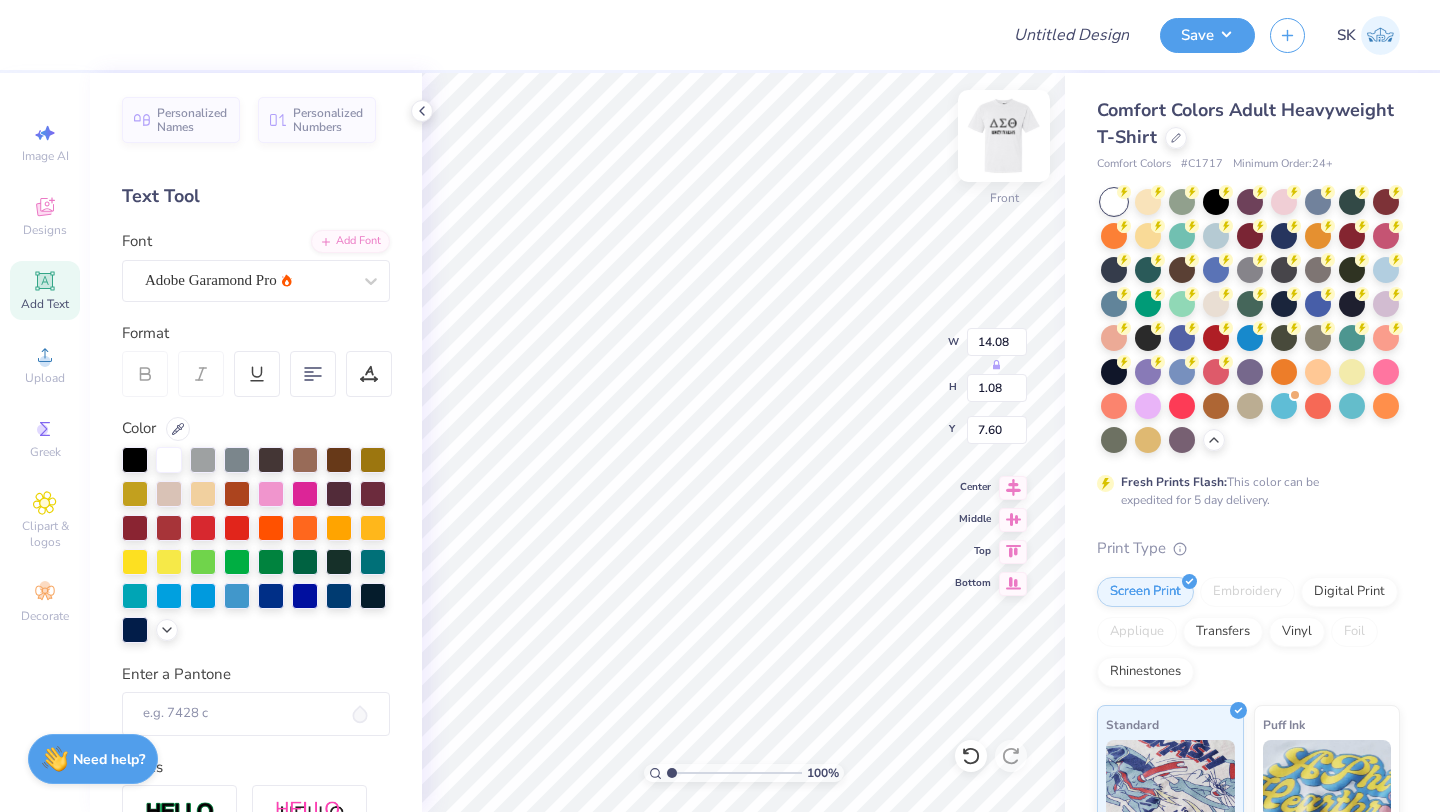 scroll, scrollTop: 0, scrollLeft: 6, axis: horizontal 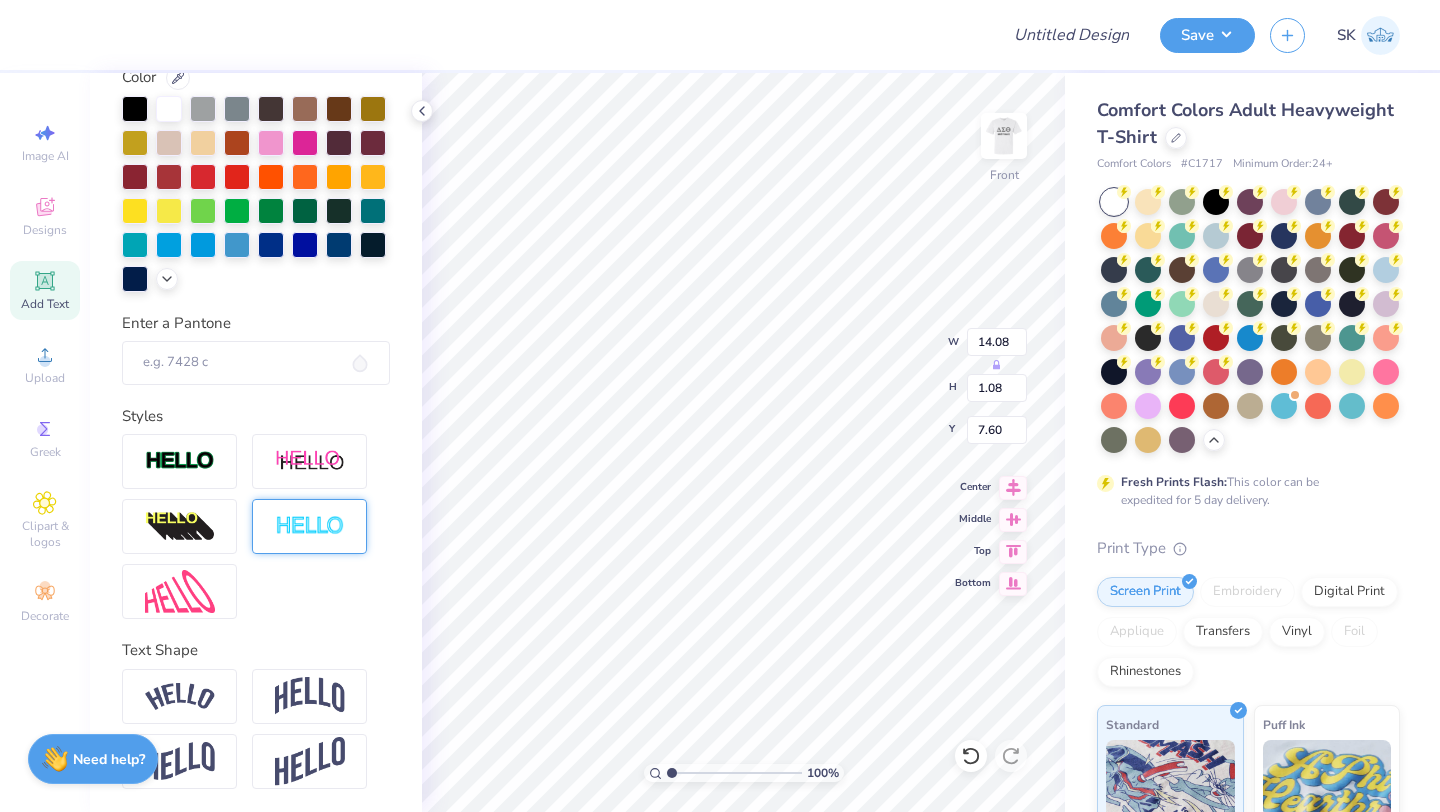click at bounding box center [309, 526] 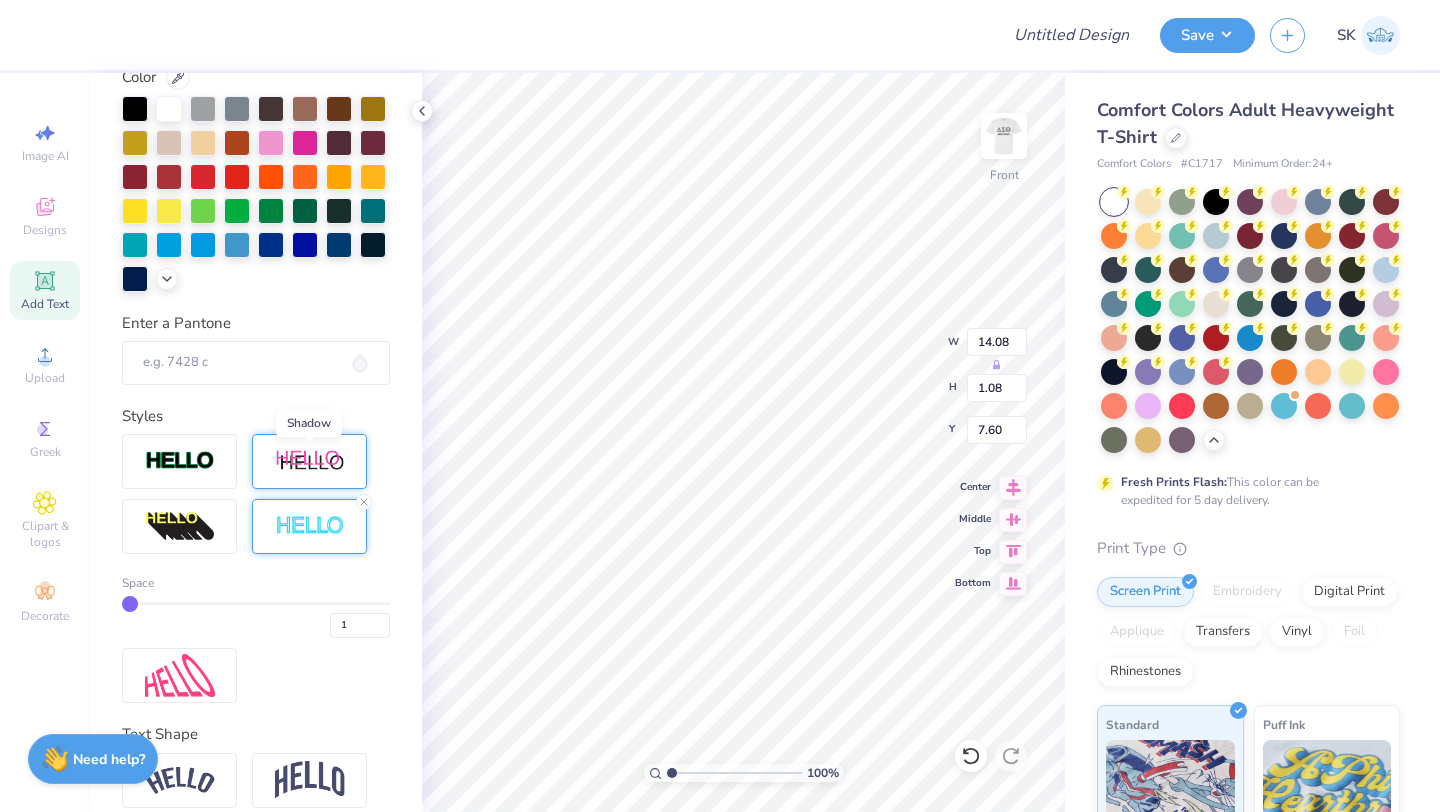 click at bounding box center [310, 461] 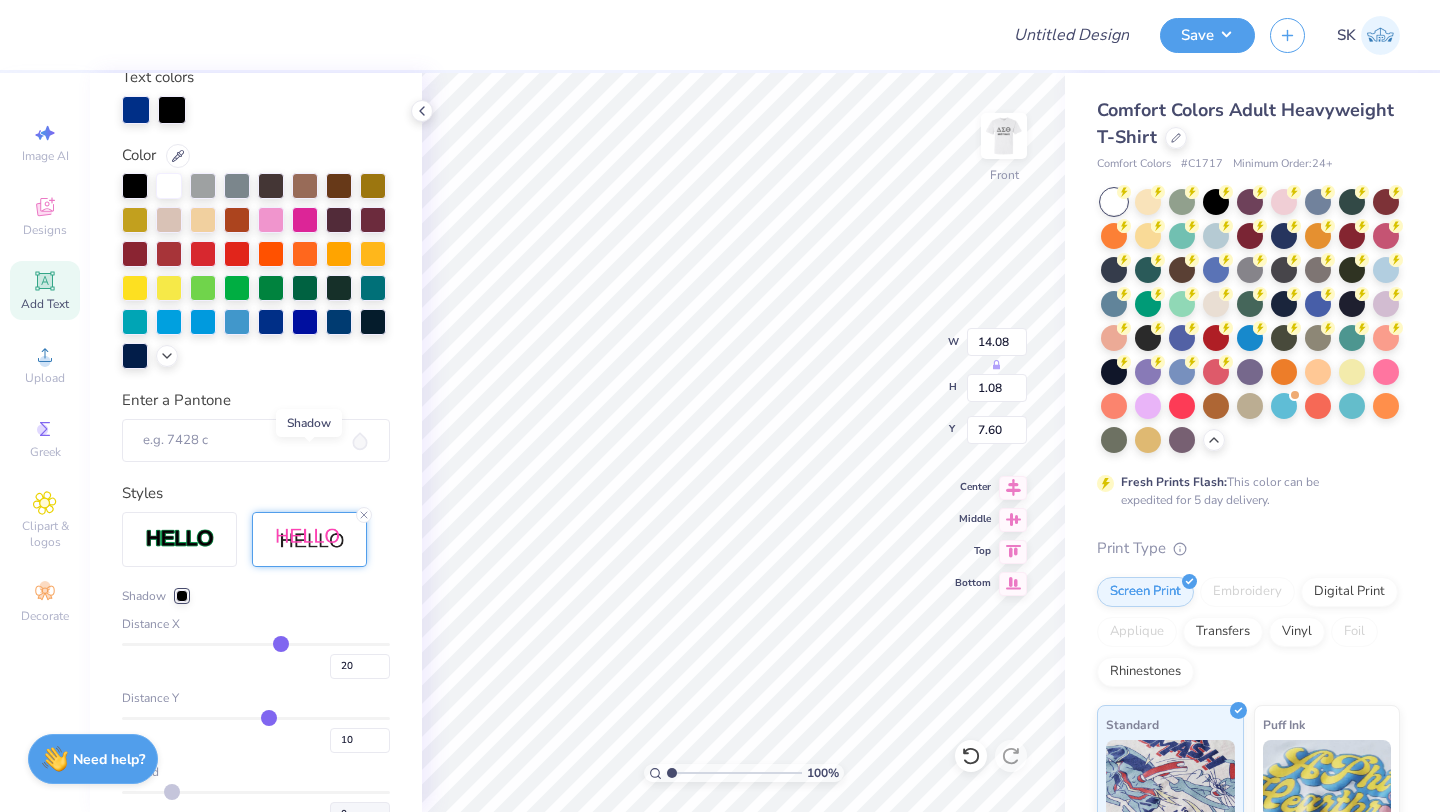 scroll, scrollTop: 429, scrollLeft: 0, axis: vertical 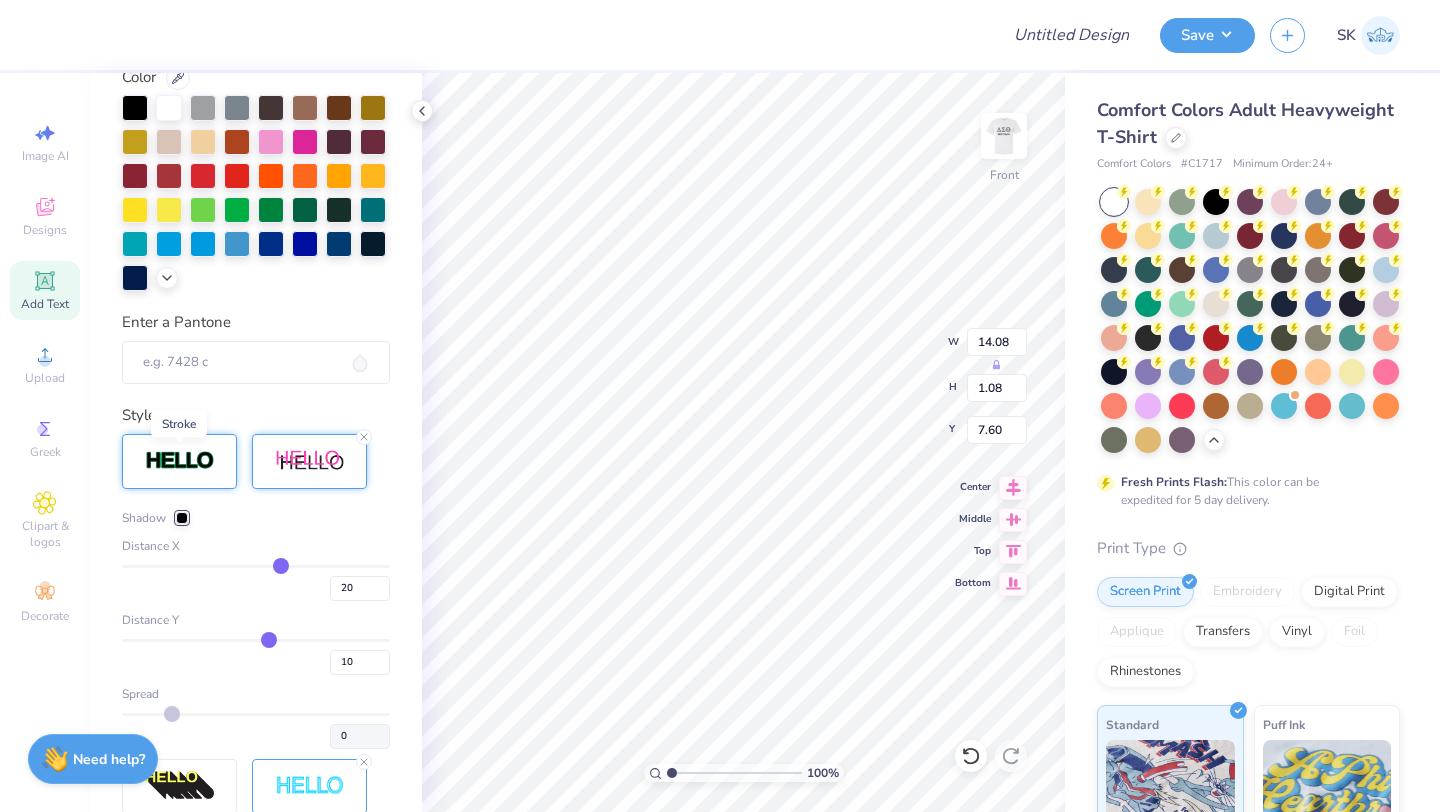 click at bounding box center [180, 461] 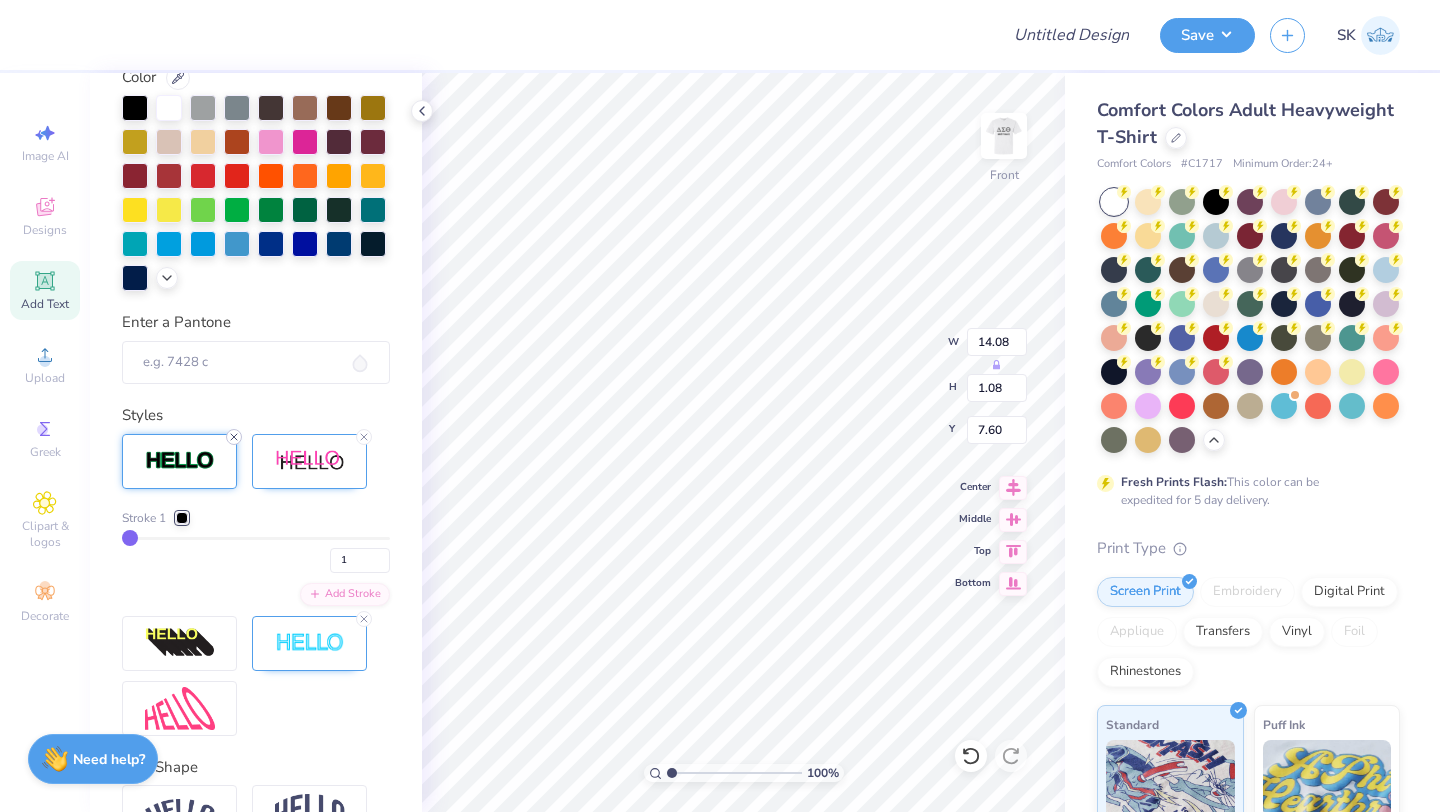 click 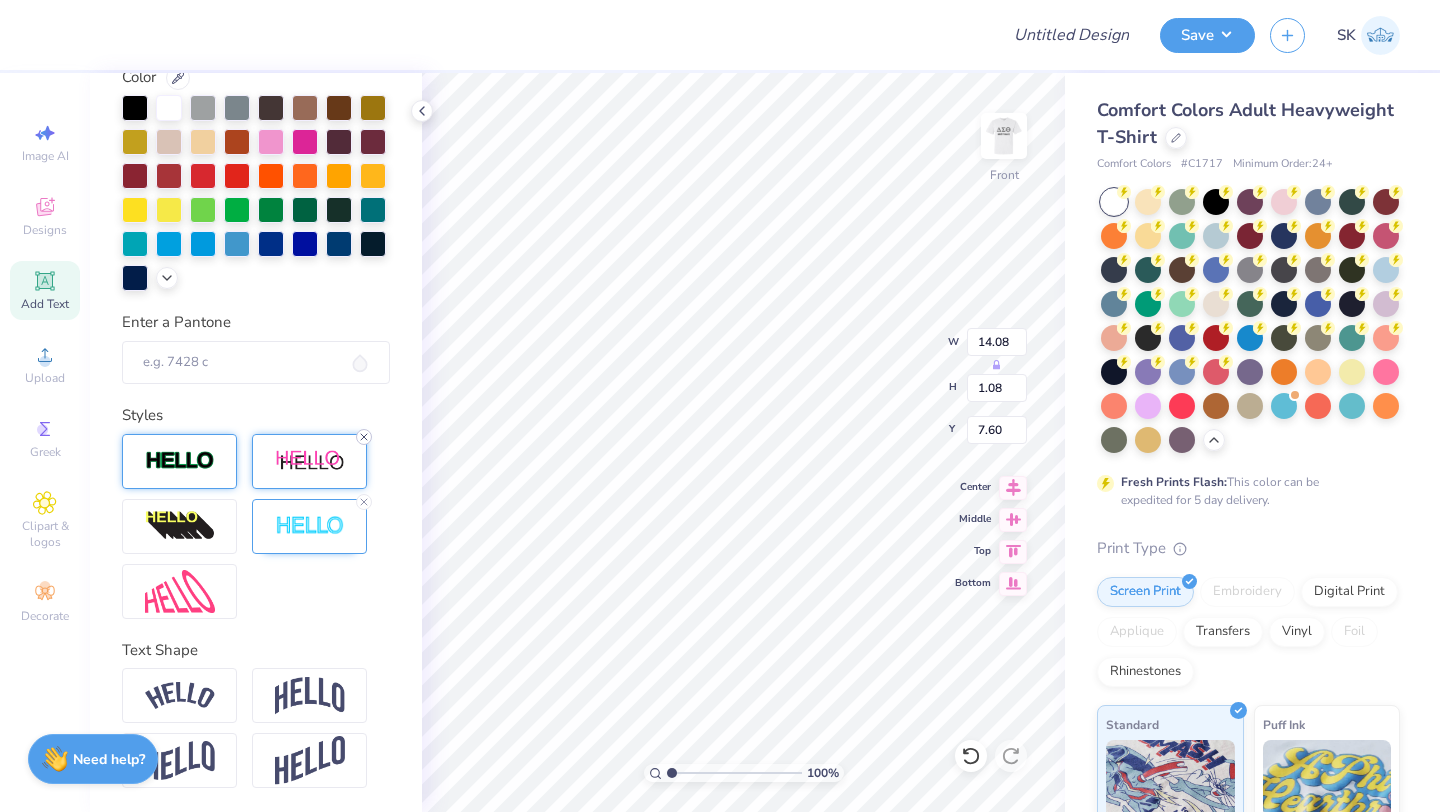 click 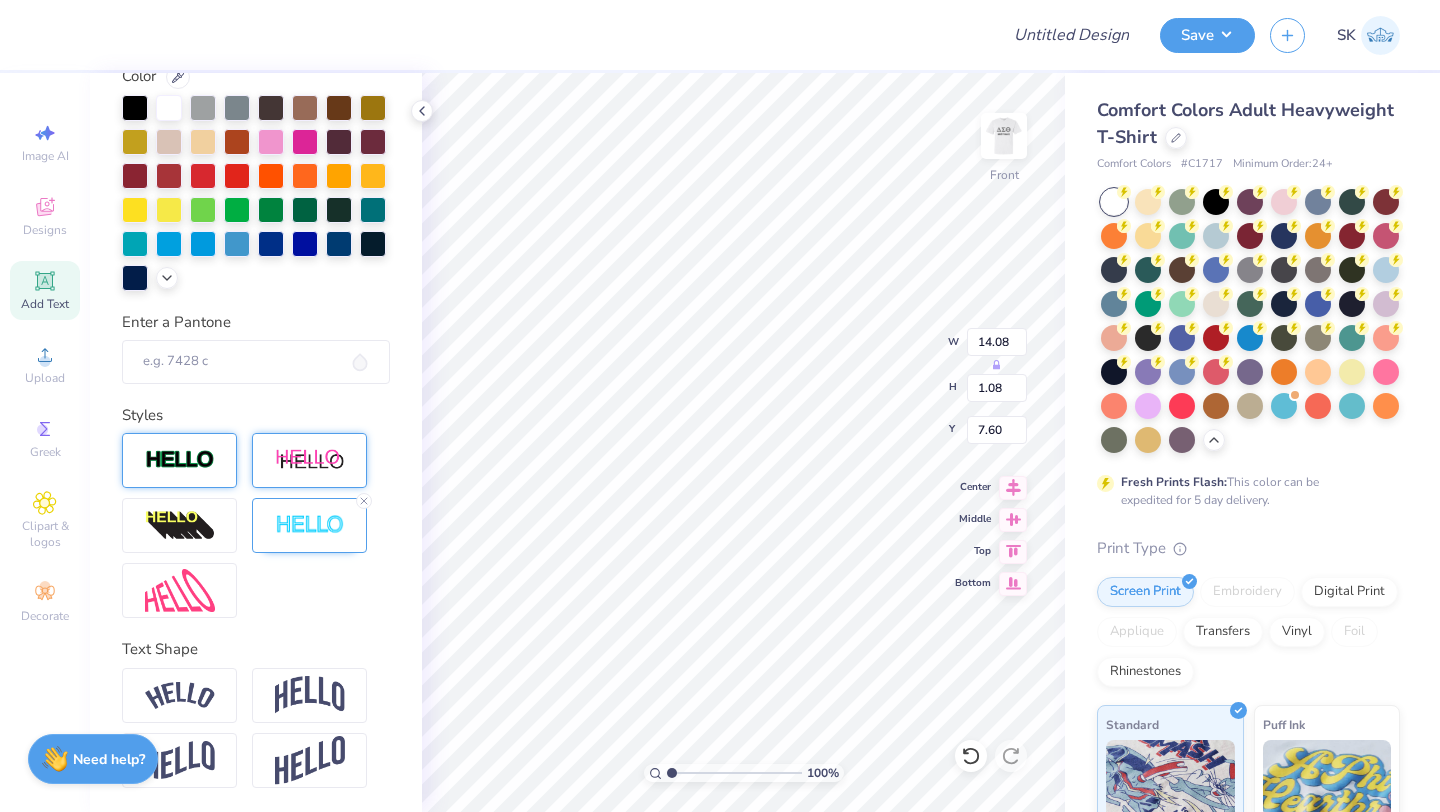 scroll, scrollTop: 351, scrollLeft: 0, axis: vertical 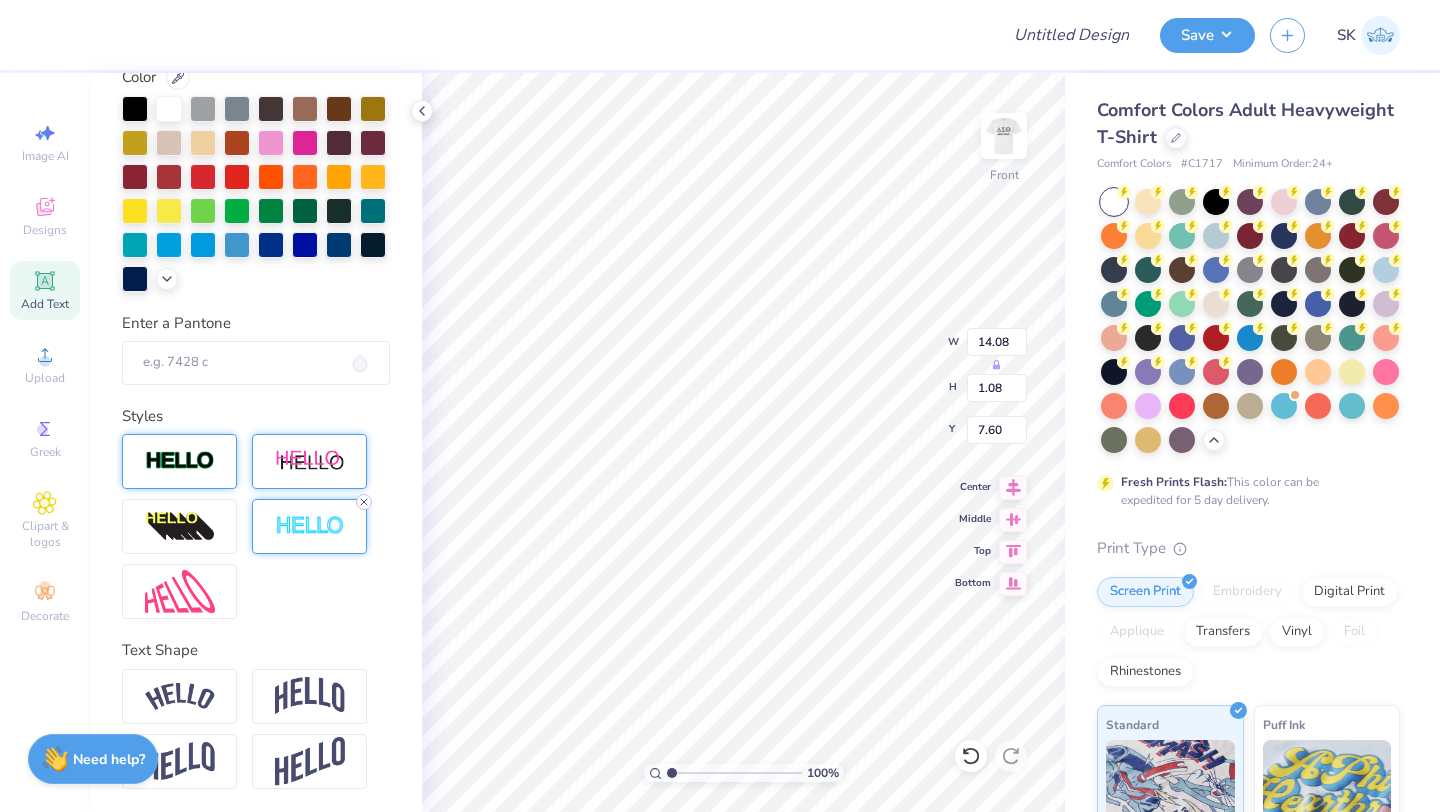 click 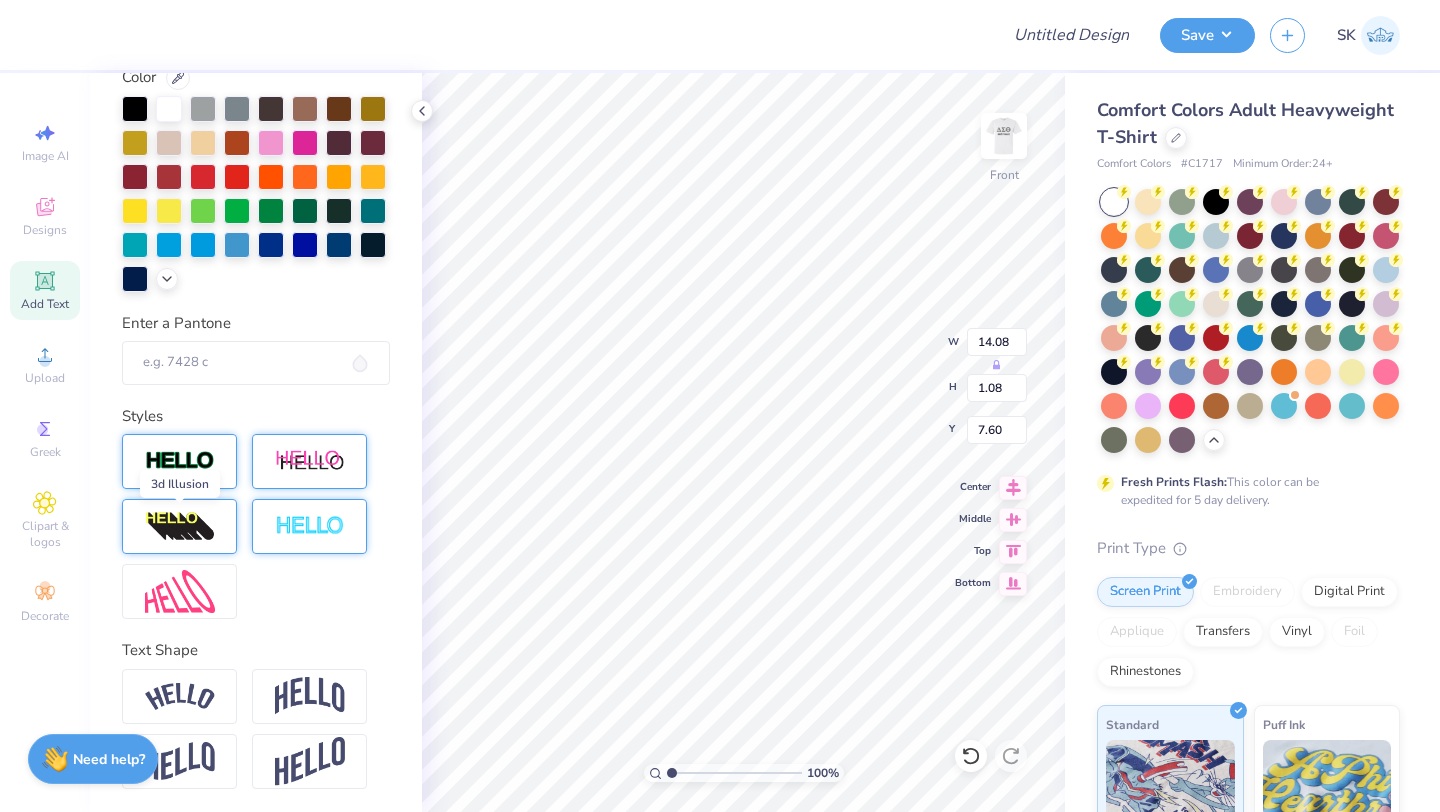 click at bounding box center (180, 527) 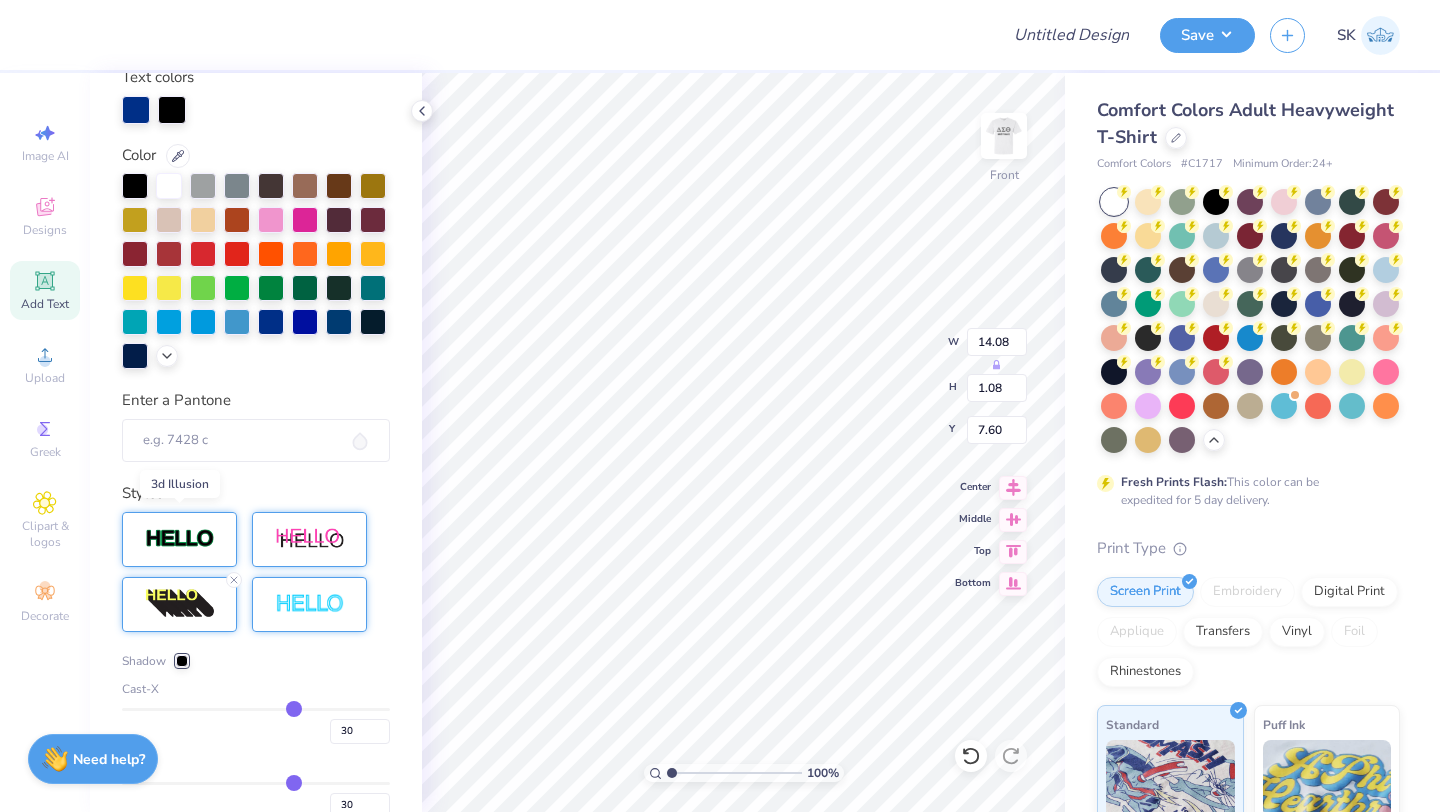 scroll, scrollTop: 429, scrollLeft: 0, axis: vertical 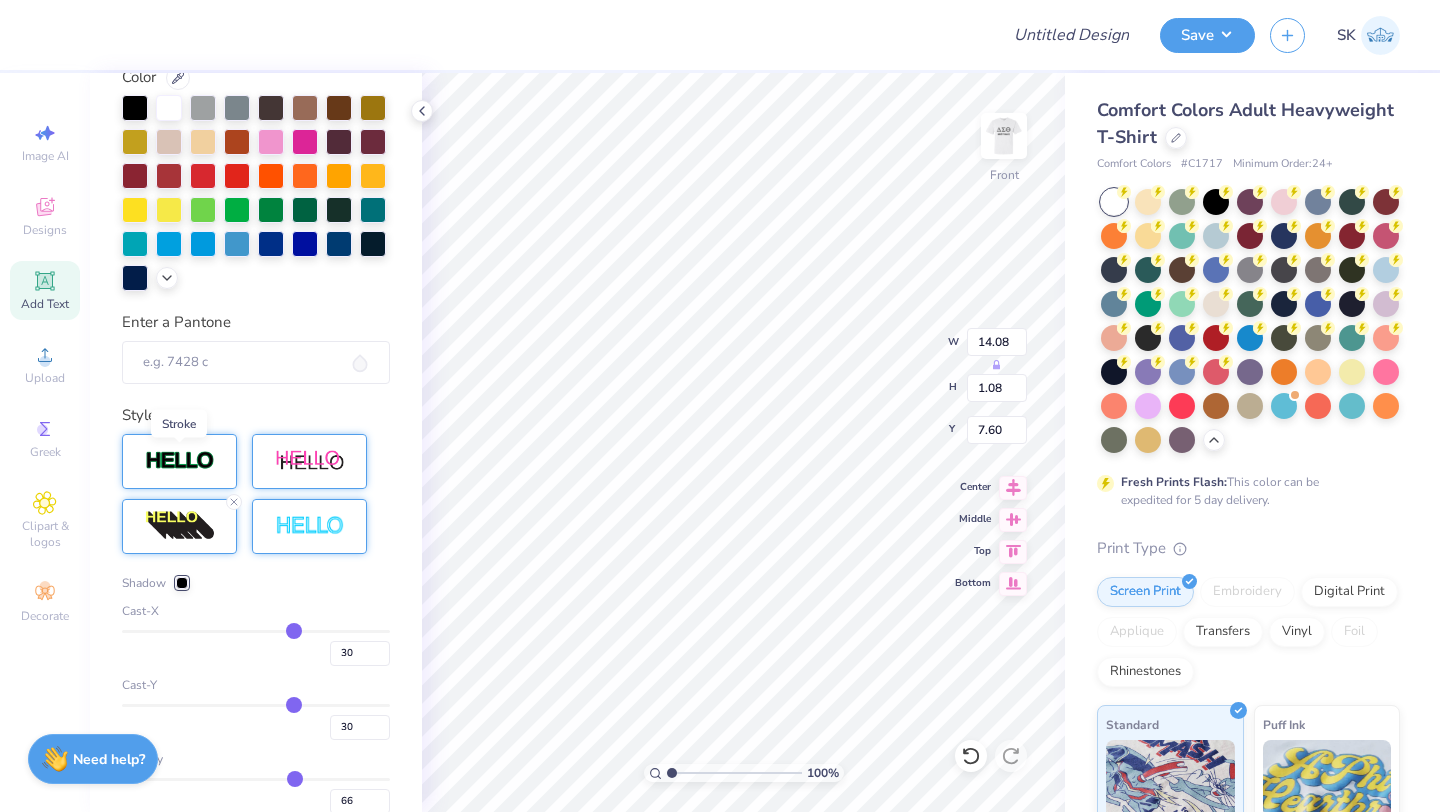 click at bounding box center [180, 461] 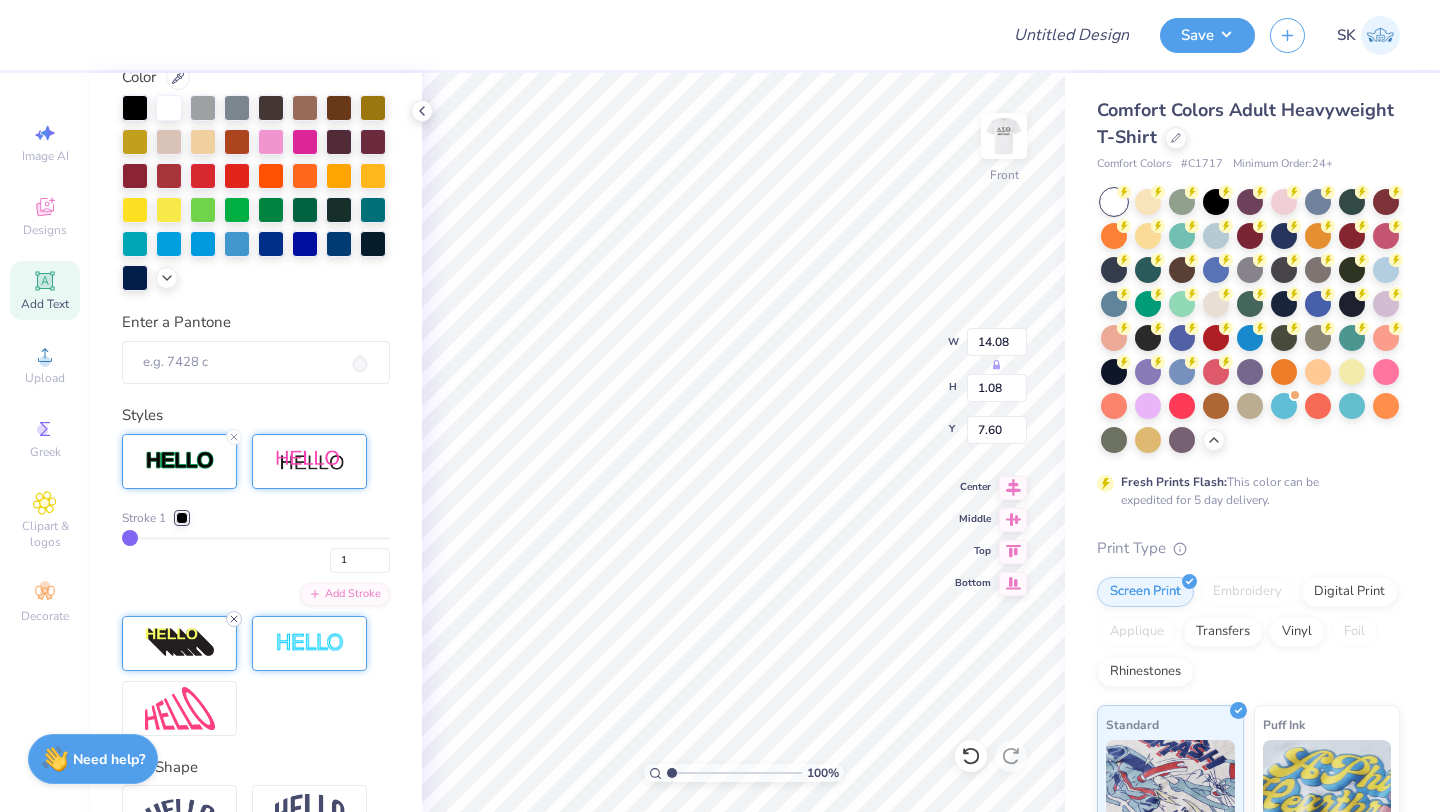 click 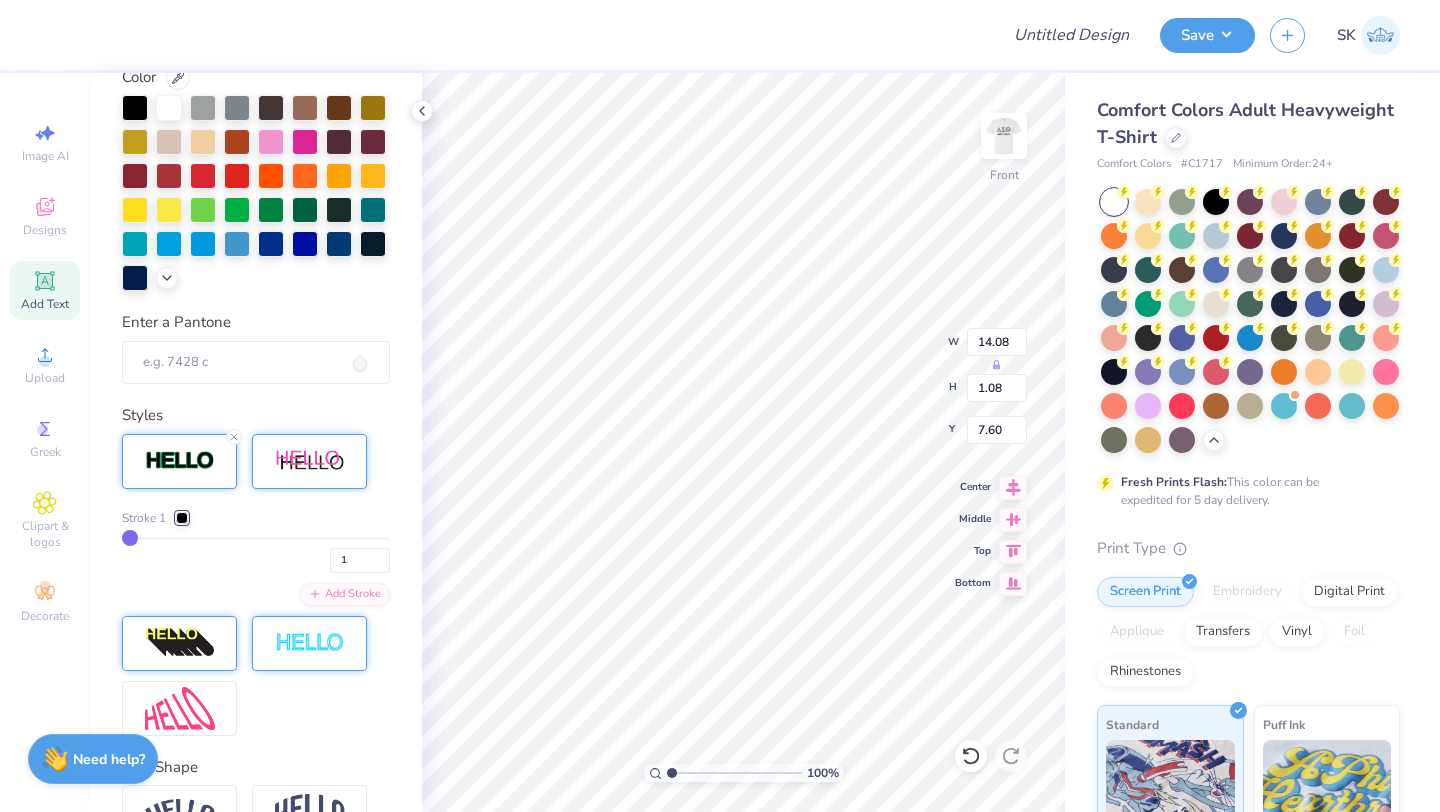 click on "Stroke 1 1" at bounding box center (256, 541) 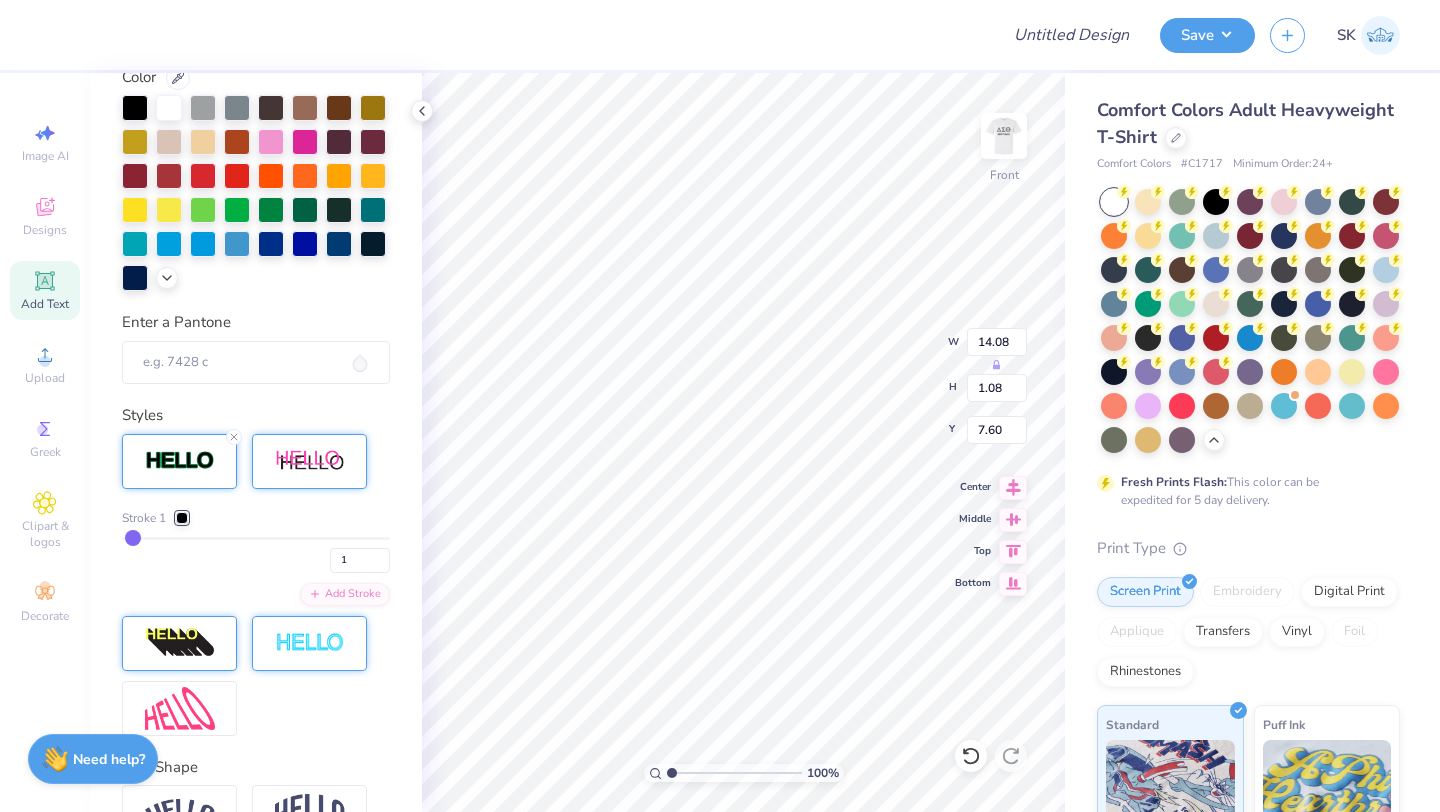 type on "2" 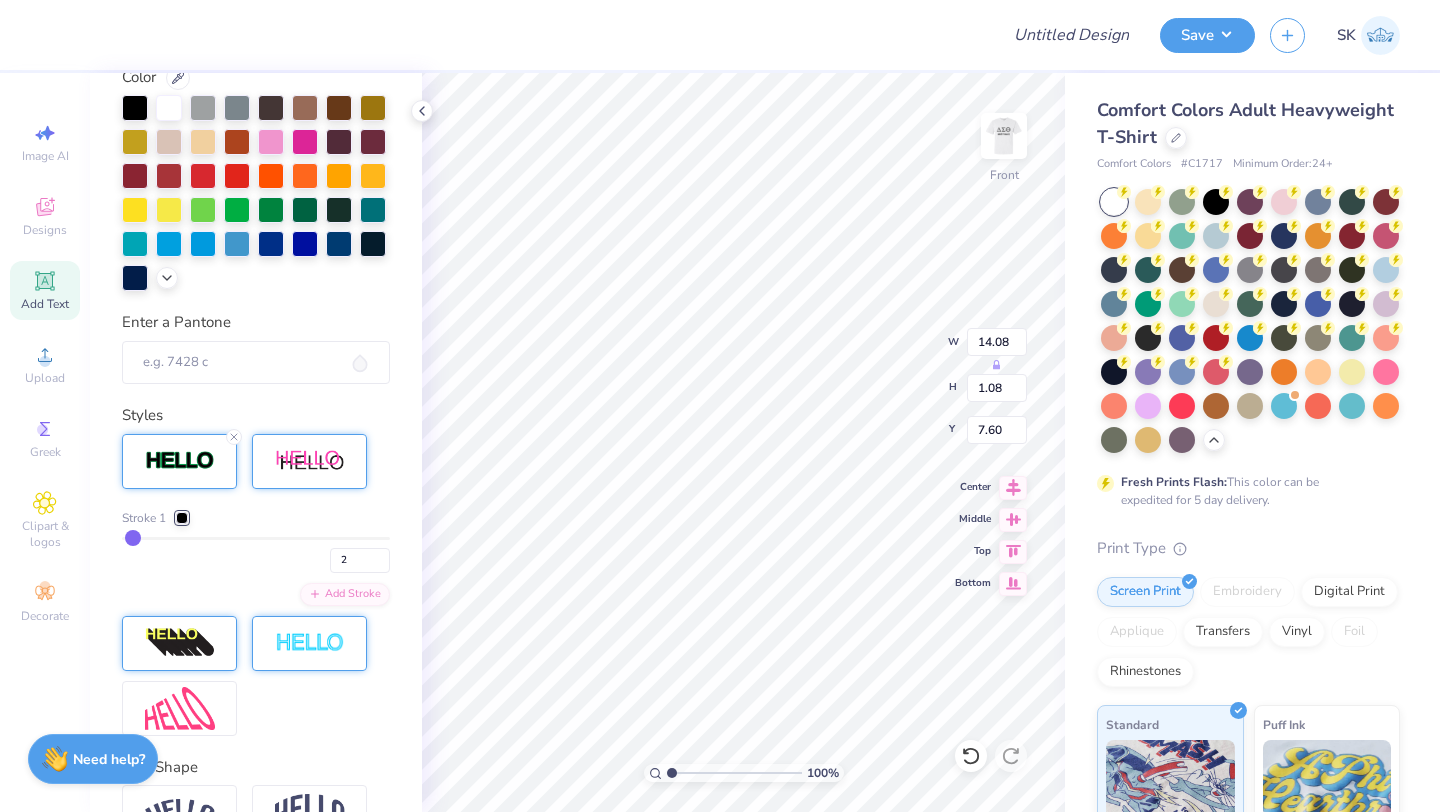 type on "3" 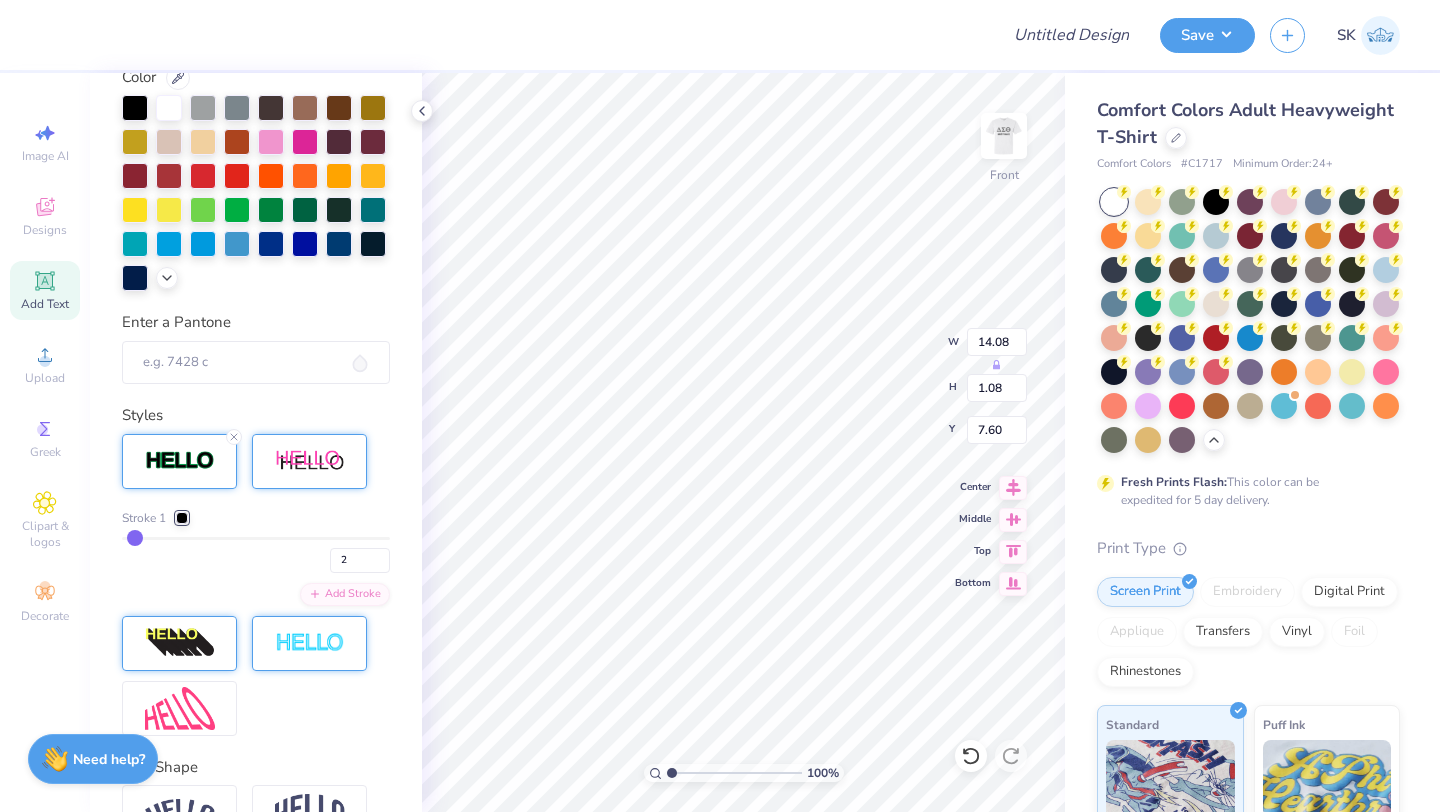 type on "3" 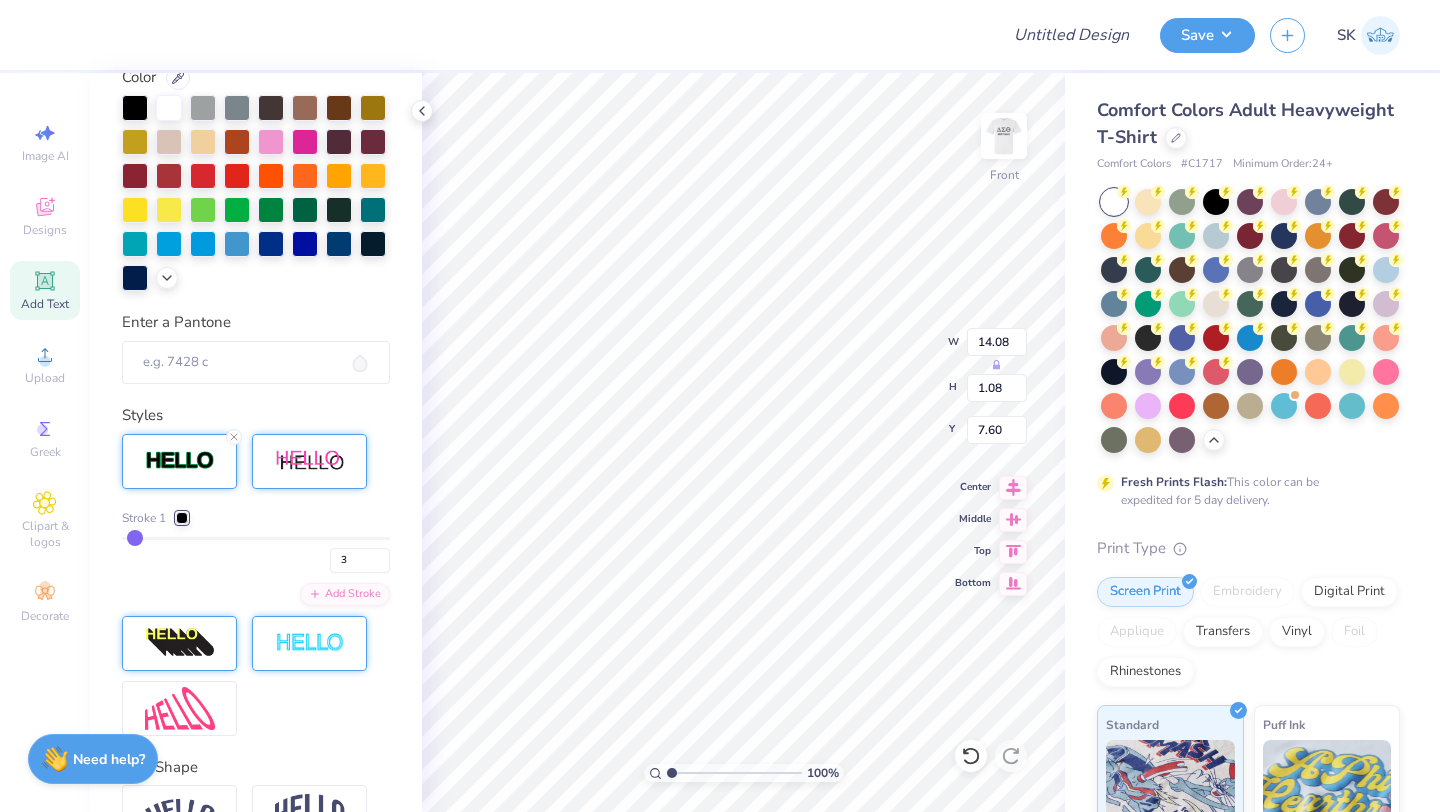 type on "4" 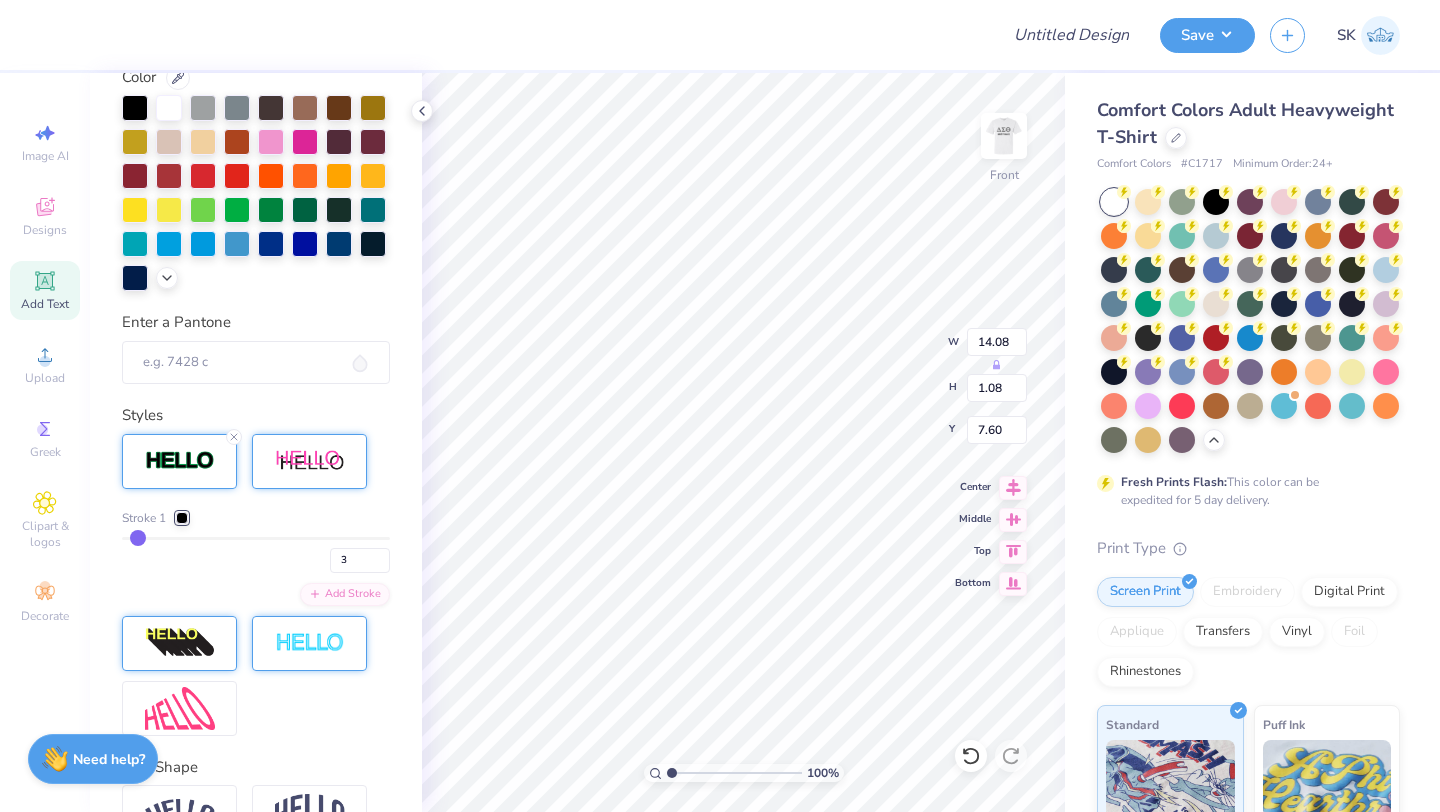 type on "4" 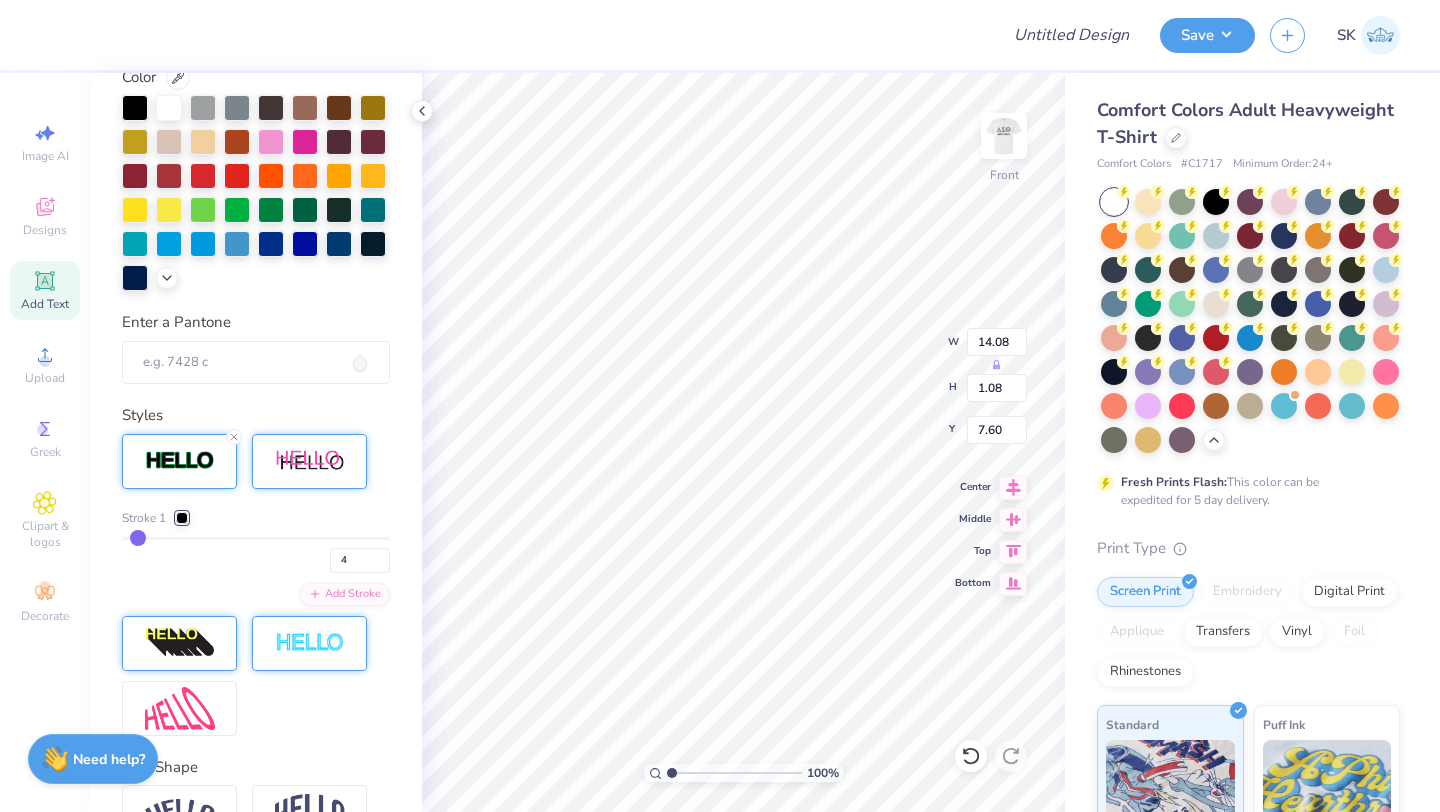 type on "6" 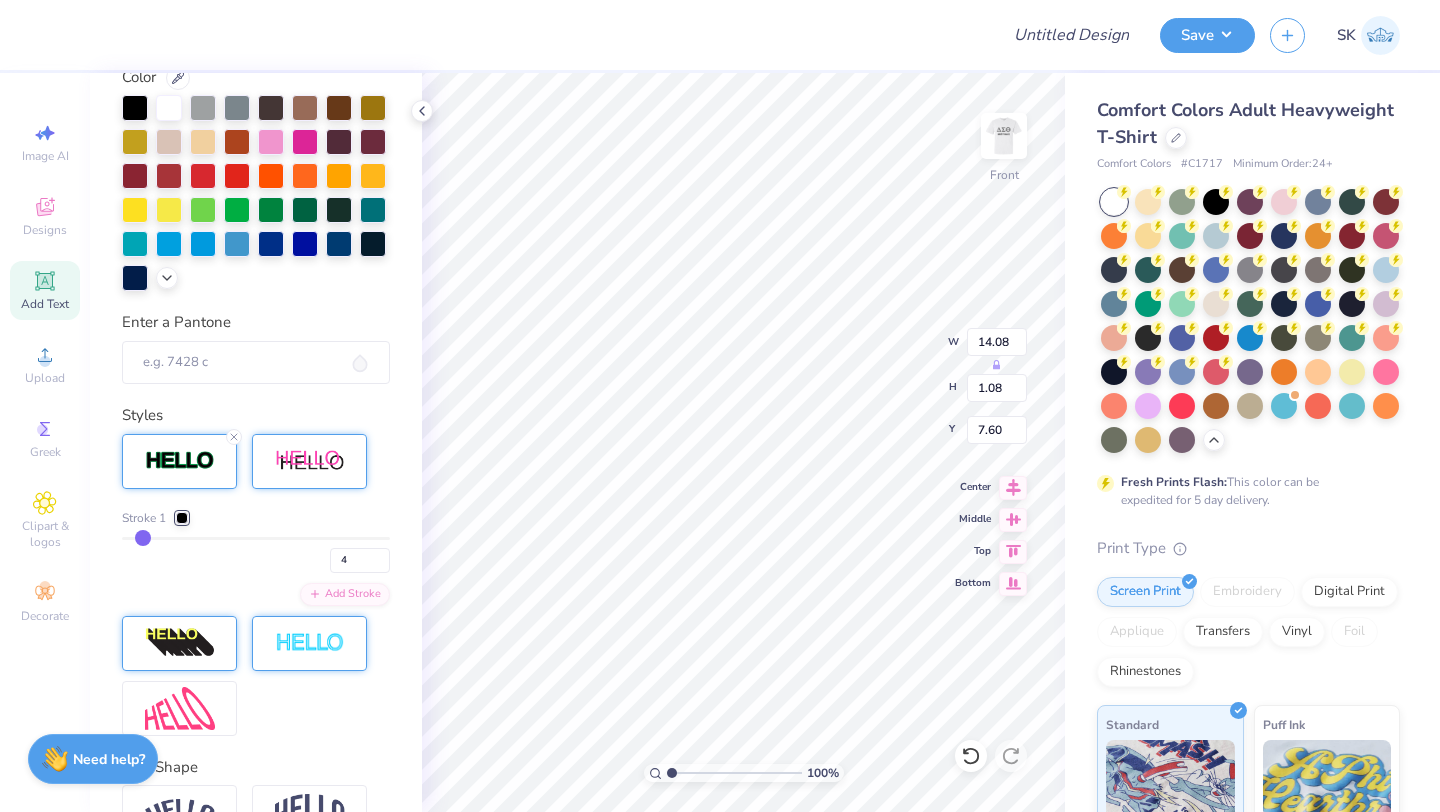 type on "6" 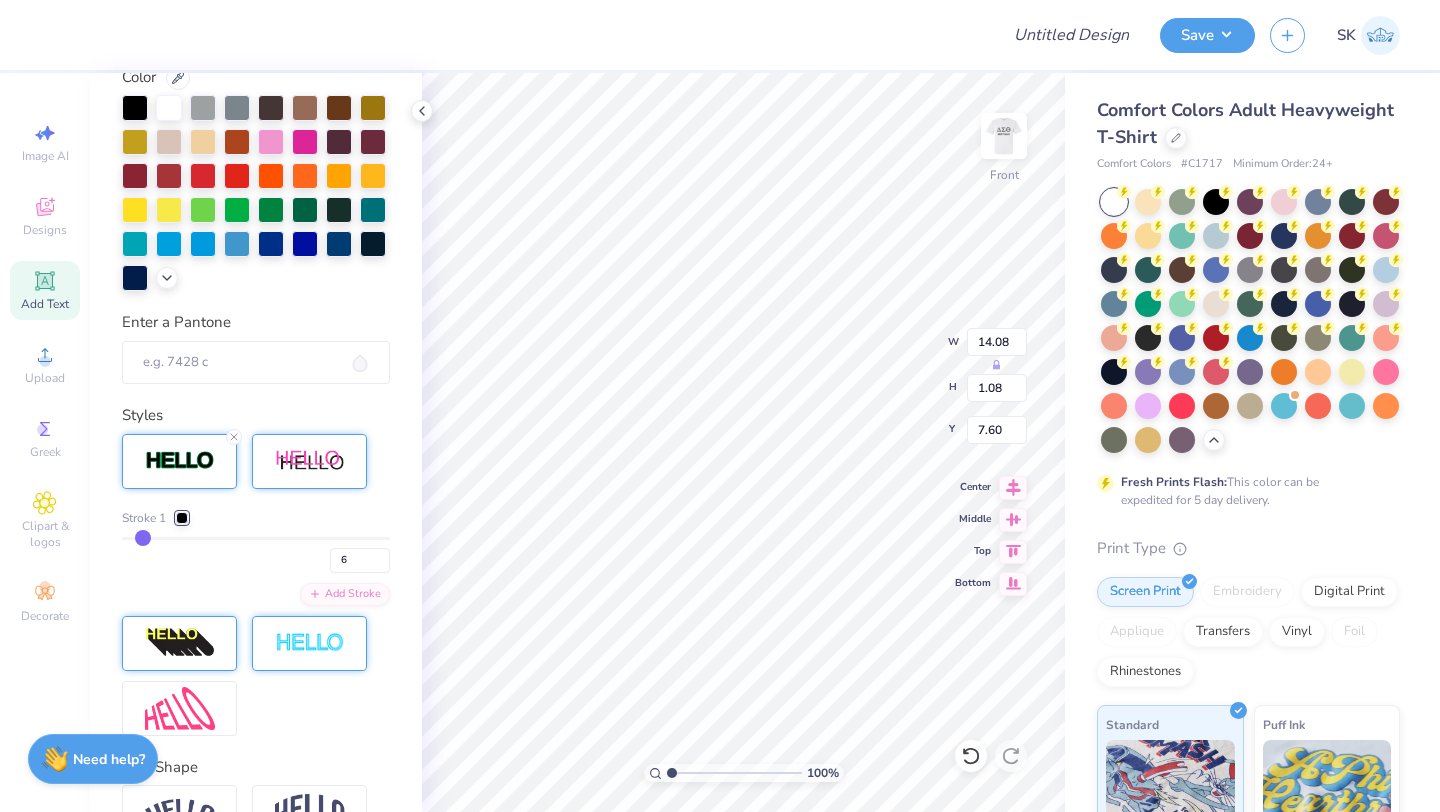 type on "8" 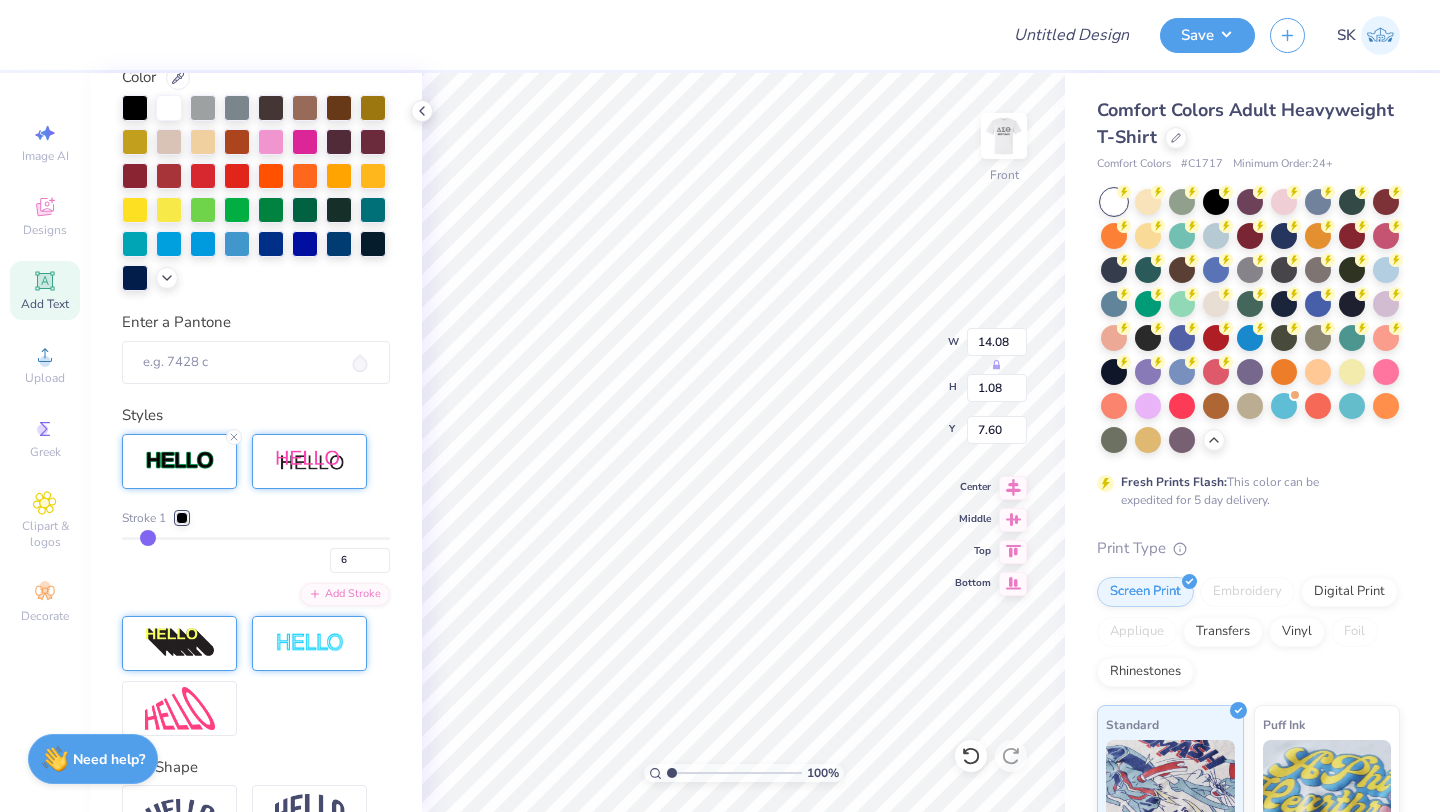 type on "8" 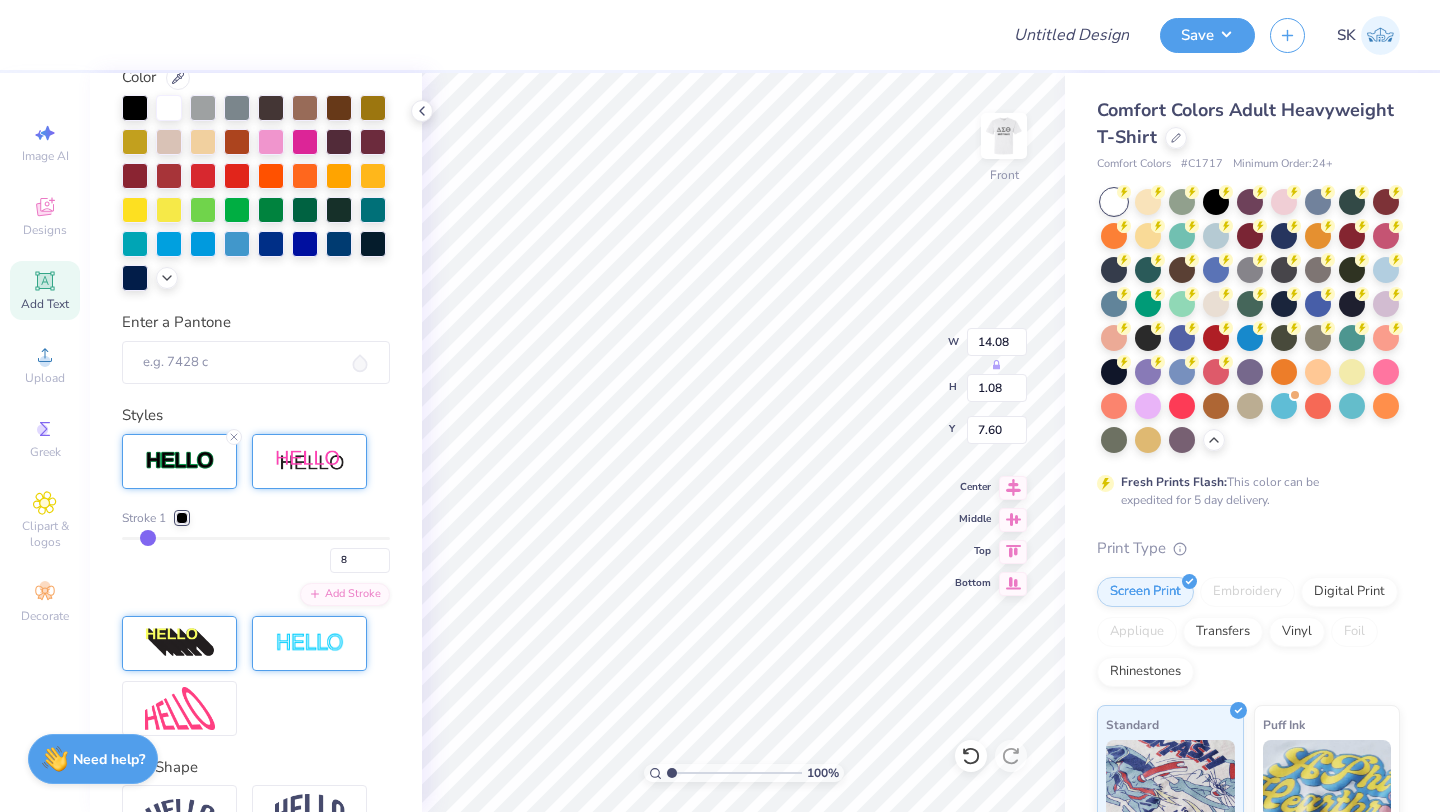 type on "10" 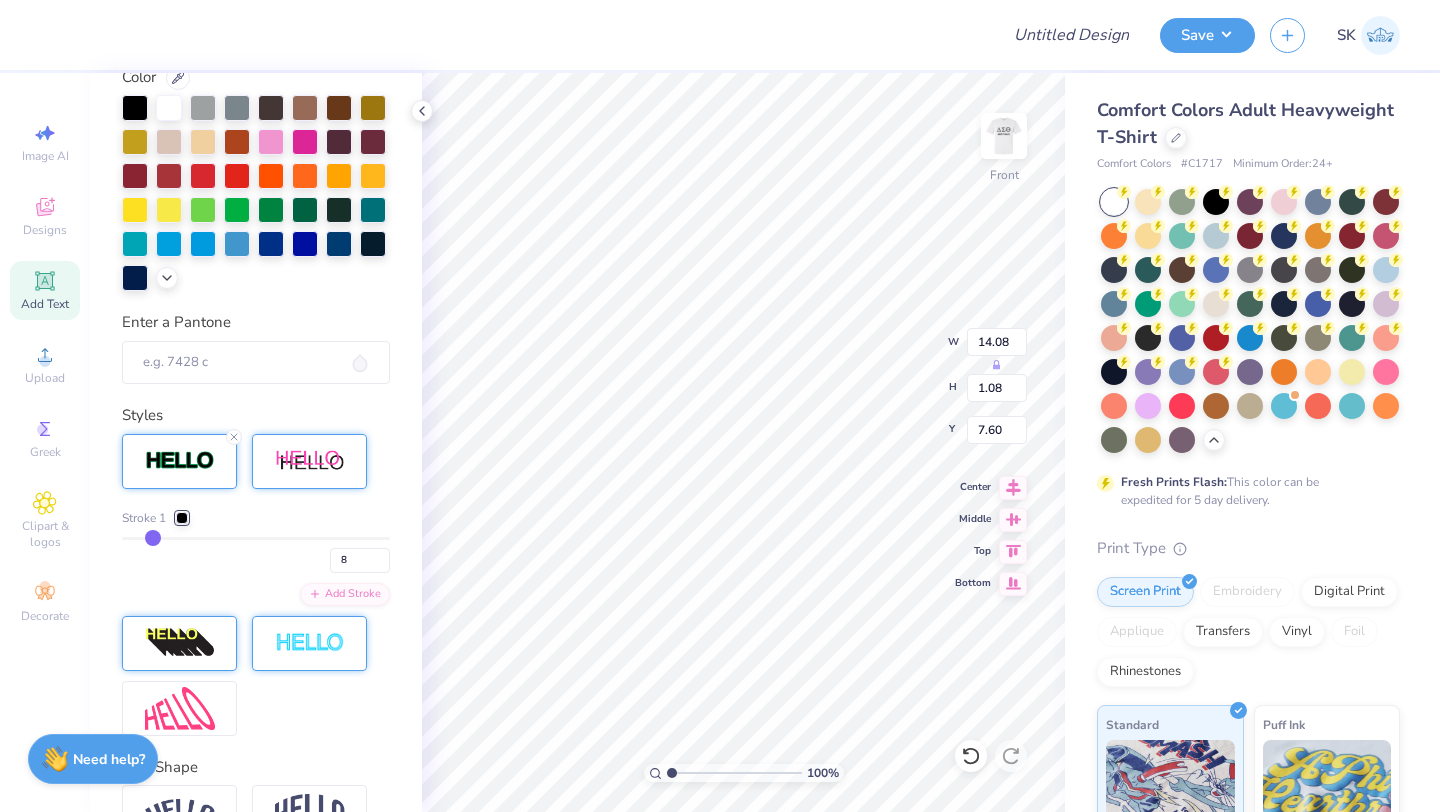 type on "10" 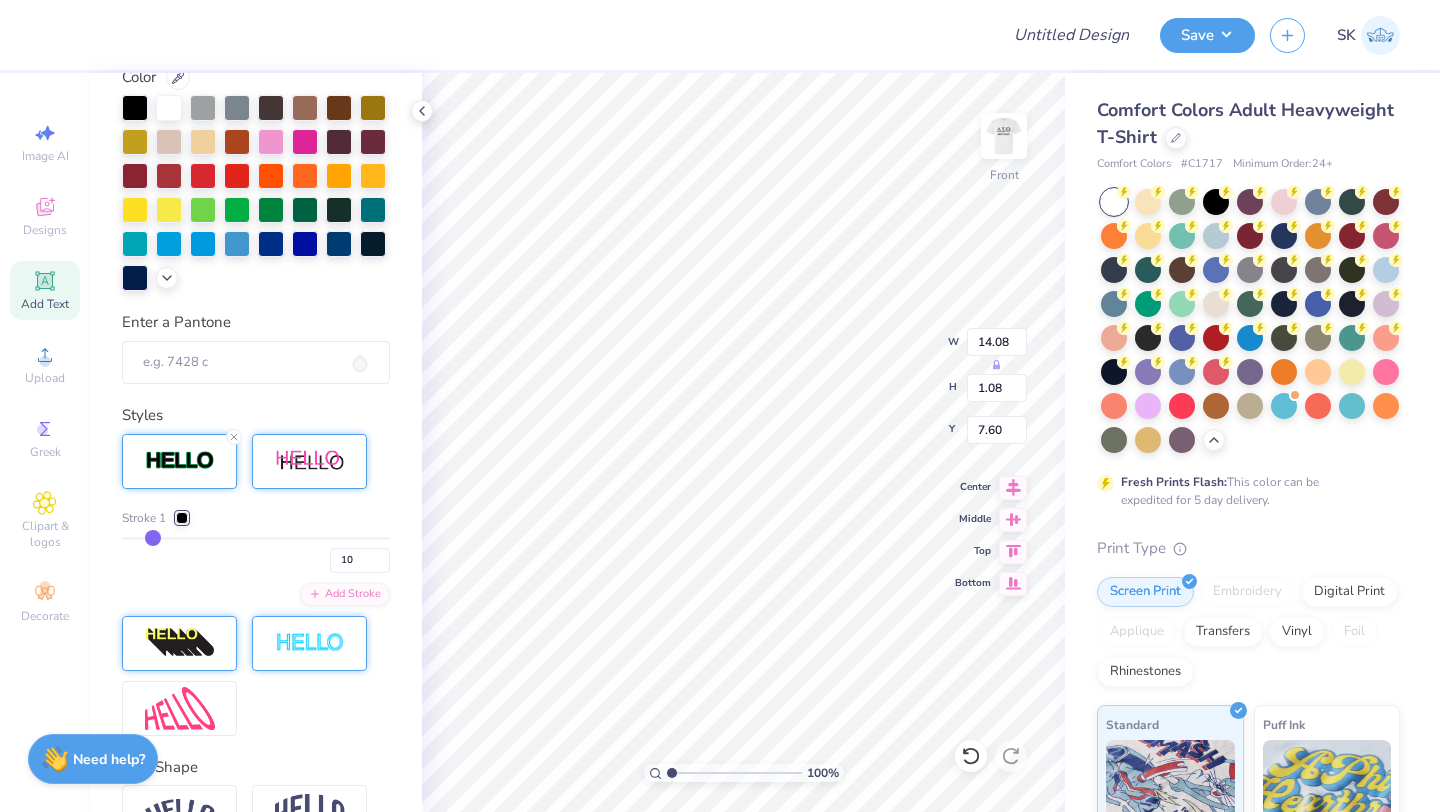 type on "12" 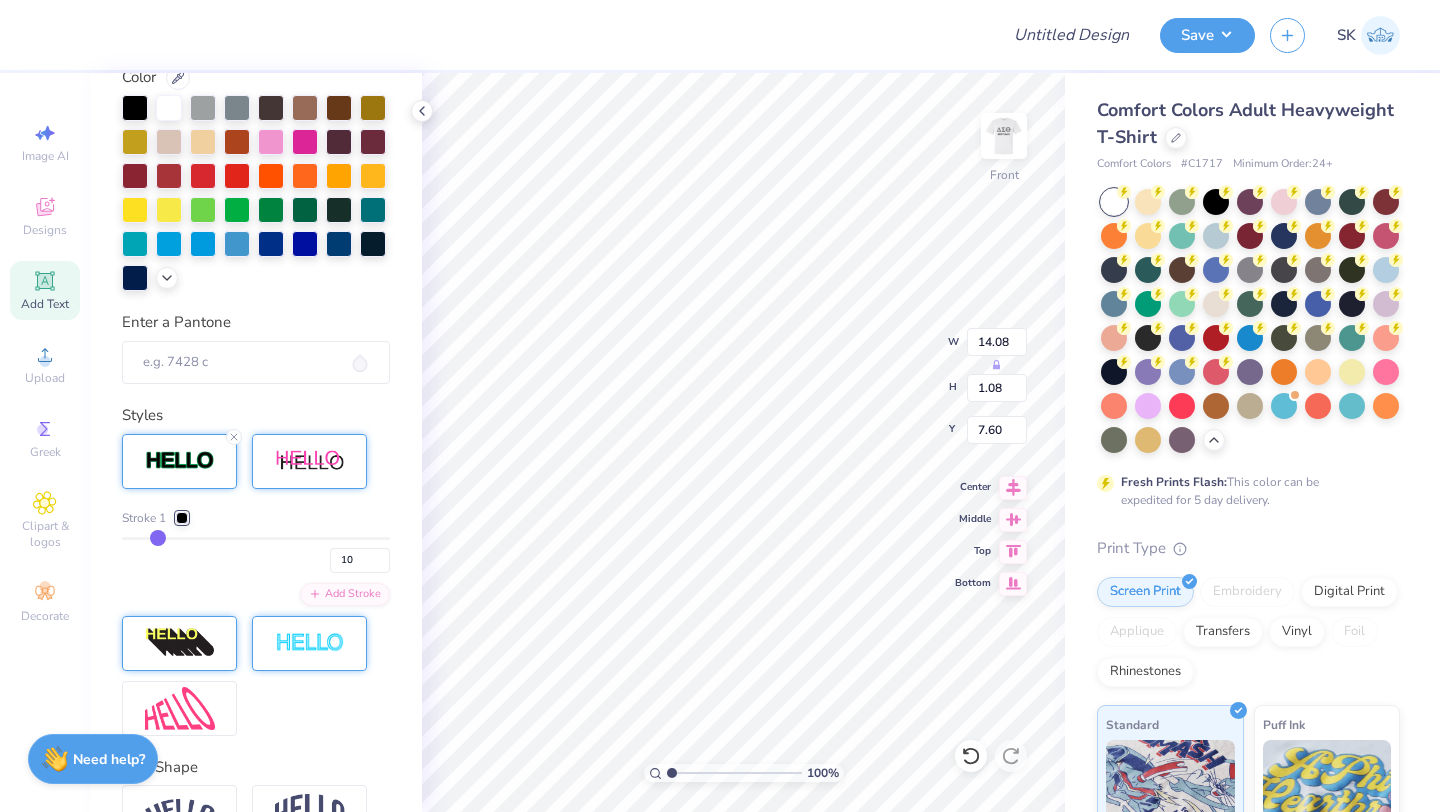 type on "12" 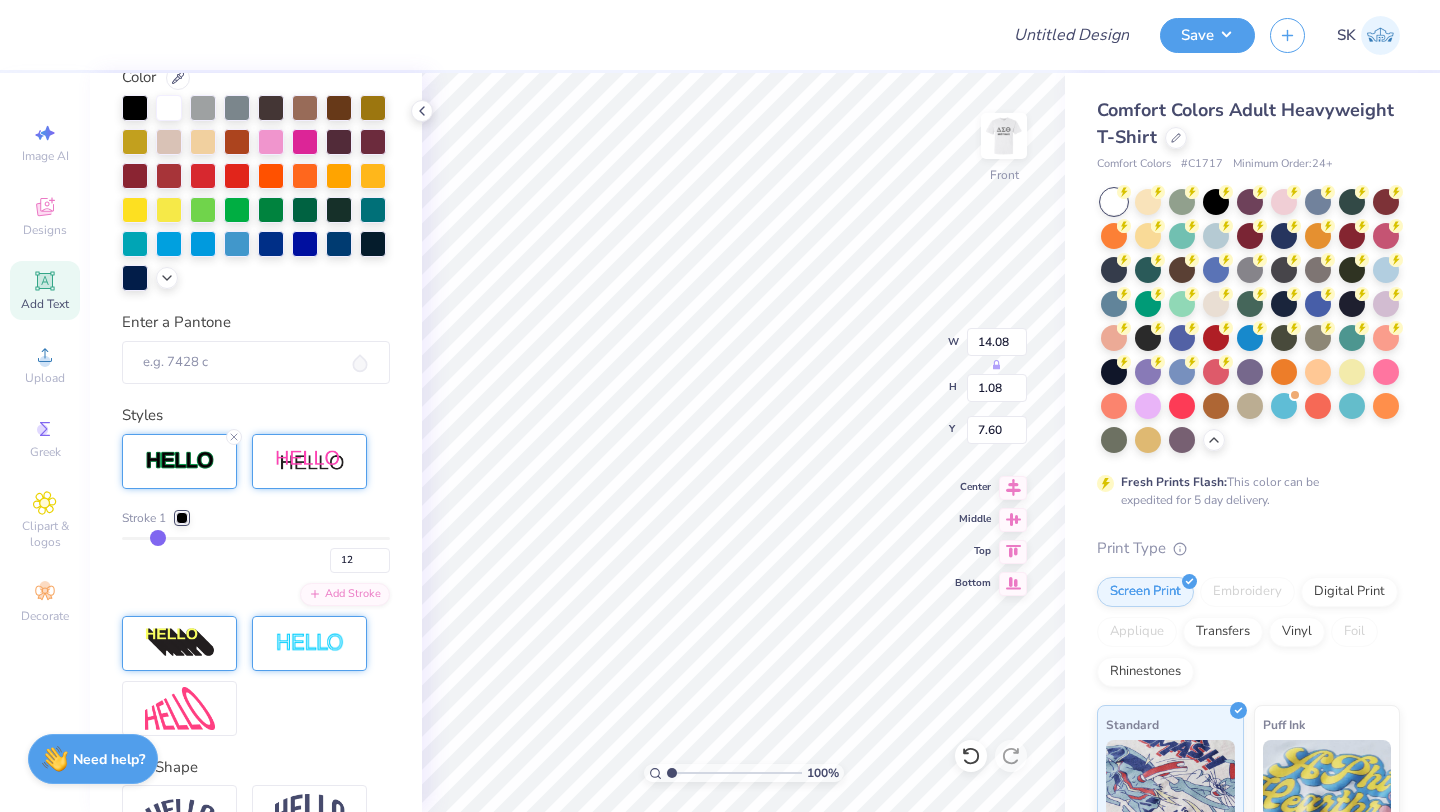 type on "16" 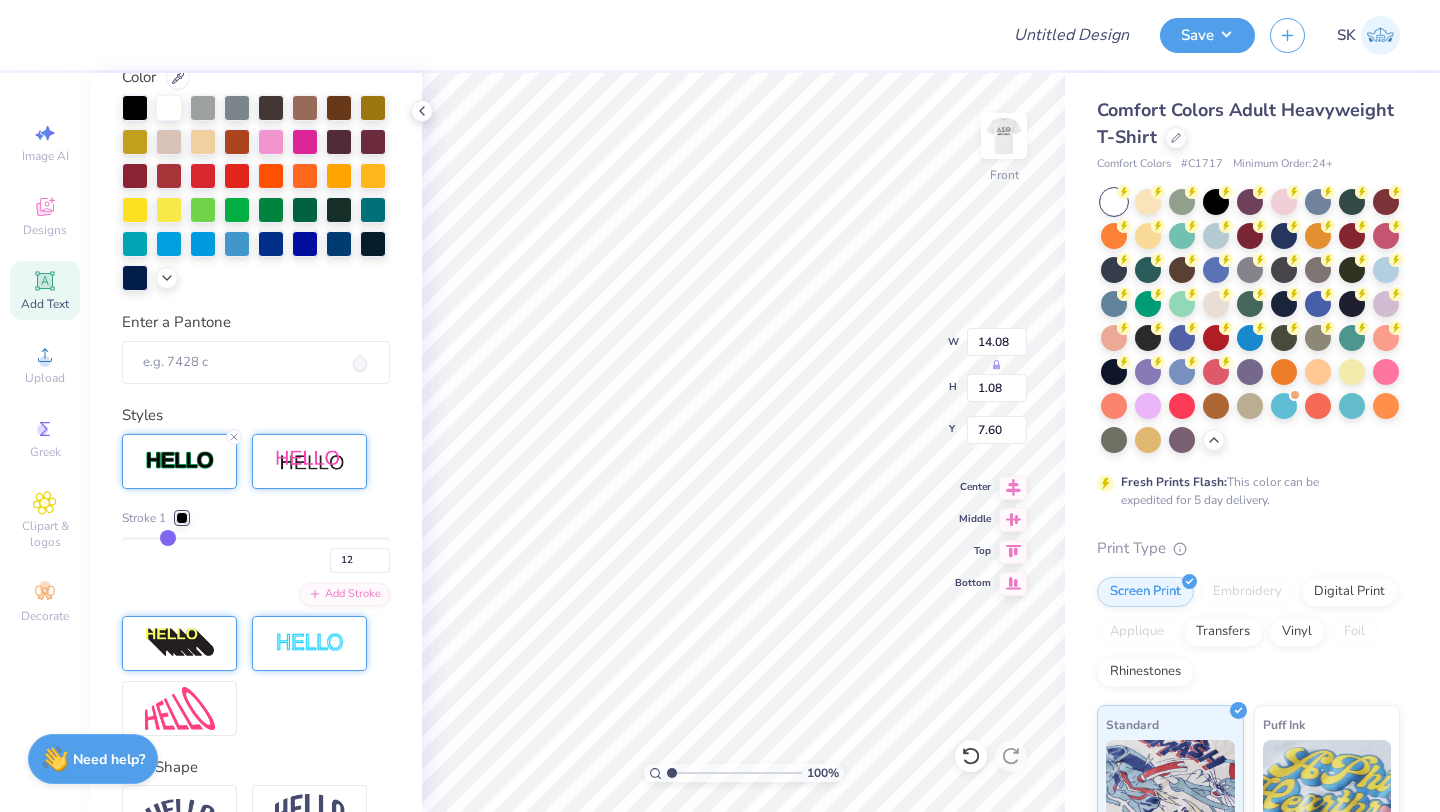 type on "16" 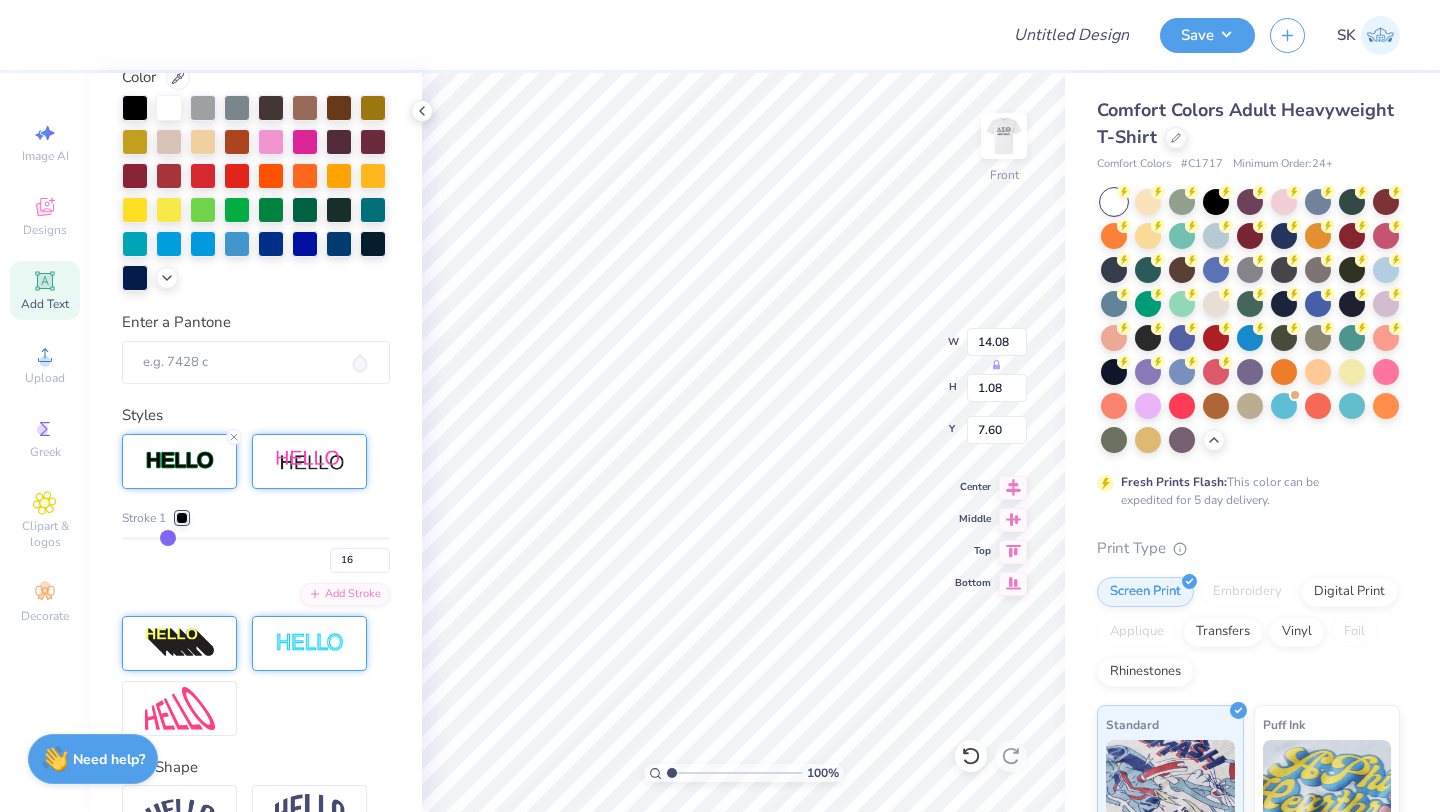 type on "20" 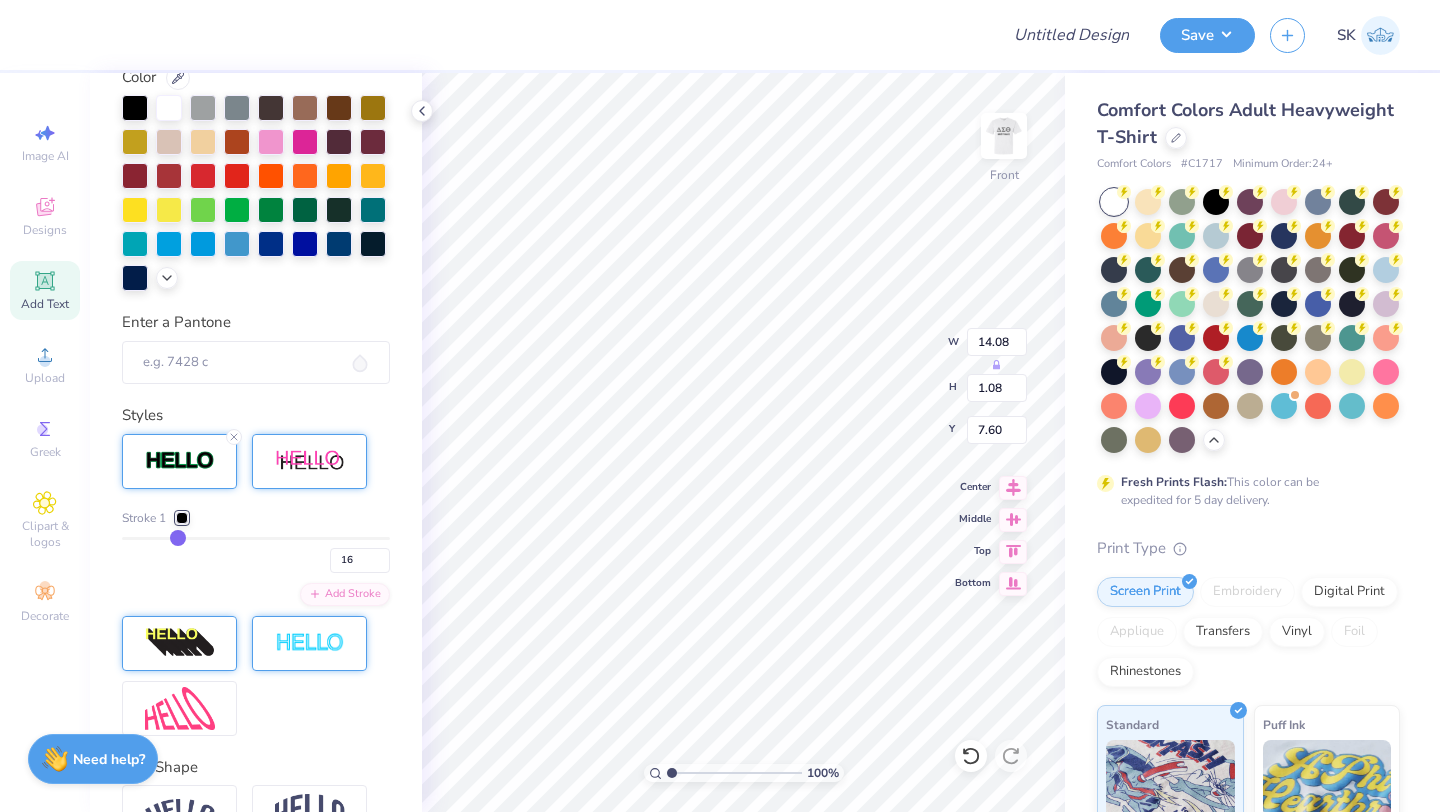type on "20" 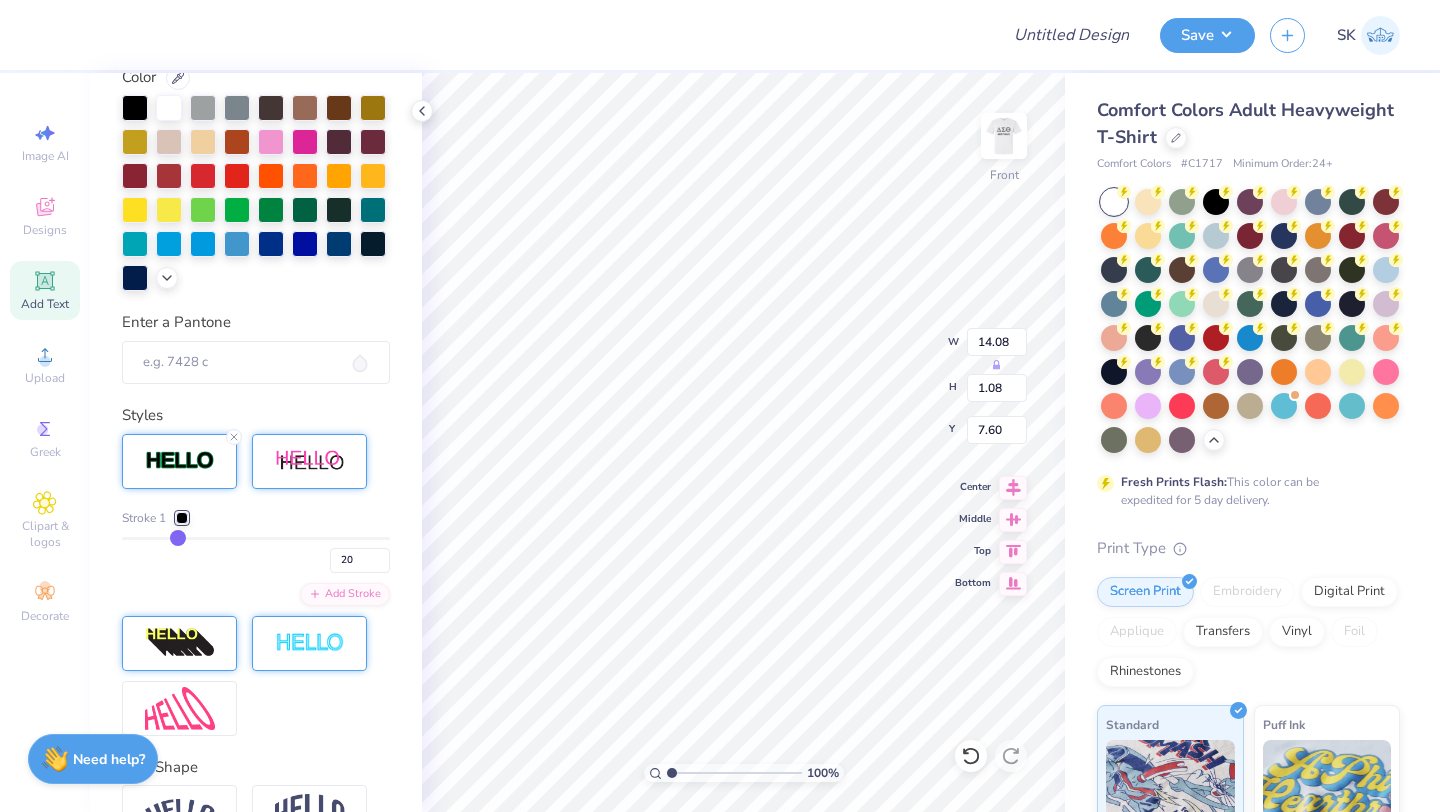 type on "23" 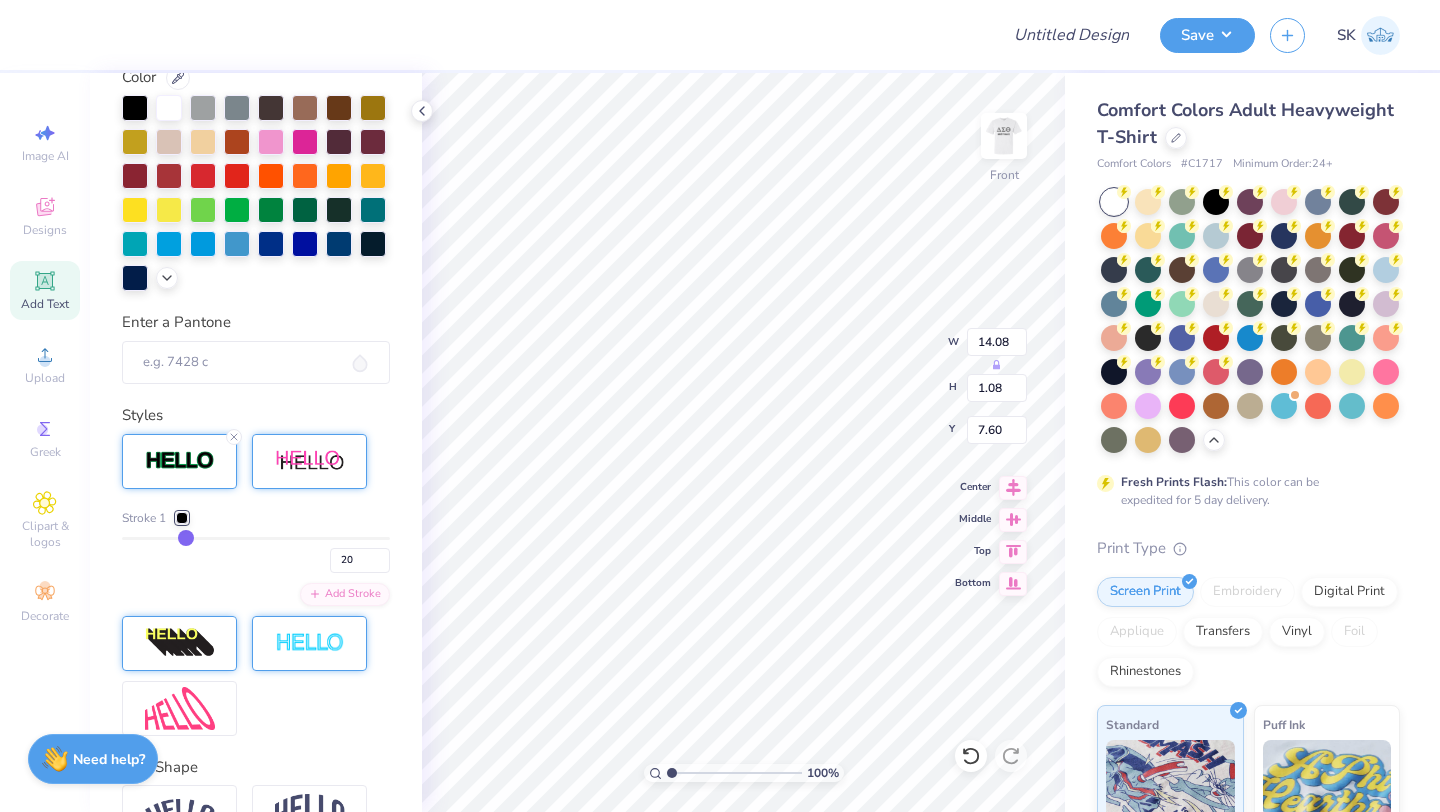type on "23" 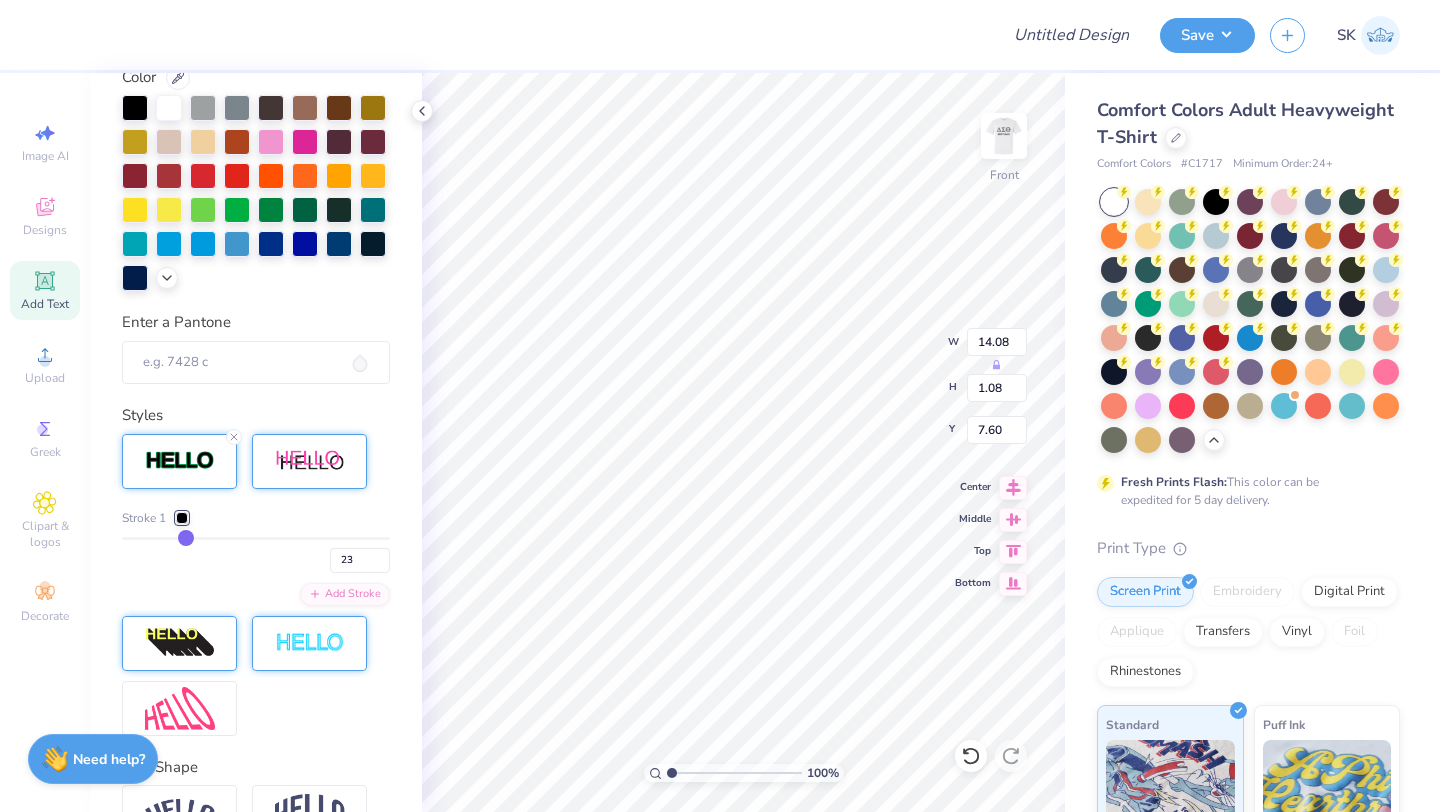 type on "27" 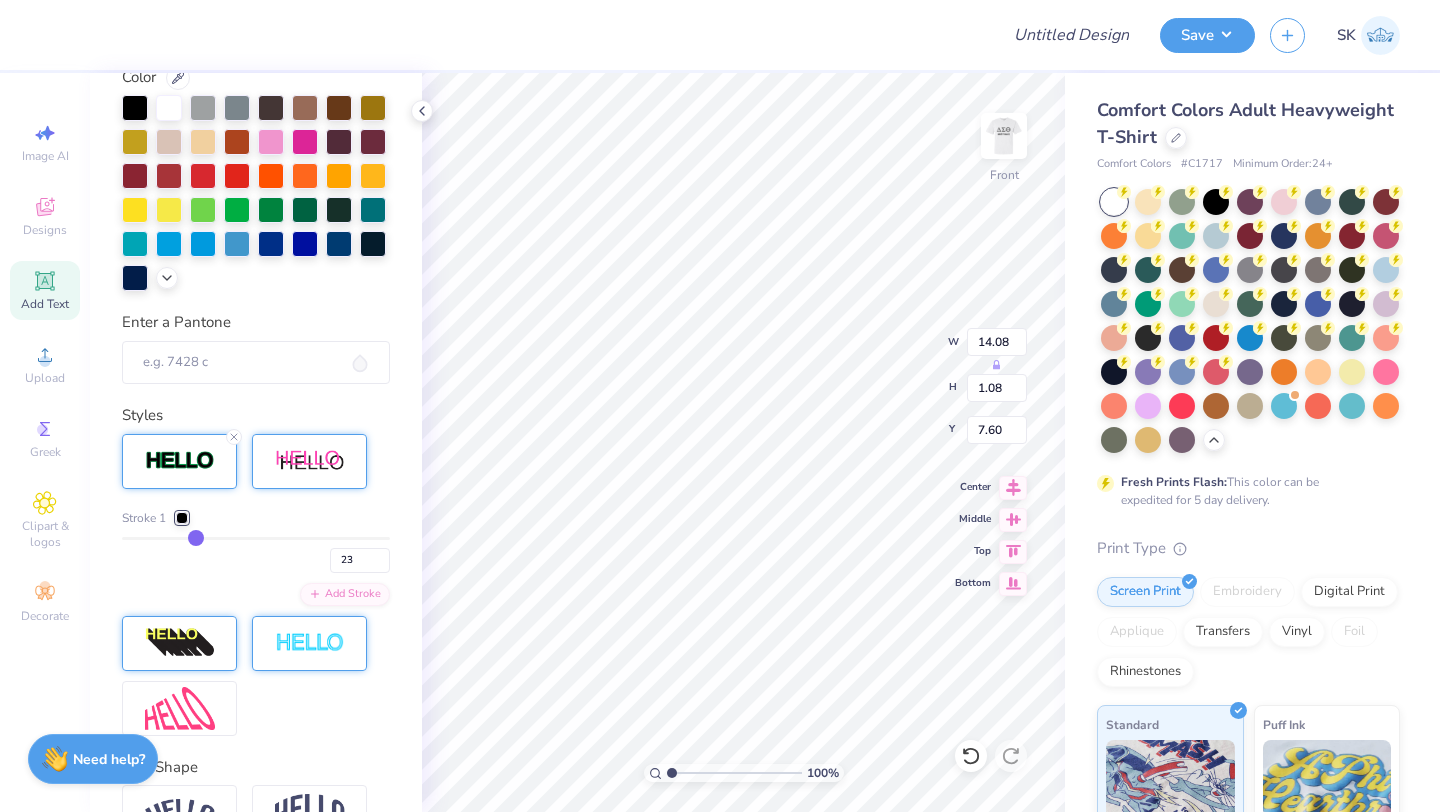 type on "27" 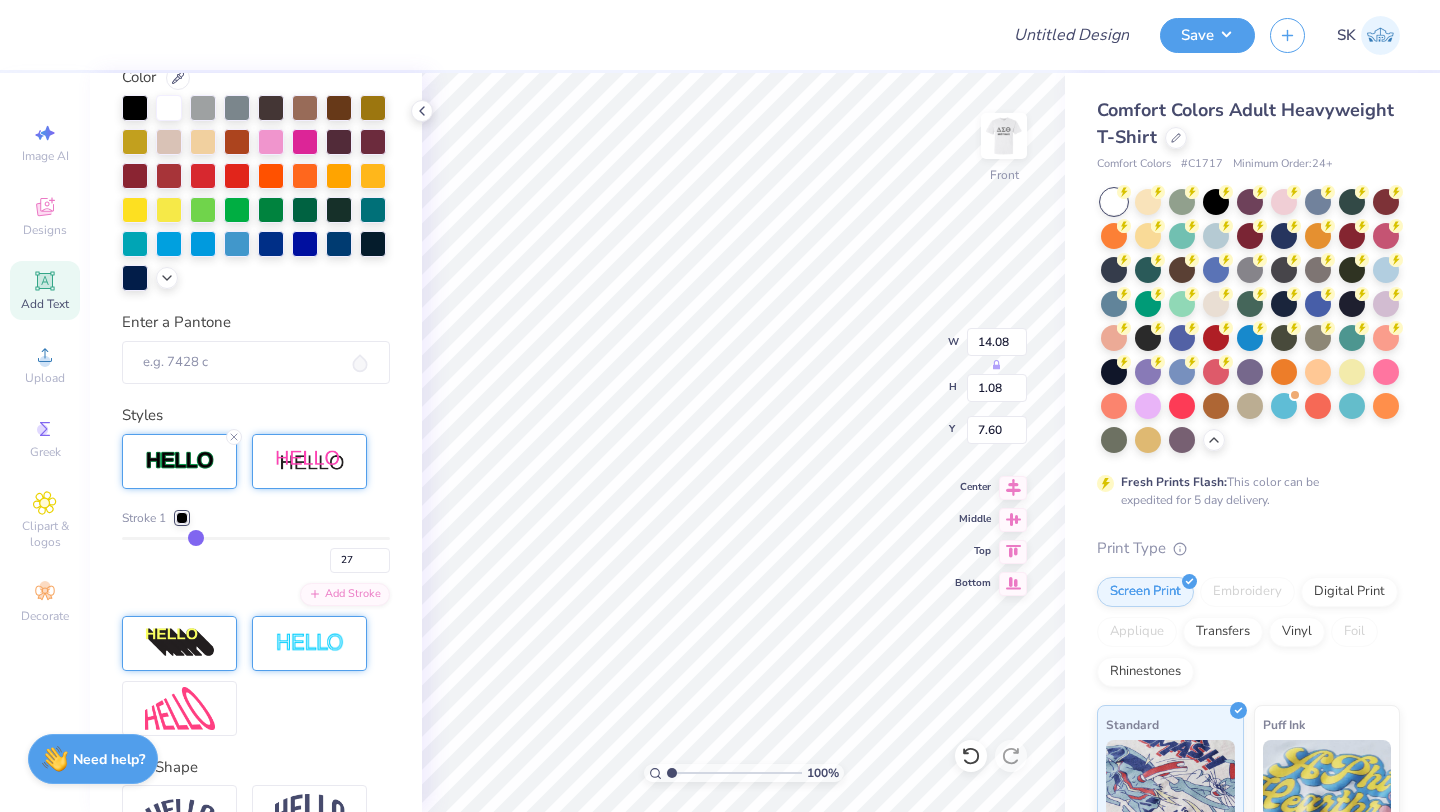 type on "31" 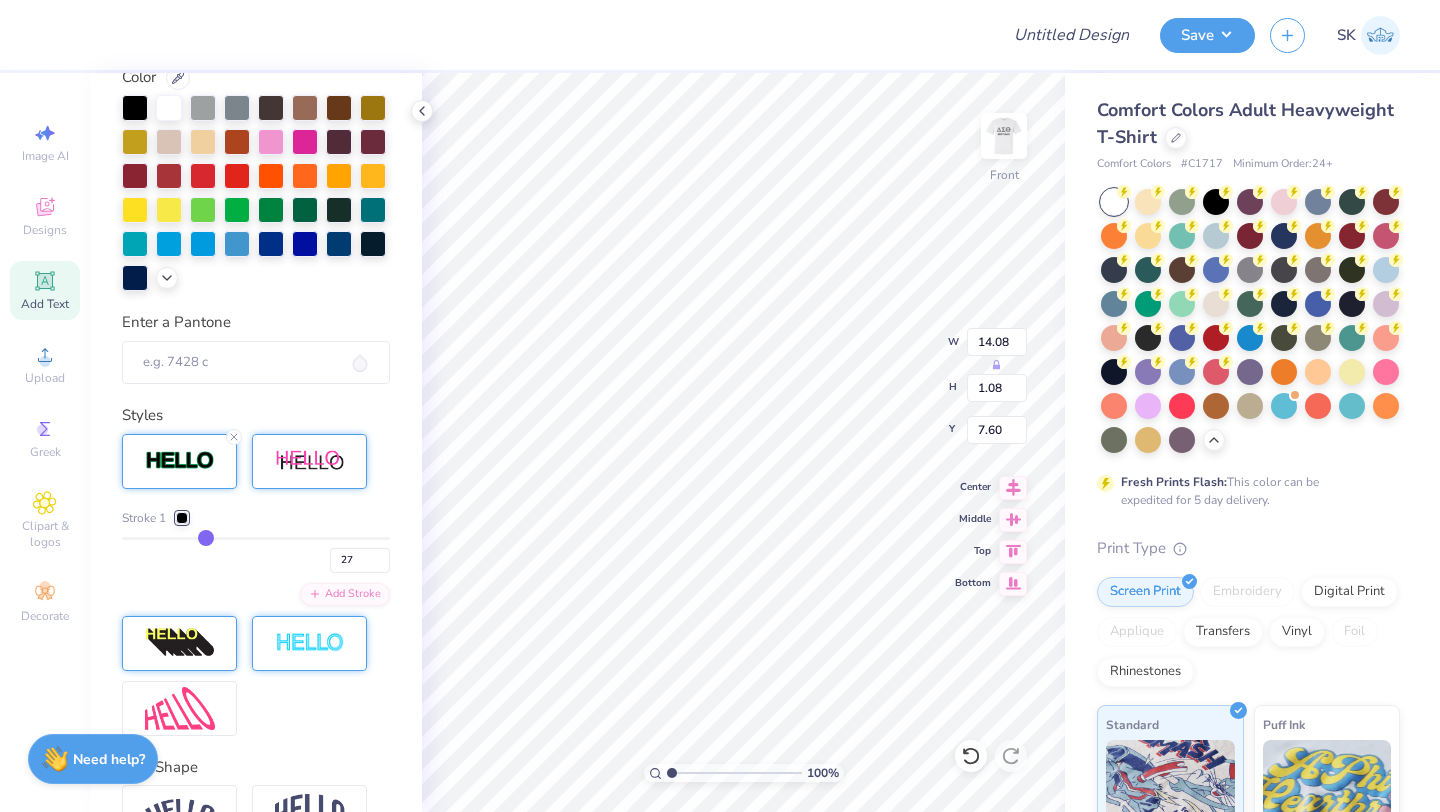 type on "31" 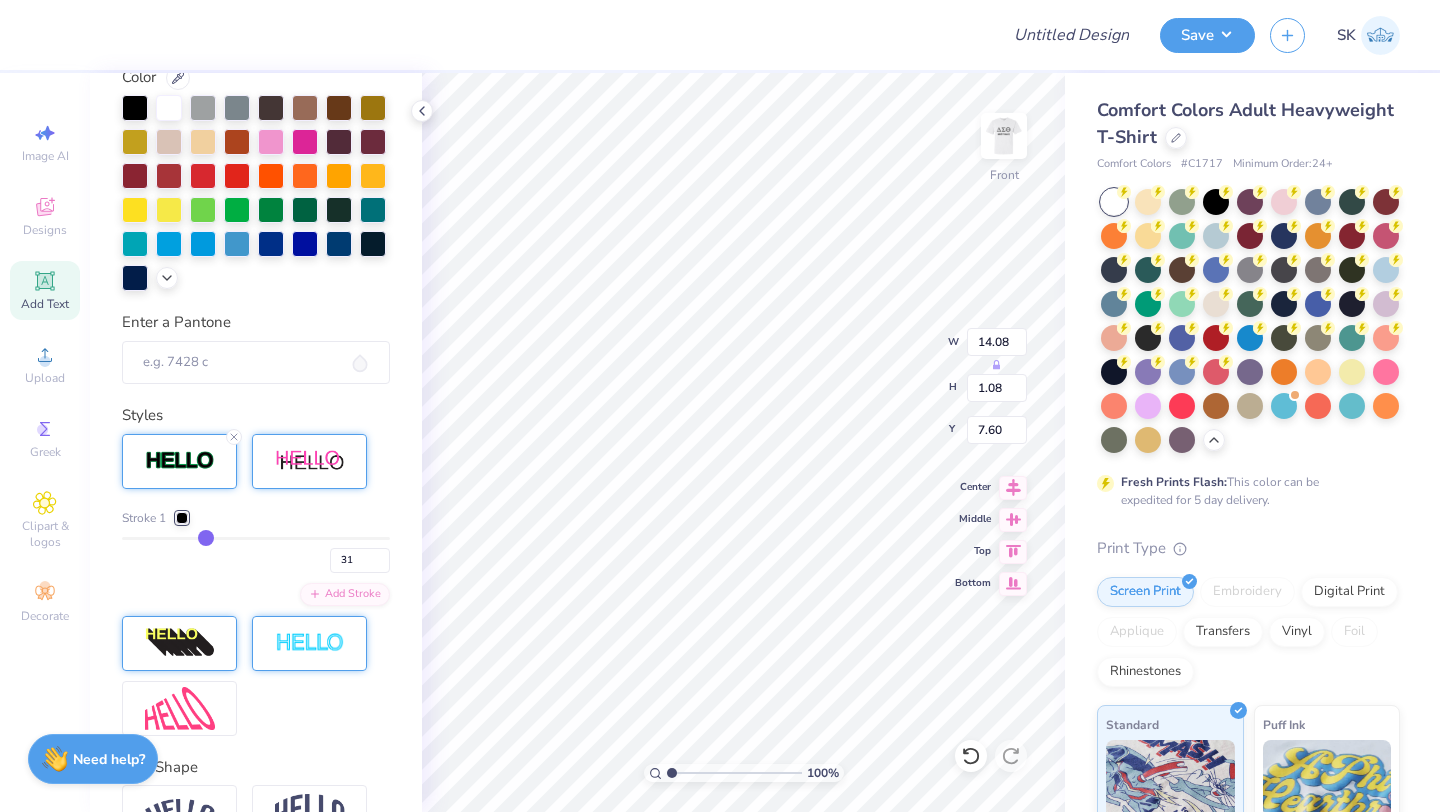 type on "37" 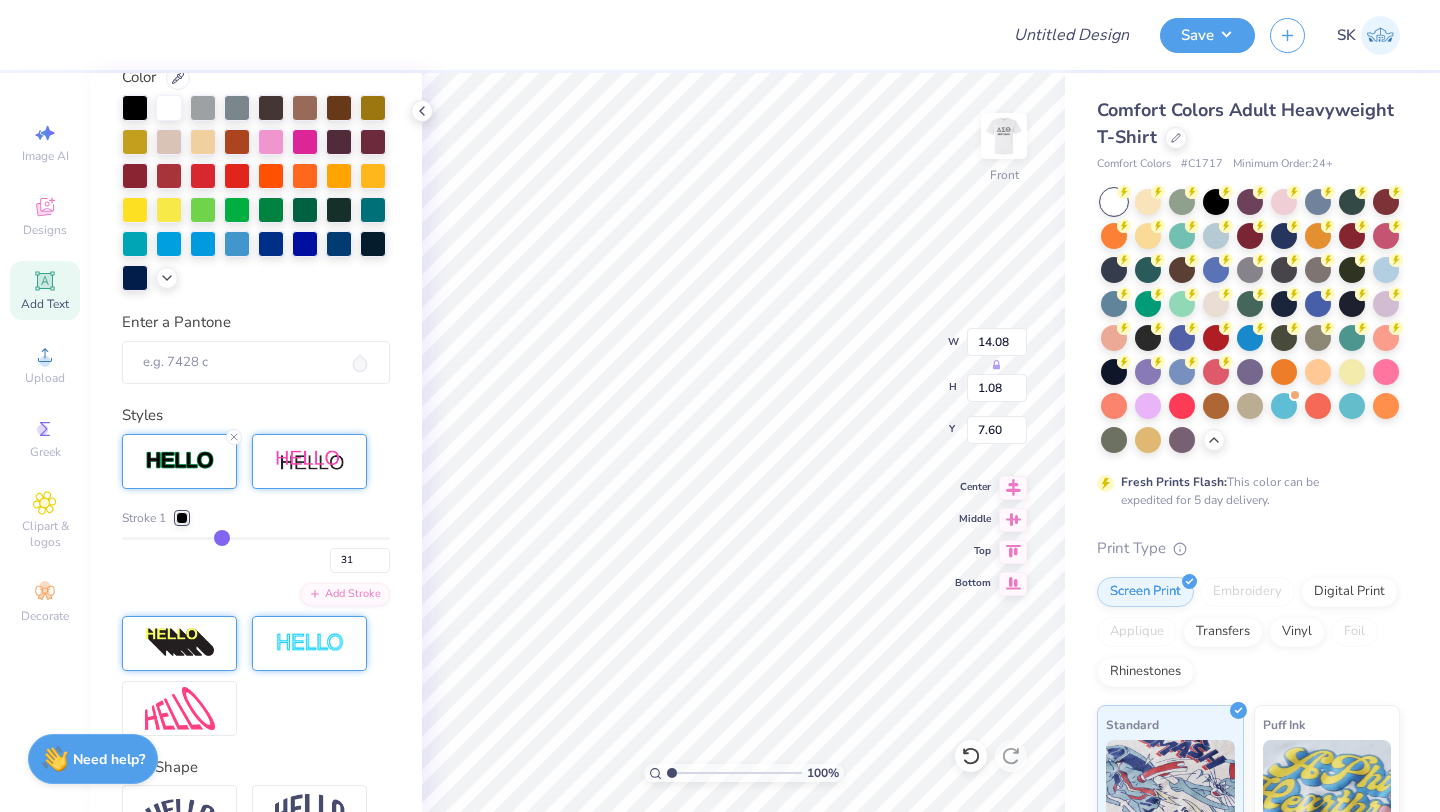 type on "37" 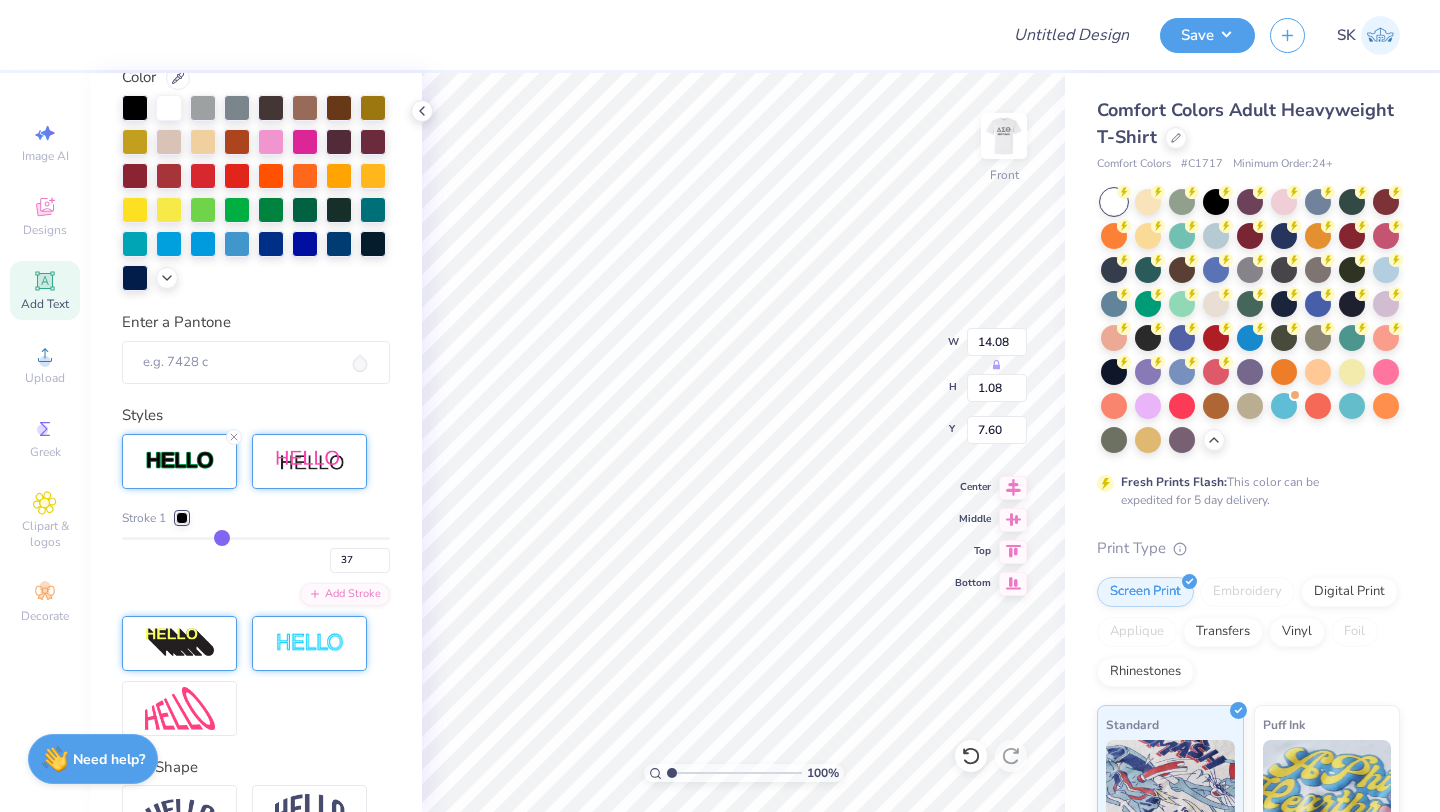 type on "40" 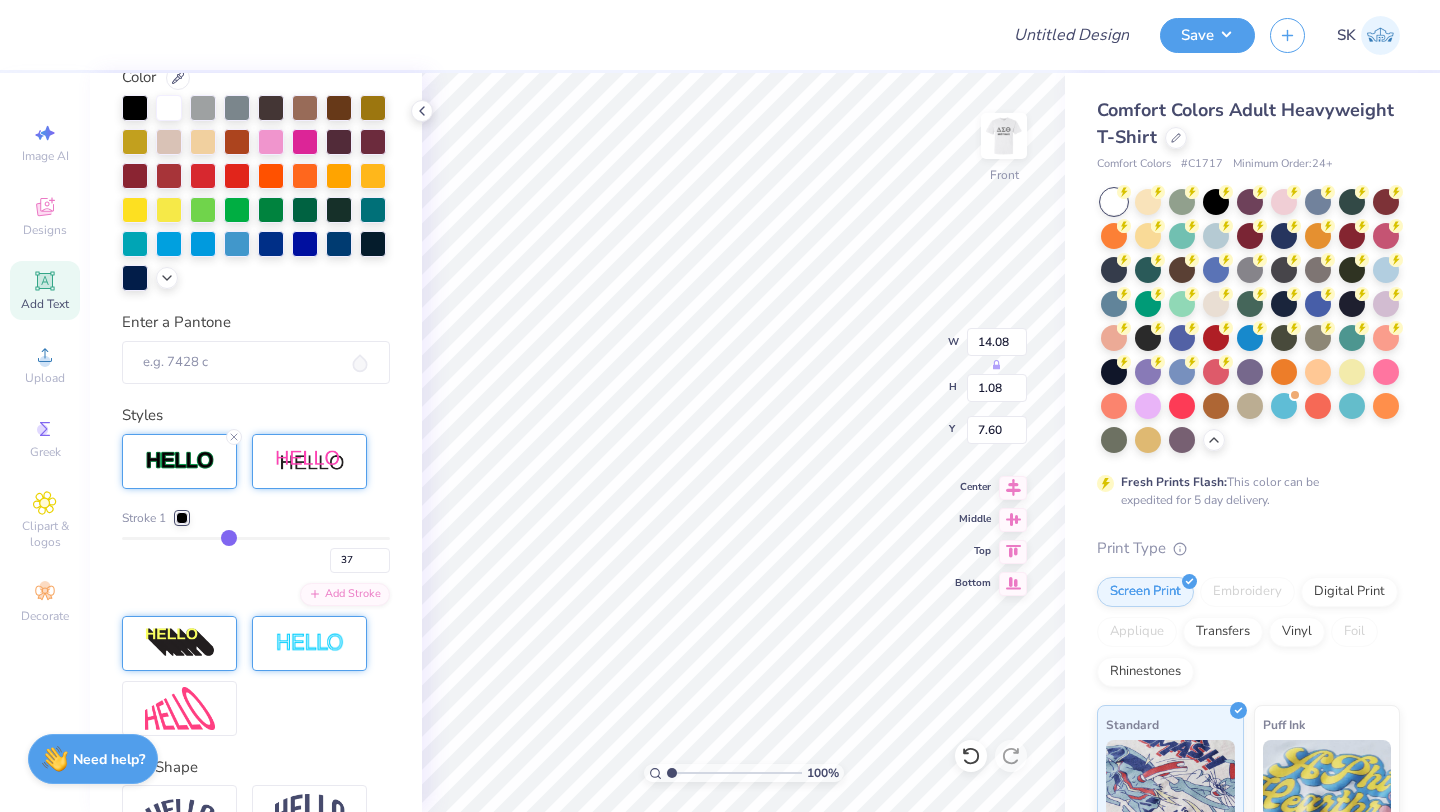 type on "40" 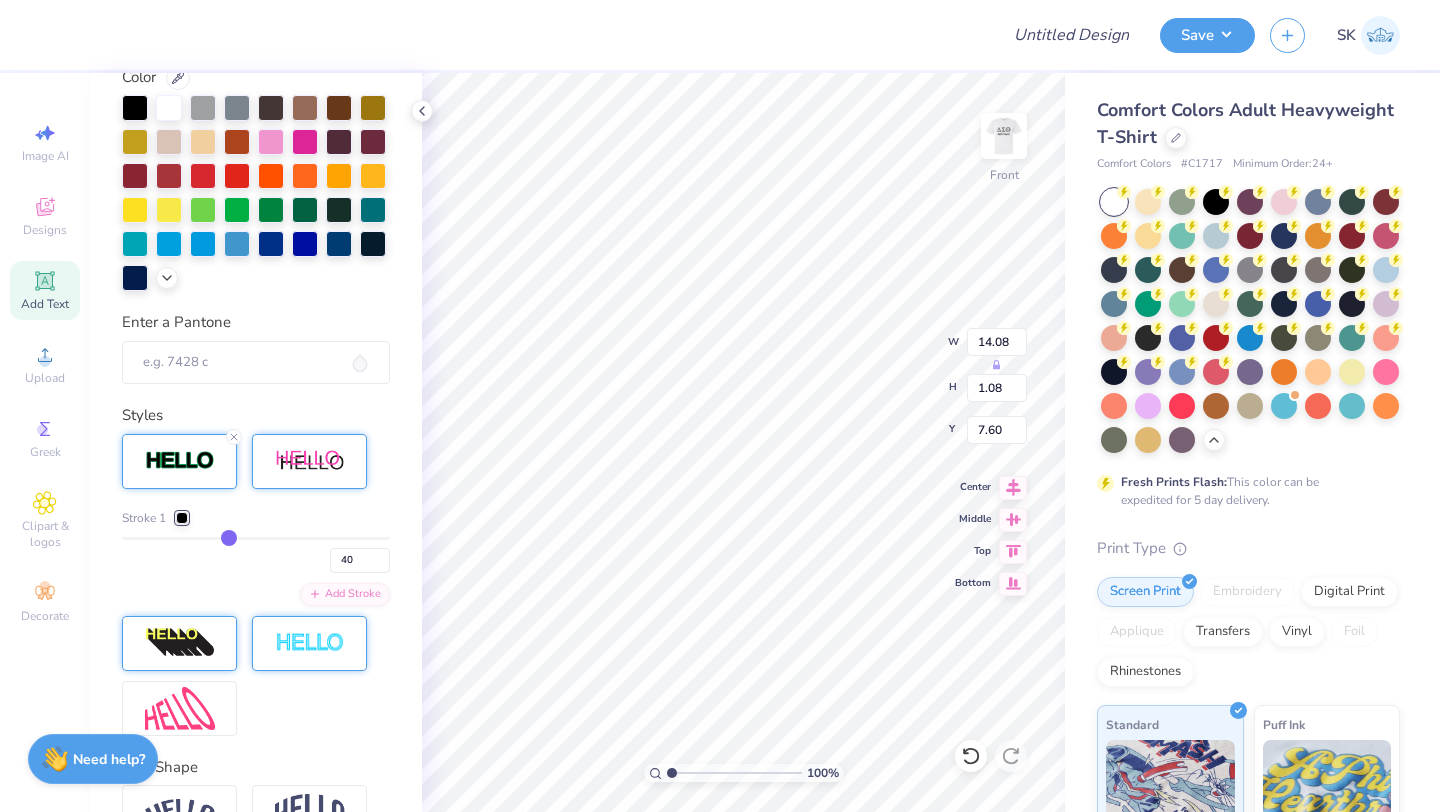 type on "42" 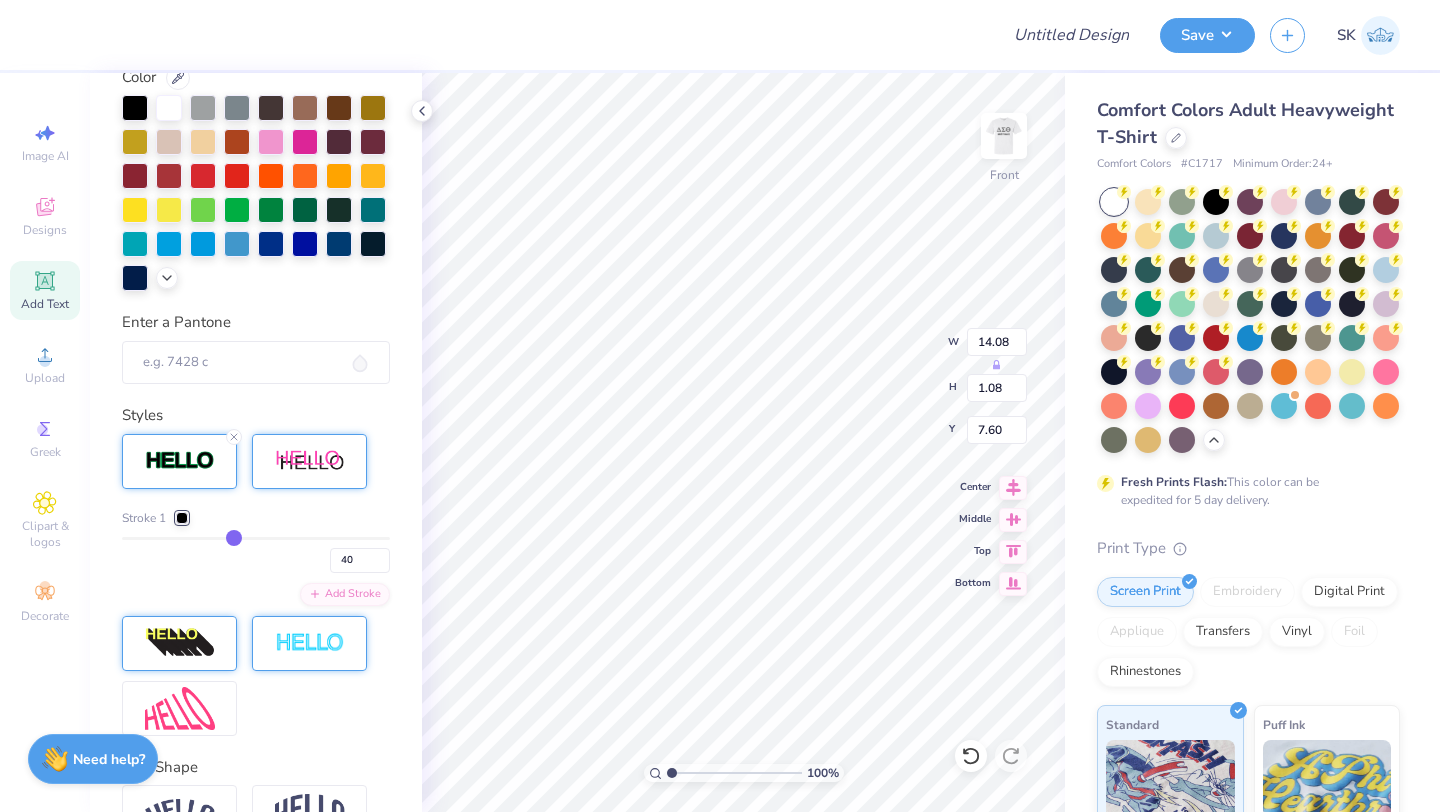 type on "42" 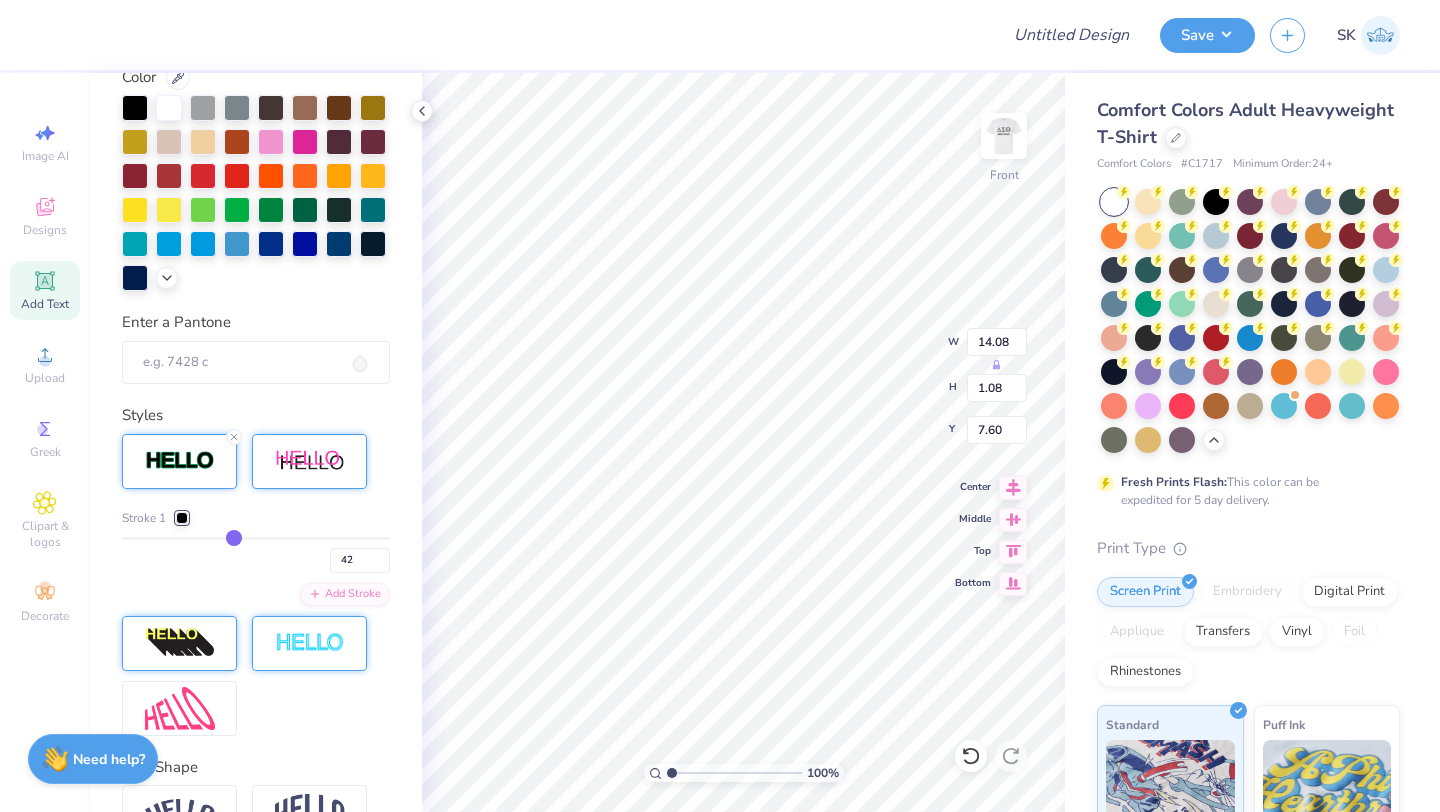 type on "44" 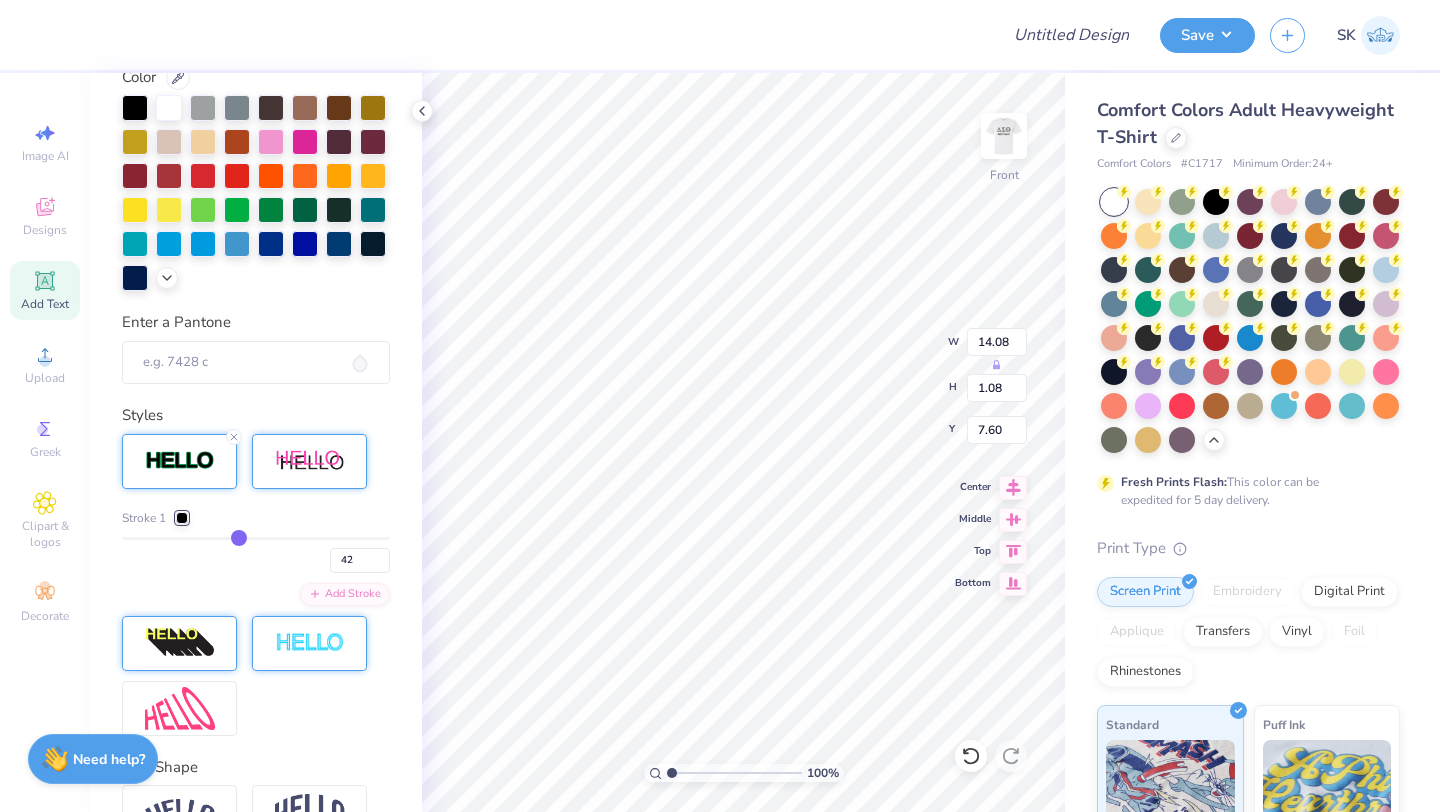 type on "44" 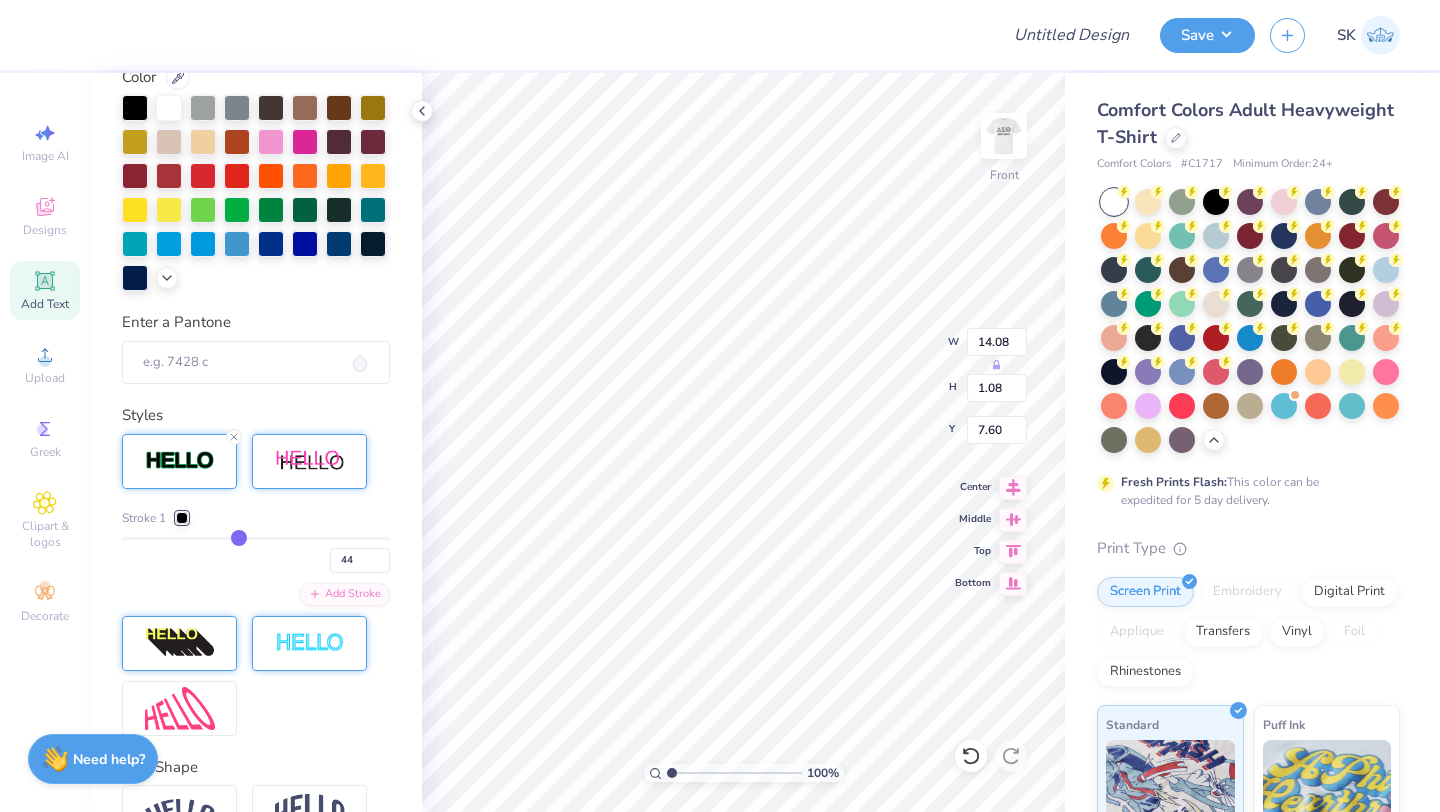 type on "47" 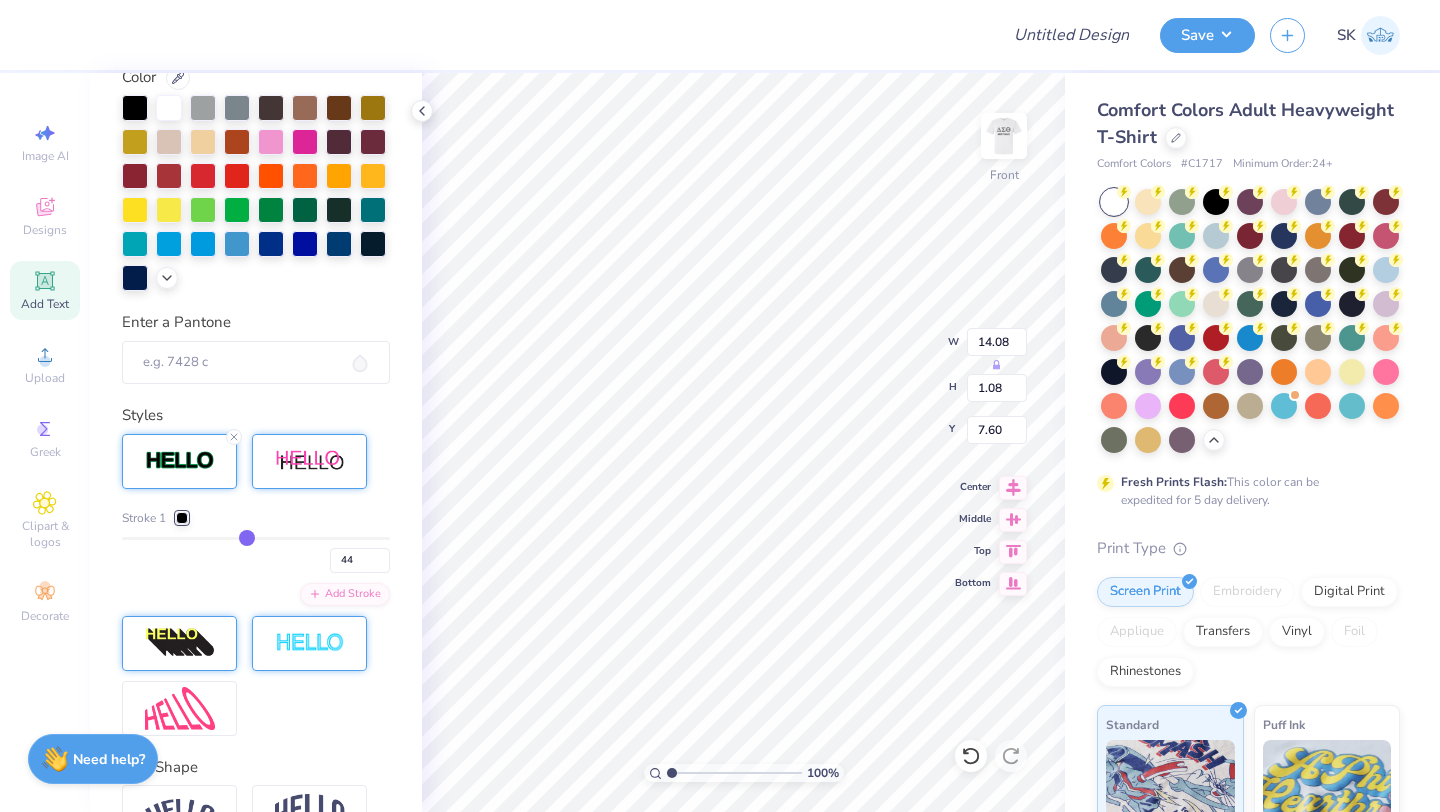type on "47" 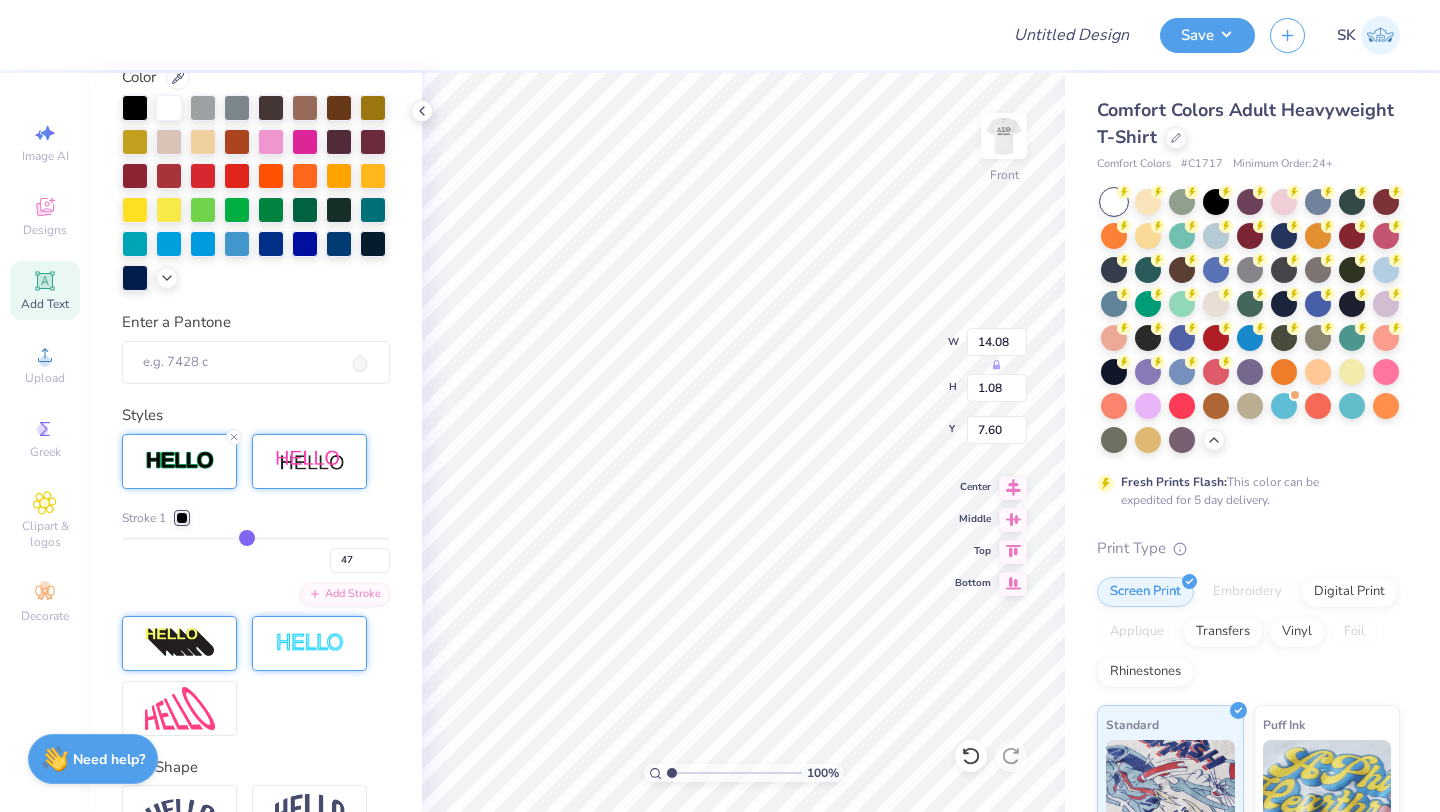type on "48" 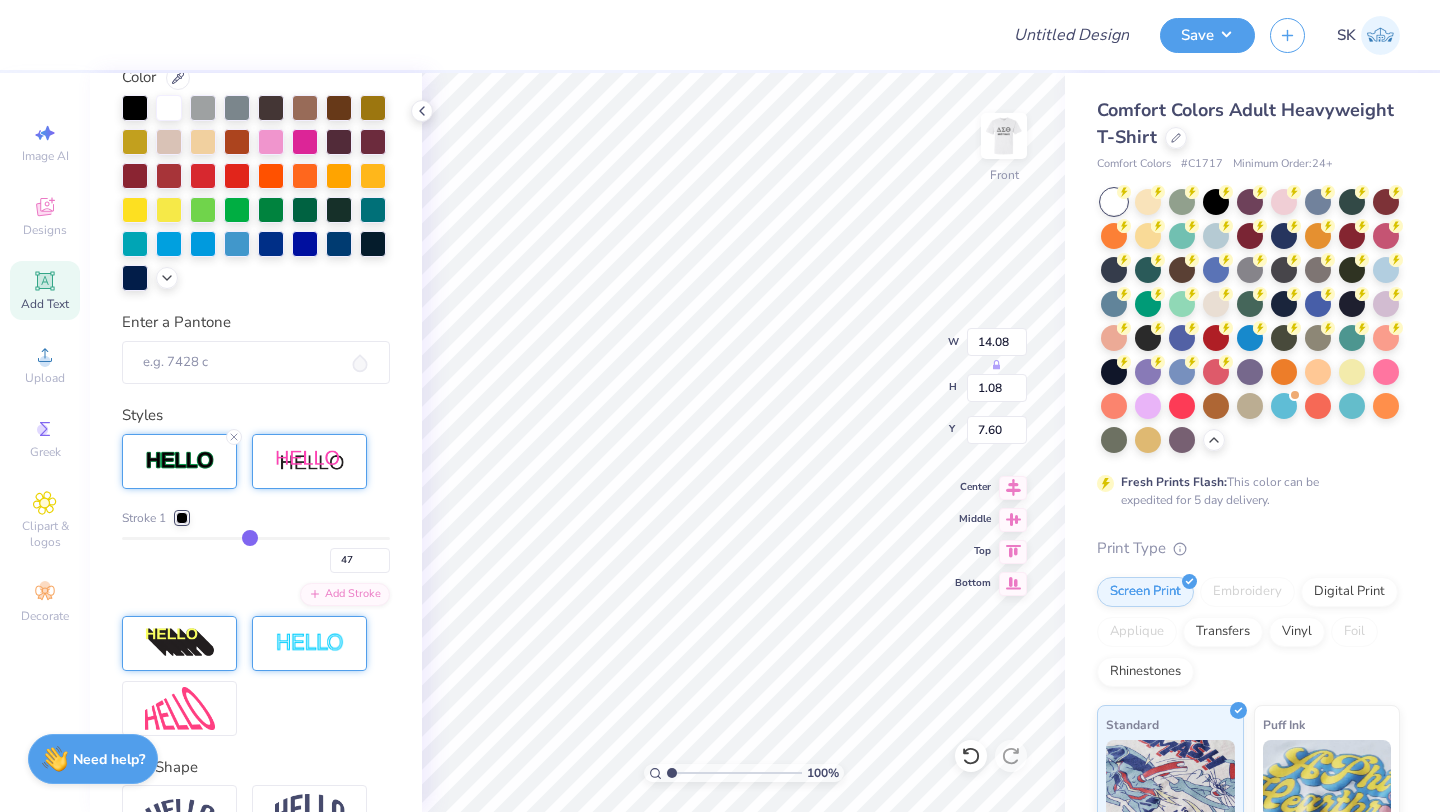 type on "48" 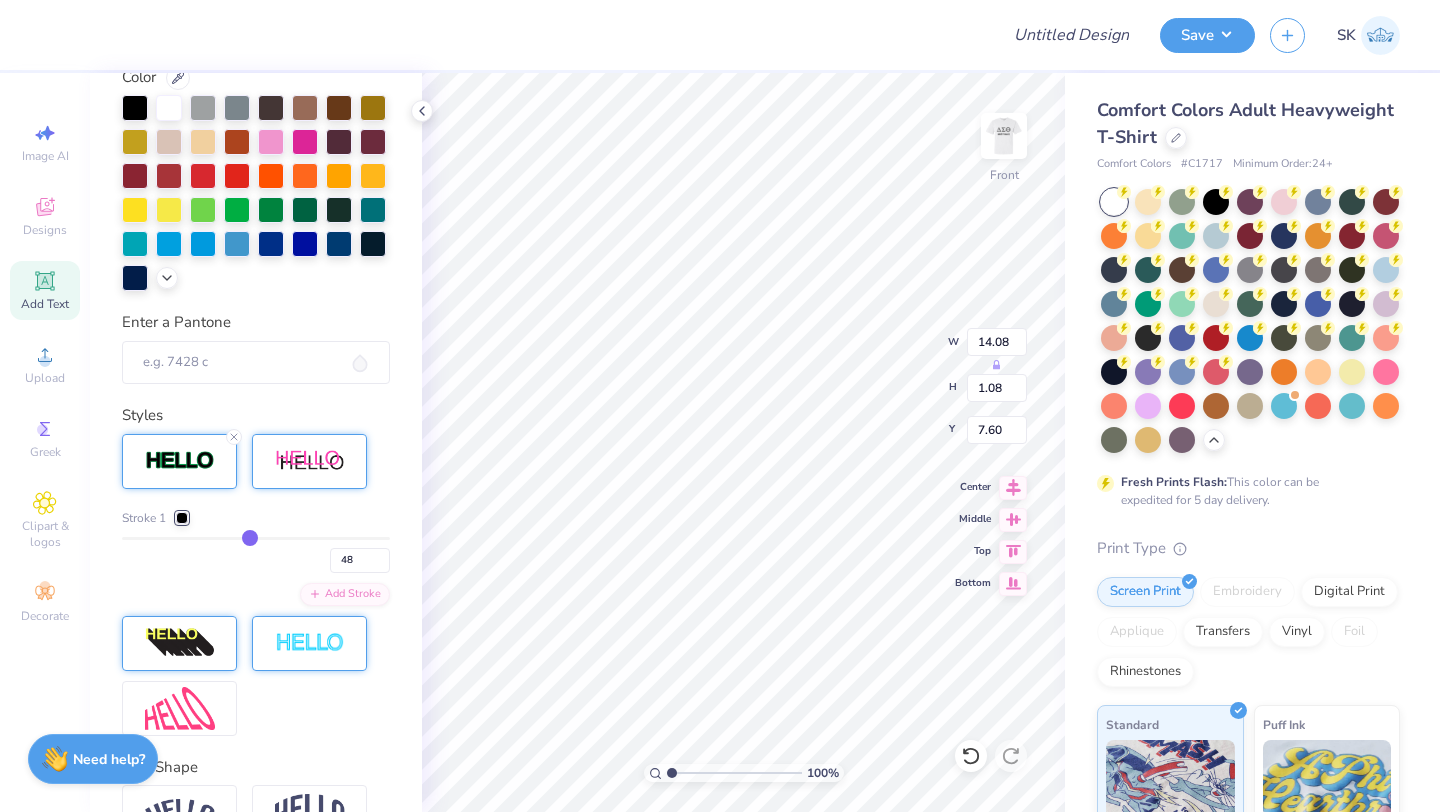type on "49" 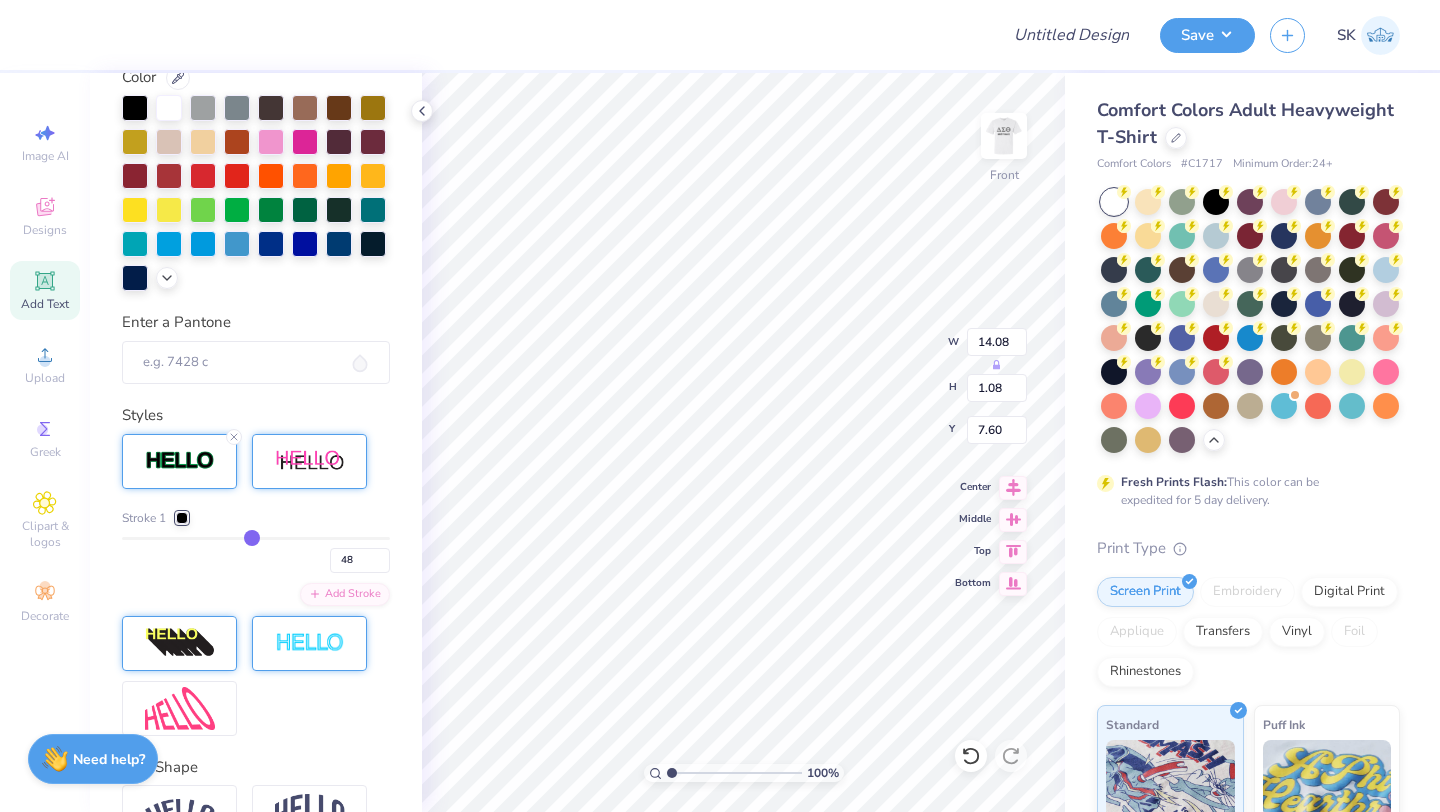type on "49" 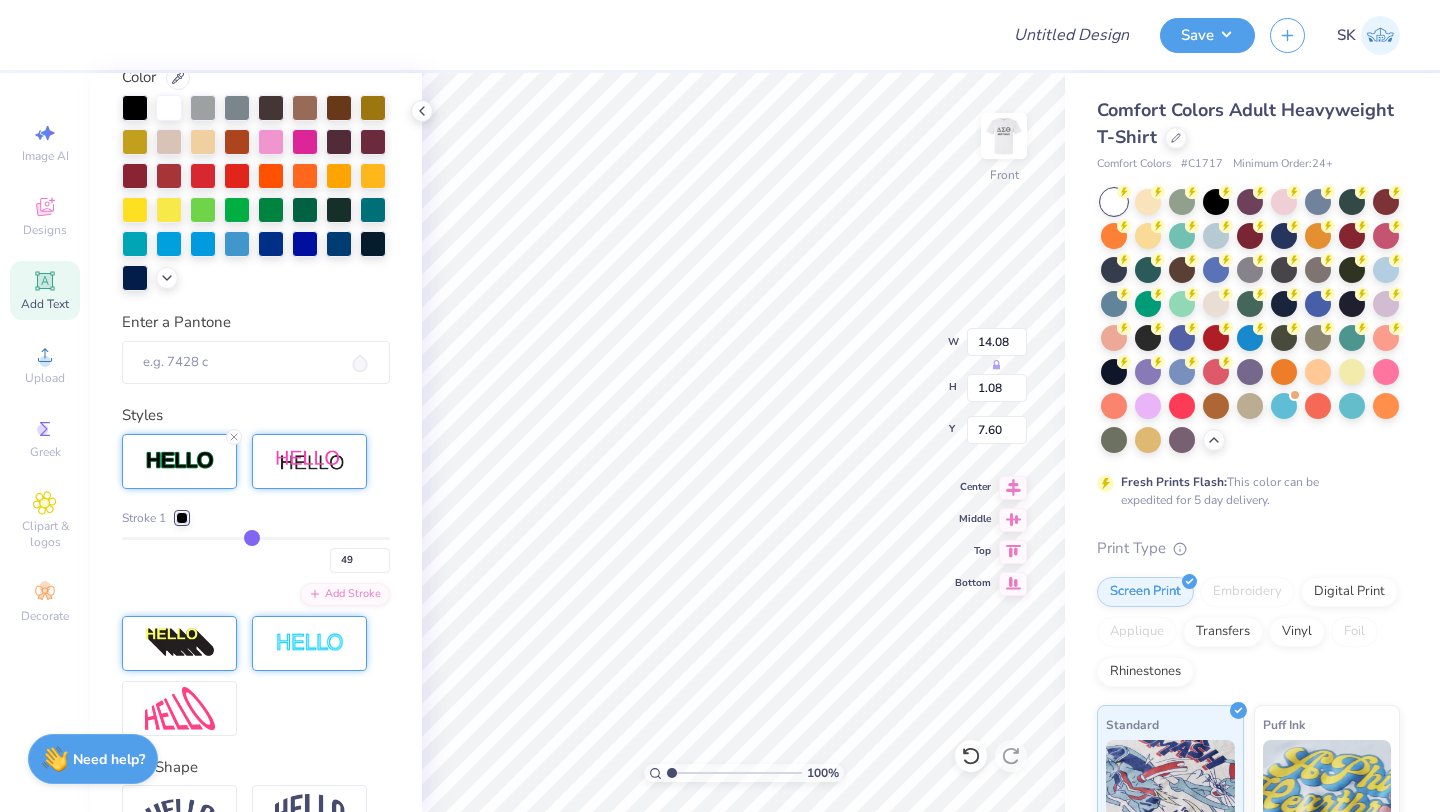 type on "50" 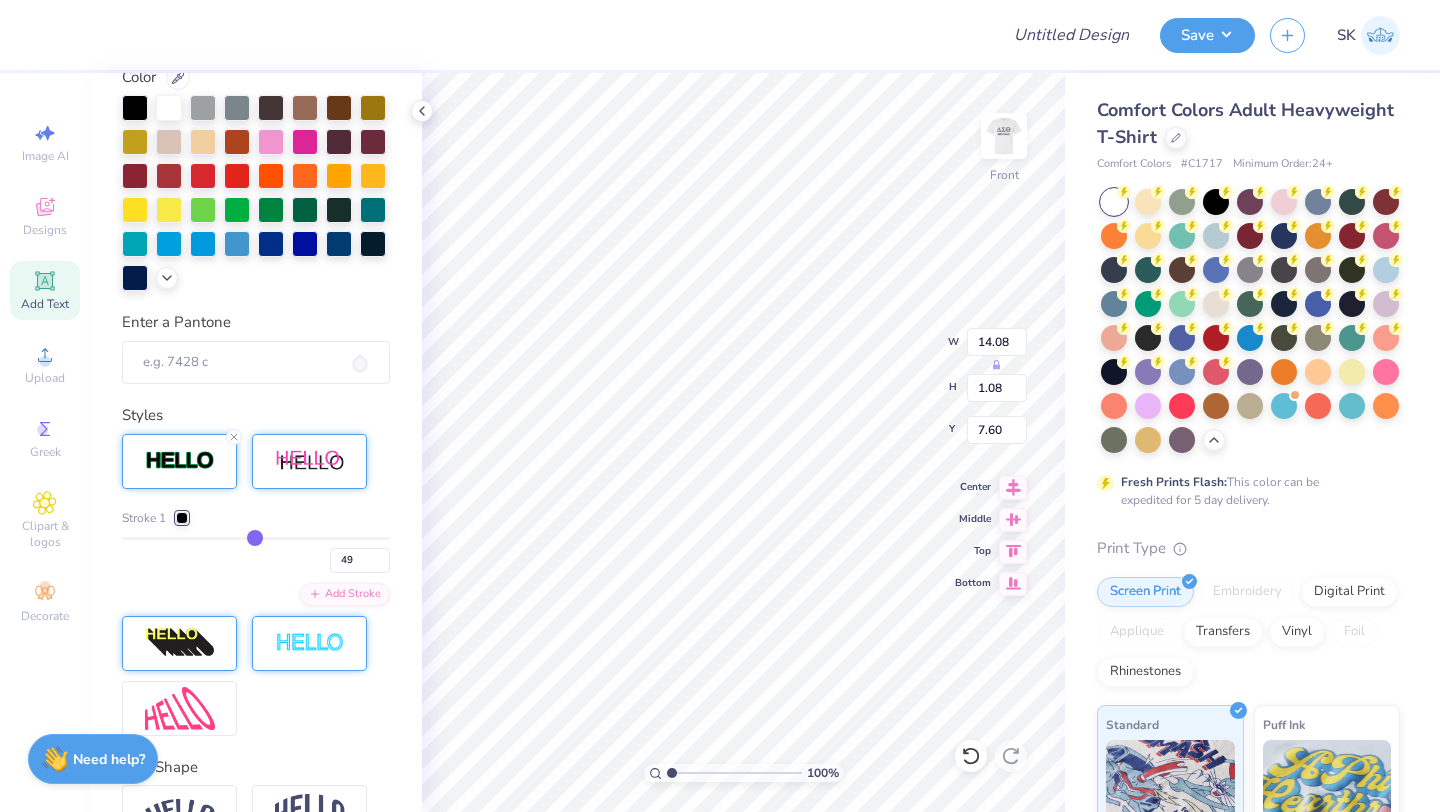 type on "50" 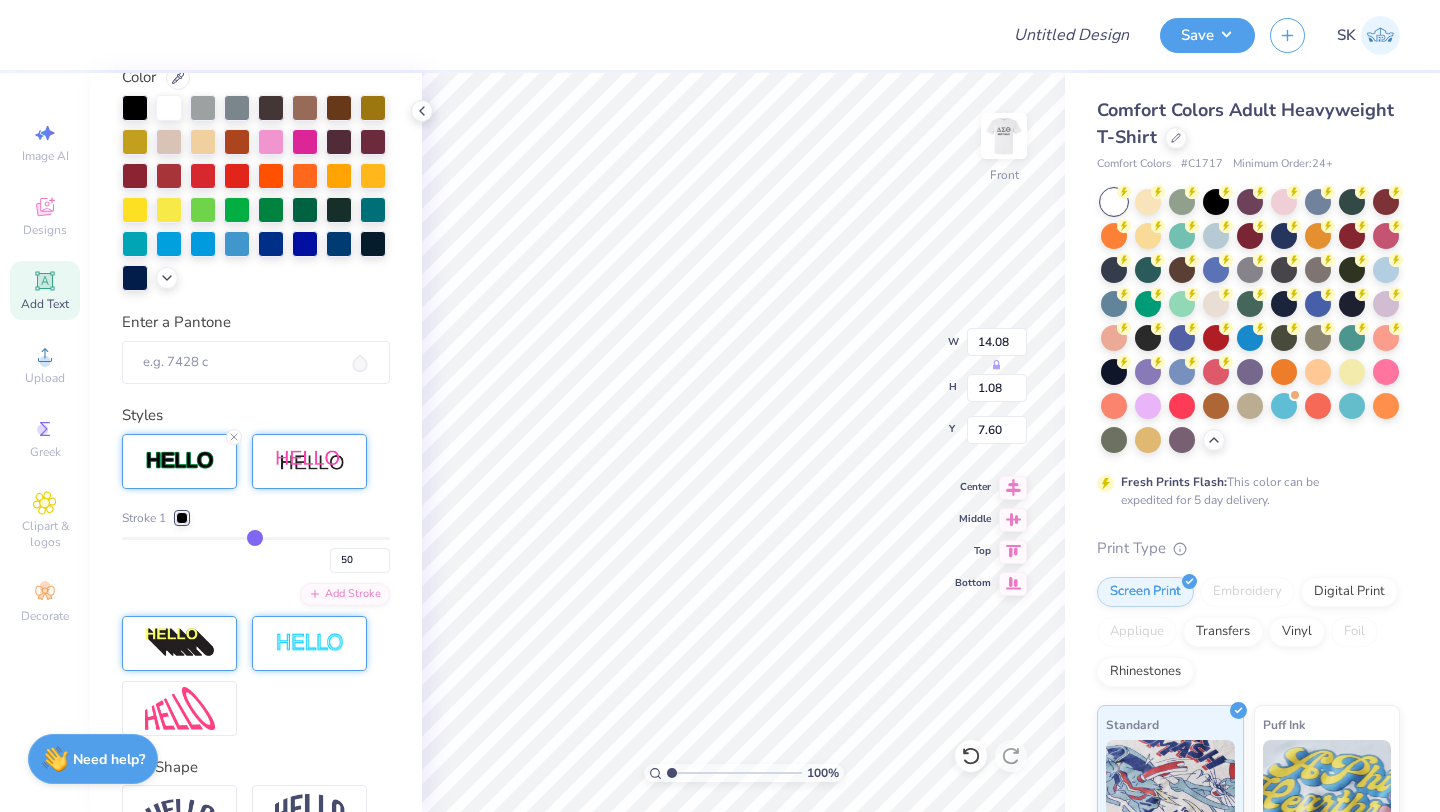 type on "51" 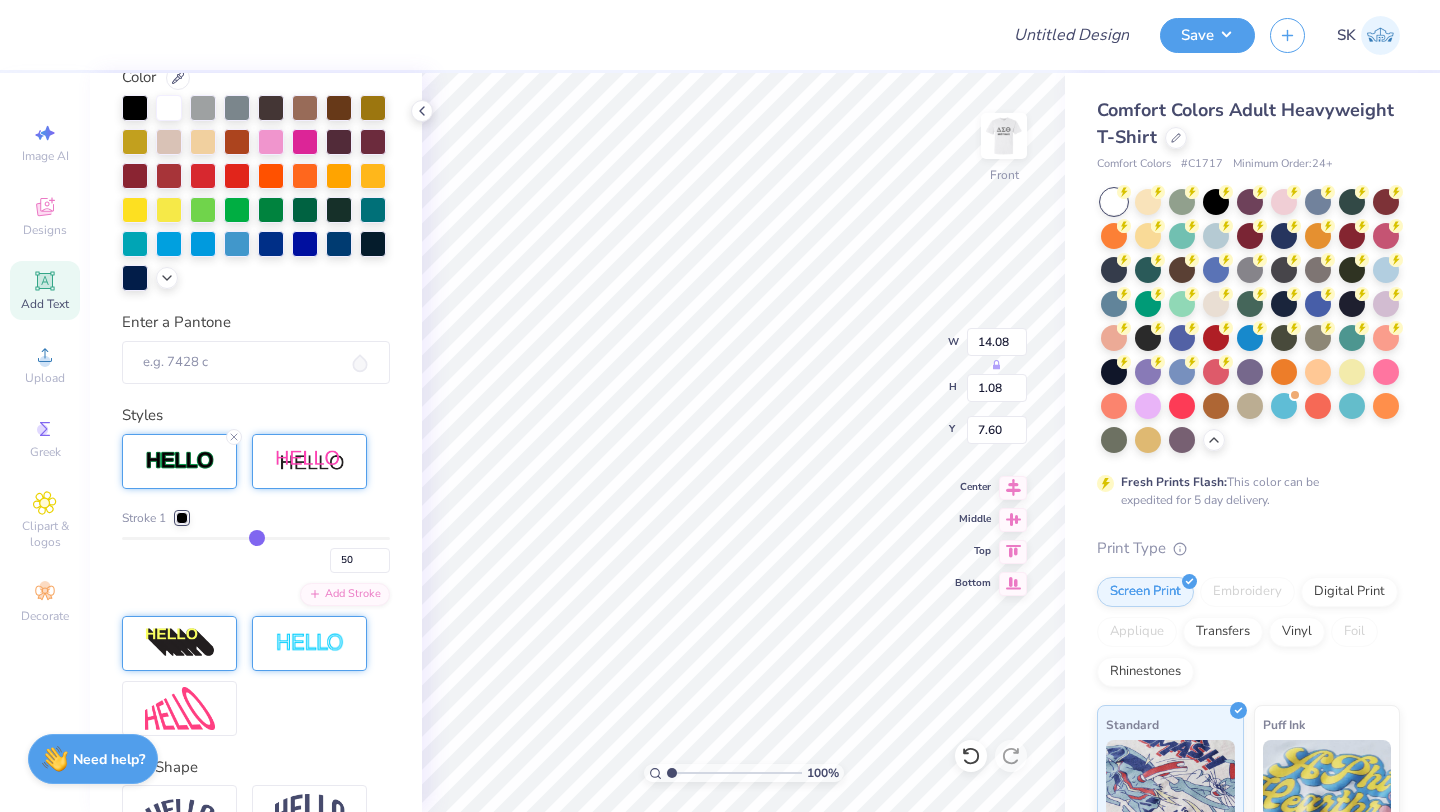 type on "51" 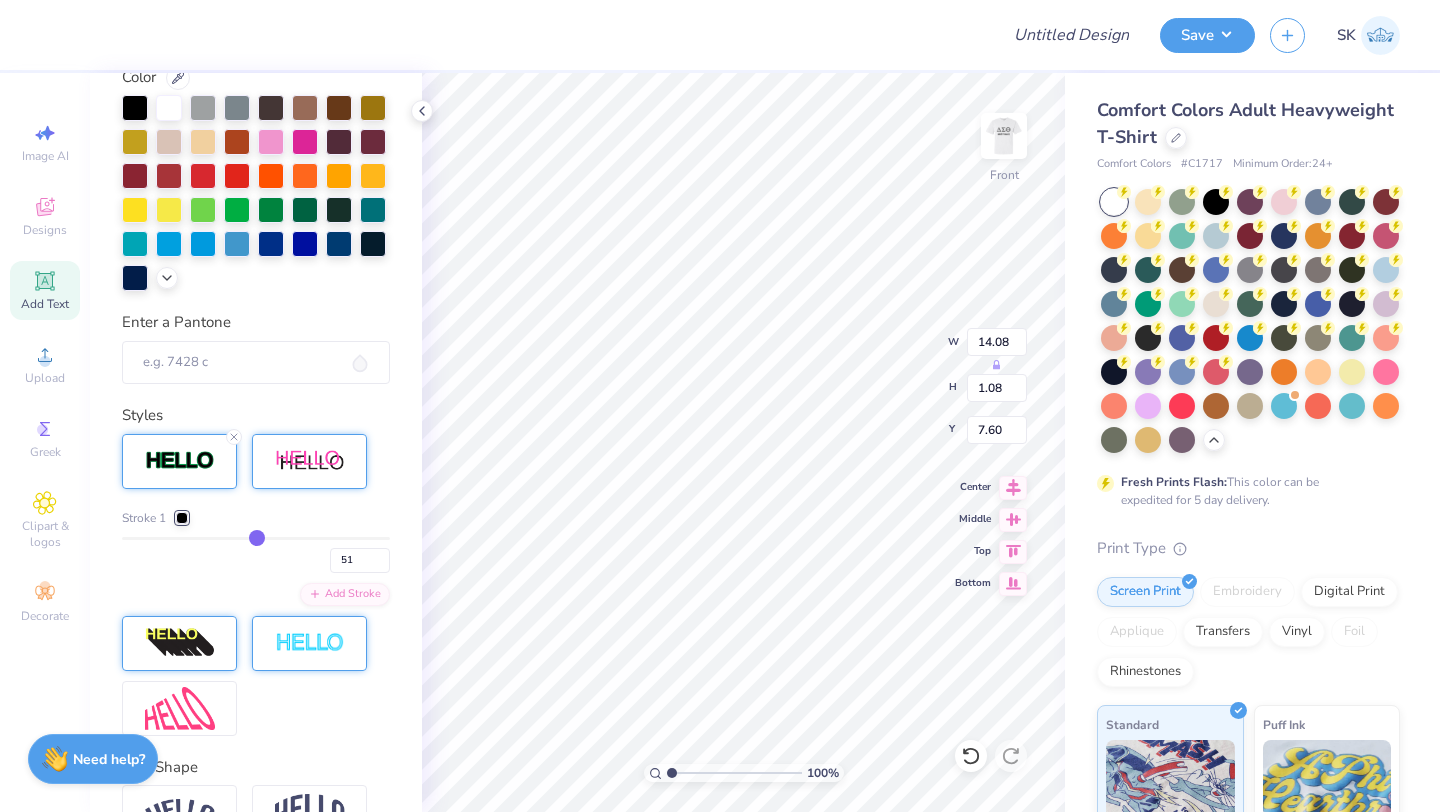 type on "53" 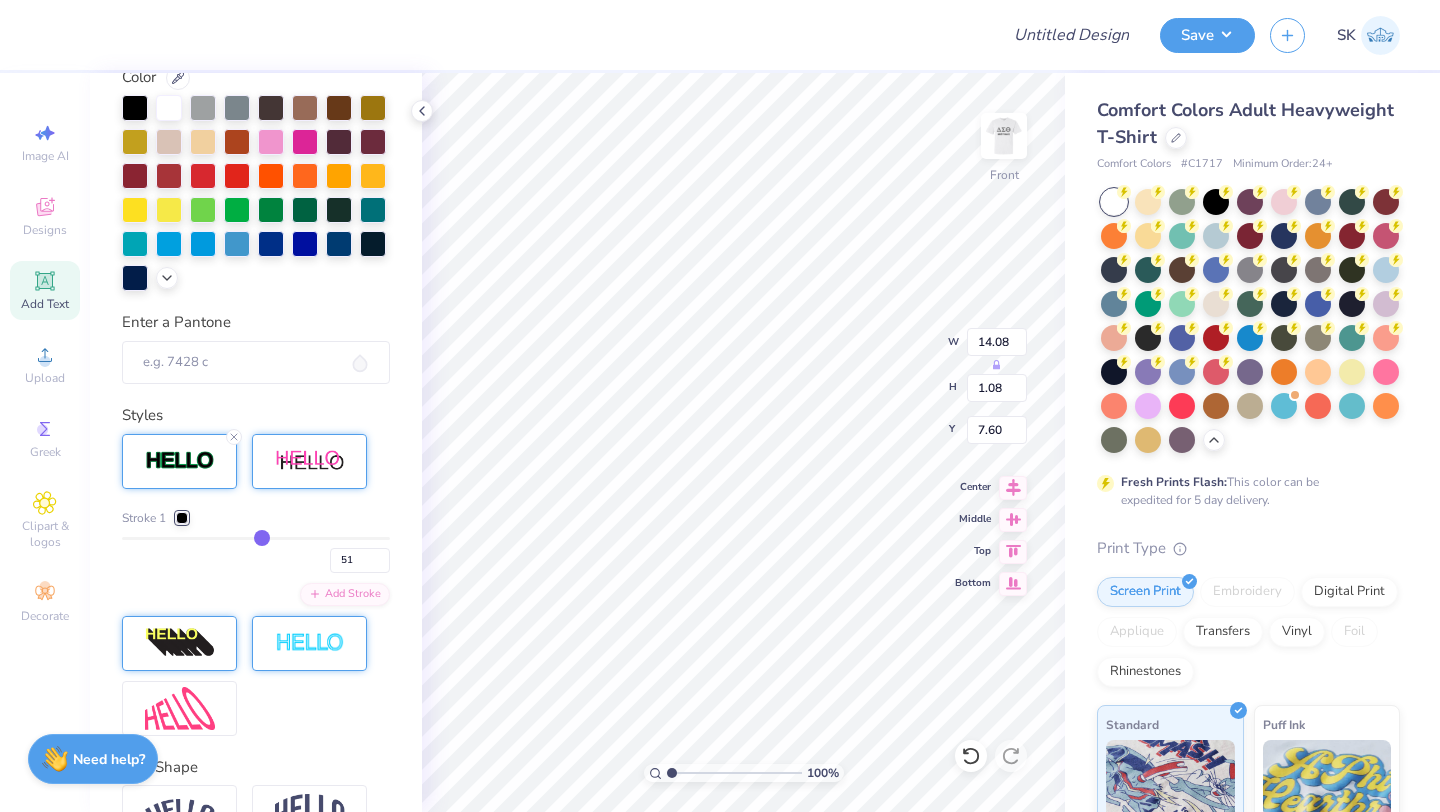 type on "53" 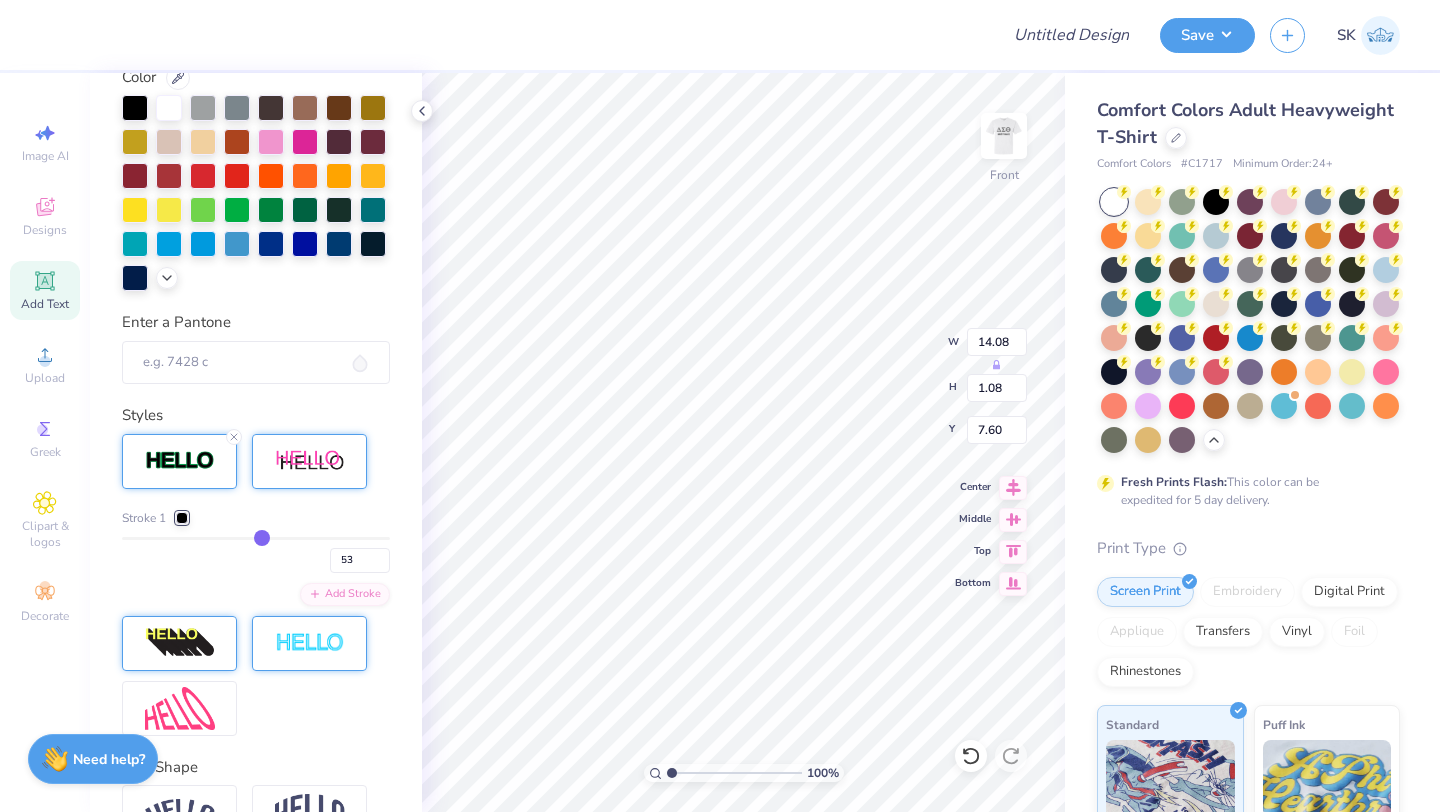 type on "54" 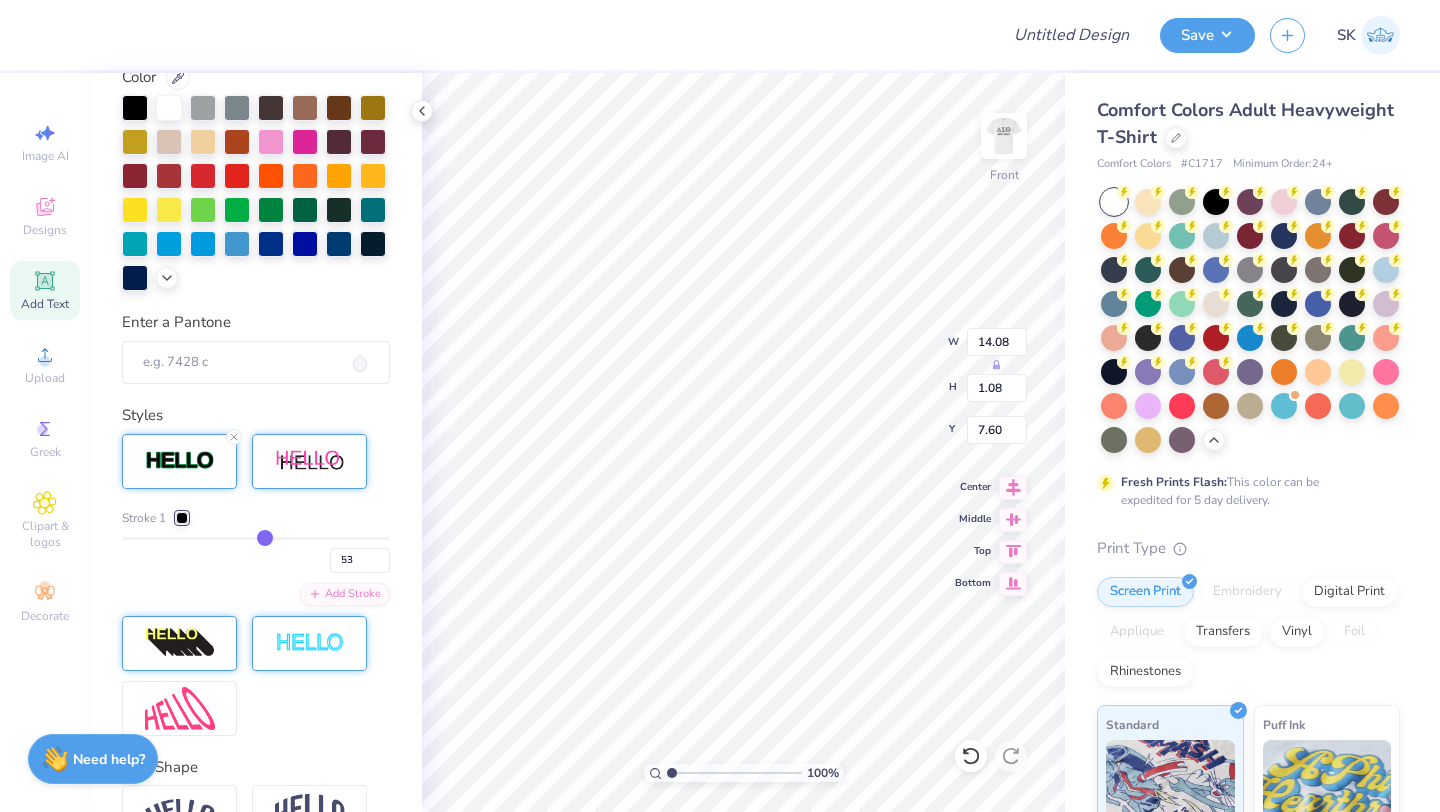 type on "54" 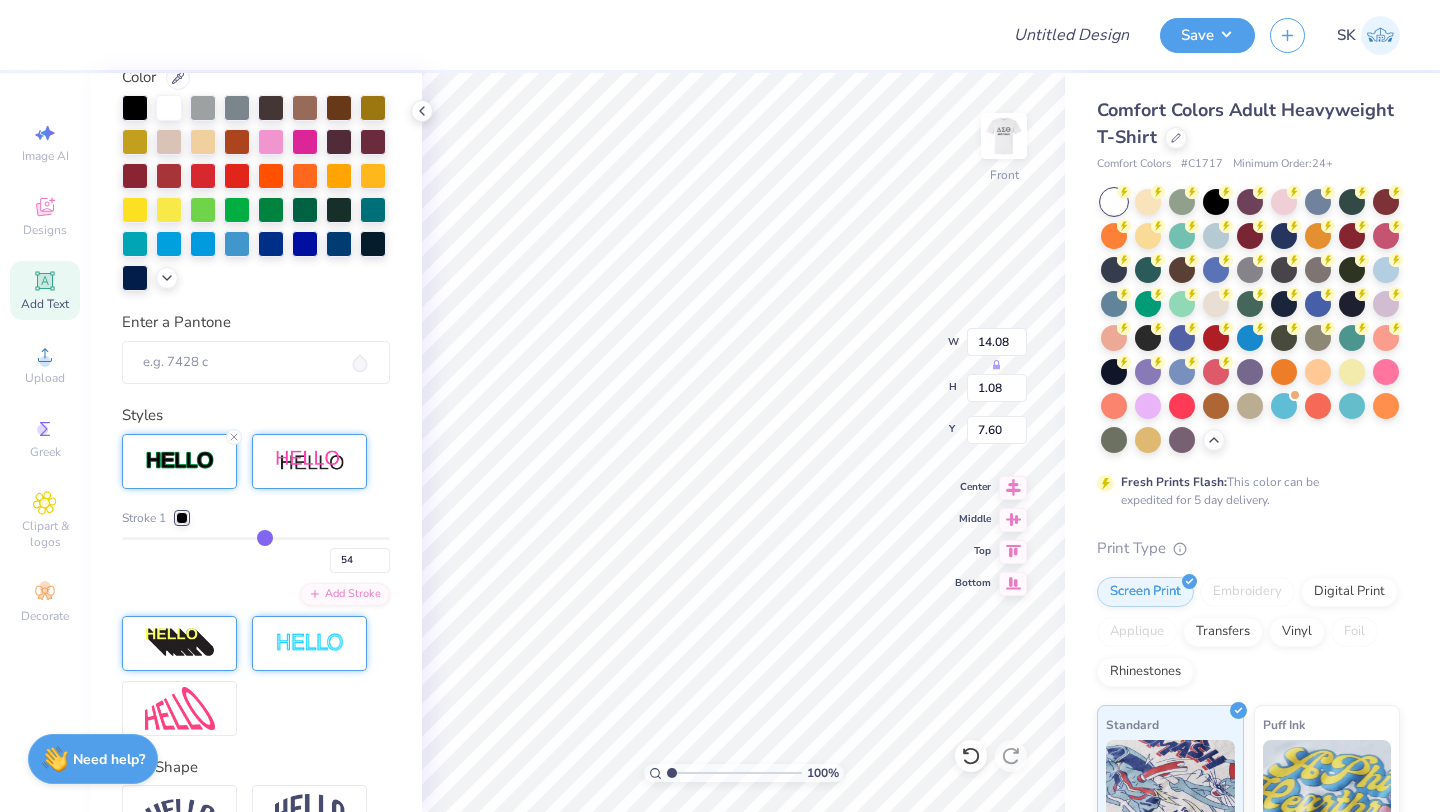 type on "55" 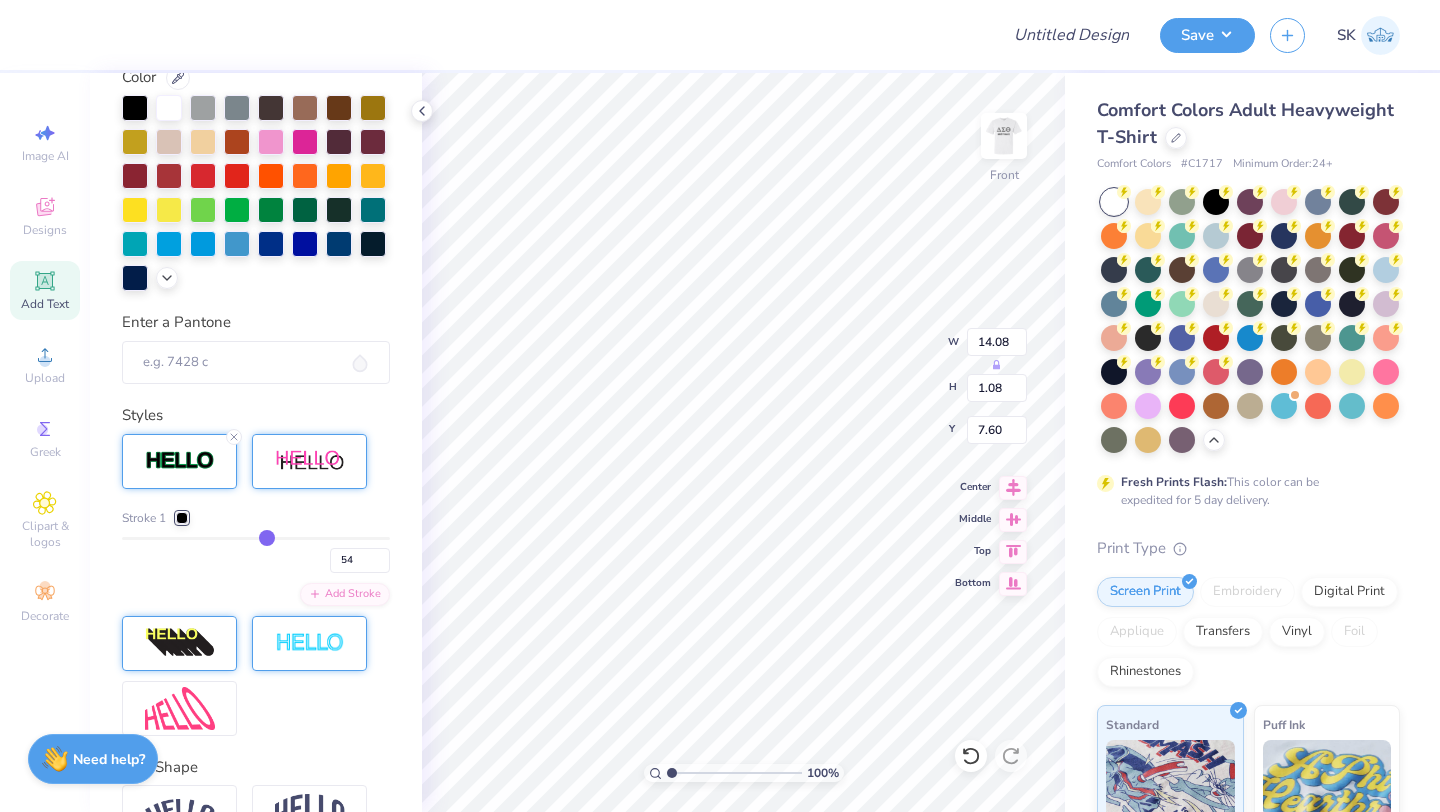 type on "55" 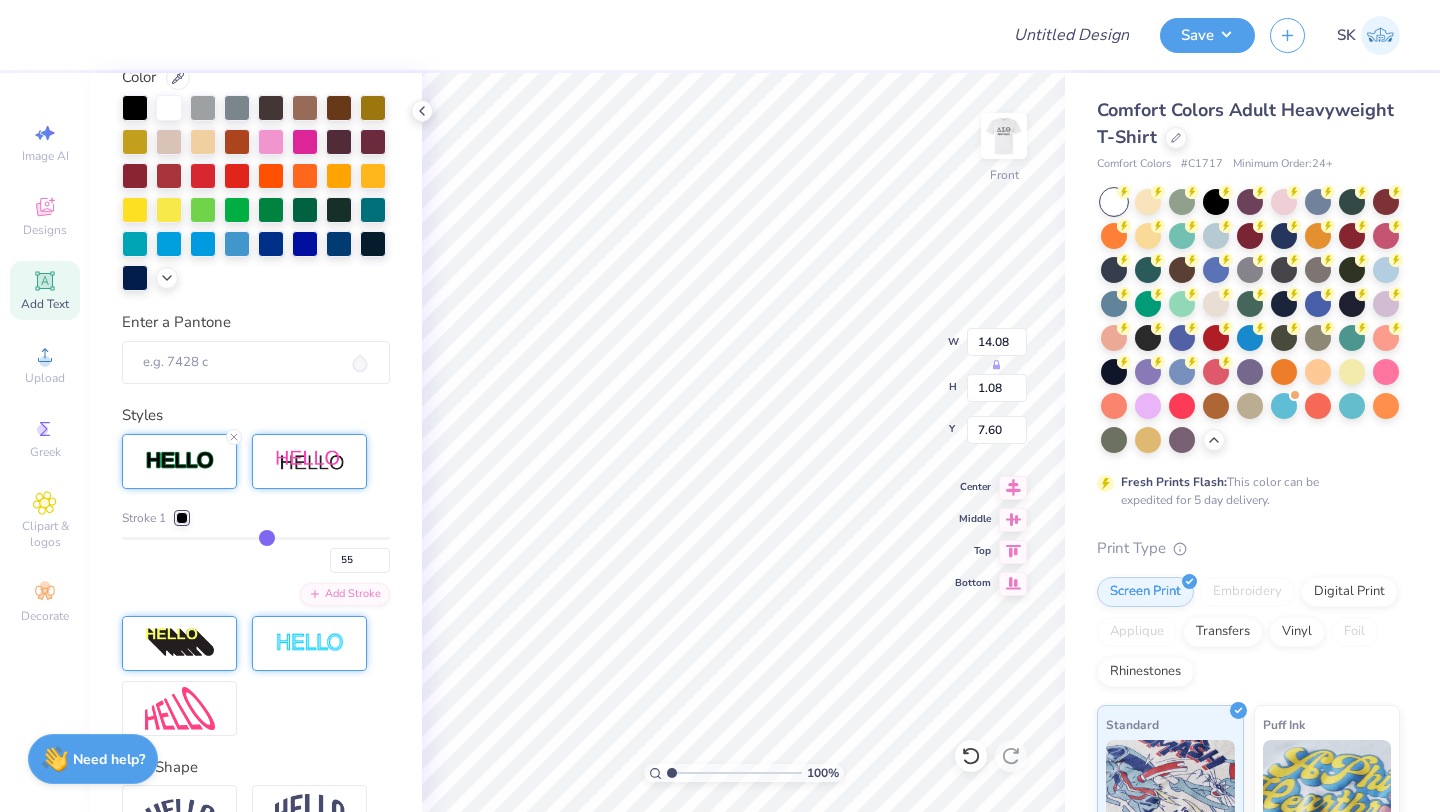 drag, startPoint x: 130, startPoint y: 538, endPoint x: 266, endPoint y: 537, distance: 136.00368 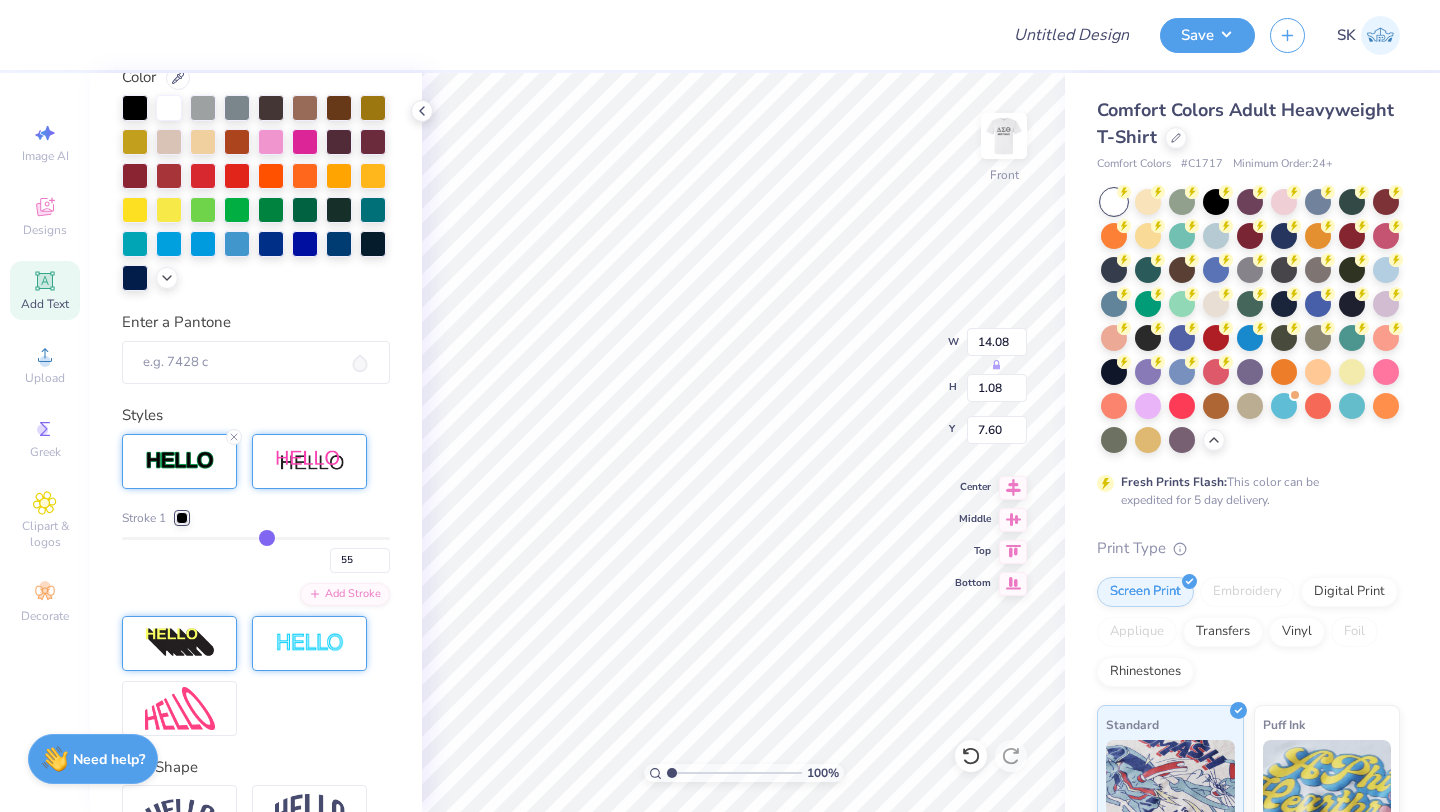 type on "54" 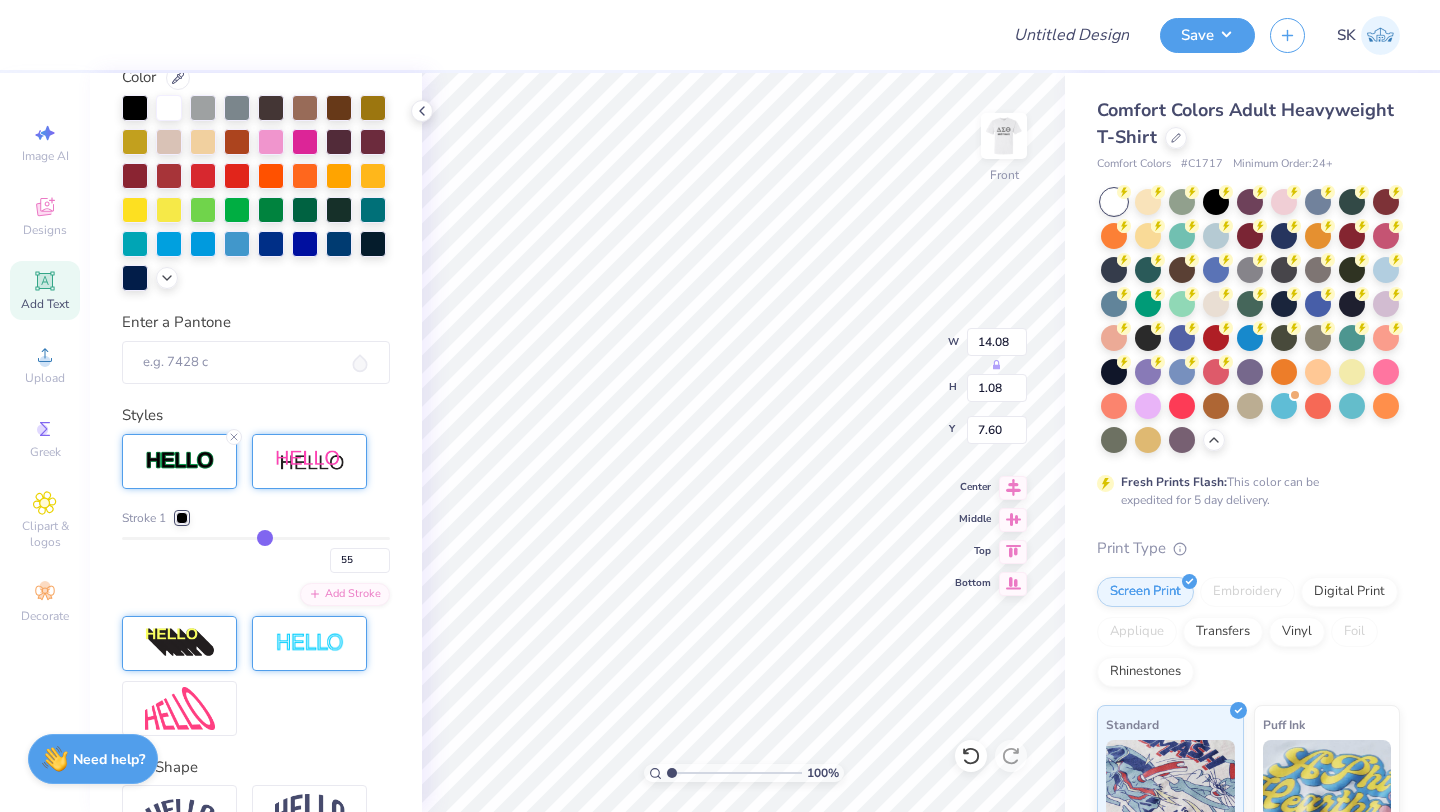 type on "54" 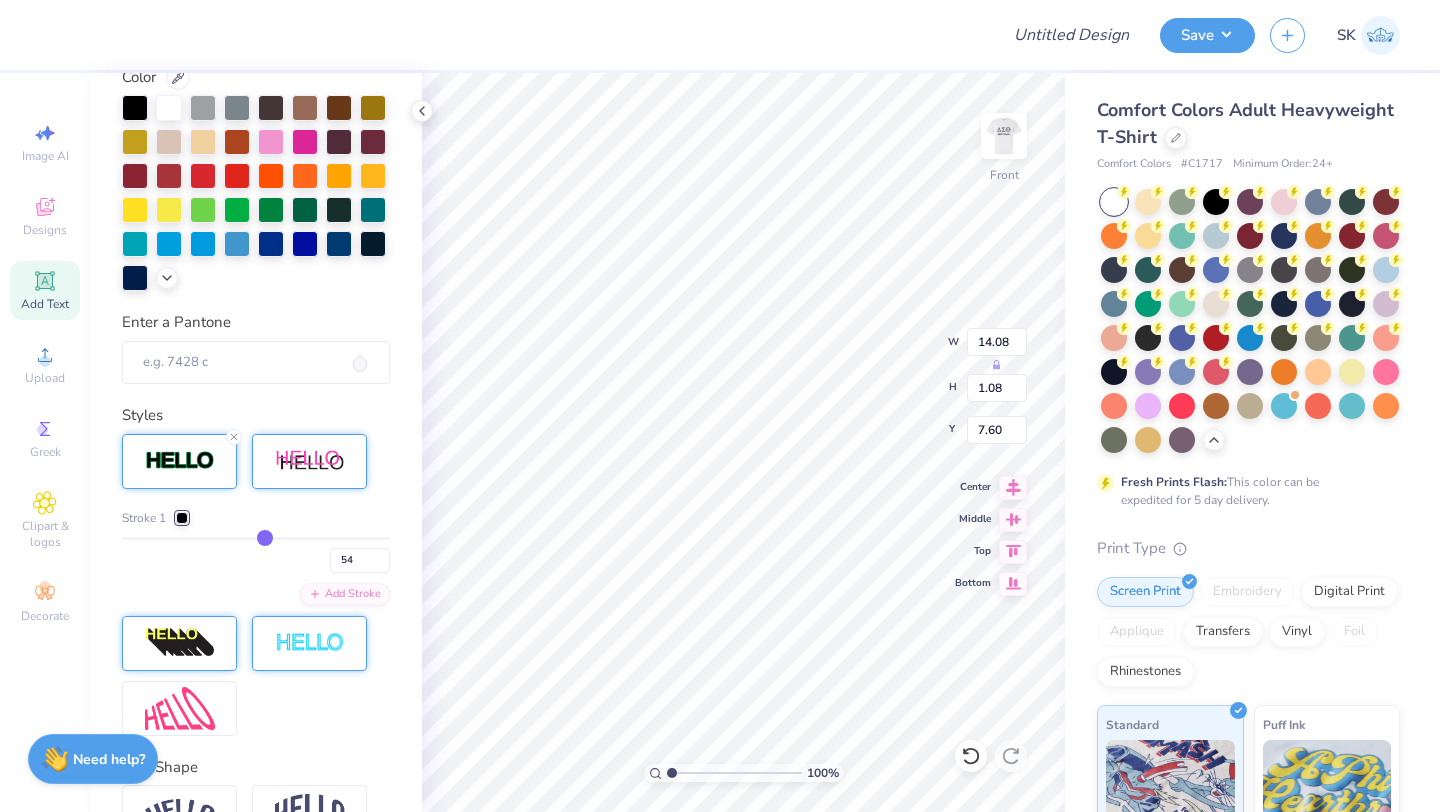 type on "53" 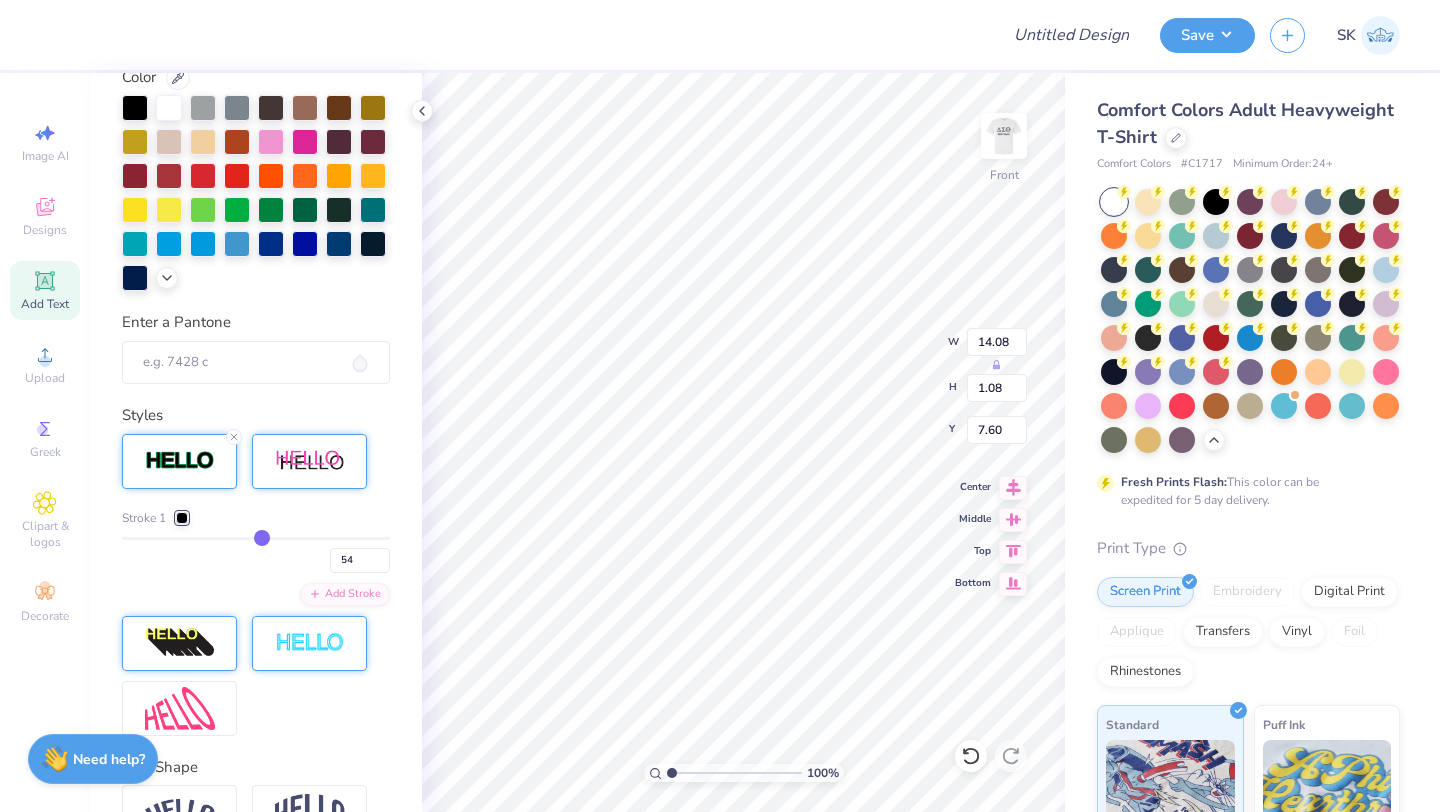 type on "53" 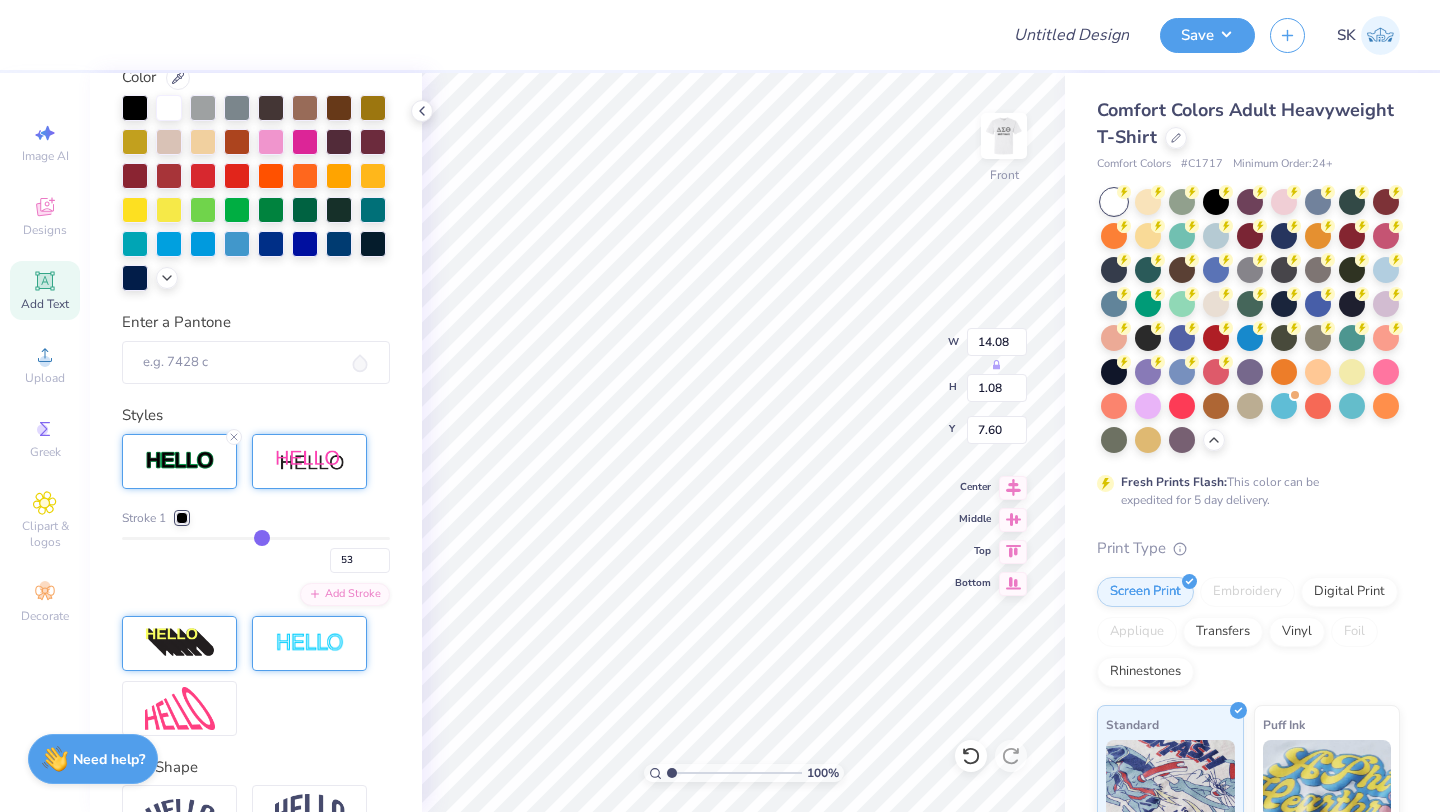 type on "51" 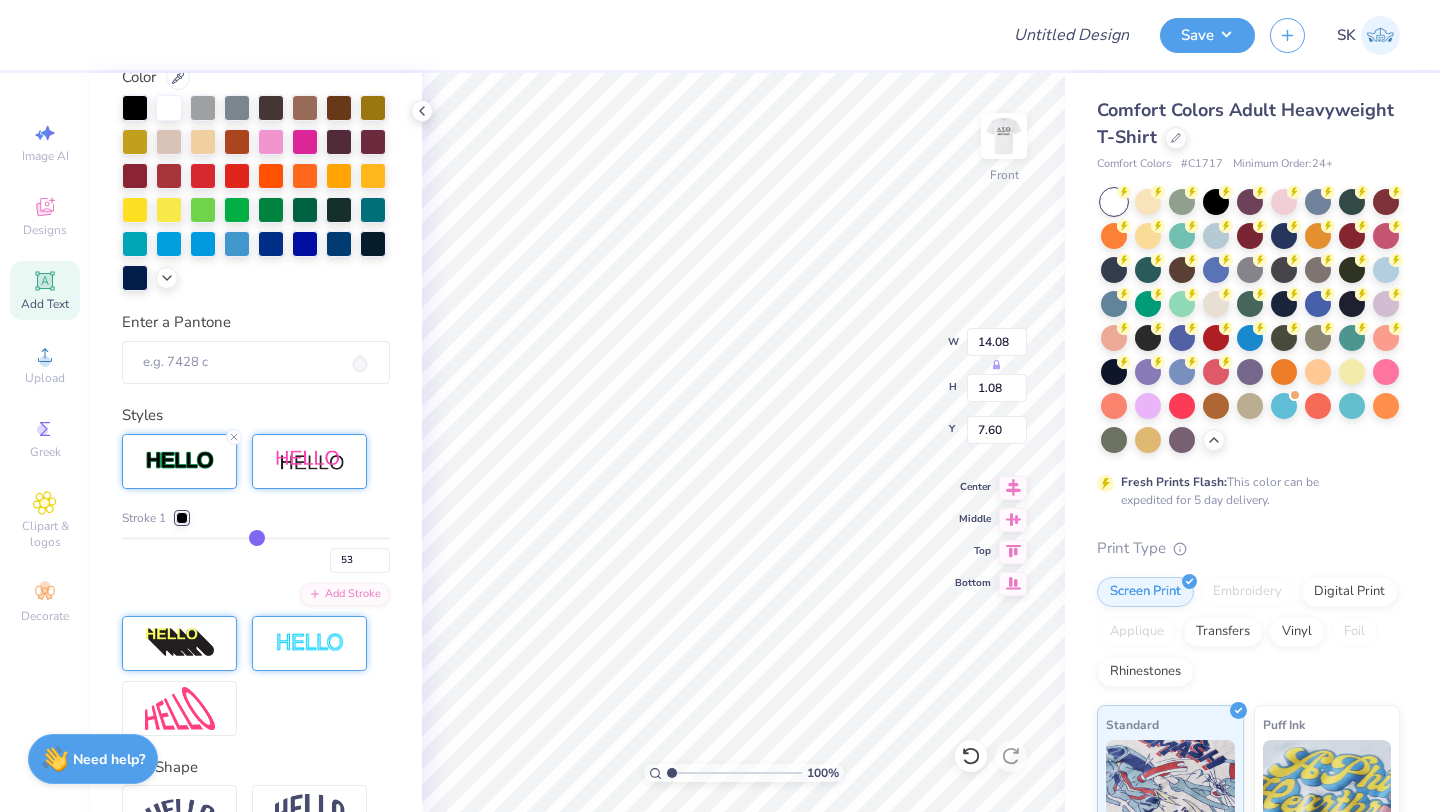 type on "51" 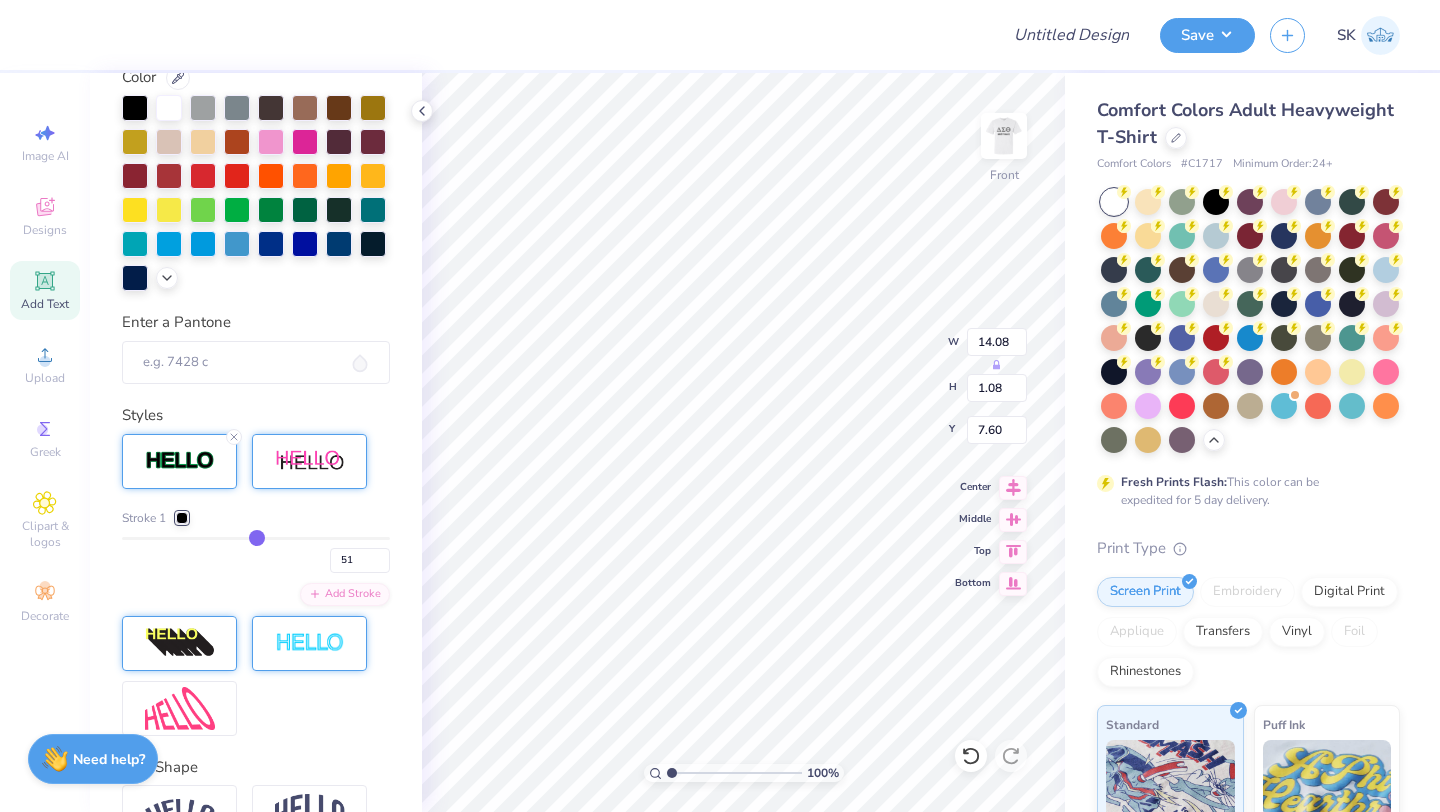 type on "50" 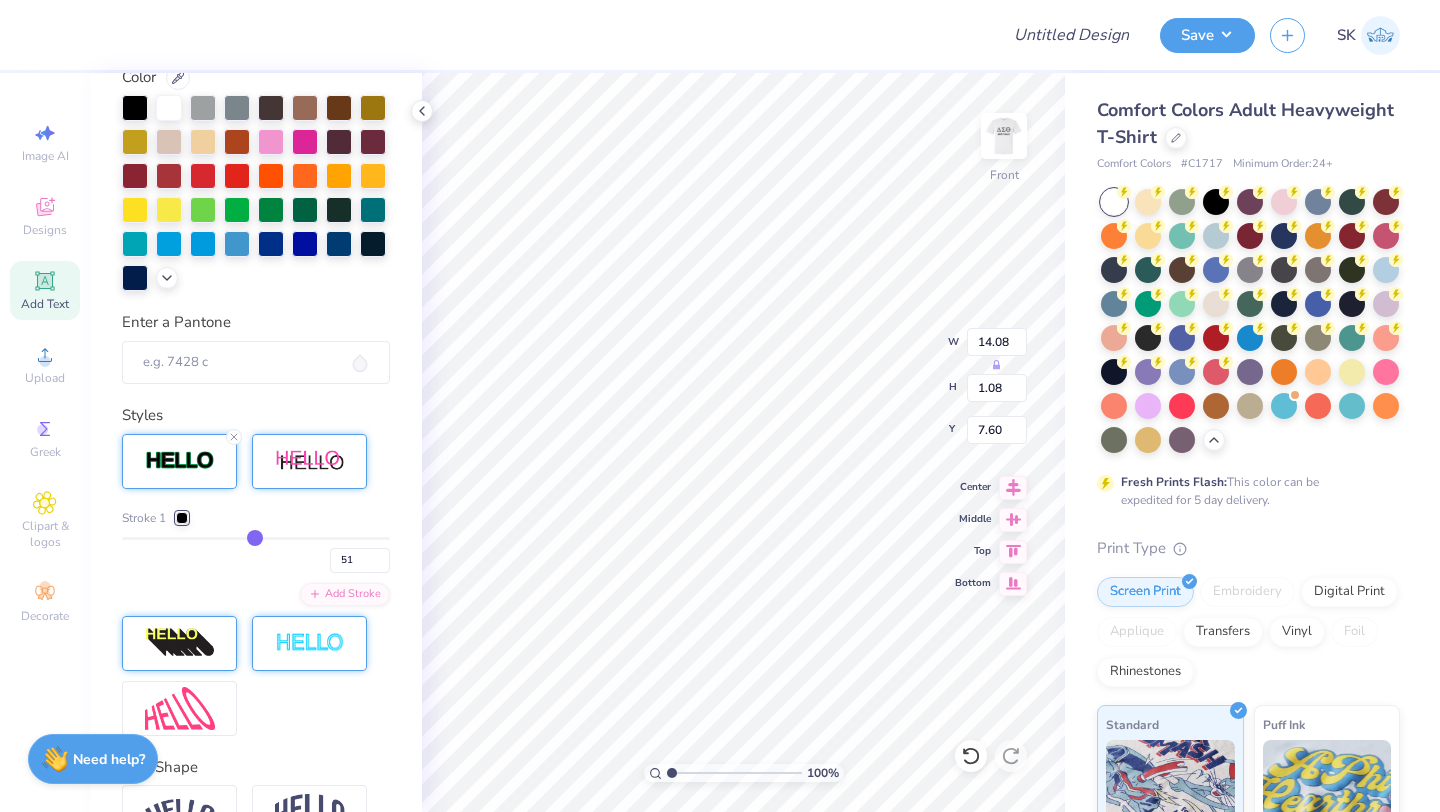 type on "50" 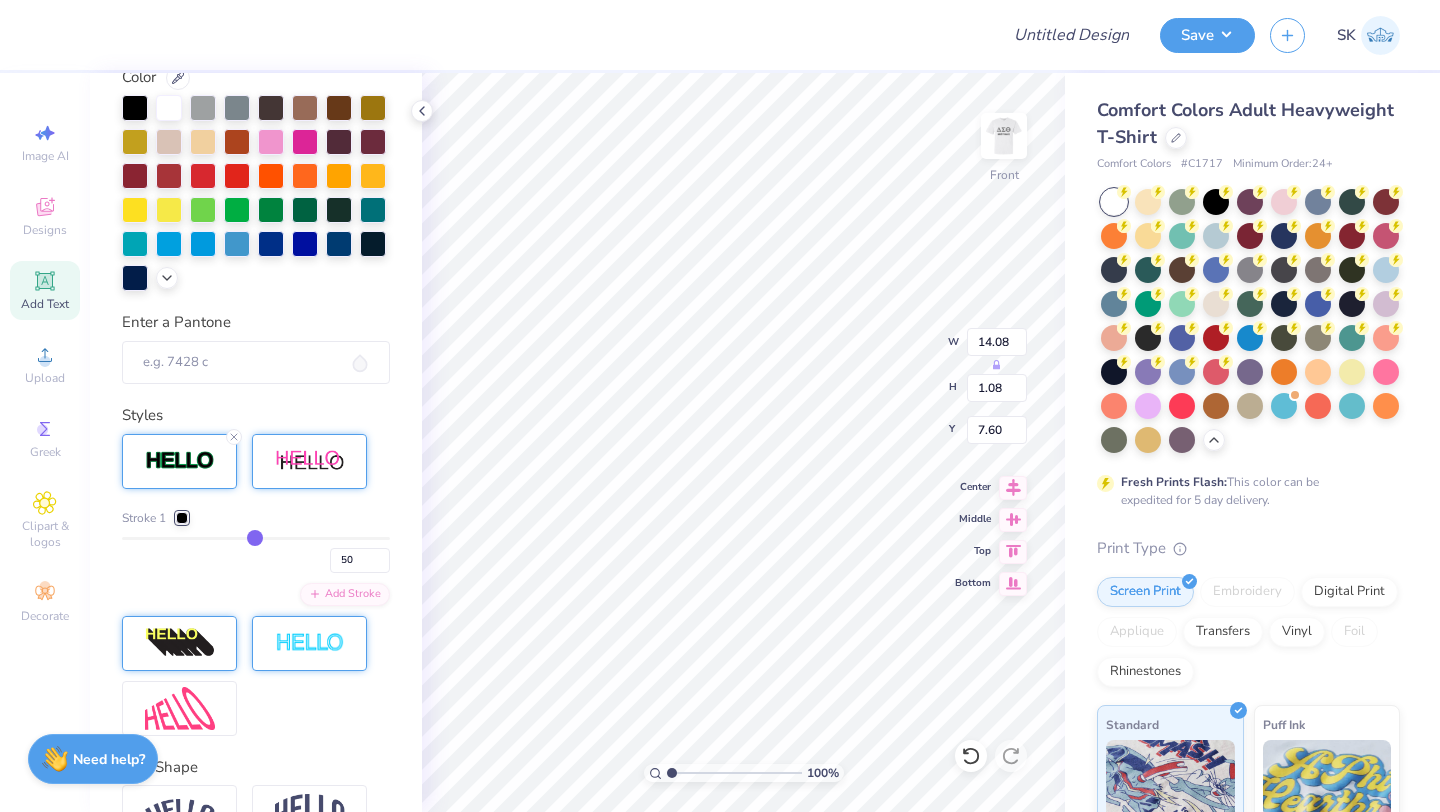 type on "48" 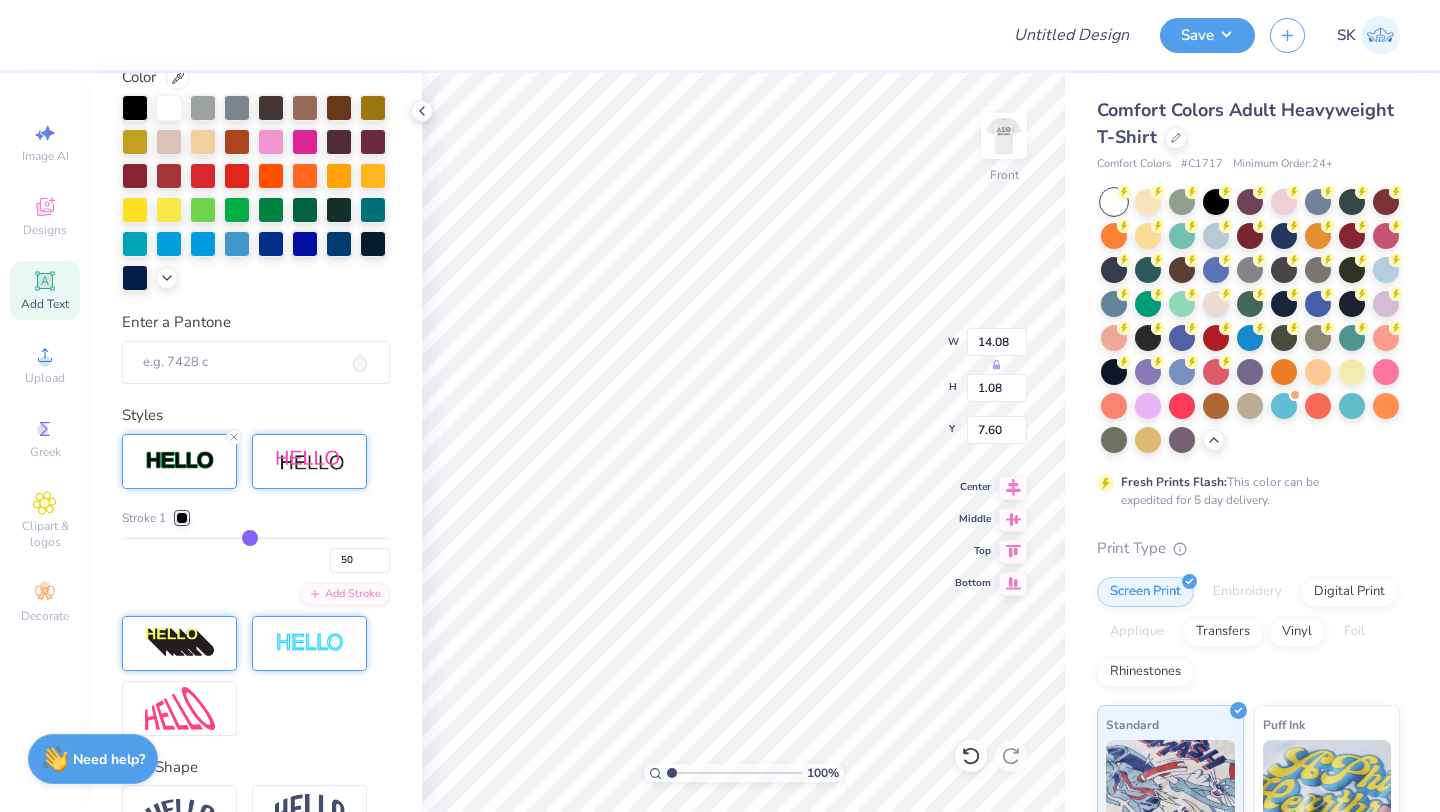 type on "48" 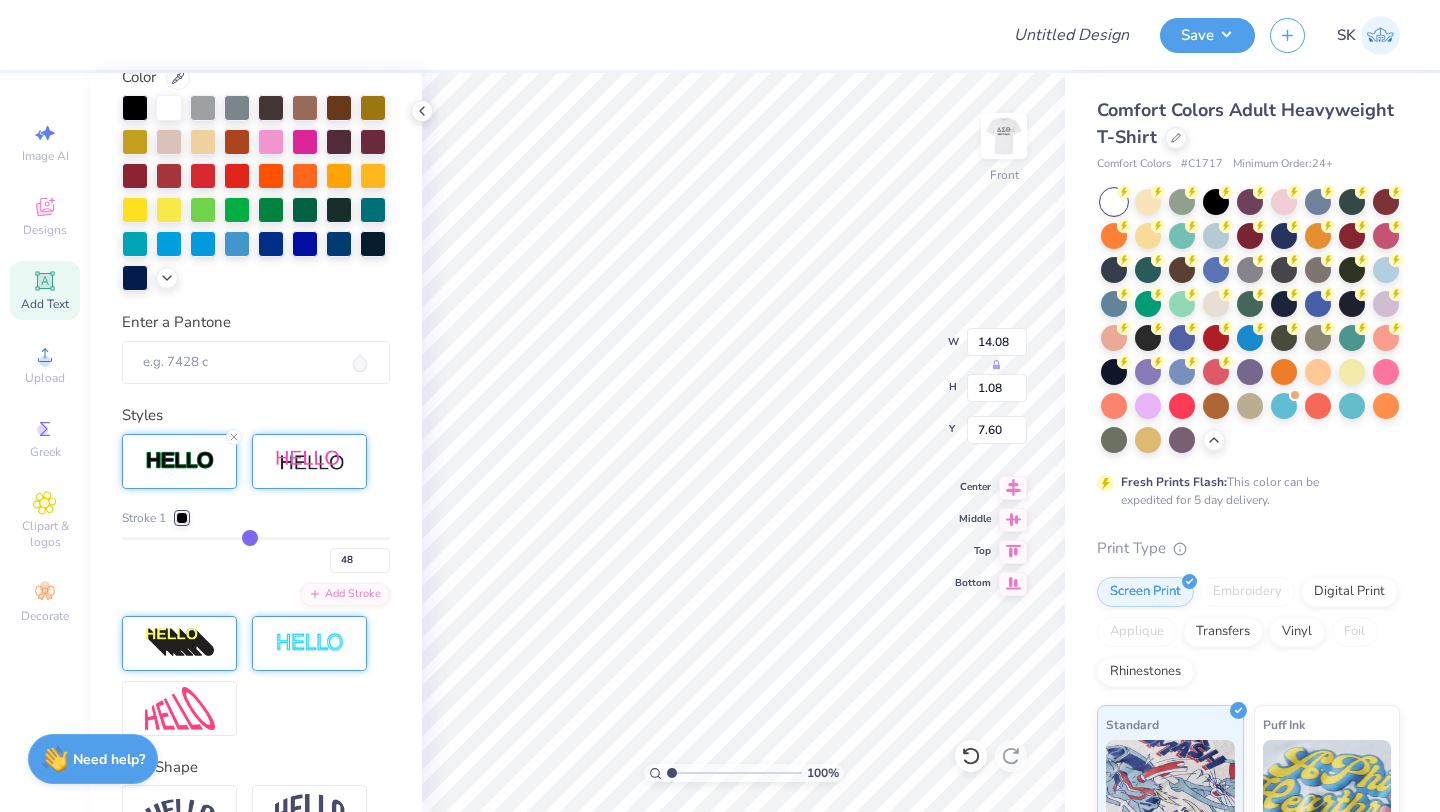 type on "45" 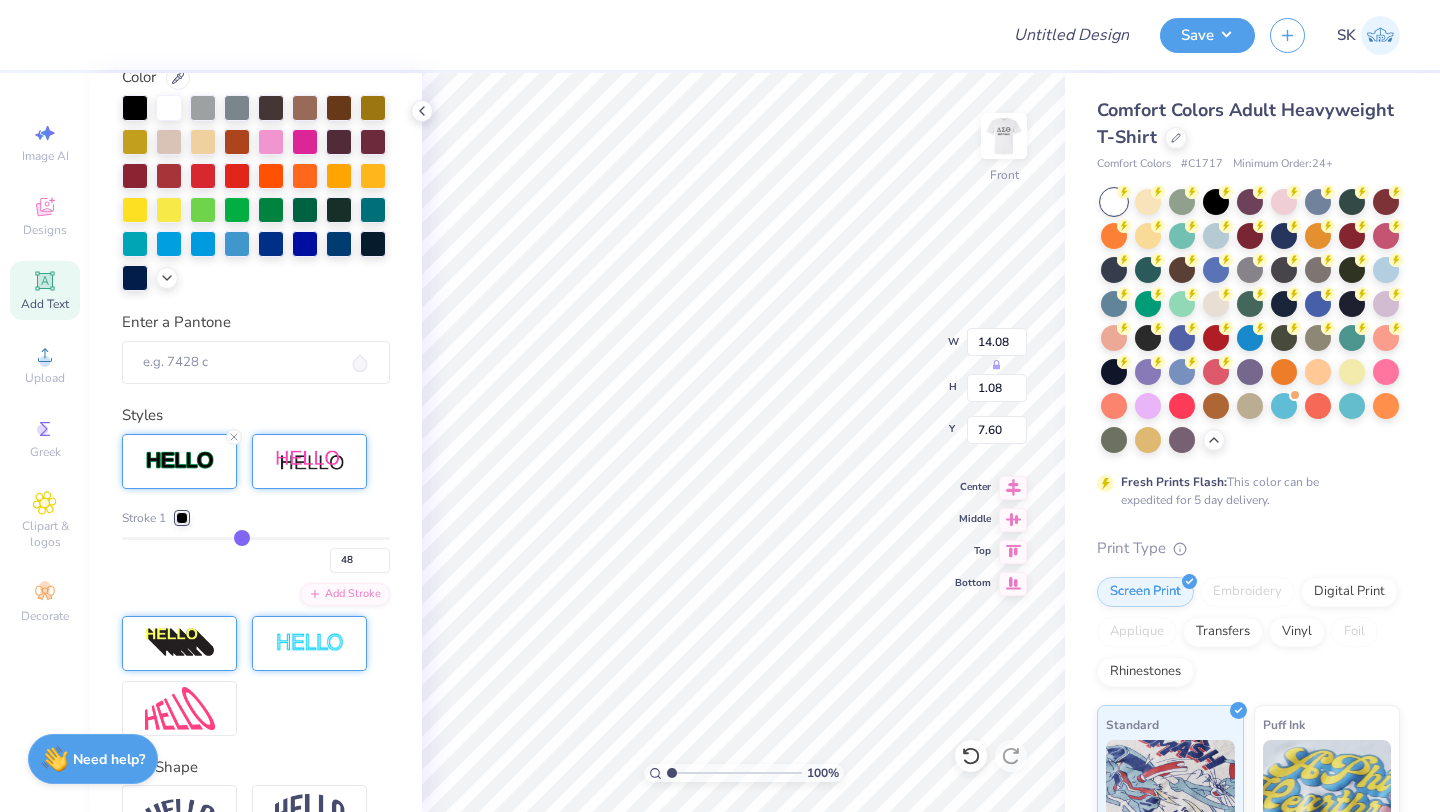 type on "45" 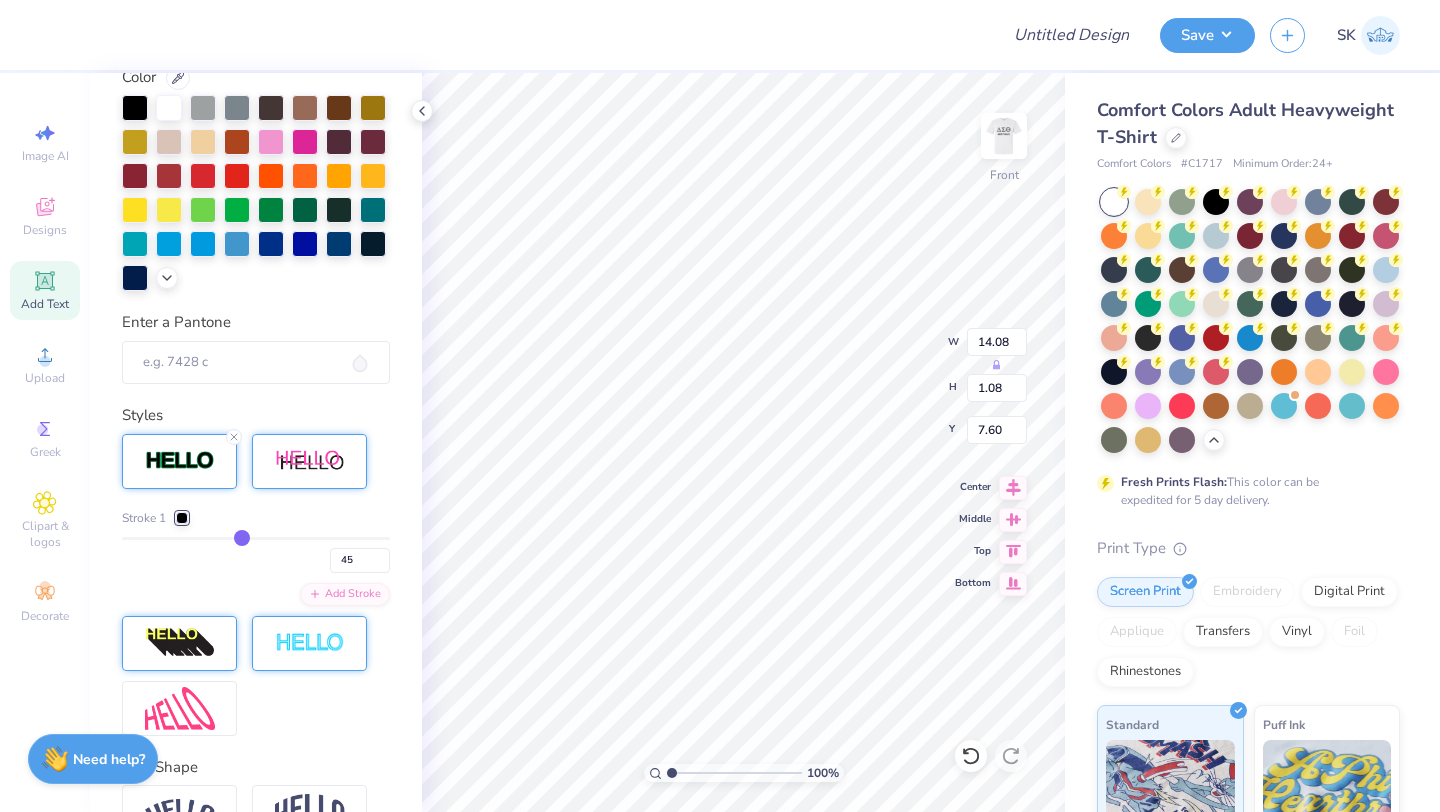 type on "42" 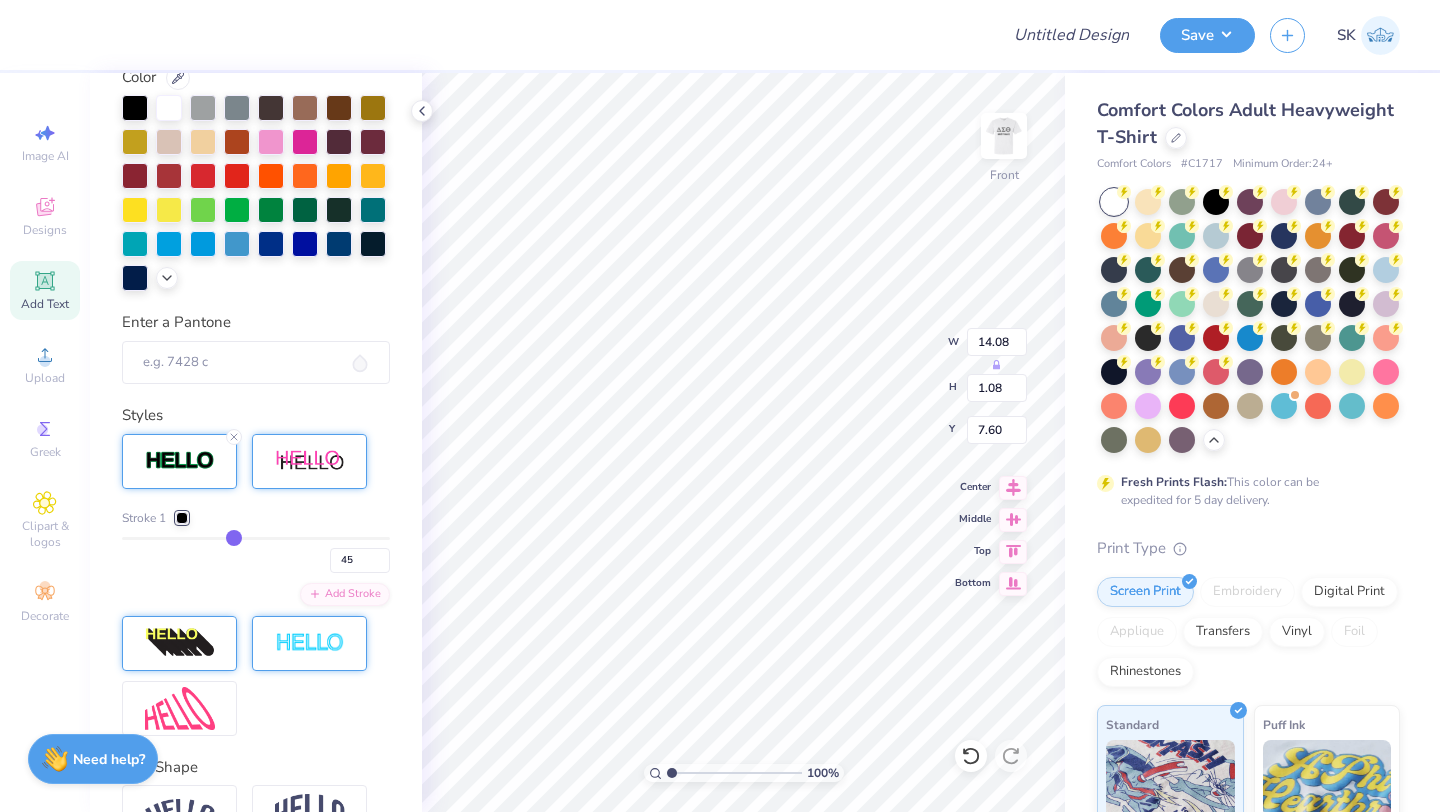 type on "42" 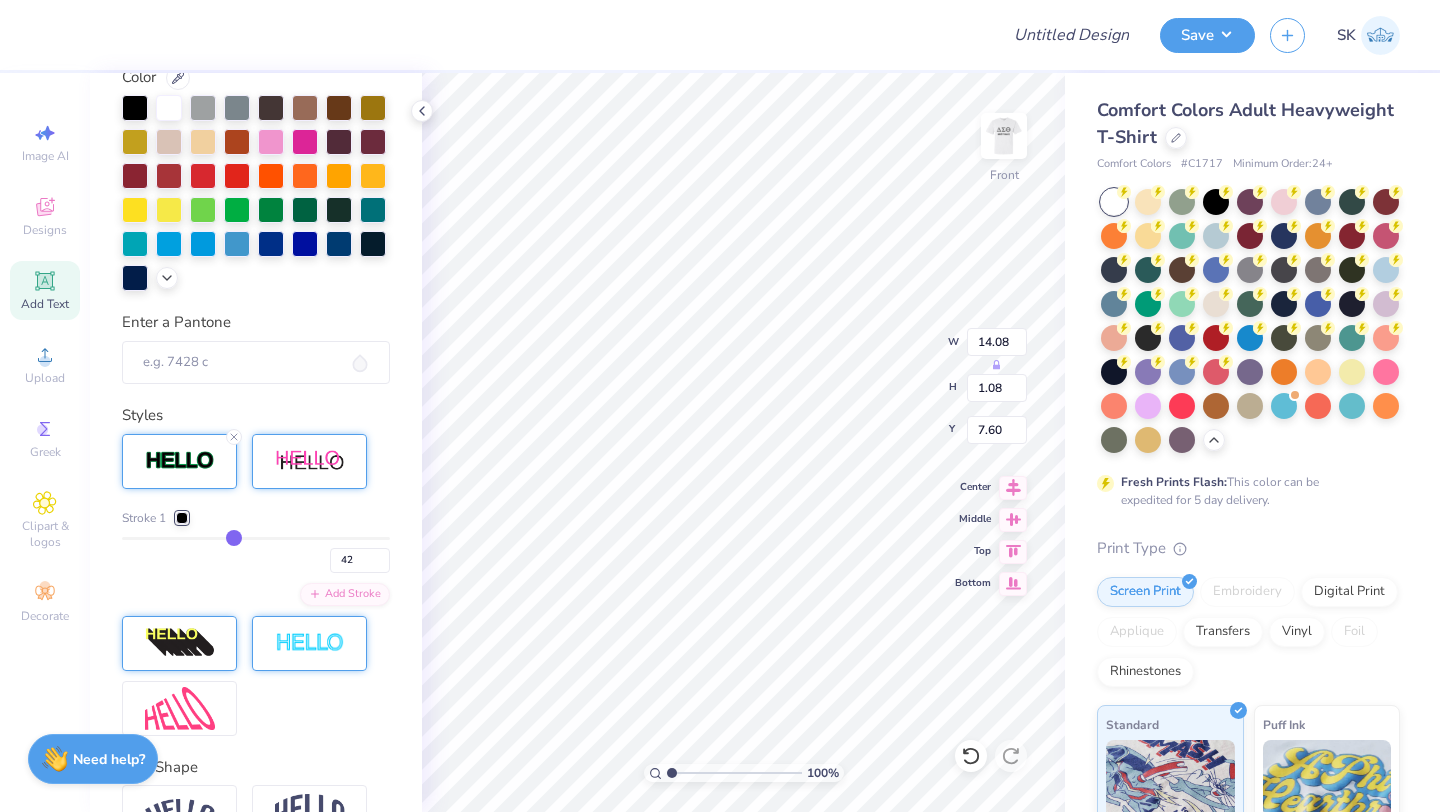 type on "39" 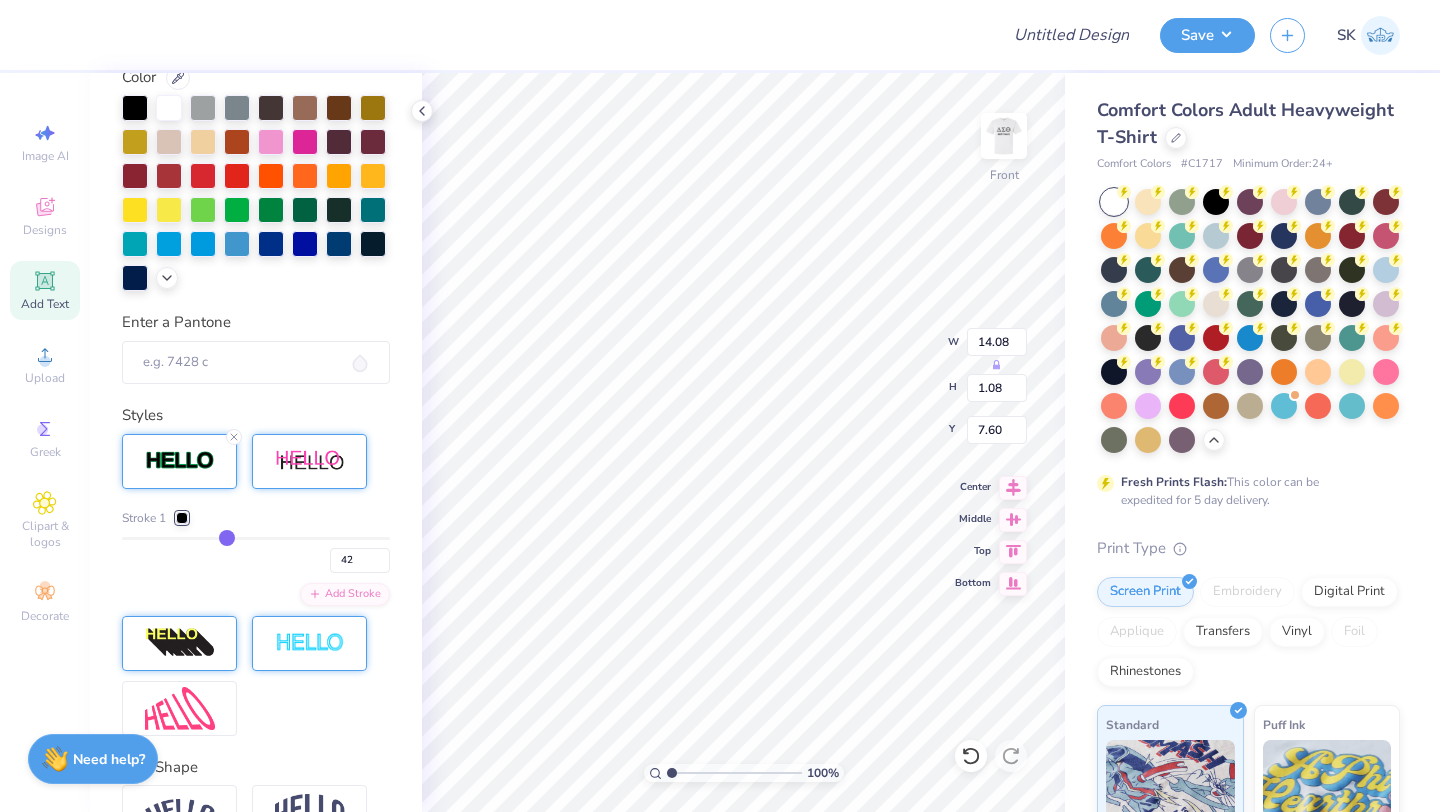 type on "39" 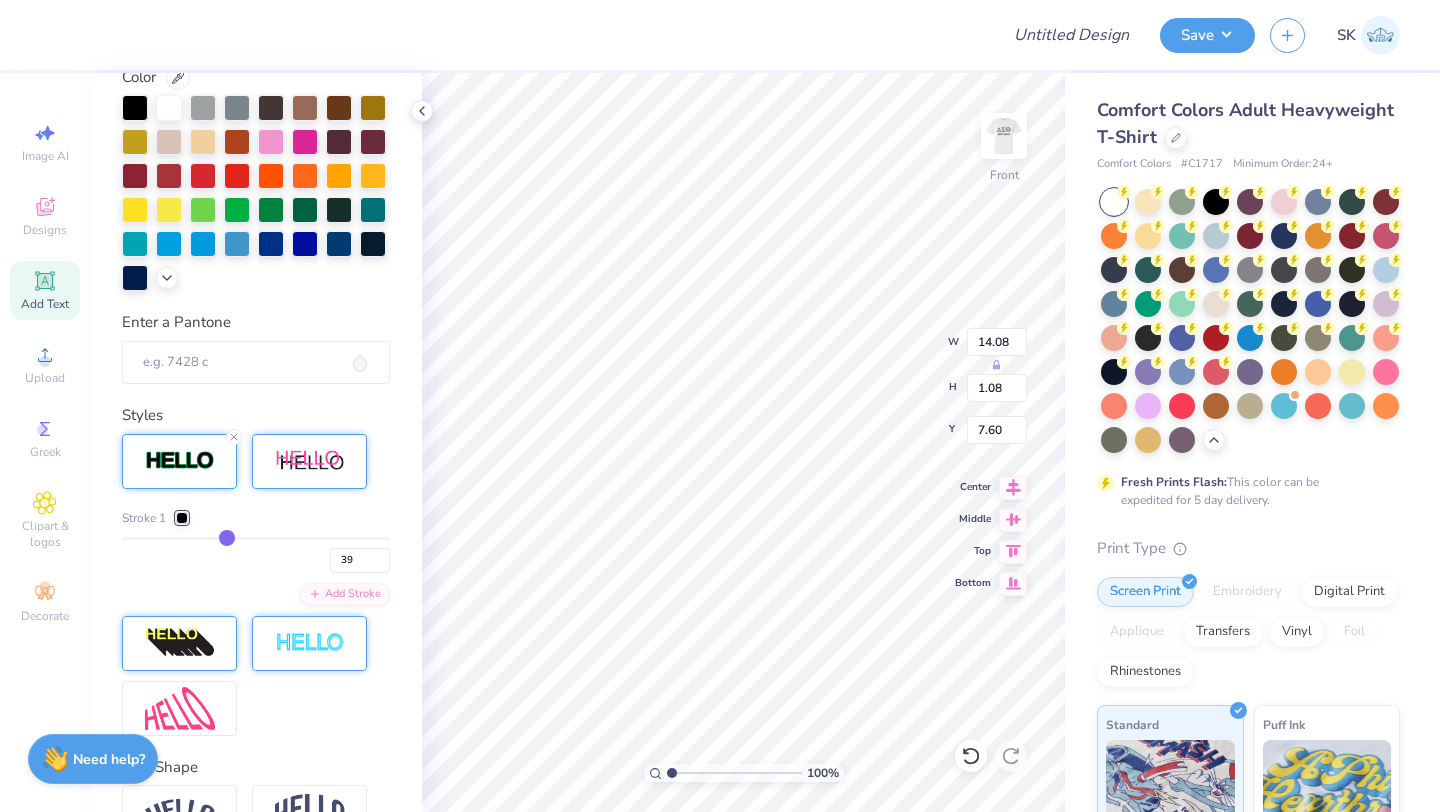 type on "36" 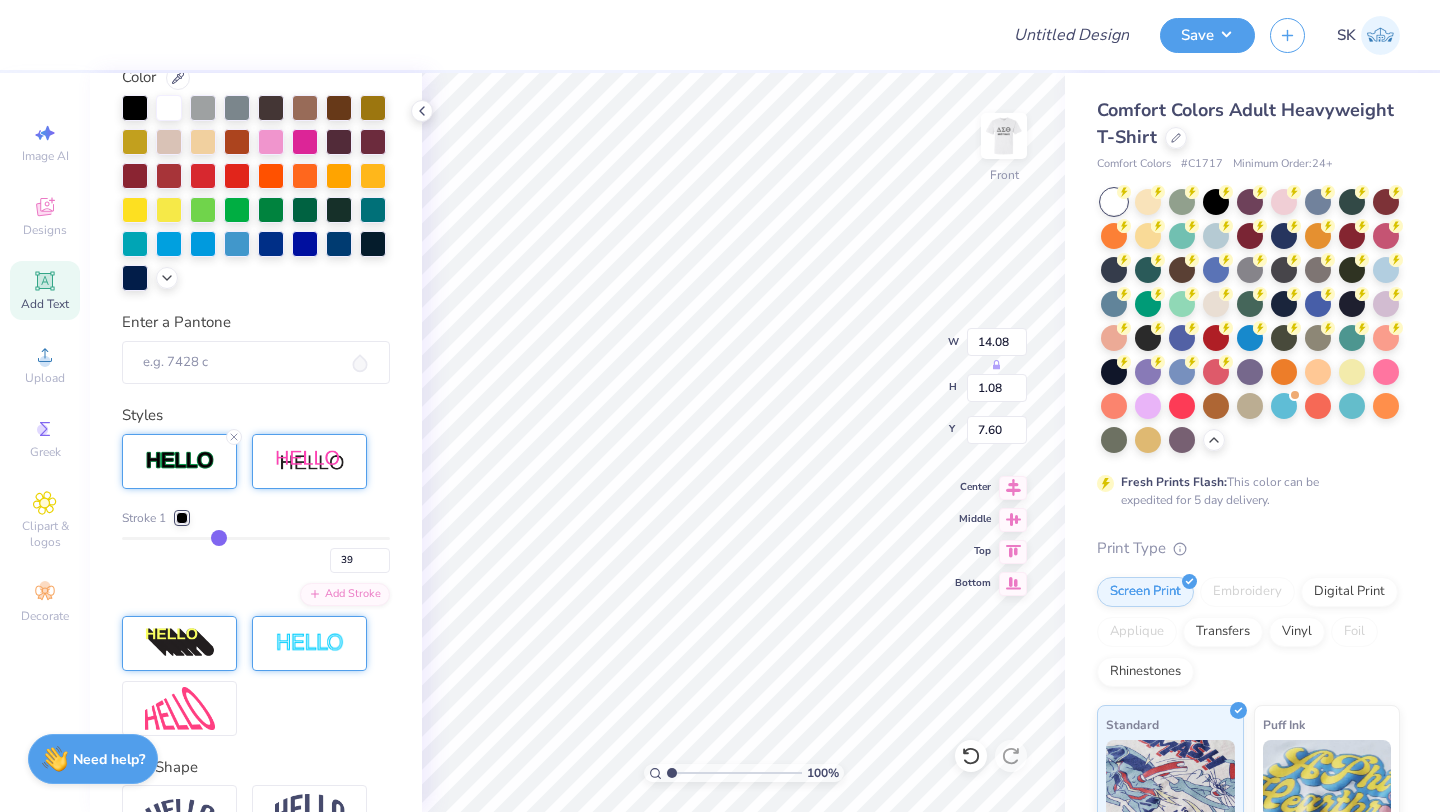 type on "36" 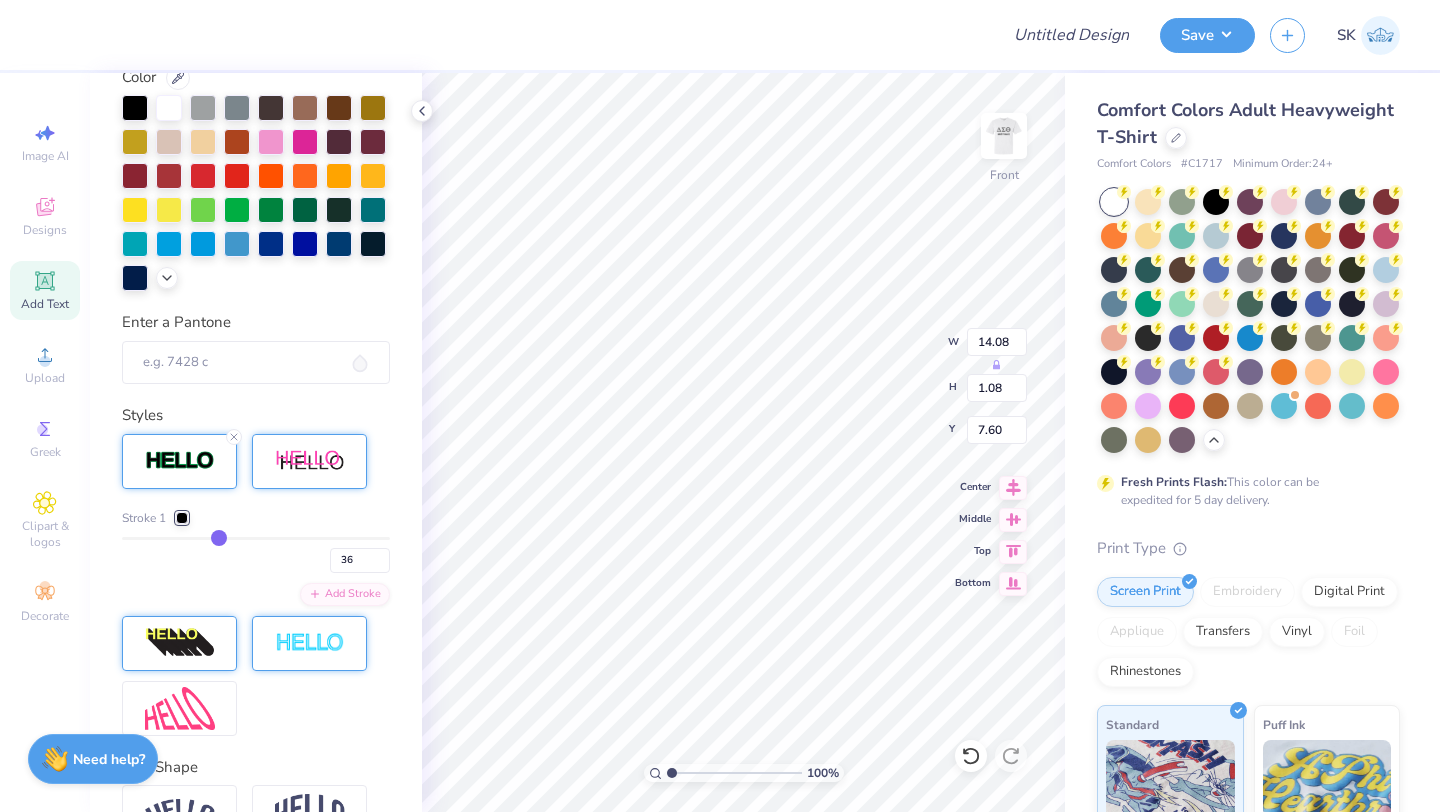type on "34" 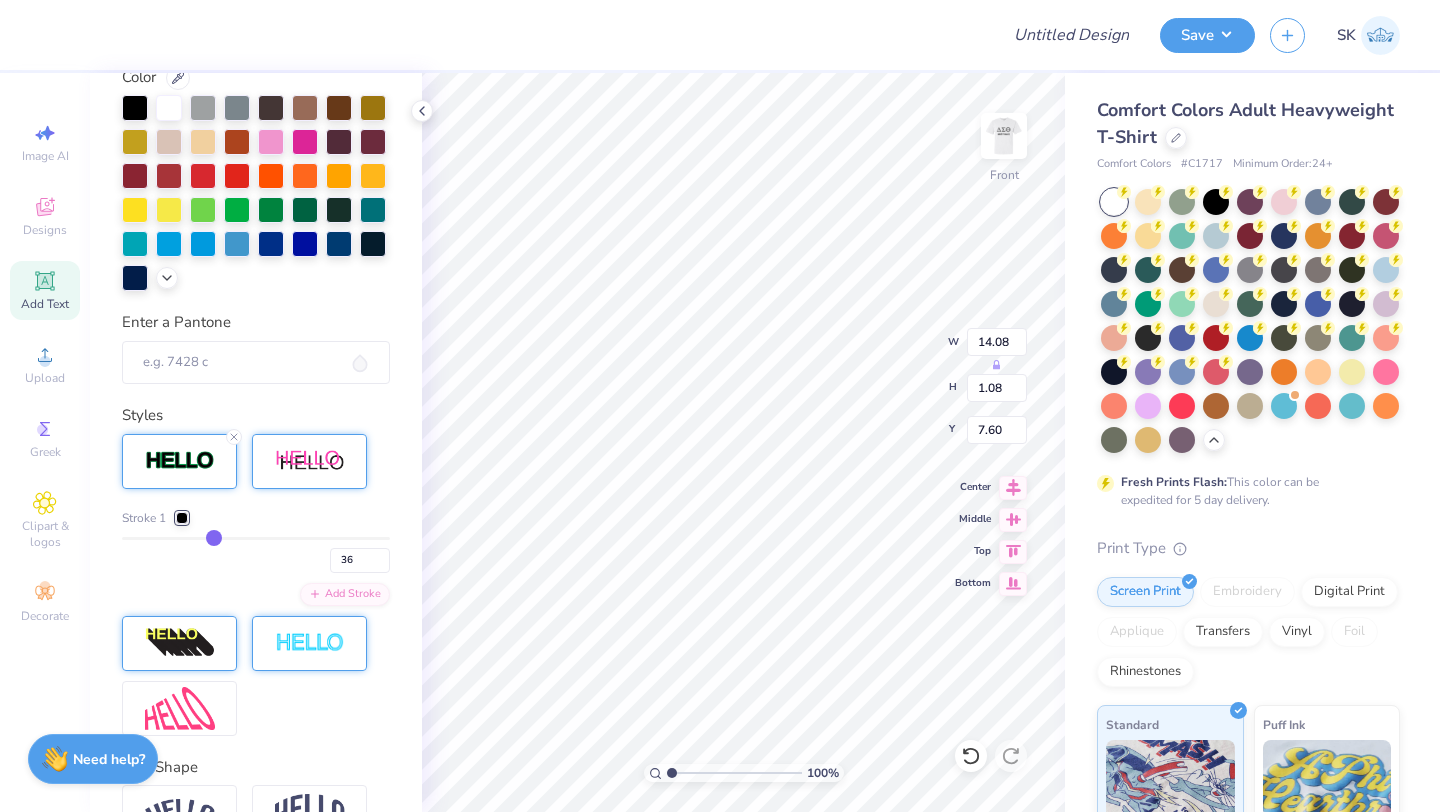 type on "34" 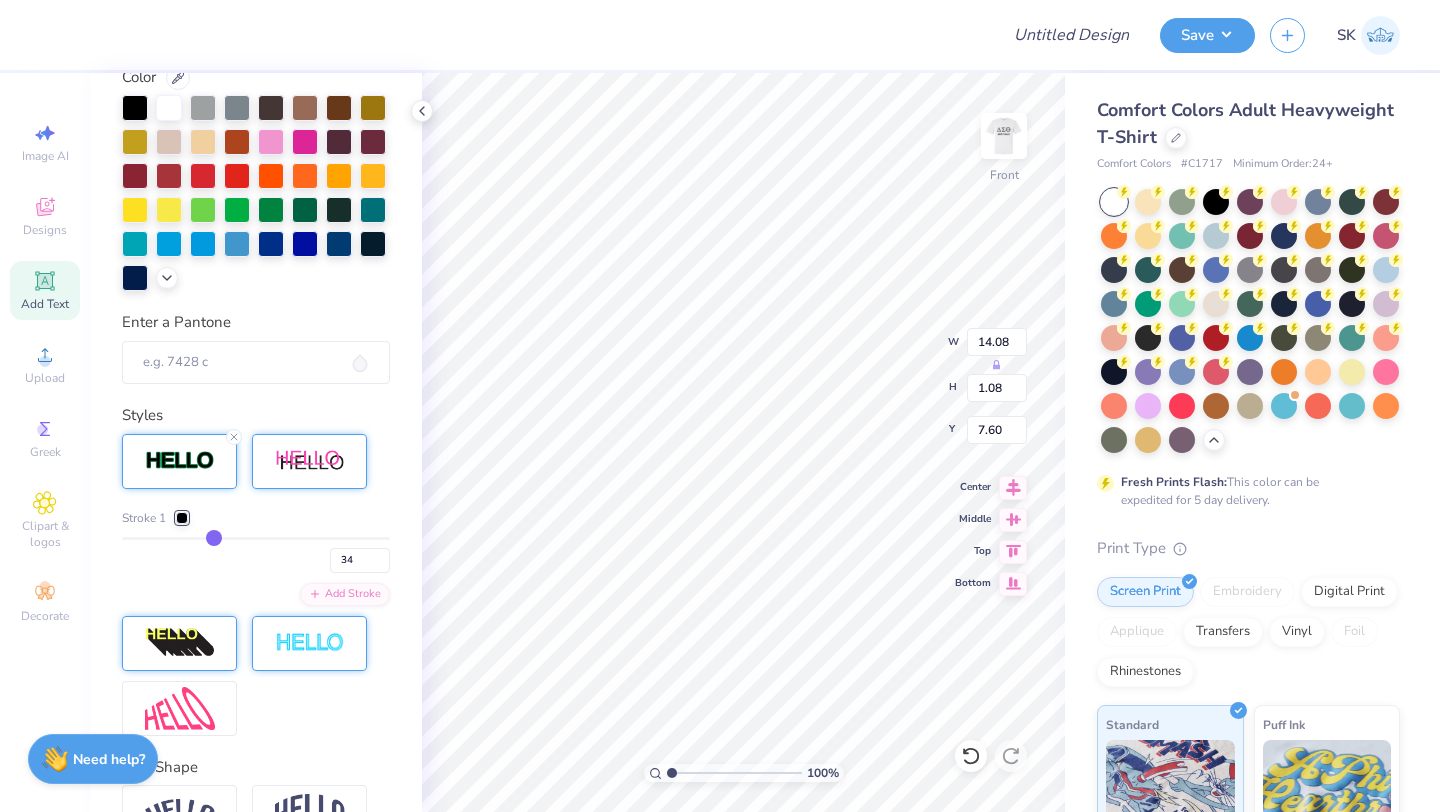 type on "32" 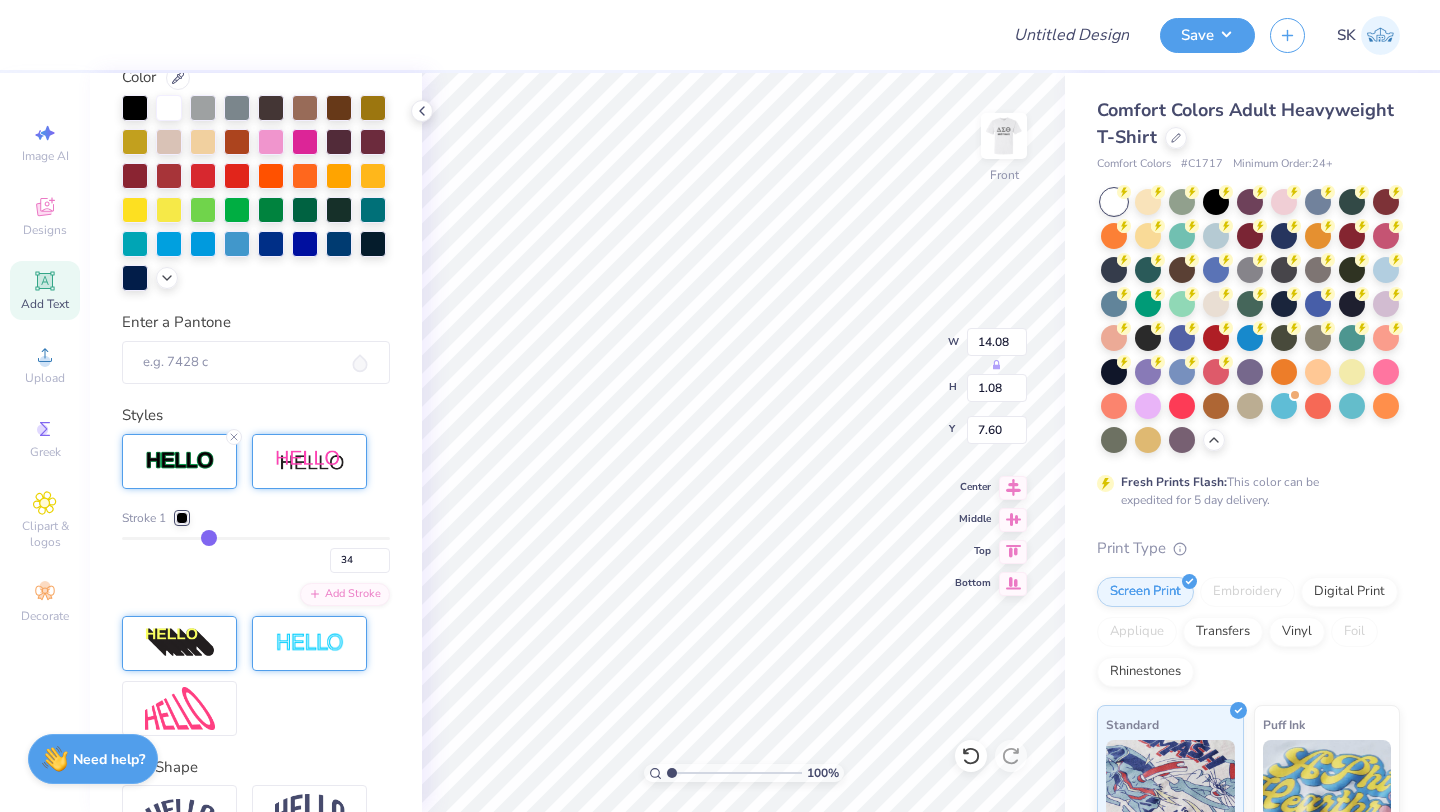 type on "32" 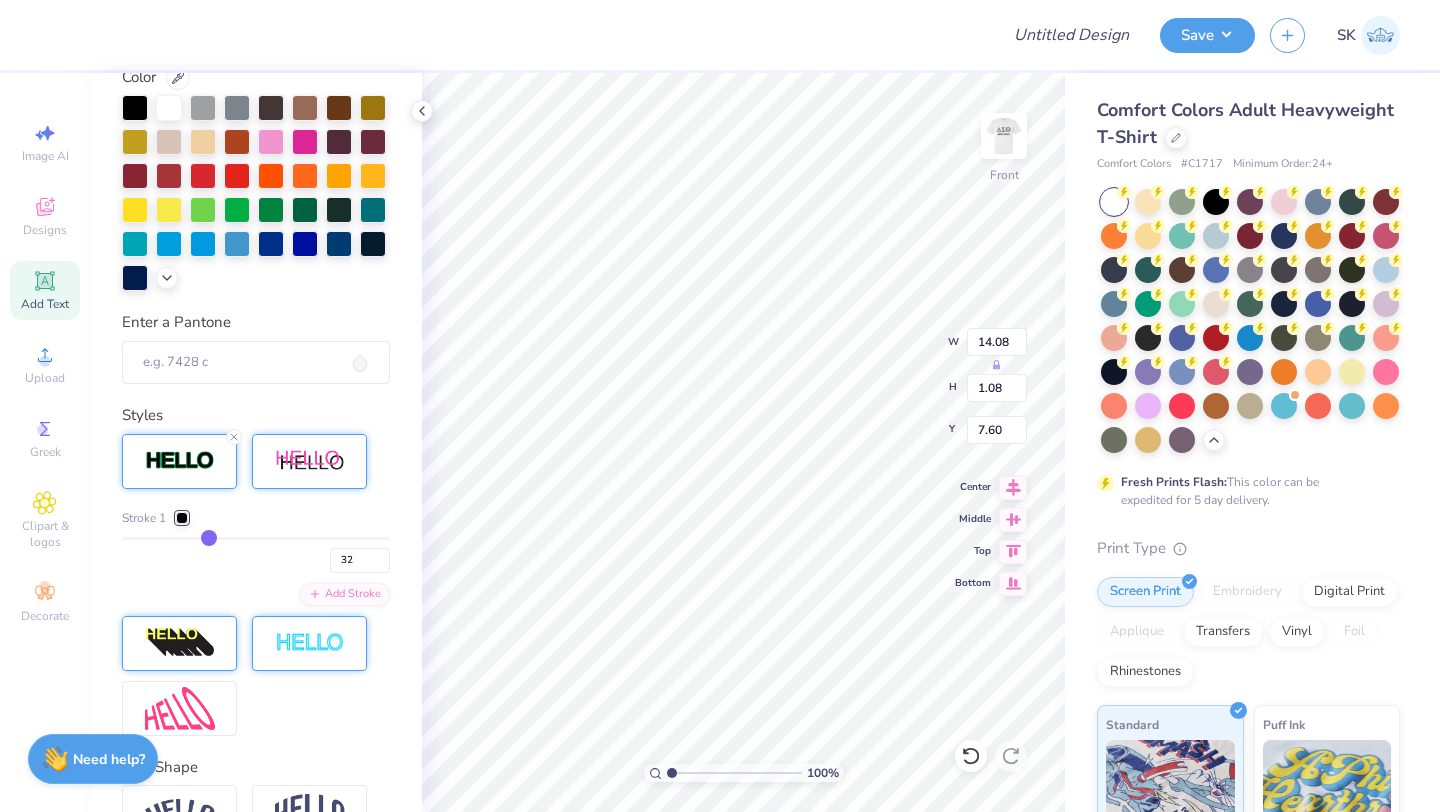 type on "30" 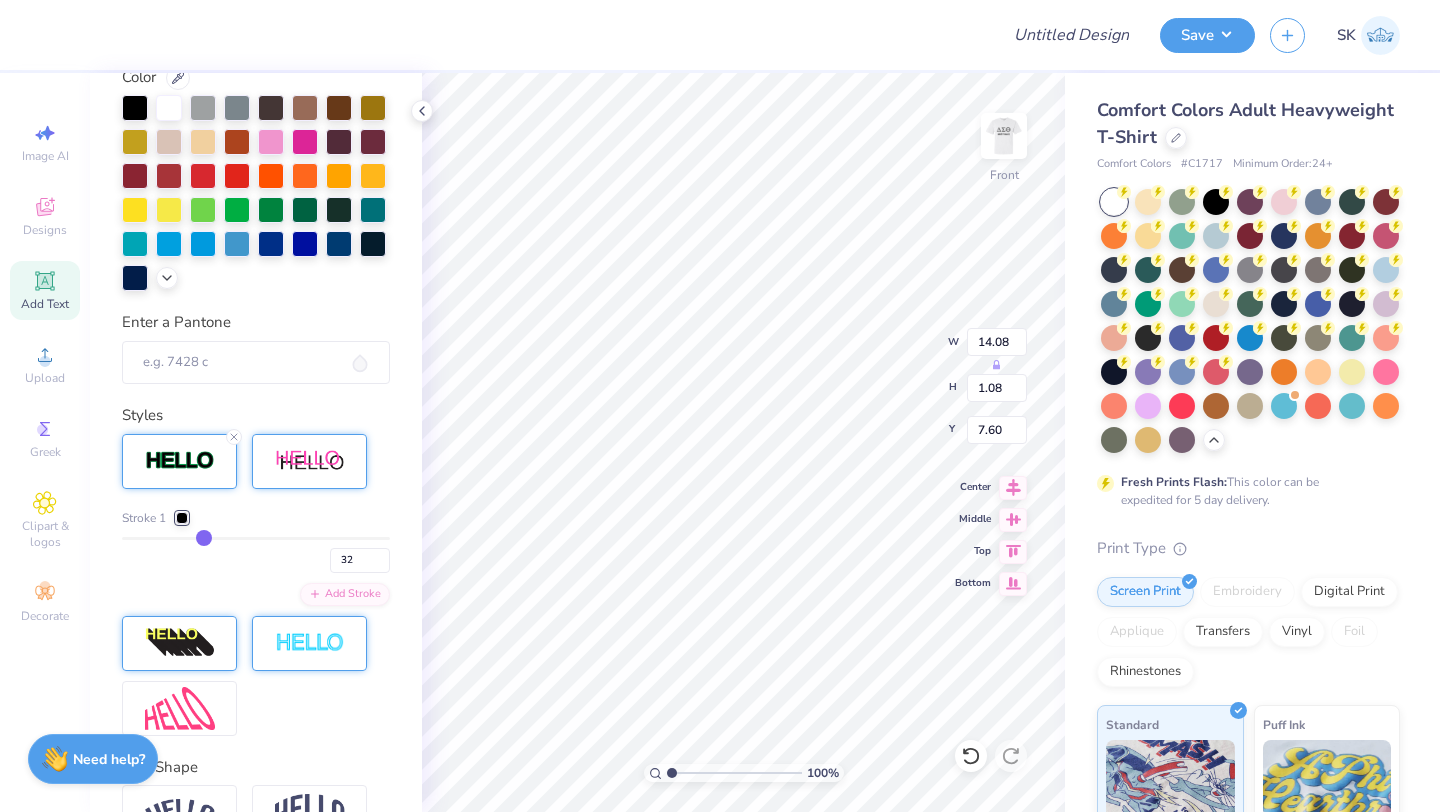 type on "30" 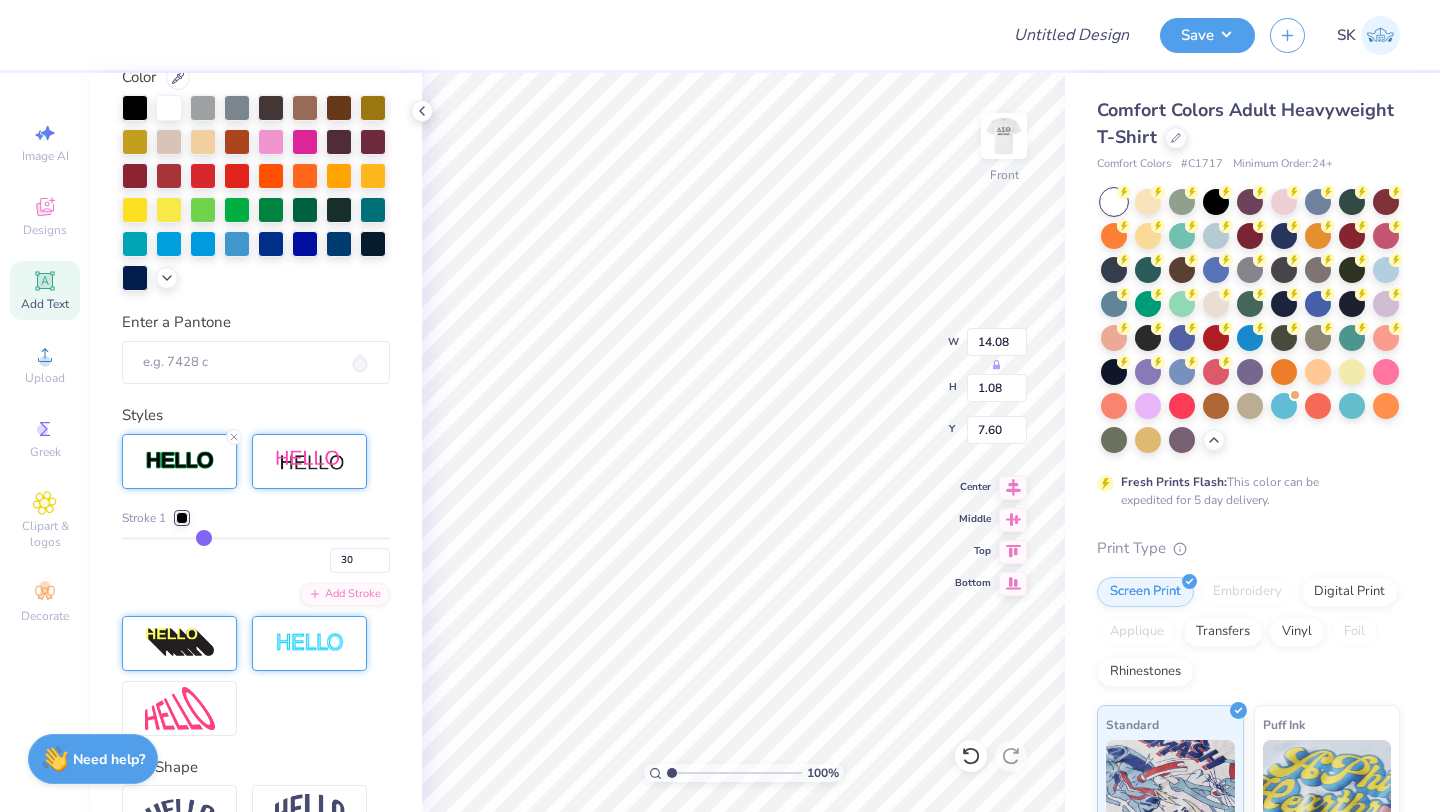type on "29" 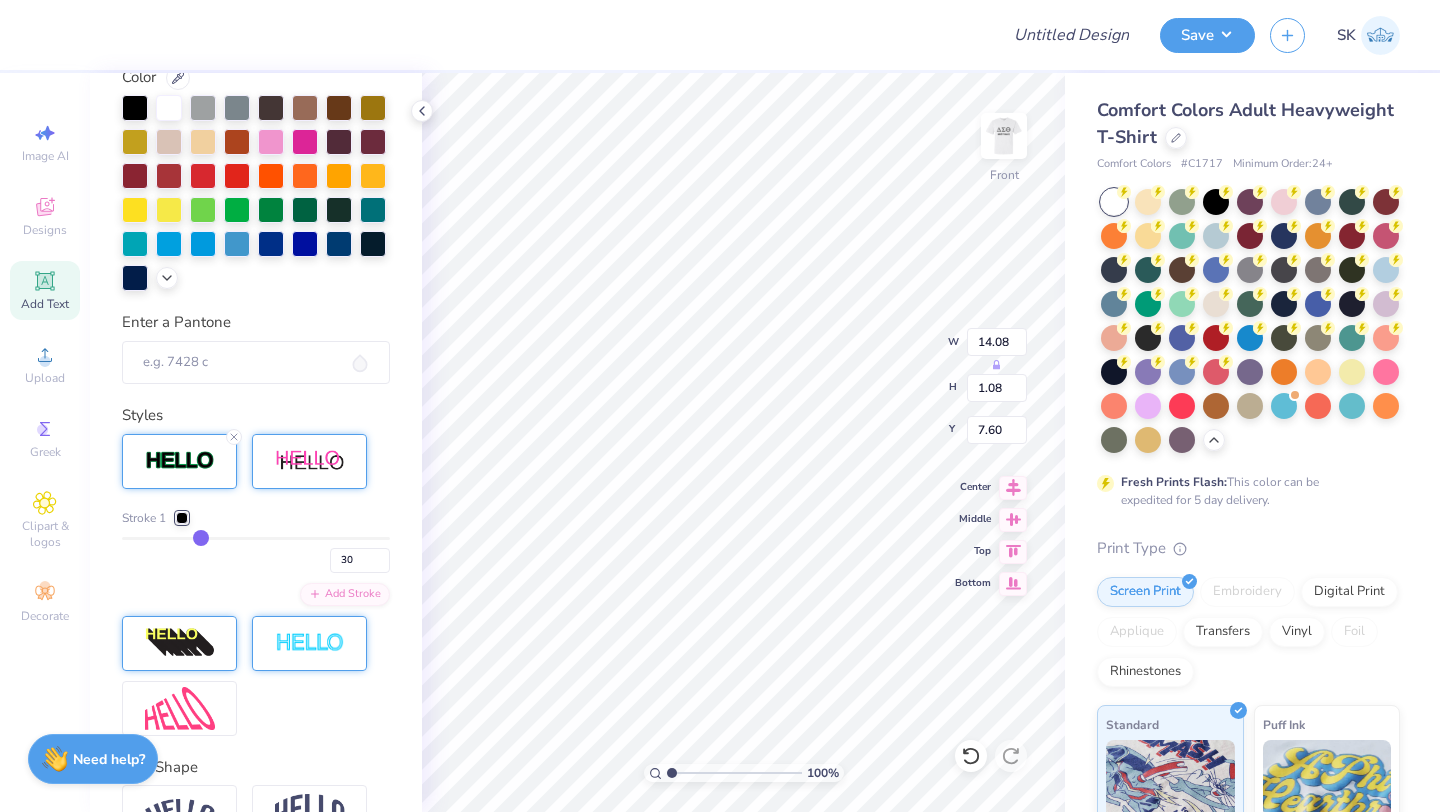 type on "29" 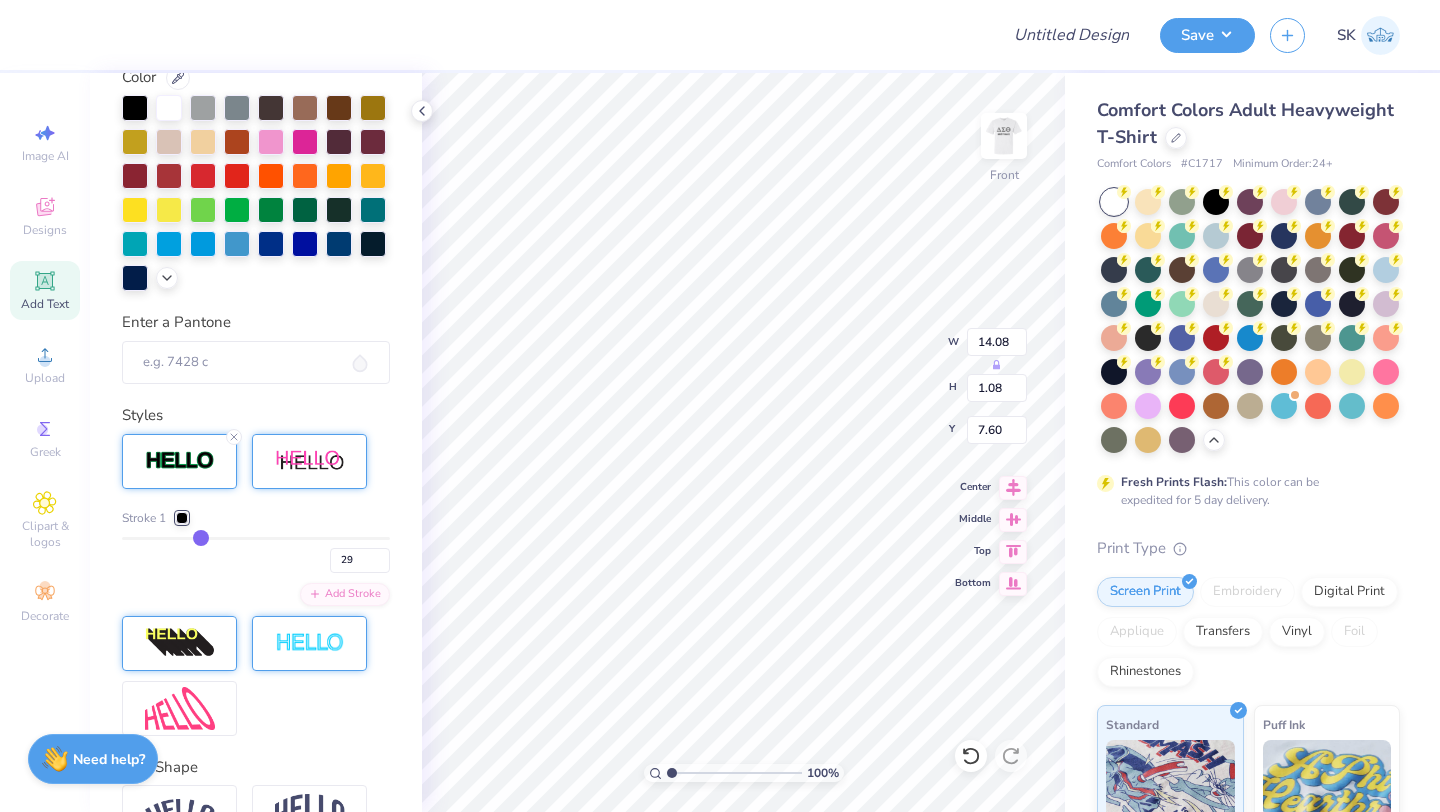 type on "27" 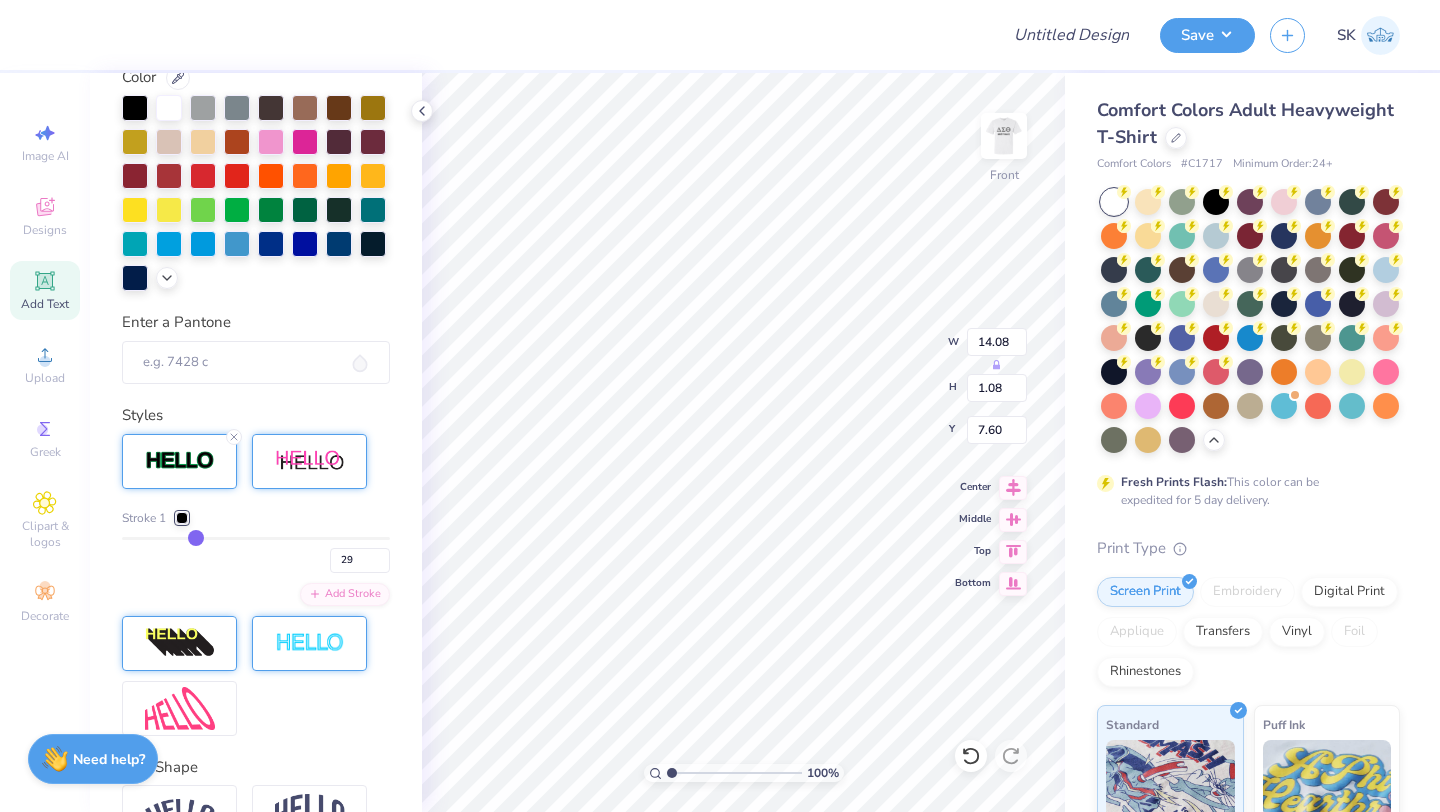 type on "27" 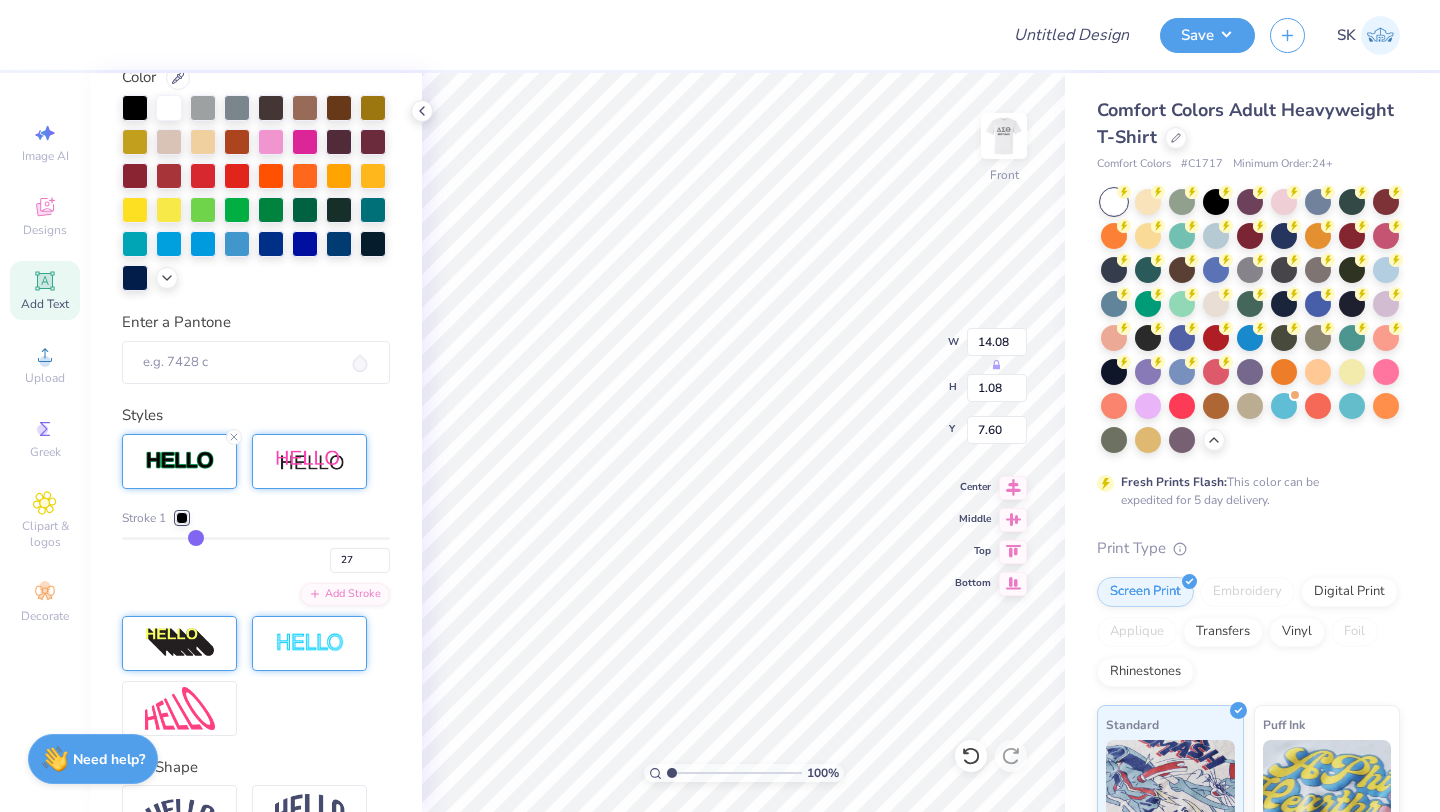 type on "26" 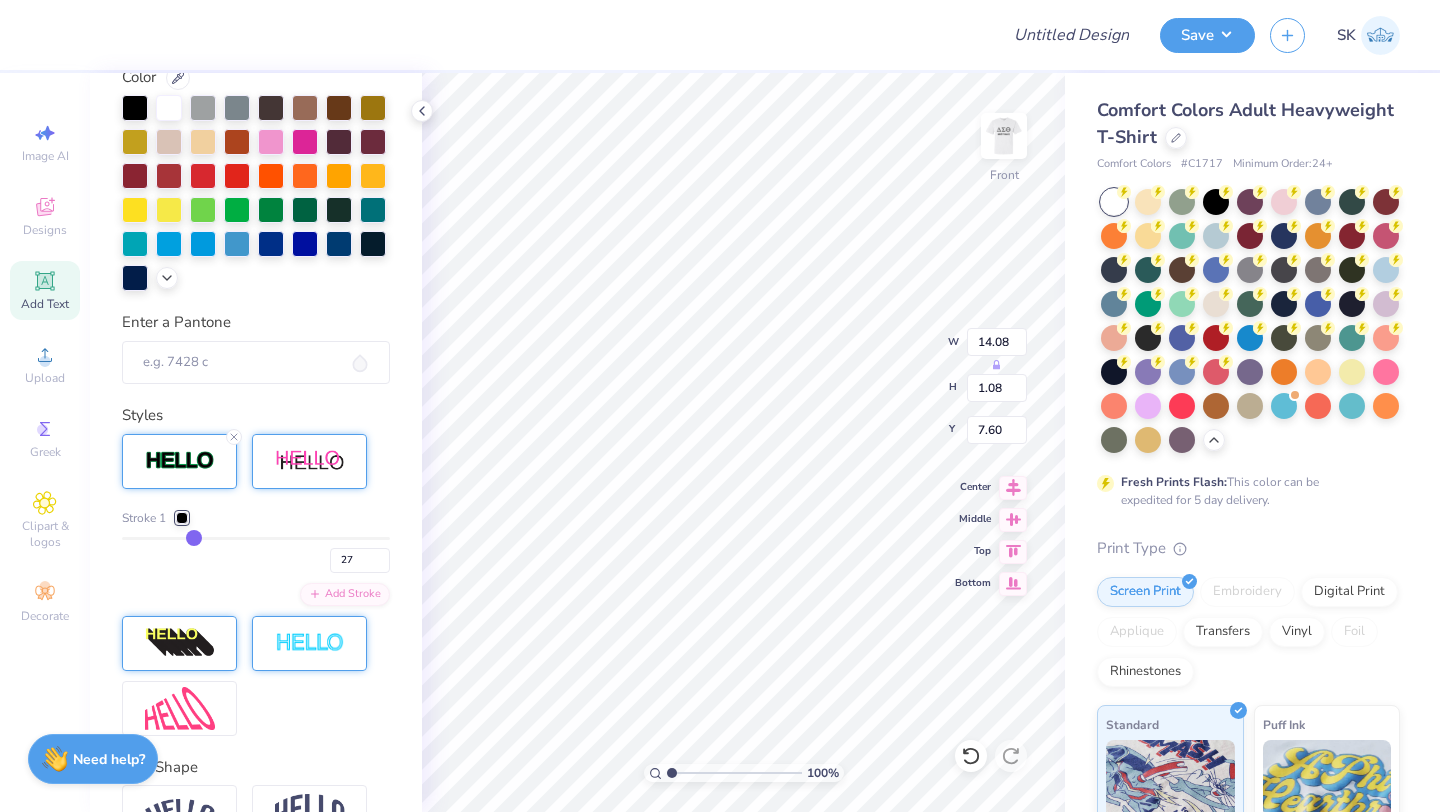 type on "26" 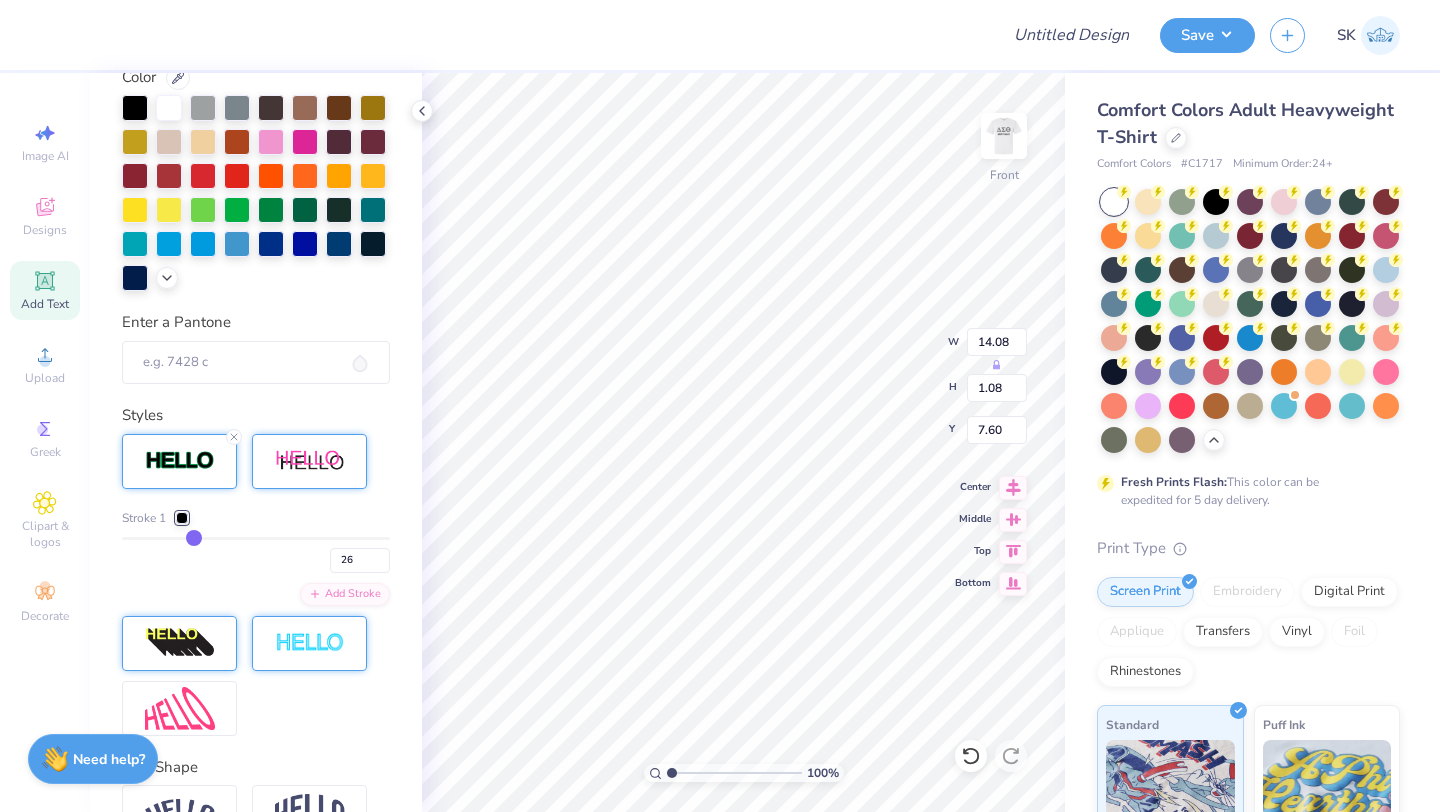 type on "25" 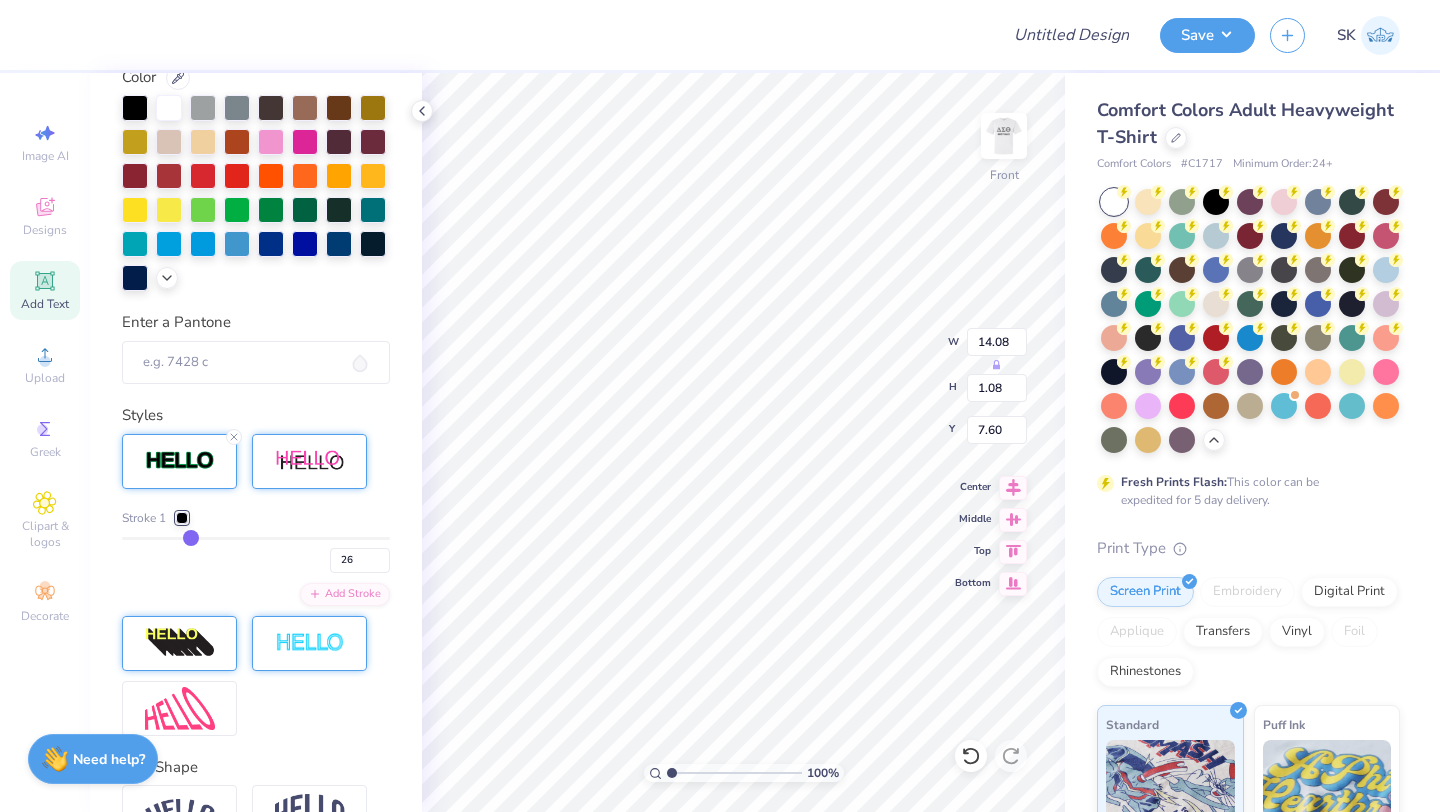 type on "25" 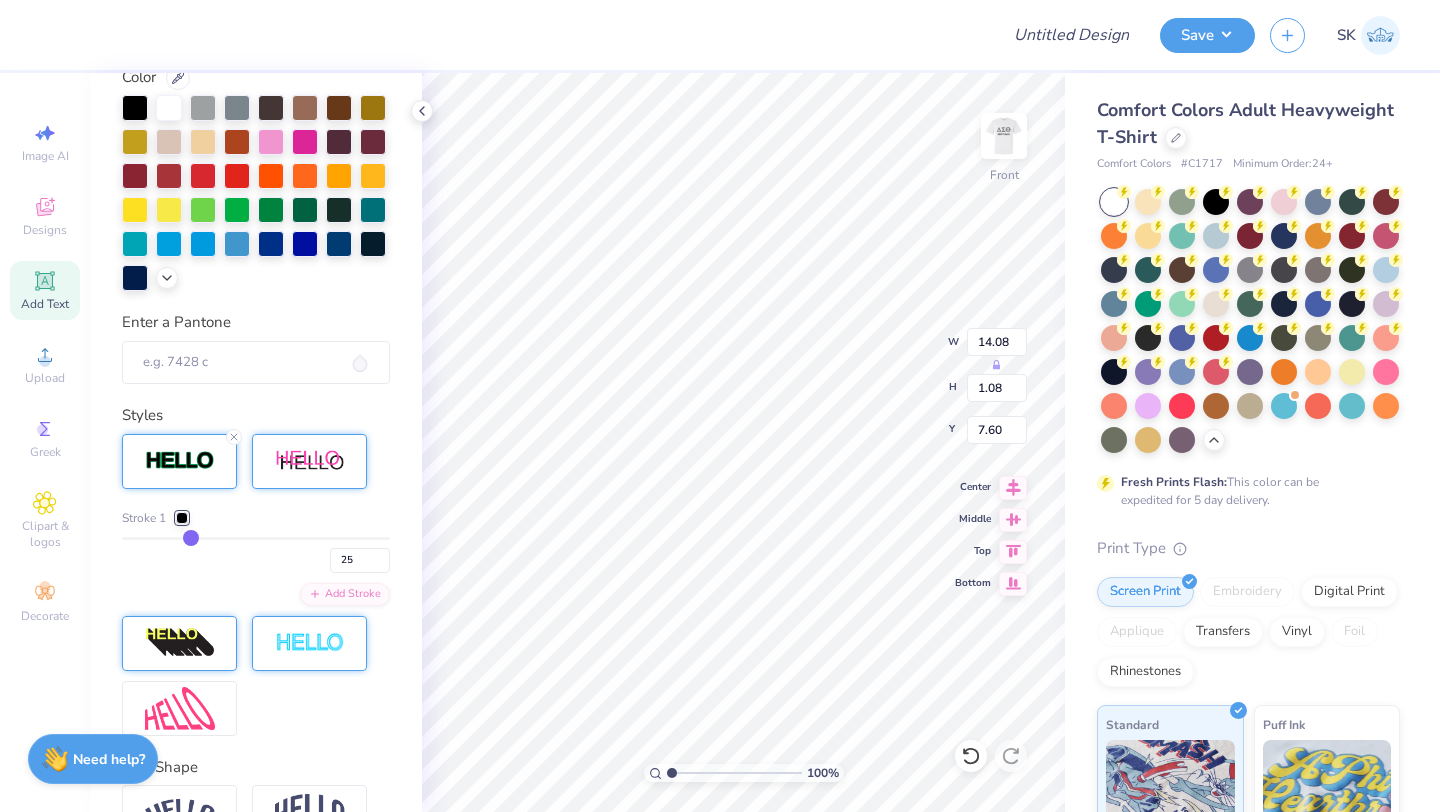type on "24" 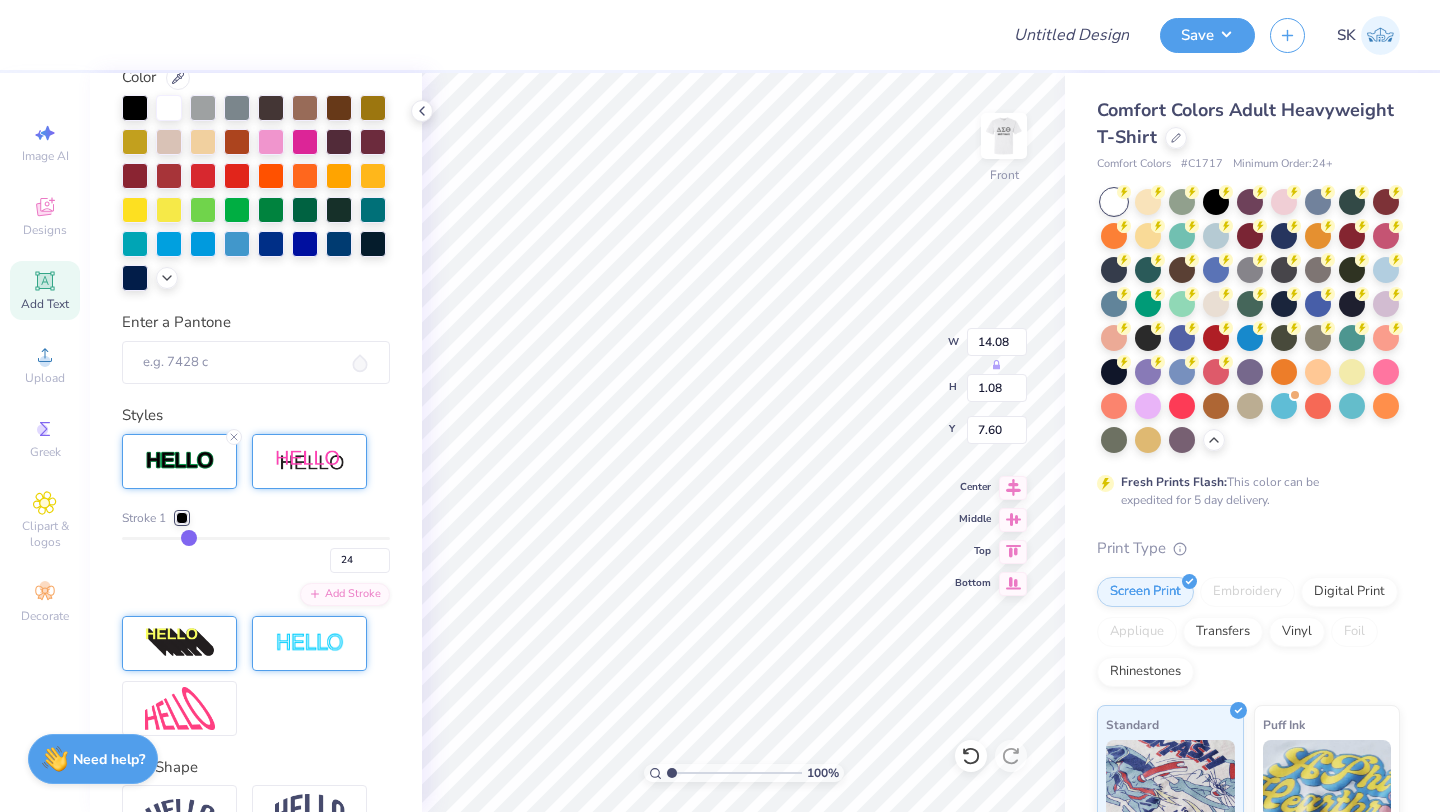 type on "23" 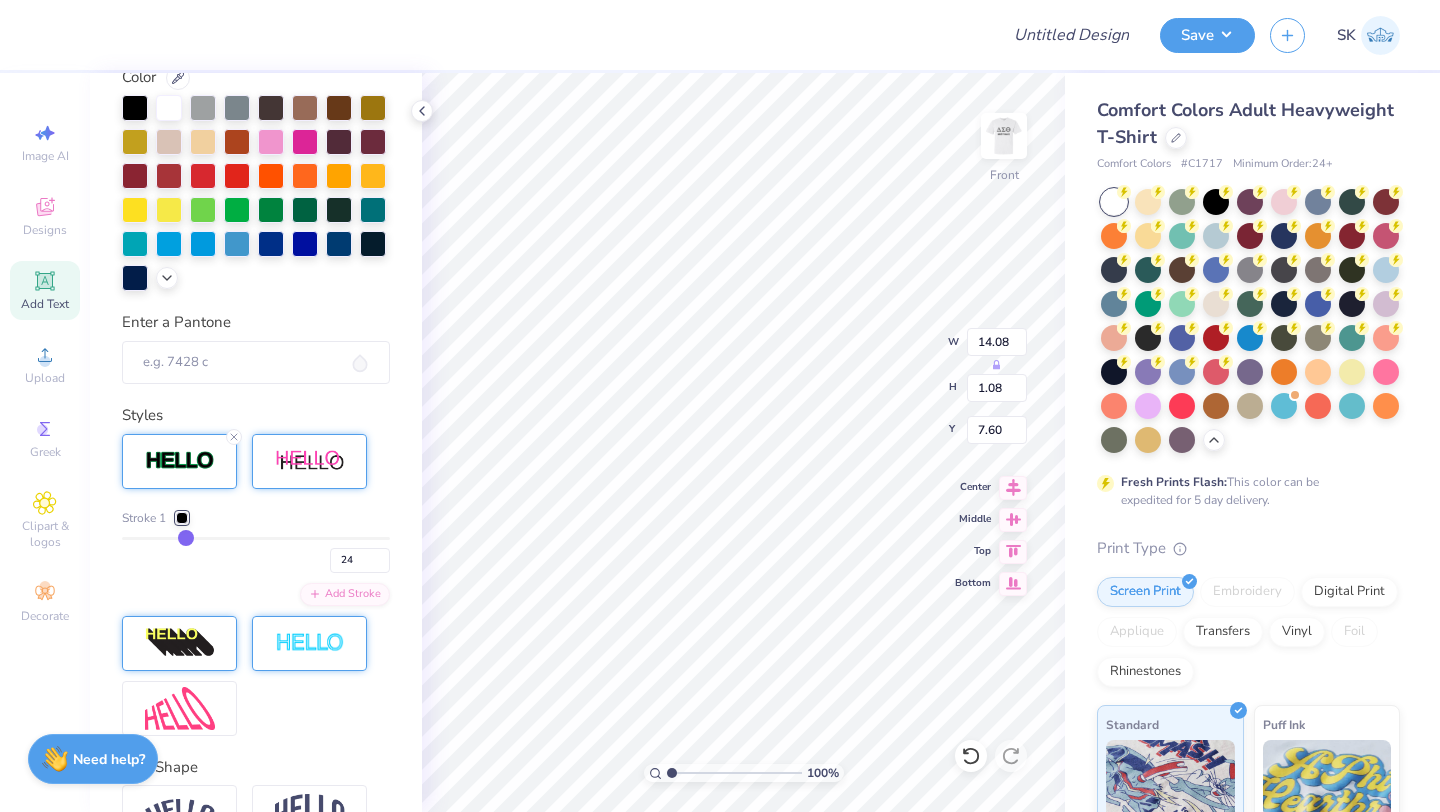 type on "23" 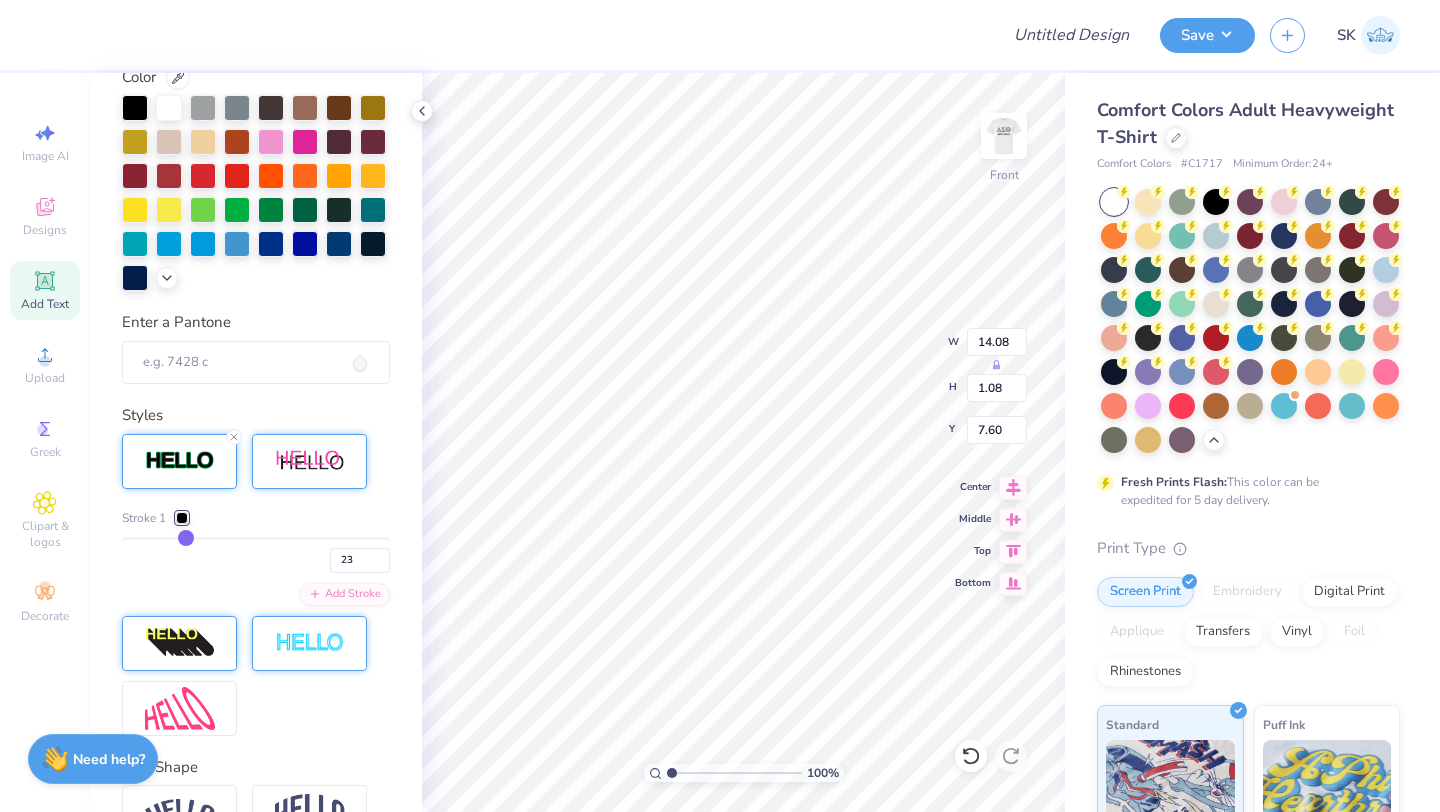 type on "22" 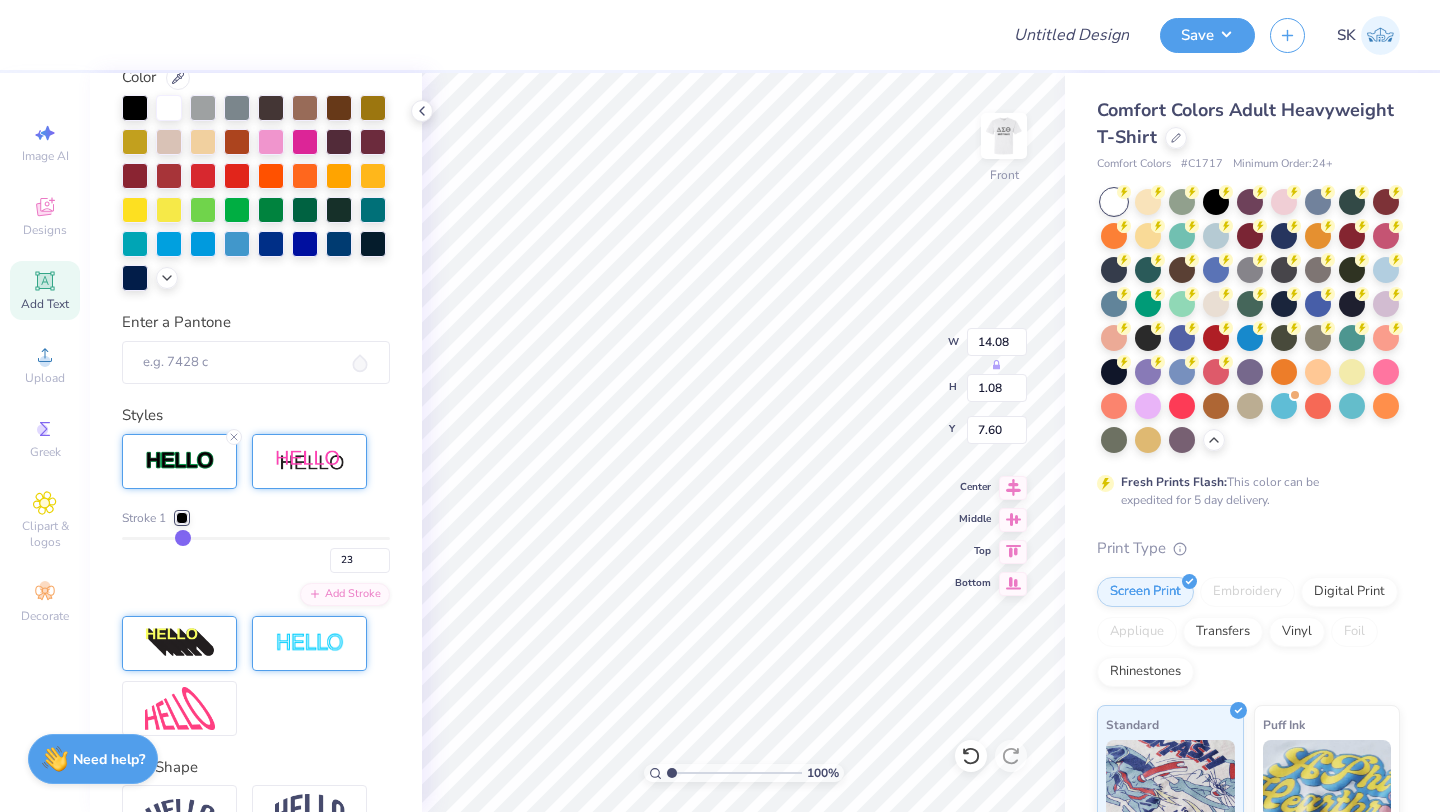 type on "22" 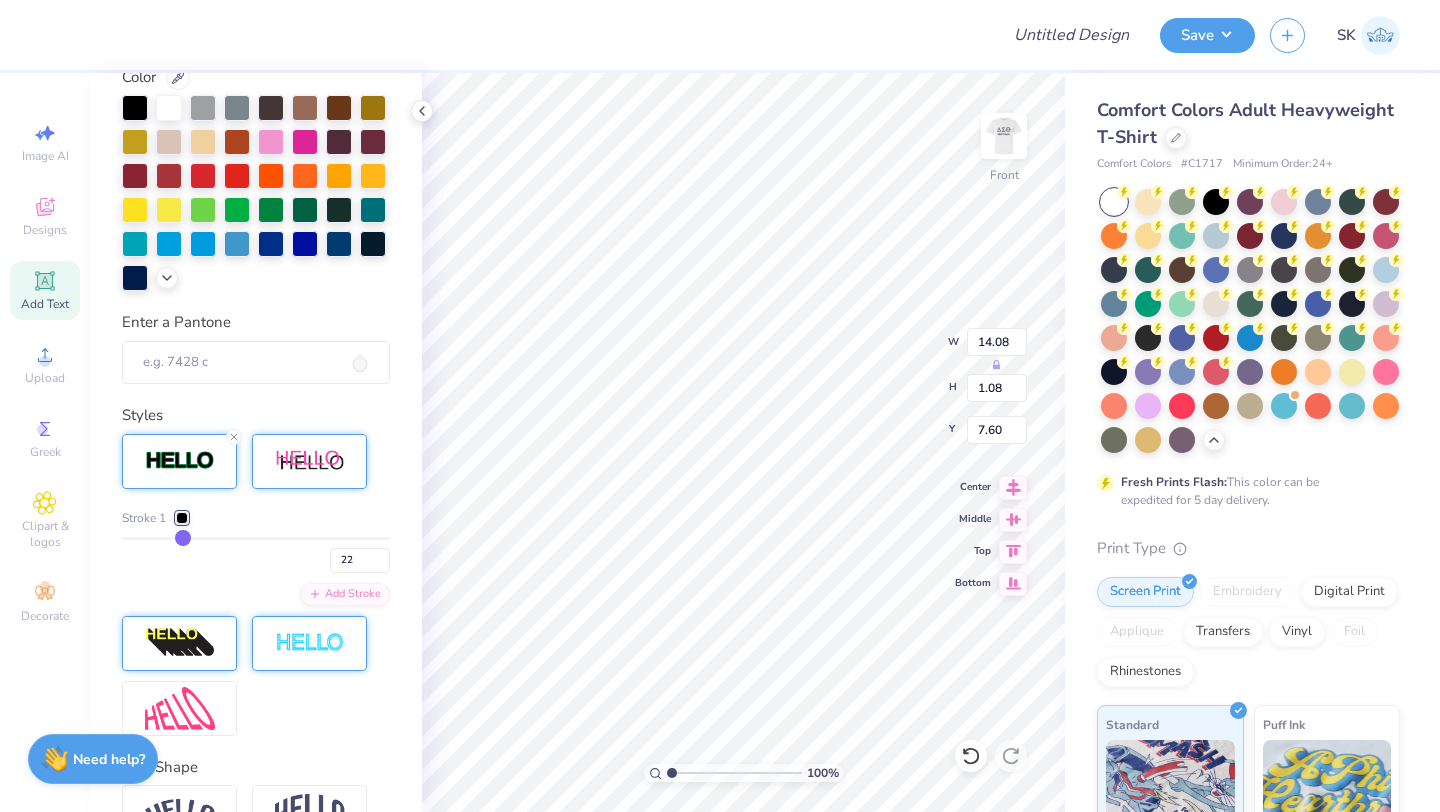 type on "21" 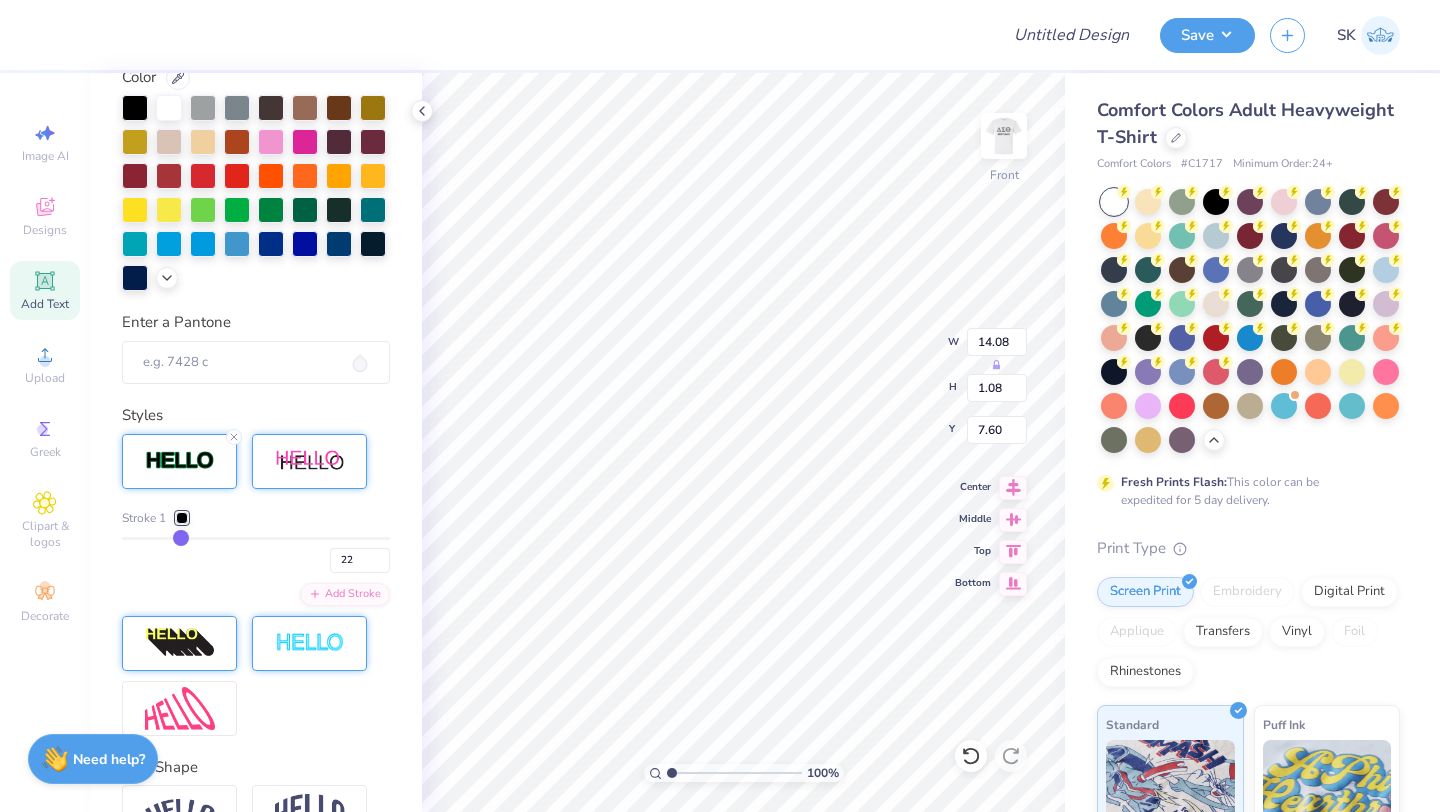 type on "21" 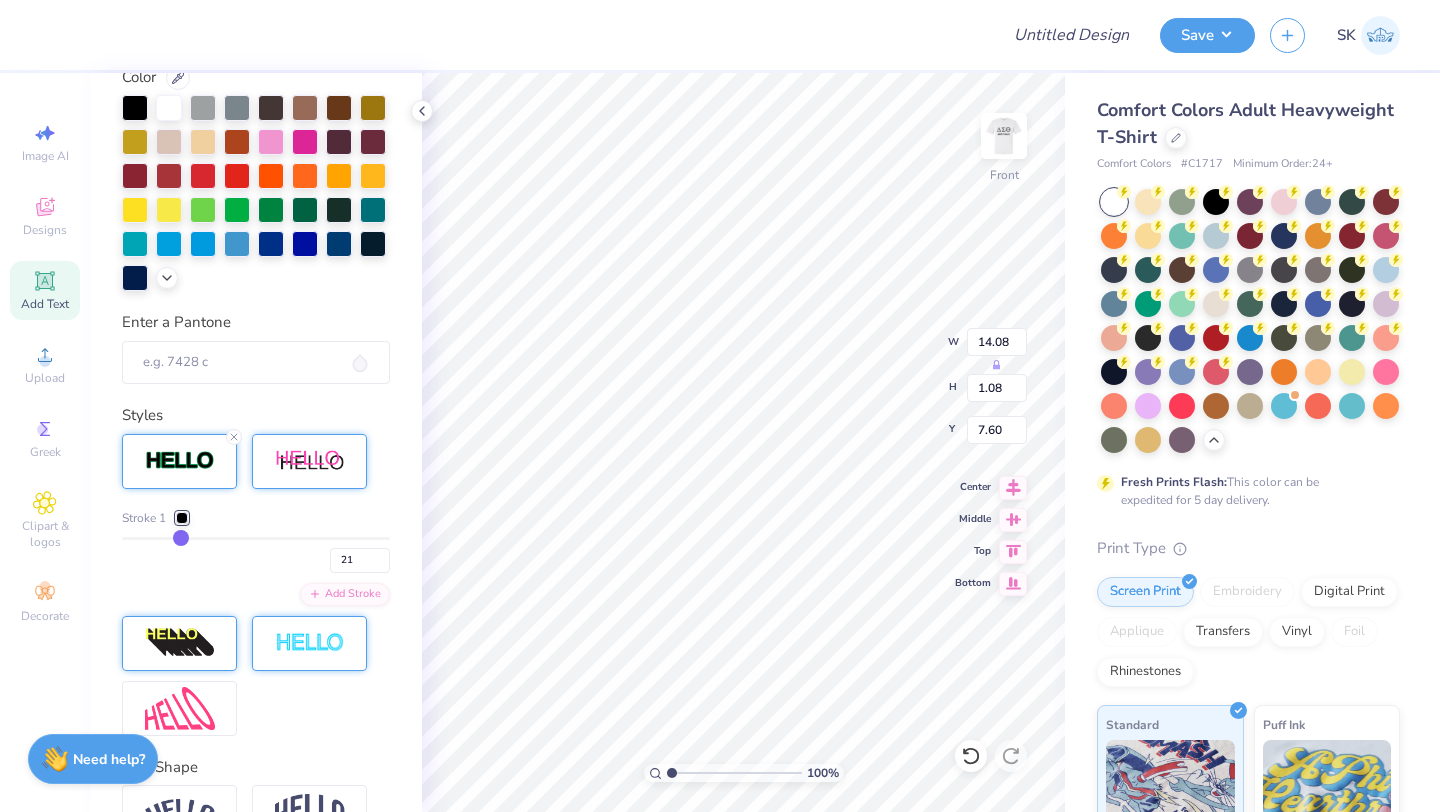 type on "21" 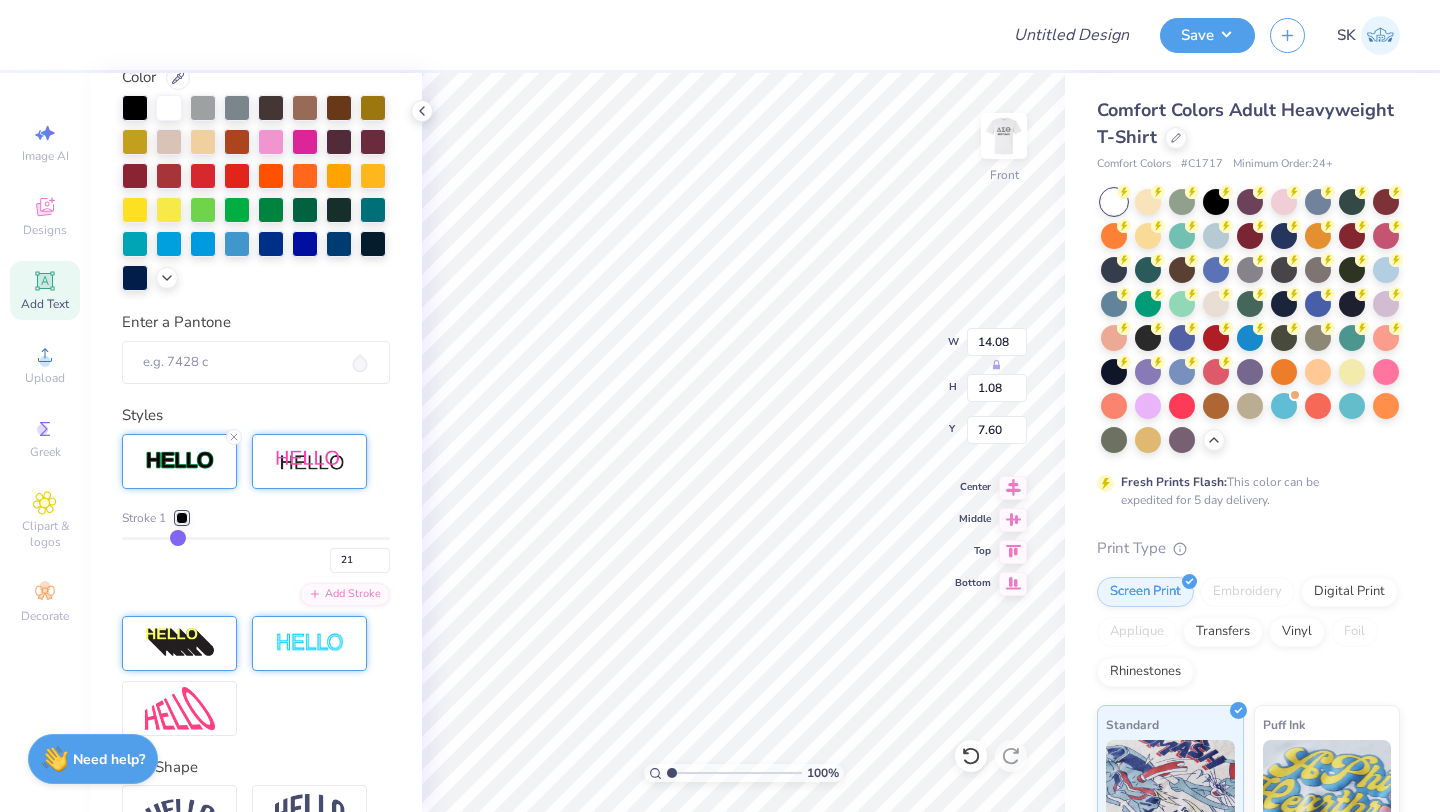 type on "20" 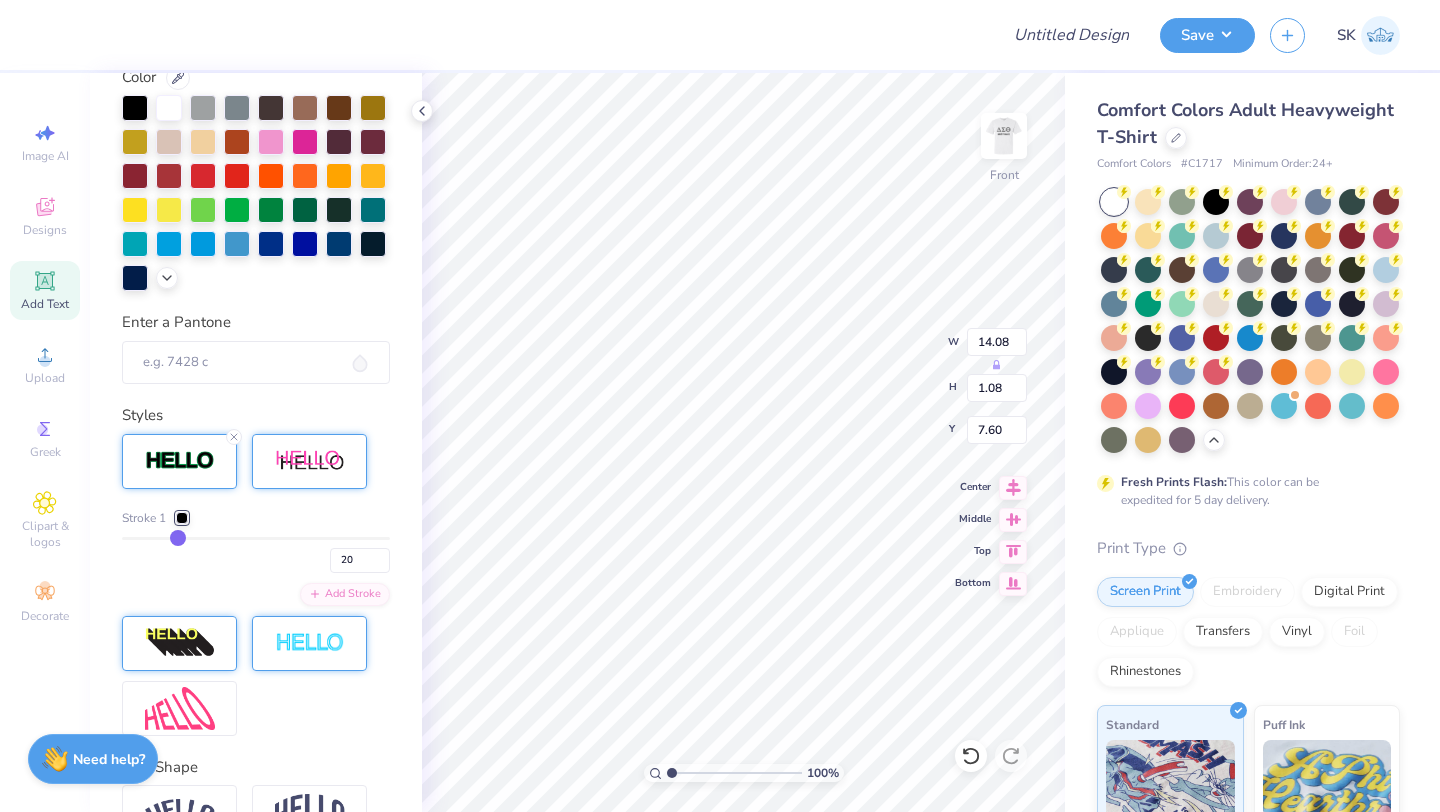 type on "19" 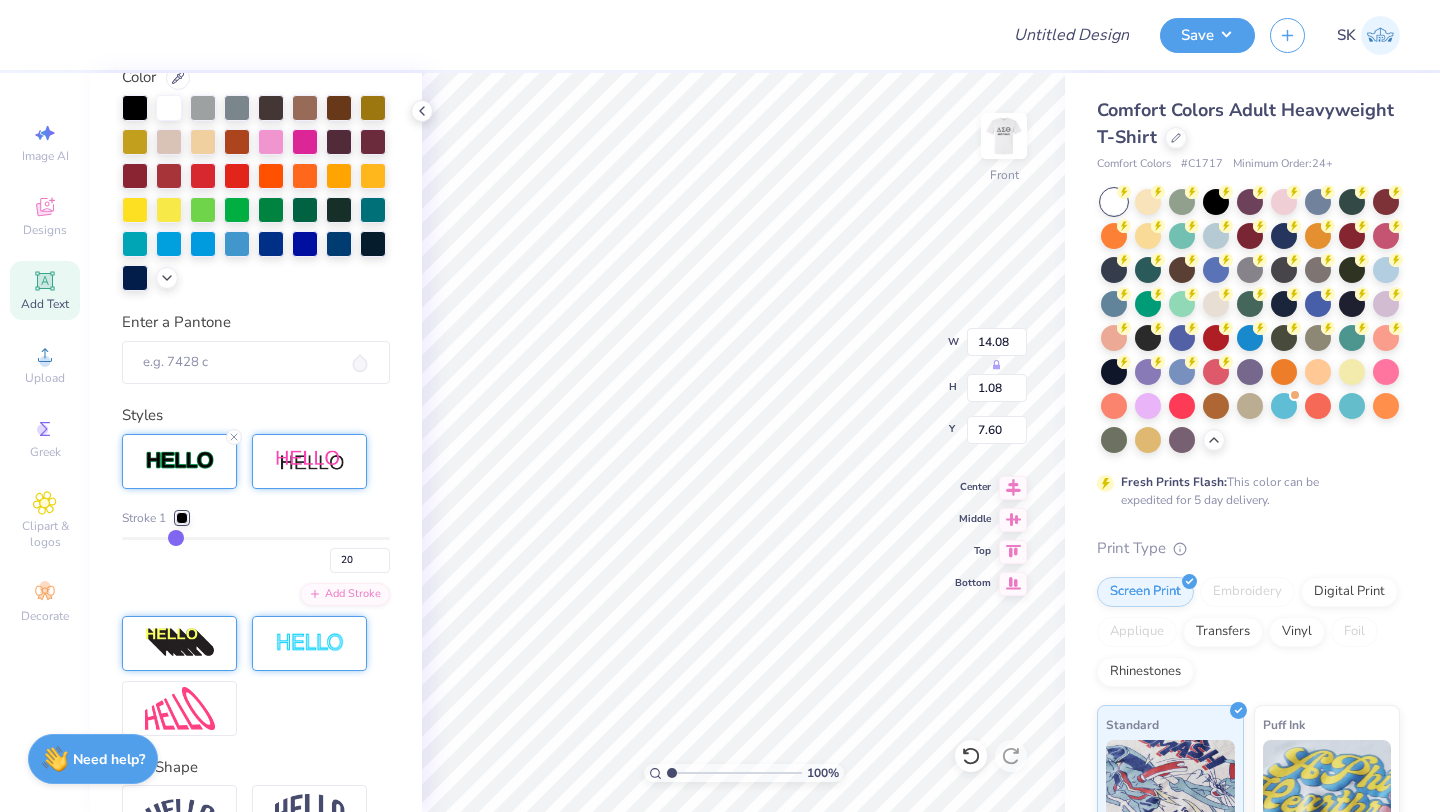 type on "19" 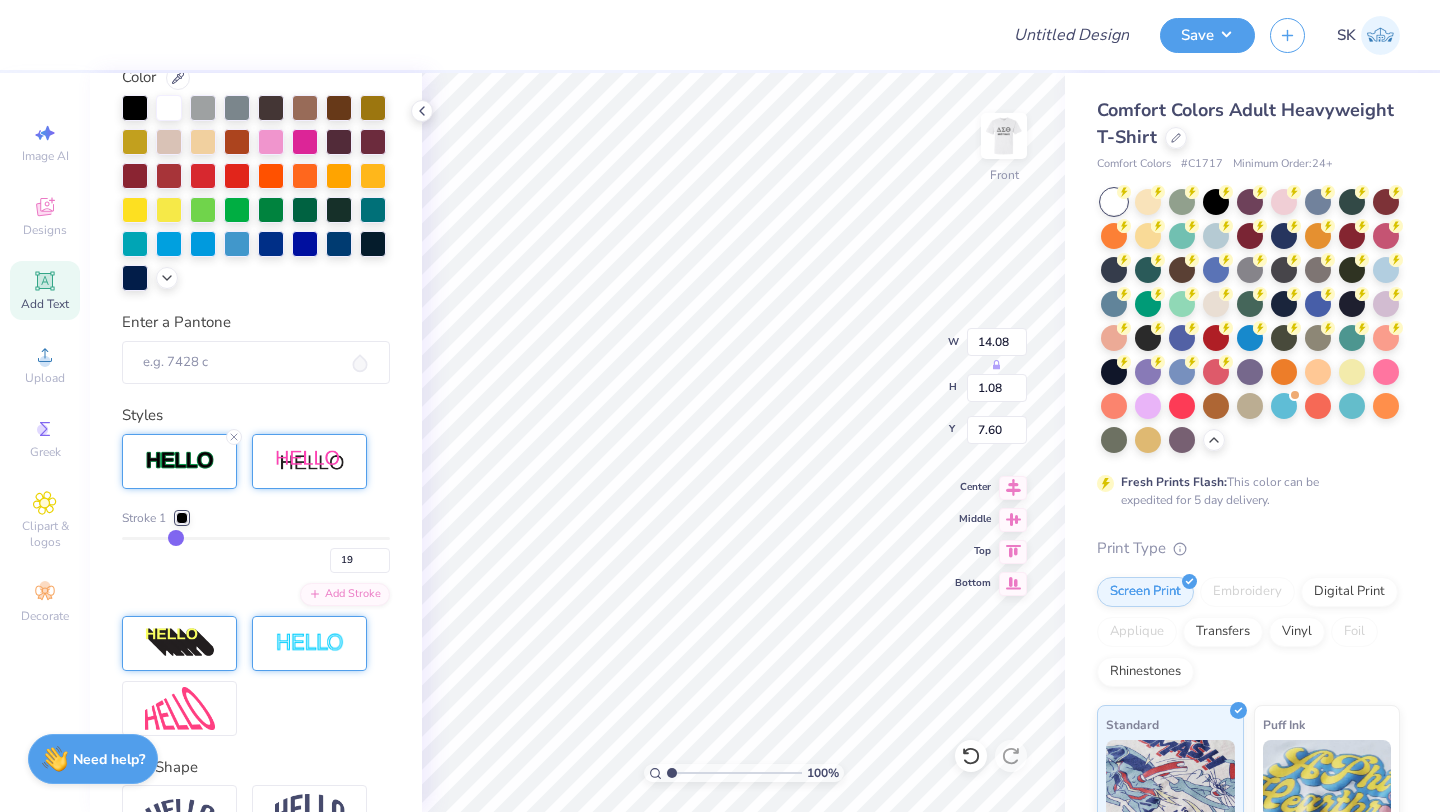 type on "18" 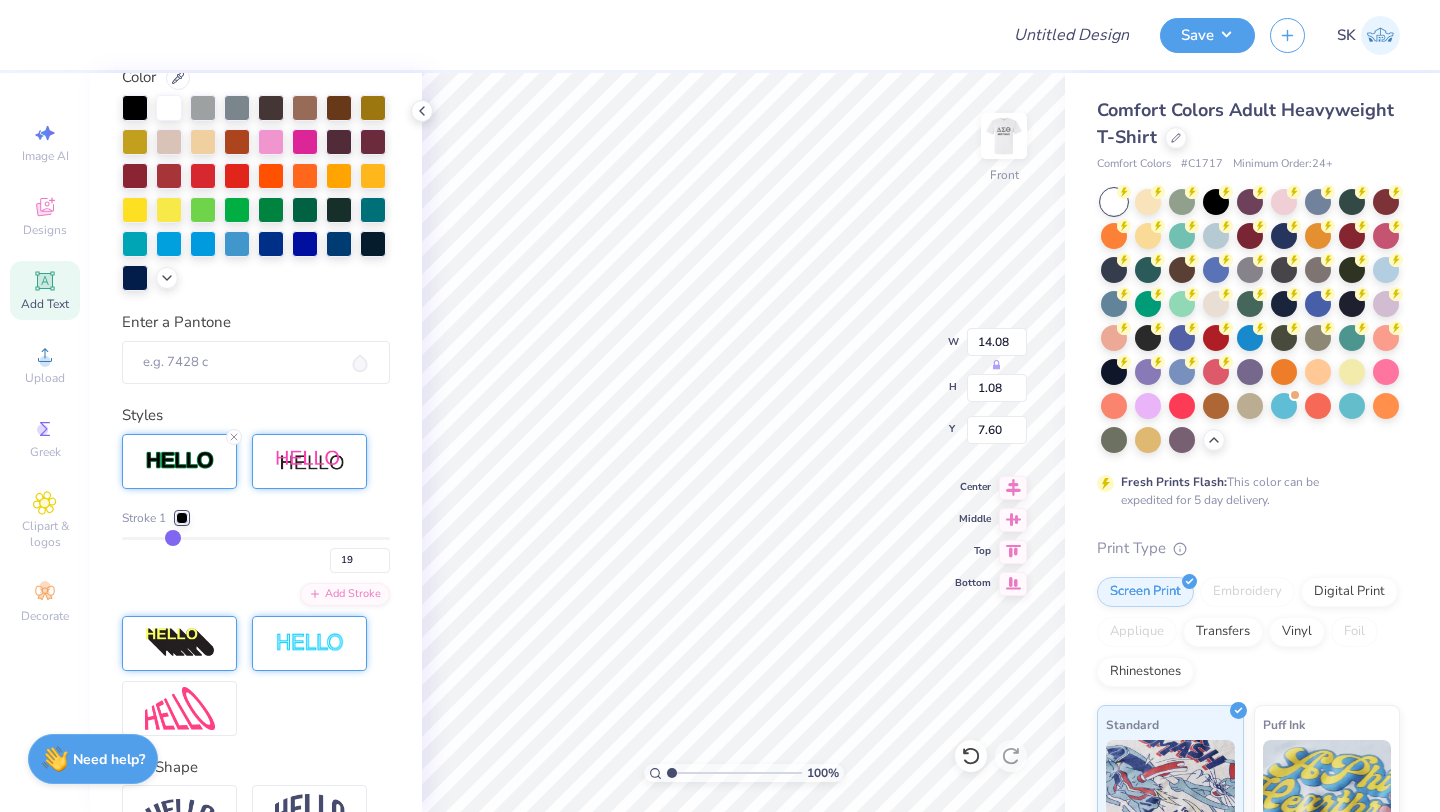 type on "18" 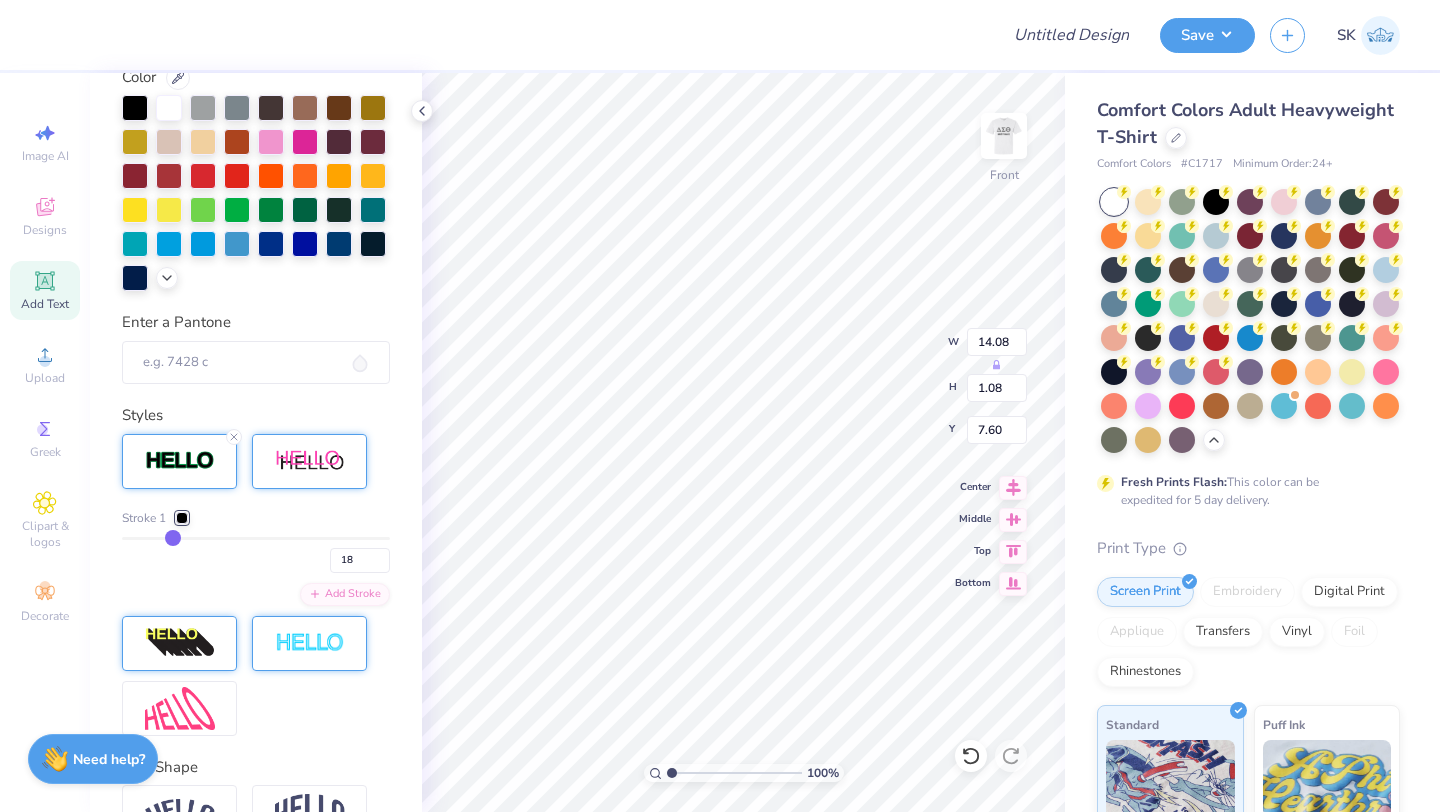 type on "17" 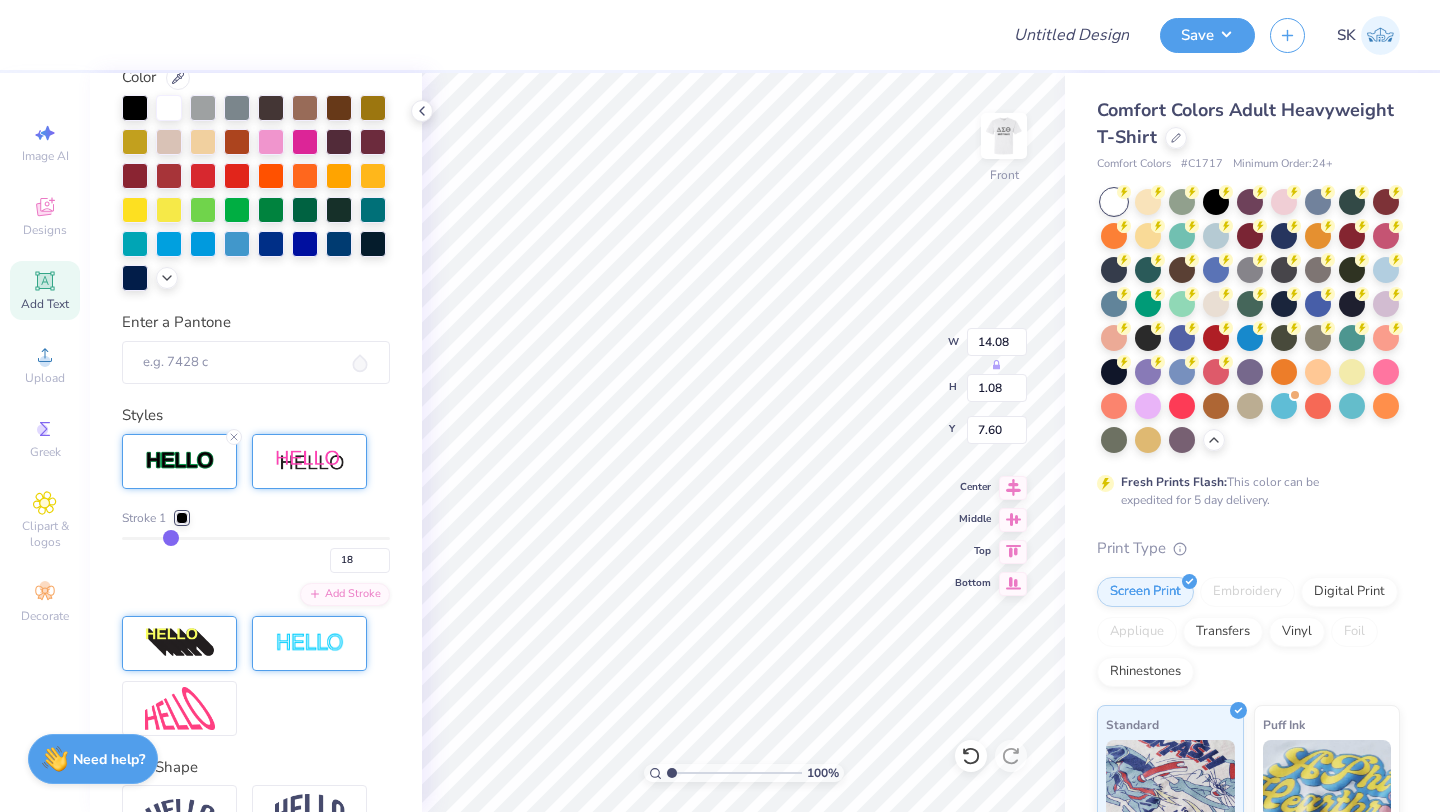 type on "17" 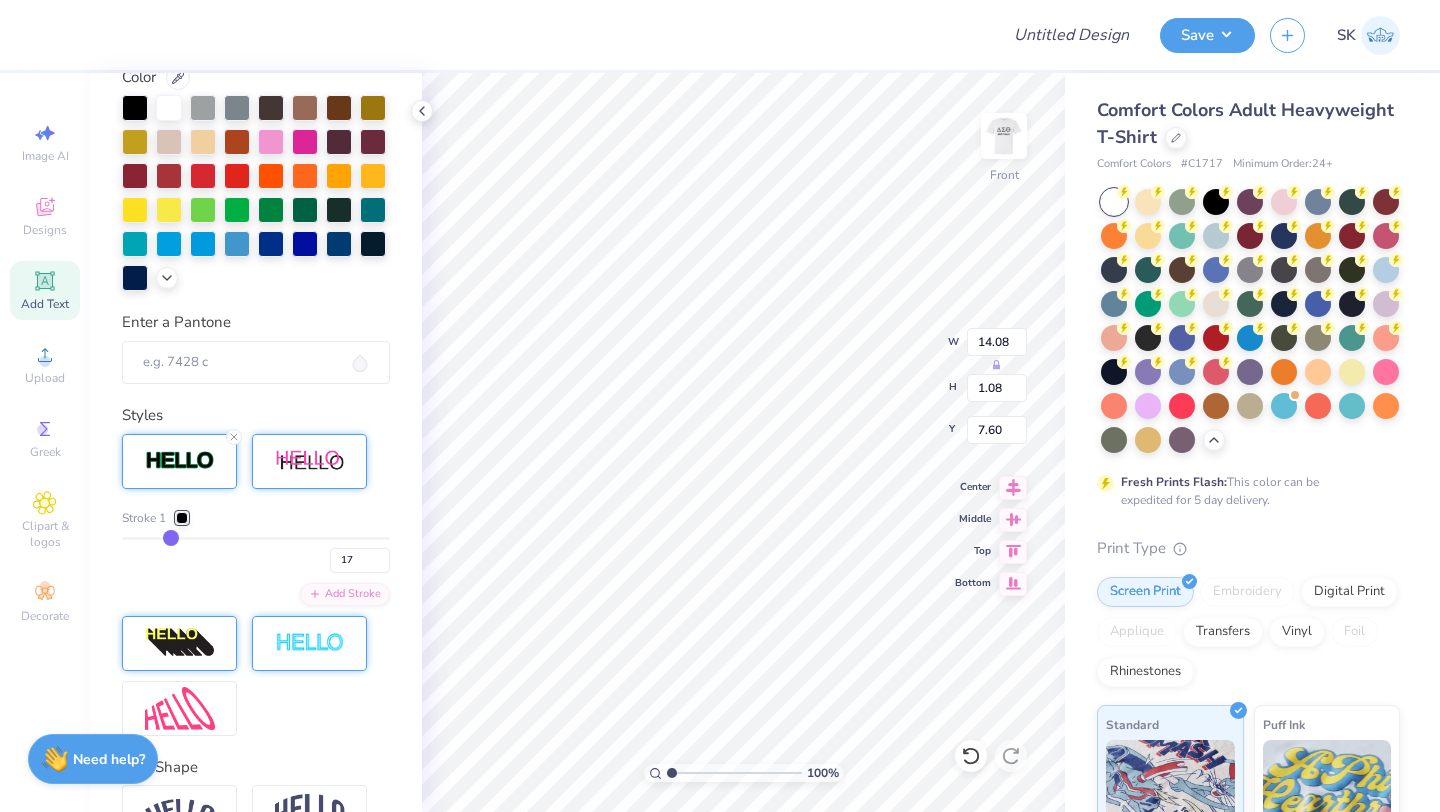 type on "16" 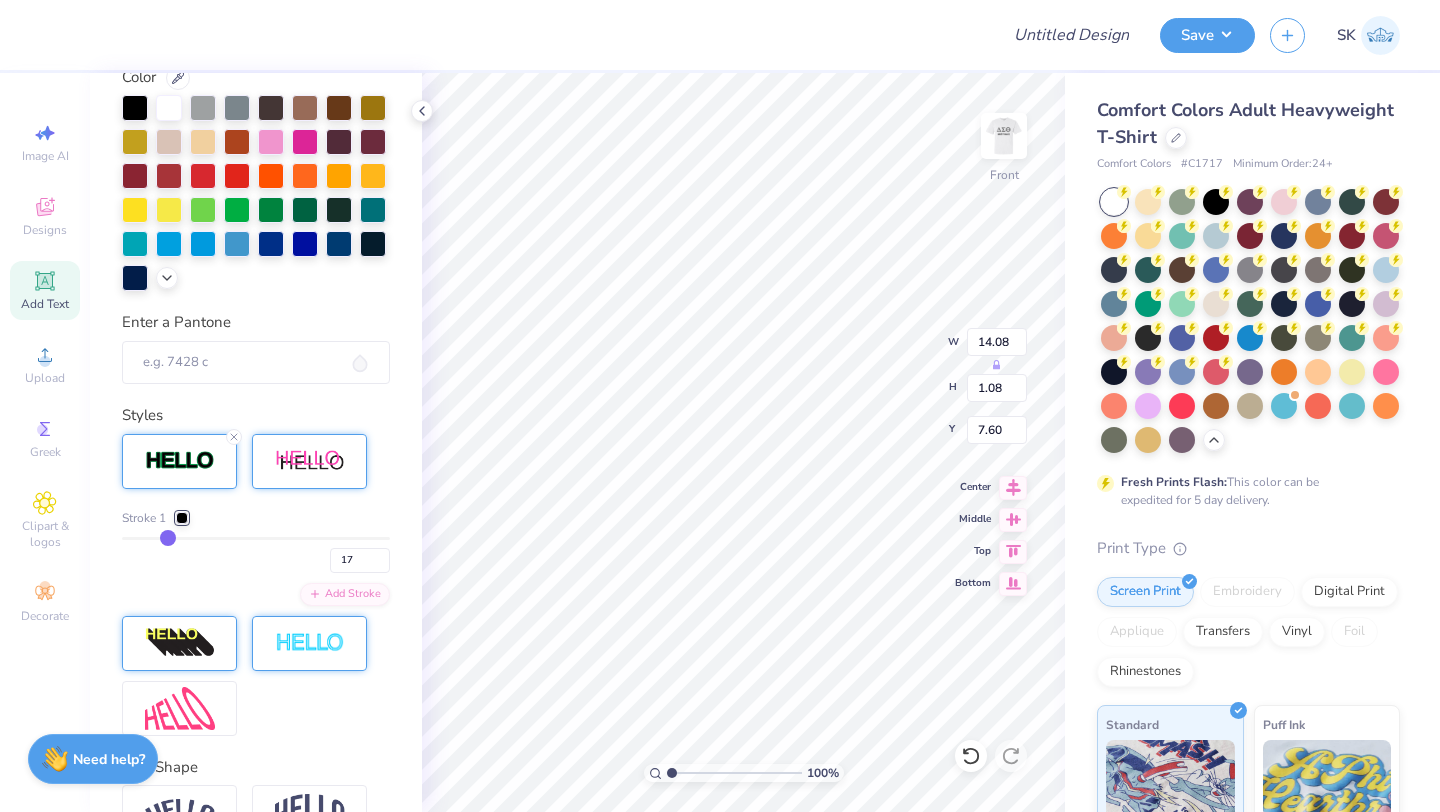type on "16" 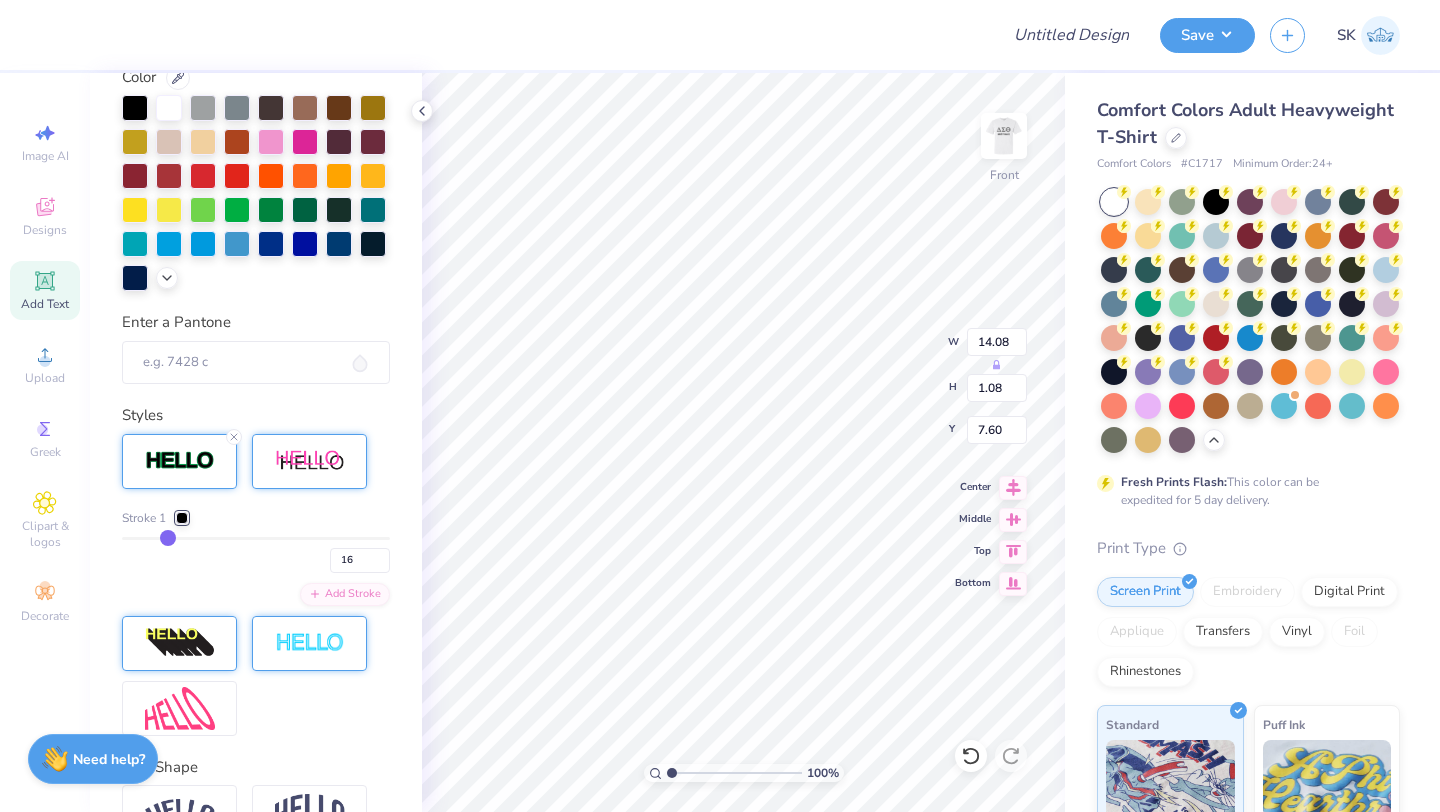 type on "15" 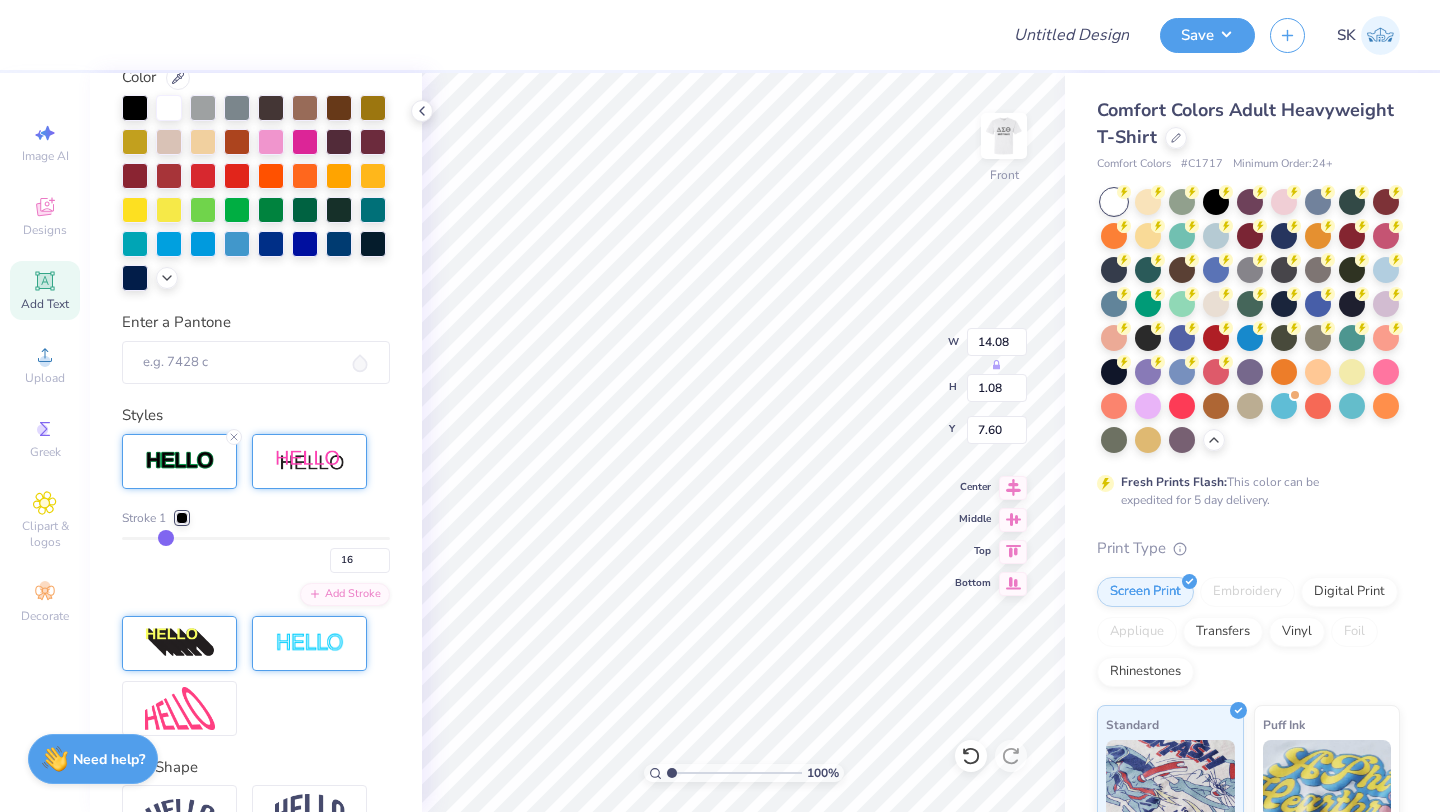 type on "15" 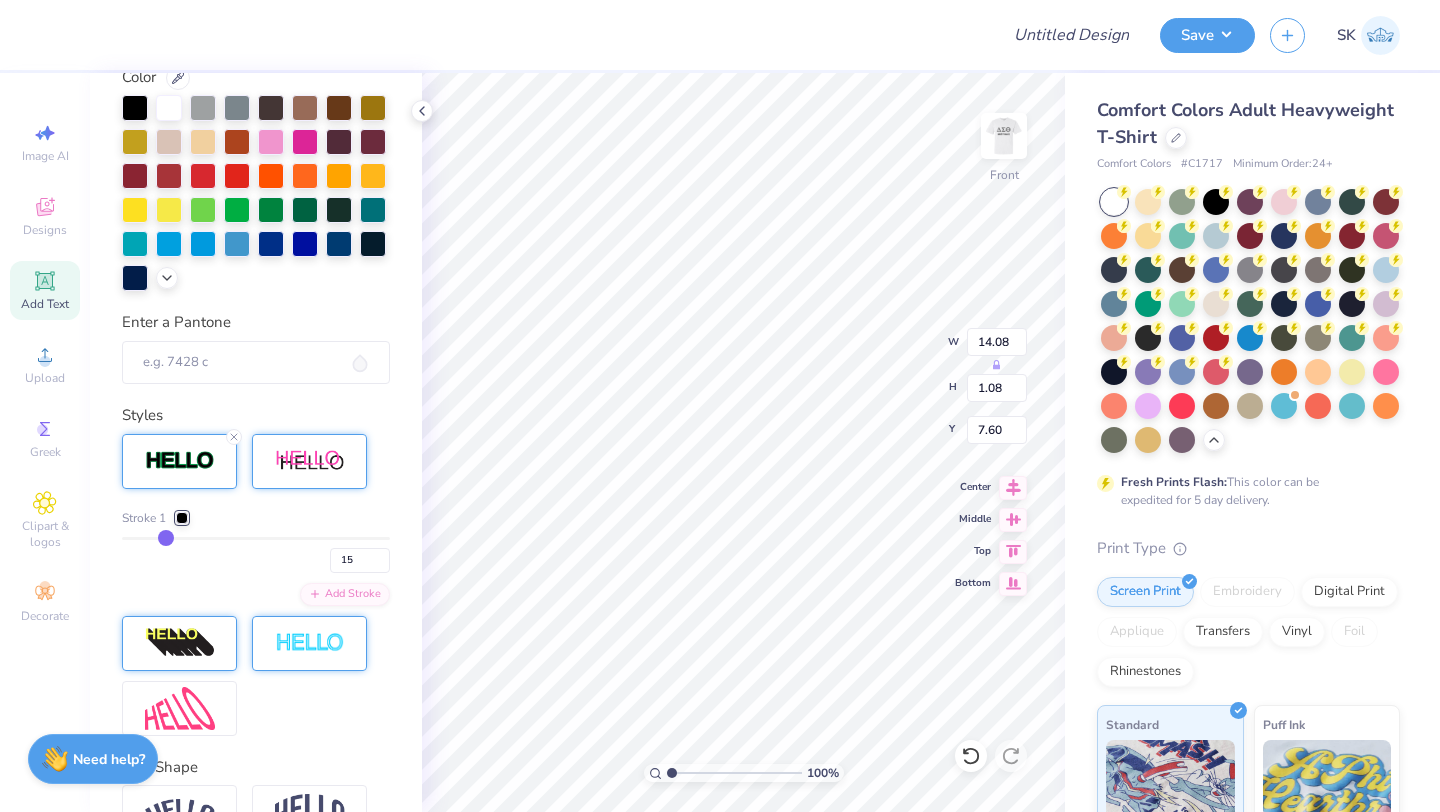 type on "14" 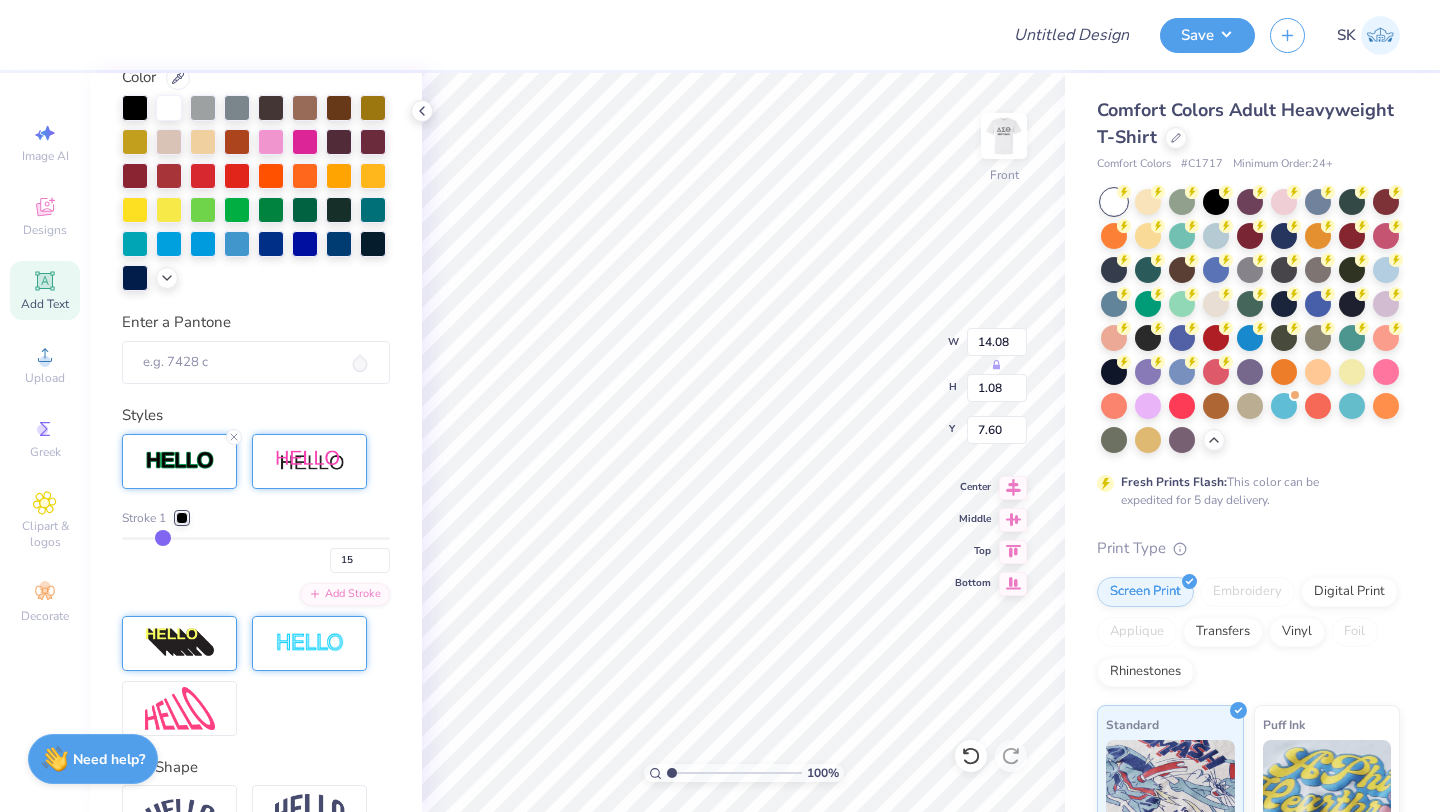 type on "14" 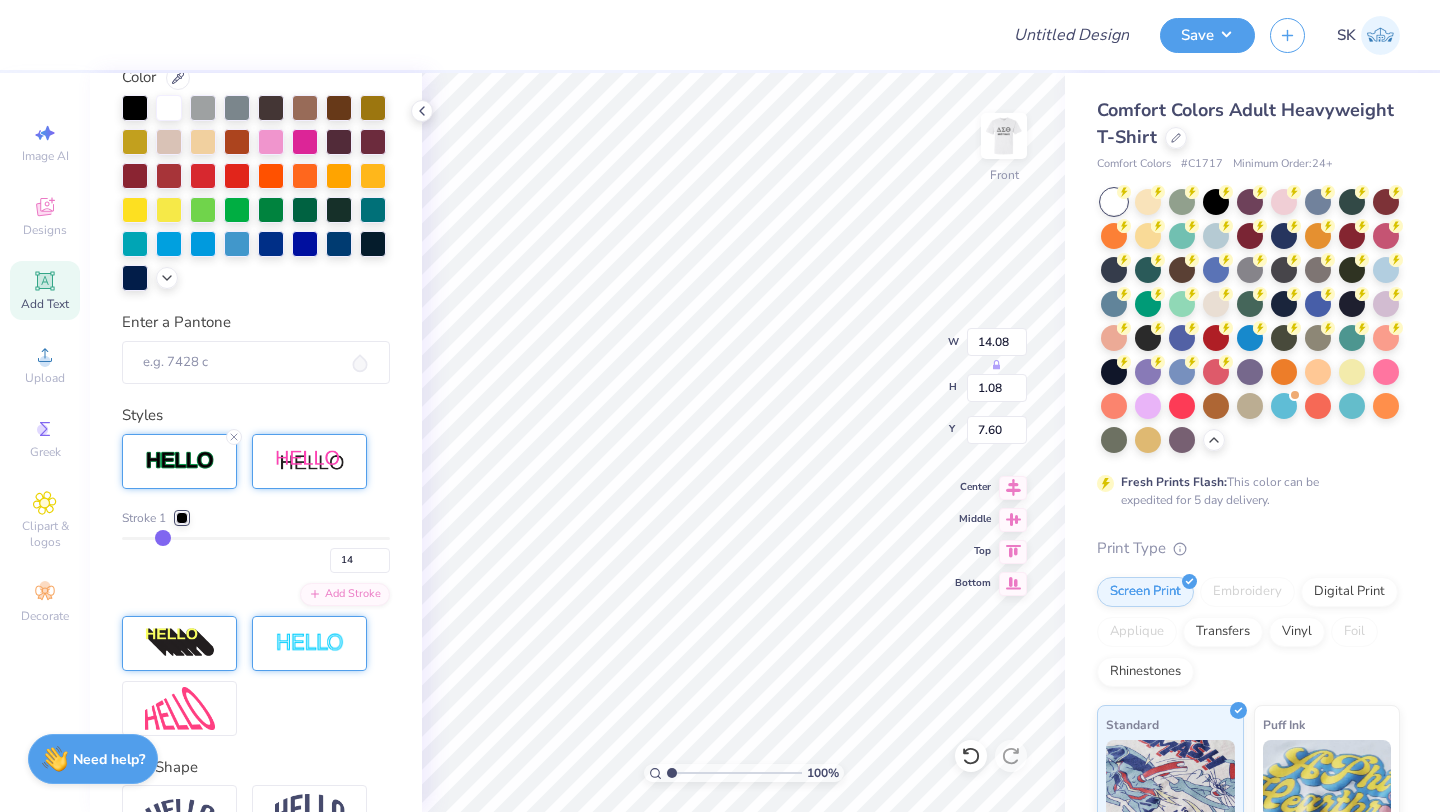 type on "13" 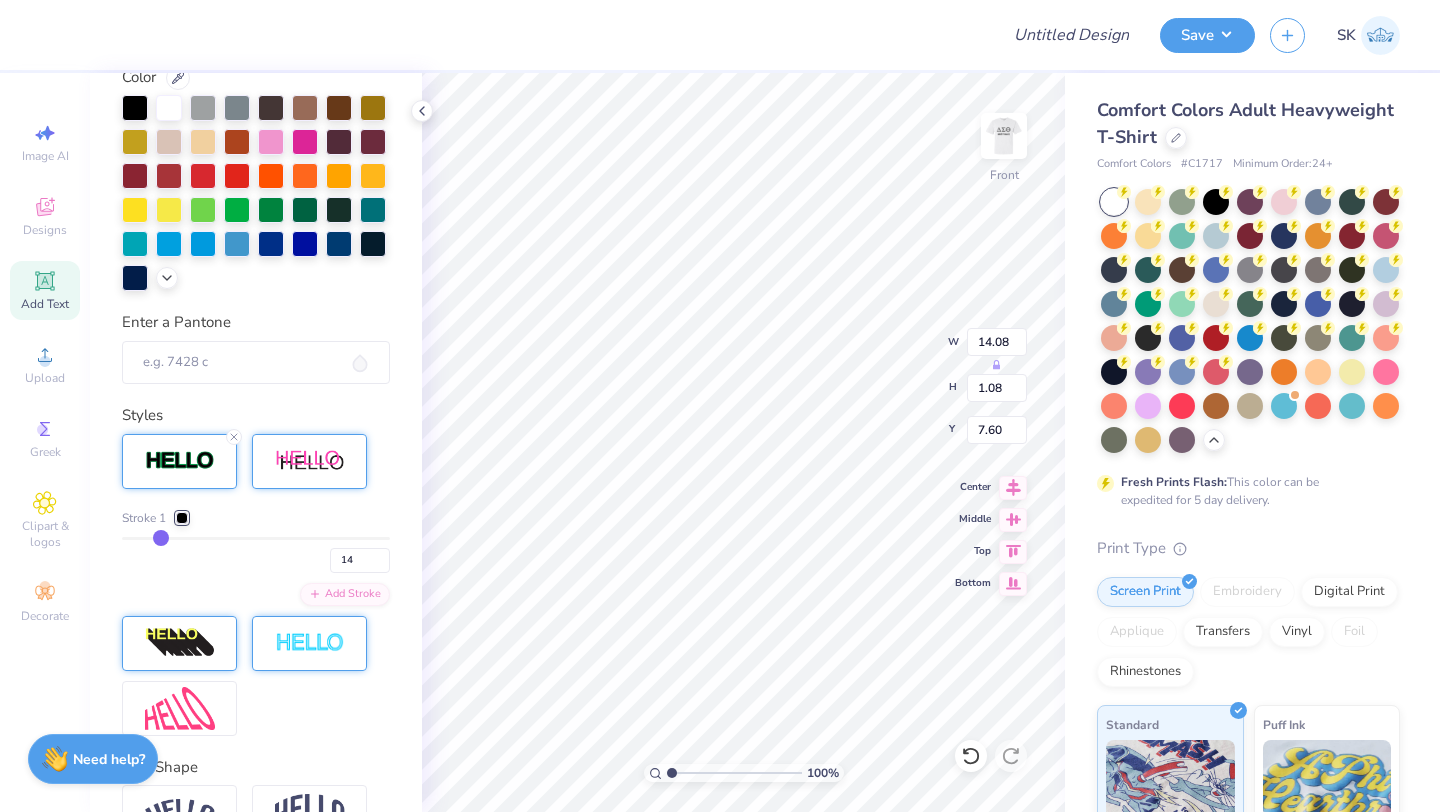 type on "13" 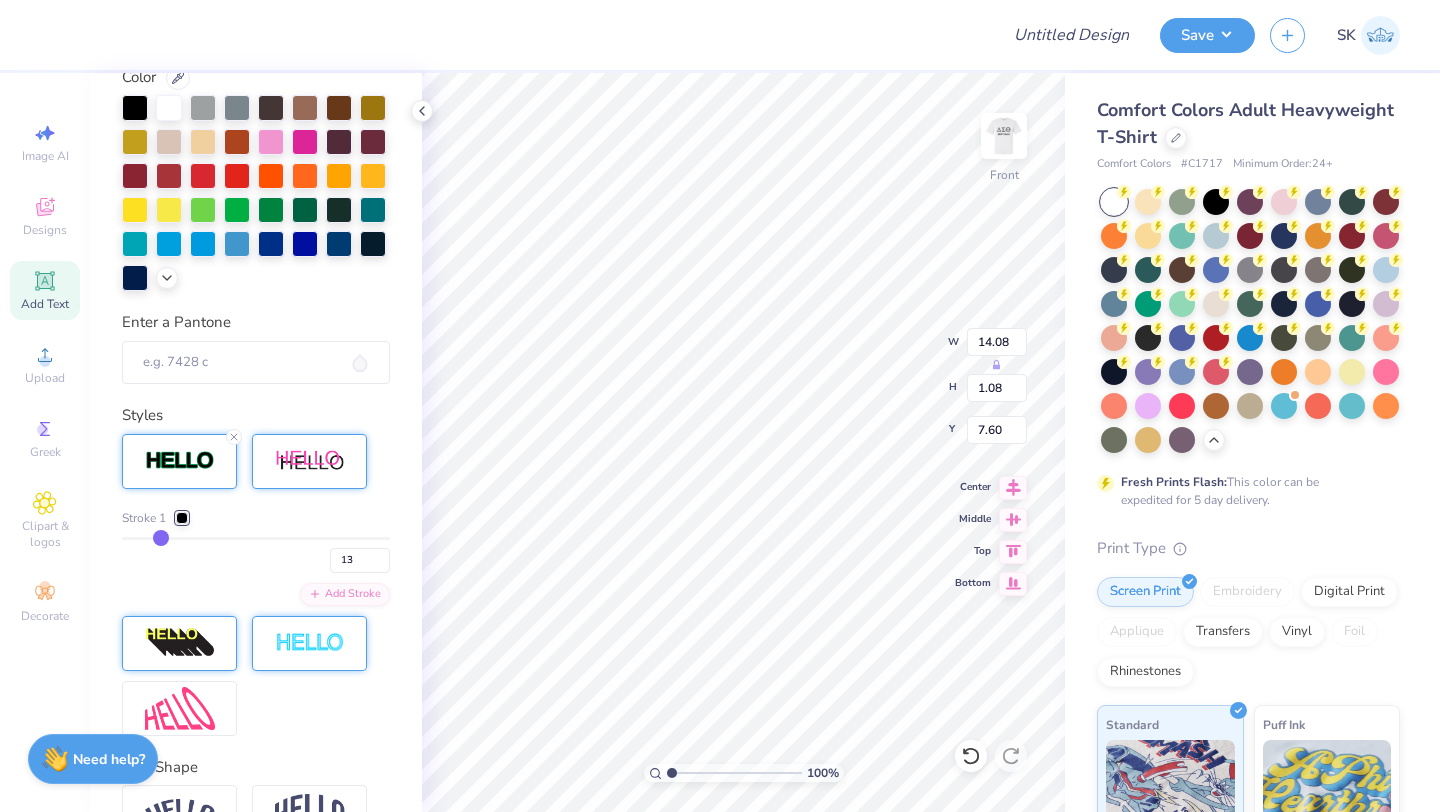 type on "12" 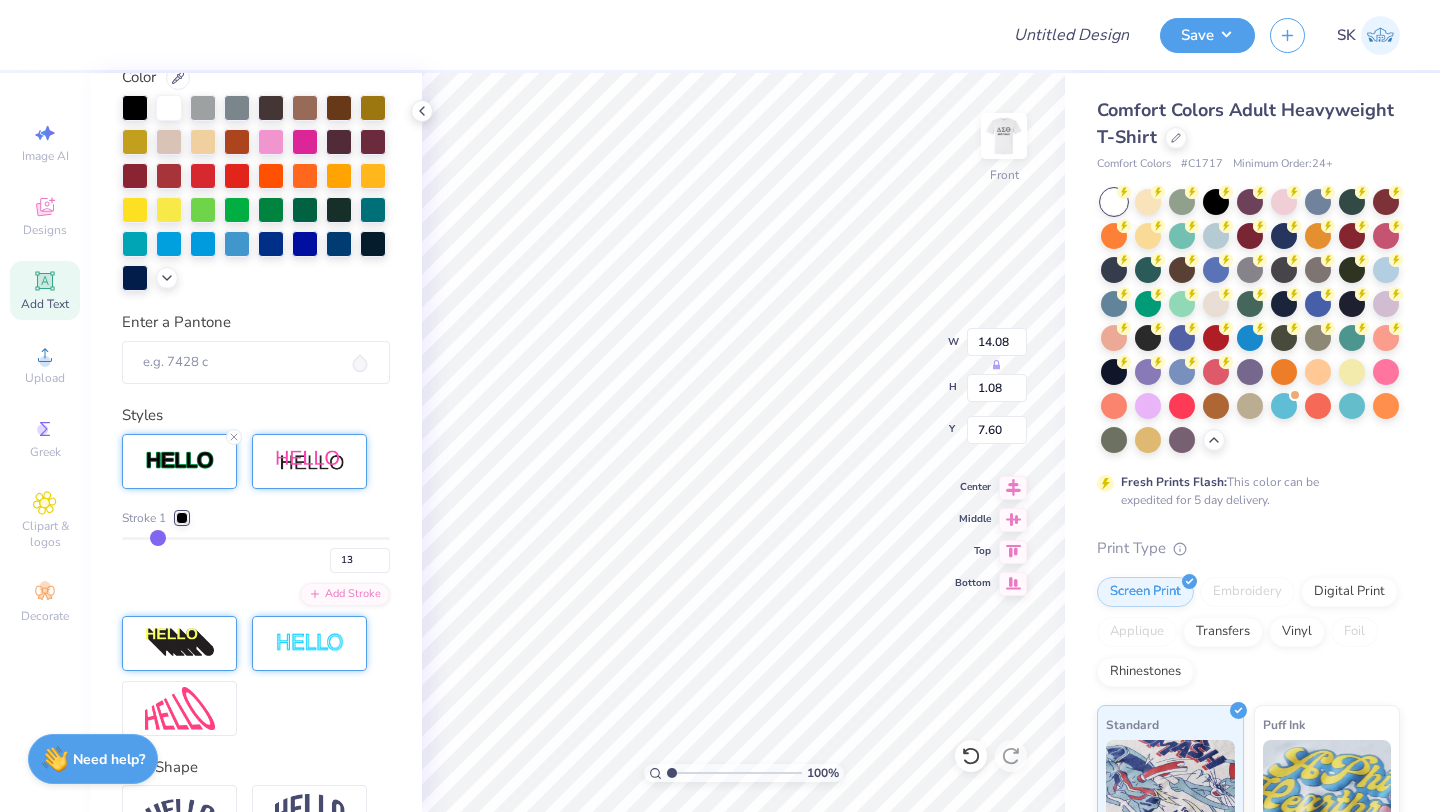 type on "12" 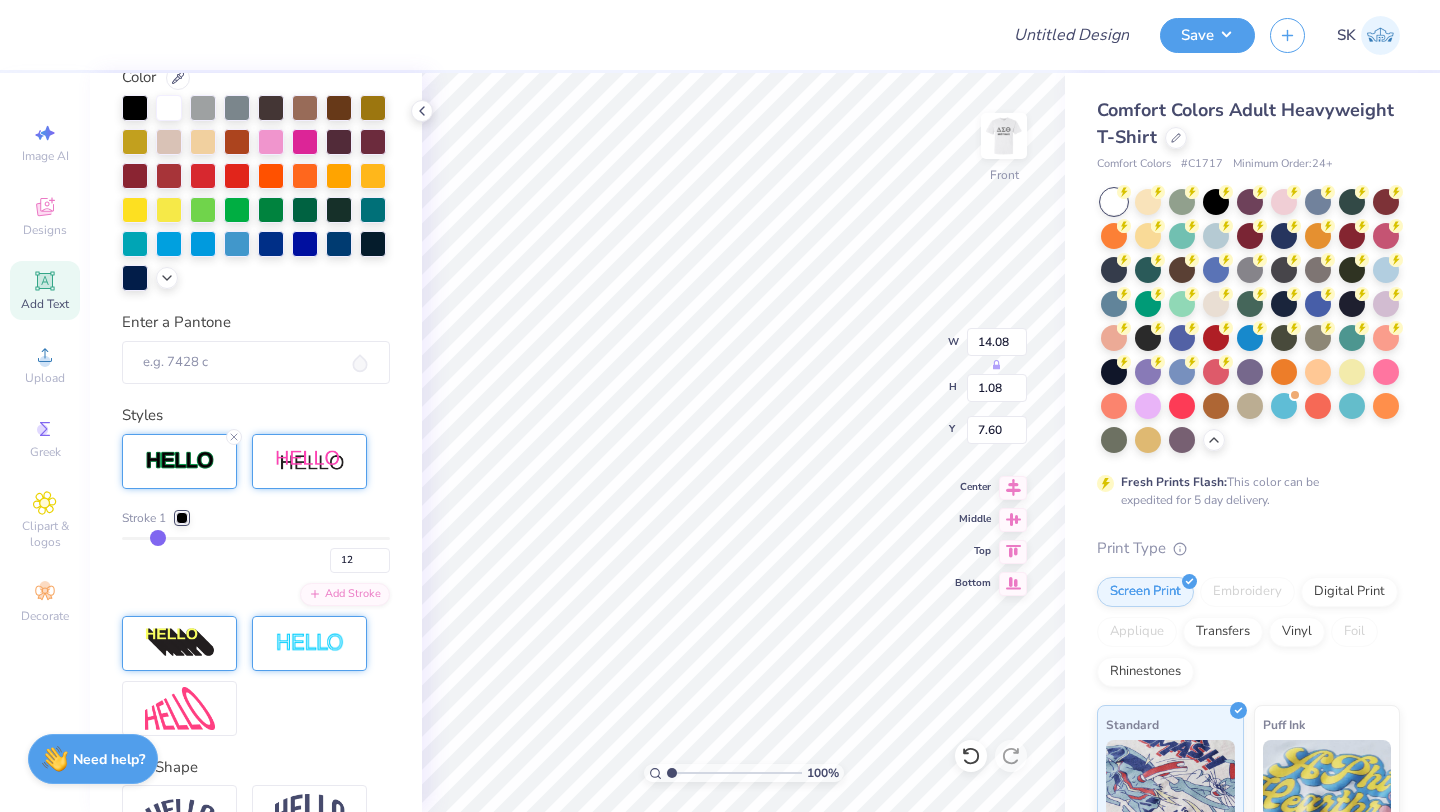 type on "11" 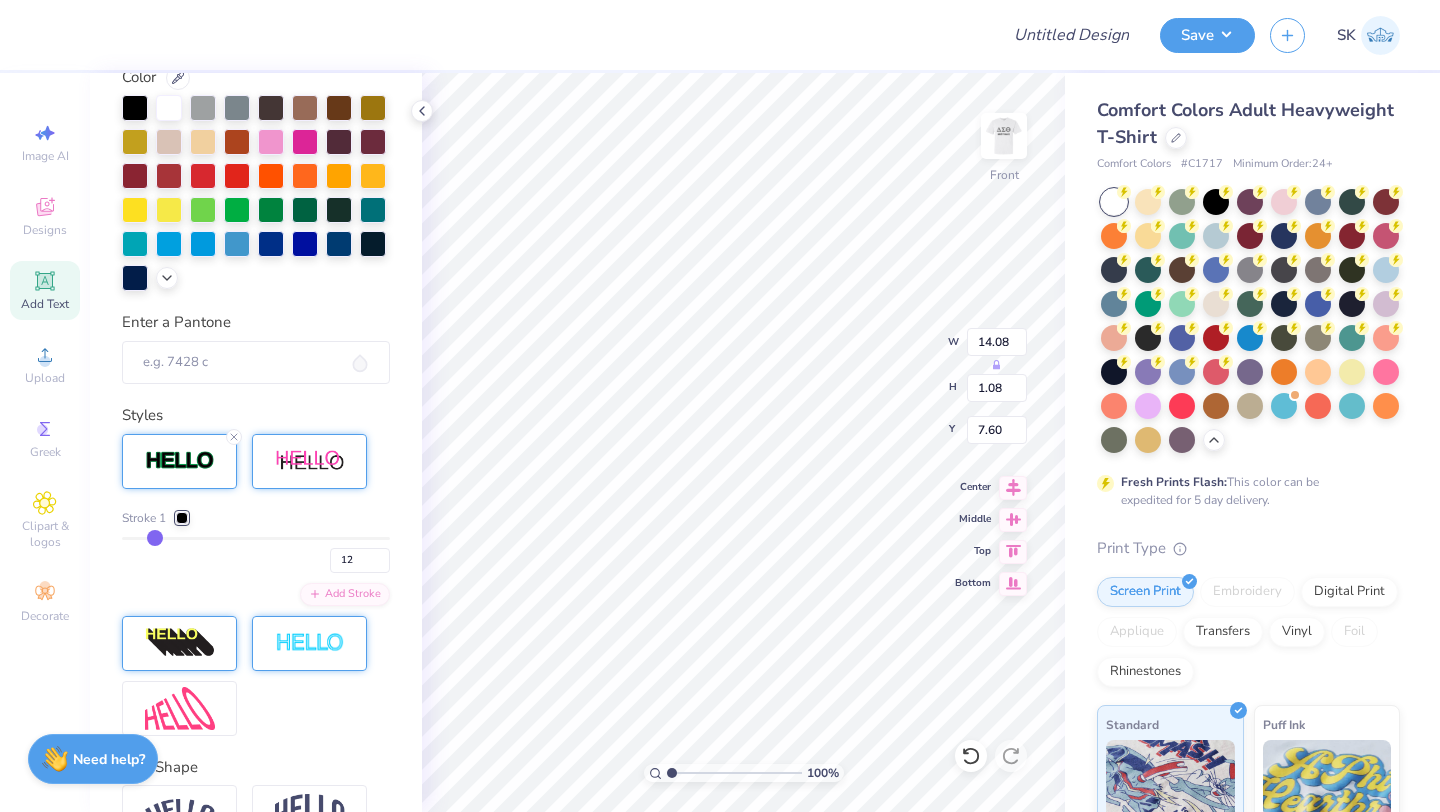 type on "11" 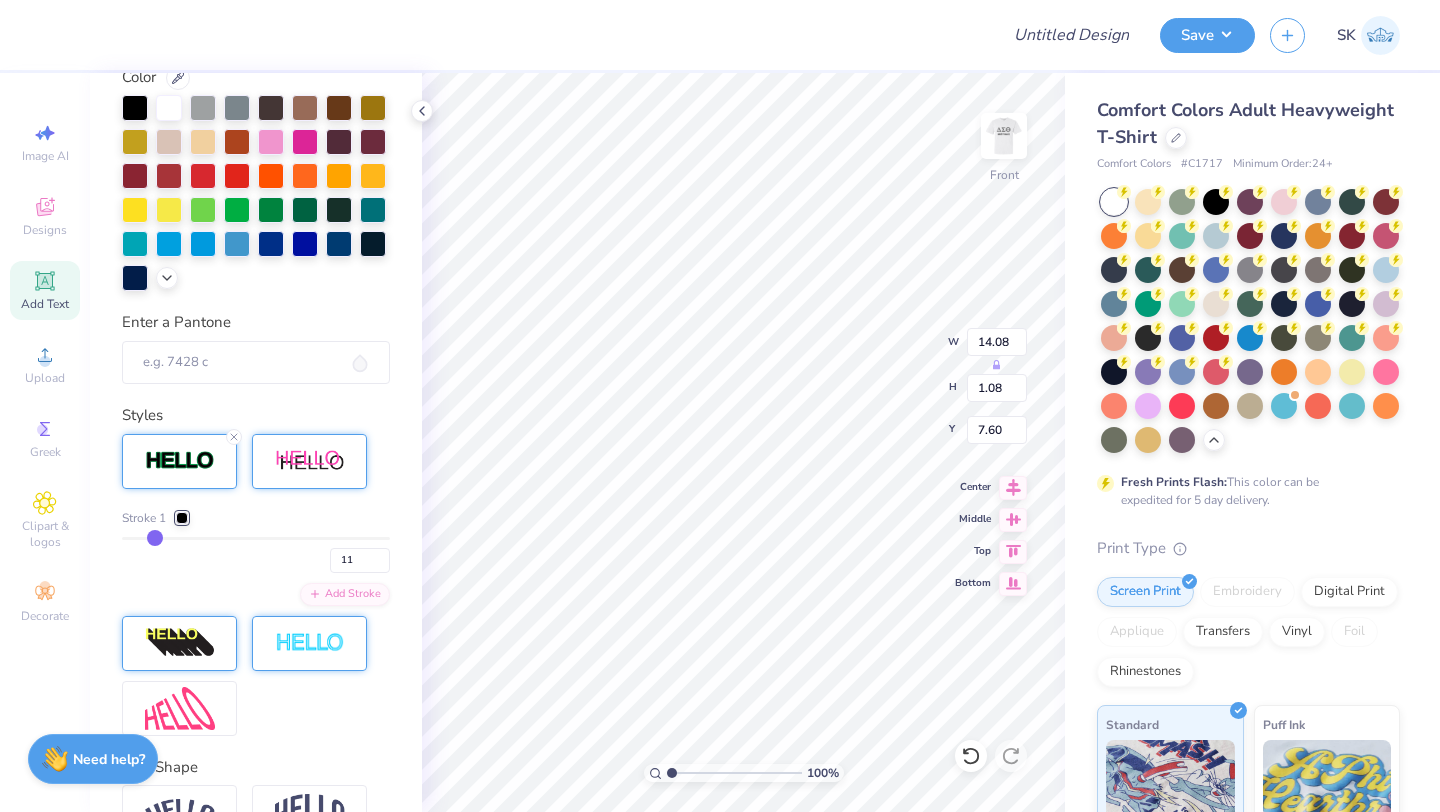 type on "10" 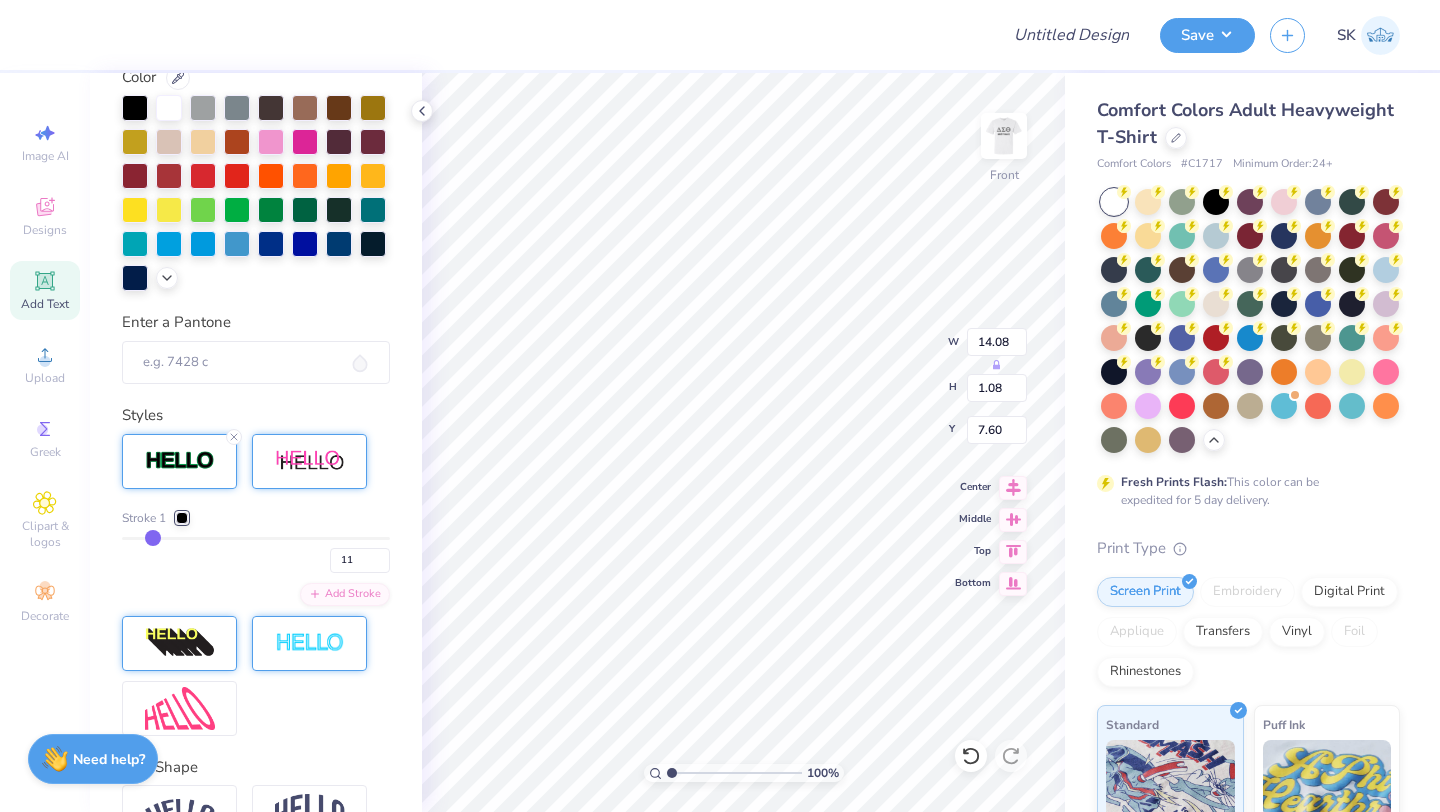 type on "10" 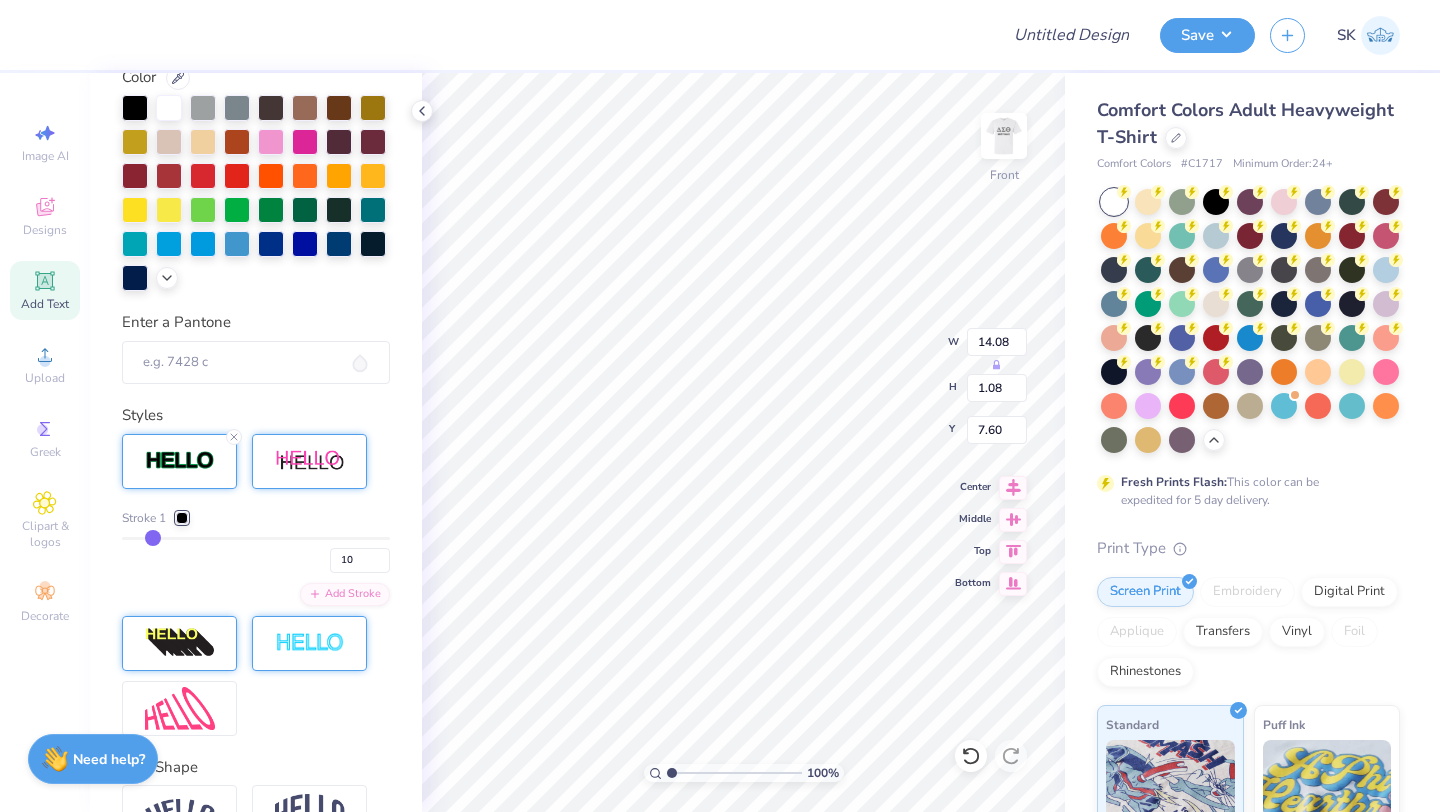 type on "9" 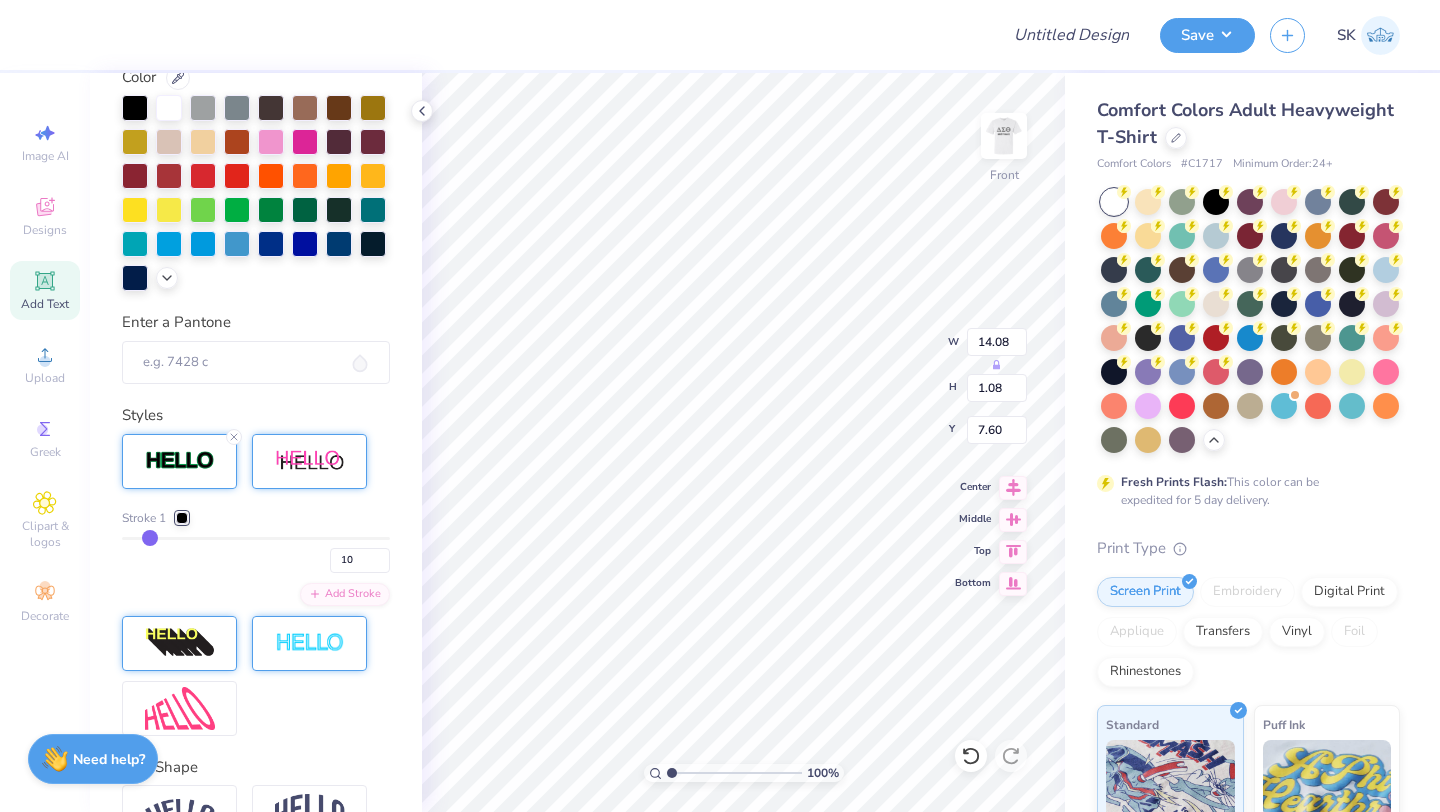 type on "9" 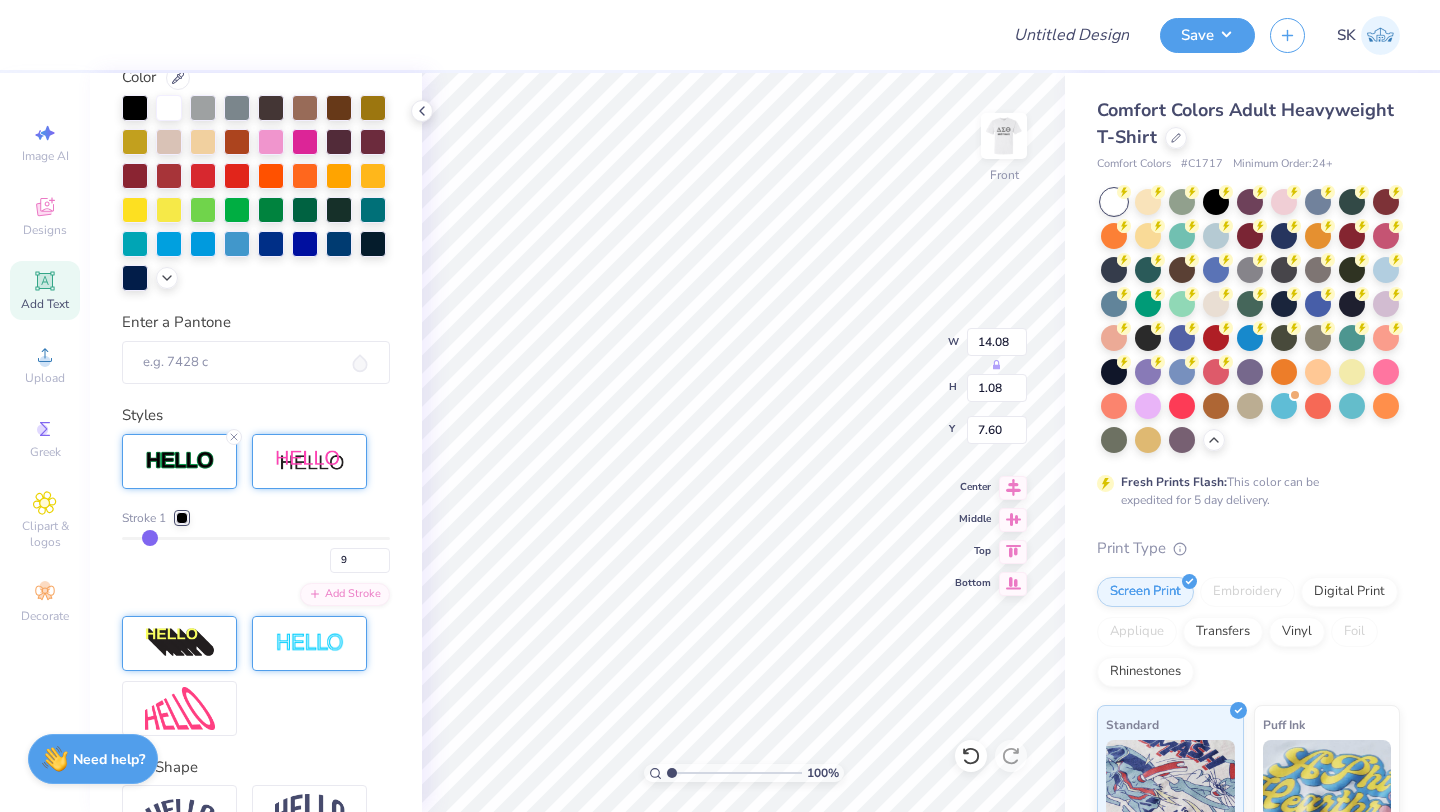 type on "8" 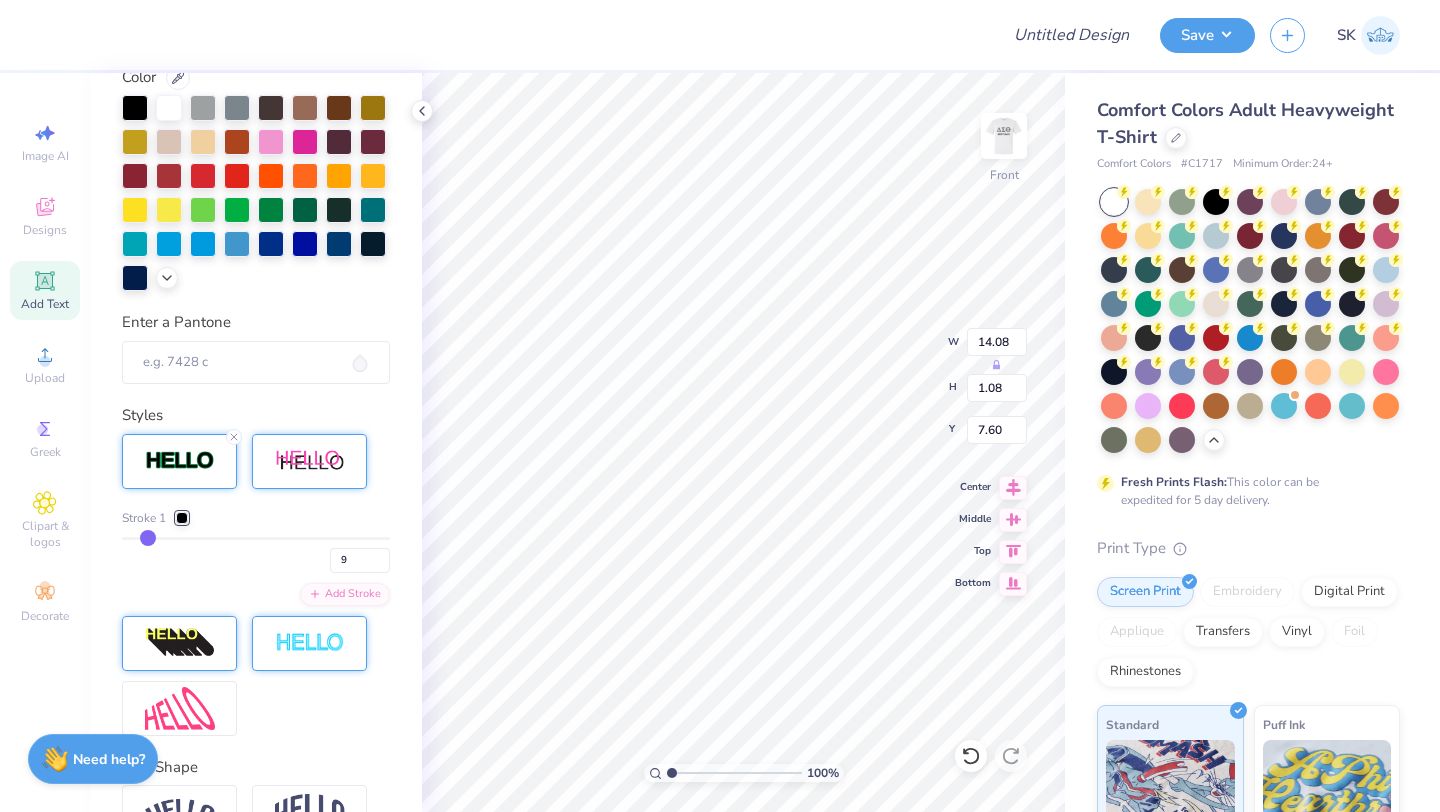 type on "8" 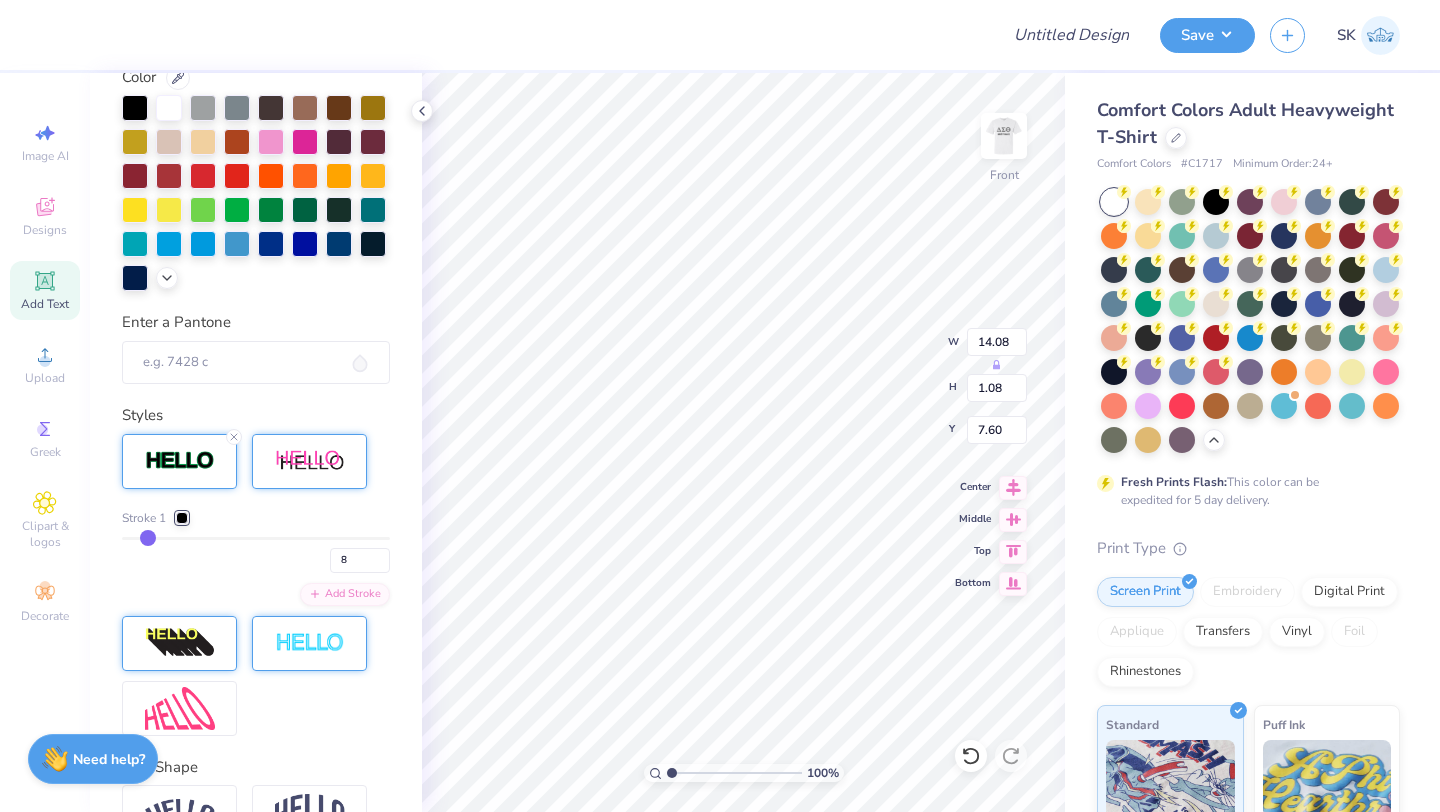 type on "8" 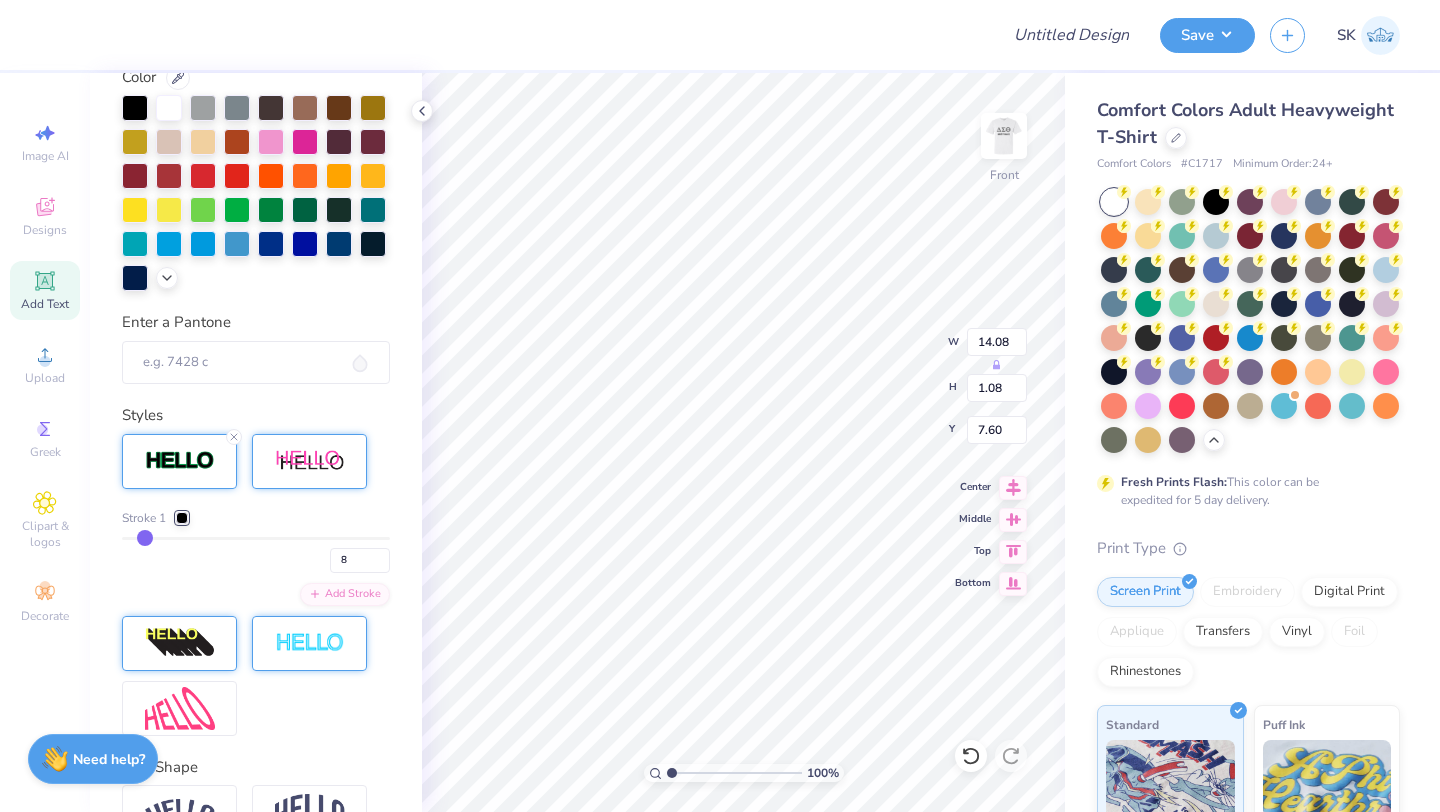 type on "7" 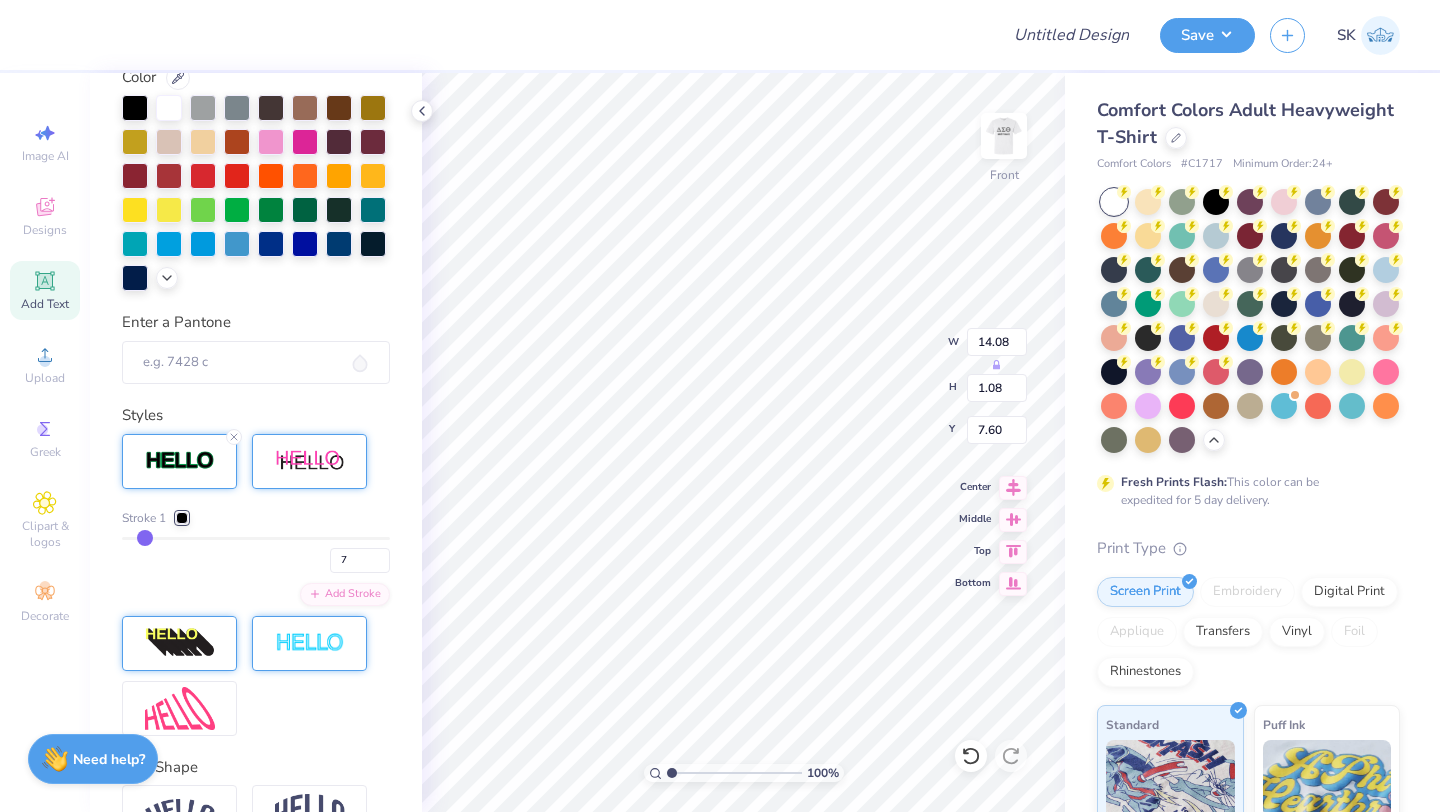 type on "6" 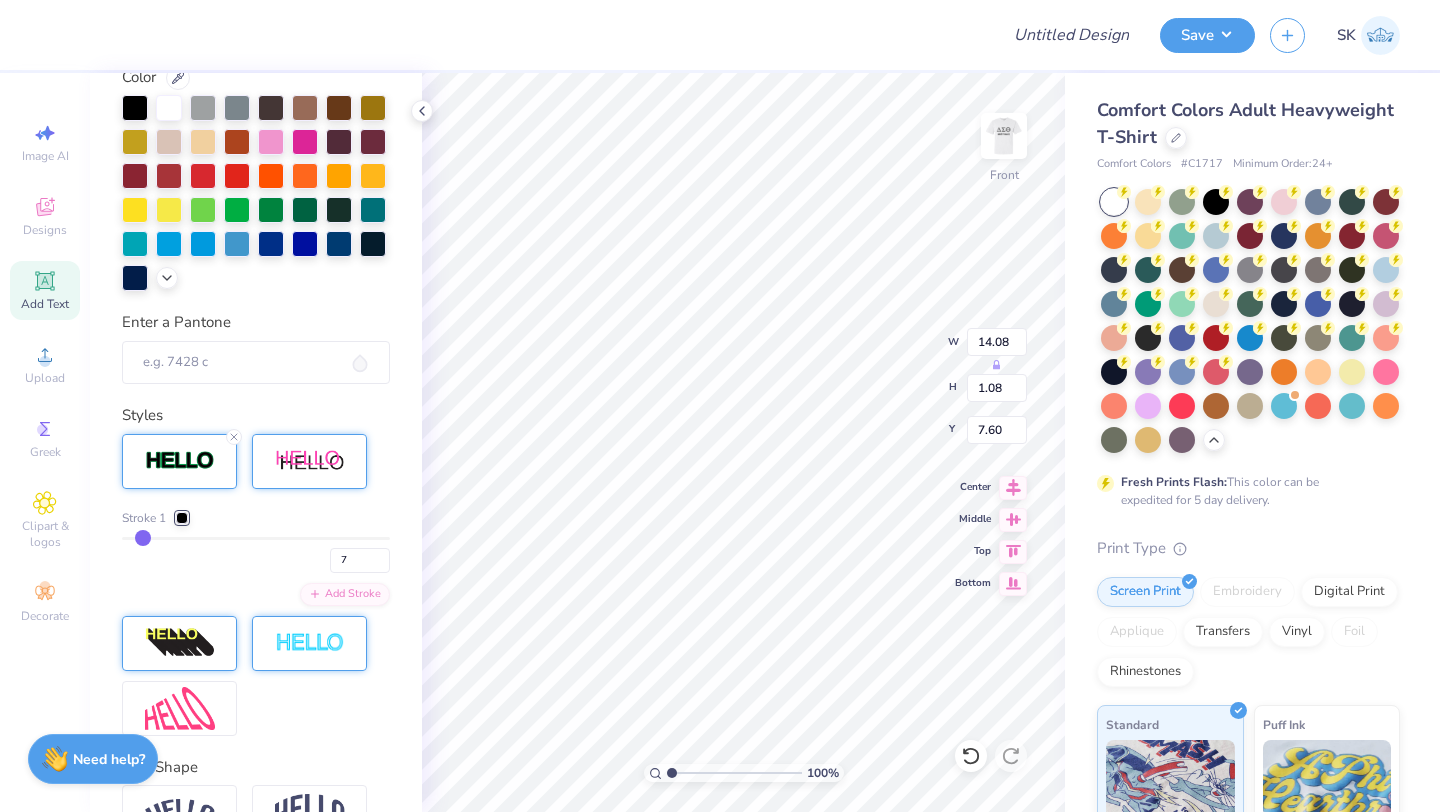 type on "6" 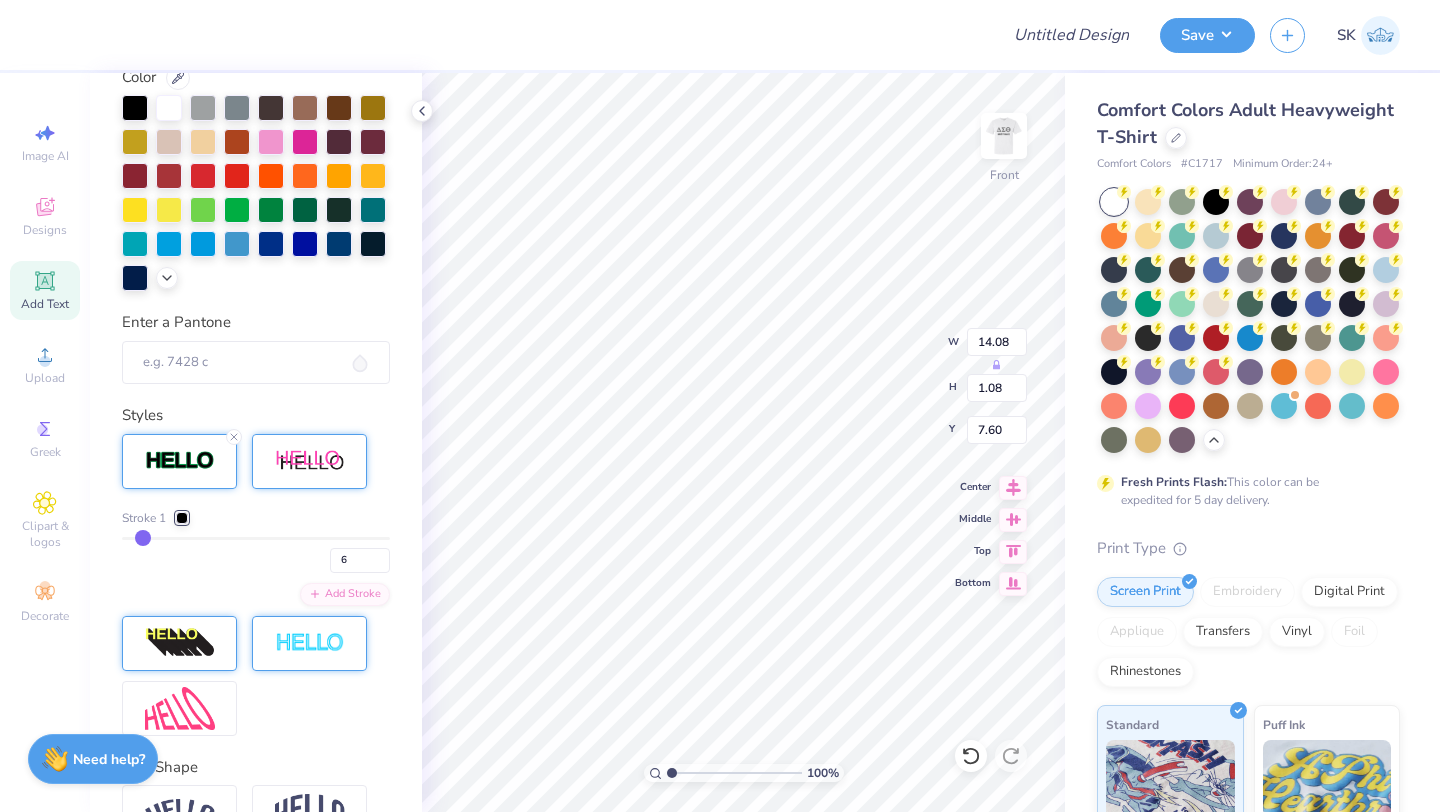 type on "5" 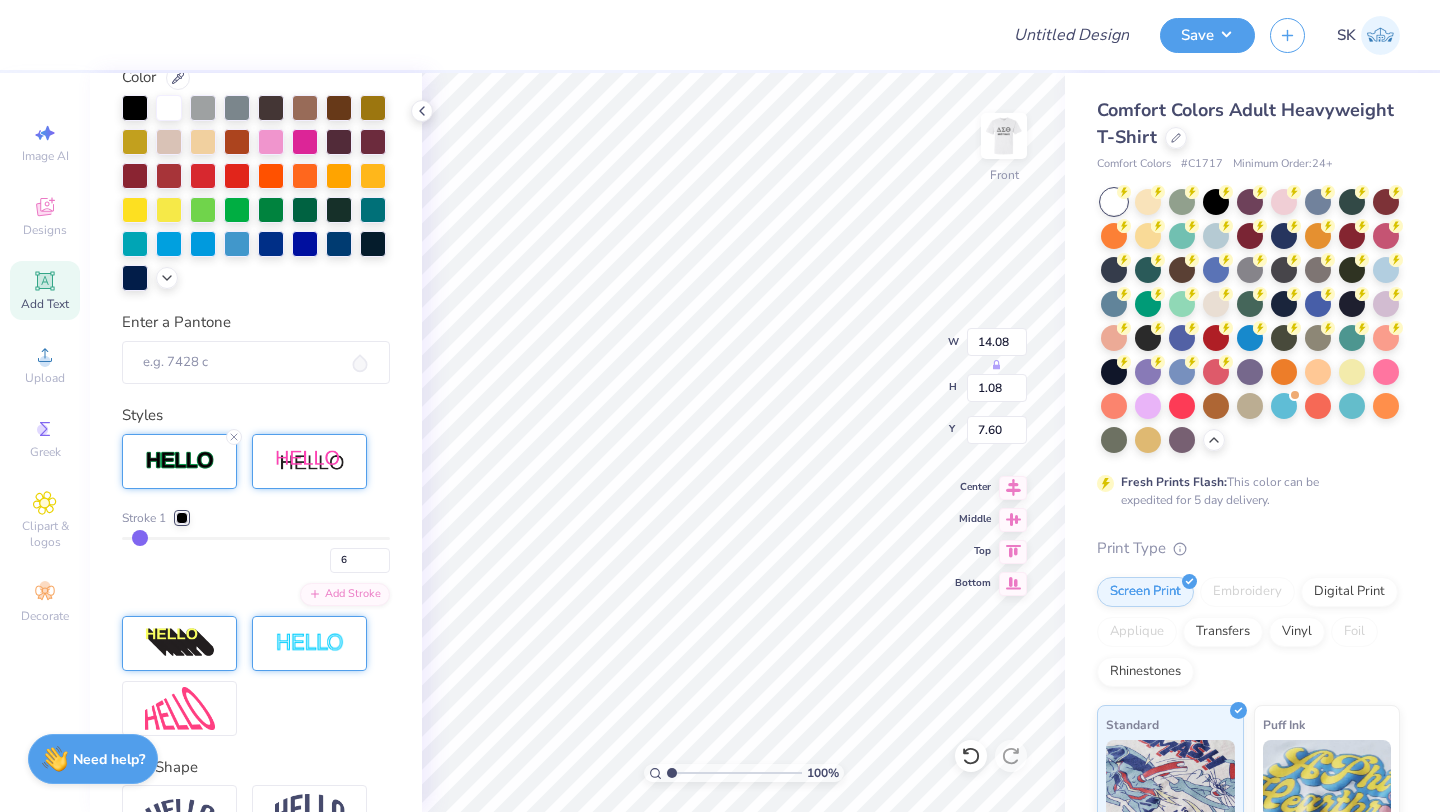 type on "5" 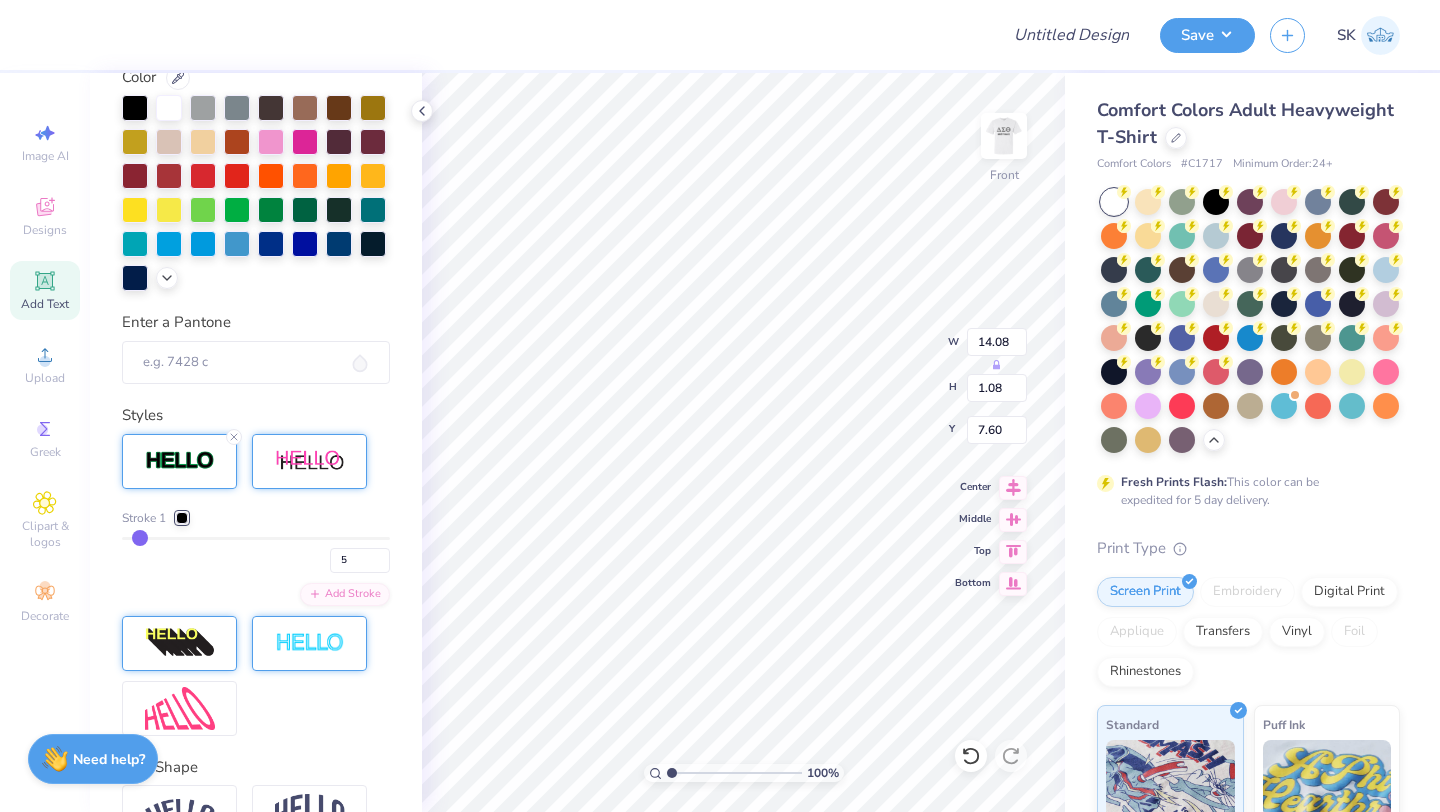 type on "4" 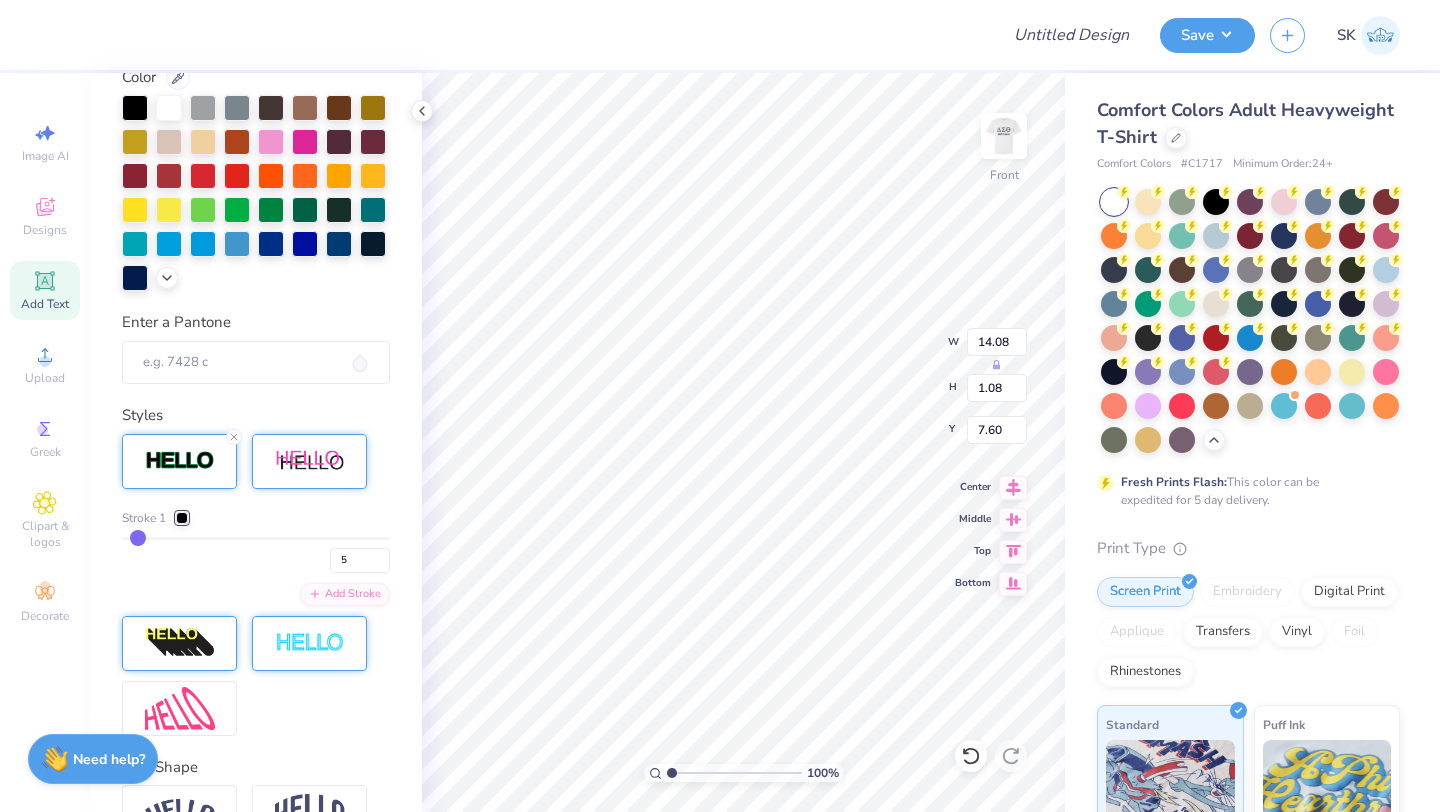 type on "4" 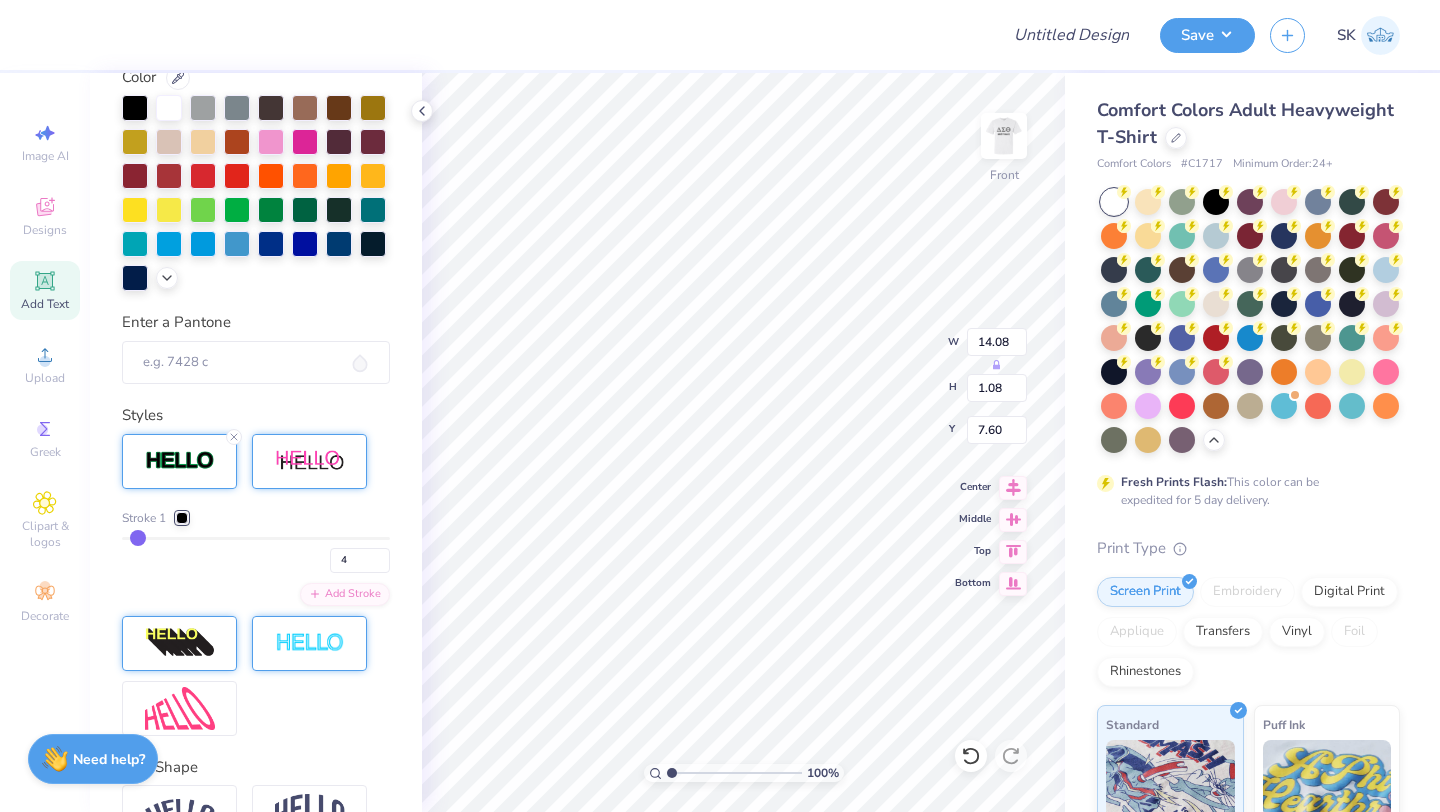 type on "3" 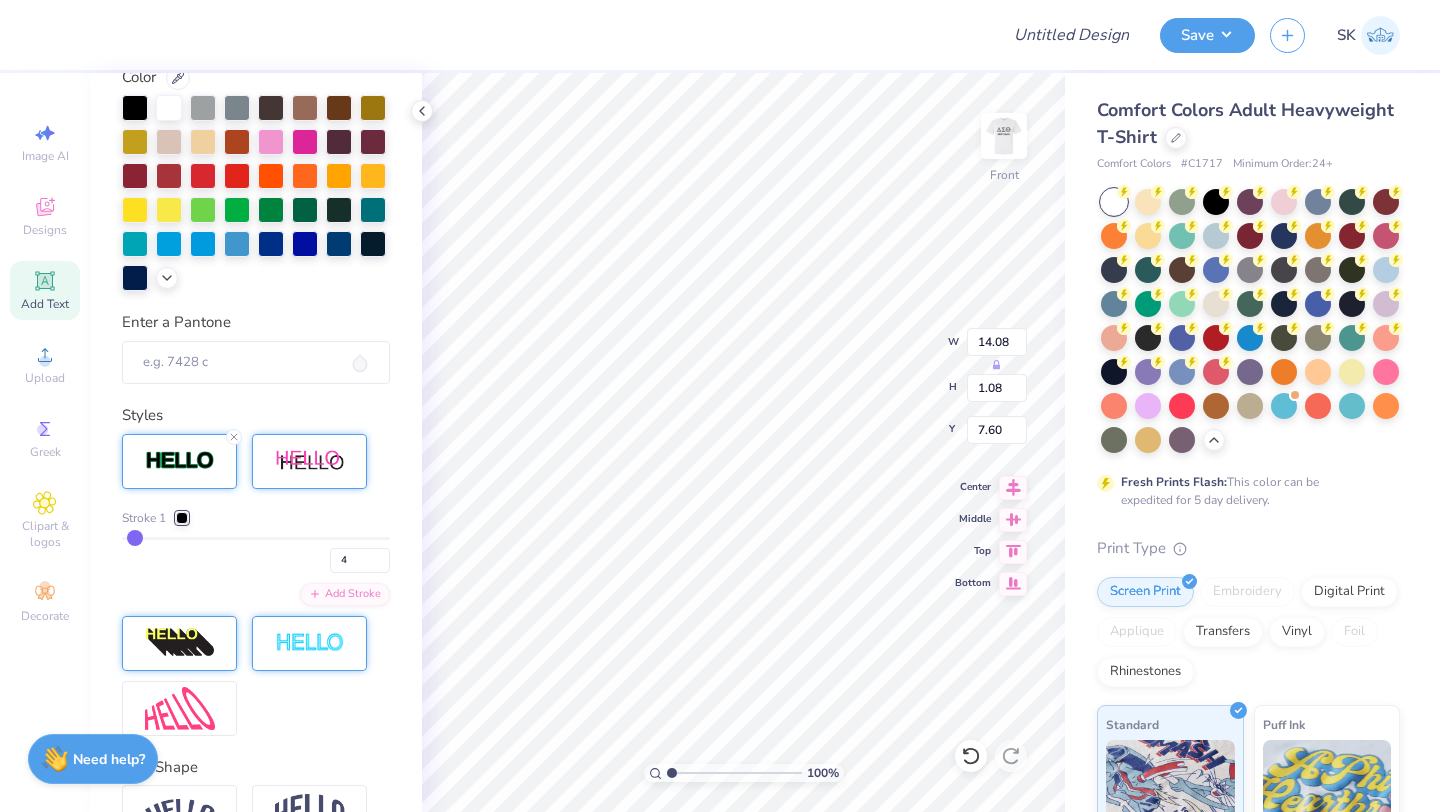 type on "3" 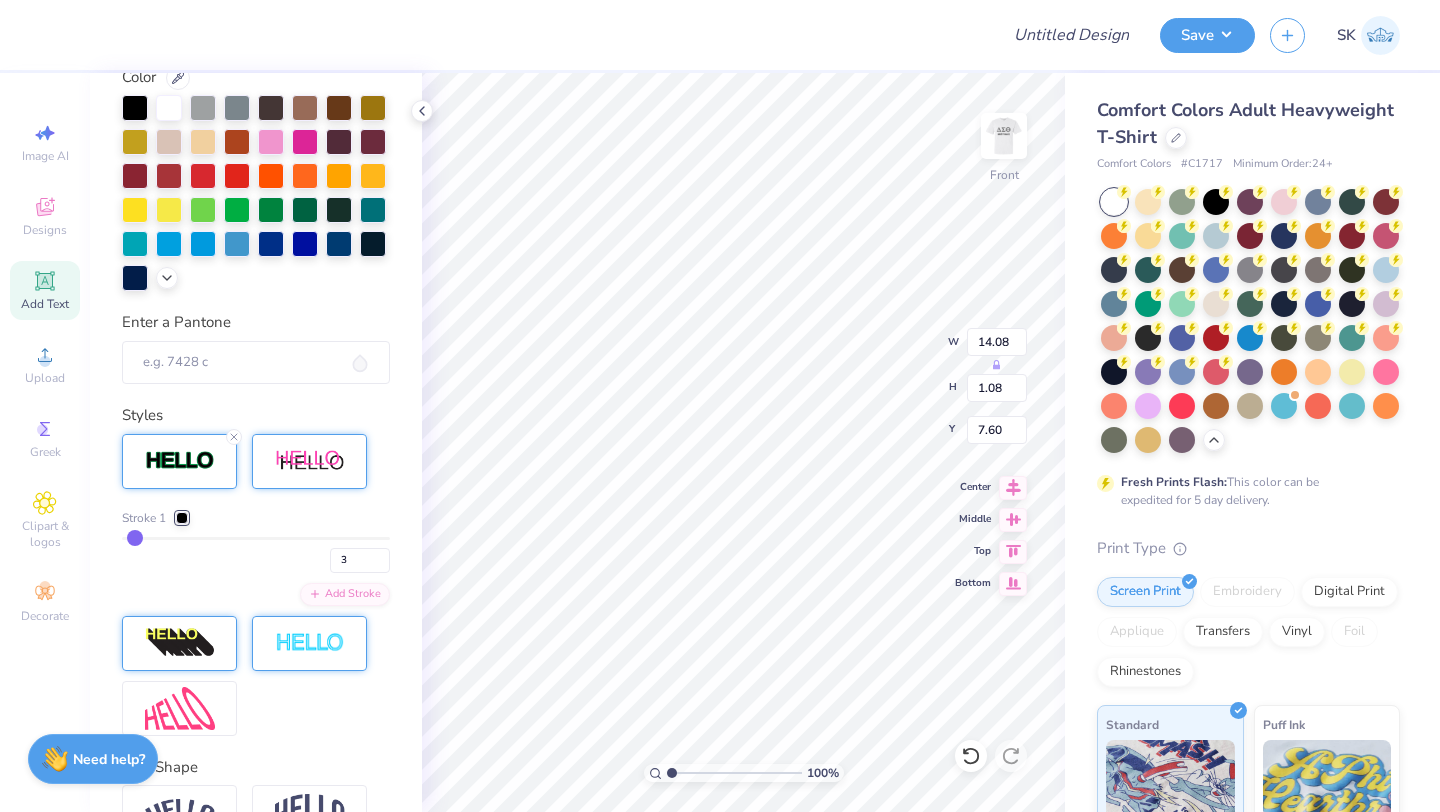 drag, startPoint x: 148, startPoint y: 534, endPoint x: 134, endPoint y: 534, distance: 14 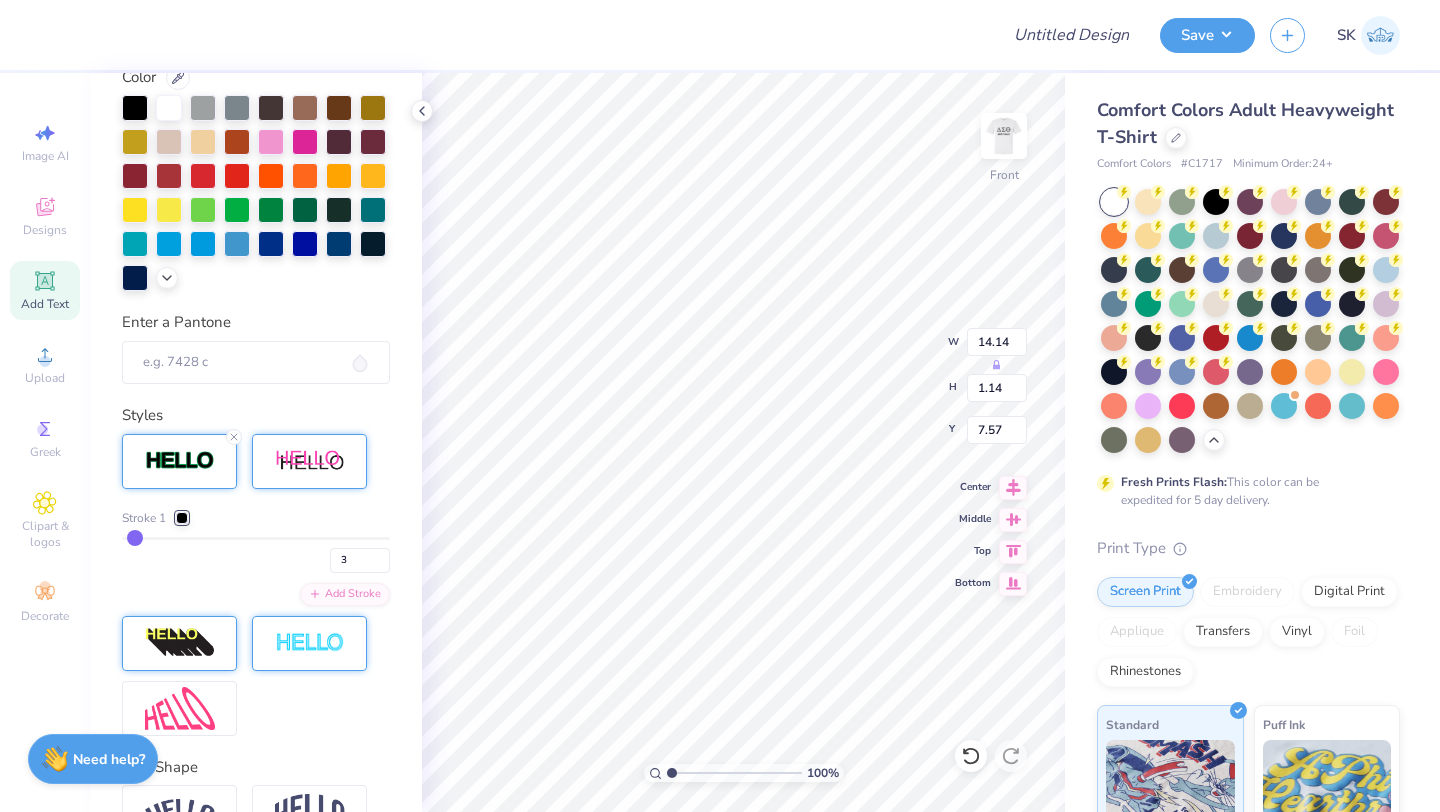 click at bounding box center (182, 518) 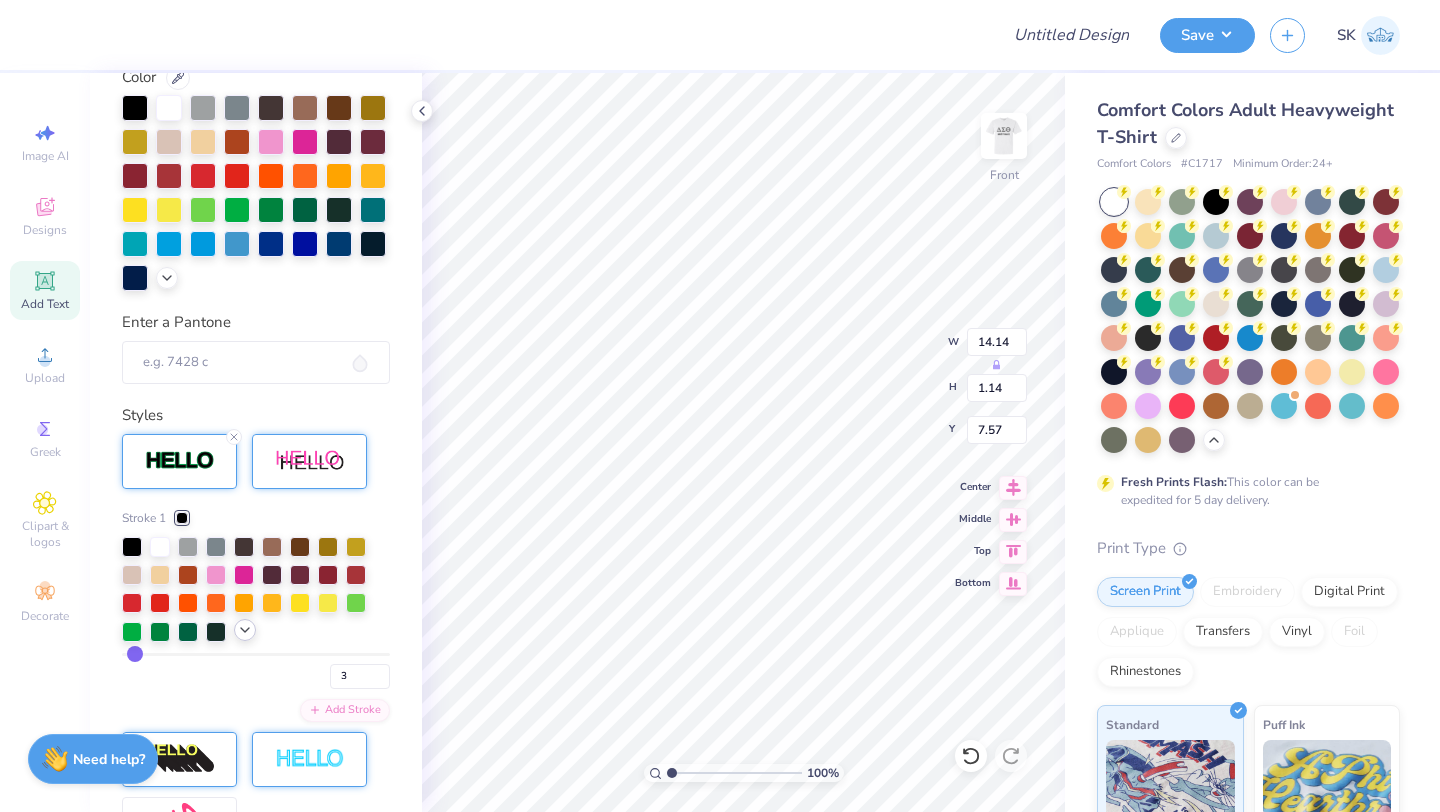 click at bounding box center [245, 630] 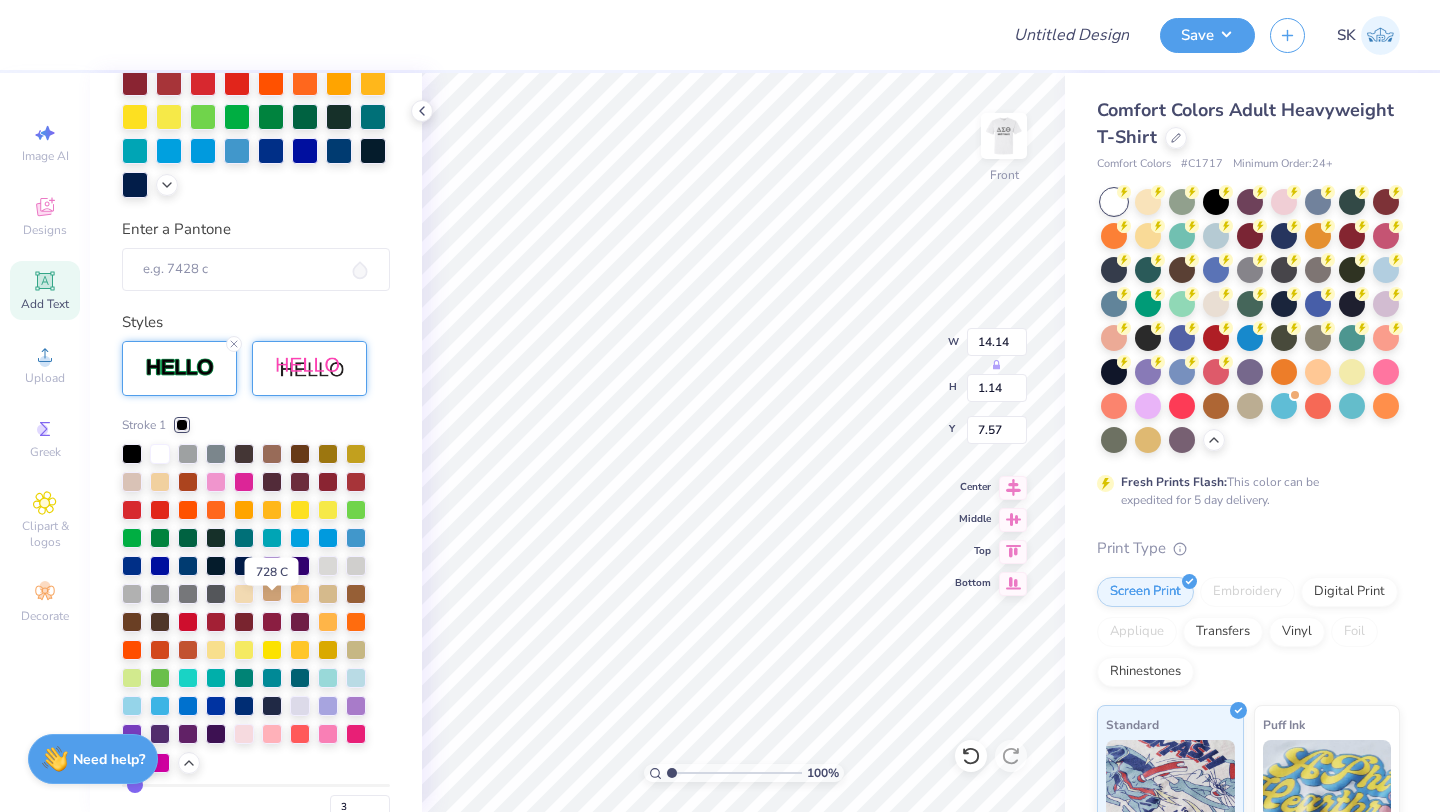 scroll, scrollTop: 531, scrollLeft: 0, axis: vertical 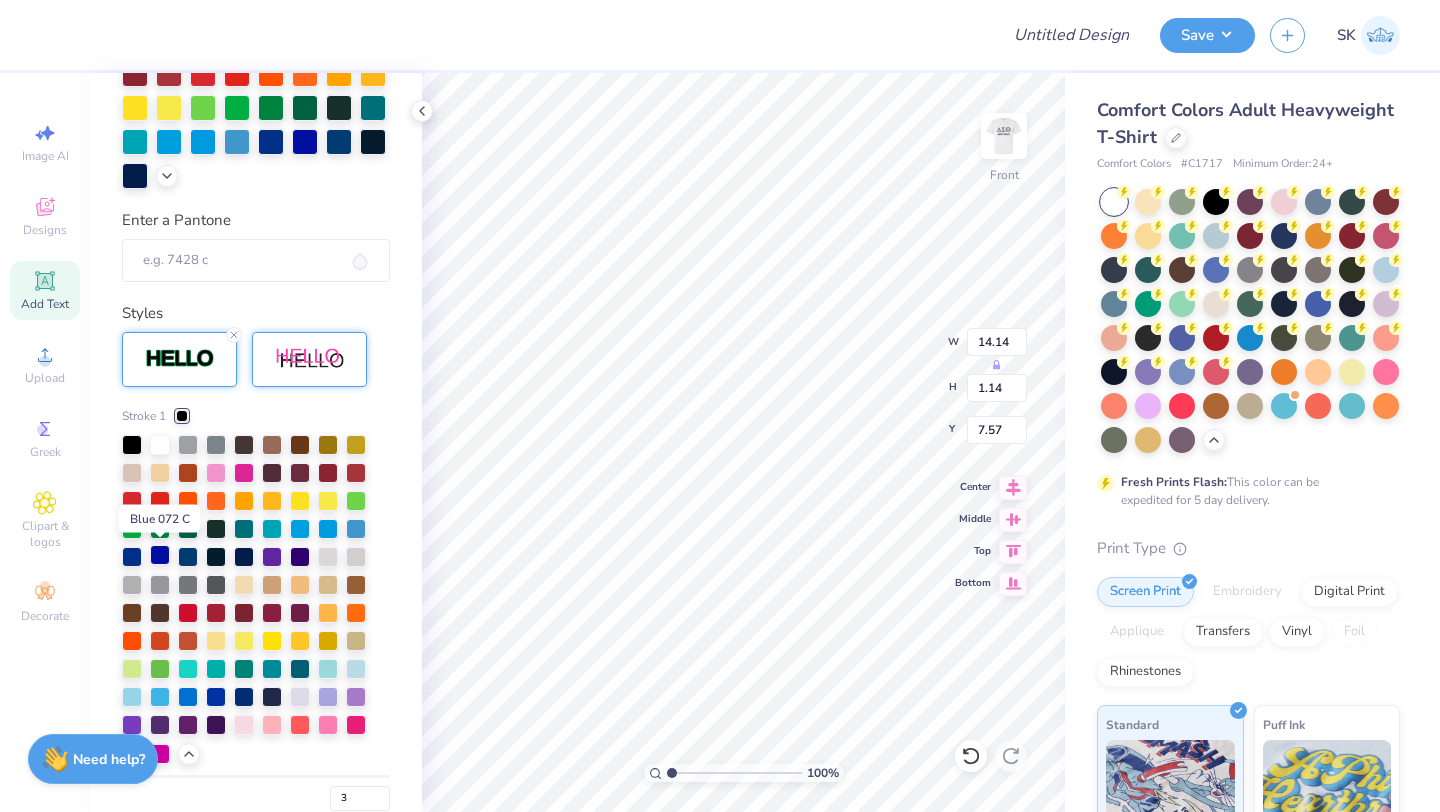 click at bounding box center (160, 555) 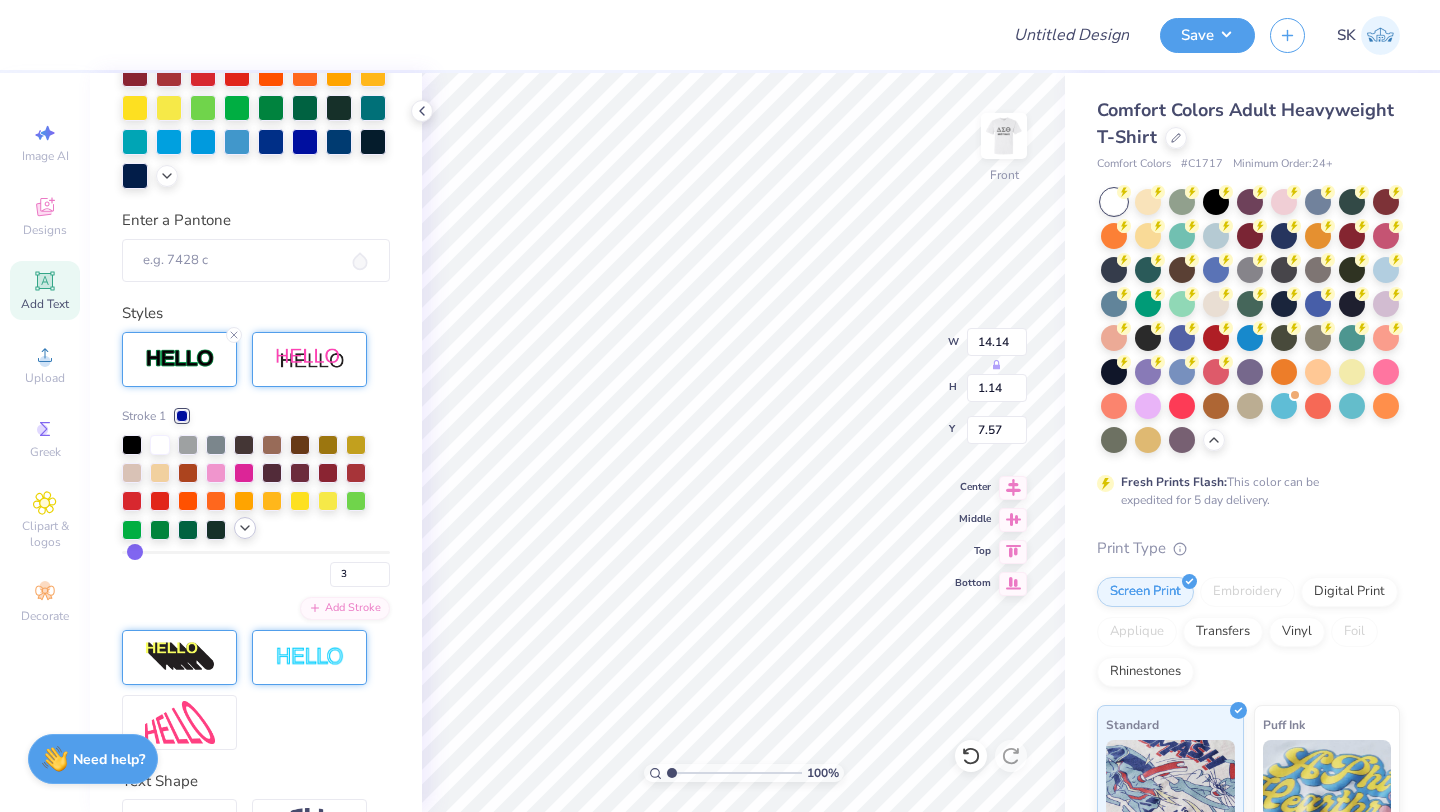 click at bounding box center (245, 528) 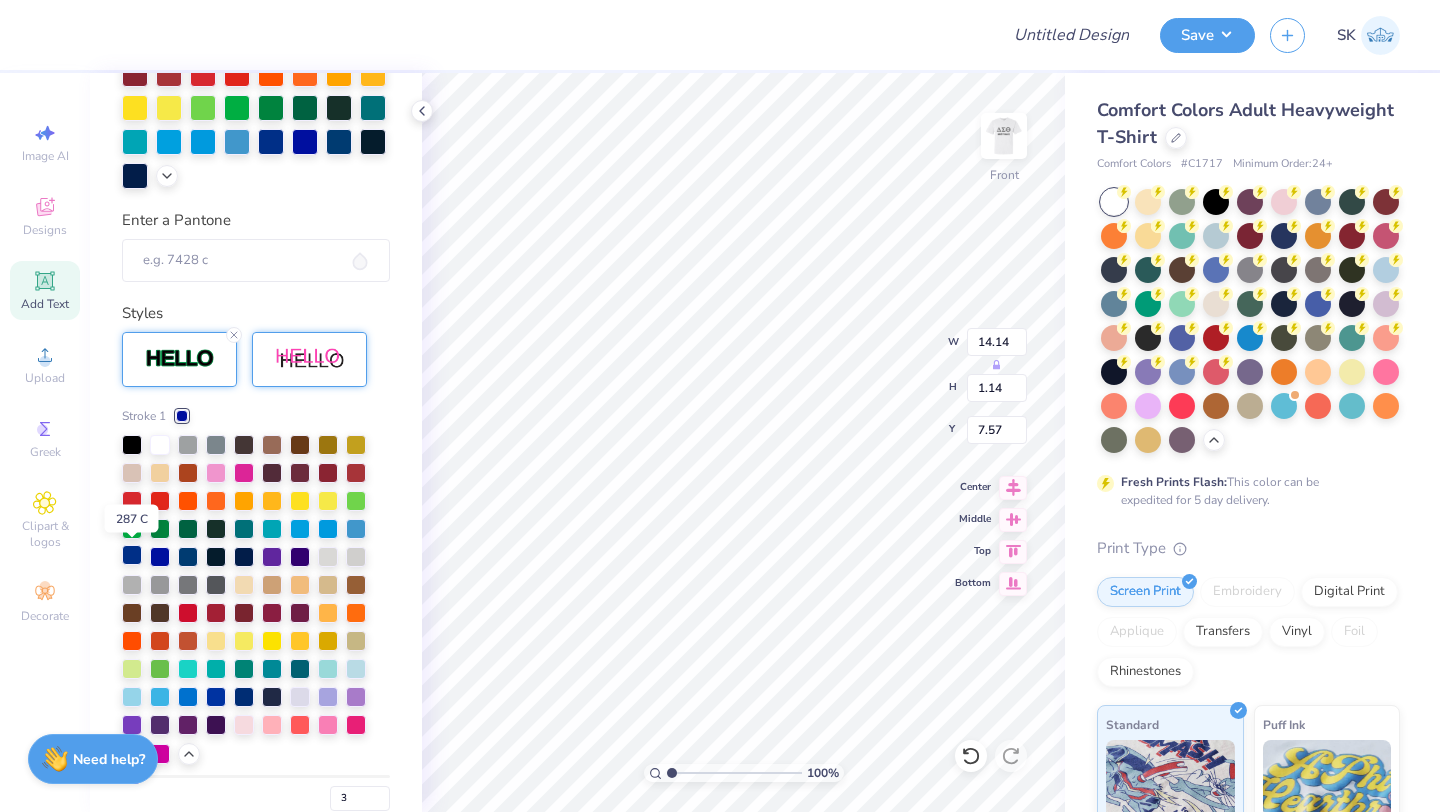 click at bounding box center [132, 555] 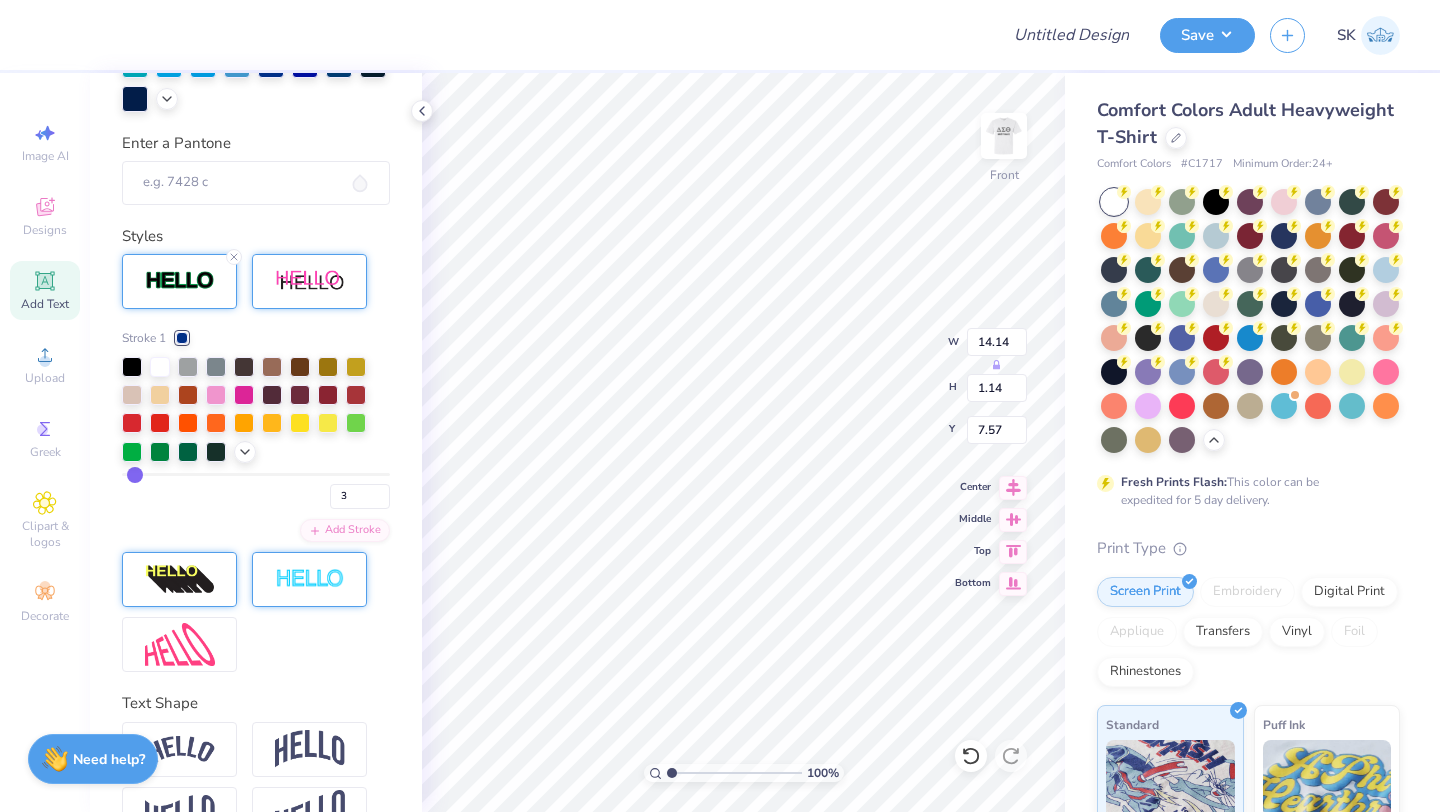 scroll, scrollTop: 453, scrollLeft: 0, axis: vertical 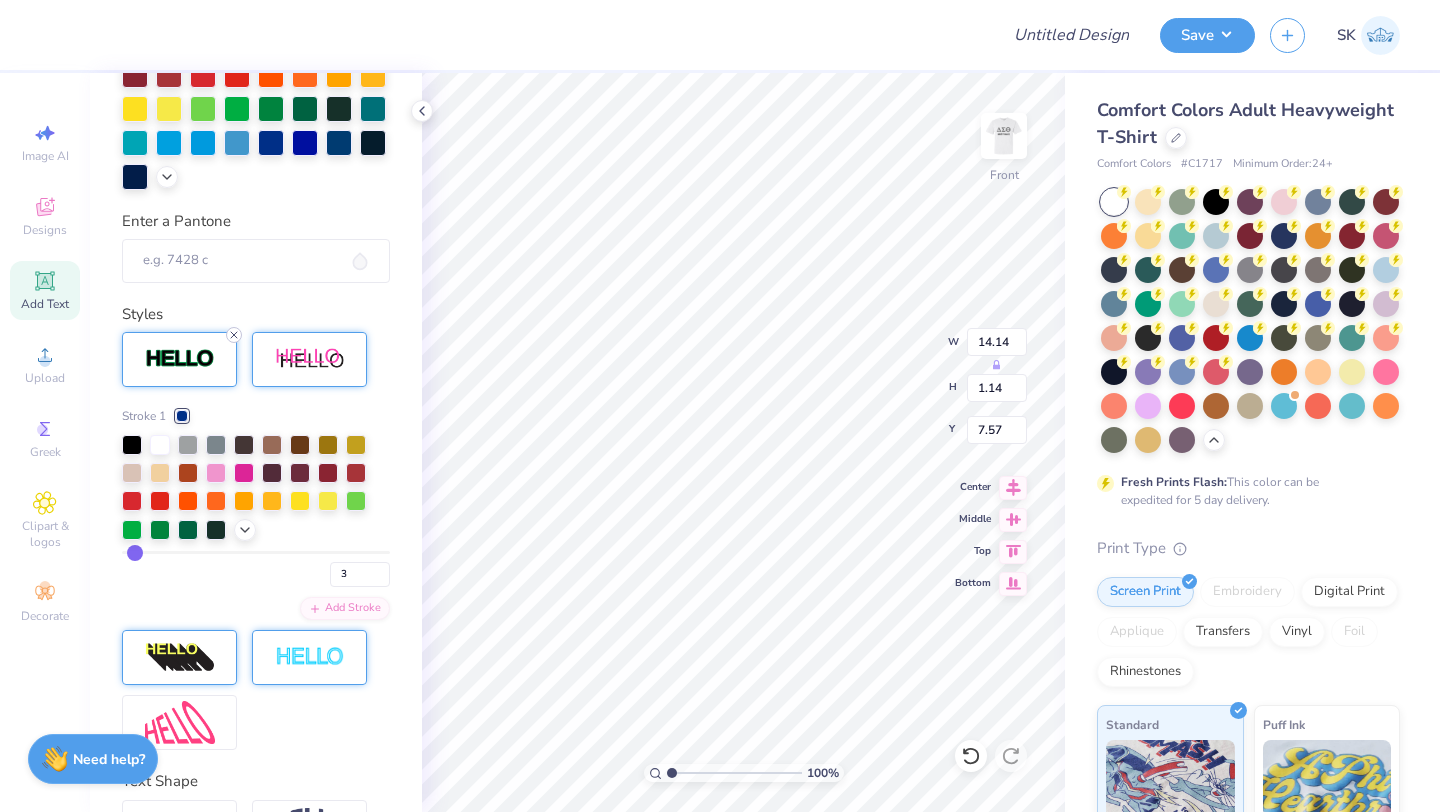 click 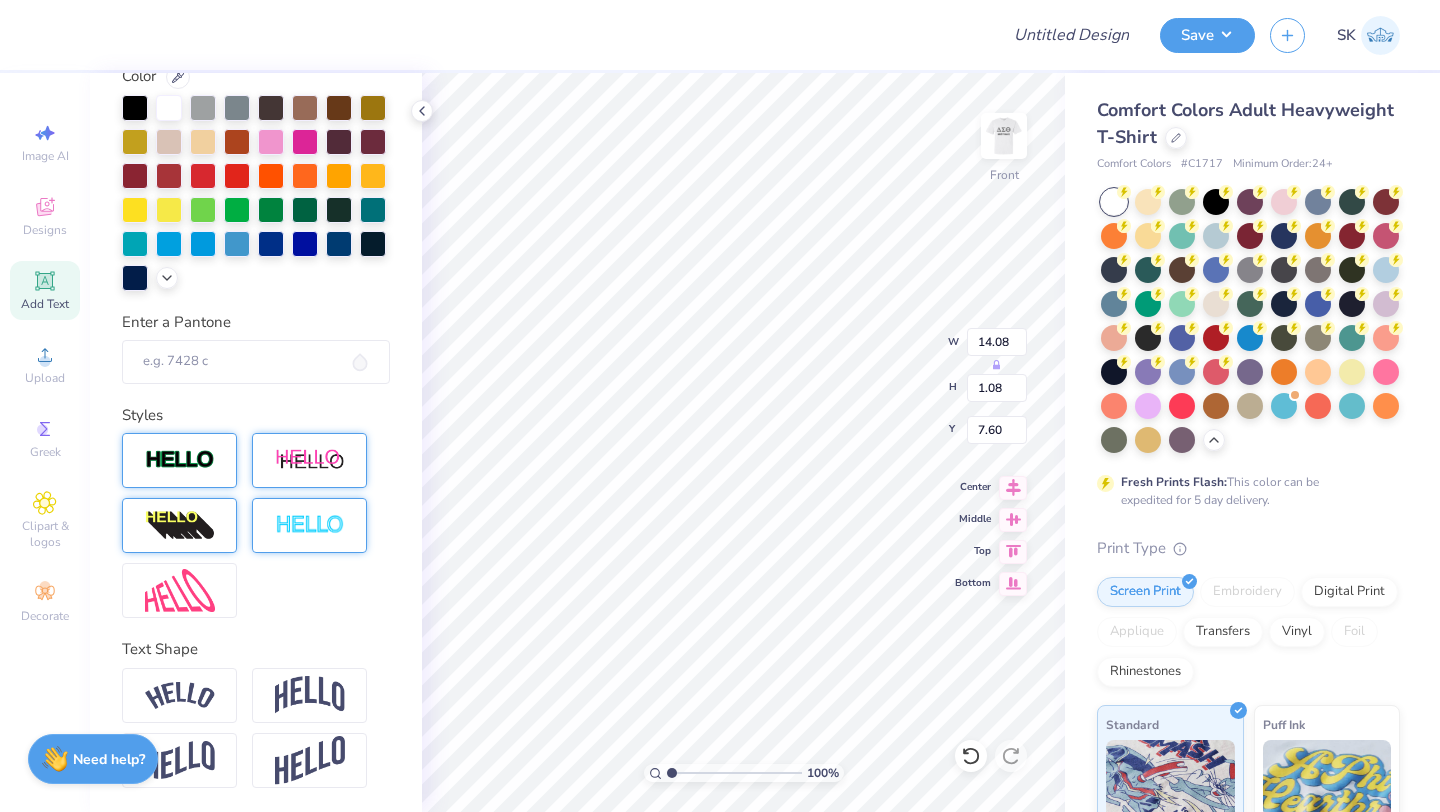 type on "14.08" 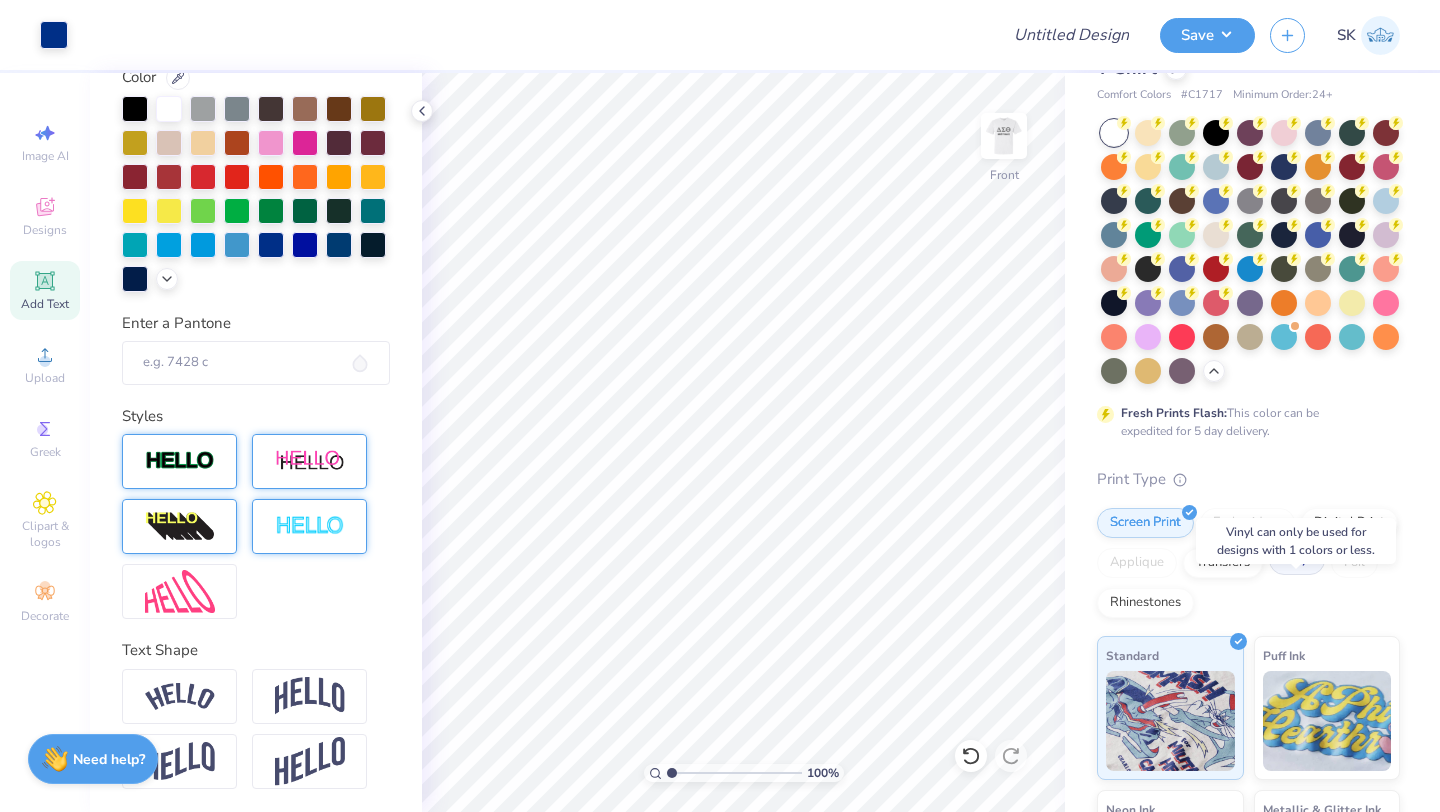 scroll, scrollTop: 72, scrollLeft: 0, axis: vertical 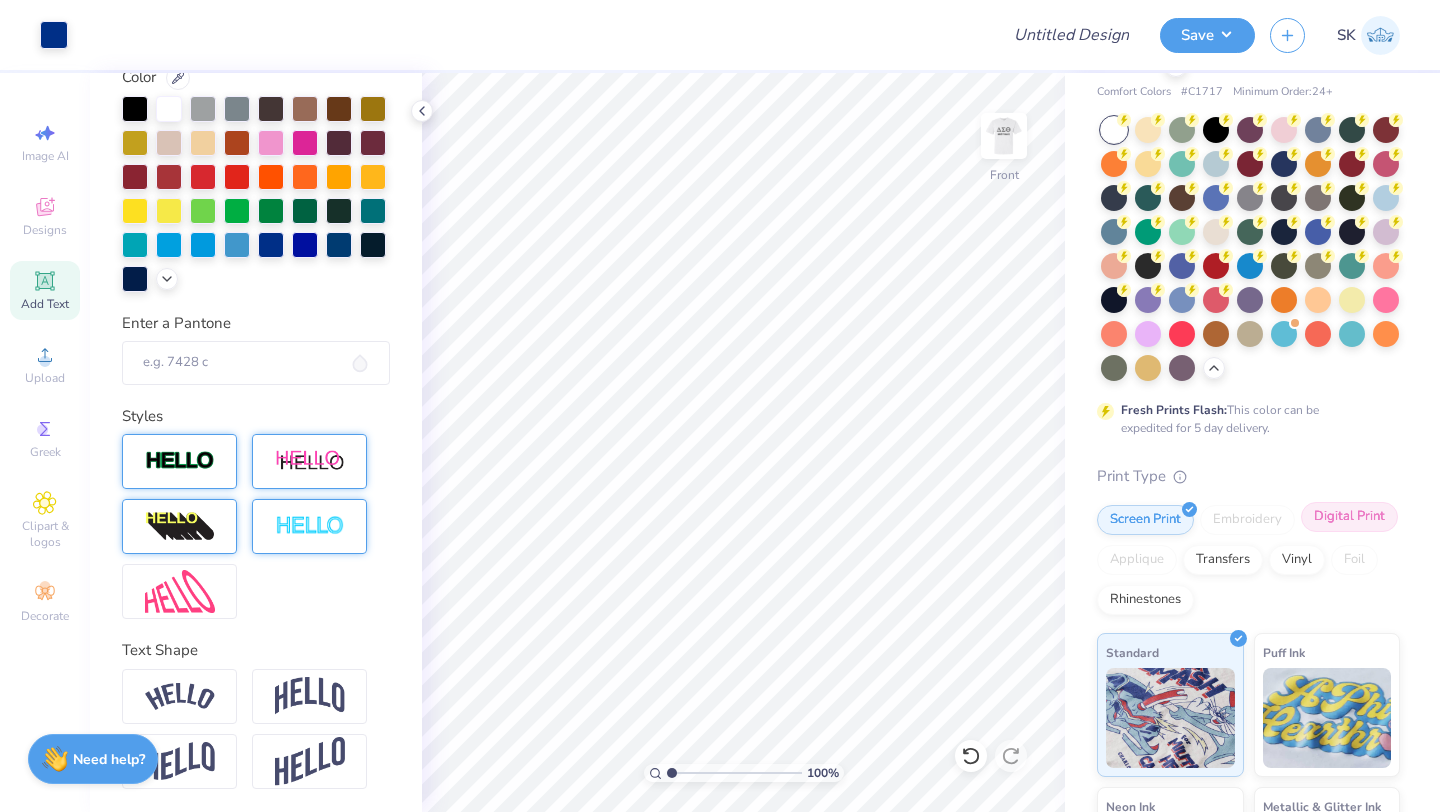 click on "Digital Print" at bounding box center (1349, 517) 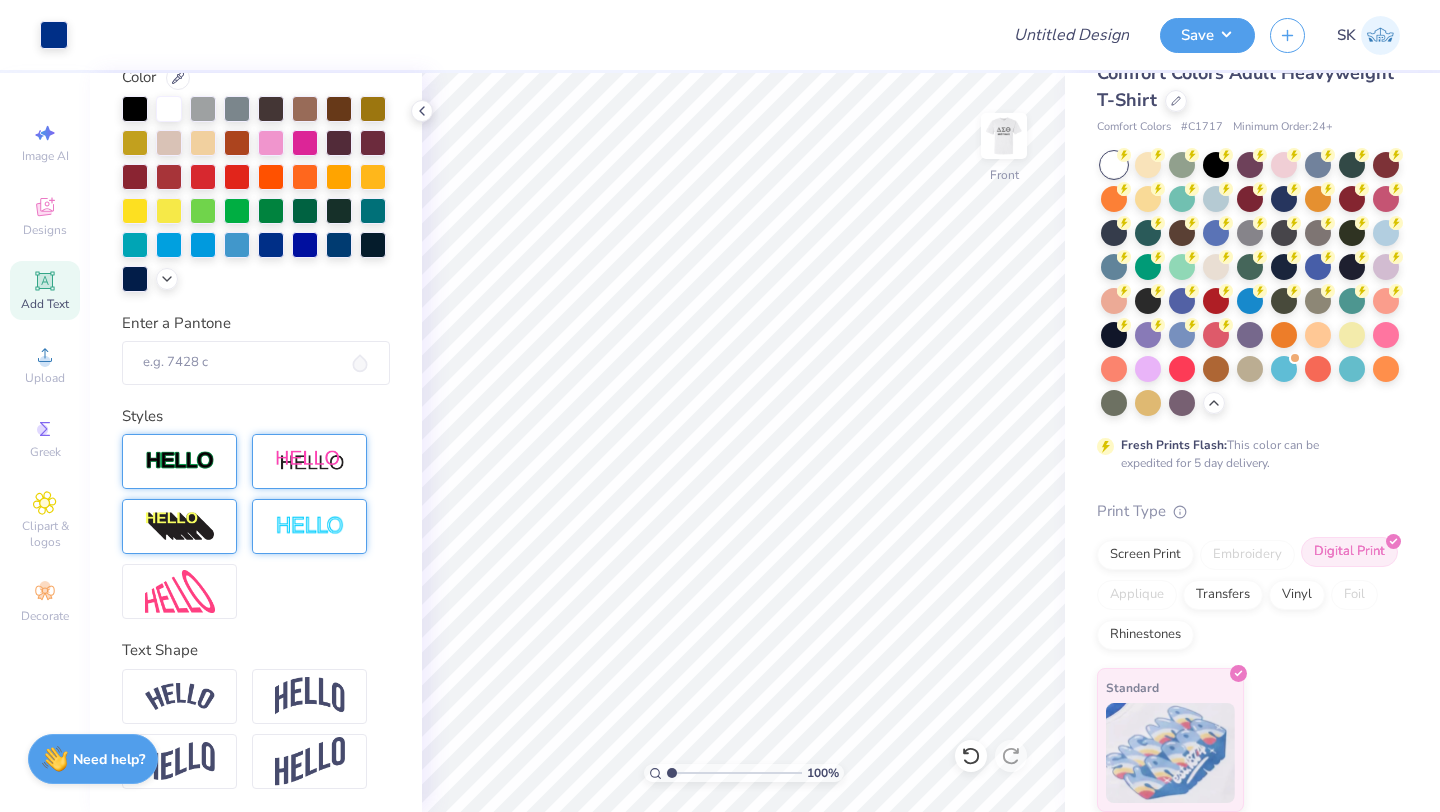 scroll, scrollTop: 37, scrollLeft: 0, axis: vertical 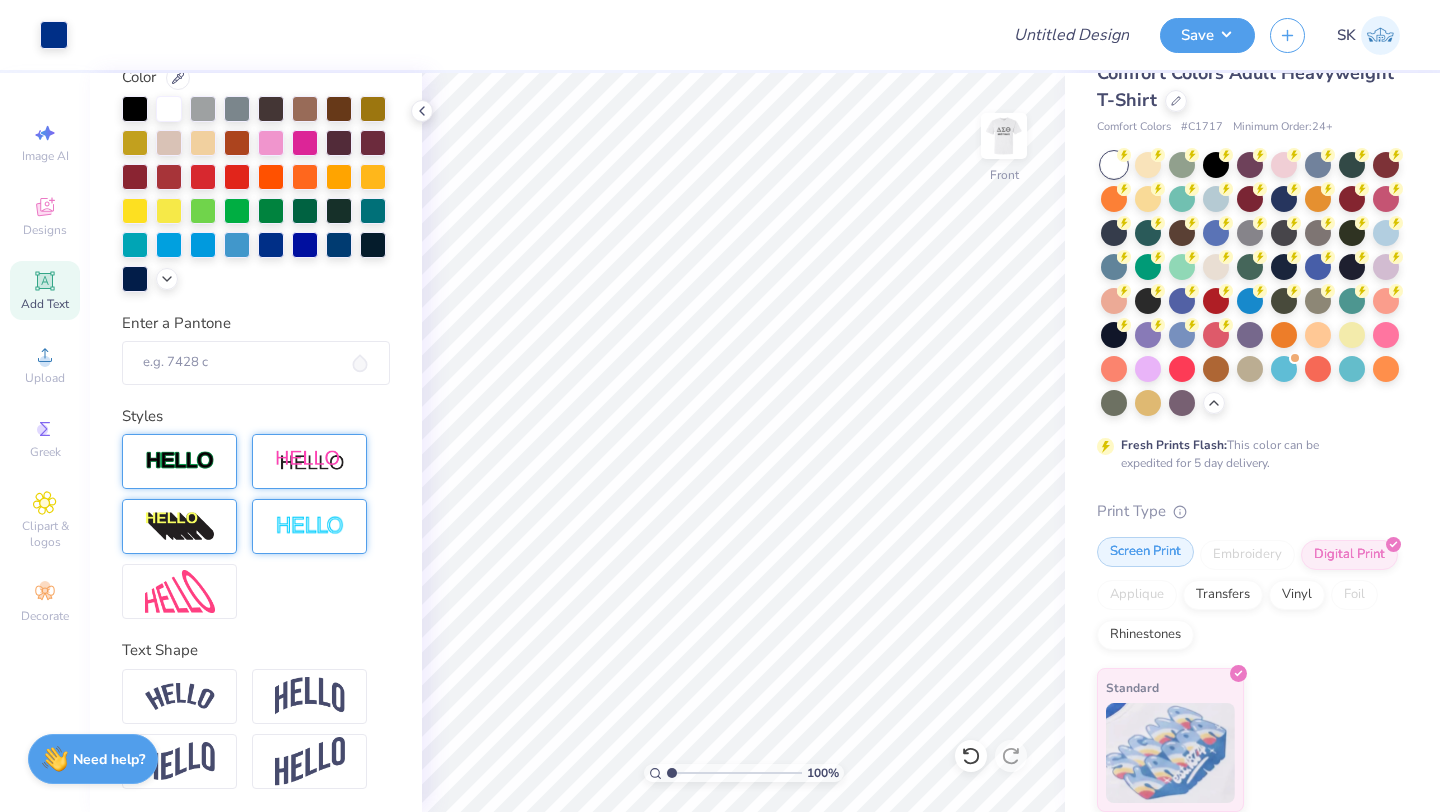 click on "Screen Print" at bounding box center (1145, 552) 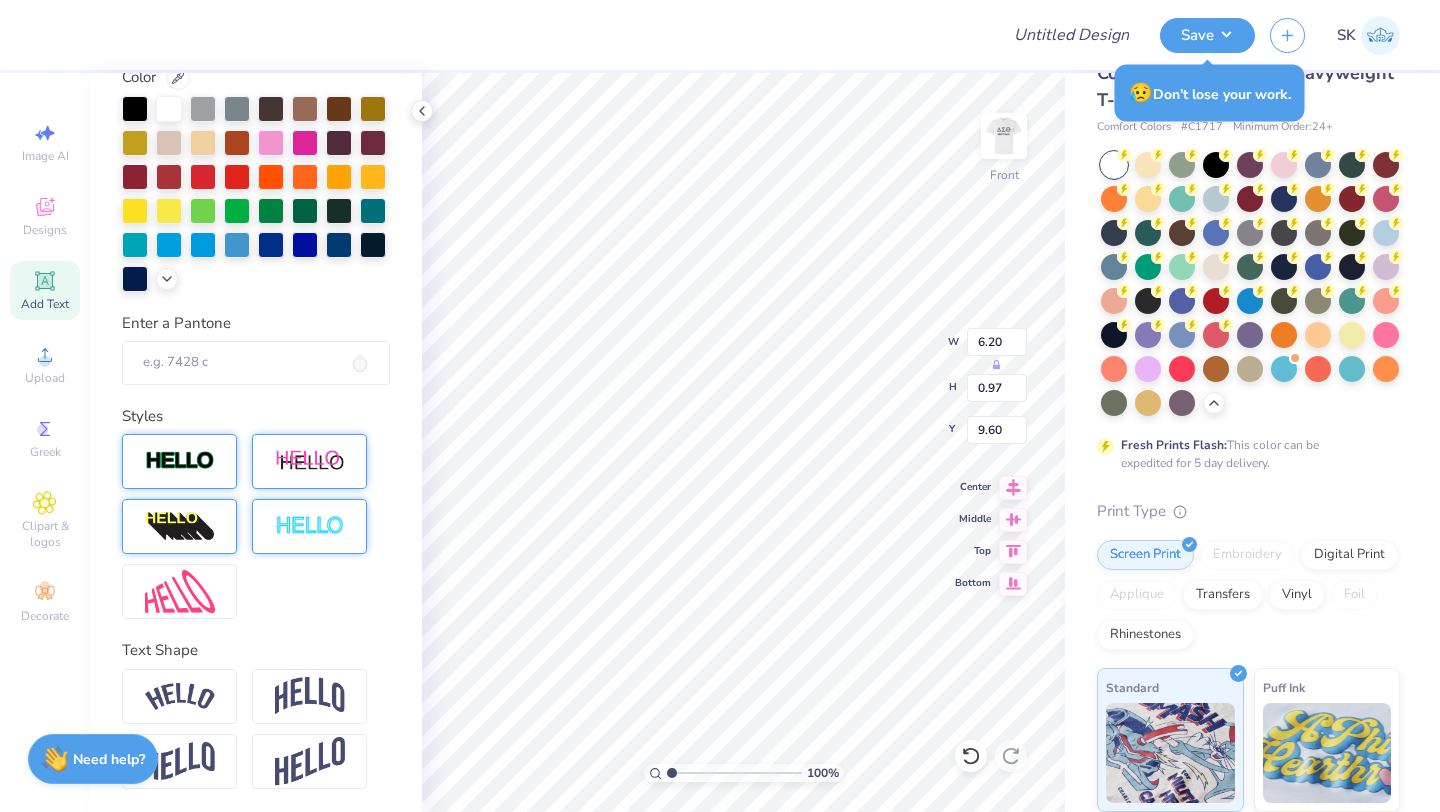 type on "5.23" 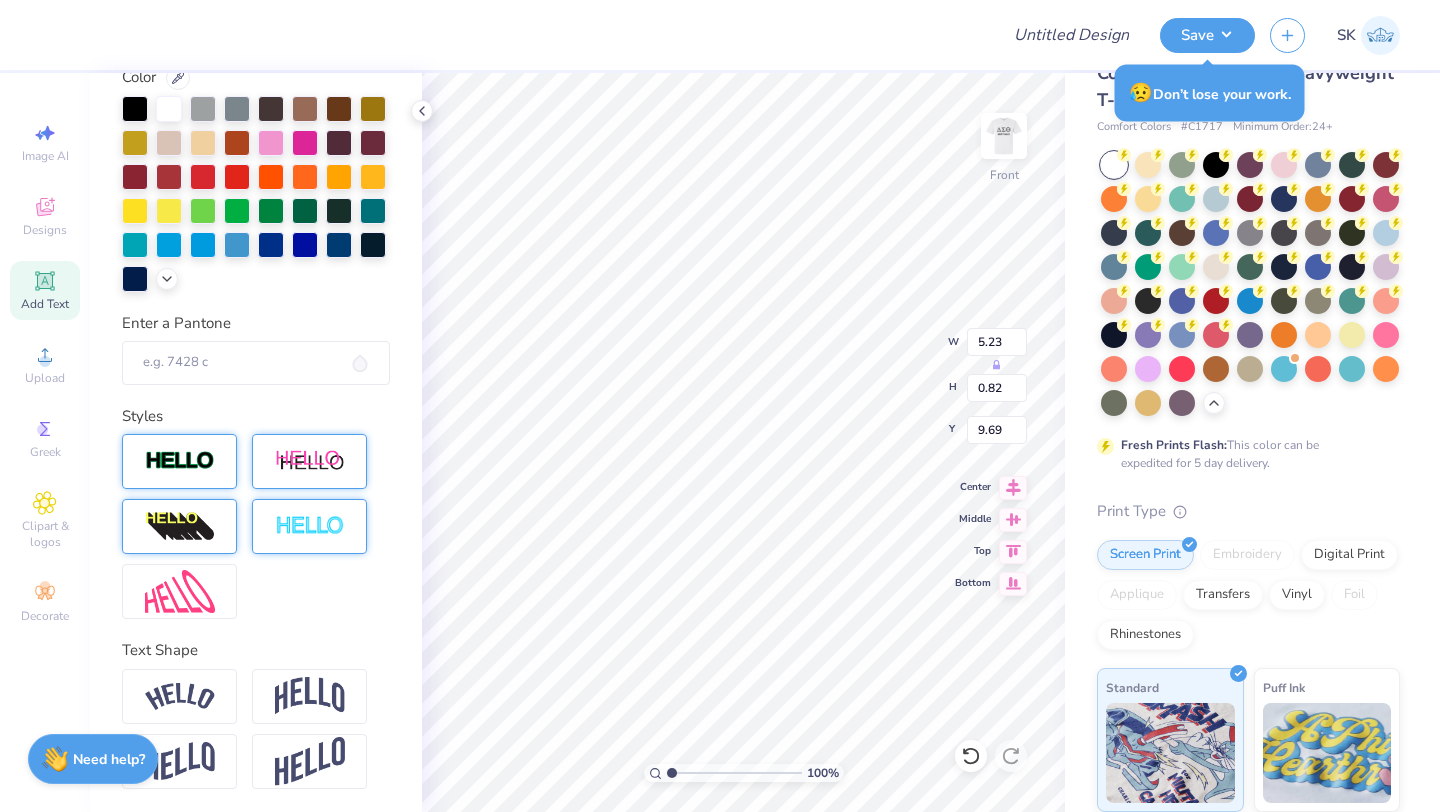 type on "9.69" 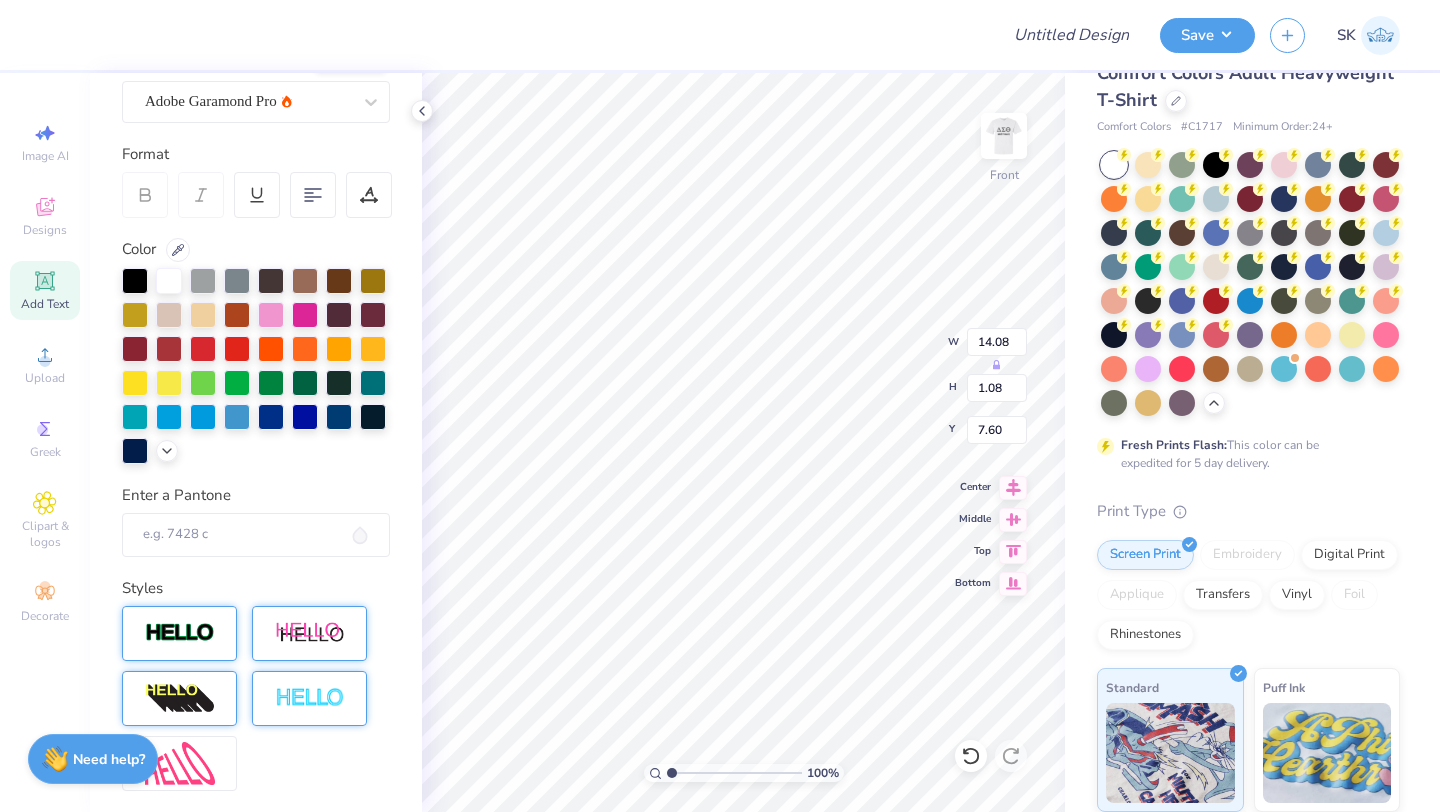 scroll, scrollTop: 0, scrollLeft: 0, axis: both 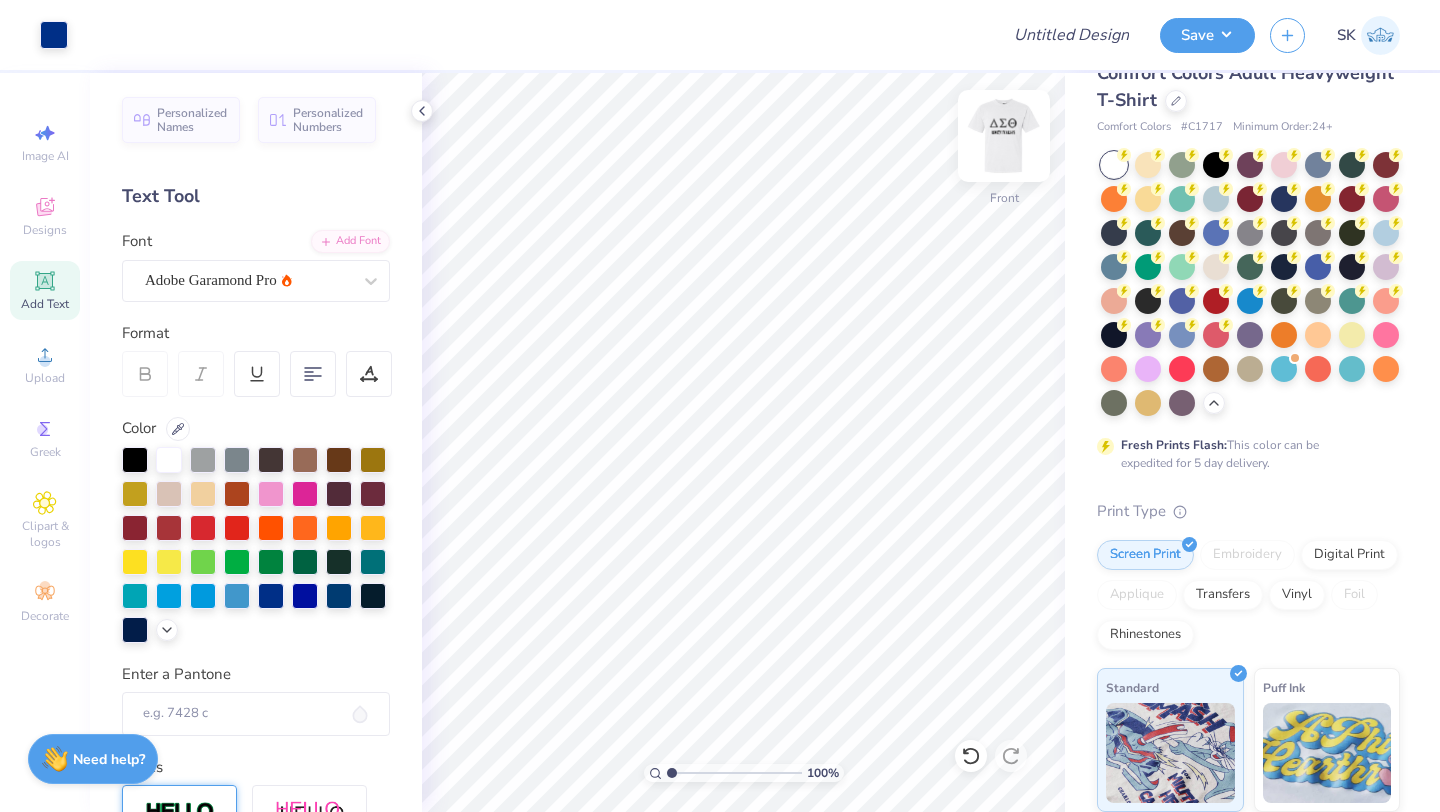 click at bounding box center (1004, 136) 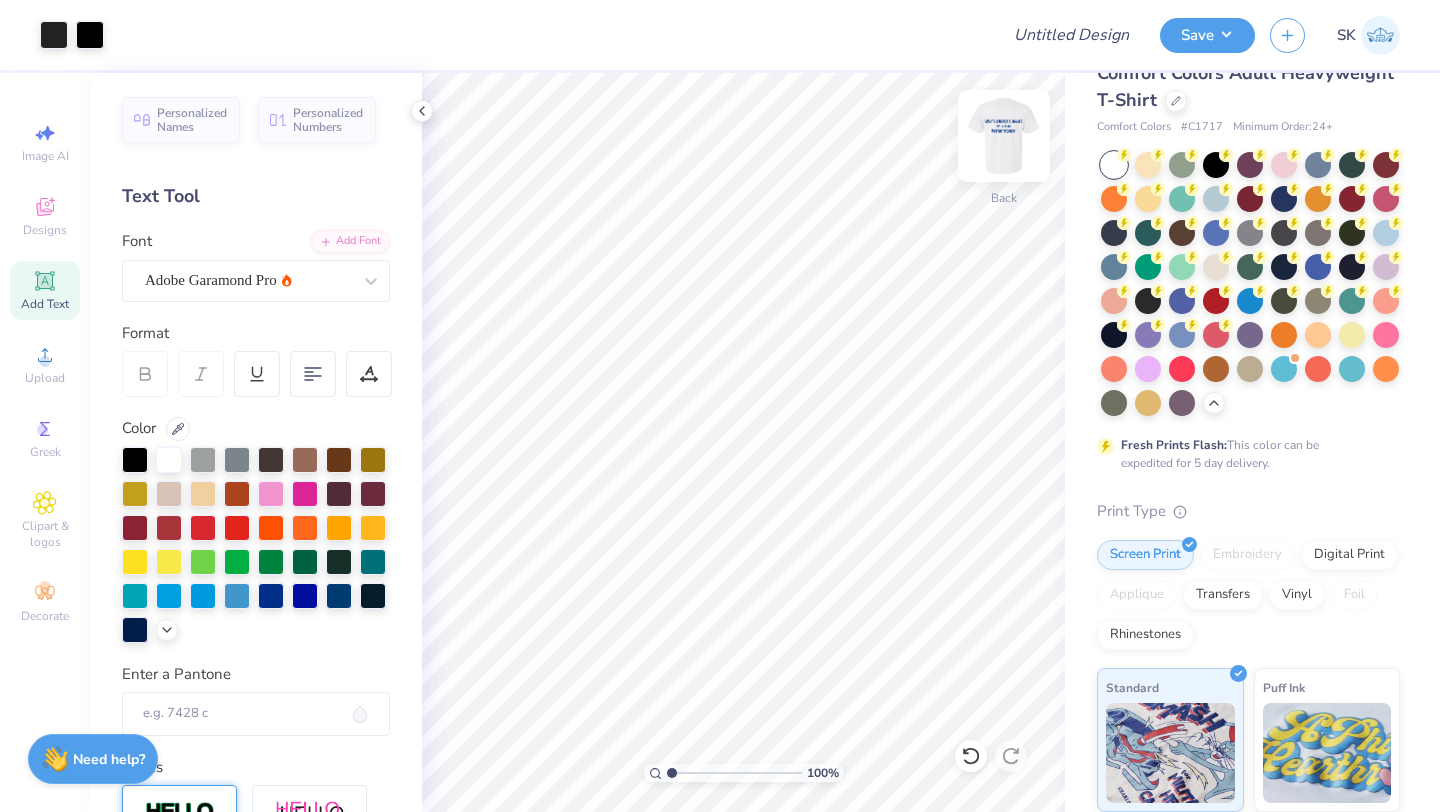 click at bounding box center [1004, 136] 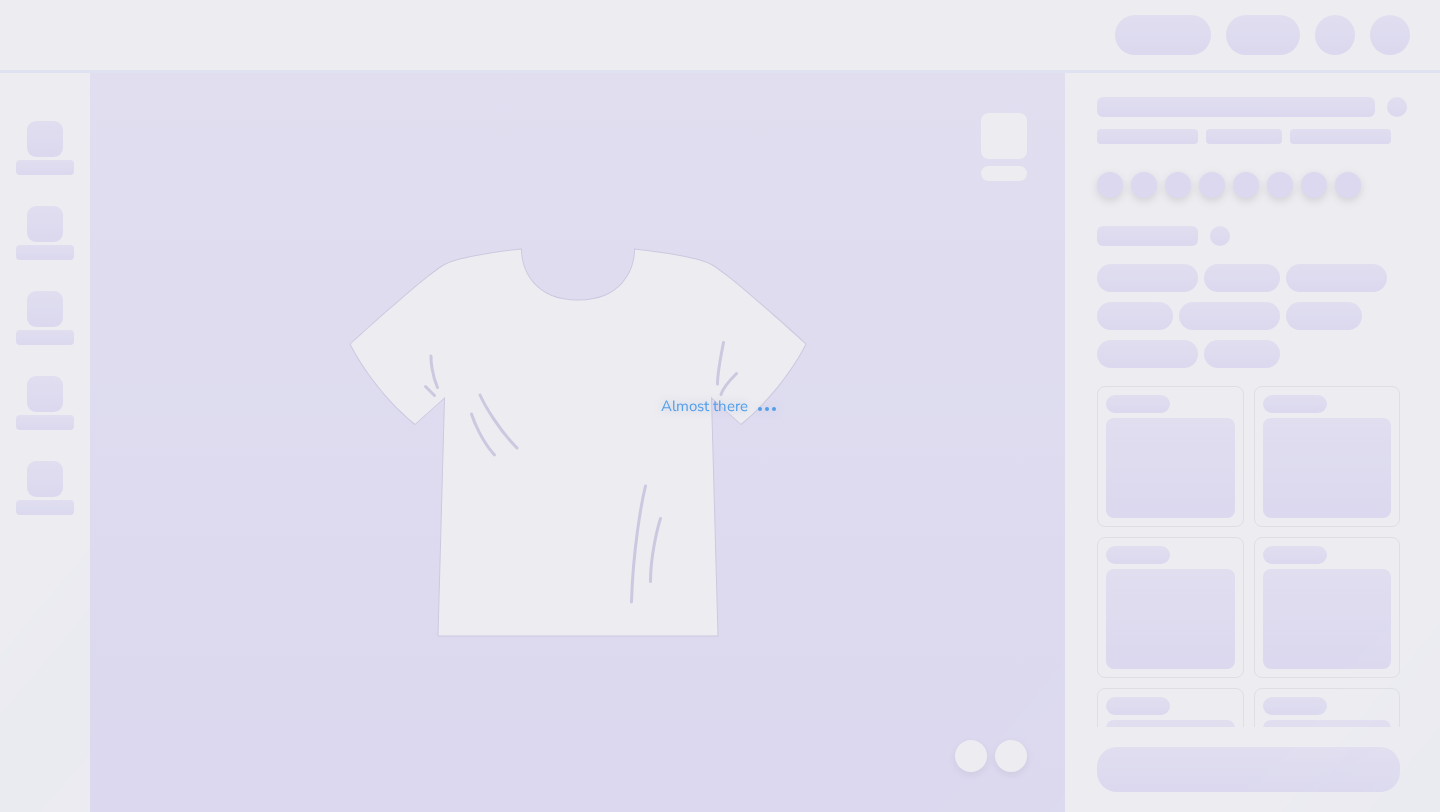 scroll, scrollTop: 0, scrollLeft: 0, axis: both 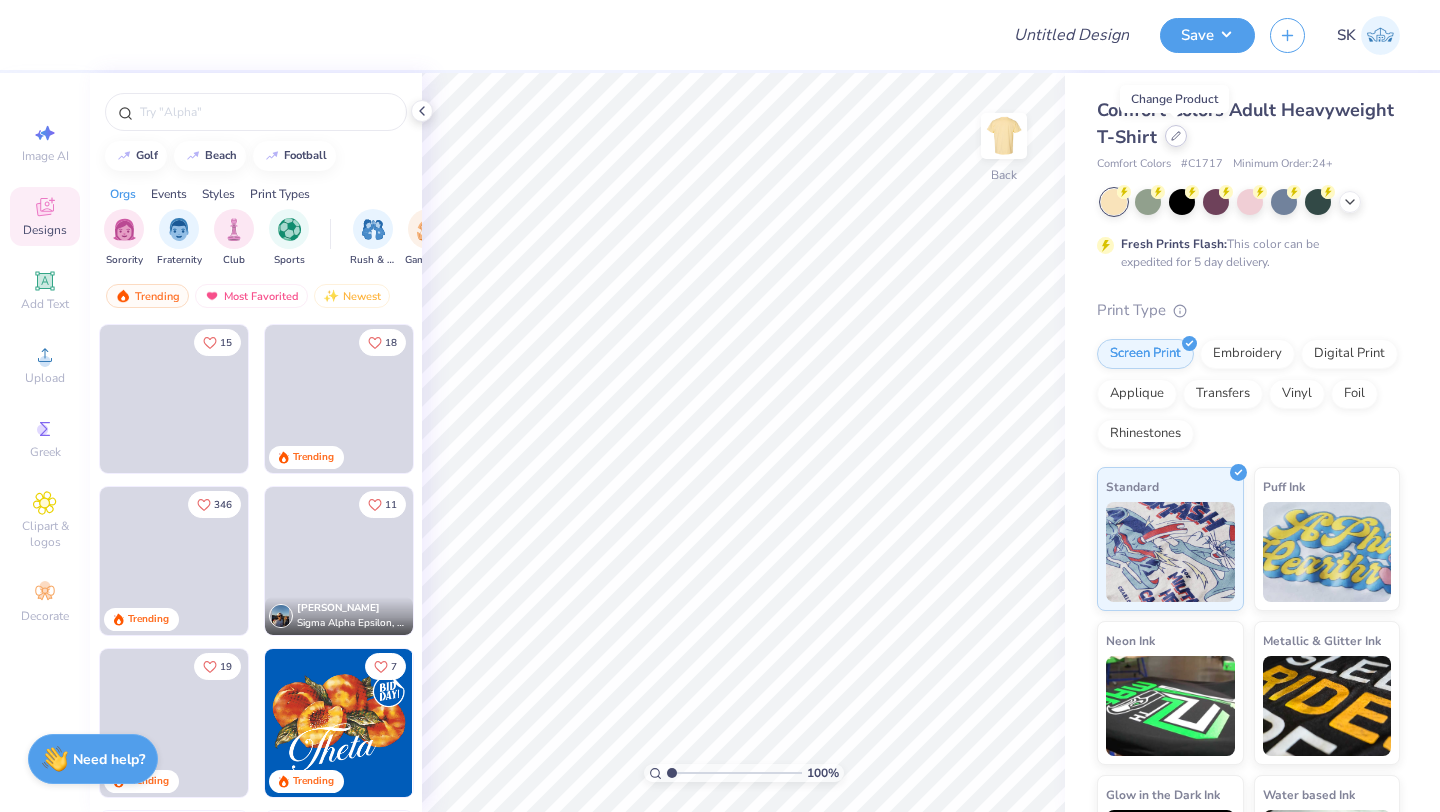 click 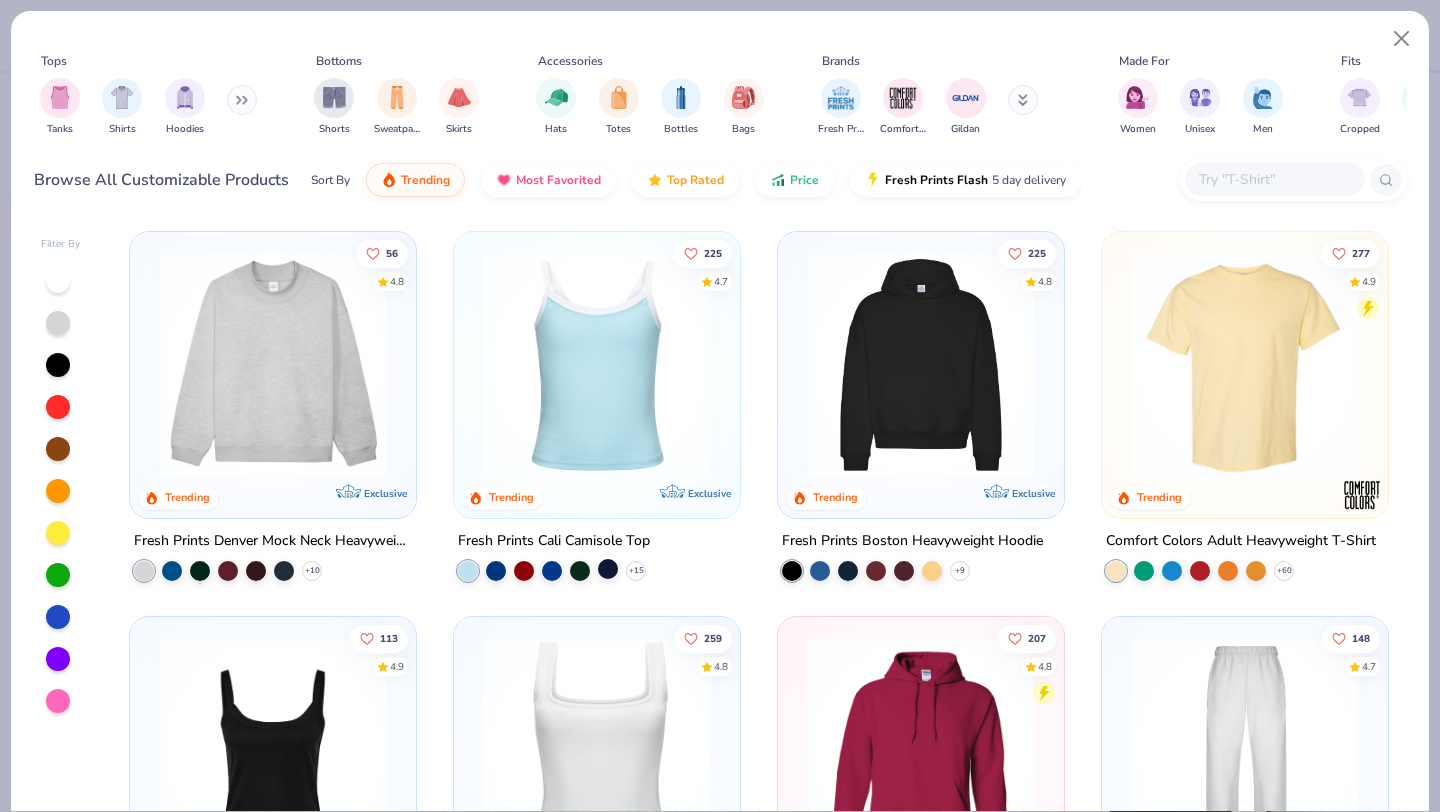 click at bounding box center (608, 569) 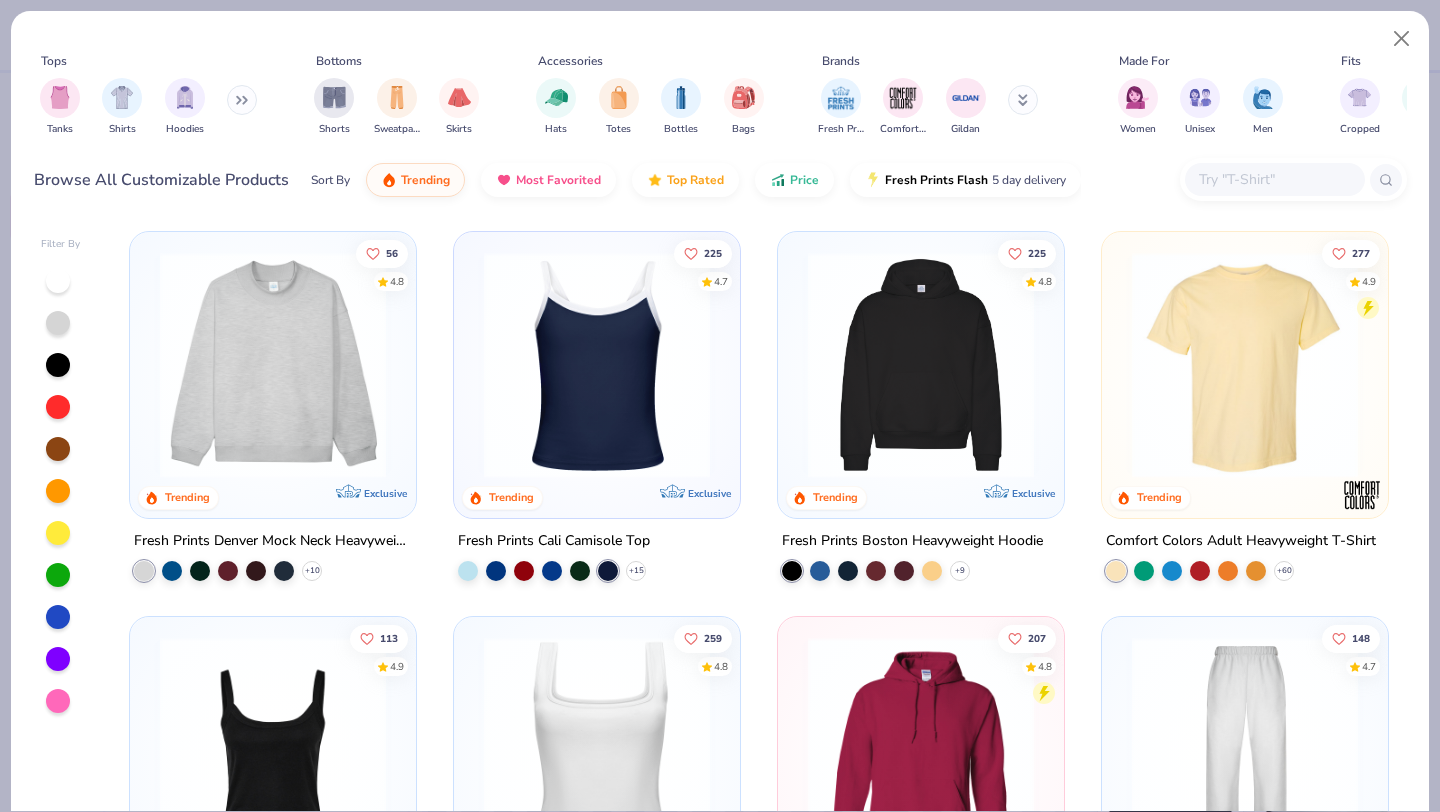 click at bounding box center (597, 365) 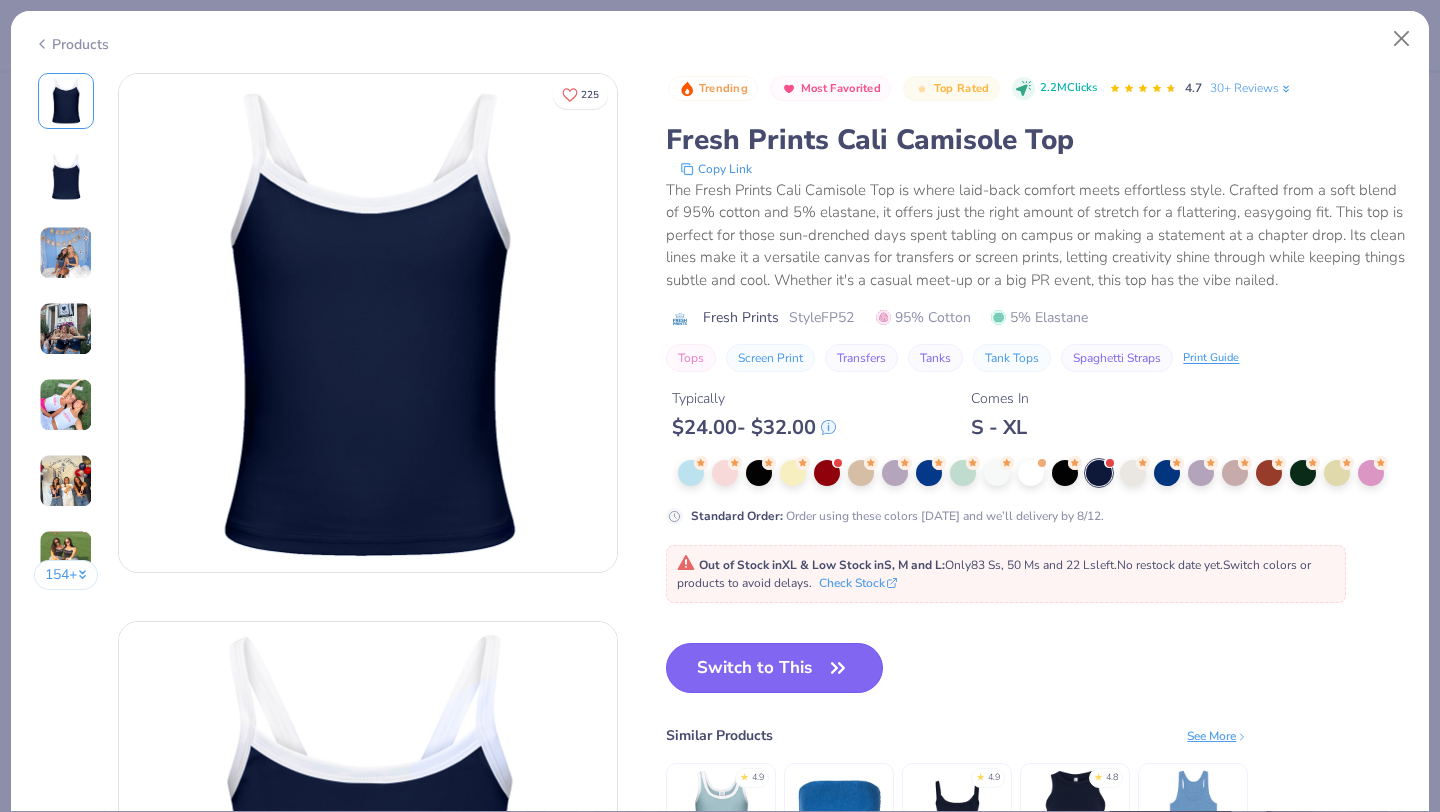 click on "Switch to This" at bounding box center [774, 668] 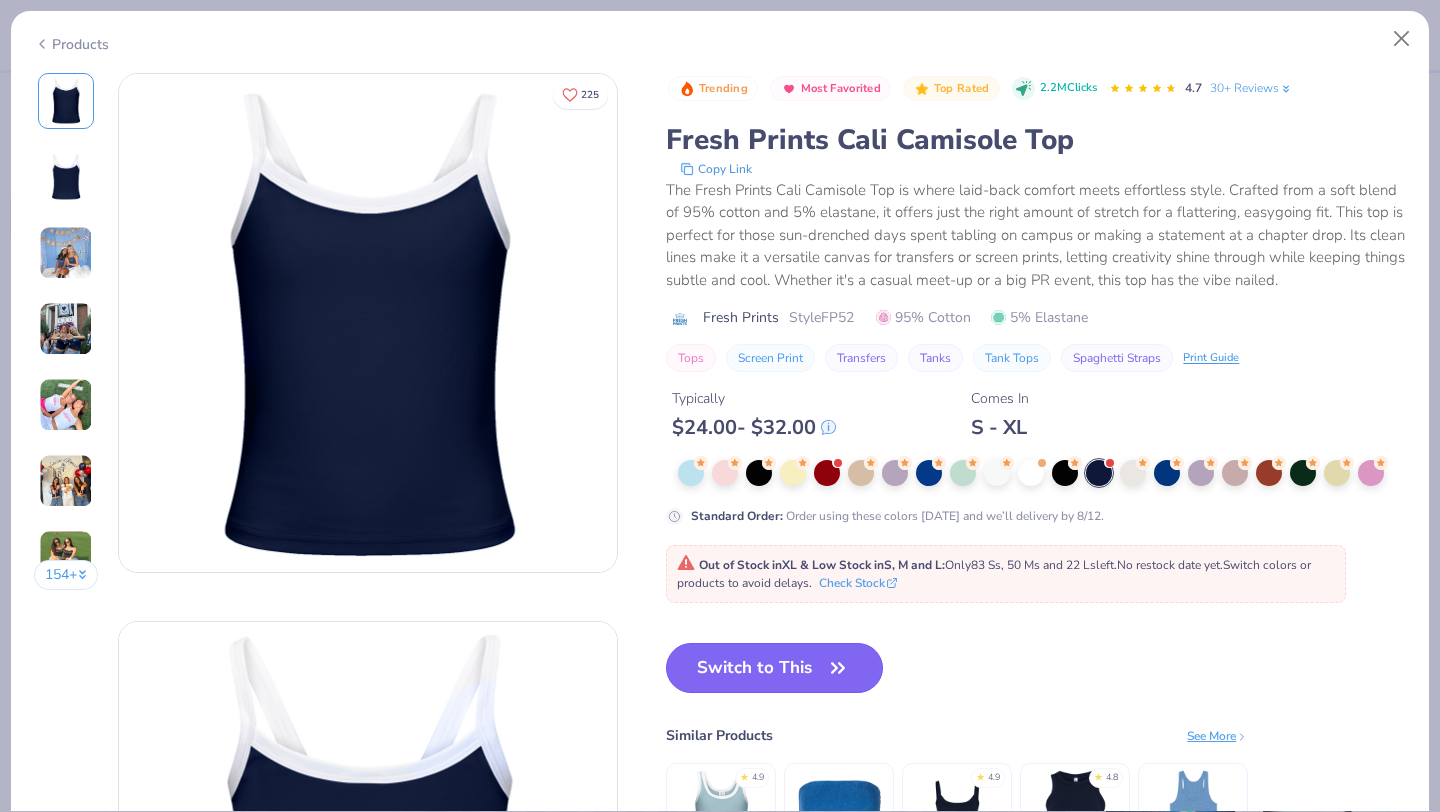 click 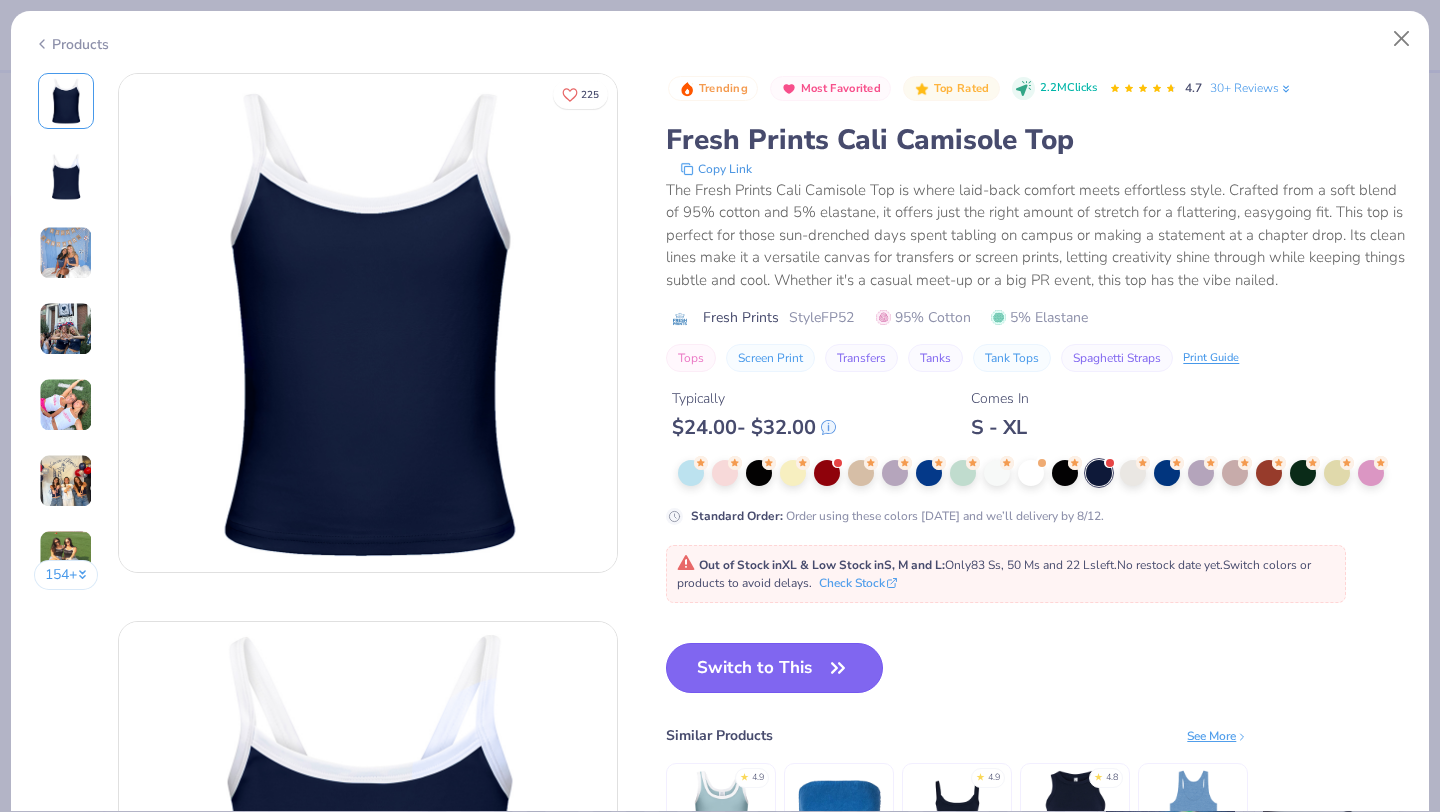 click on "Switch to This" at bounding box center (774, 668) 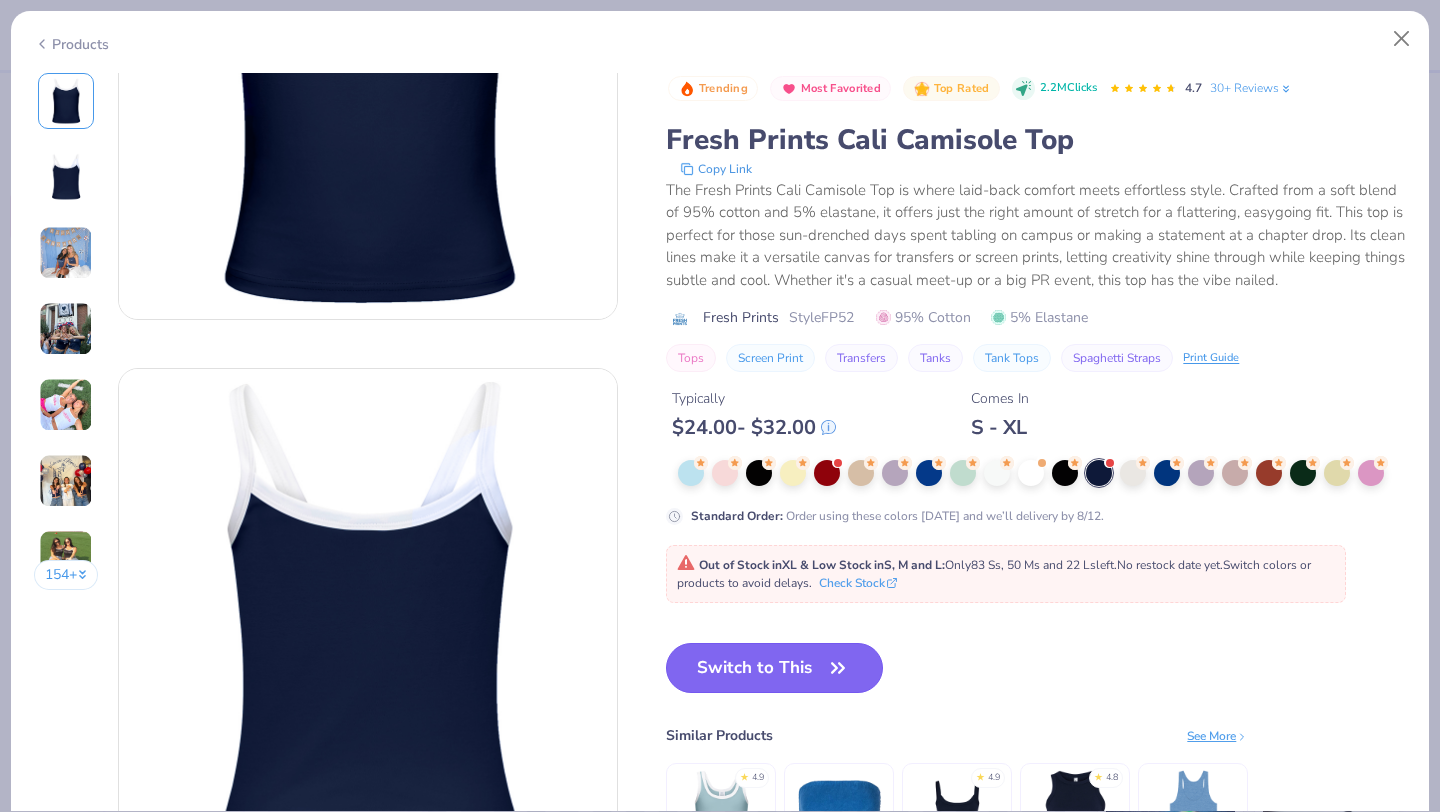 scroll, scrollTop: 261, scrollLeft: 0, axis: vertical 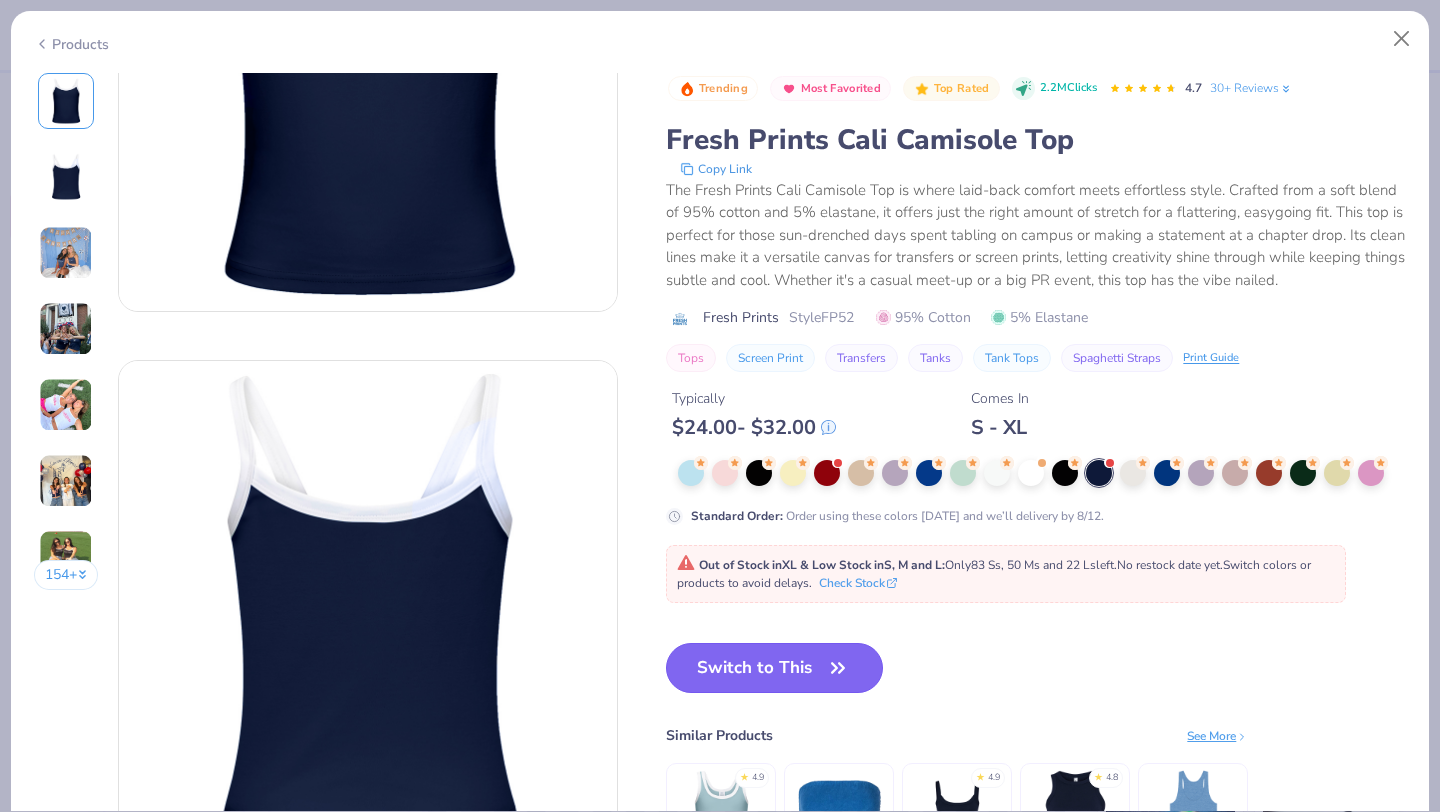 click on "Switch to This" at bounding box center [774, 668] 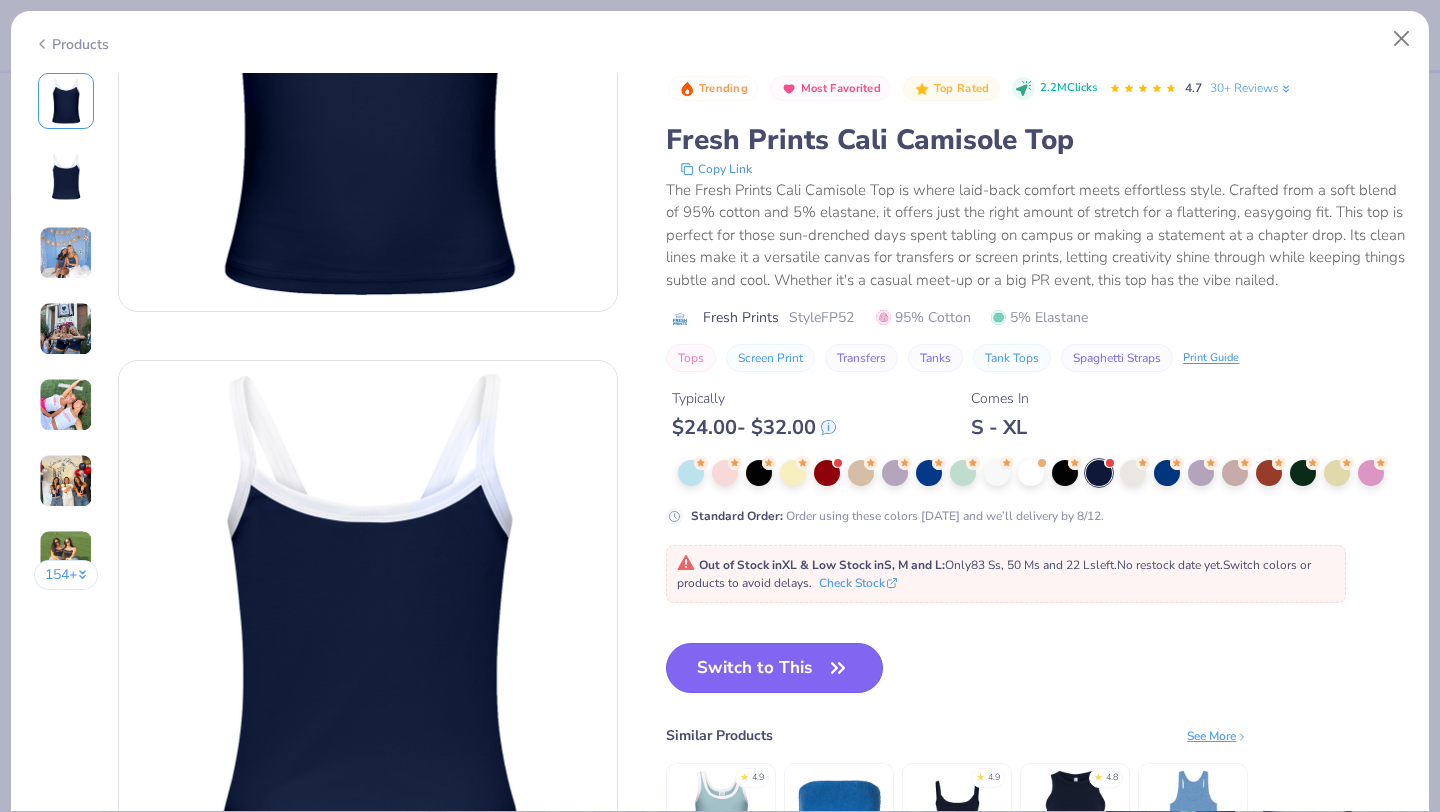 click on "Switch to This" at bounding box center (774, 668) 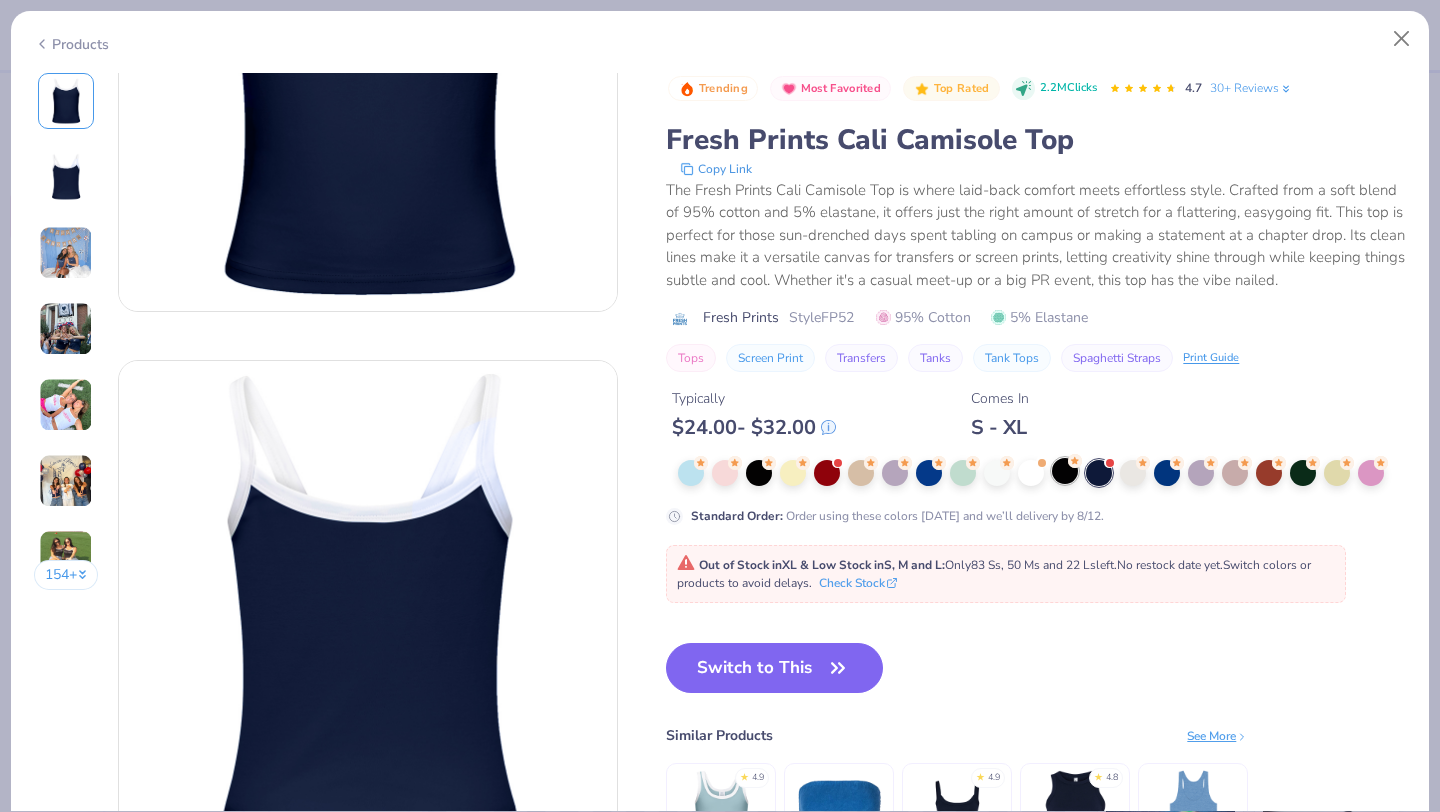 click at bounding box center [1065, 471] 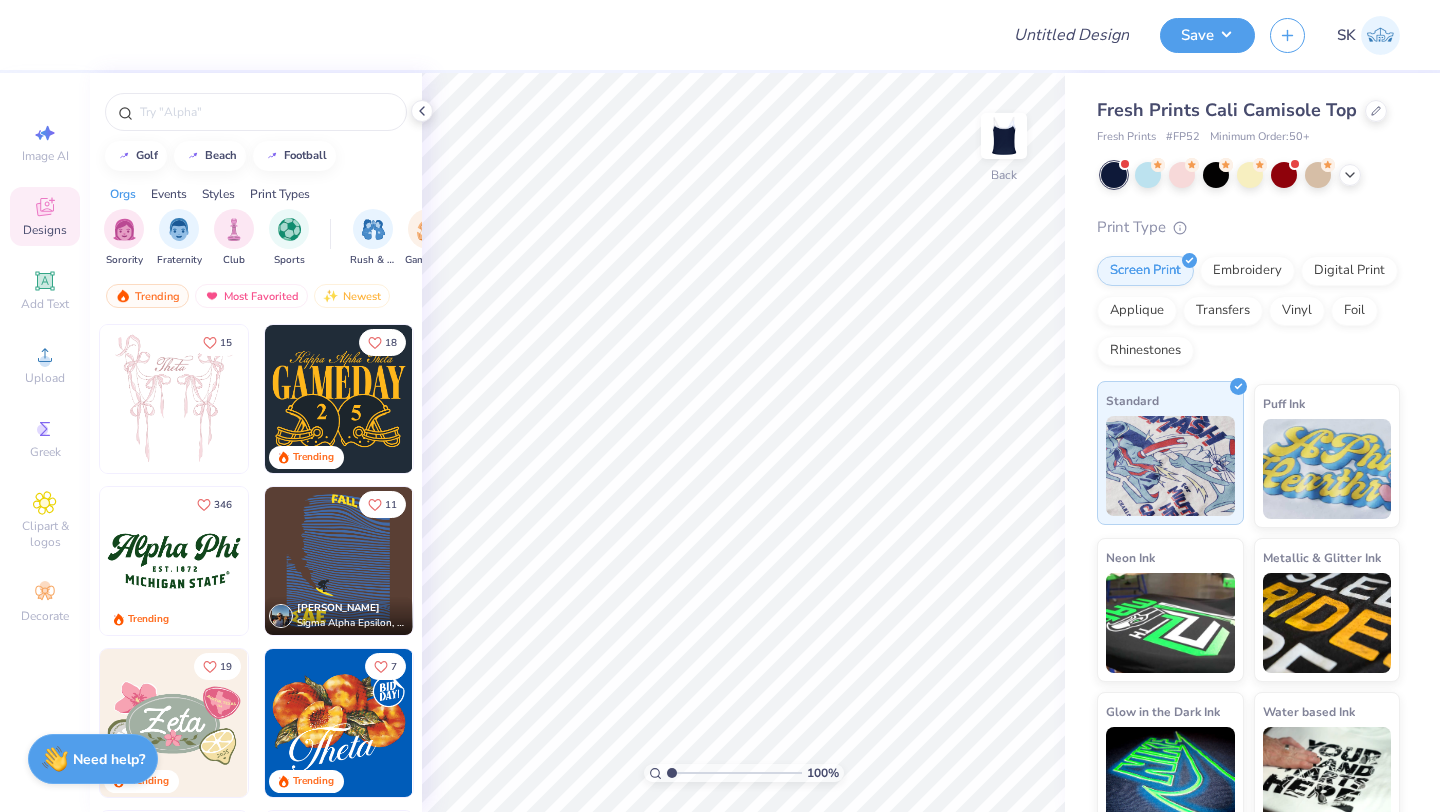 click at bounding box center (1170, 466) 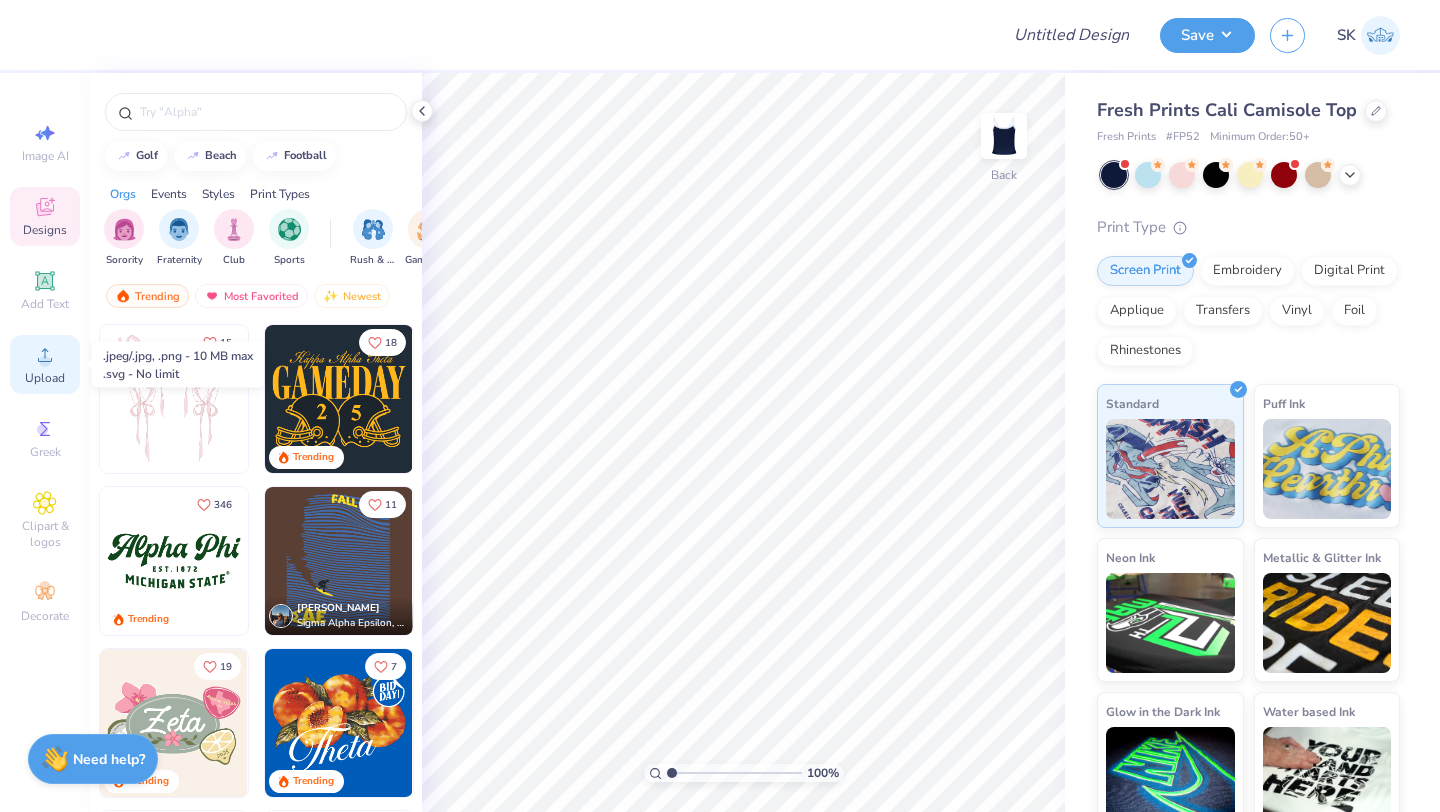 click 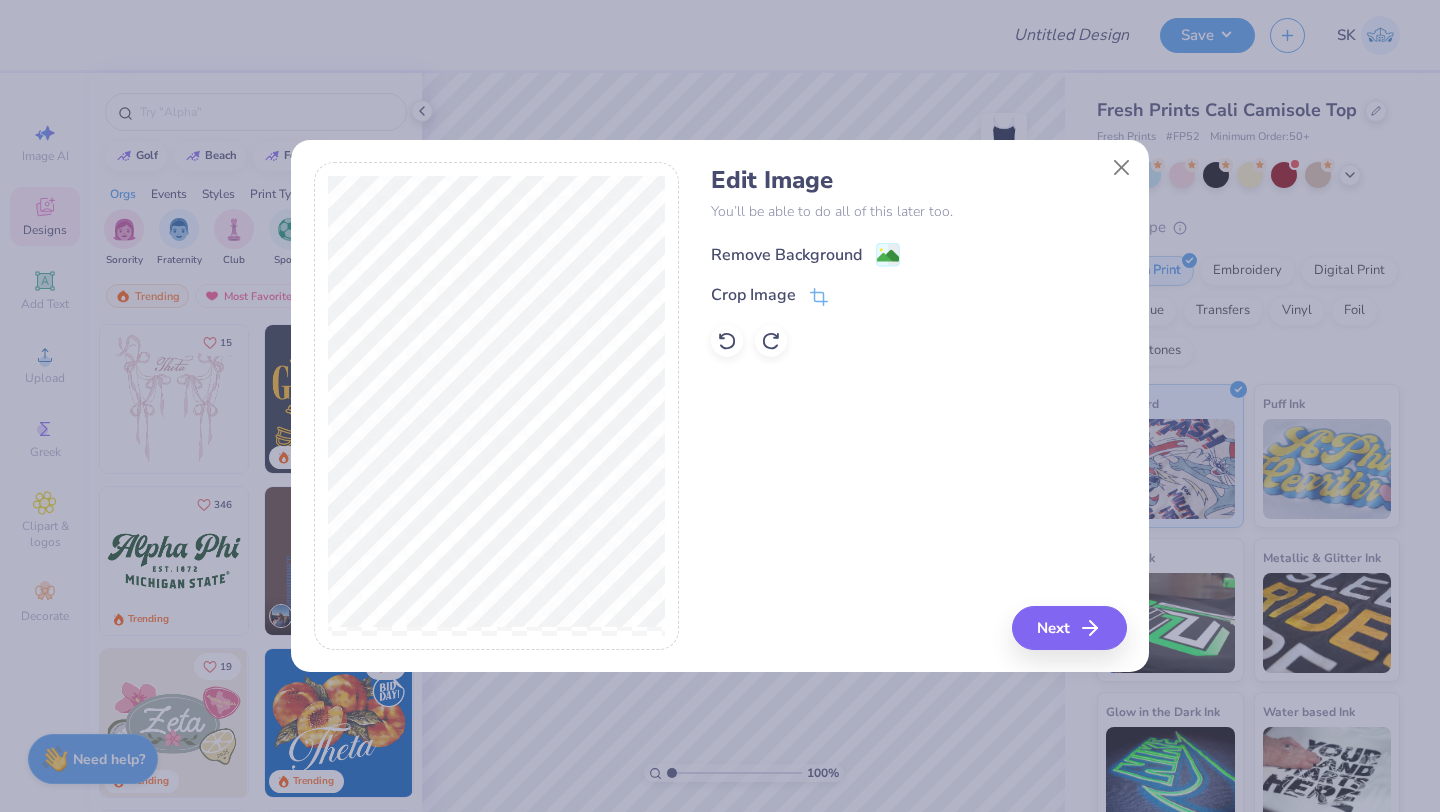 click 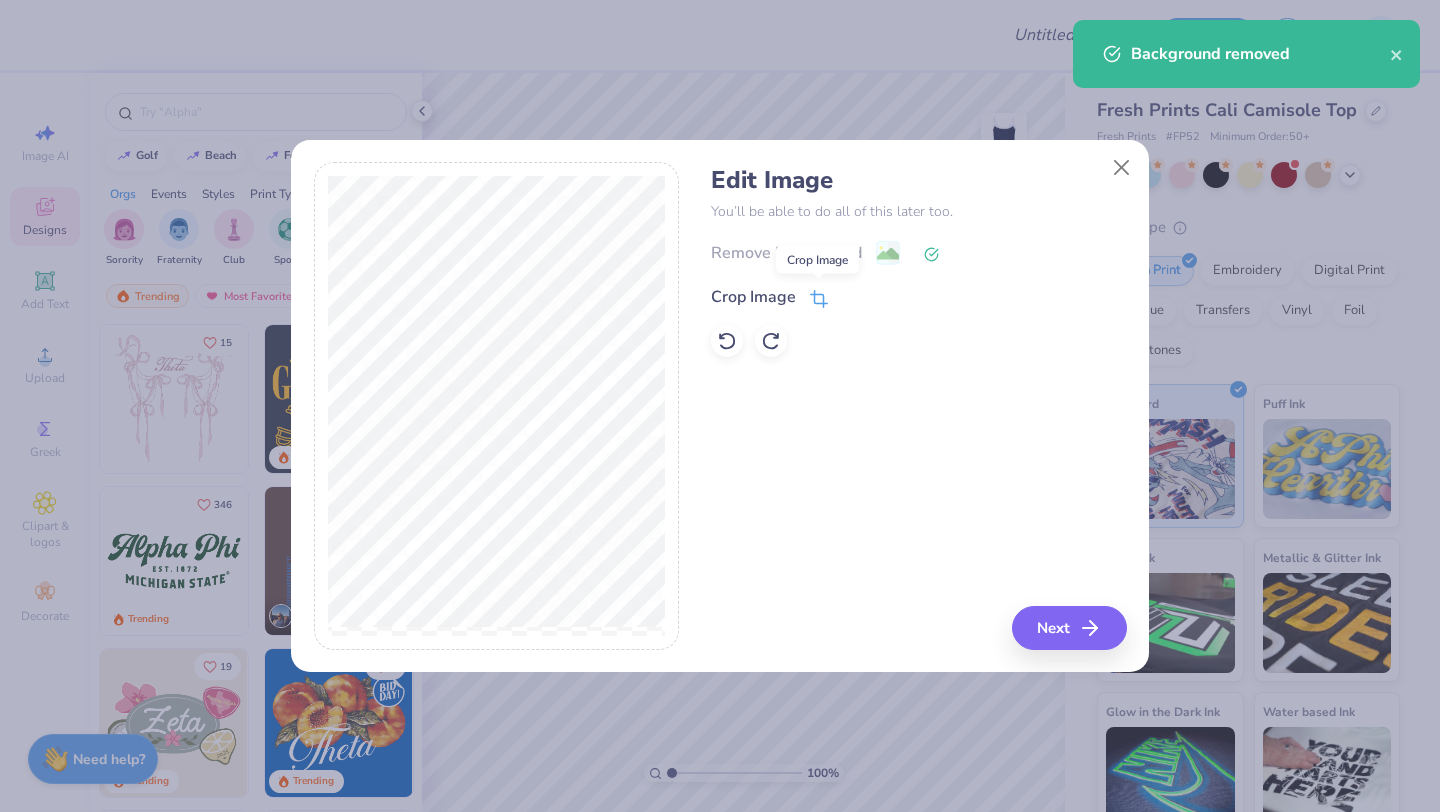 click 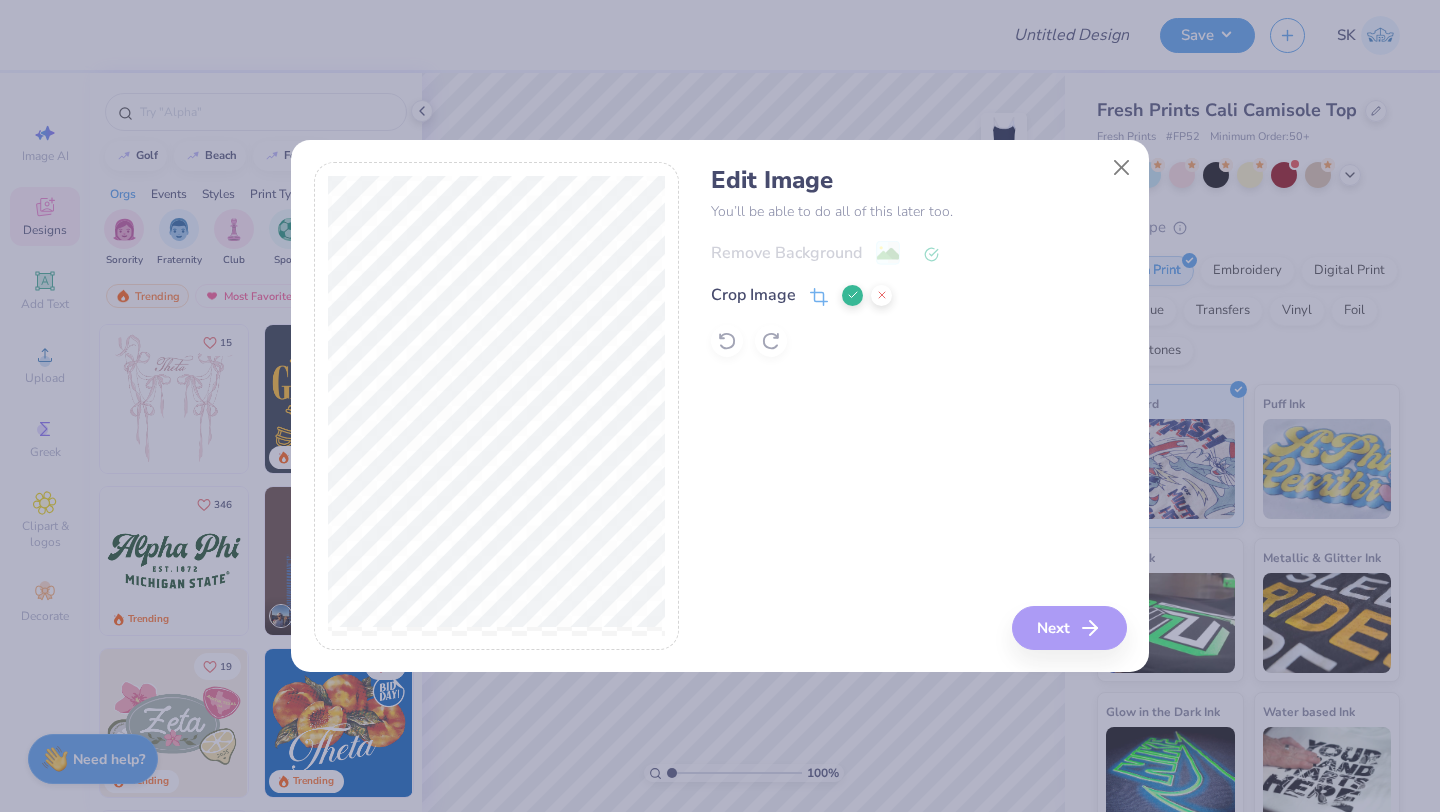 click 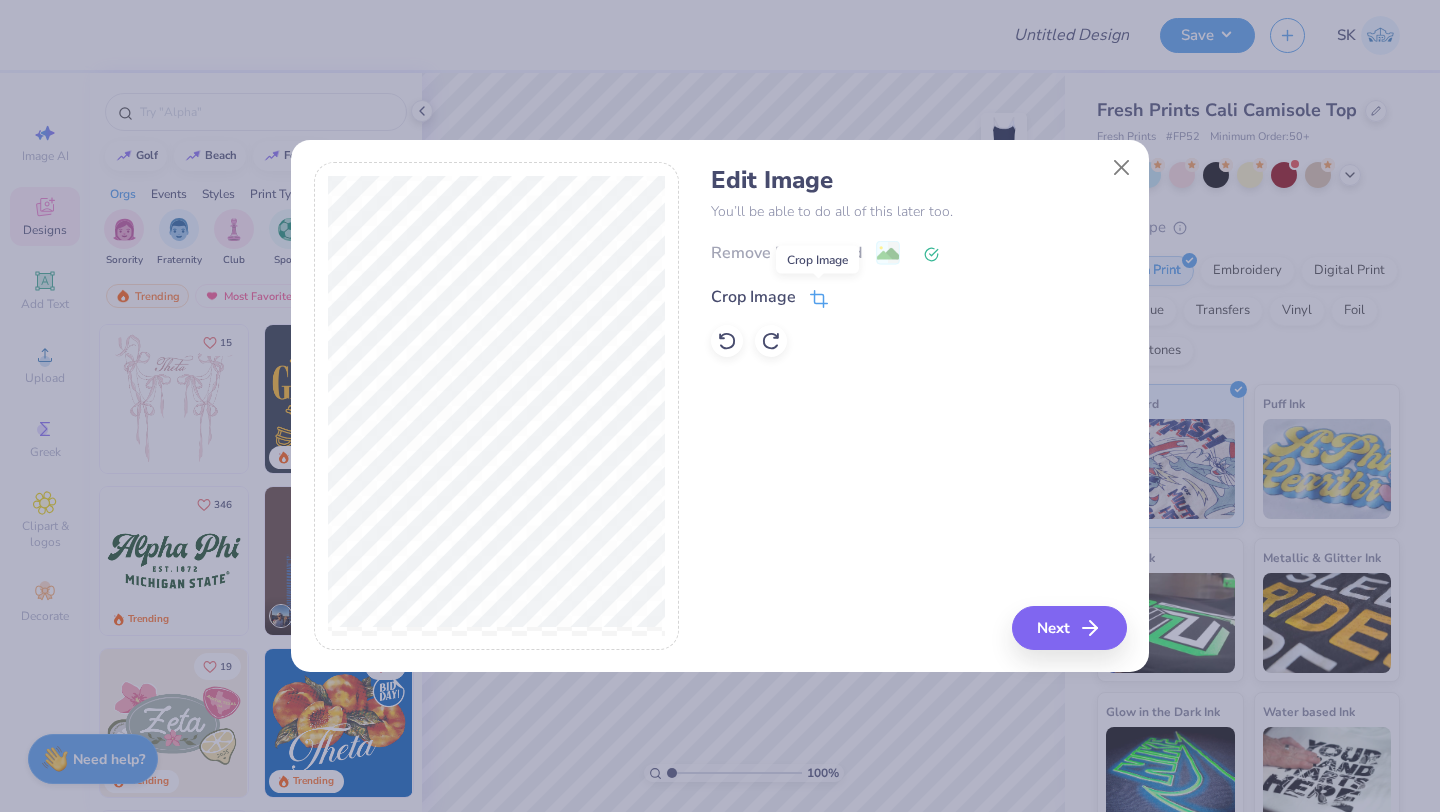 click 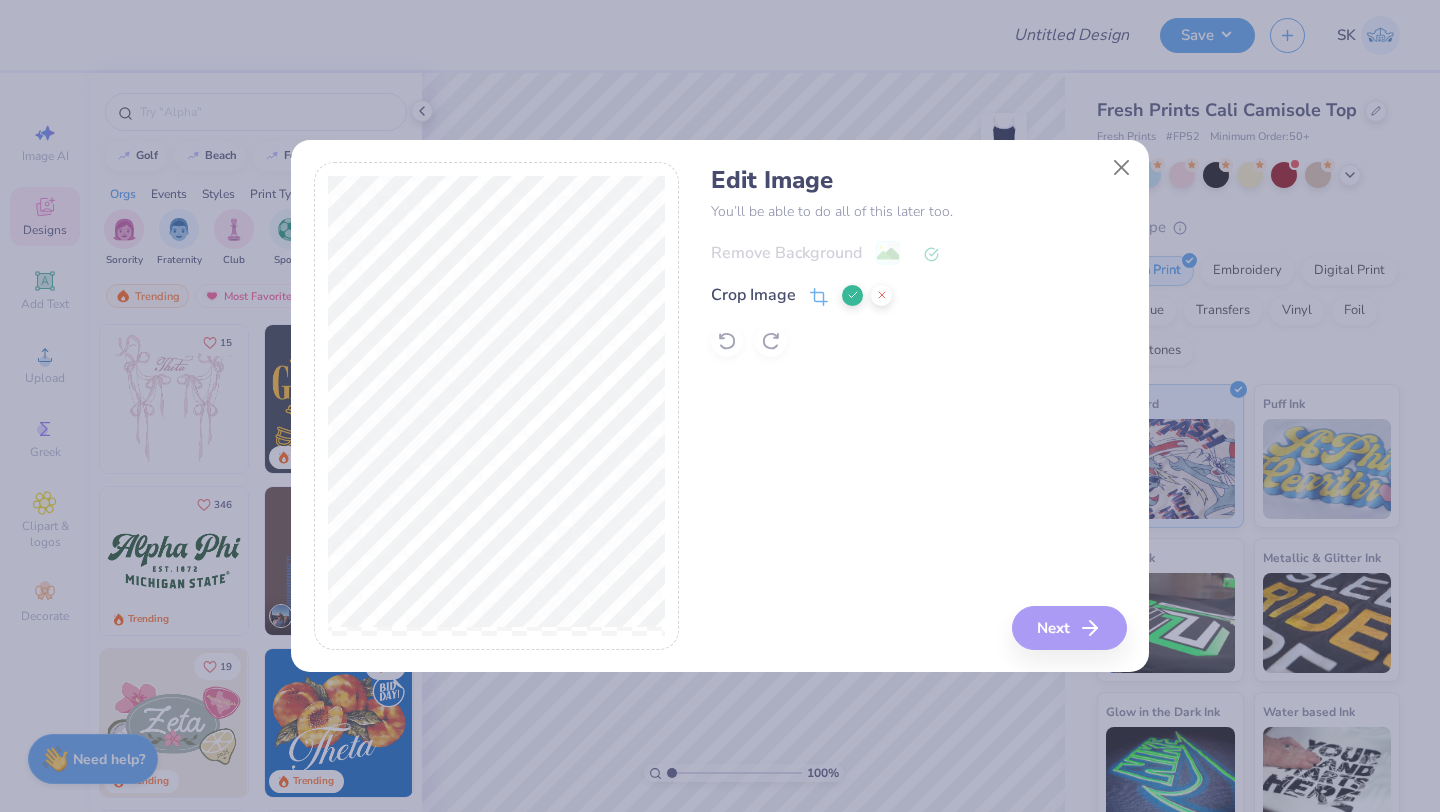 click at bounding box center [852, 295] 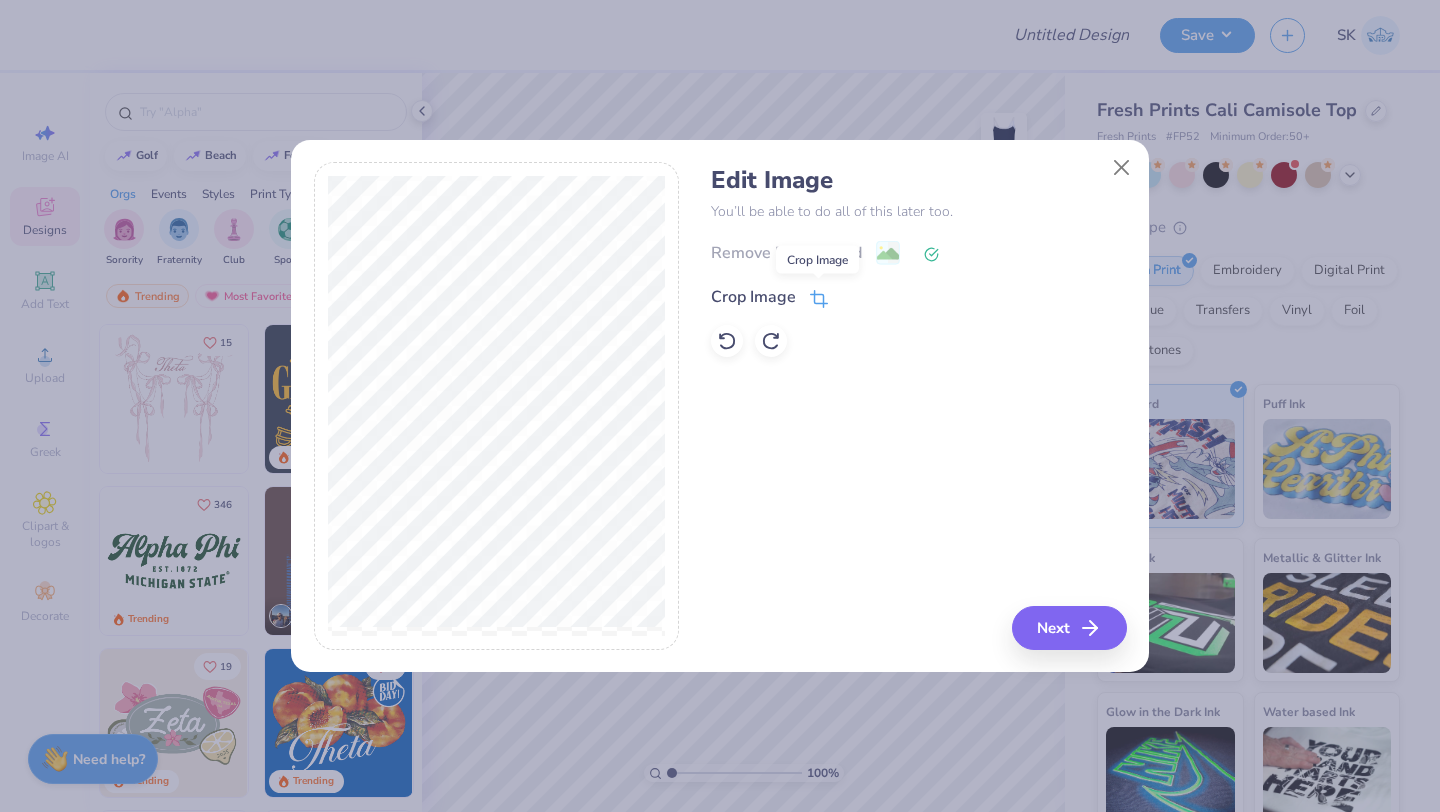 click 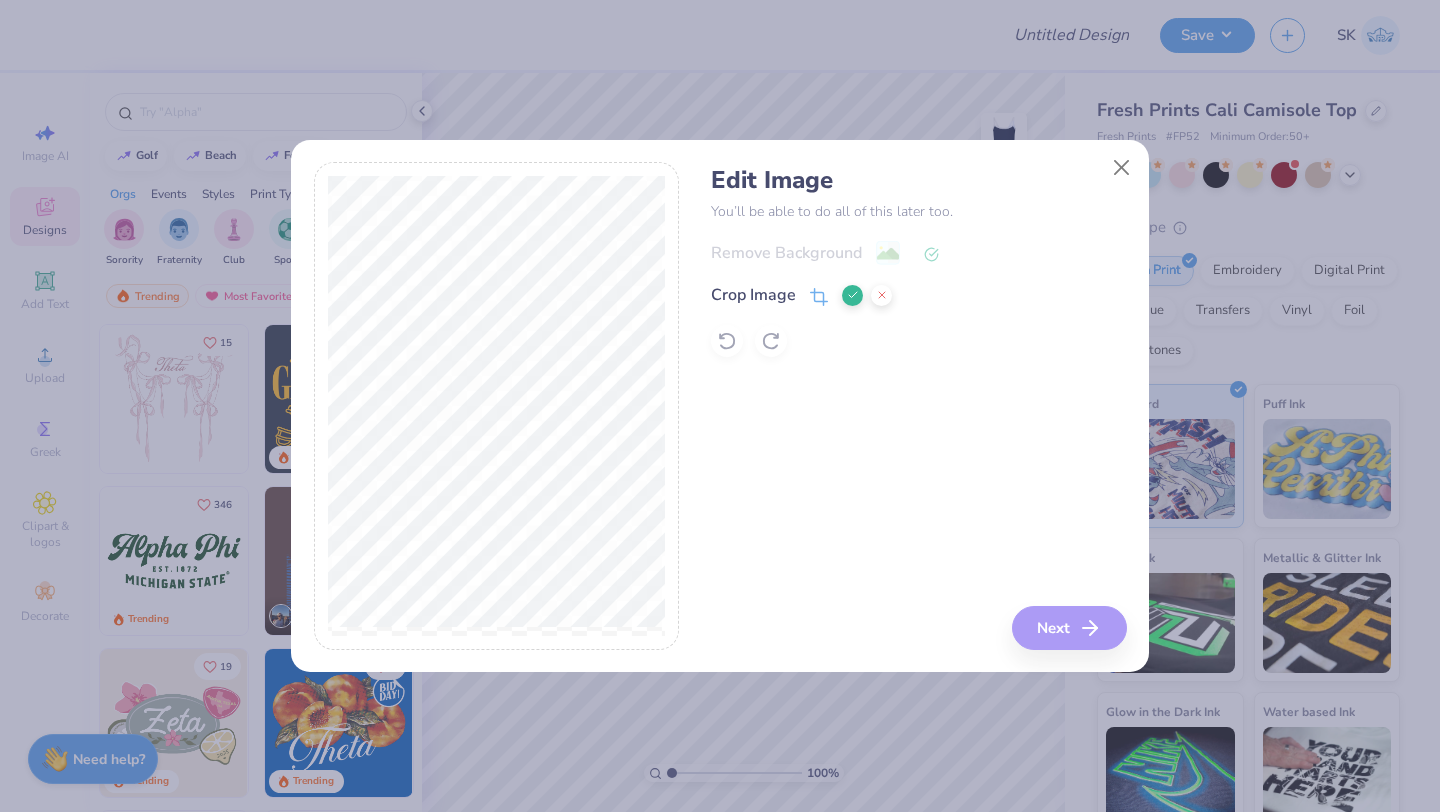 click 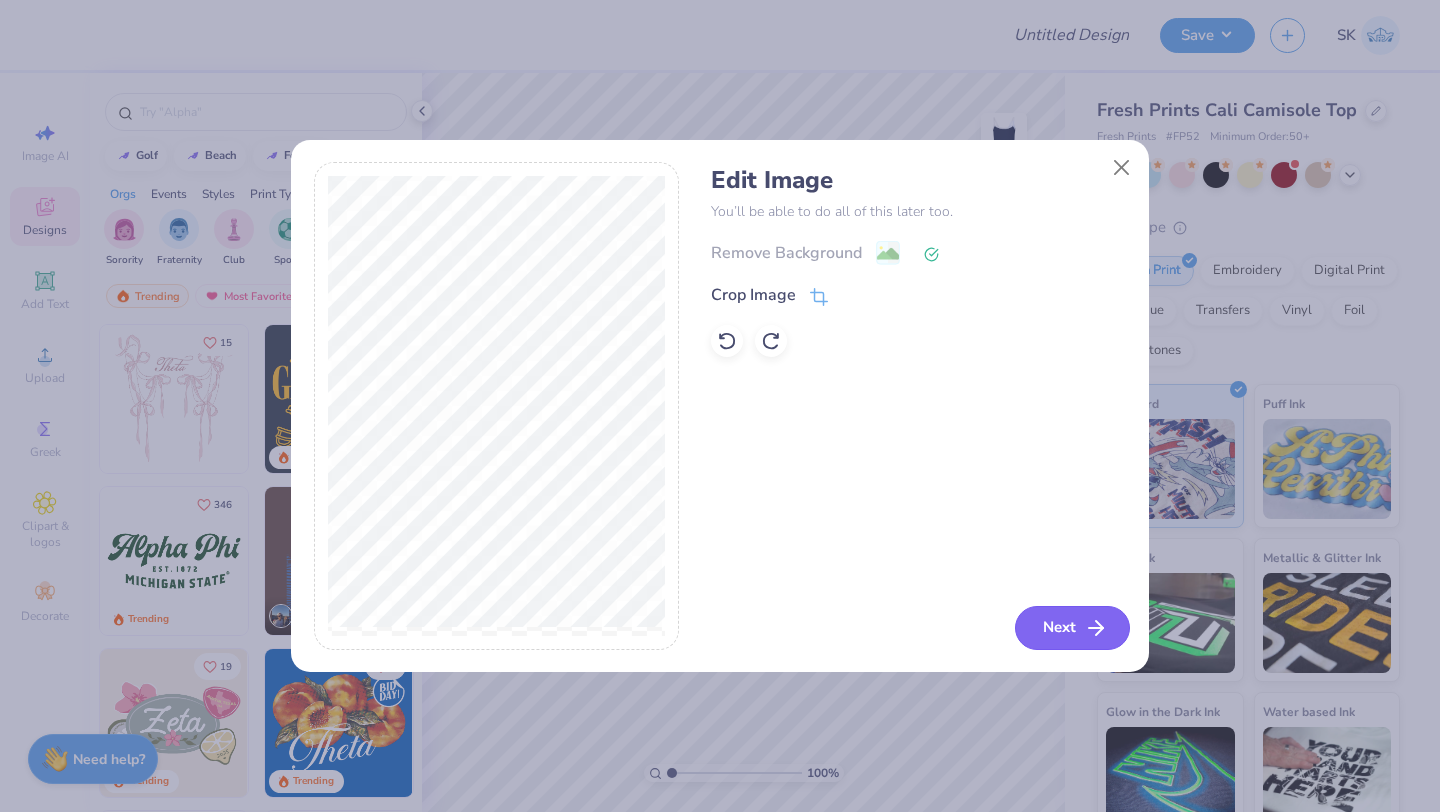 click 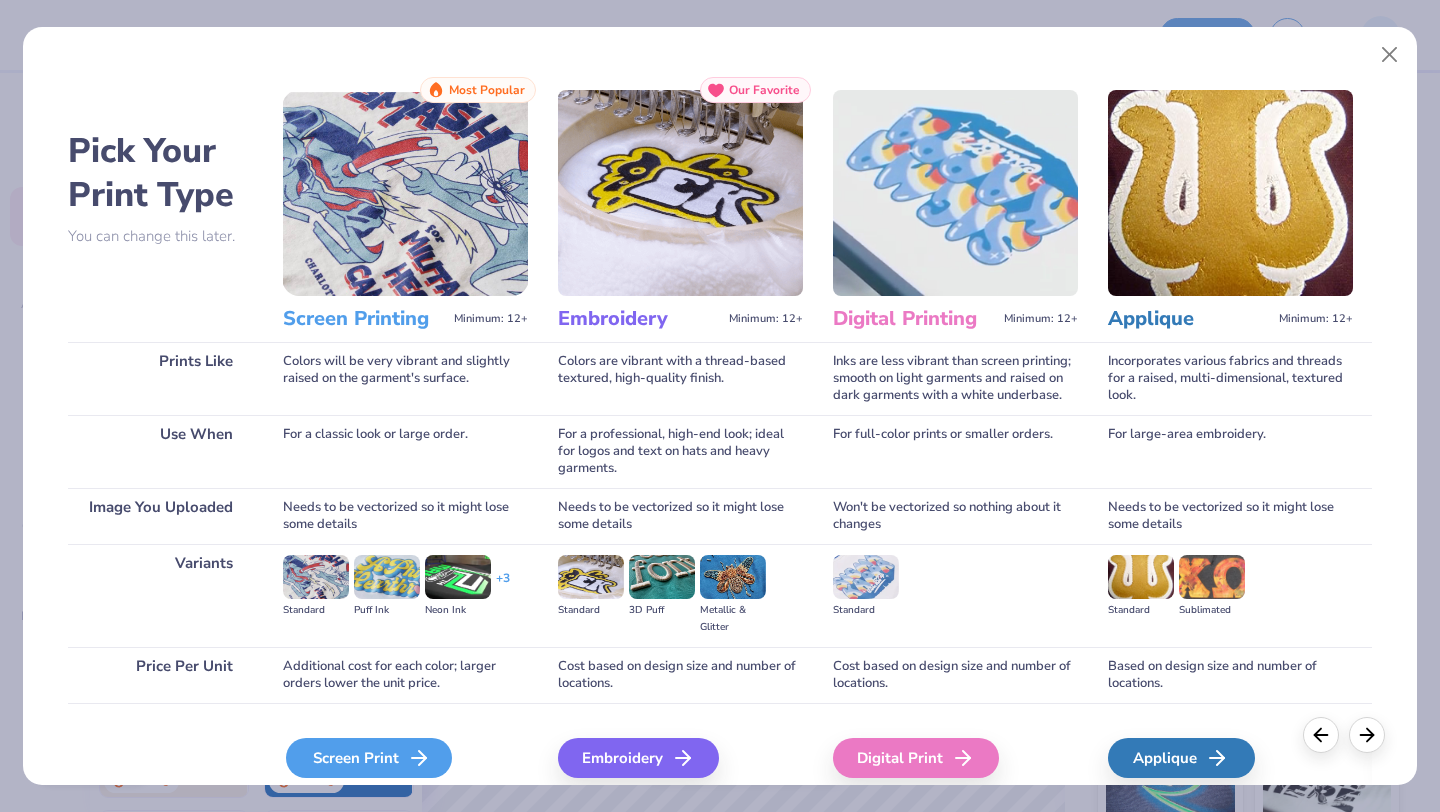 click 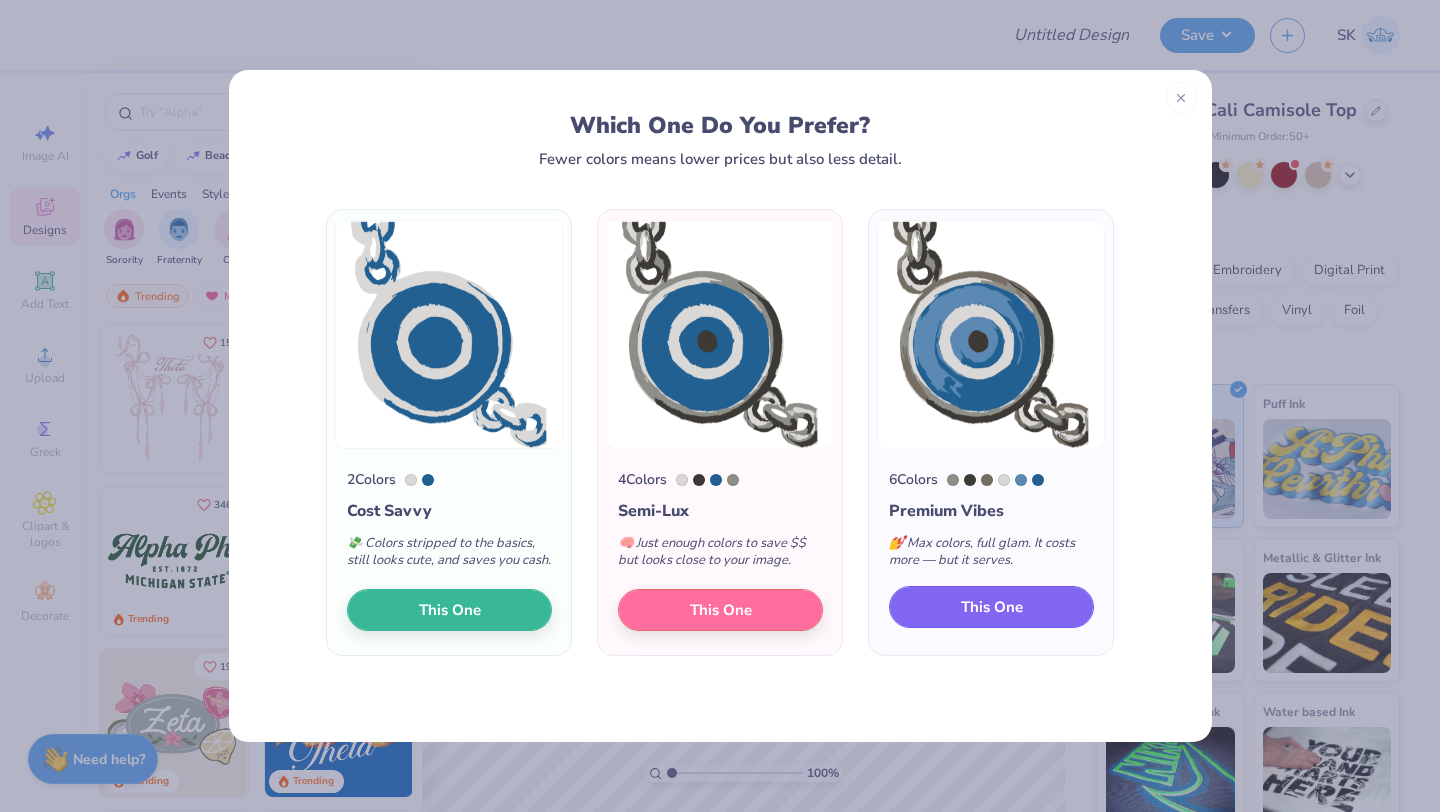 click on "This One" at bounding box center (991, 607) 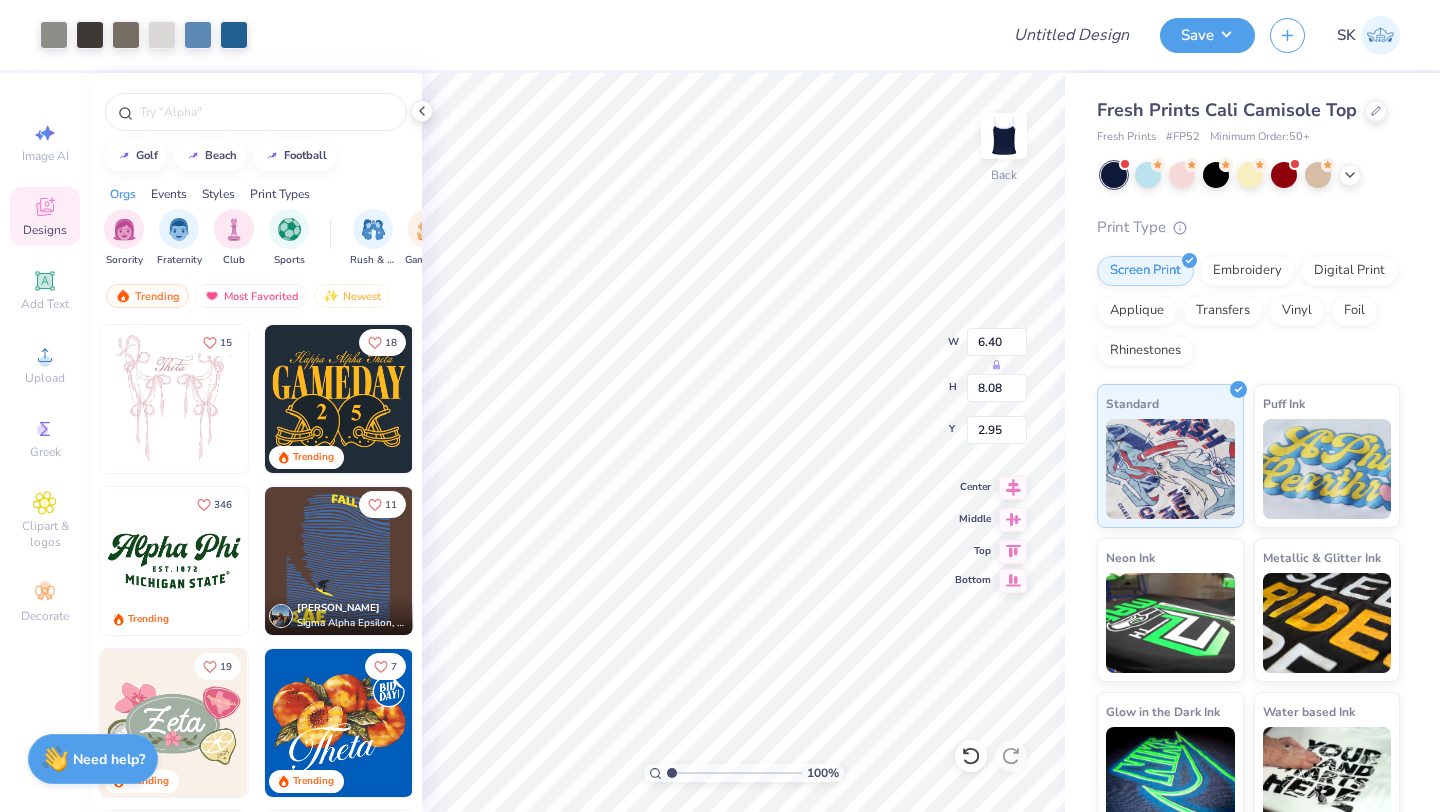type on "6.40" 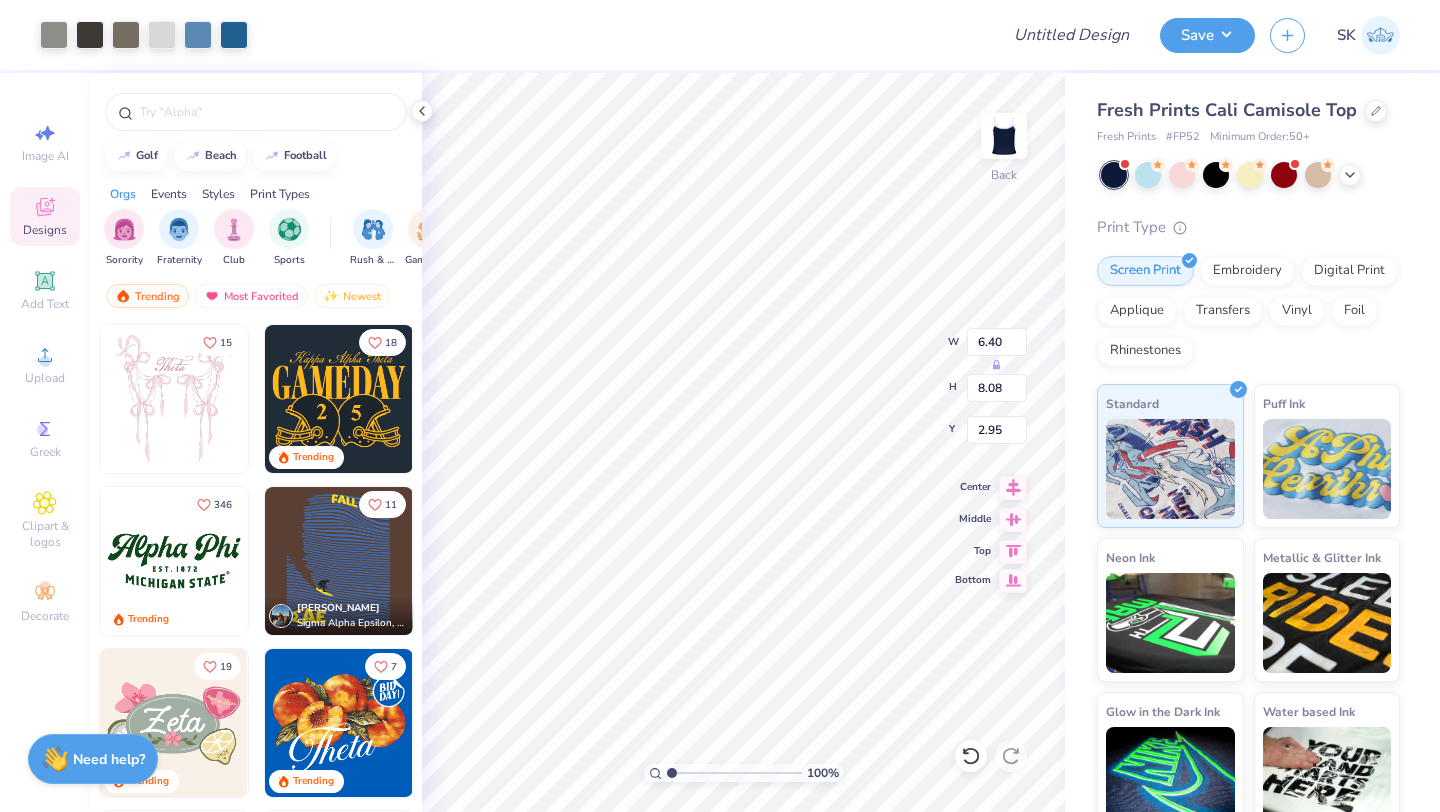 type on "8.08" 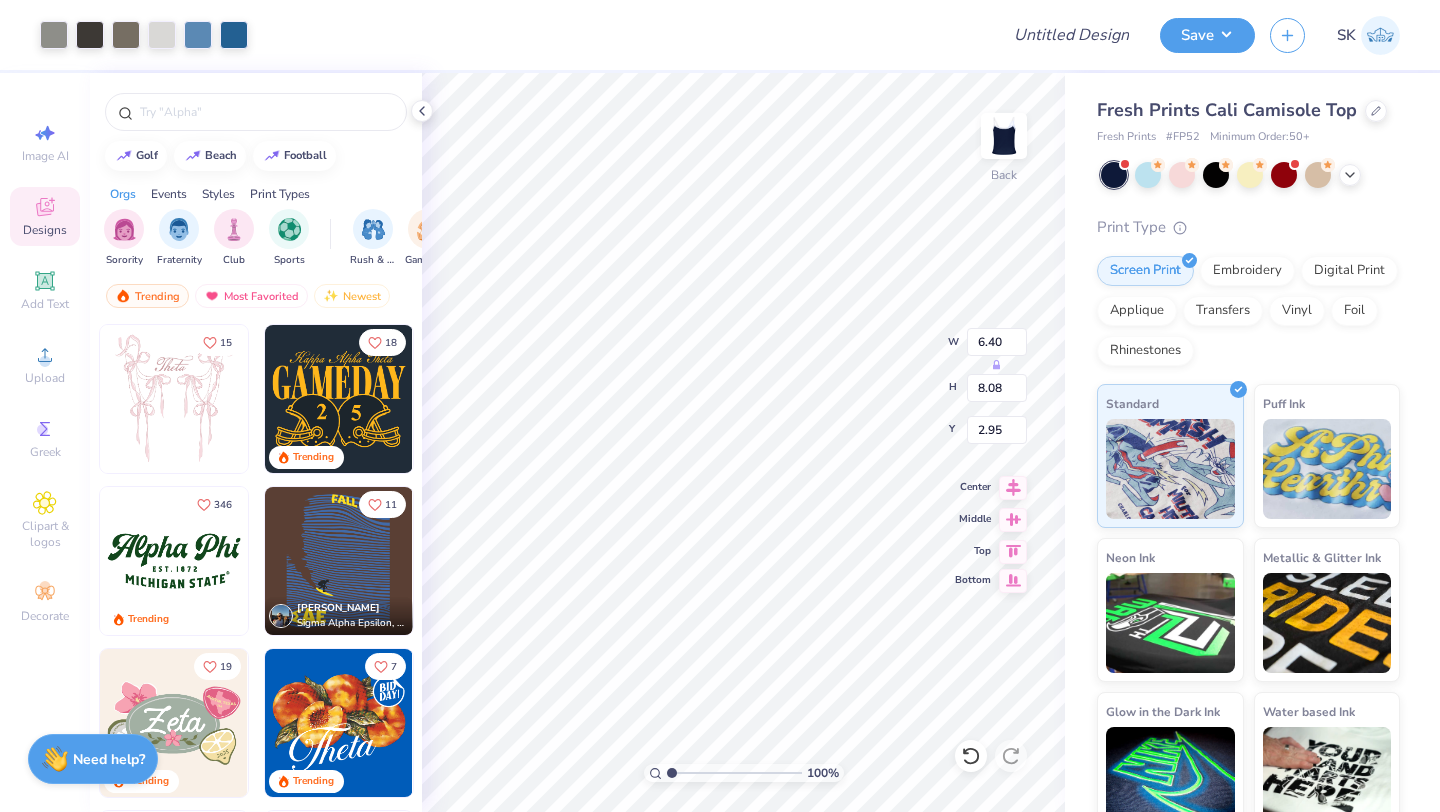 type on "2.95" 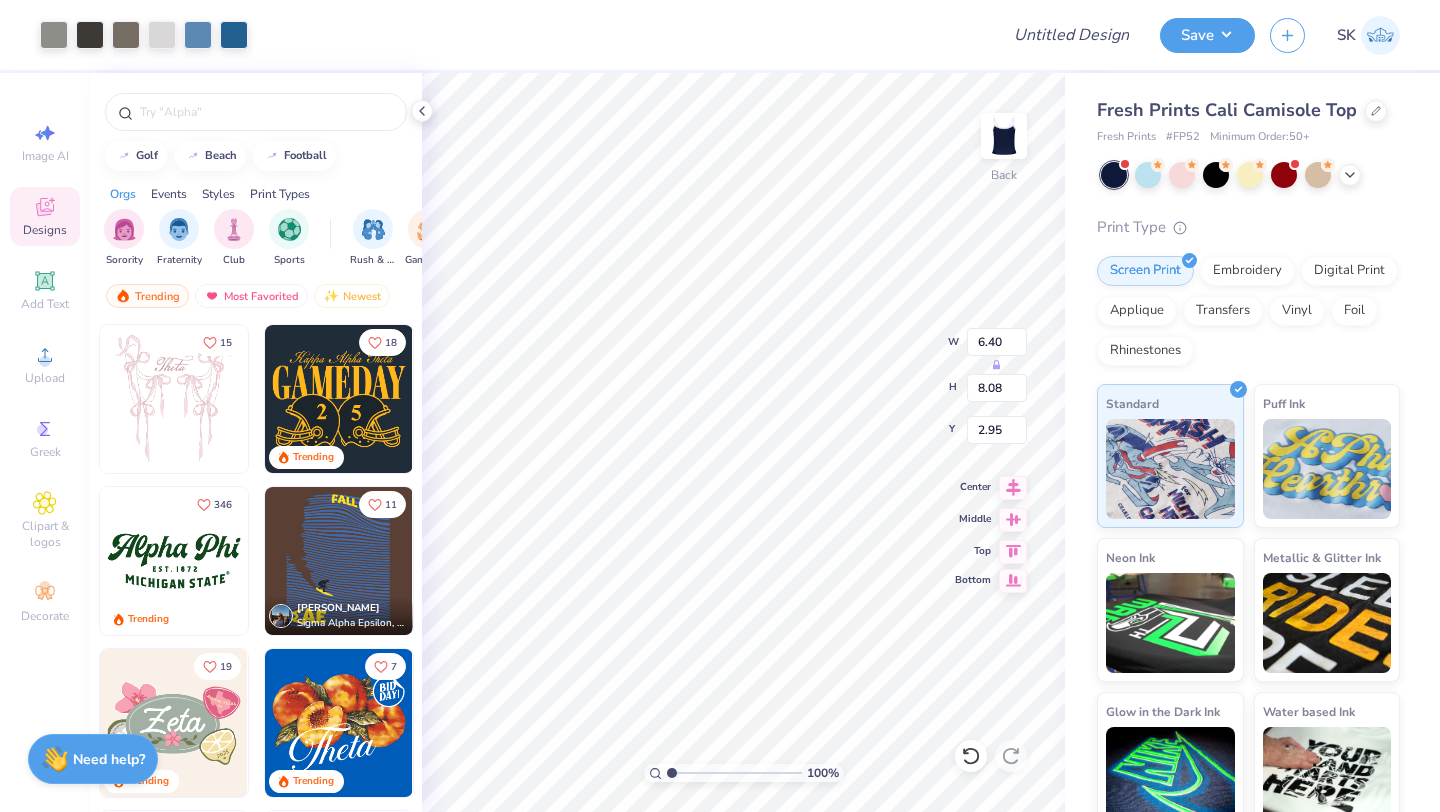 type on "3.65" 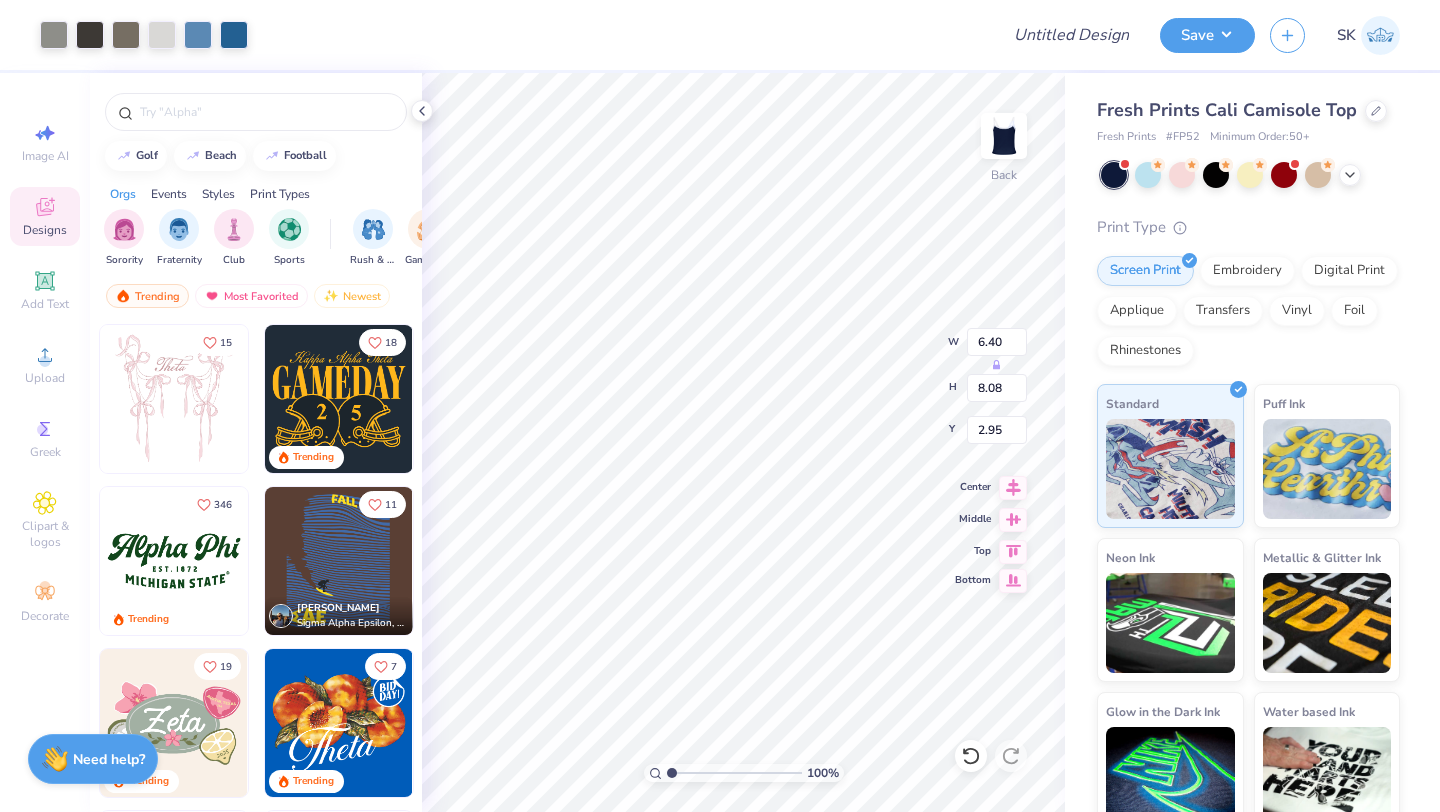 type on "4.62" 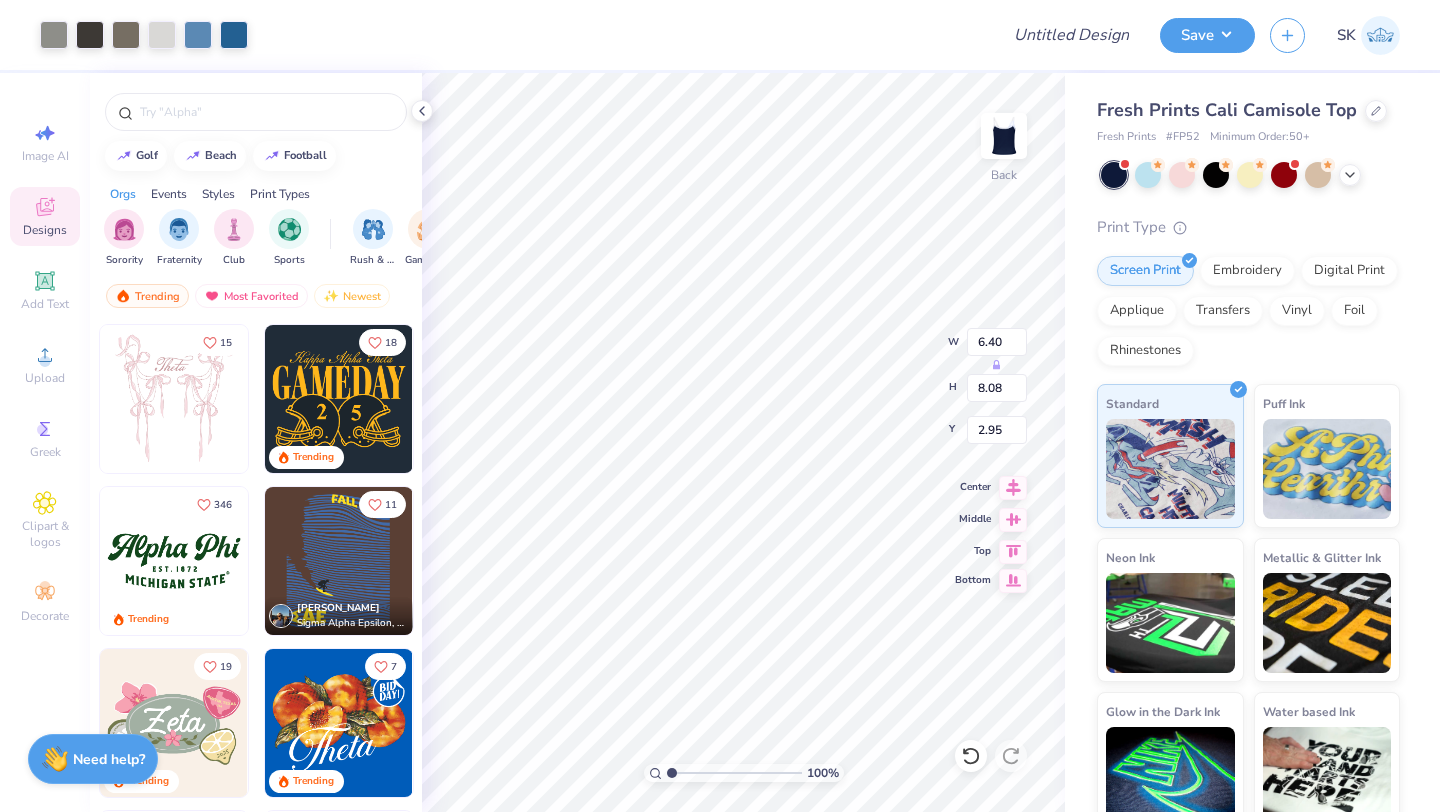 type on "6.29" 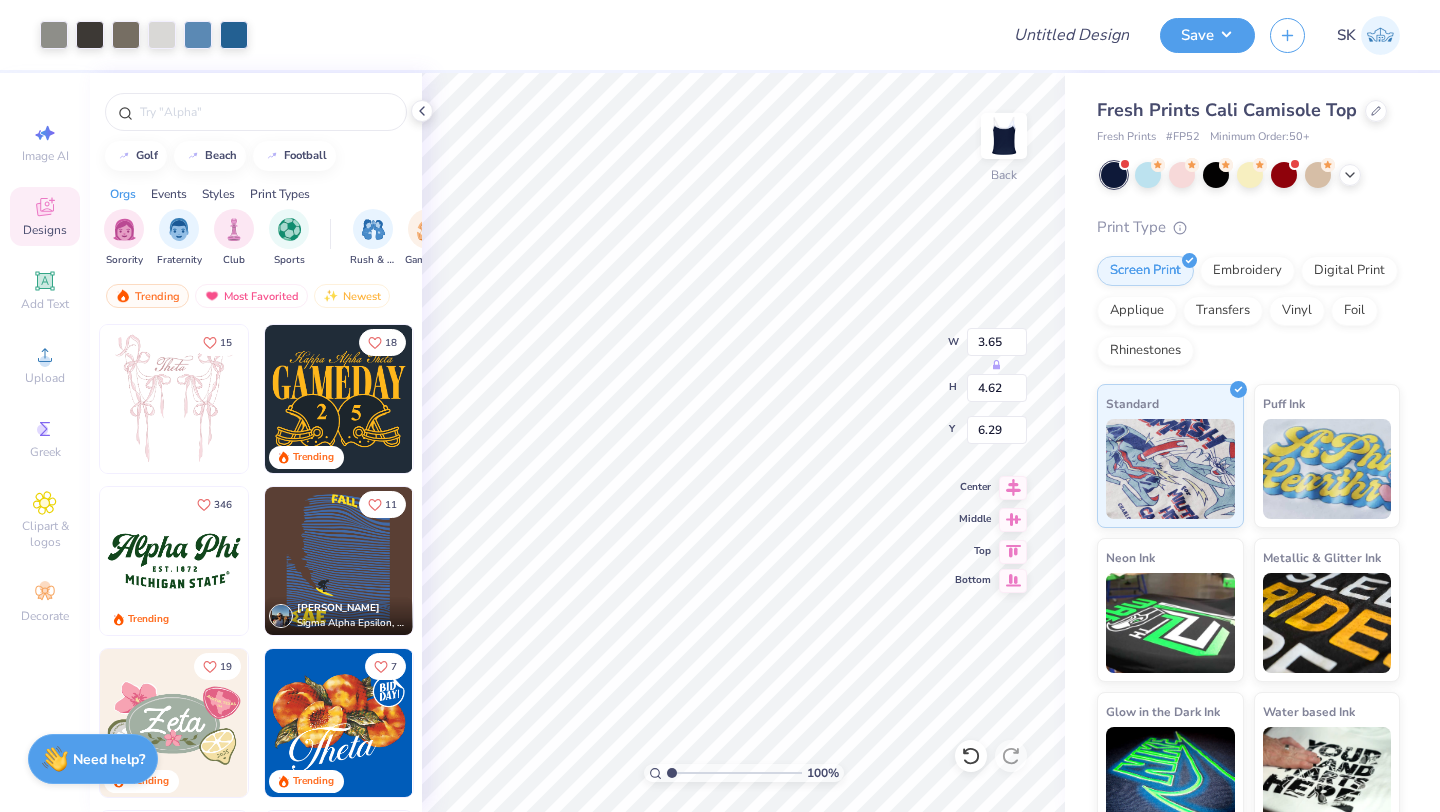 type on "5.80" 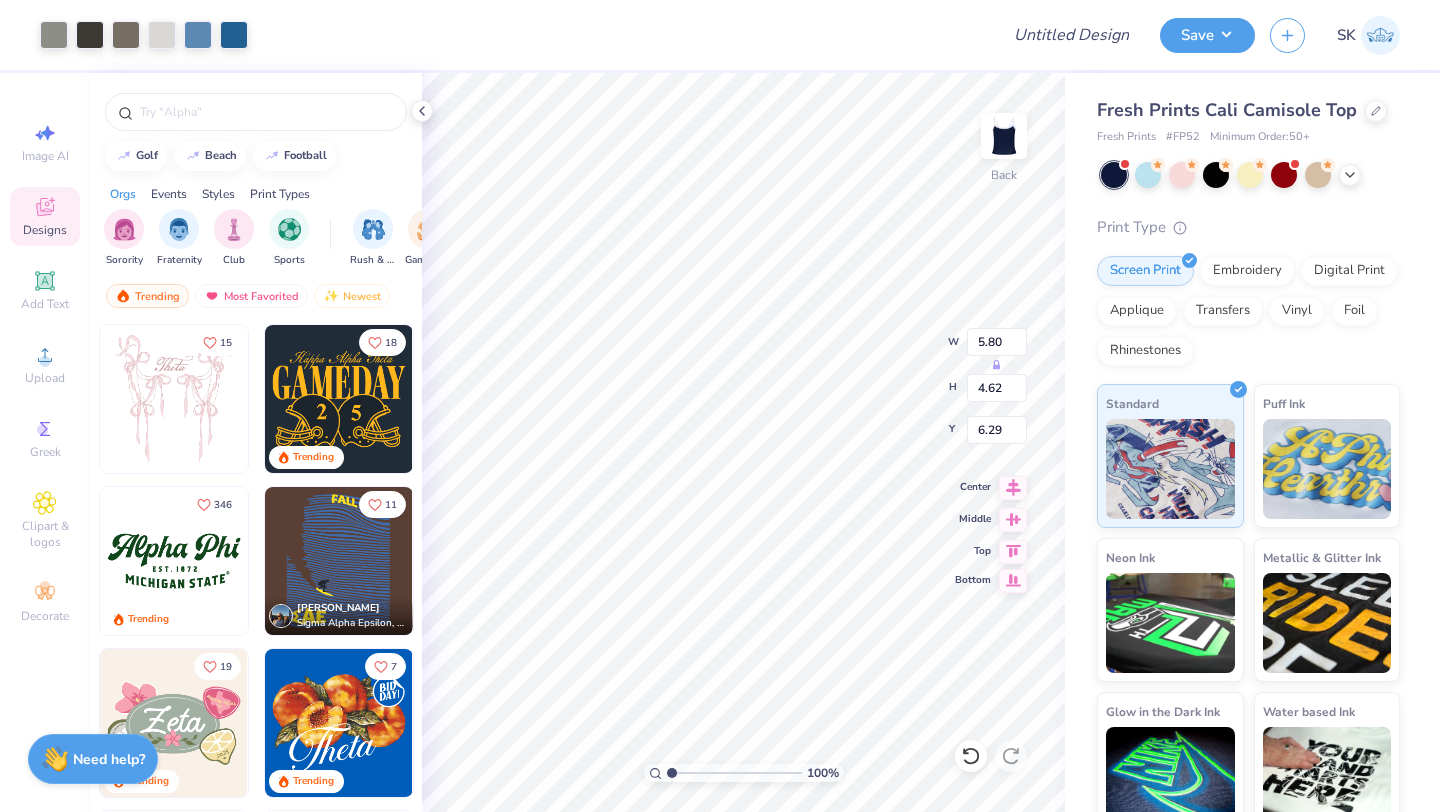 type on "3.02" 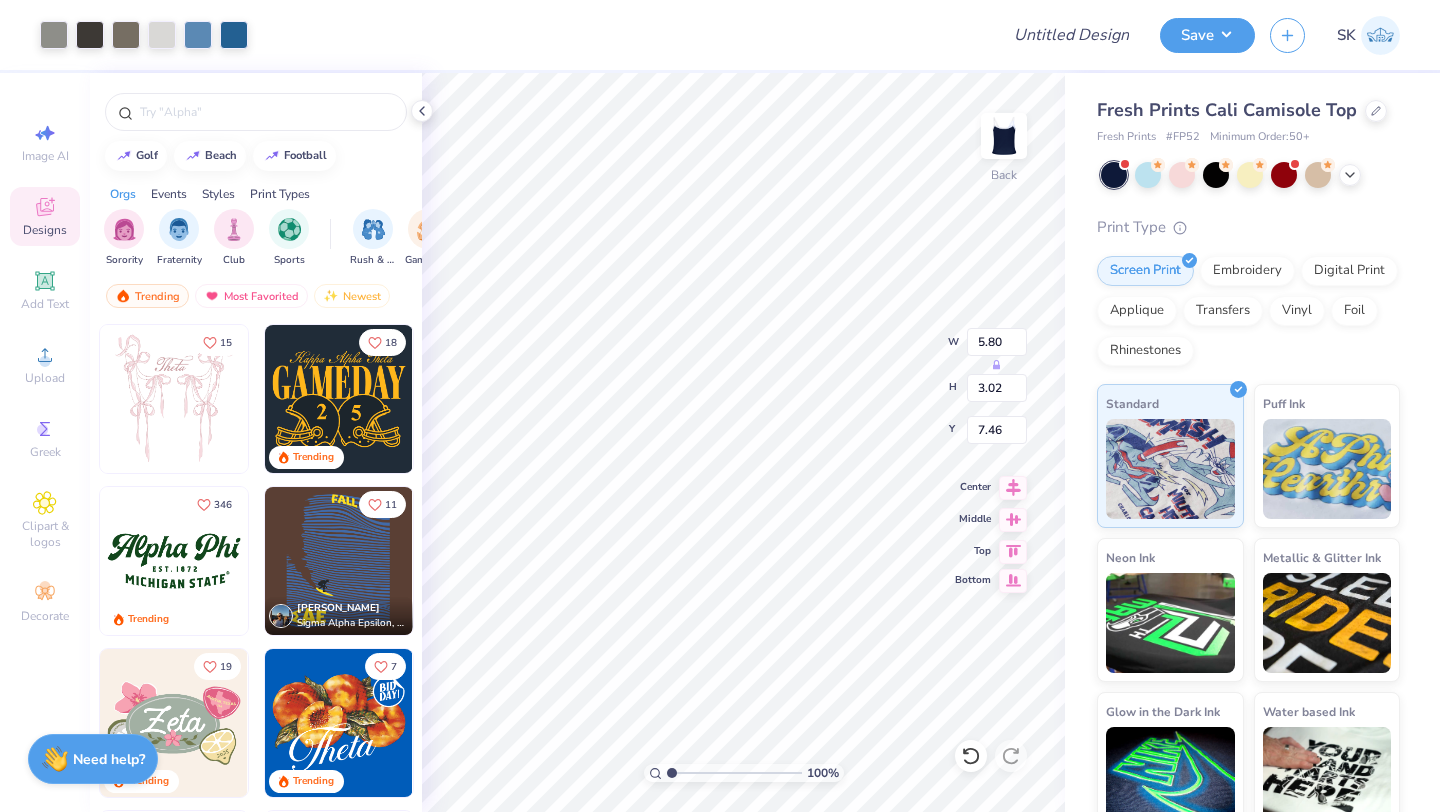 type on "4.37" 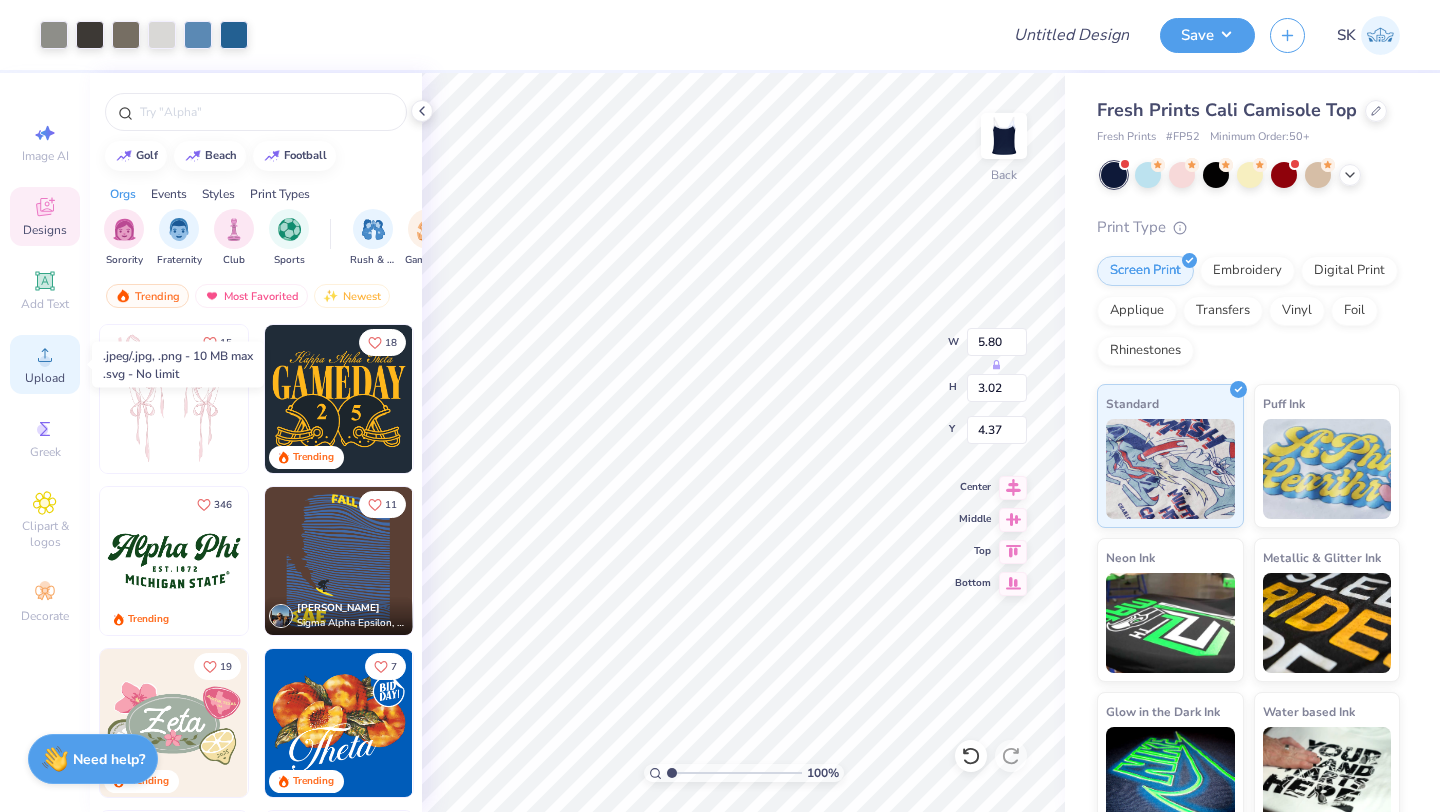 click 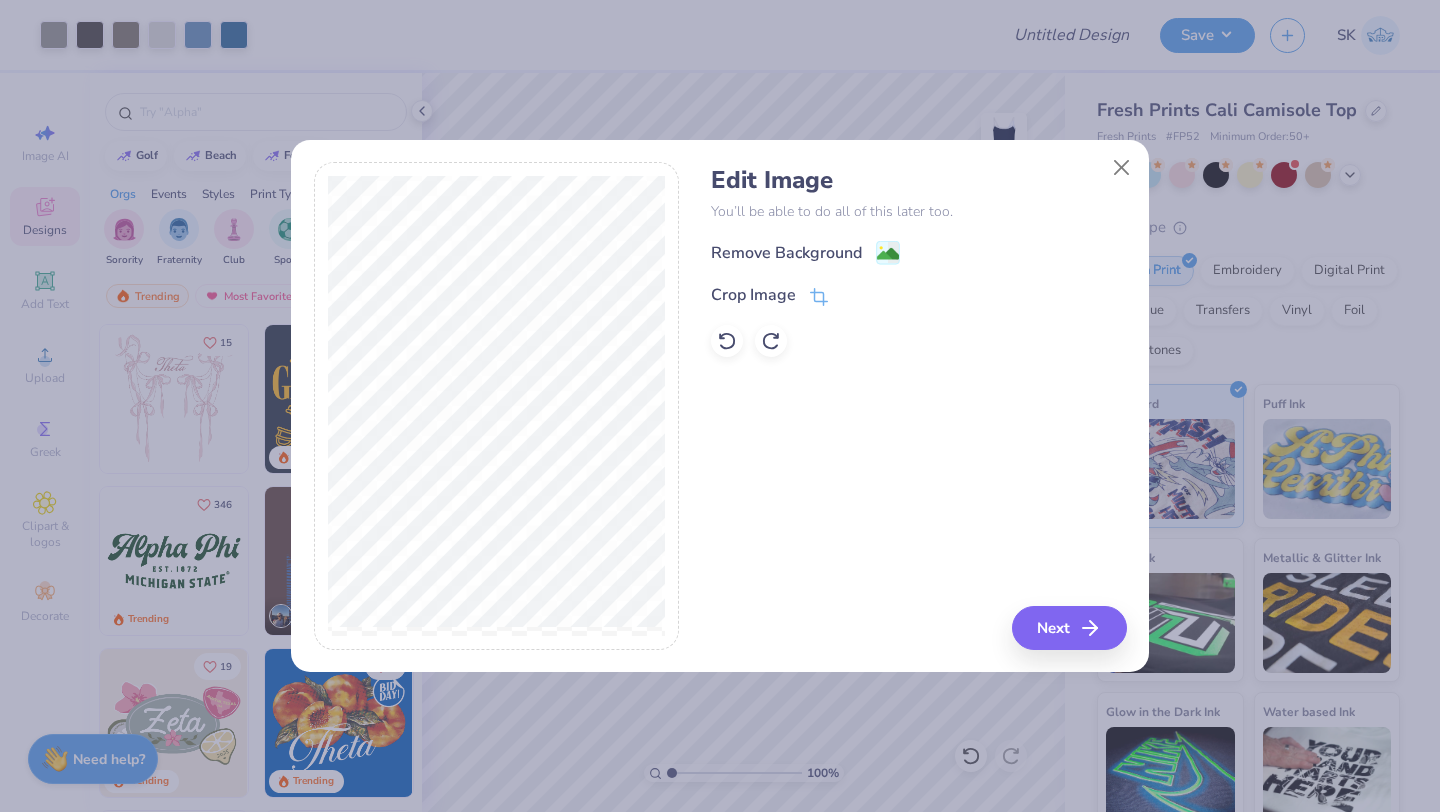 click on "Remove Background Crop Image" at bounding box center (918, 298) 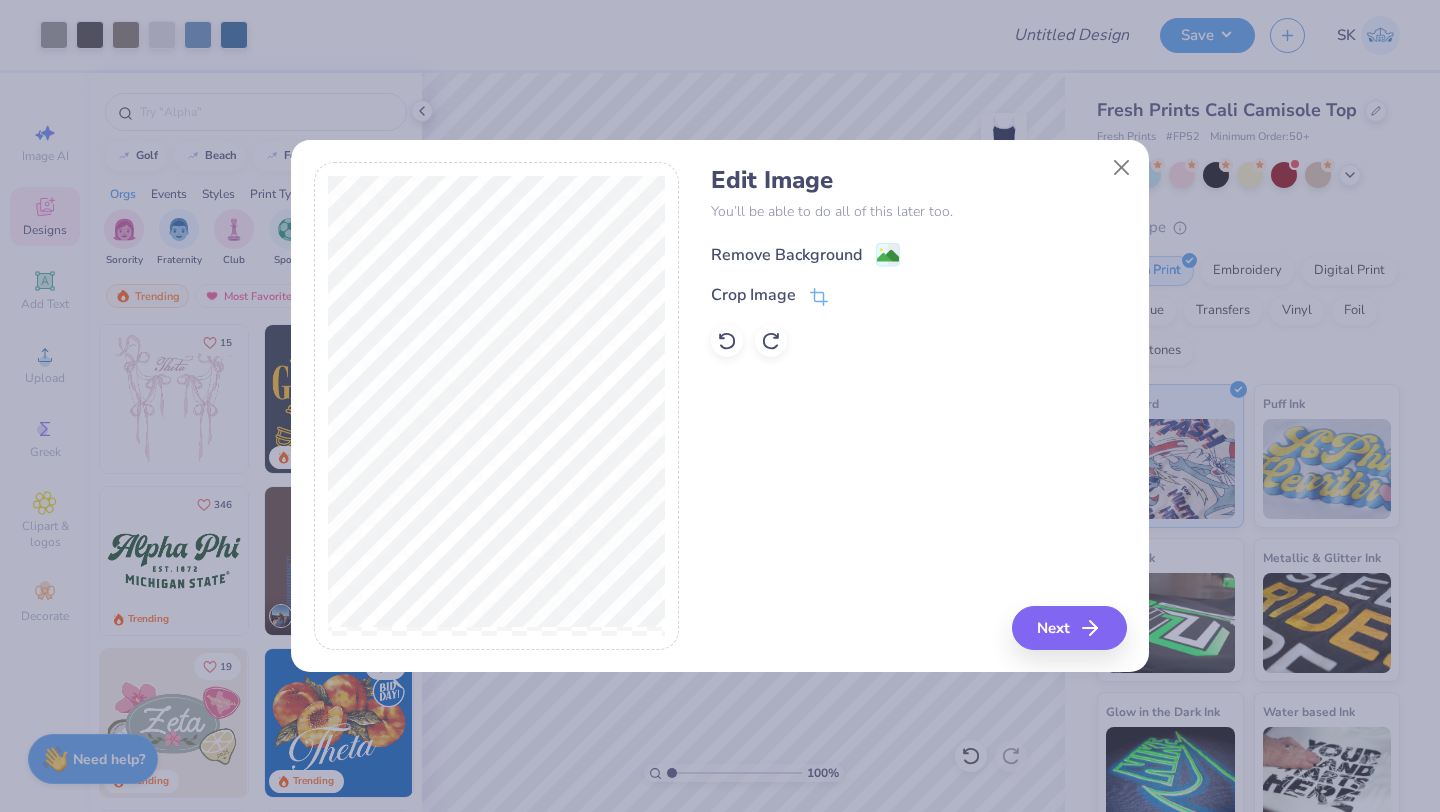 click 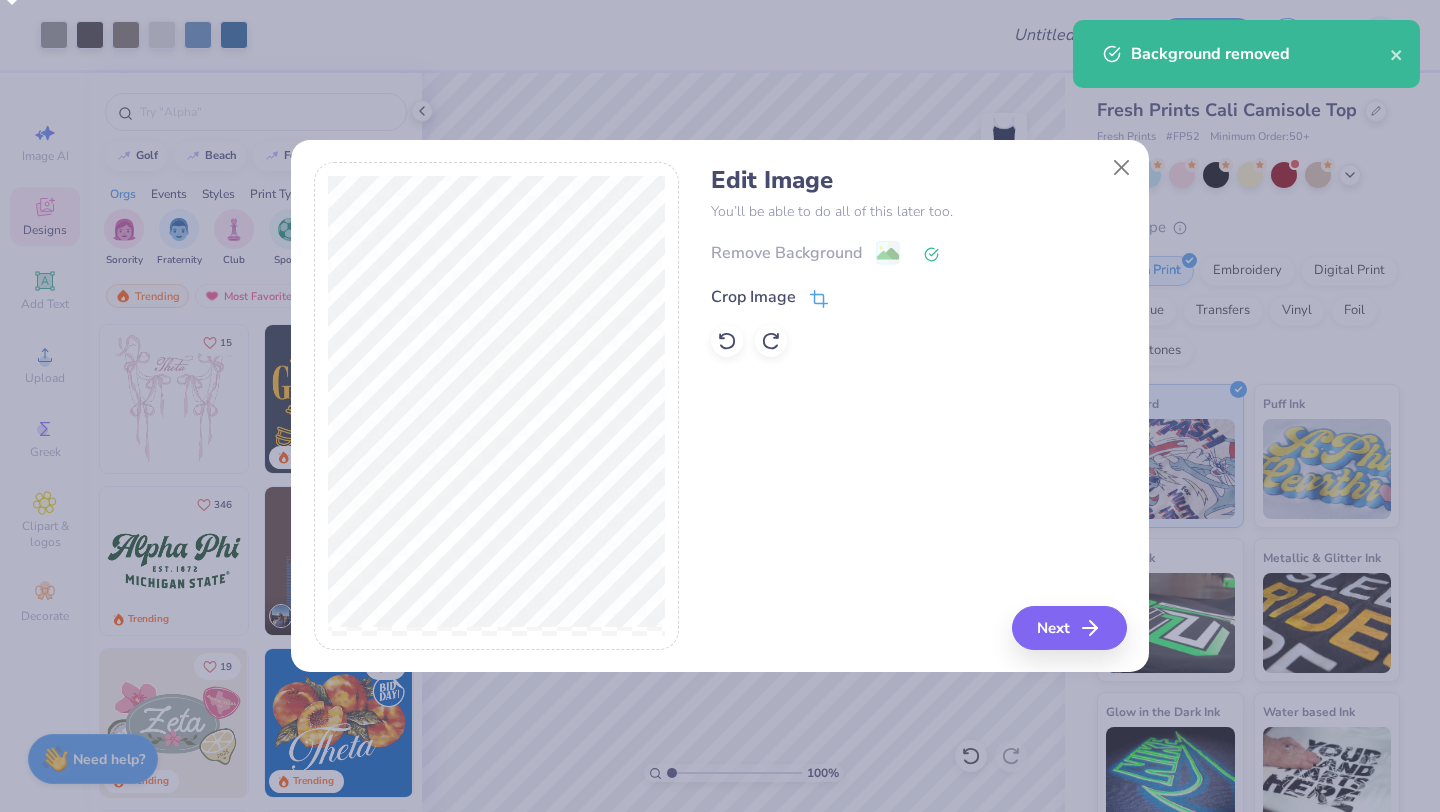 click 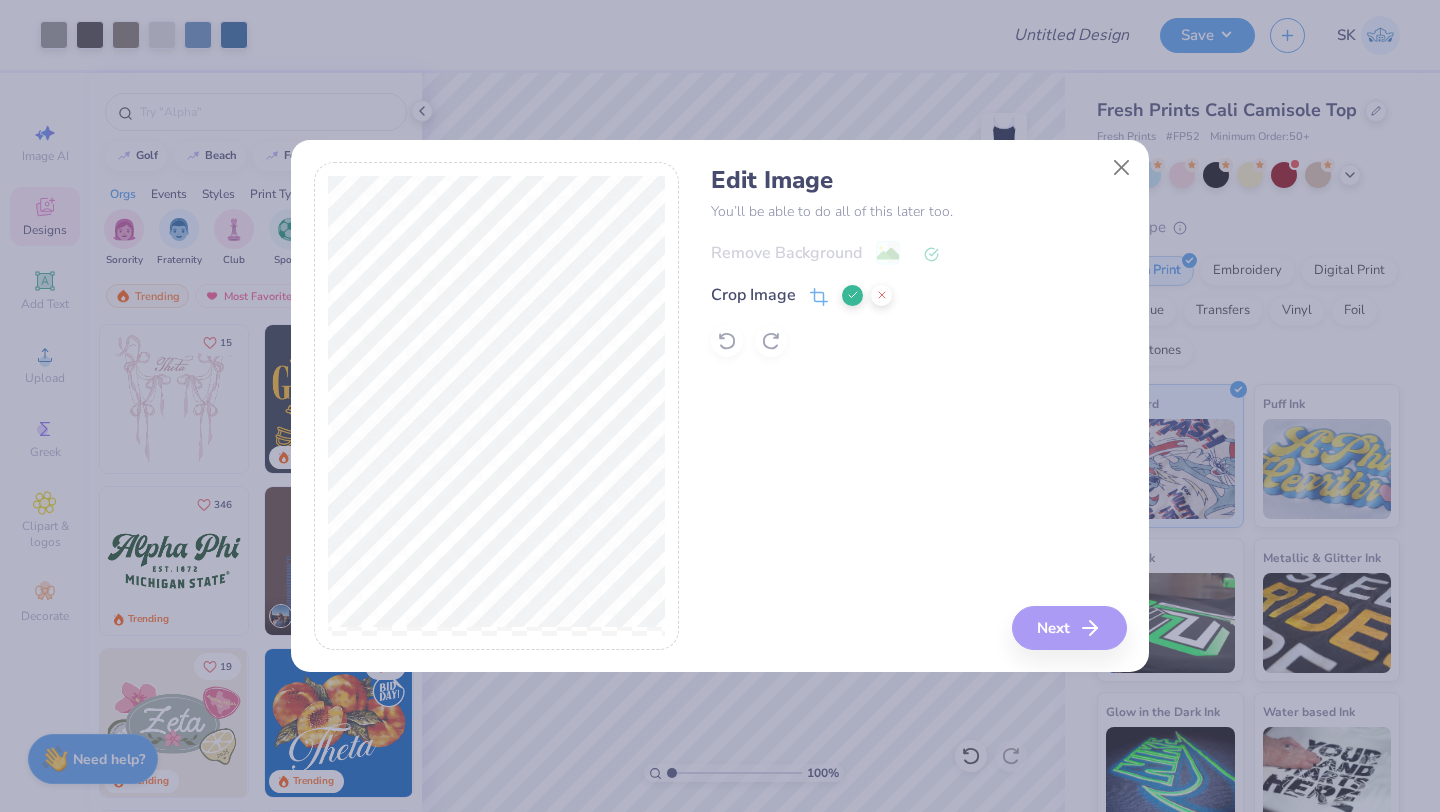 click at bounding box center (852, 295) 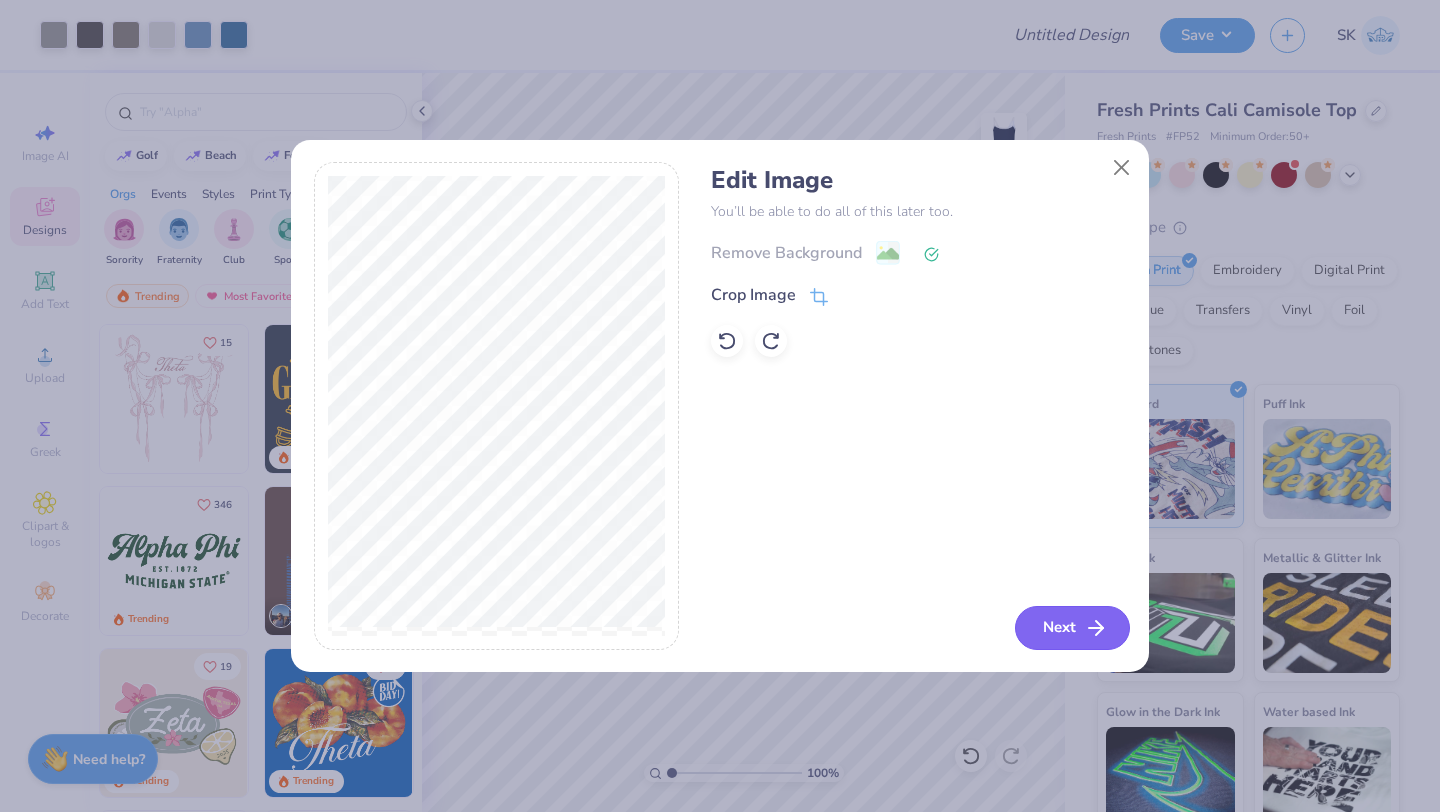 click 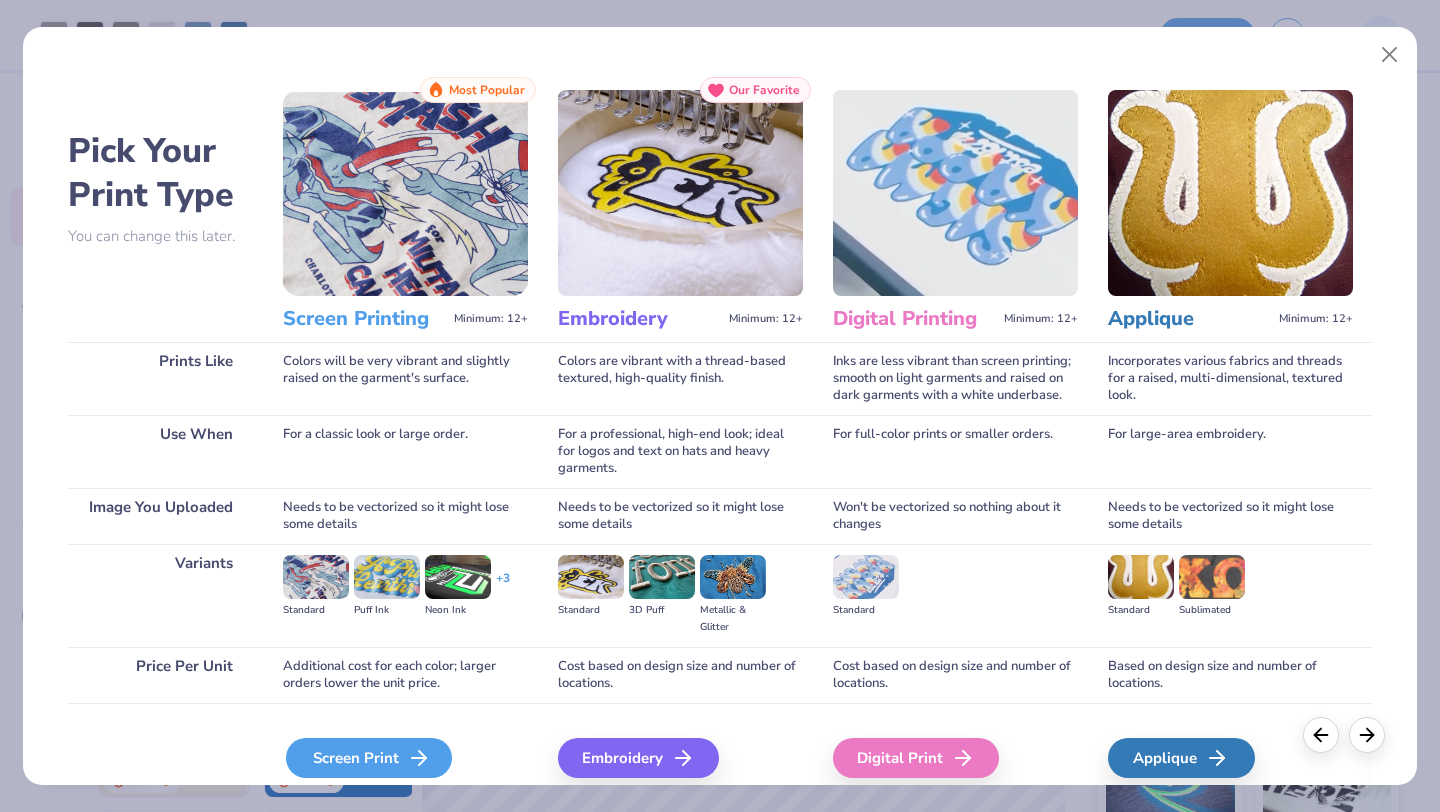 click on "Screen Print" at bounding box center [369, 758] 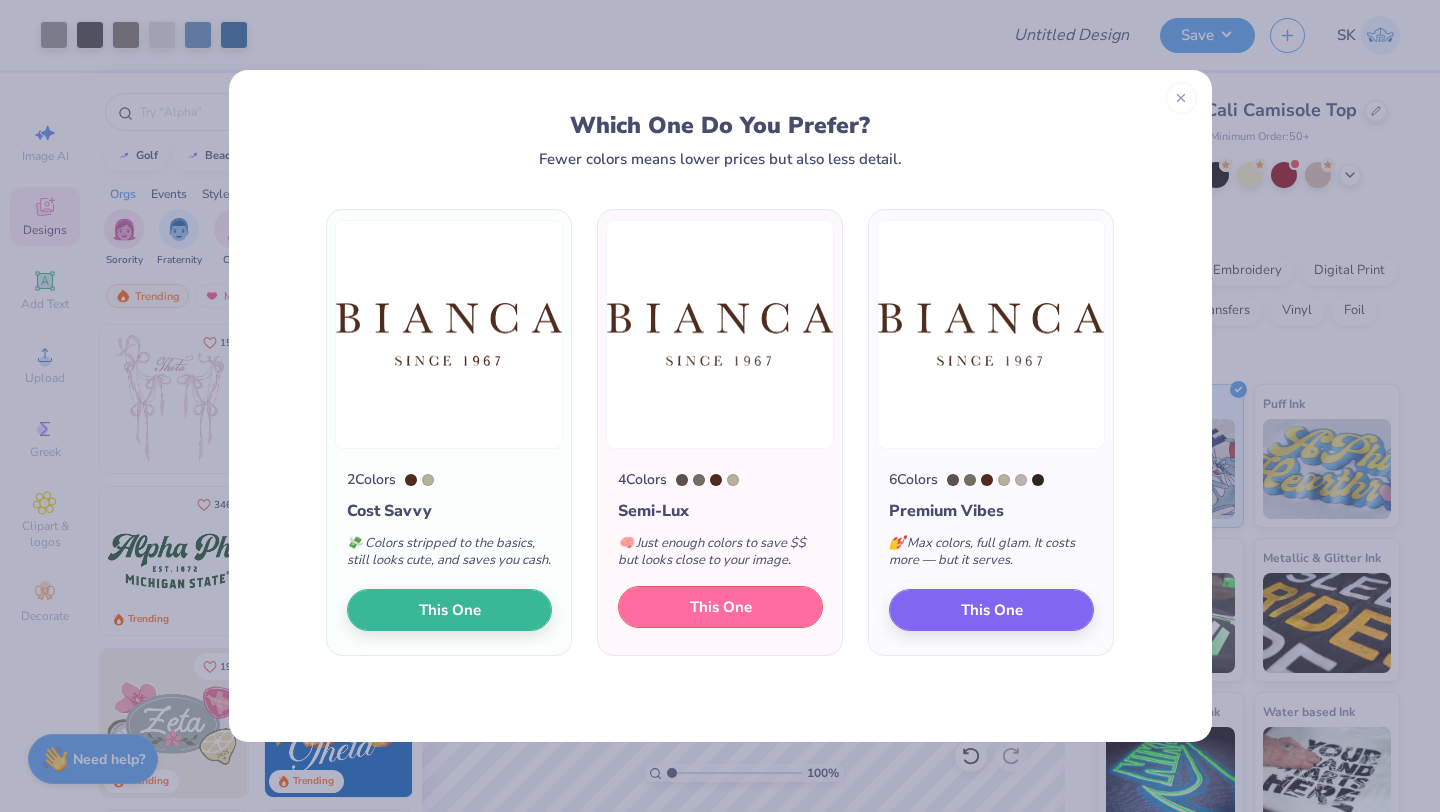 click on "This One" at bounding box center (720, 607) 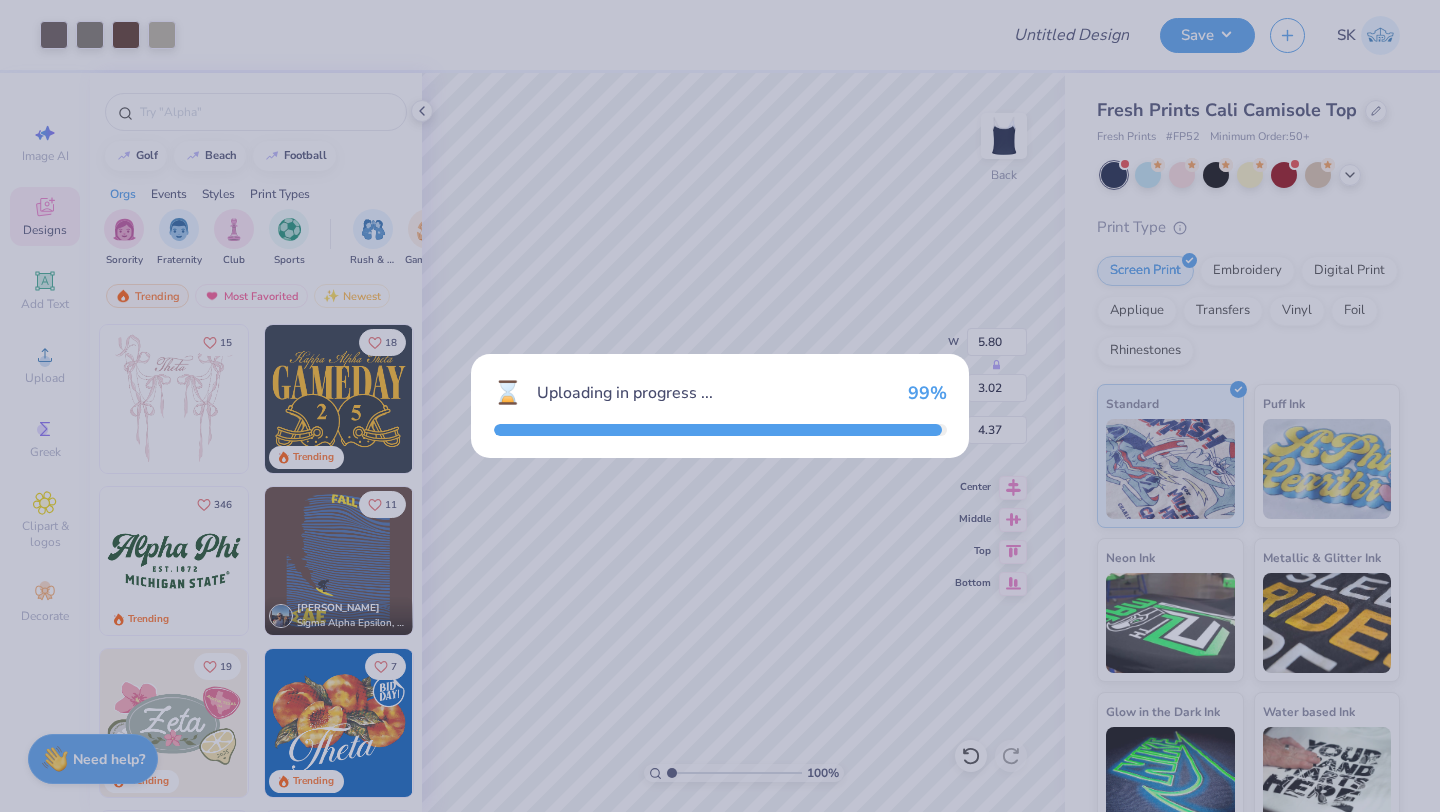 type on "9.19" 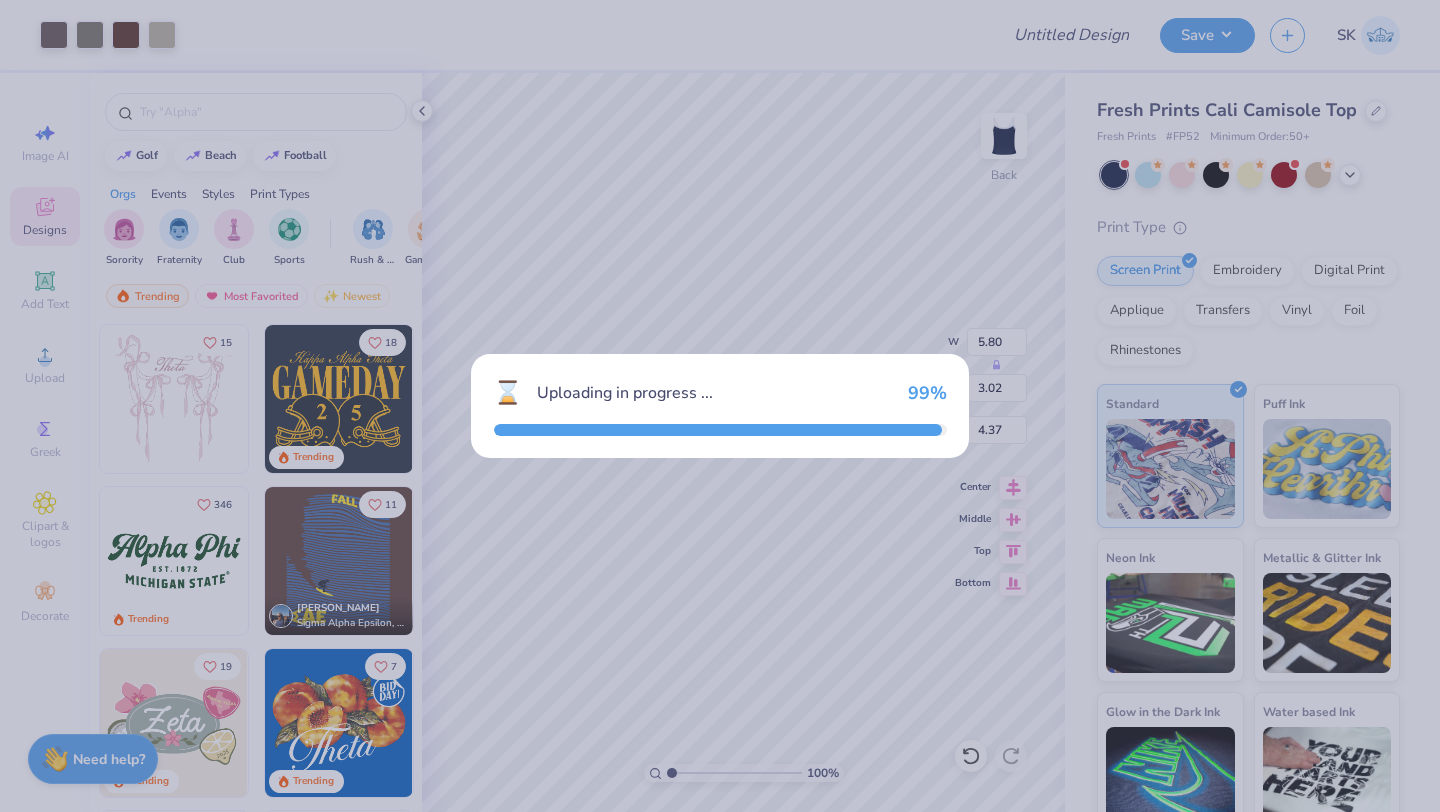 type on "2.59" 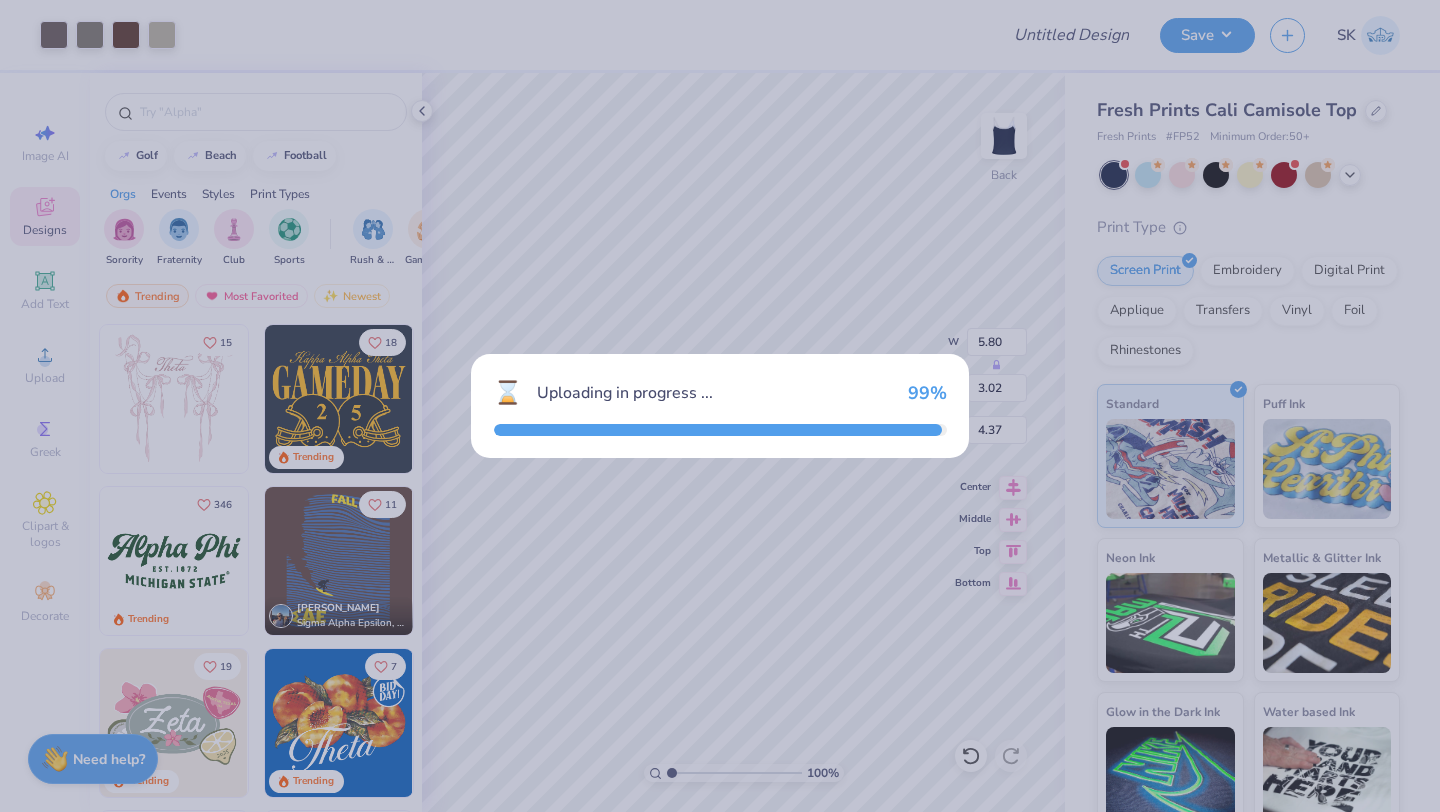 type on "5.70" 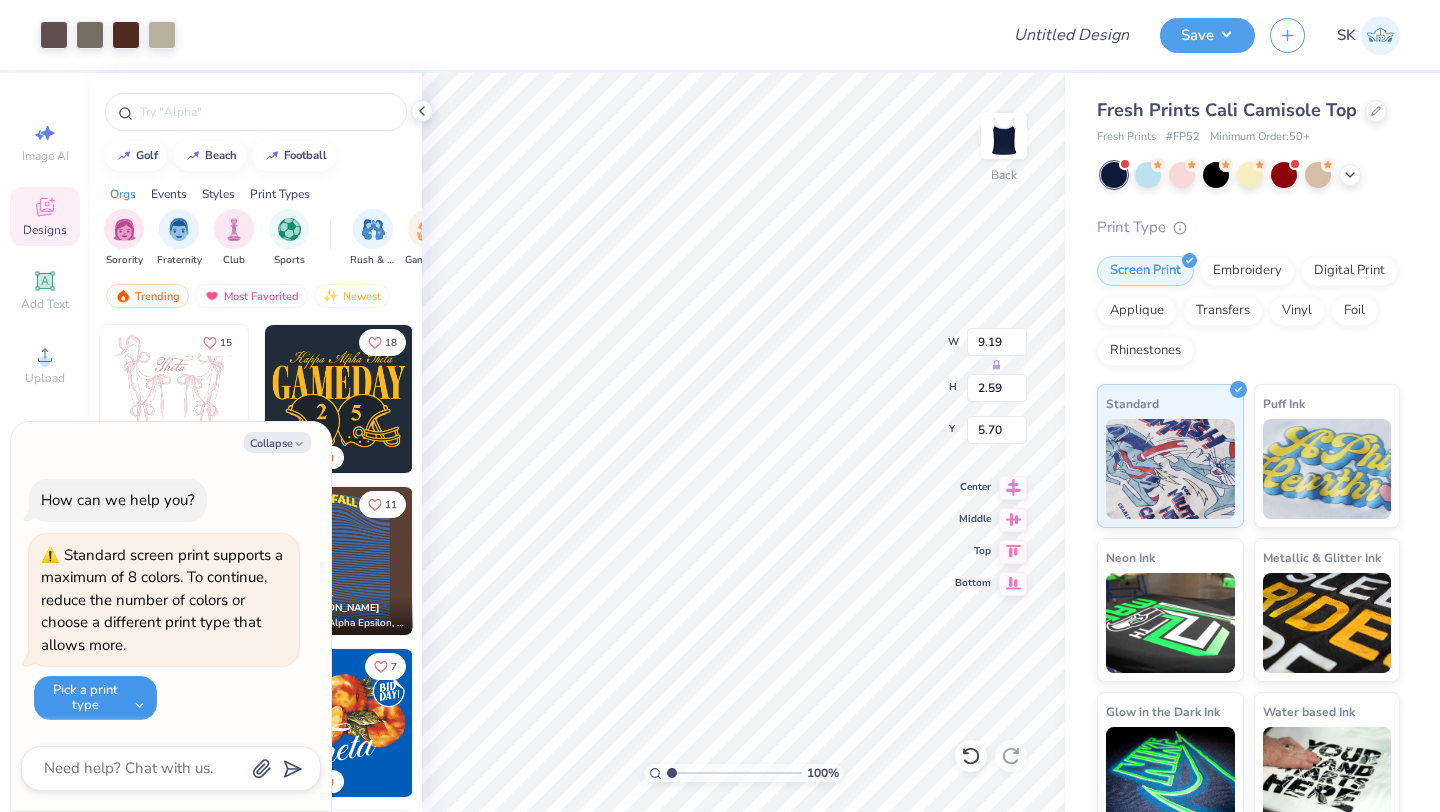 click on "Pick a print type" at bounding box center [95, 698] 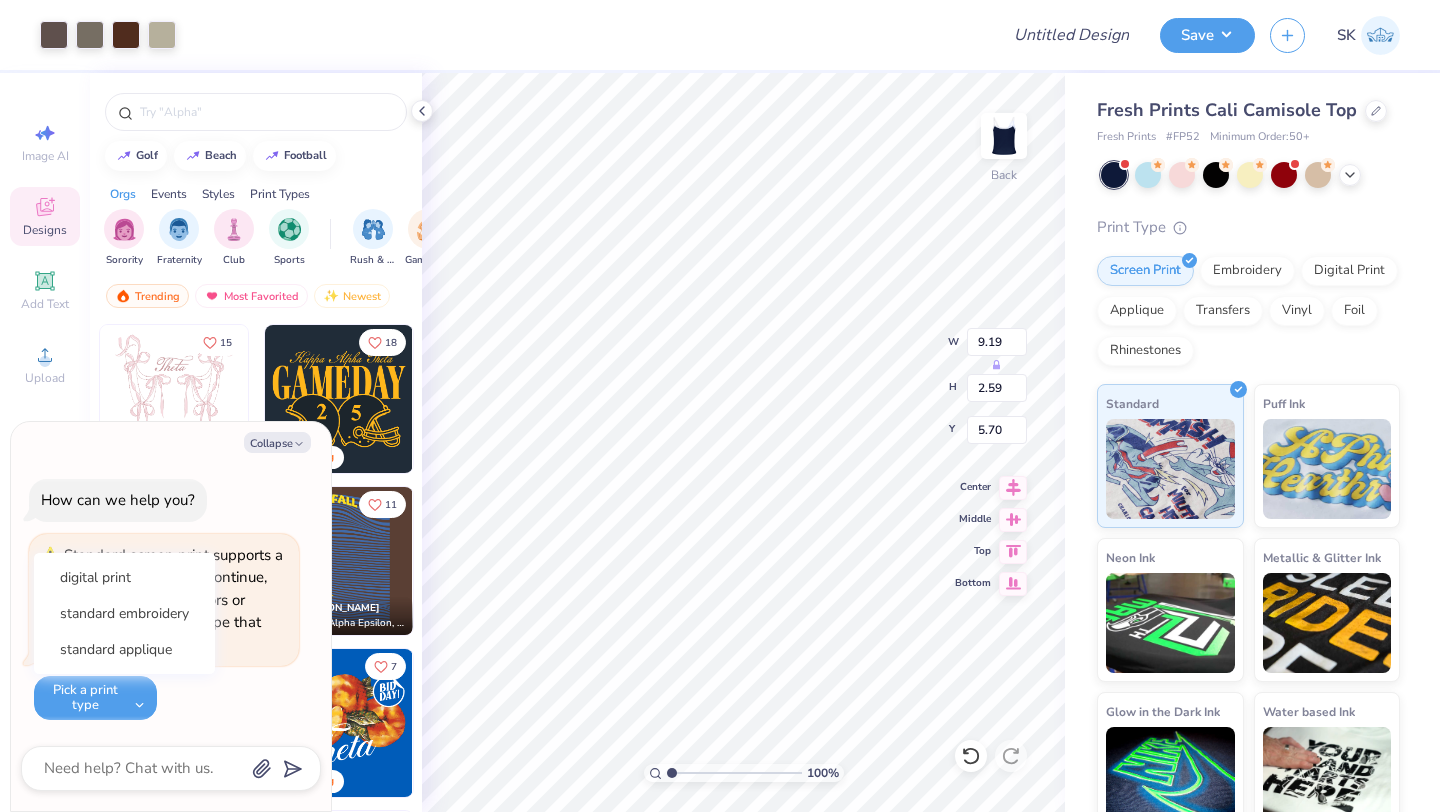click on "Standard screen print supports a maximum of 8 colors. To continue, reduce the number of colors or choose a different print type that allows more. Pick a print type digital print standard embroidery standard applique" at bounding box center [164, 627] 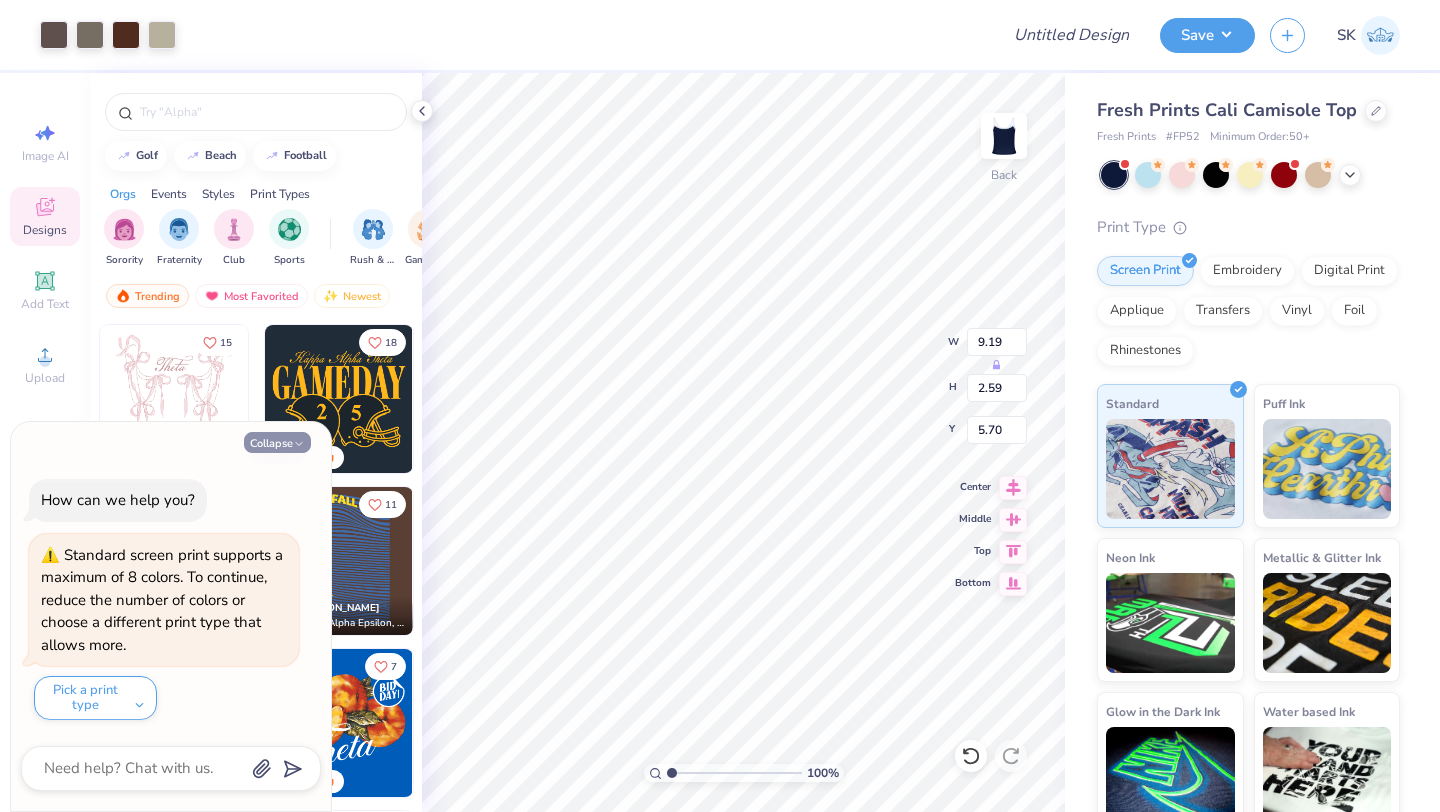 click on "Collapse" at bounding box center (277, 442) 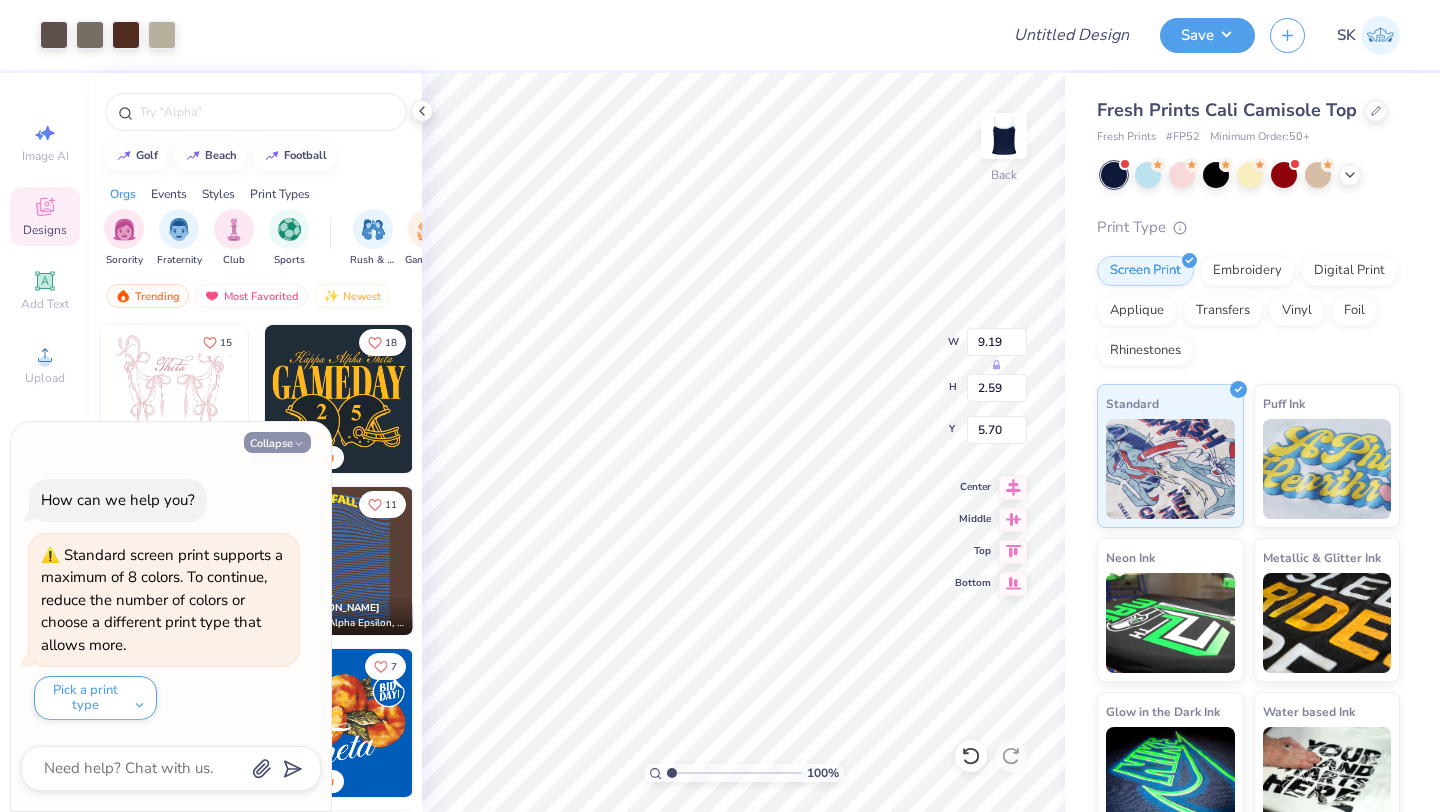 type on "x" 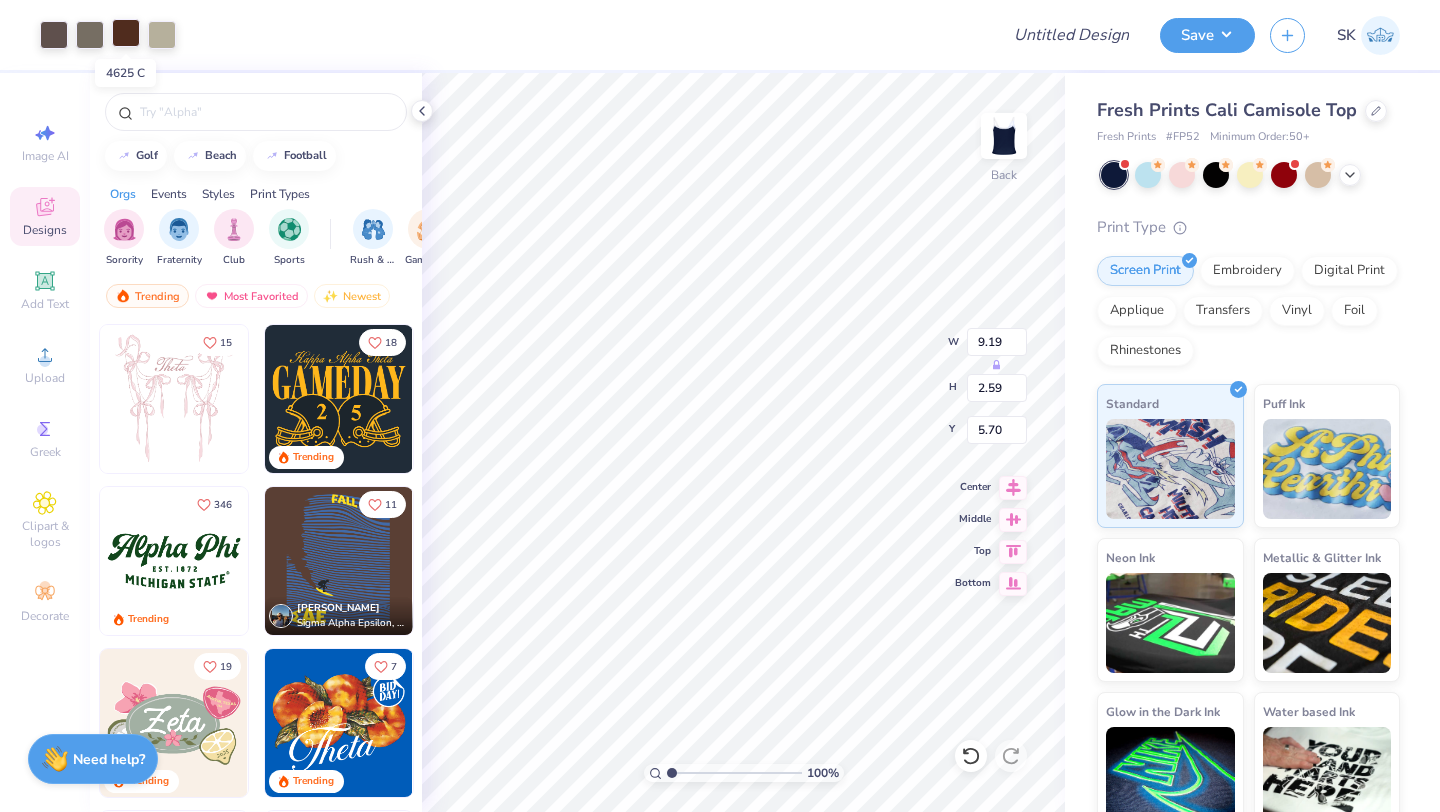 click at bounding box center [126, 33] 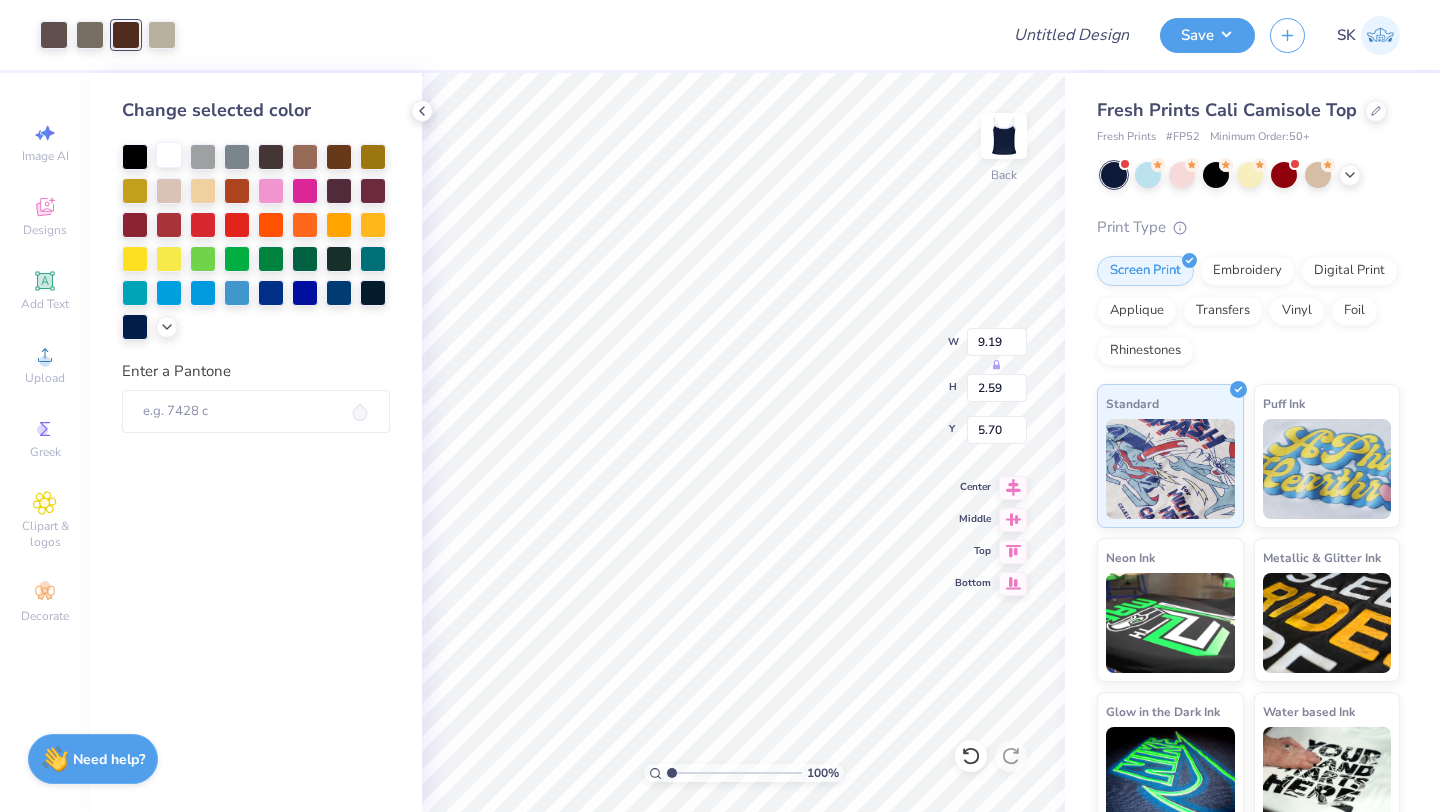 click at bounding box center [169, 155] 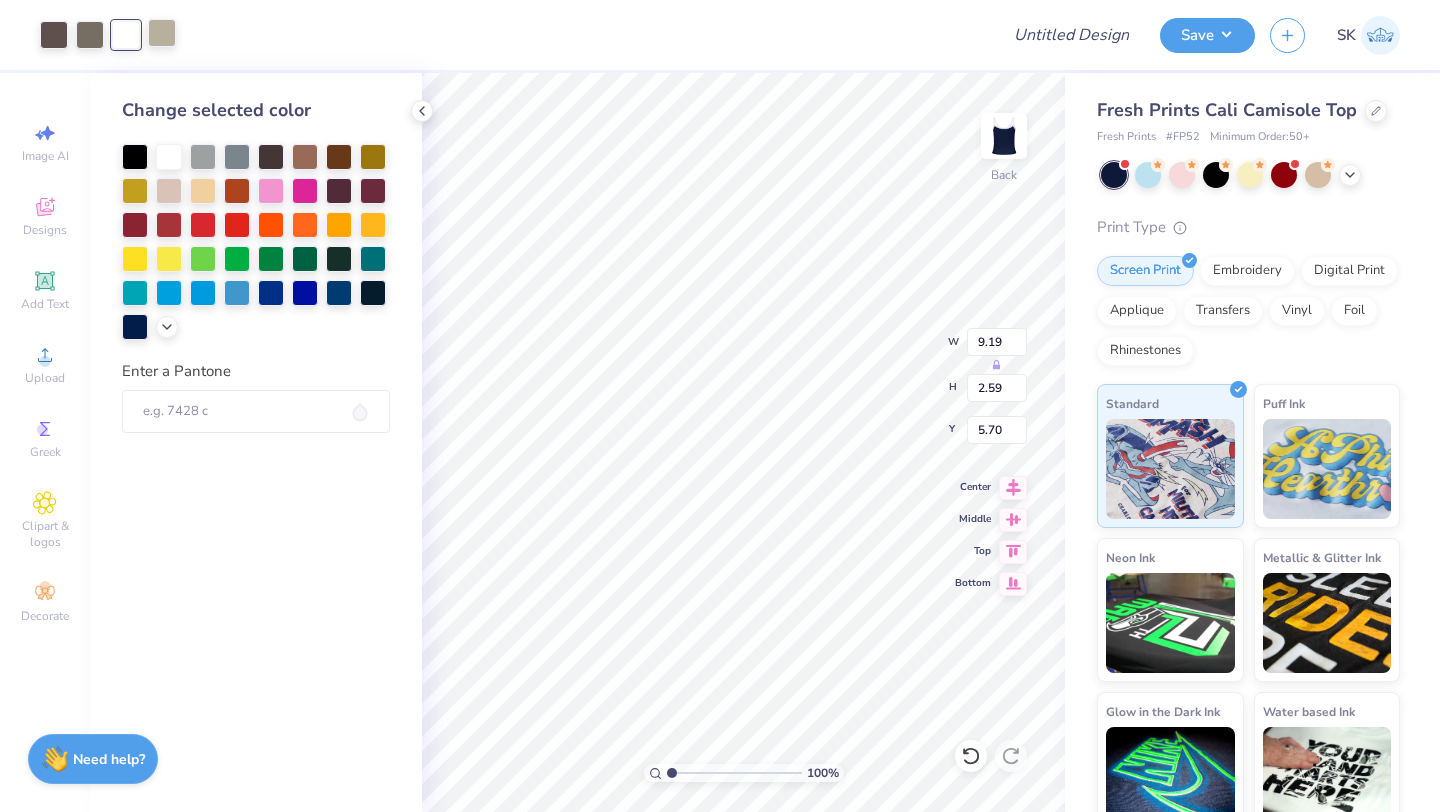 click at bounding box center (162, 33) 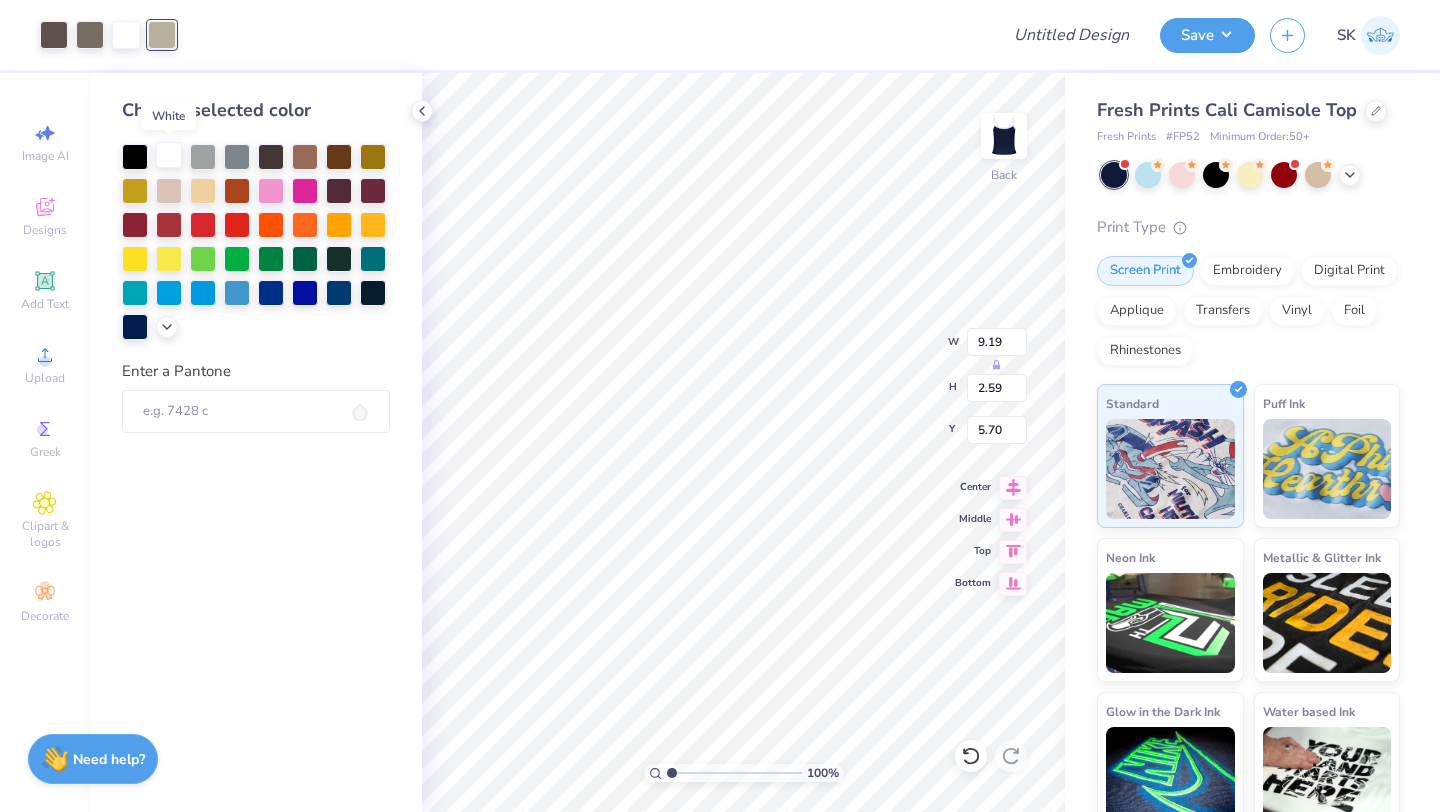 click at bounding box center (169, 155) 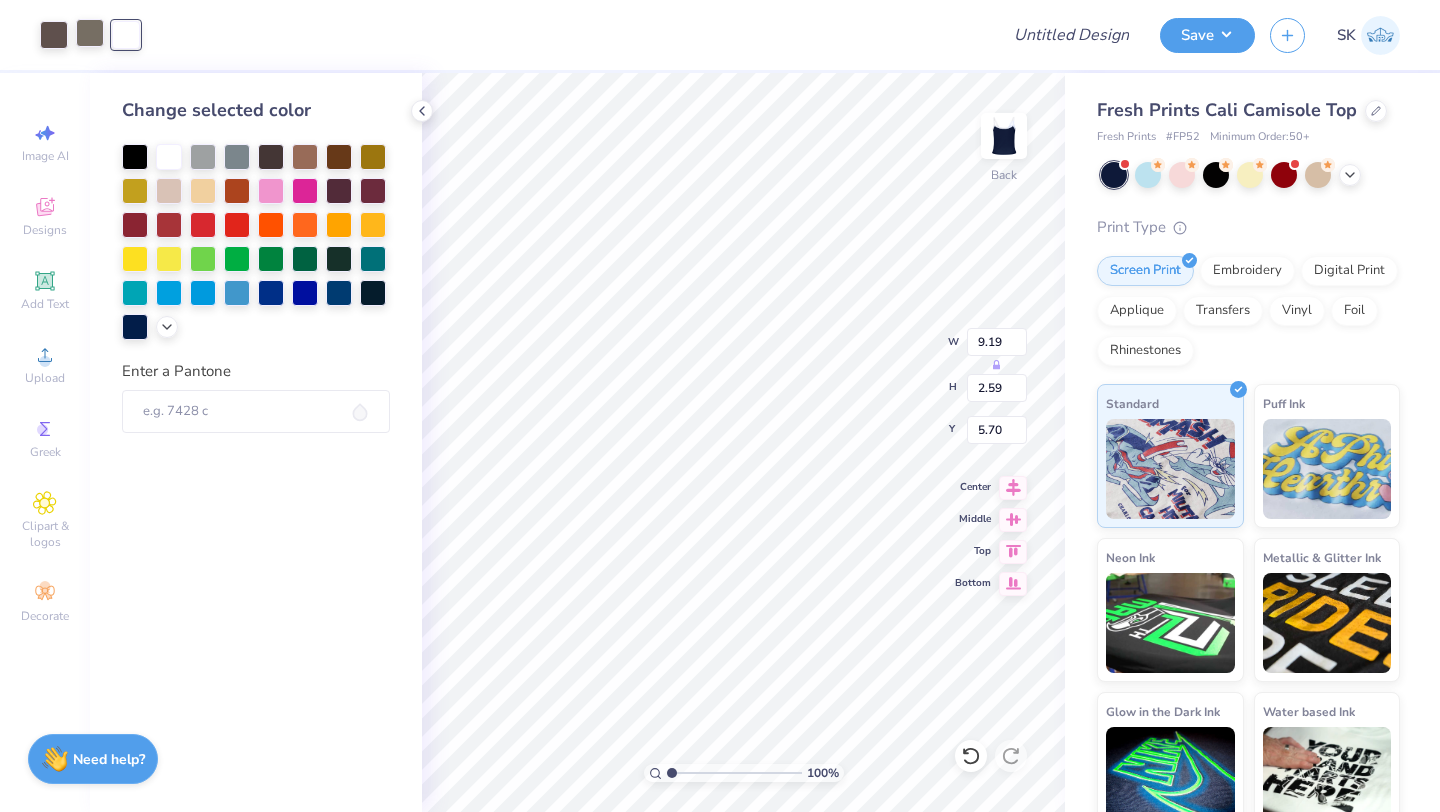 click at bounding box center [90, 33] 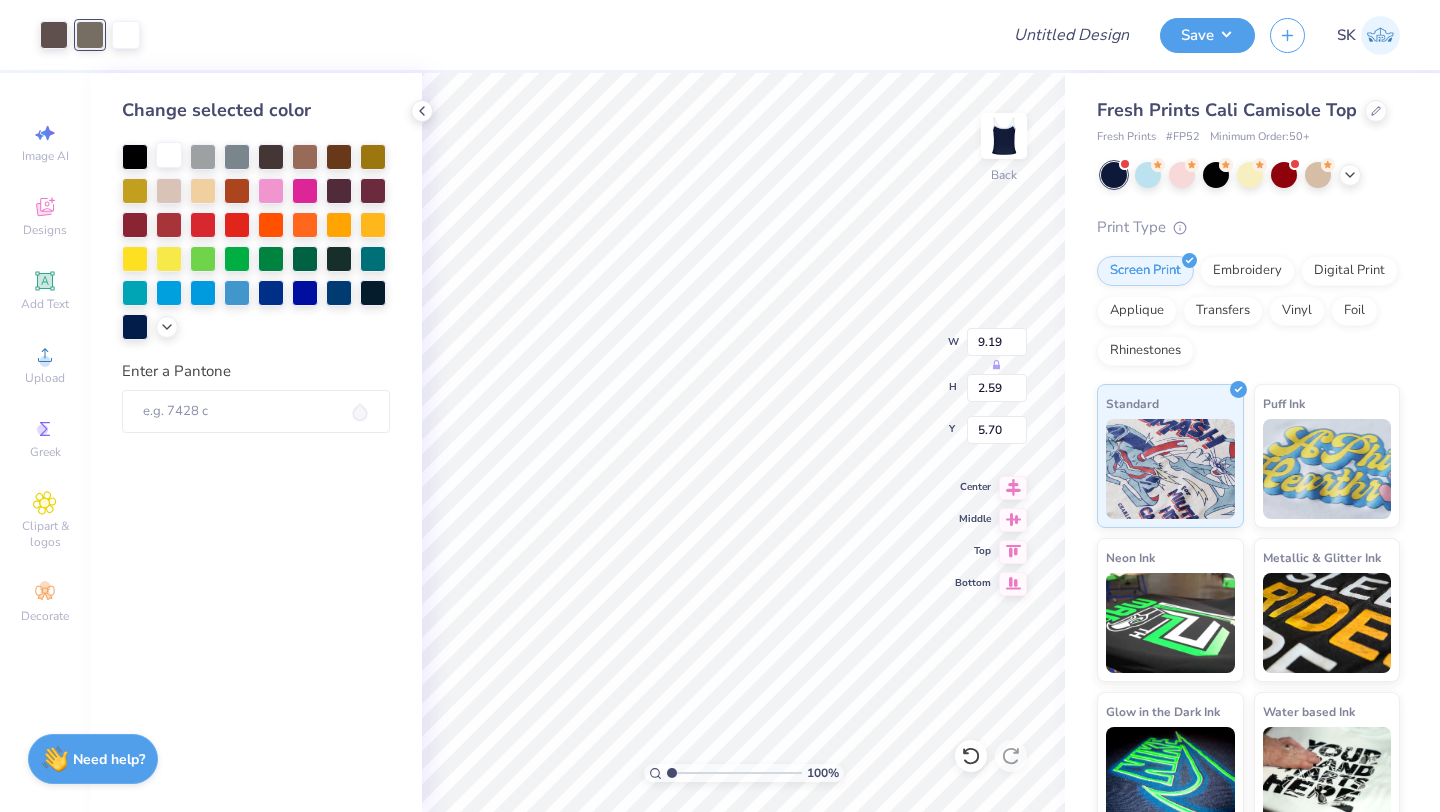 click at bounding box center (169, 155) 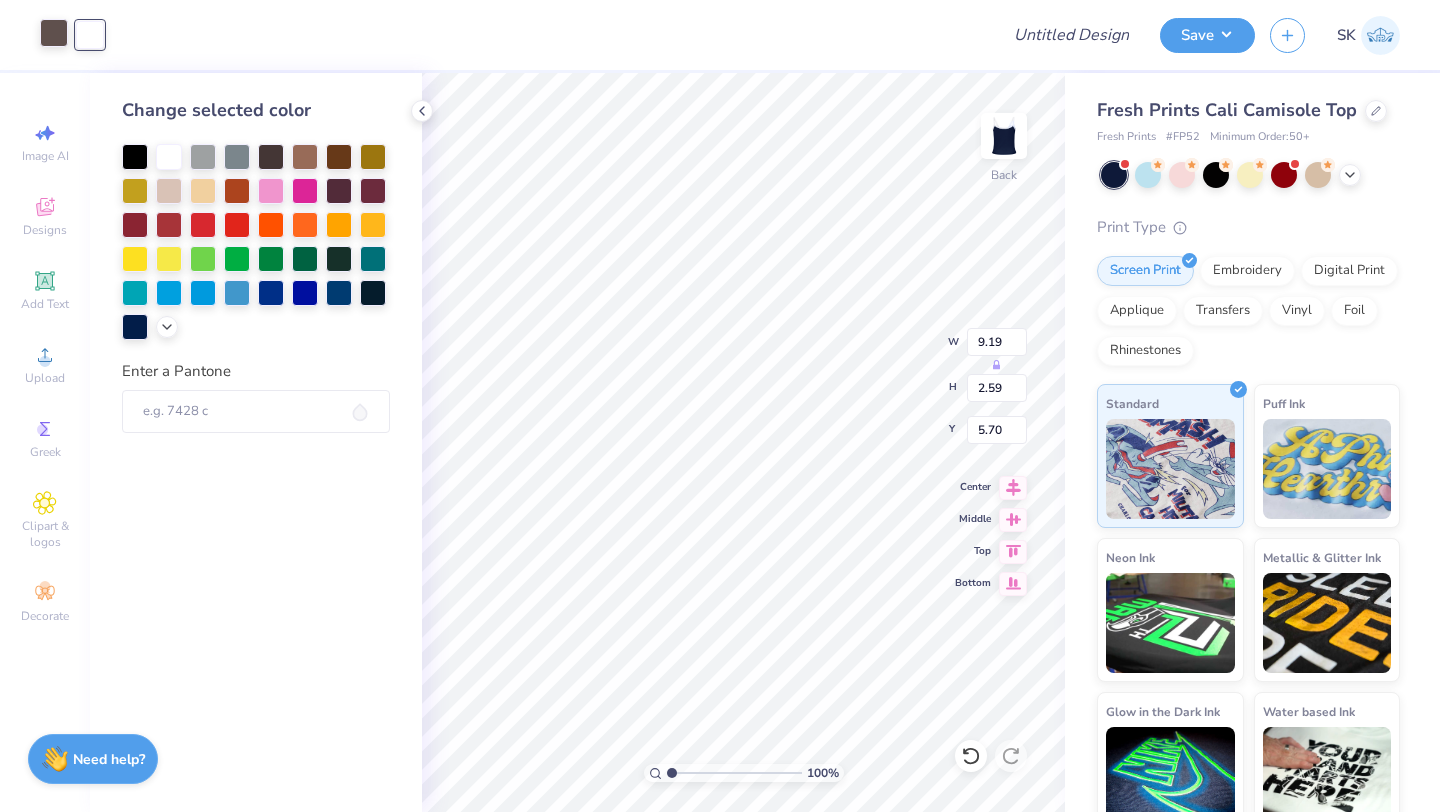 click at bounding box center [54, 33] 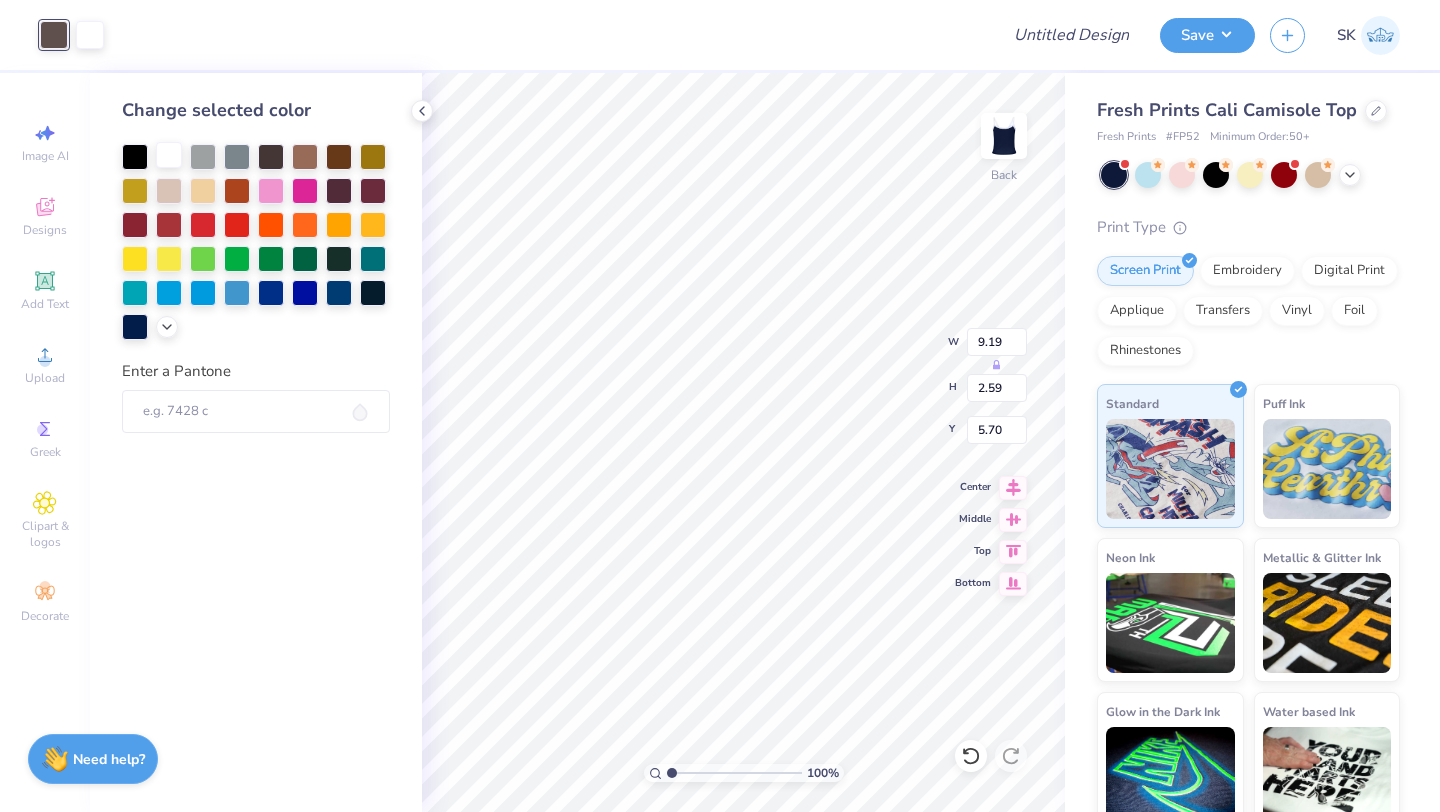 click at bounding box center [169, 155] 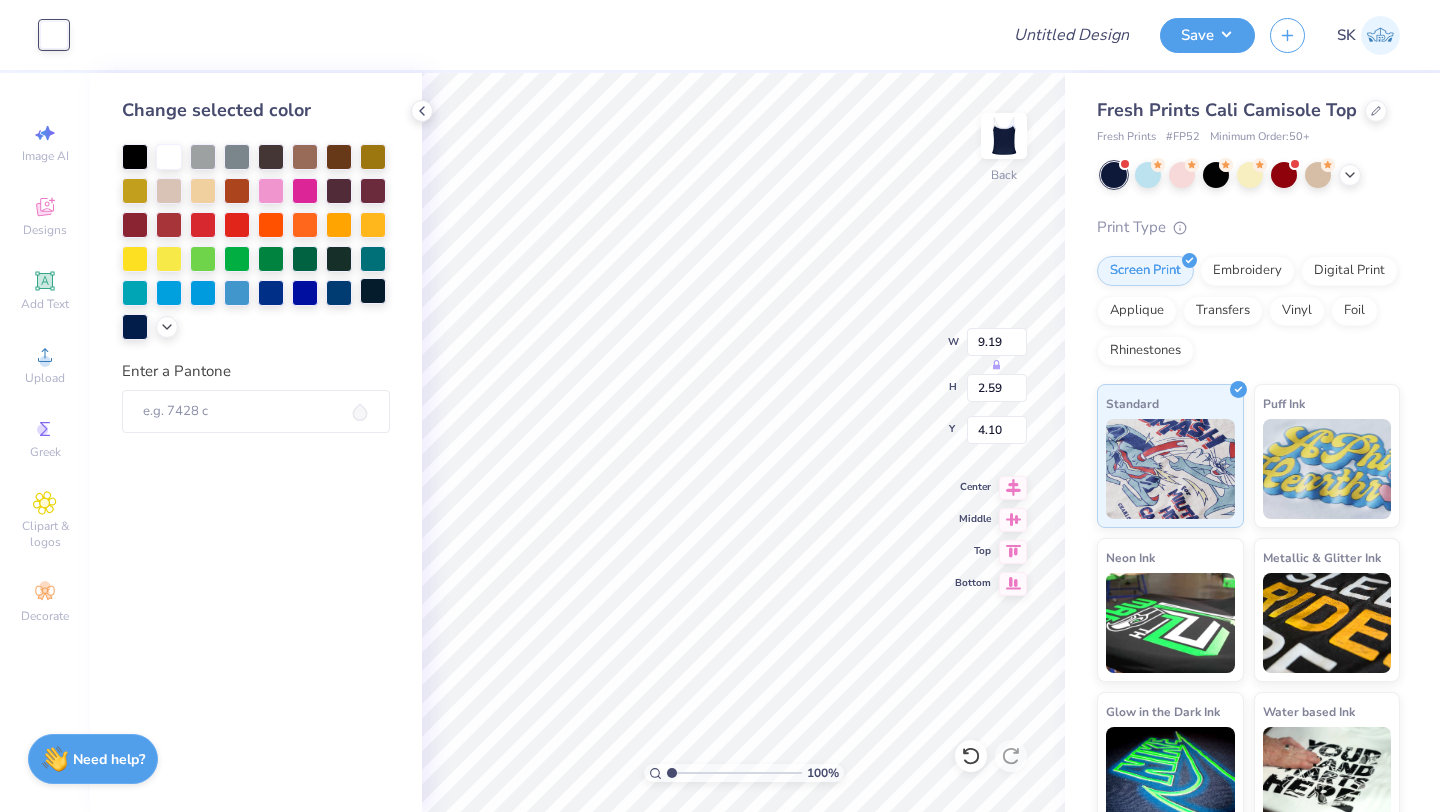 type on "7.17" 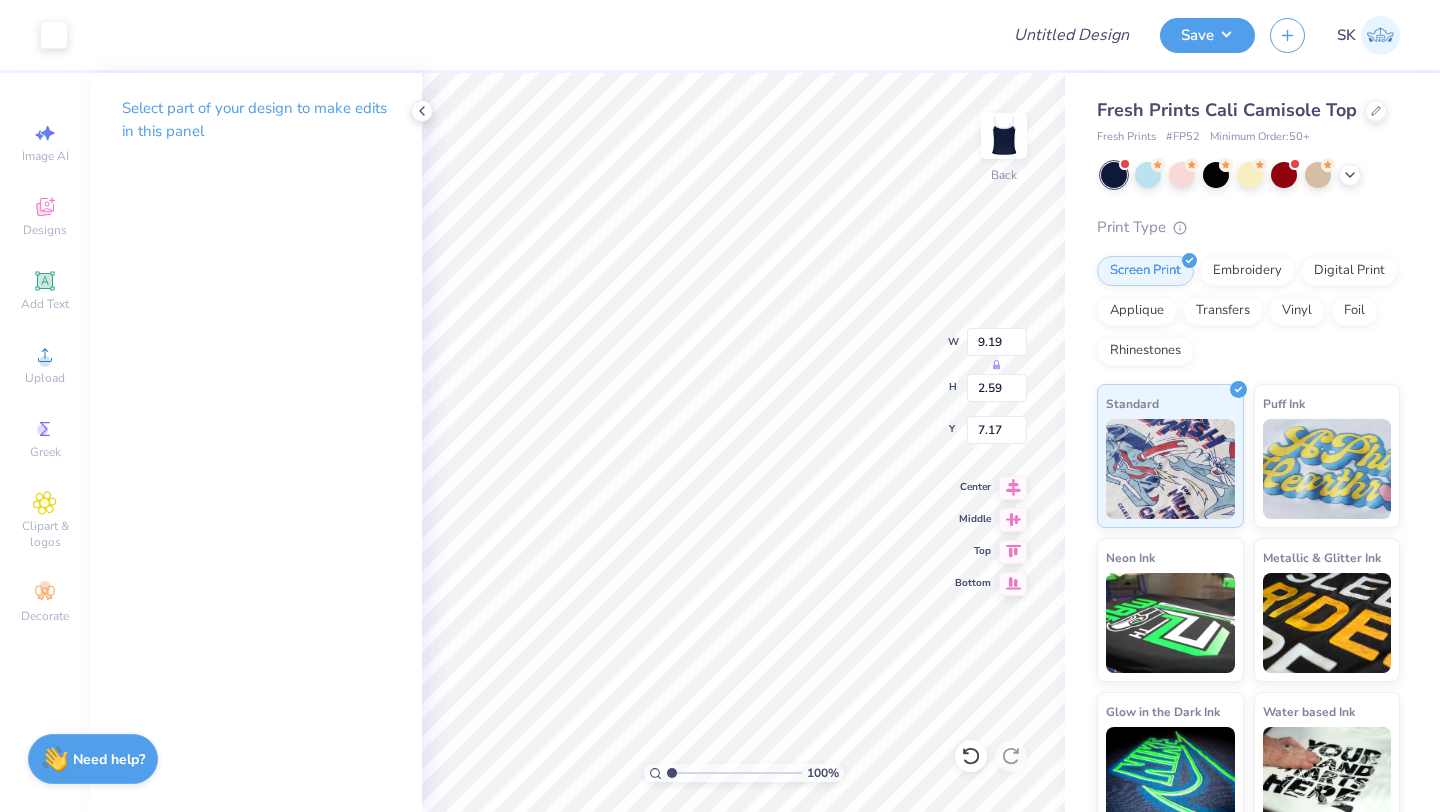 type on "7.19" 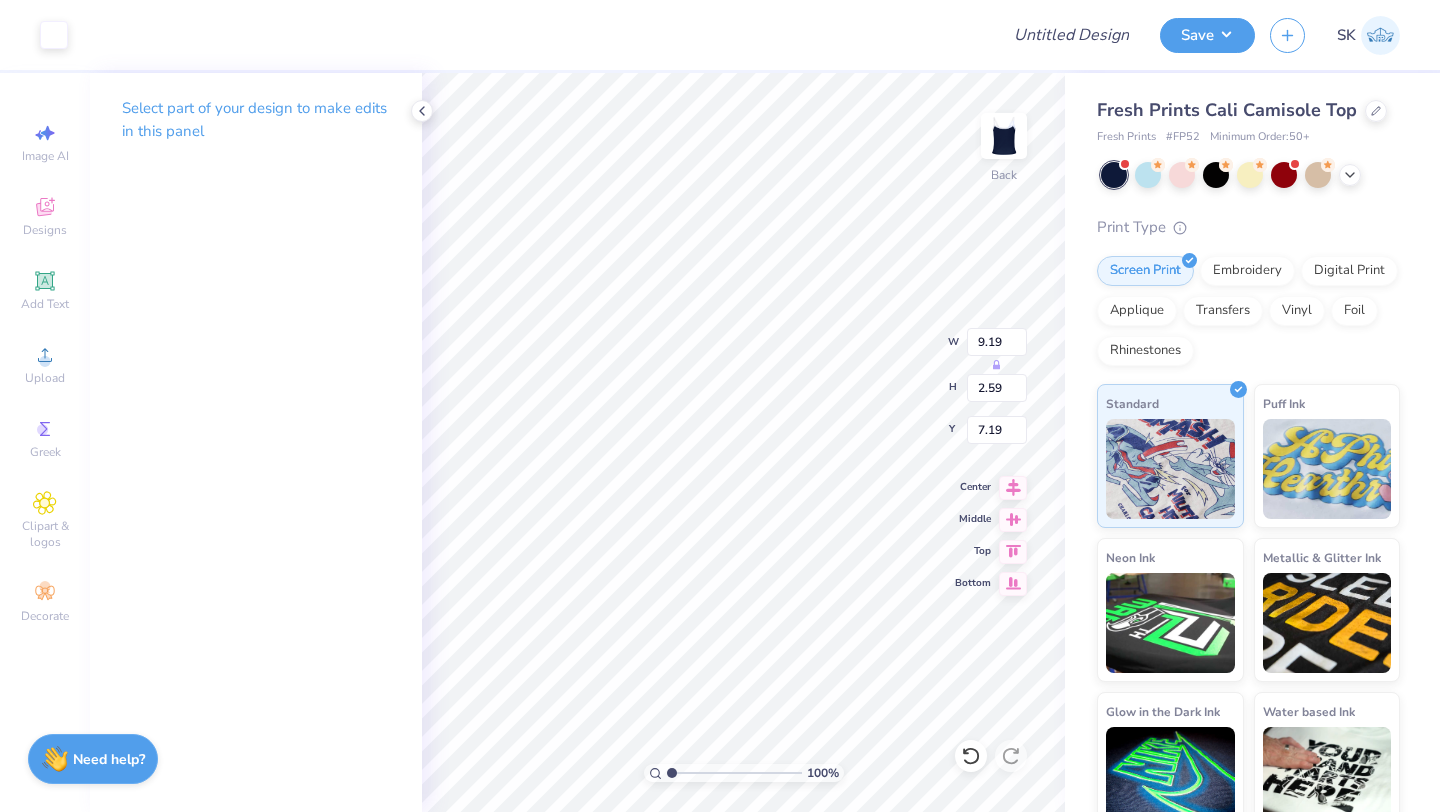 type on "8.68" 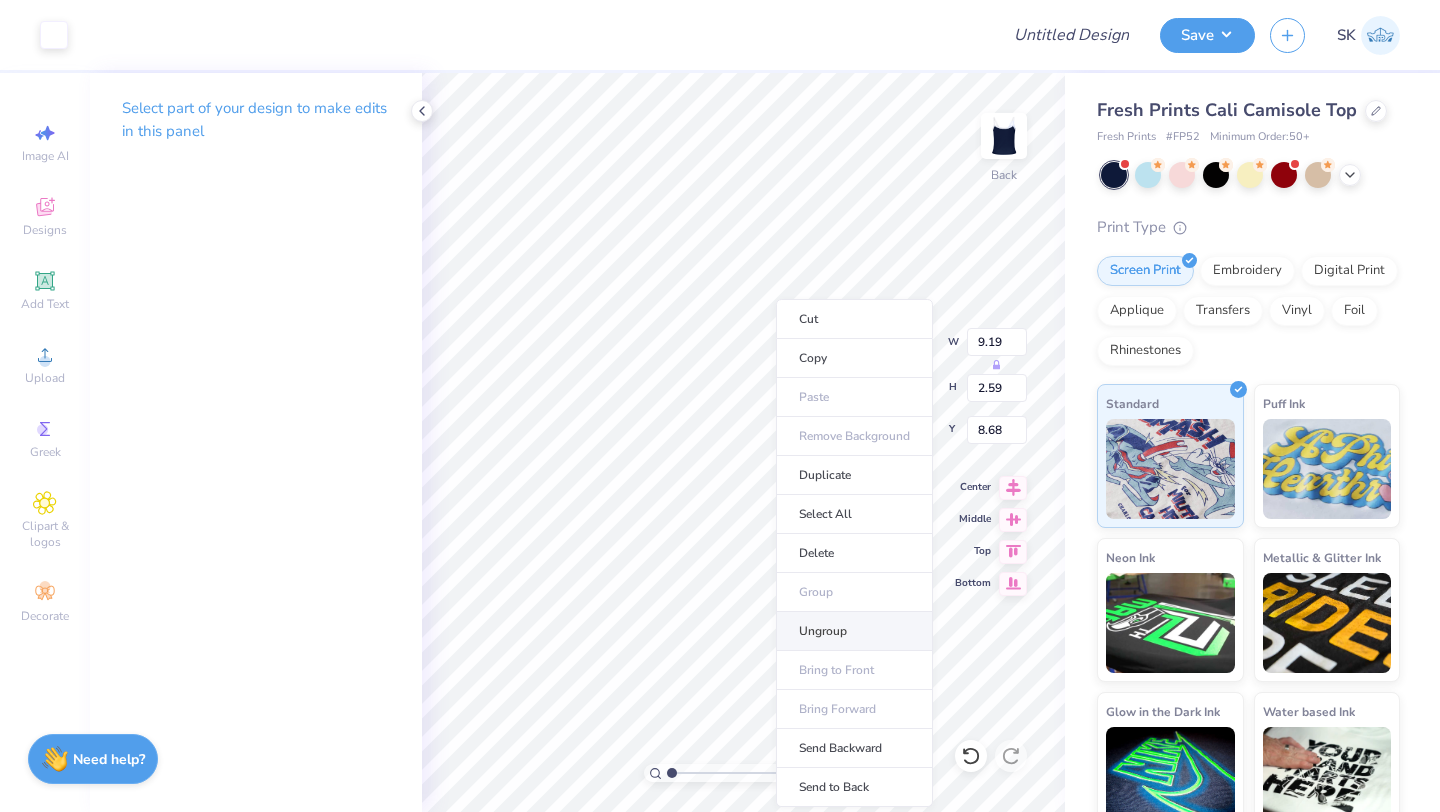 click on "Ungroup" at bounding box center [854, 631] 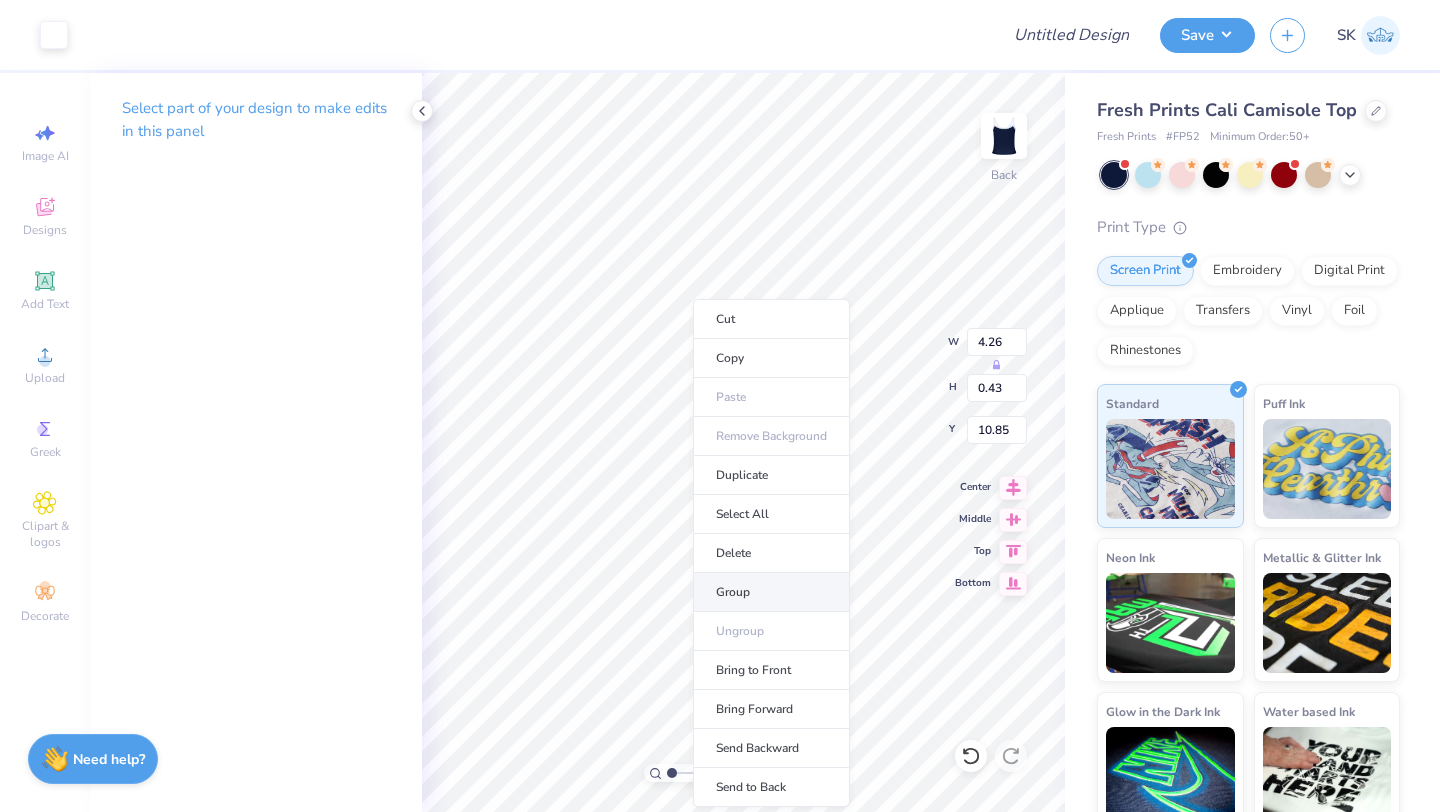 click on "Group" at bounding box center (771, 592) 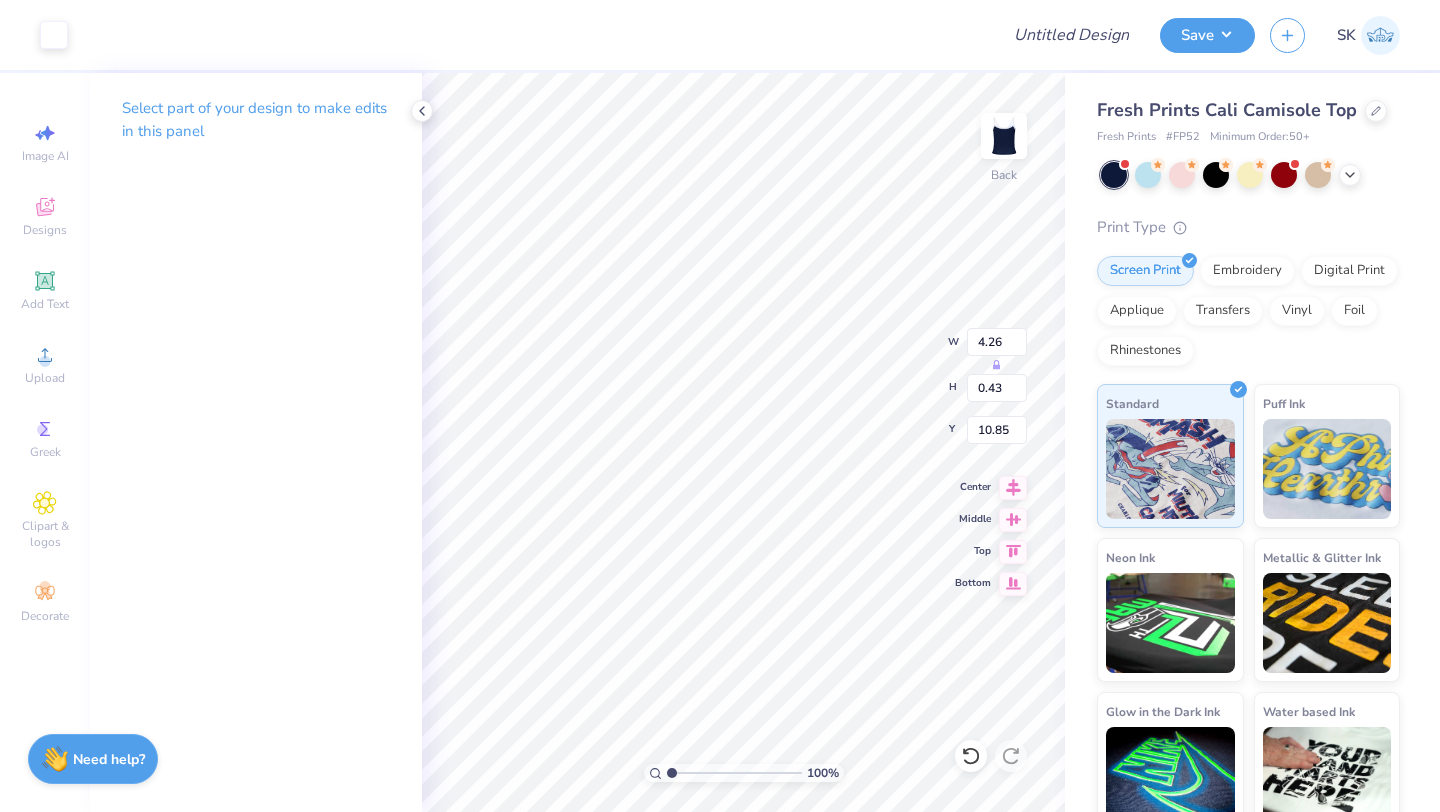 type on "9.19" 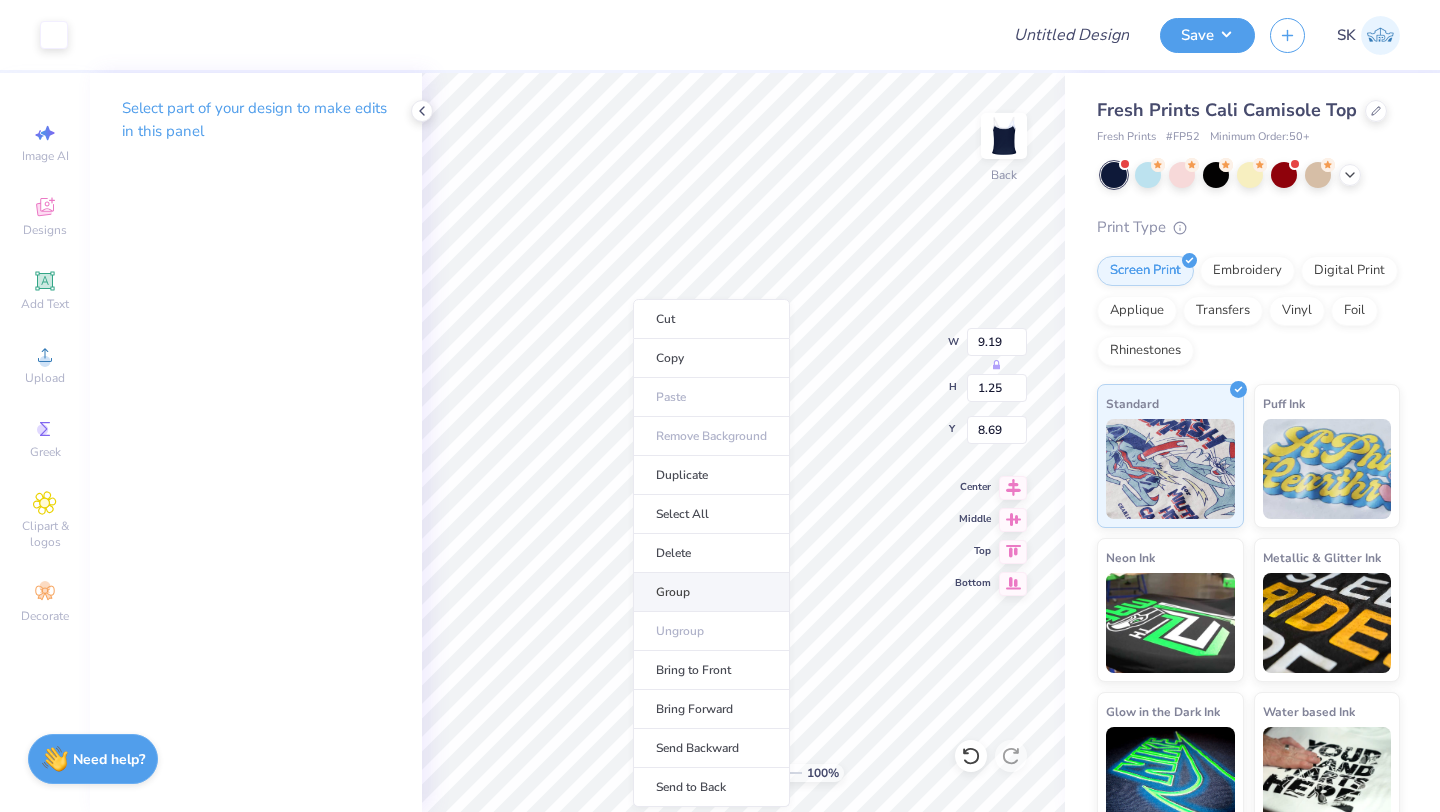 click on "Group" at bounding box center (711, 592) 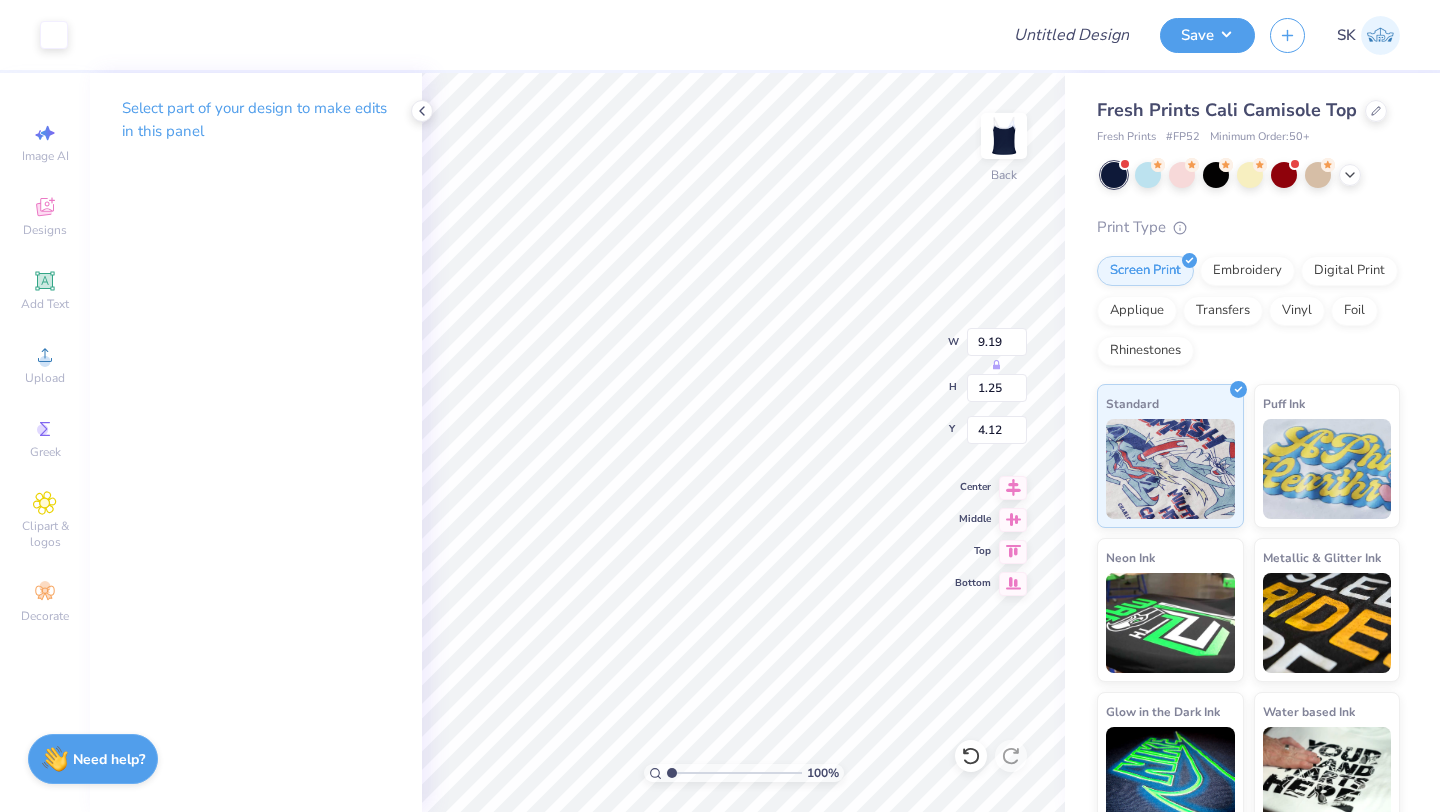 type on "4.12" 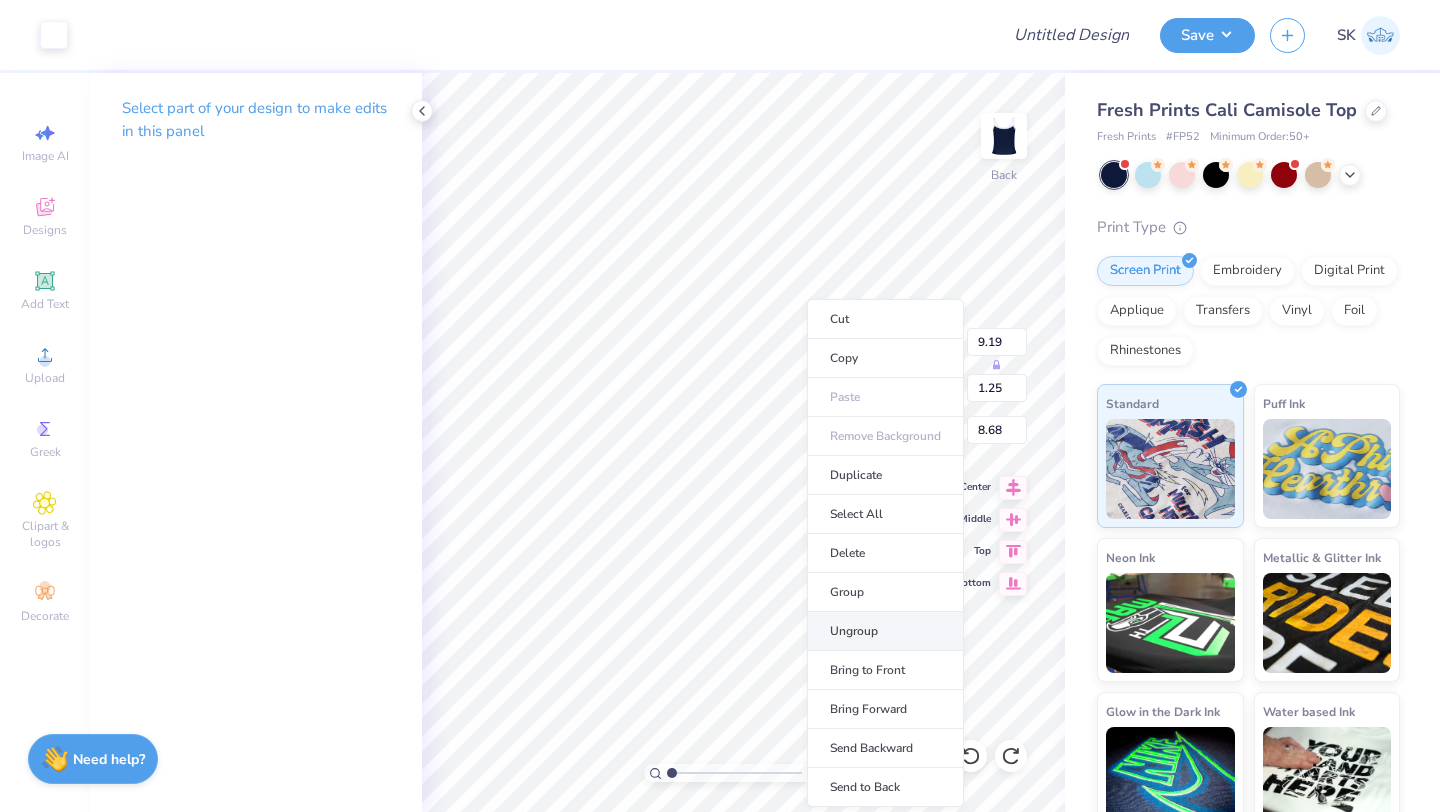 click on "Ungroup" at bounding box center [885, 631] 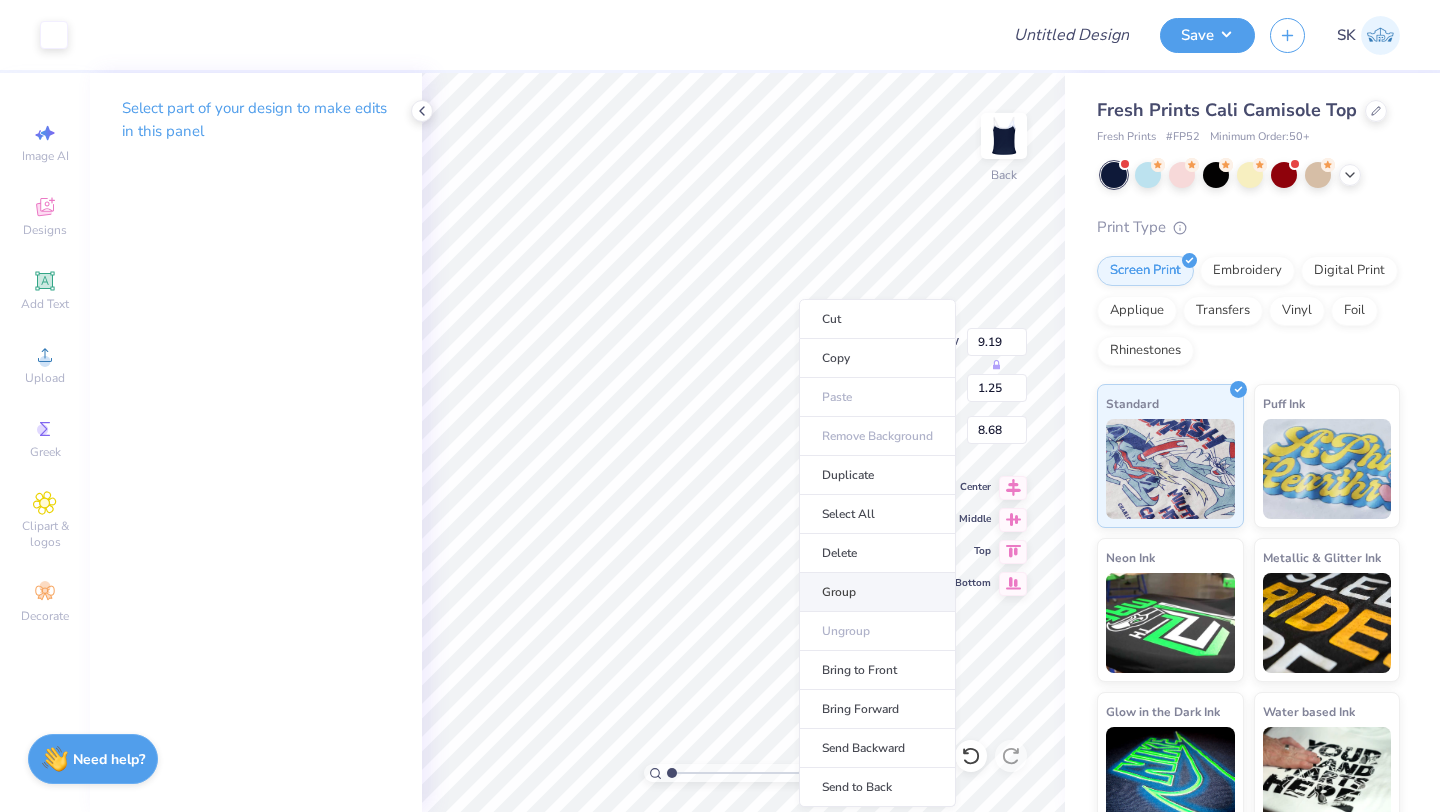 click on "Group" at bounding box center [877, 592] 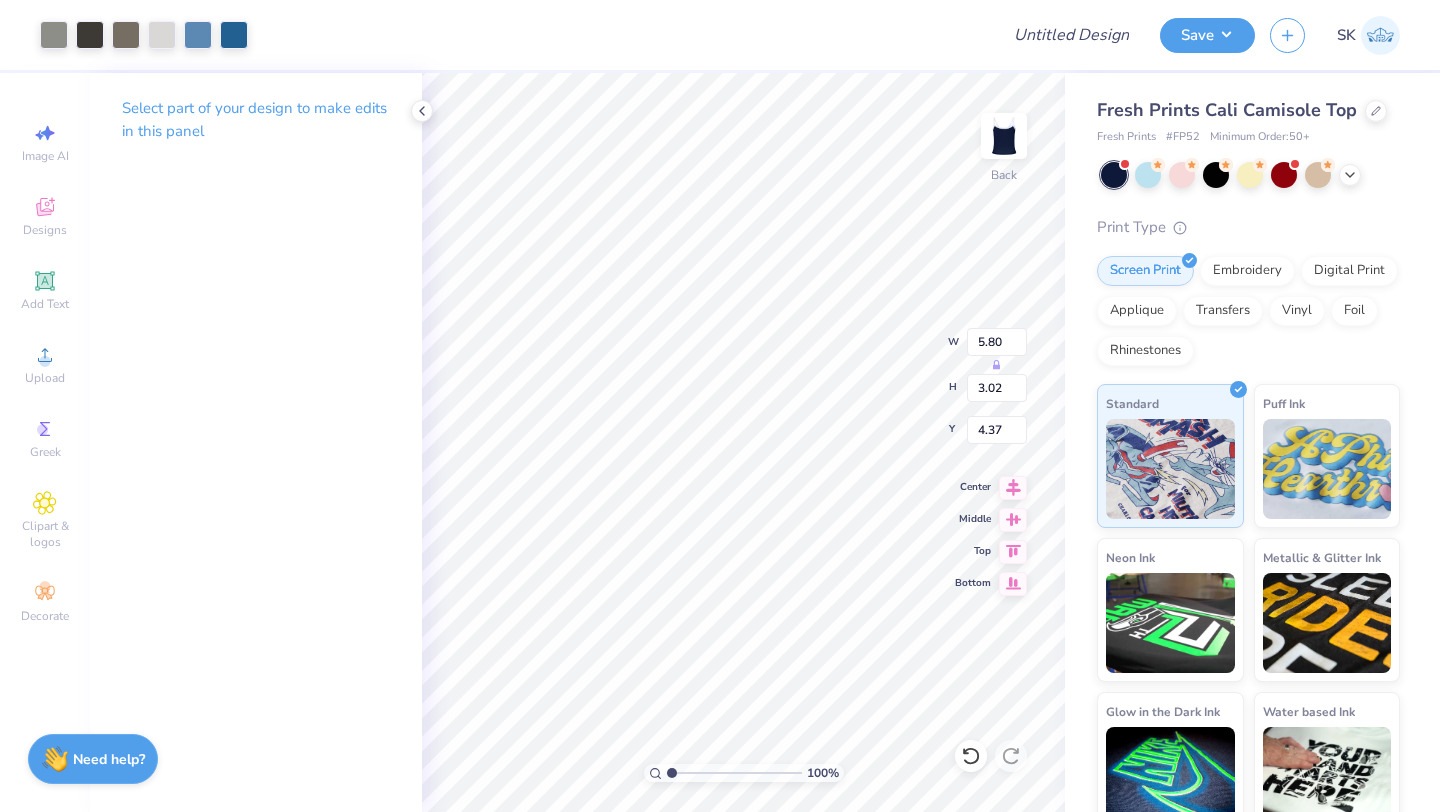 type on "1.24" 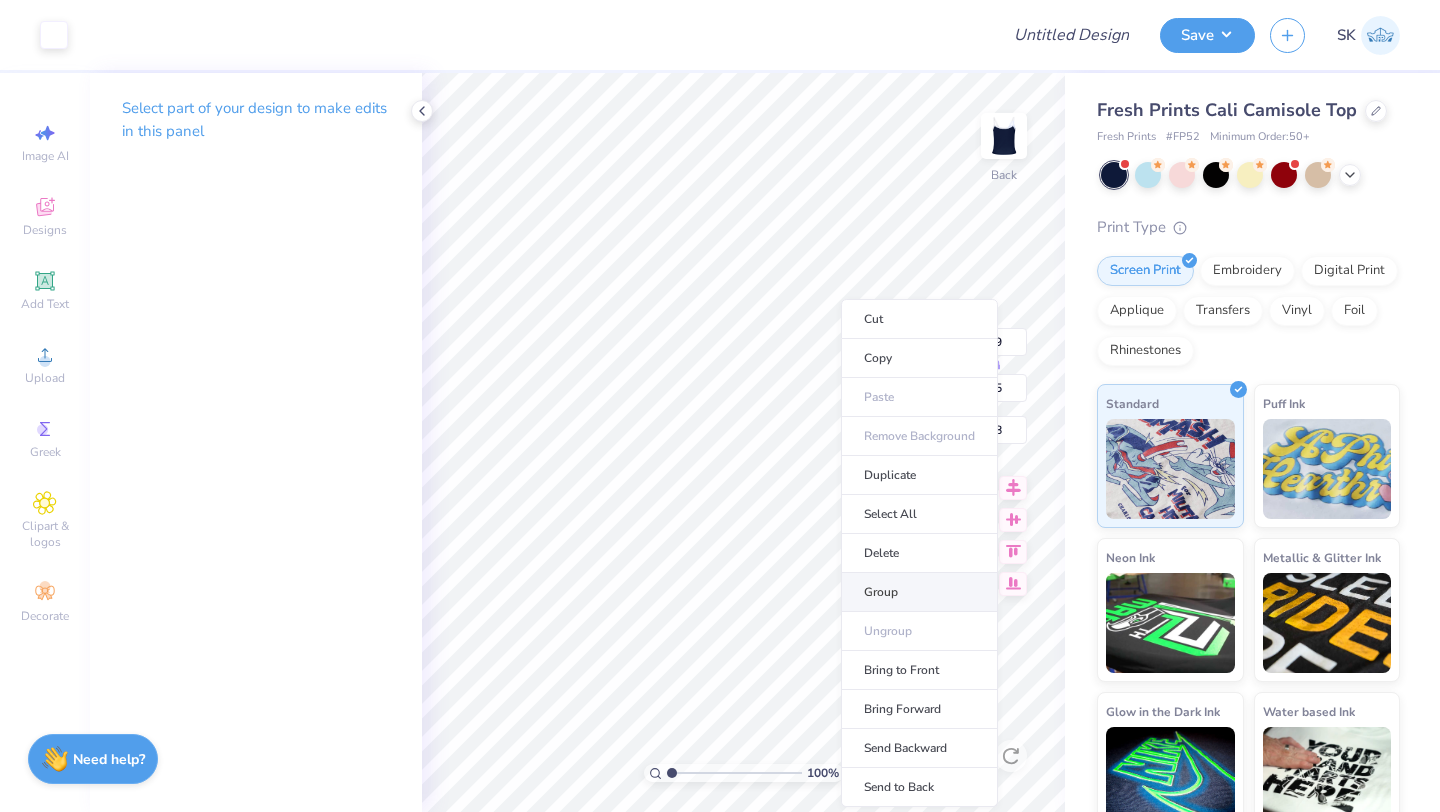click on "Group" at bounding box center [919, 592] 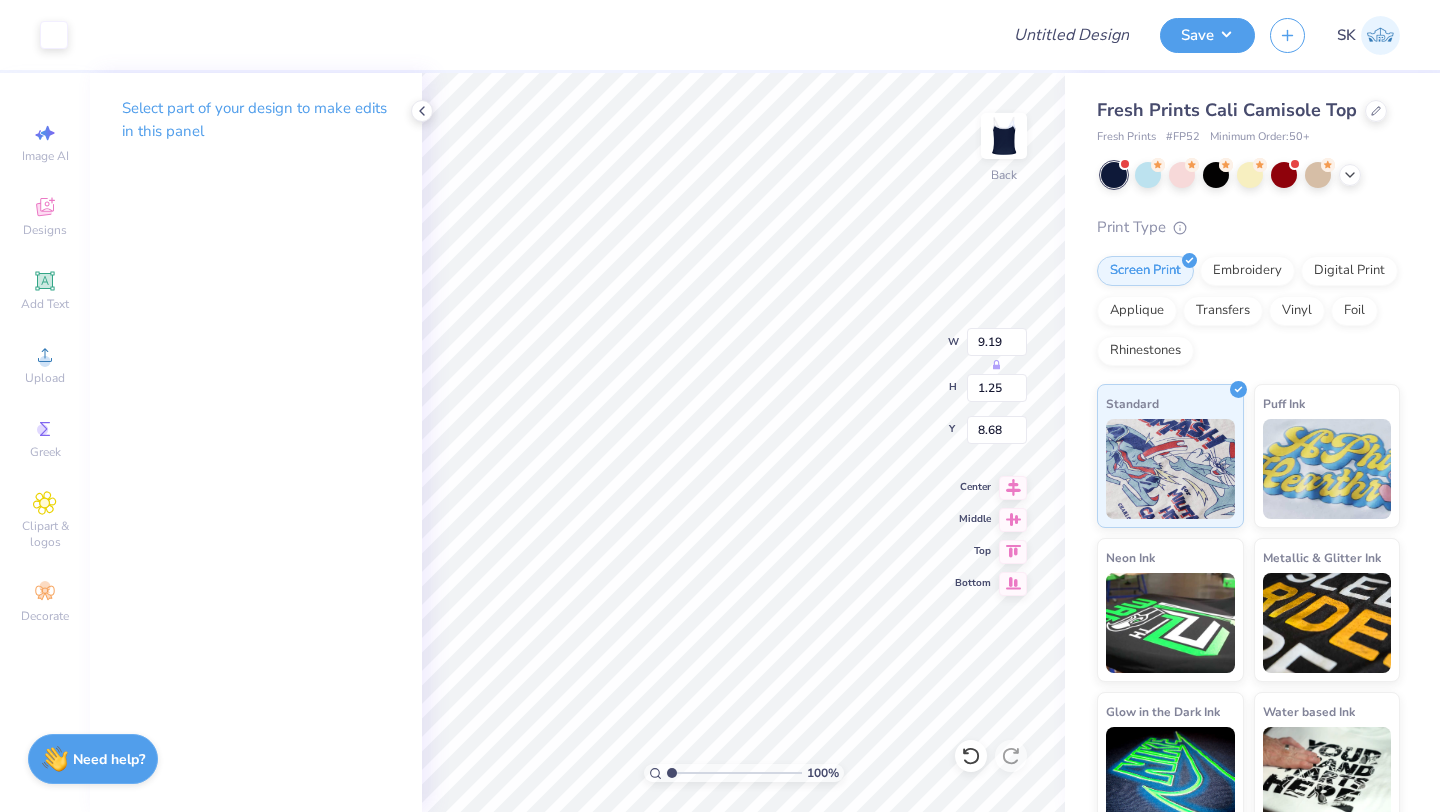 type on "4.66" 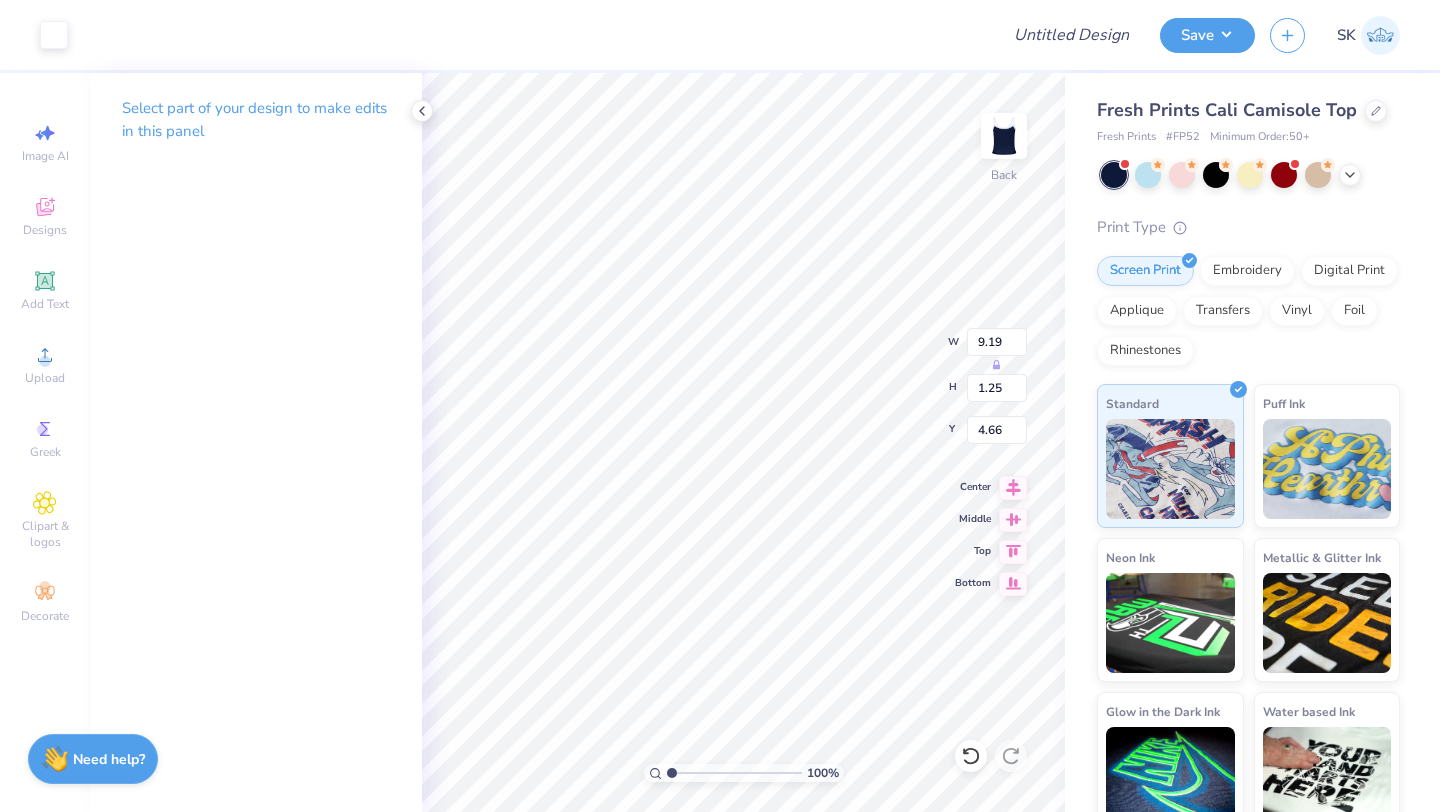 type on "5.80" 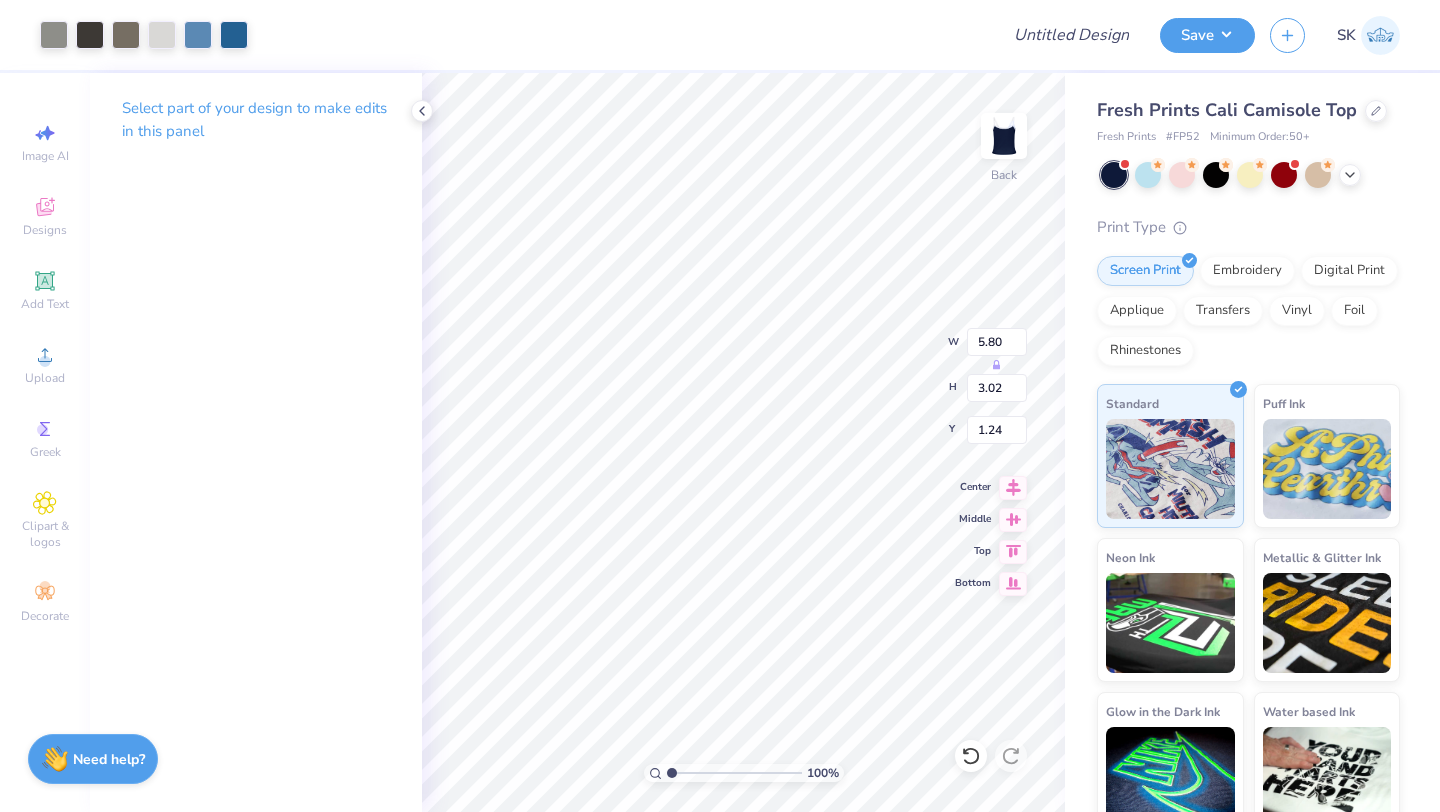 type on "4.39" 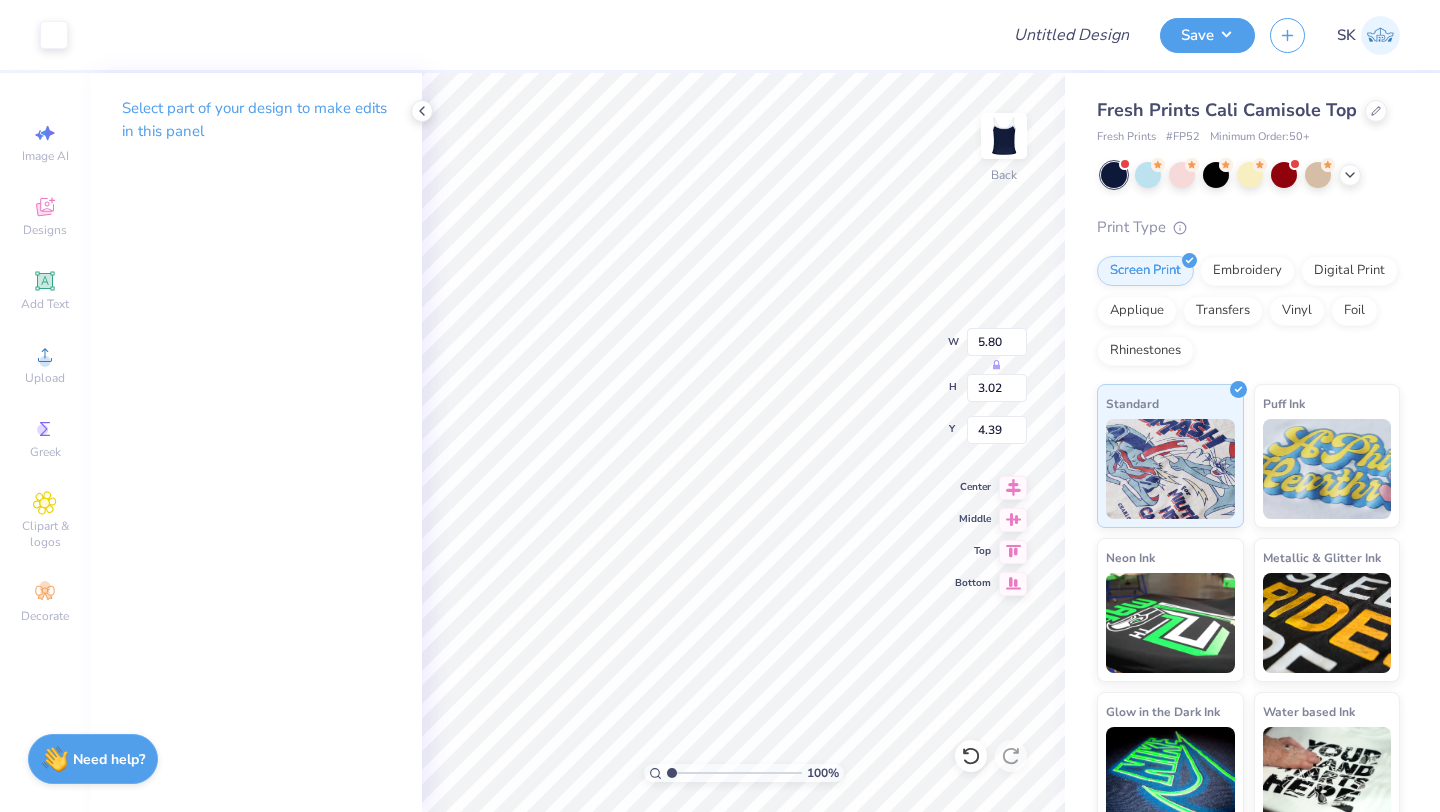 type on "9.19" 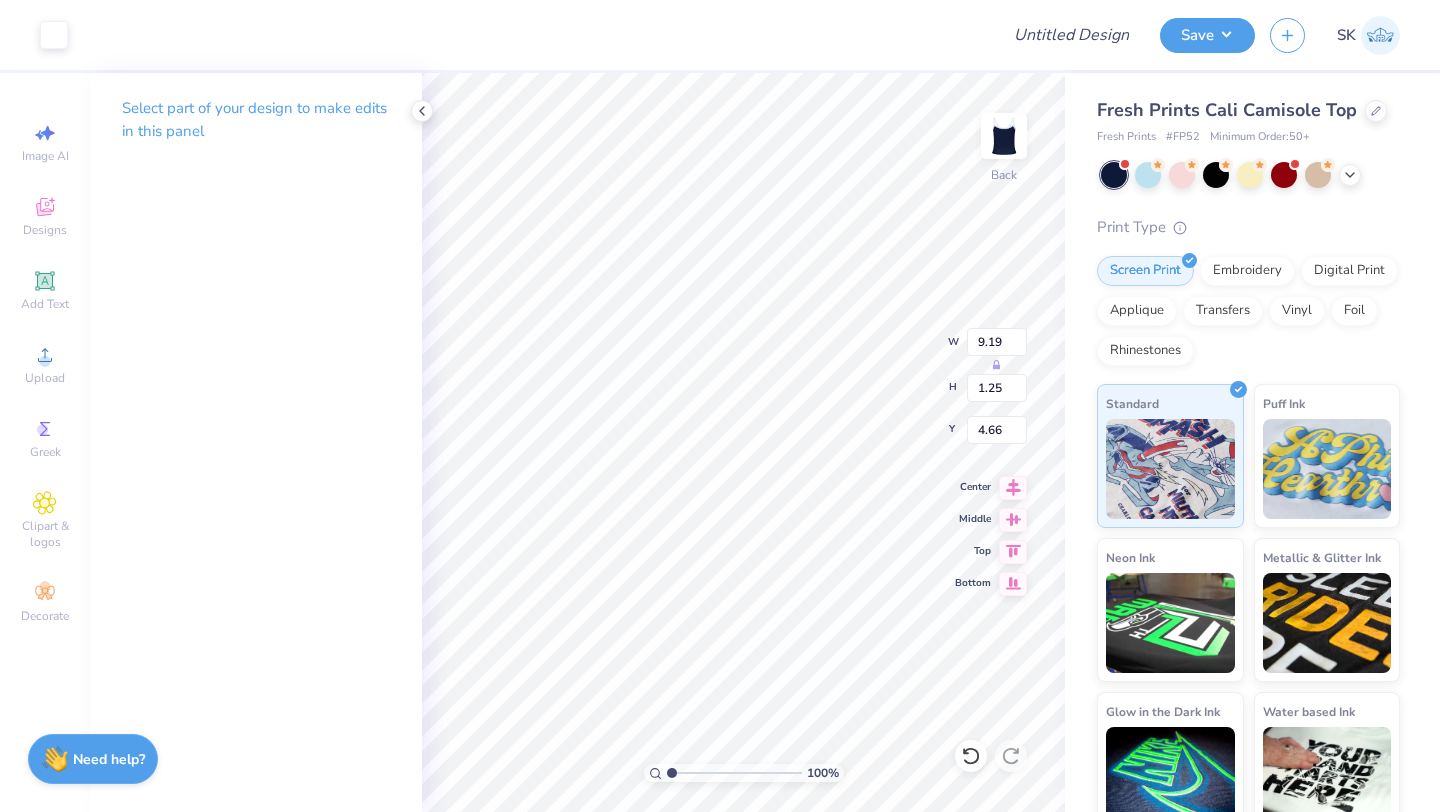 type on "4.02" 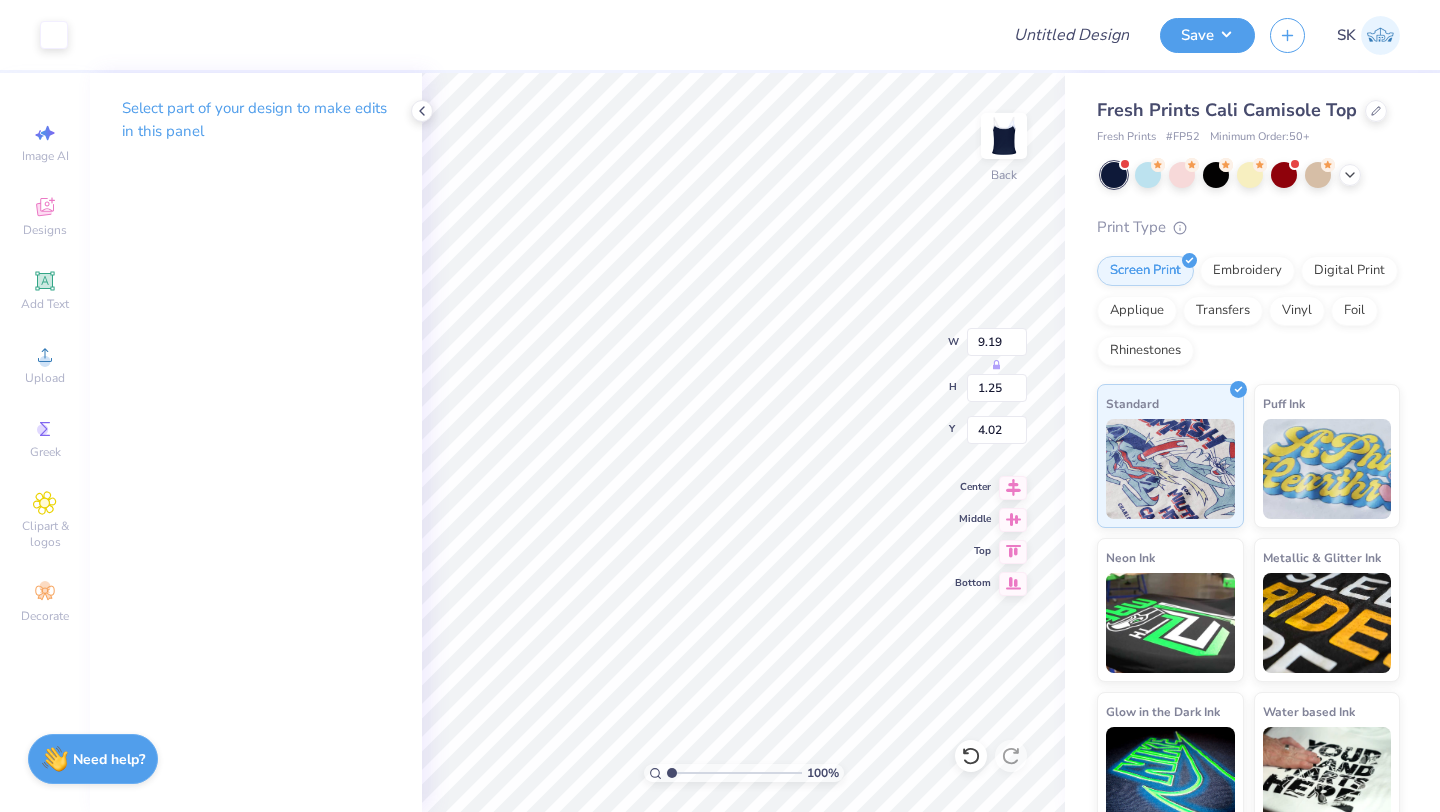type on "4.26" 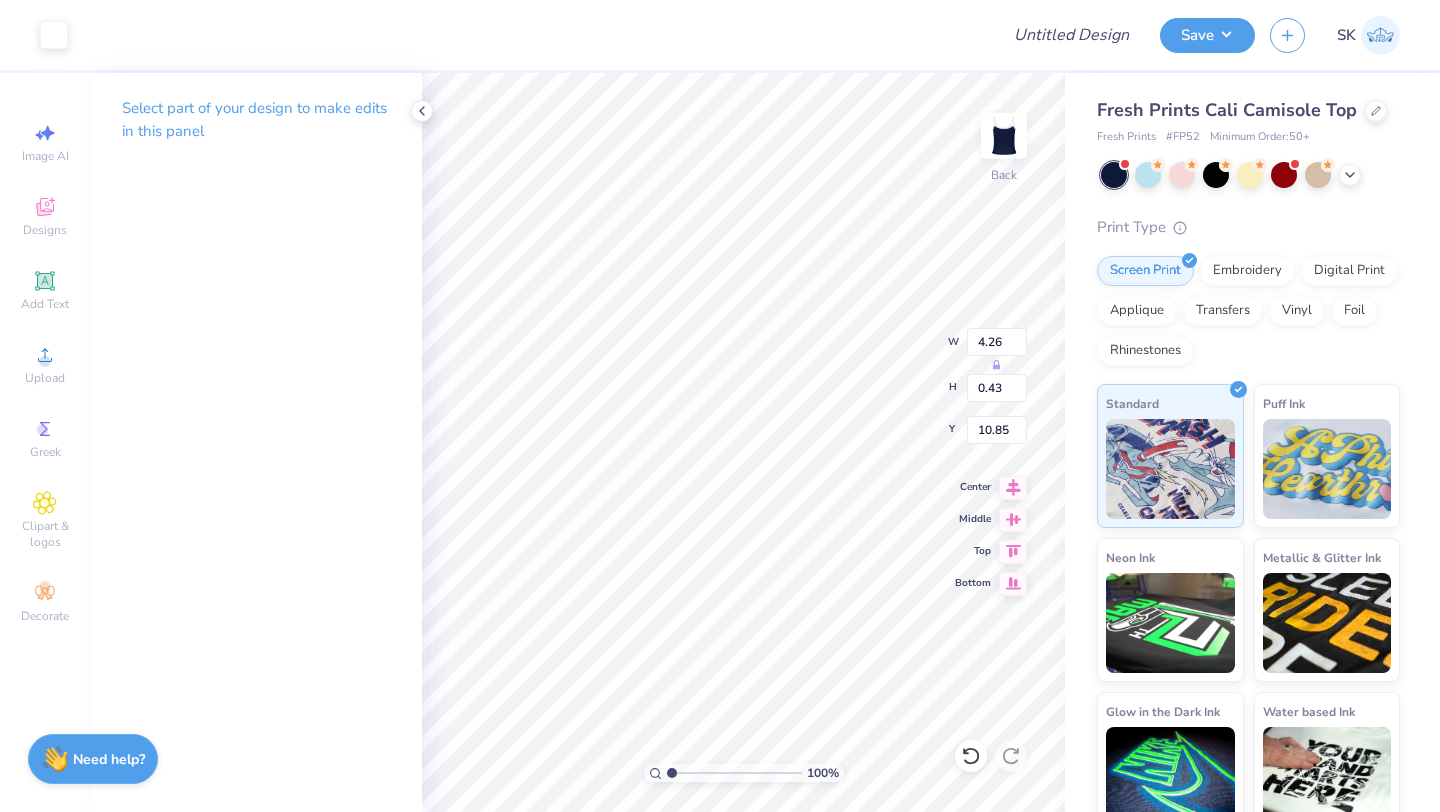 type on "8.27" 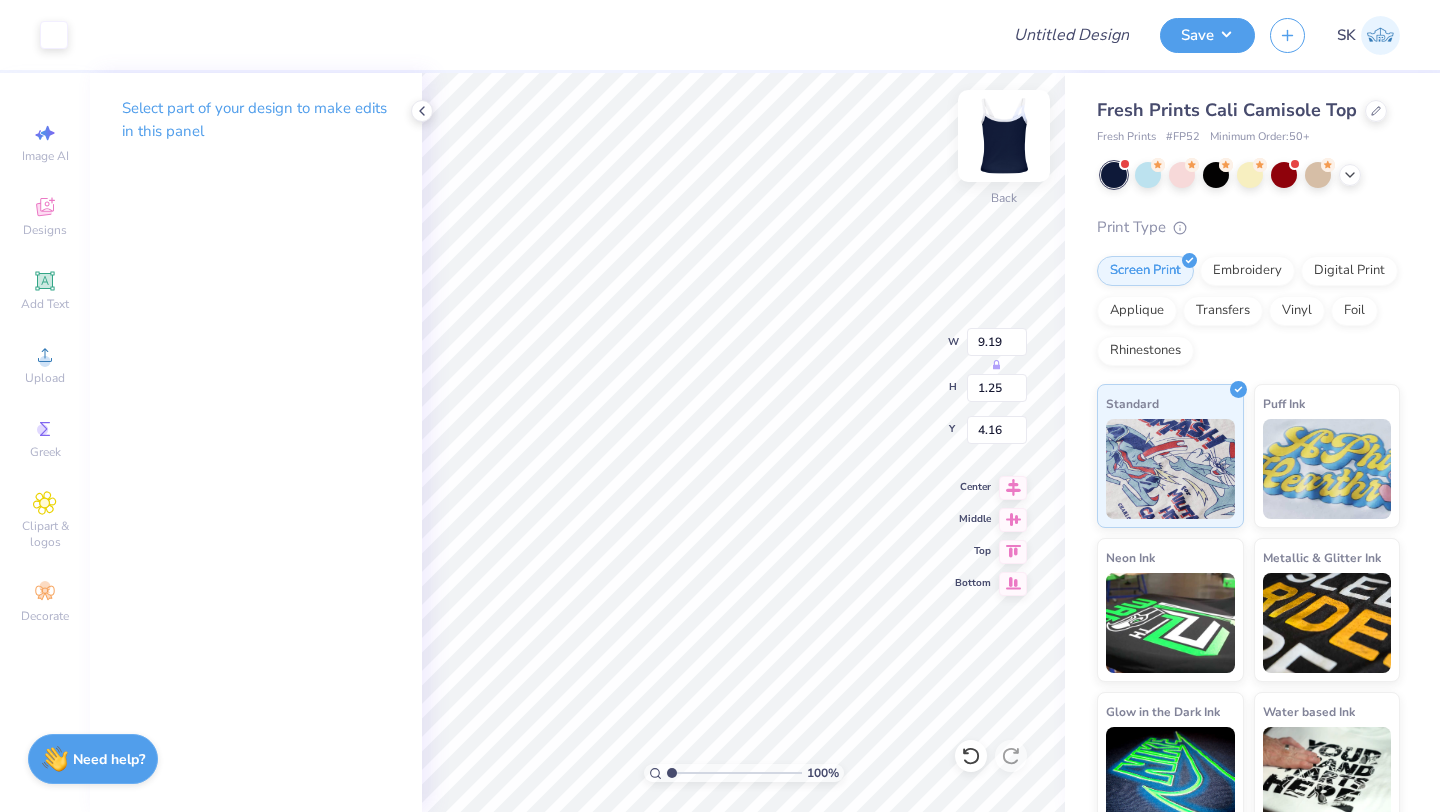 type on "4.39" 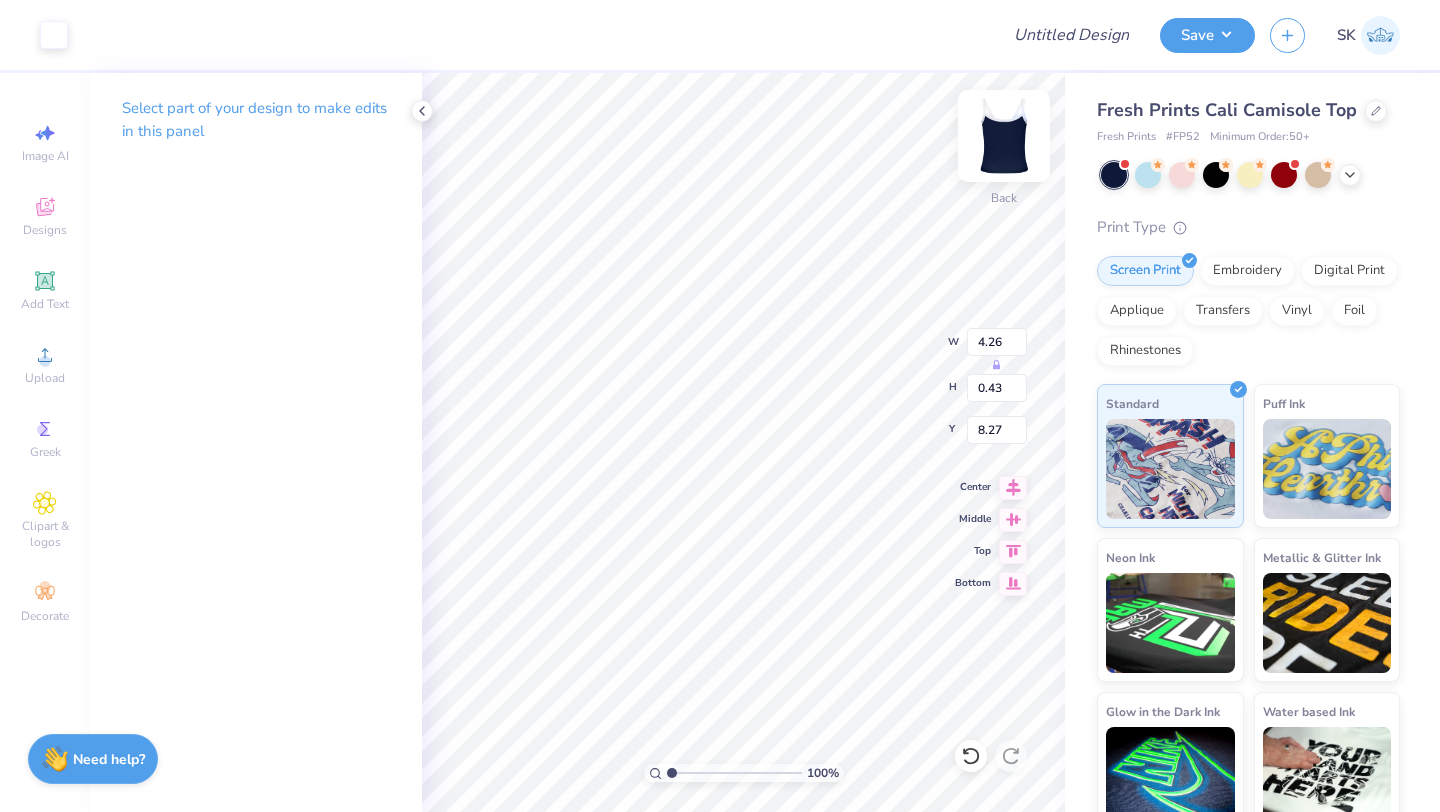 type on "8.14" 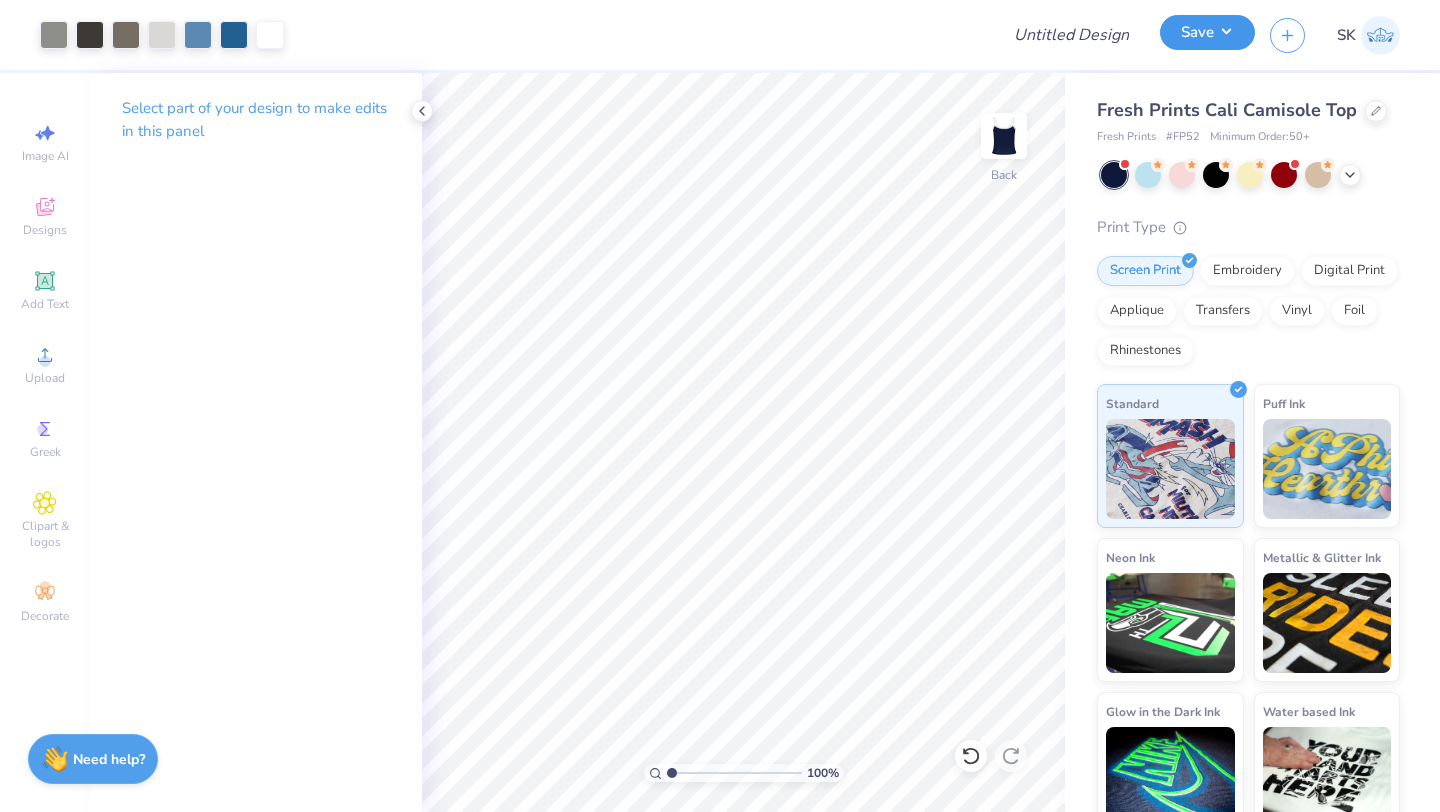 click on "Save" at bounding box center [1207, 32] 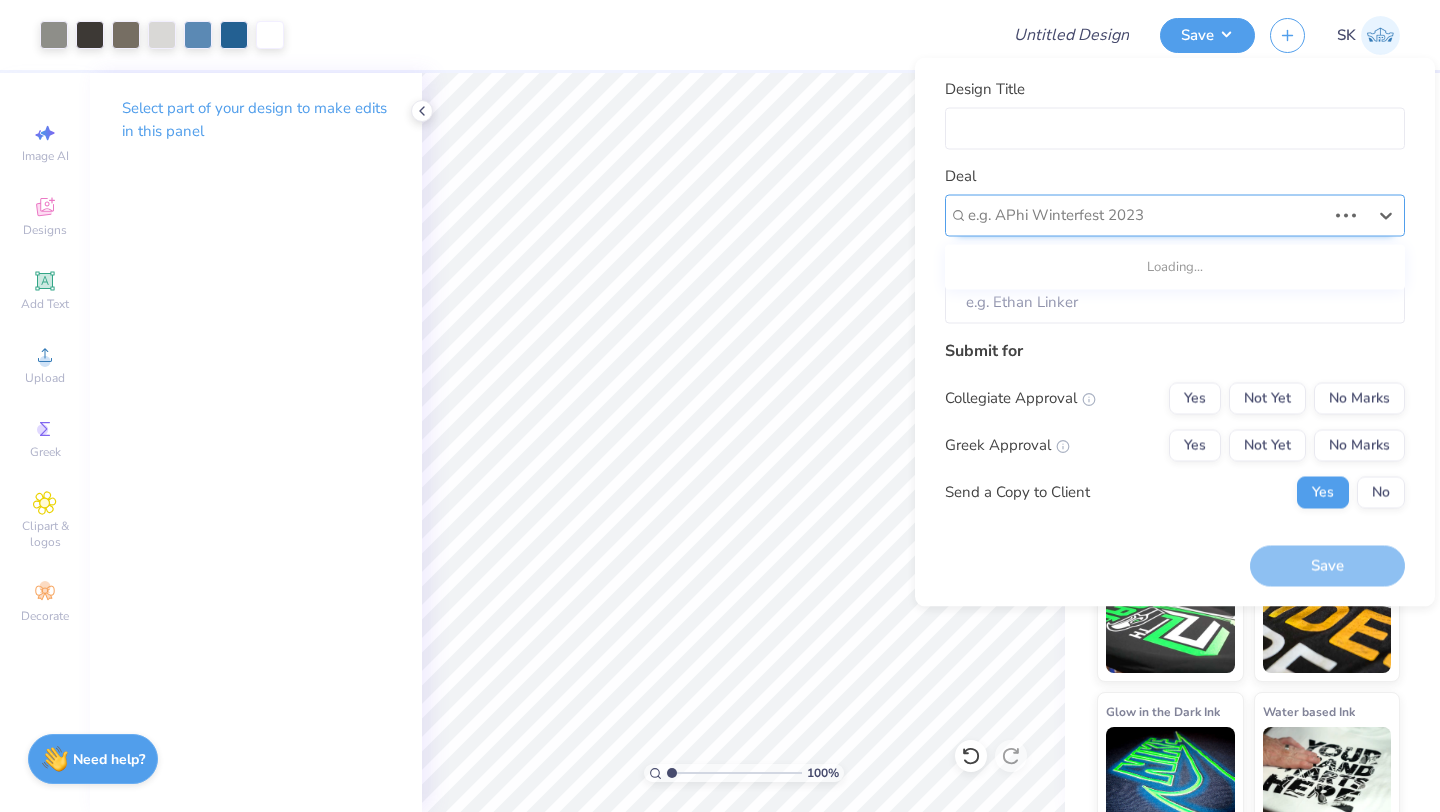 click at bounding box center [1147, 215] 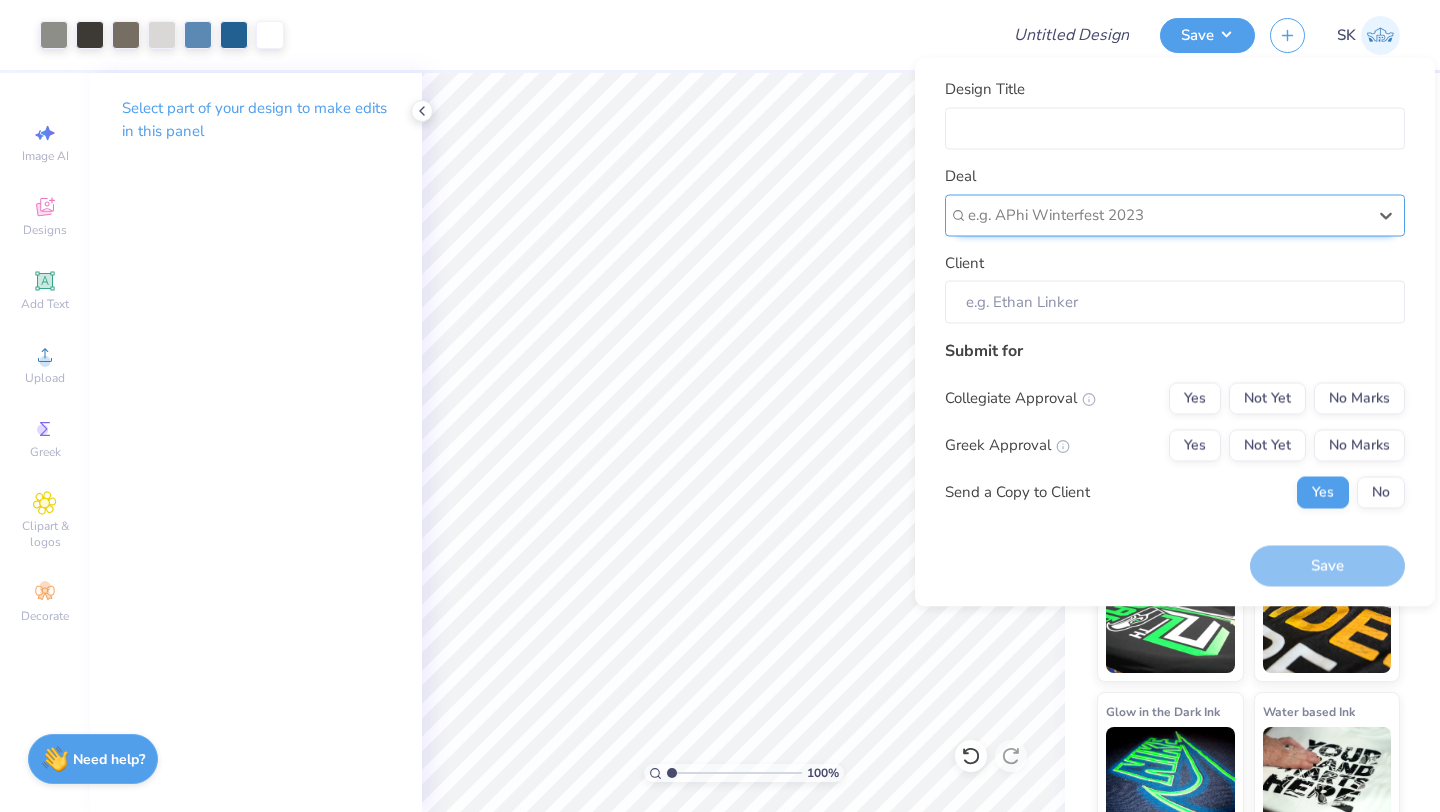 click at bounding box center [1167, 215] 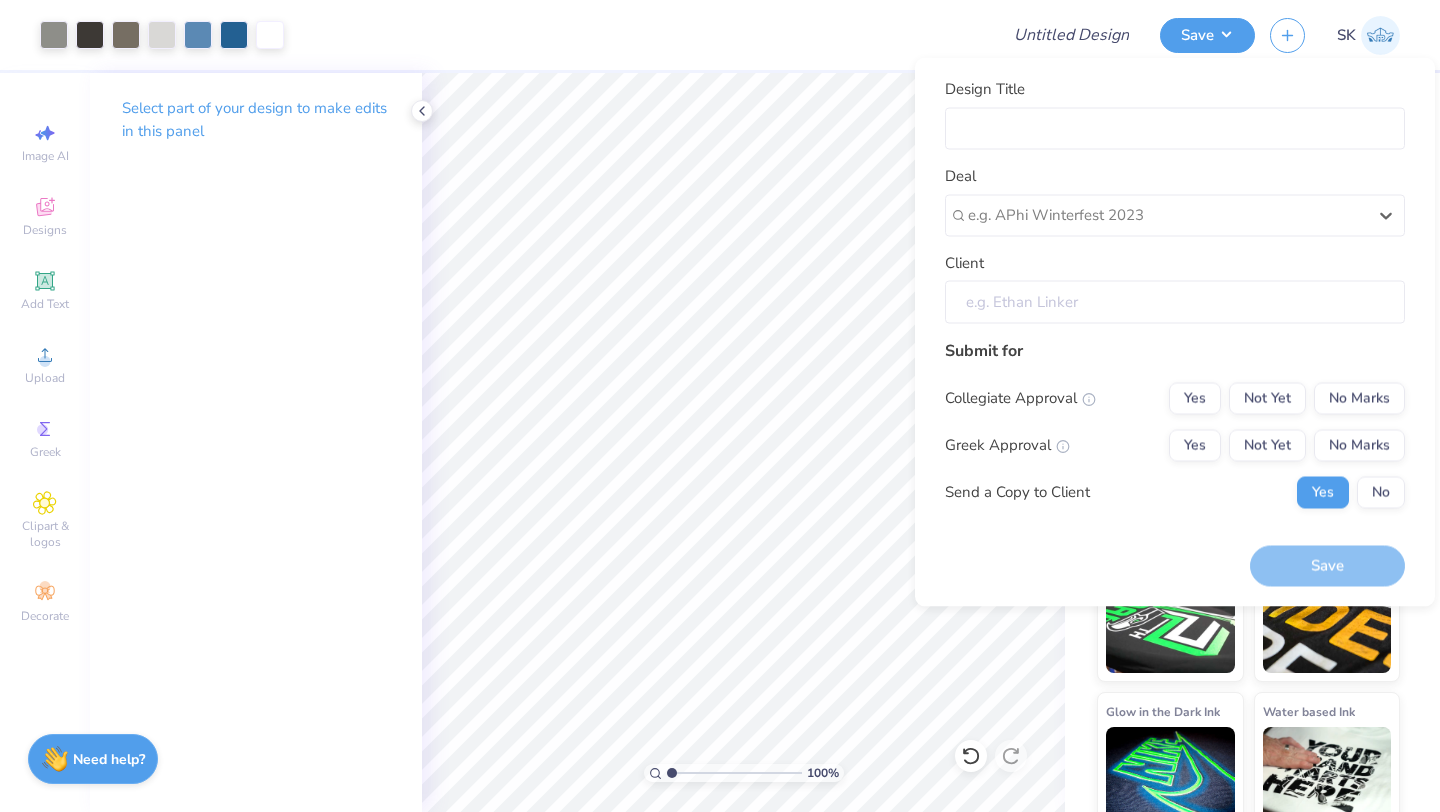 click on "Client" at bounding box center [1175, 302] 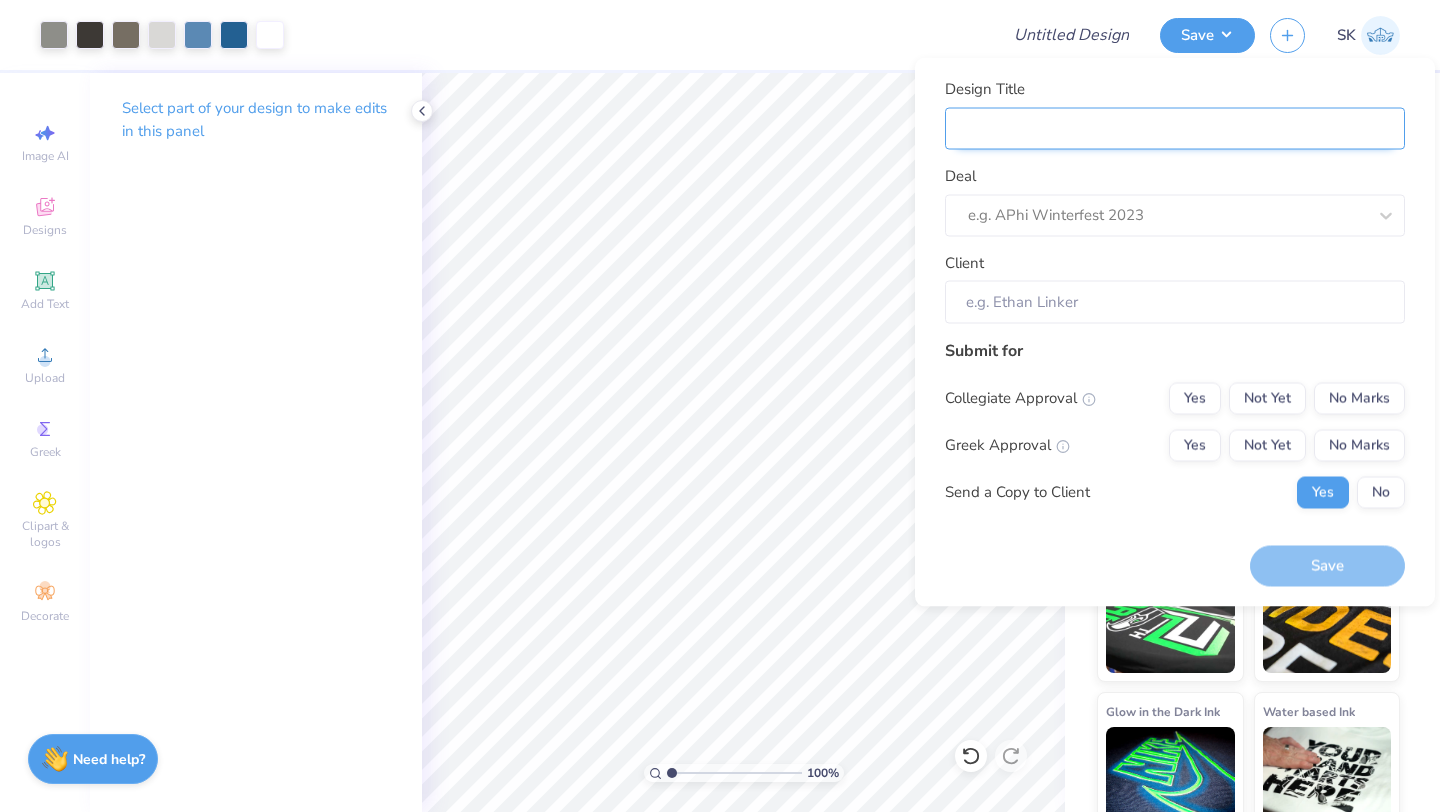 click on "Design Title" at bounding box center [1175, 128] 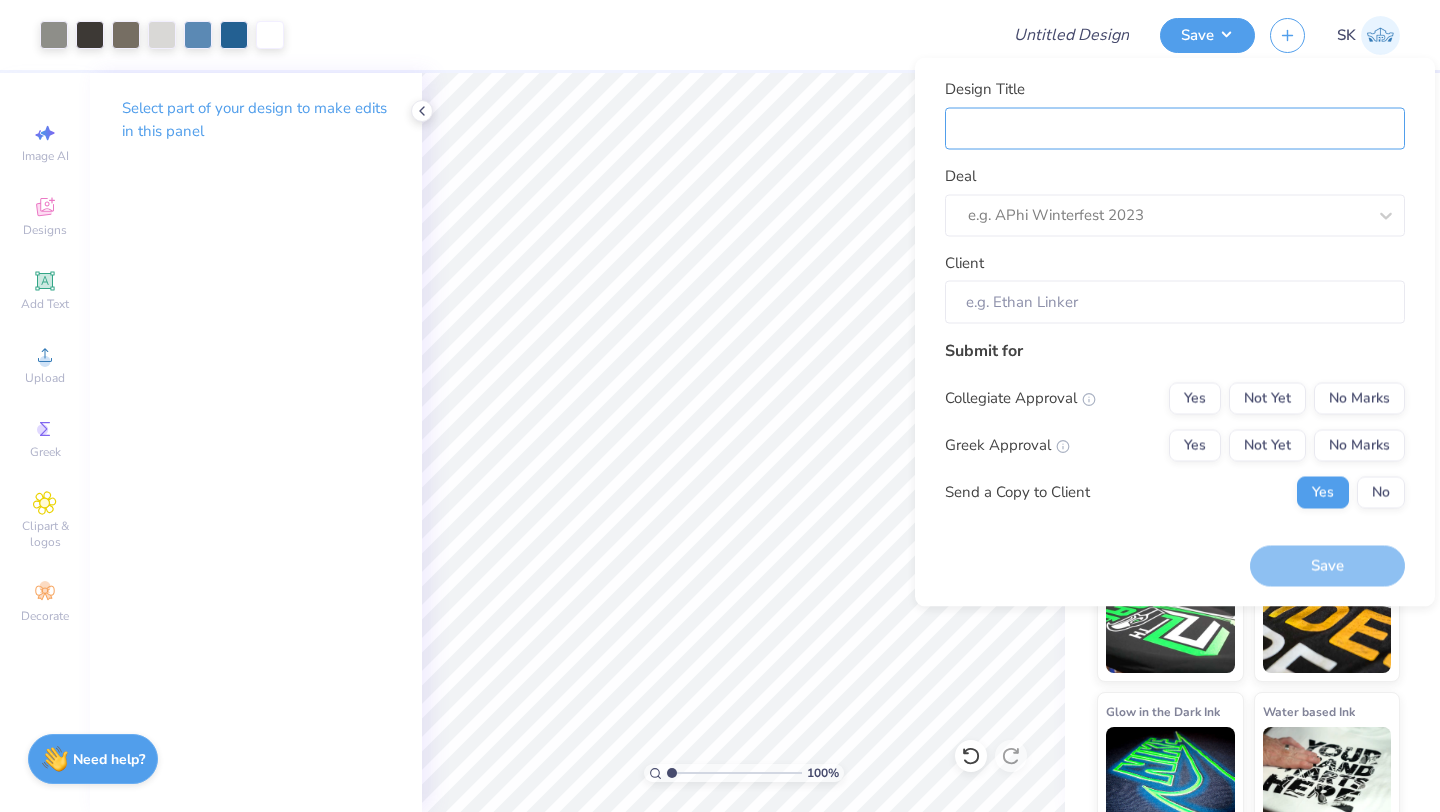 type on "Bianca Jewlers Crew" 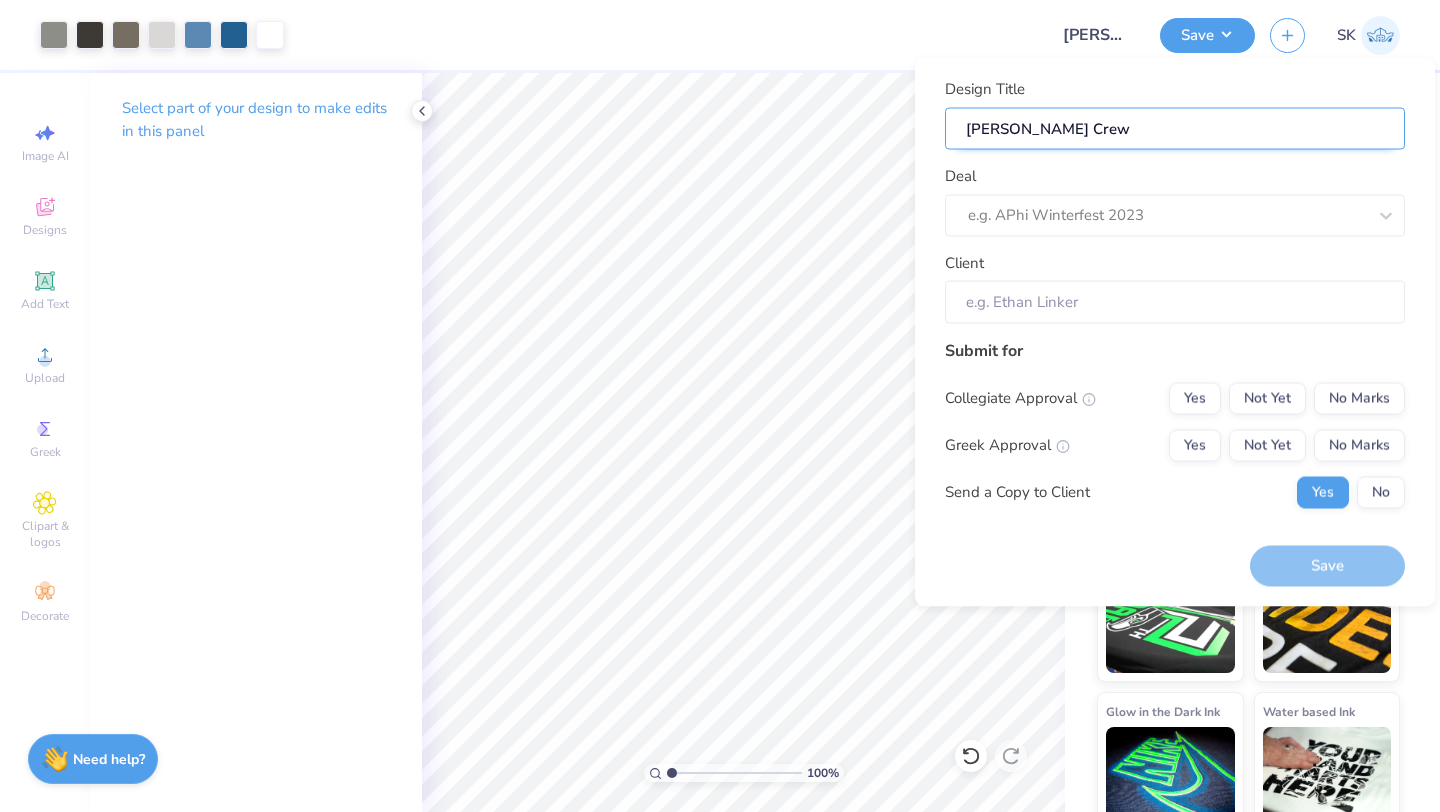 click on "Bianca Jewlers Crew" at bounding box center (1175, 128) 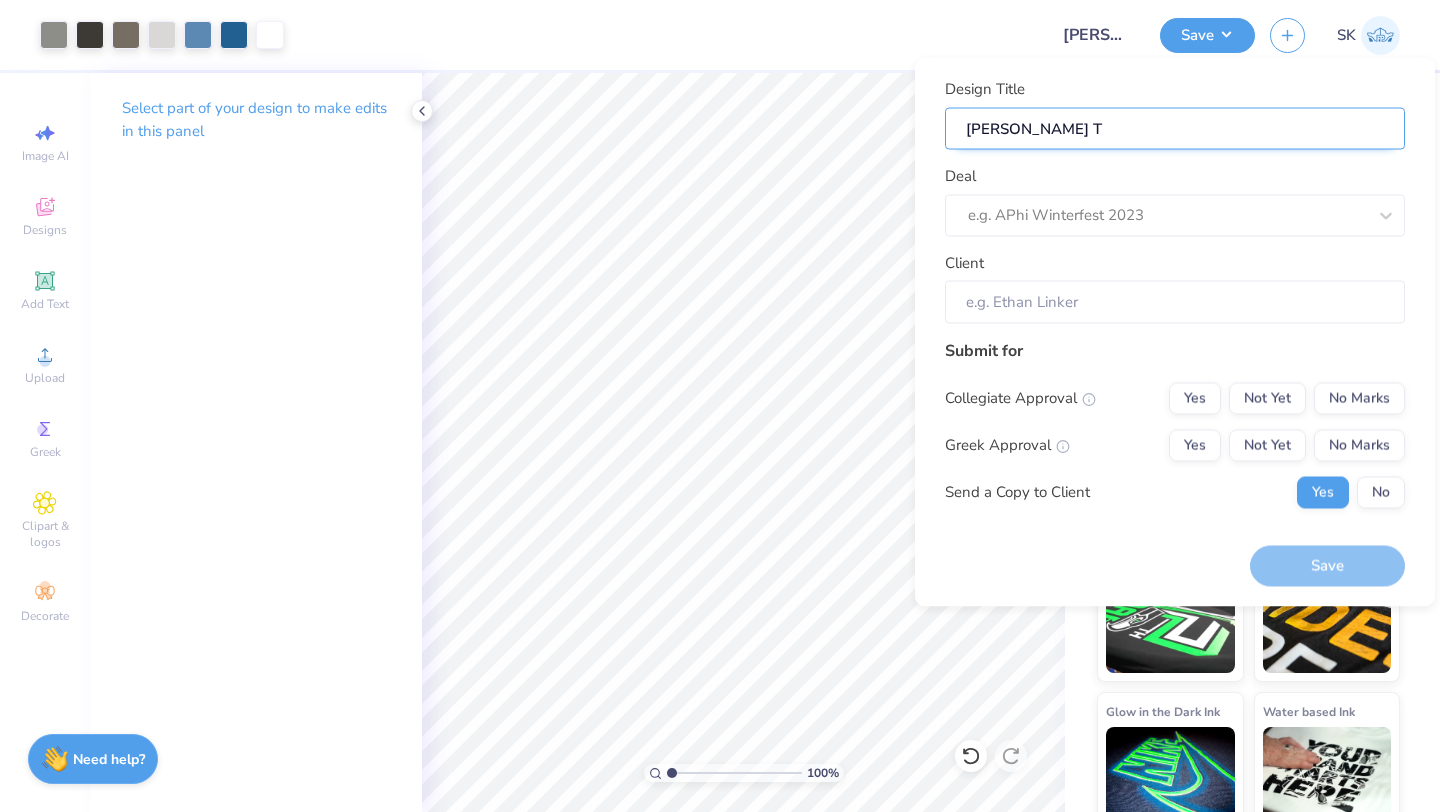 type on "Bianca Jewlers Ta" 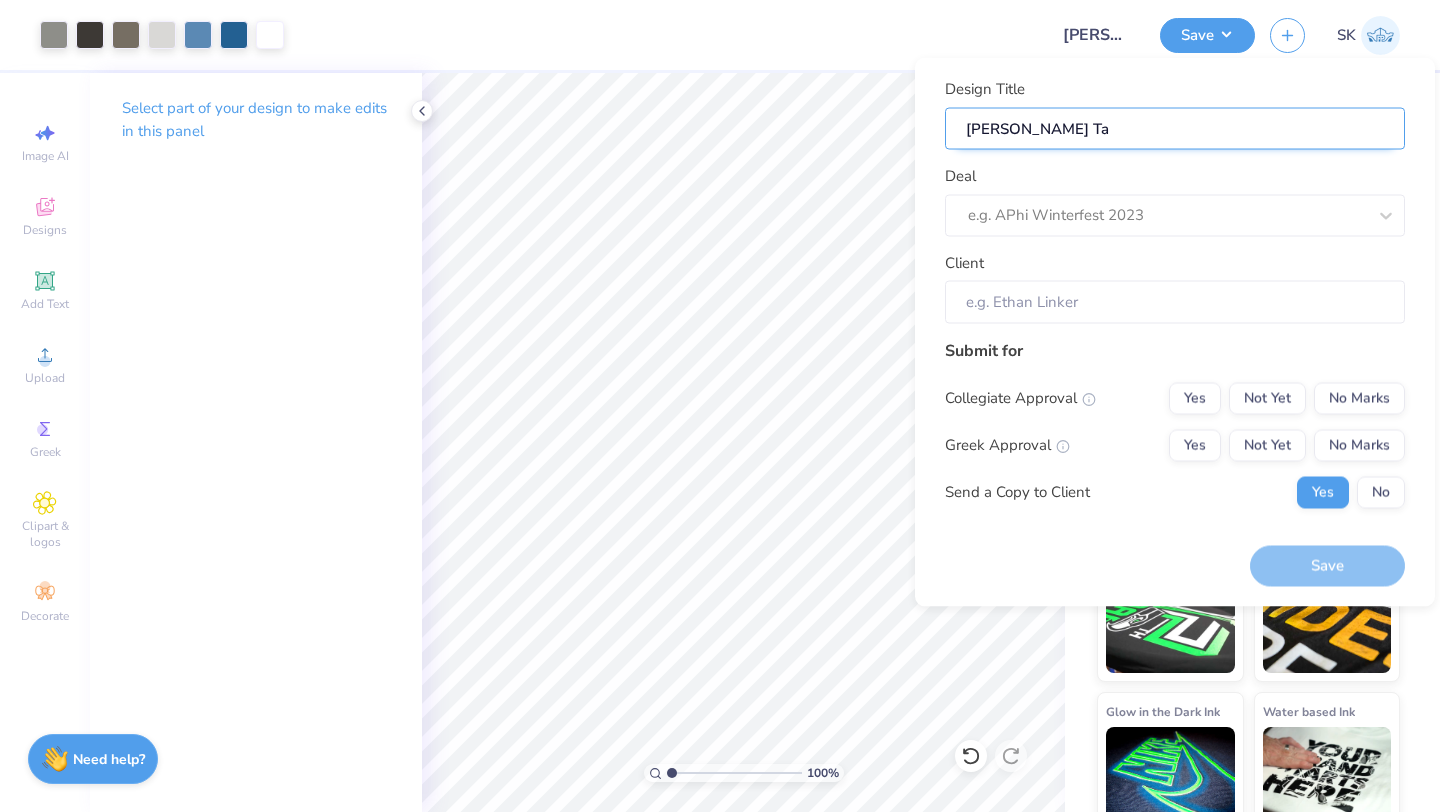 type on "Bianca Jewlers Tan" 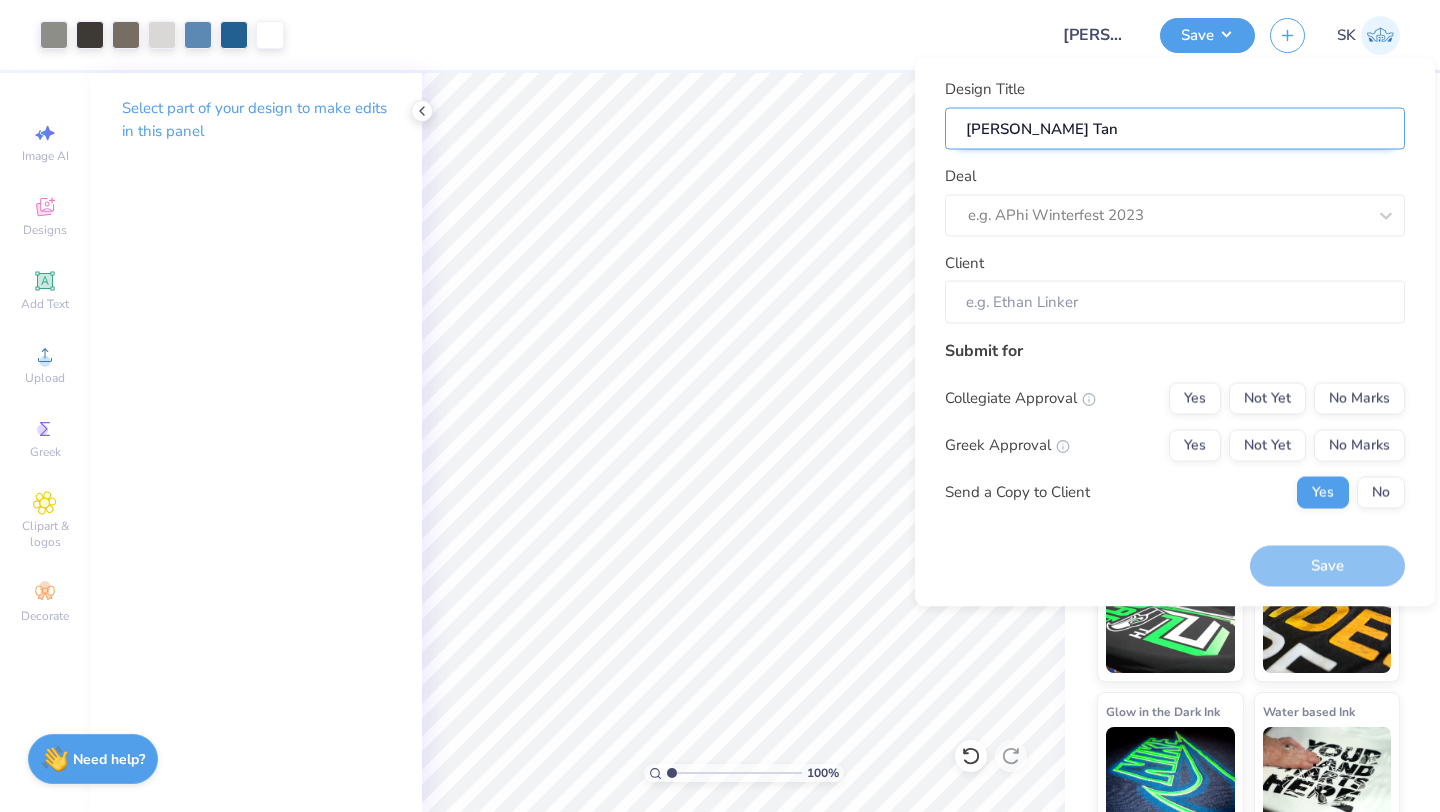type on "[PERSON_NAME] Tank" 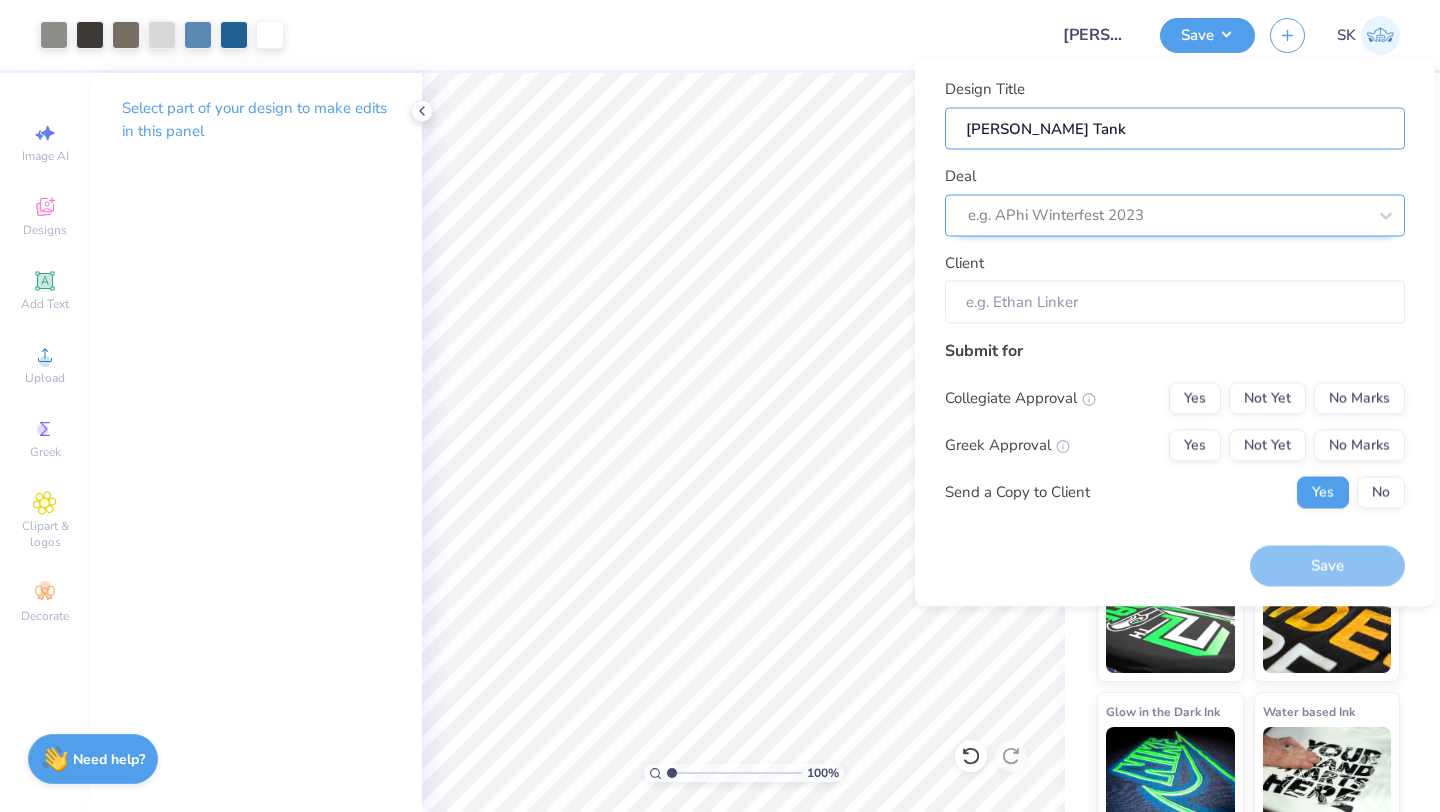 type on "[PERSON_NAME] Tank" 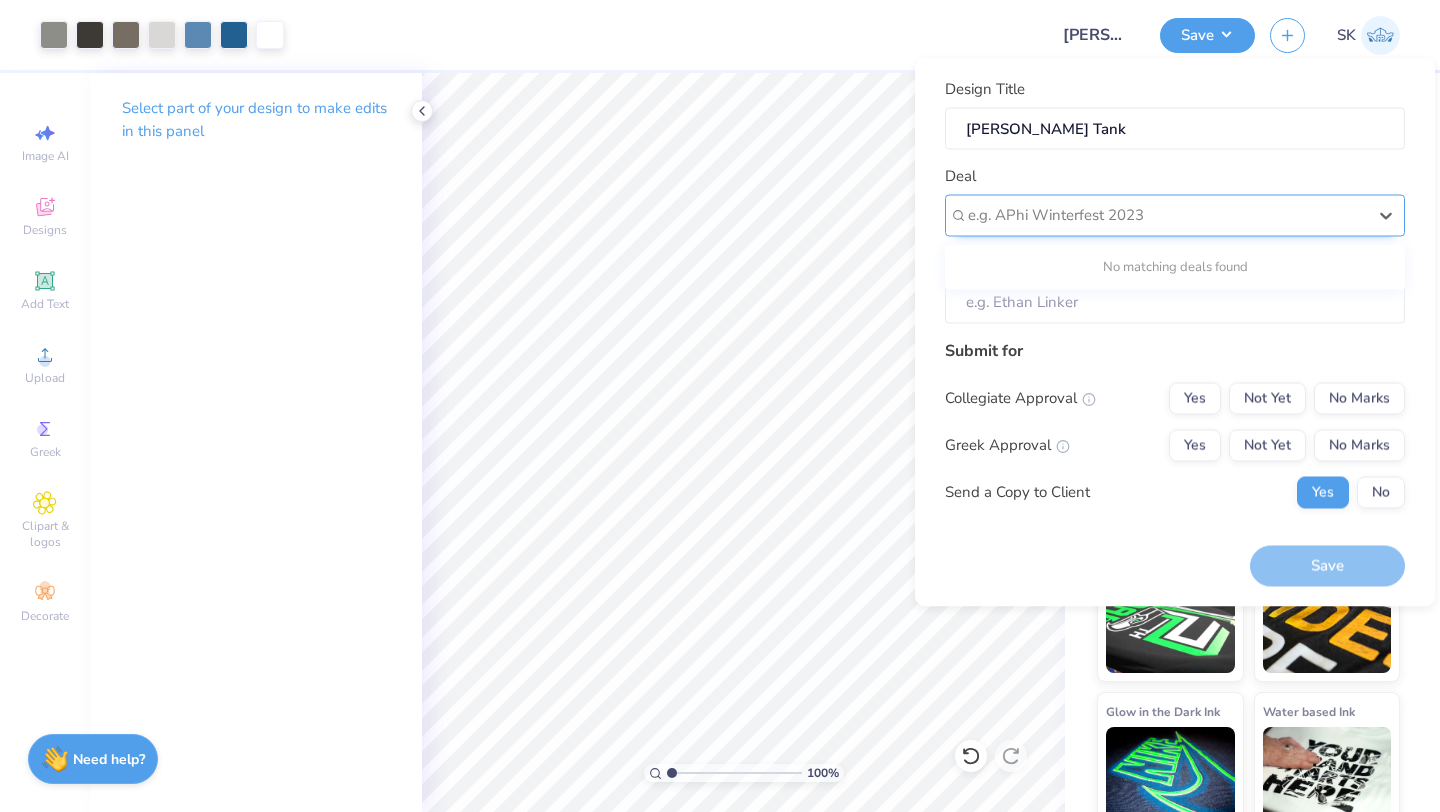 click at bounding box center (1167, 215) 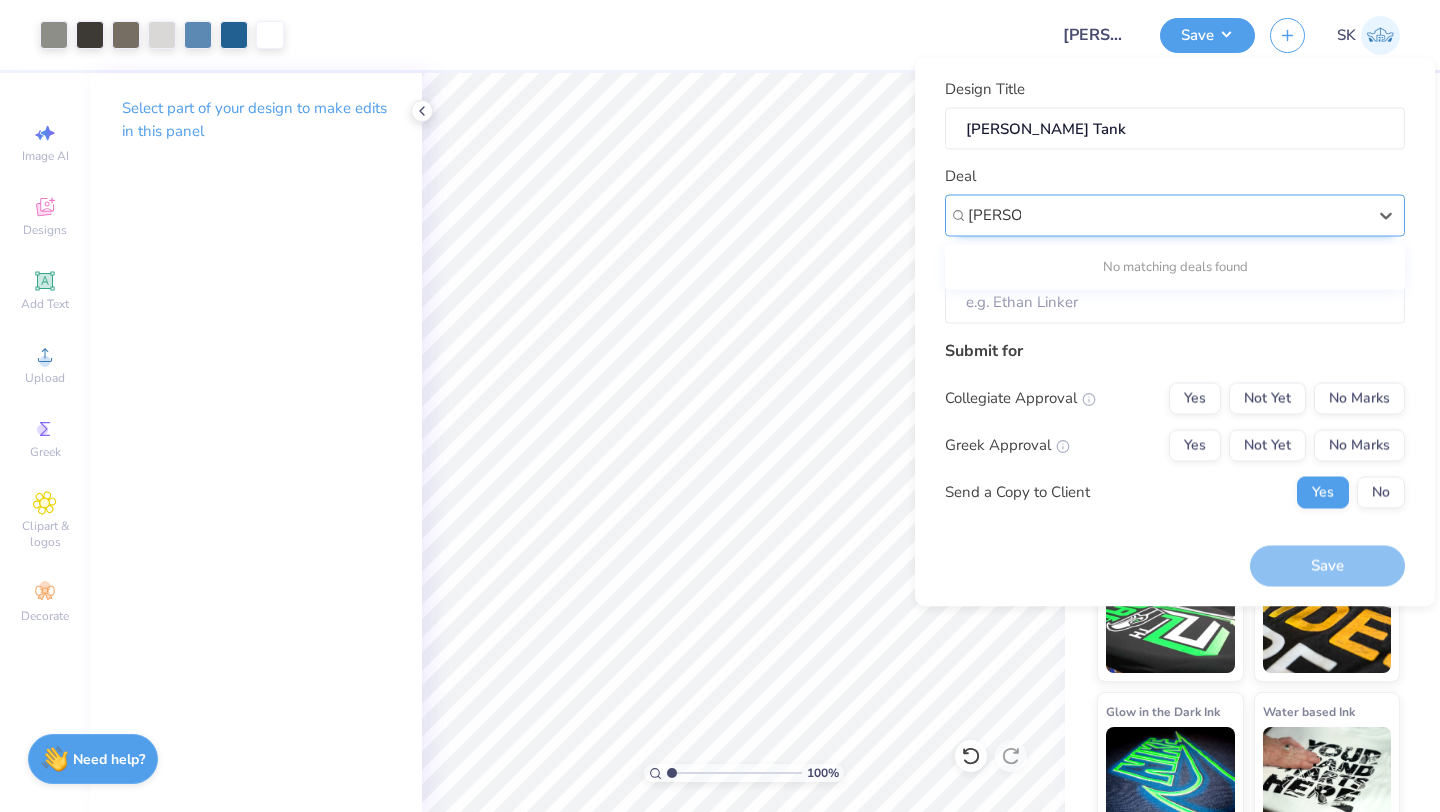 paste on "Jewelers" 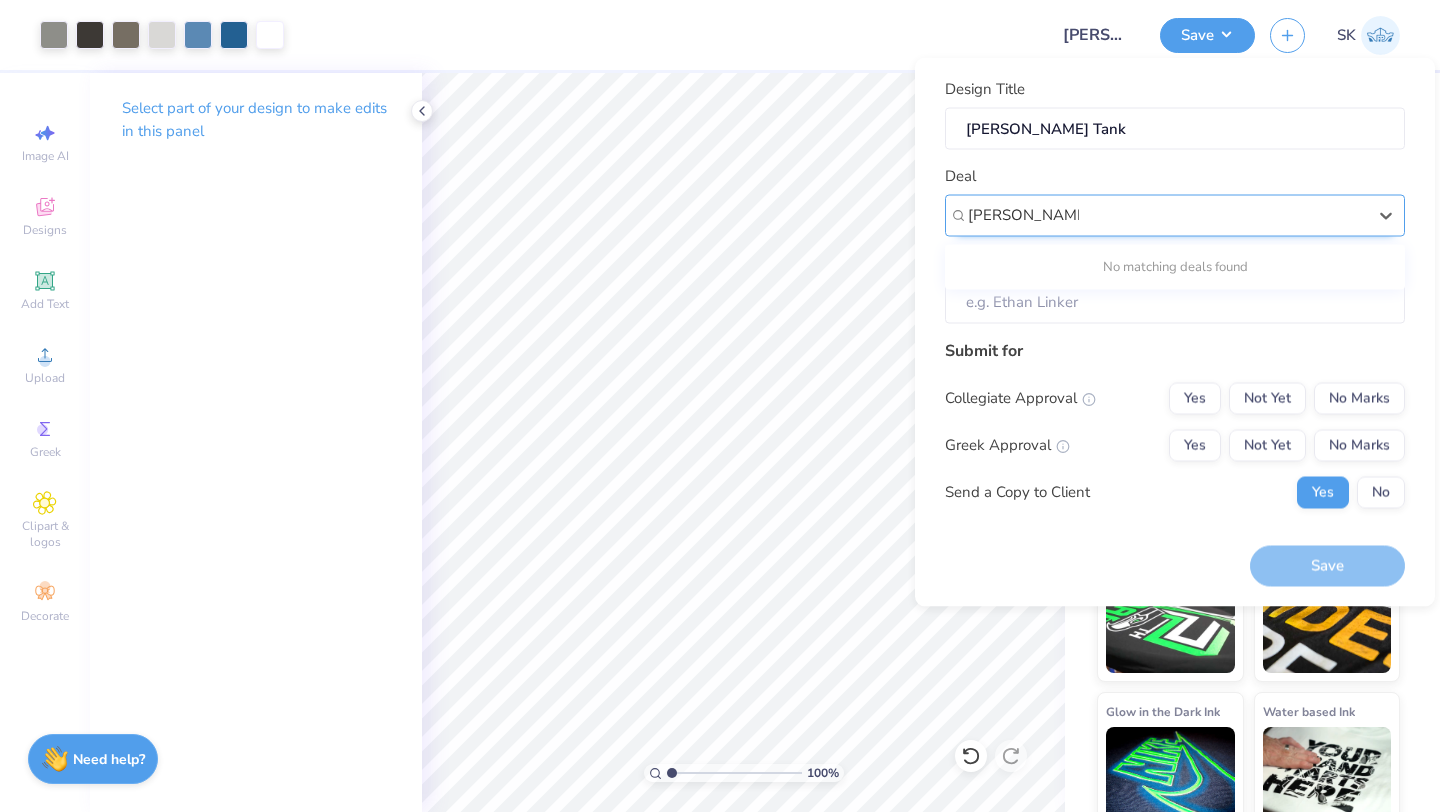 type on "Bianca Jewelers" 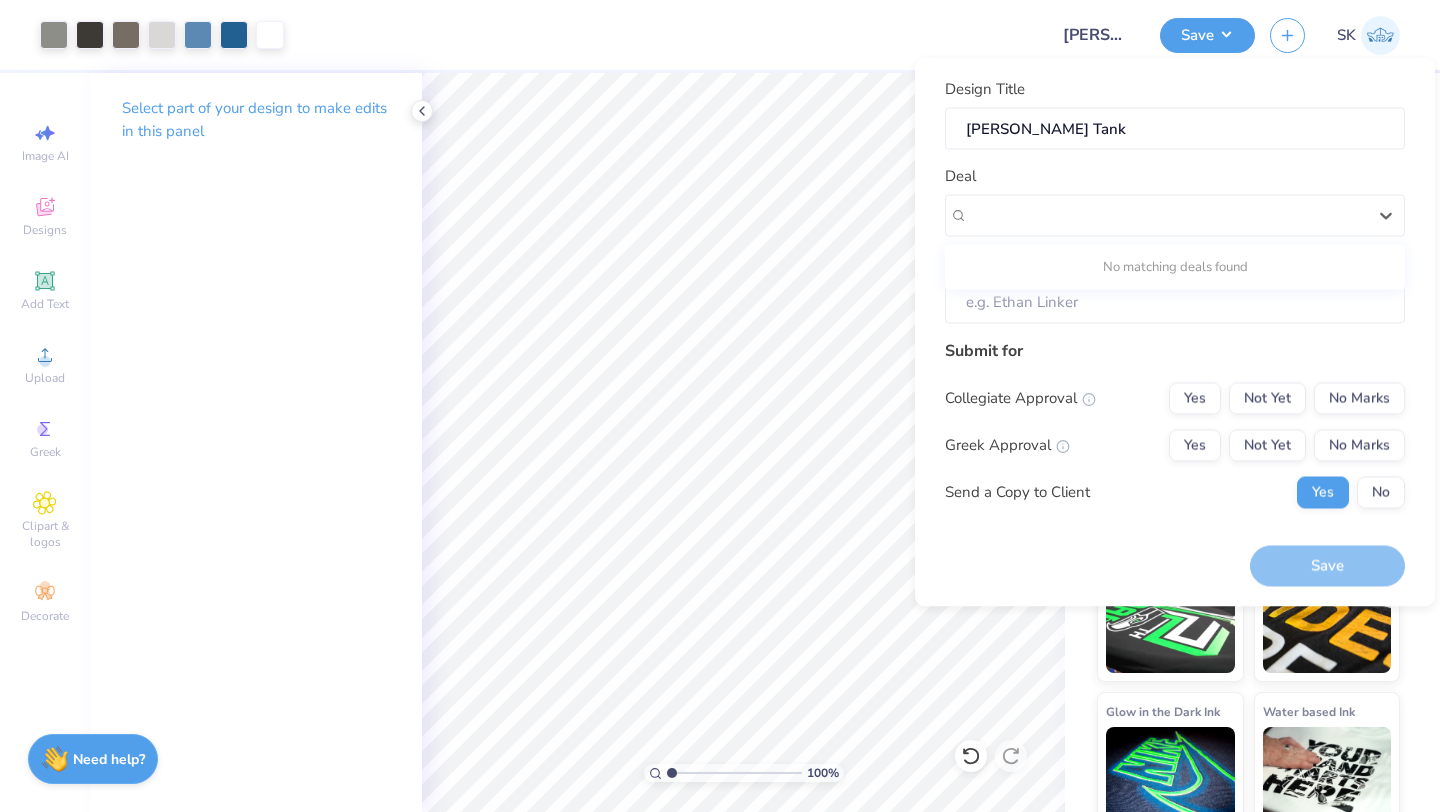 click on "Design Title Bianca Jewlers Tank Deal   Use Up and Down to choose options, press Enter to select the currently focused option, press Escape to exit the menu, press Tab to select the option and exit the menu. No matching deals found Client Submit for Collegiate Approval Yes Not Yet No Marks Greek Approval Yes Not Yet No Marks Send a Copy to Client Yes No" at bounding box center (1175, 301) 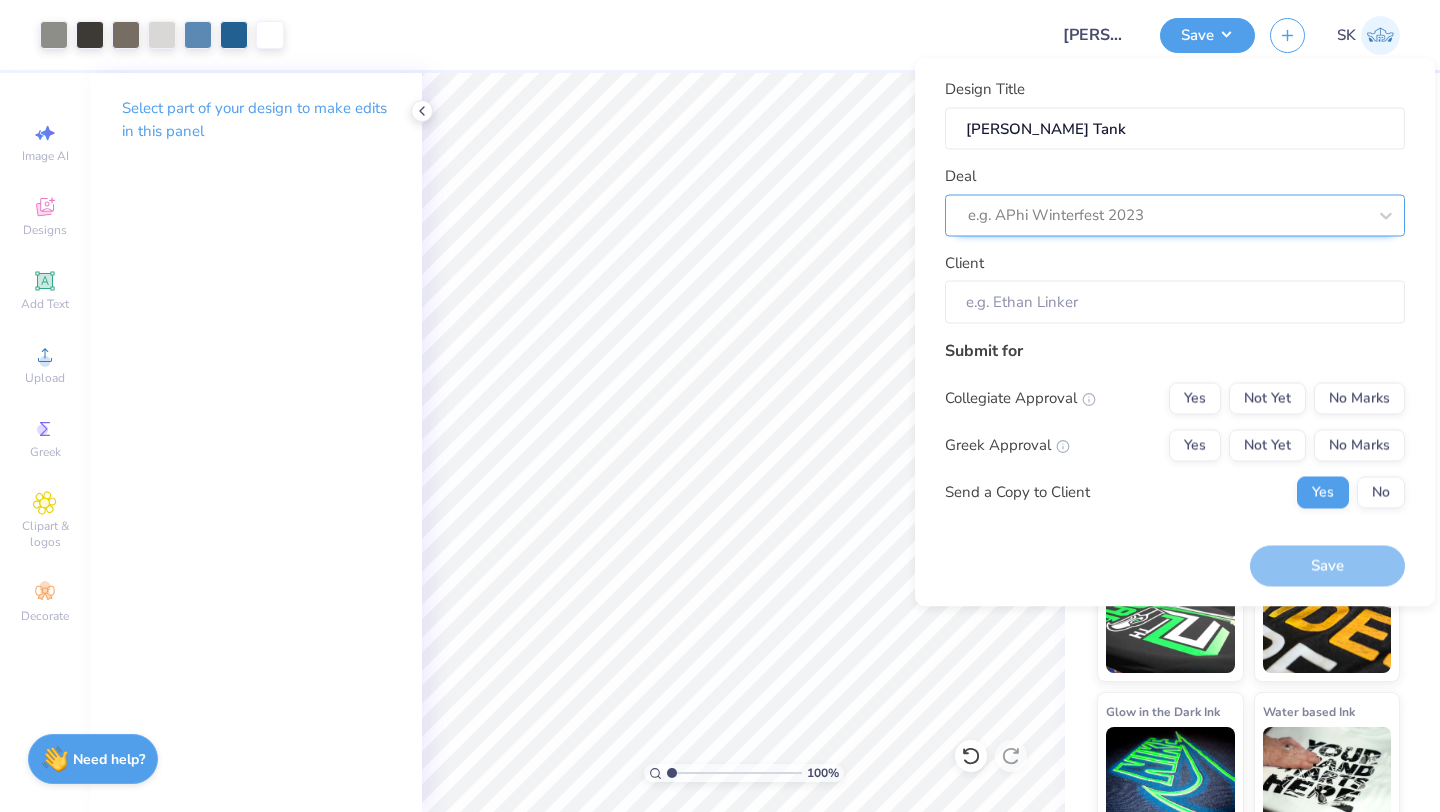 click on "e.g. APhi Winterfest 2023" at bounding box center (1167, 215) 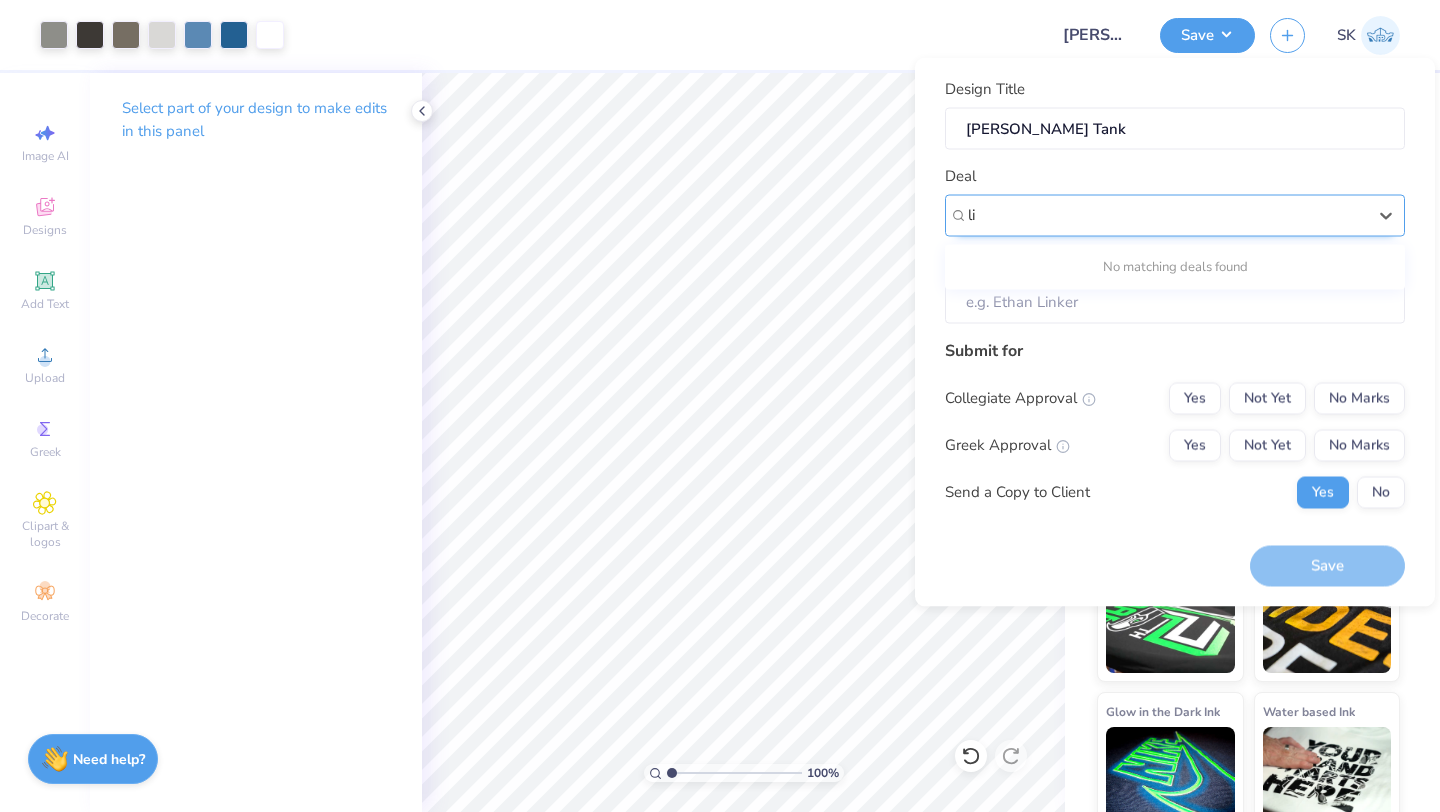 type on "l" 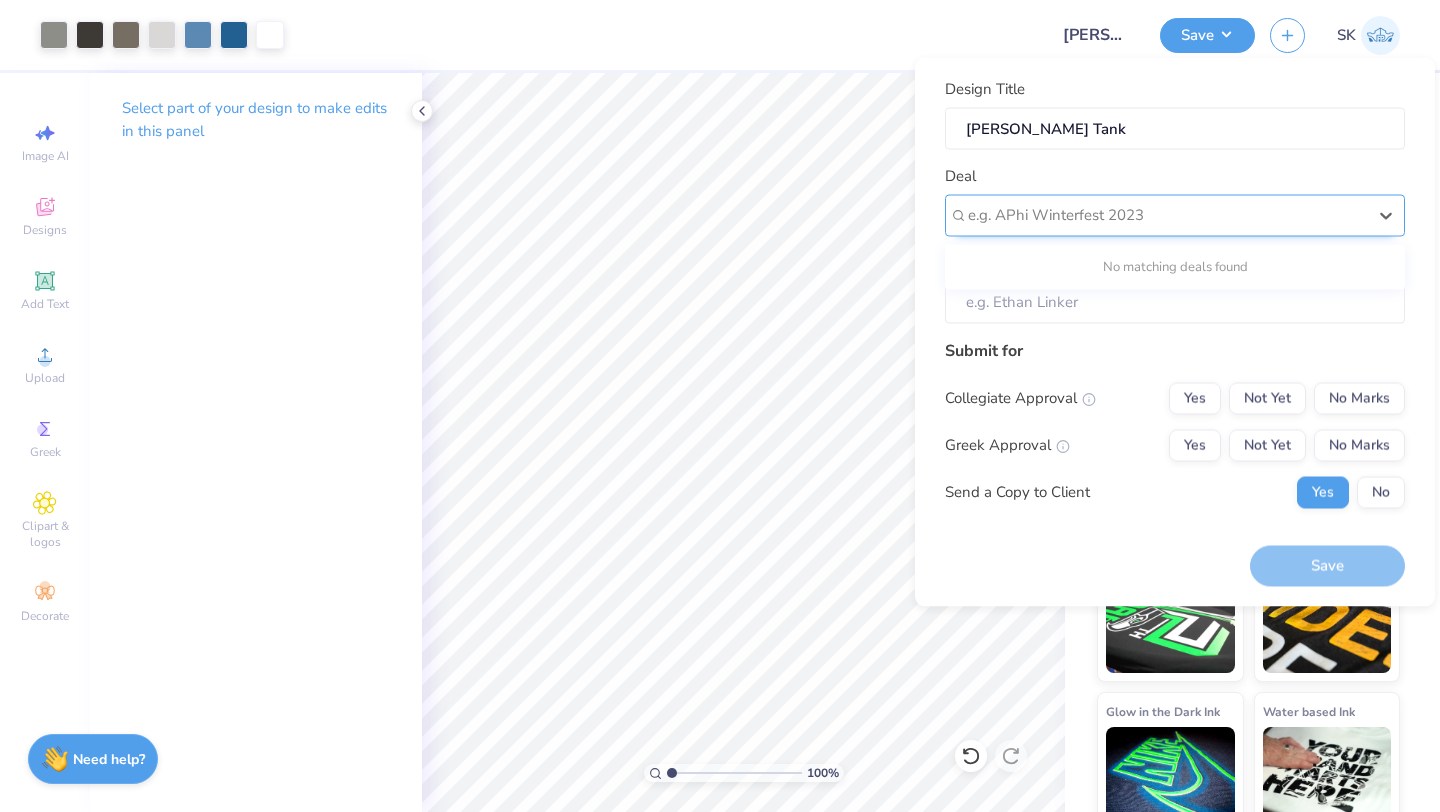 click at bounding box center [1167, 215] 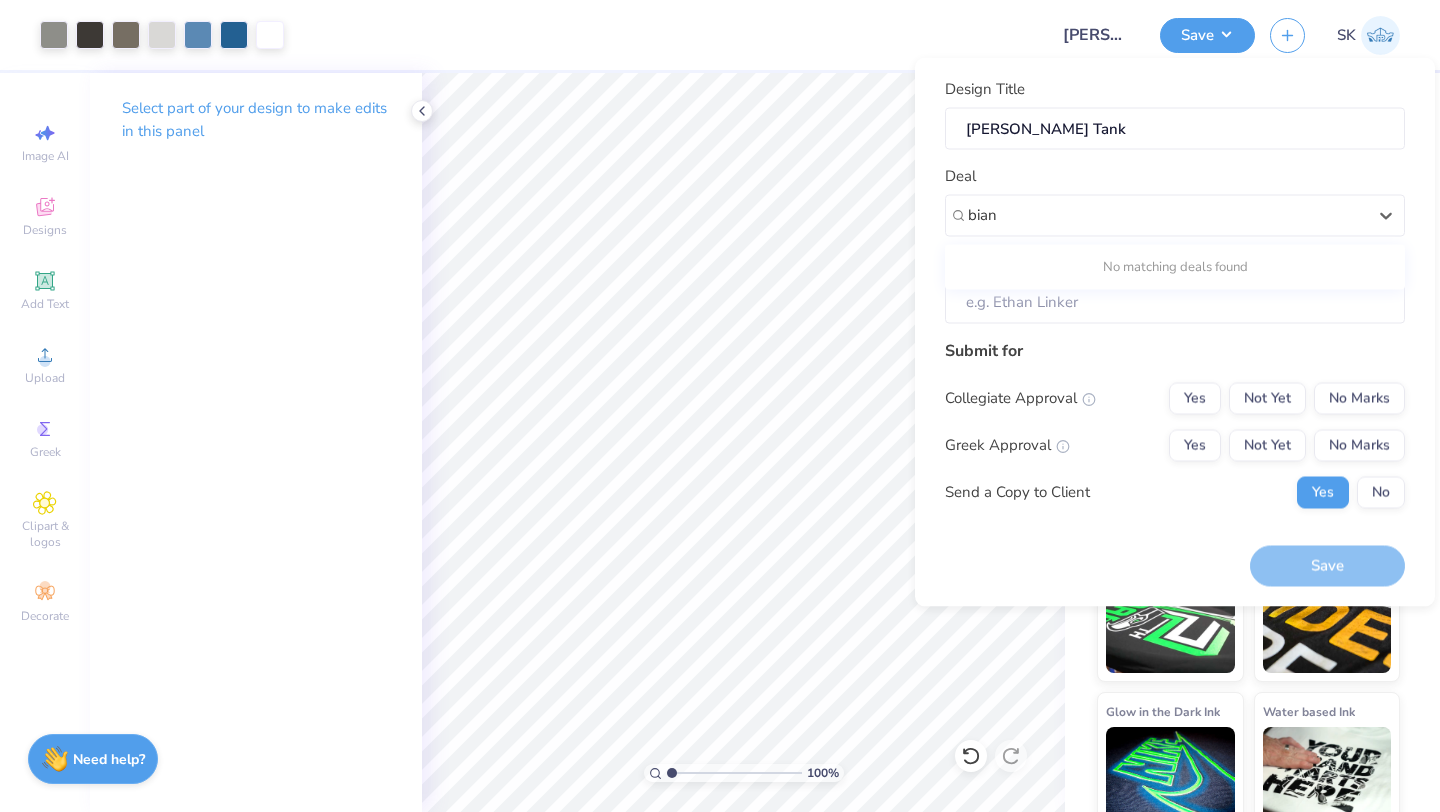 type on "bian" 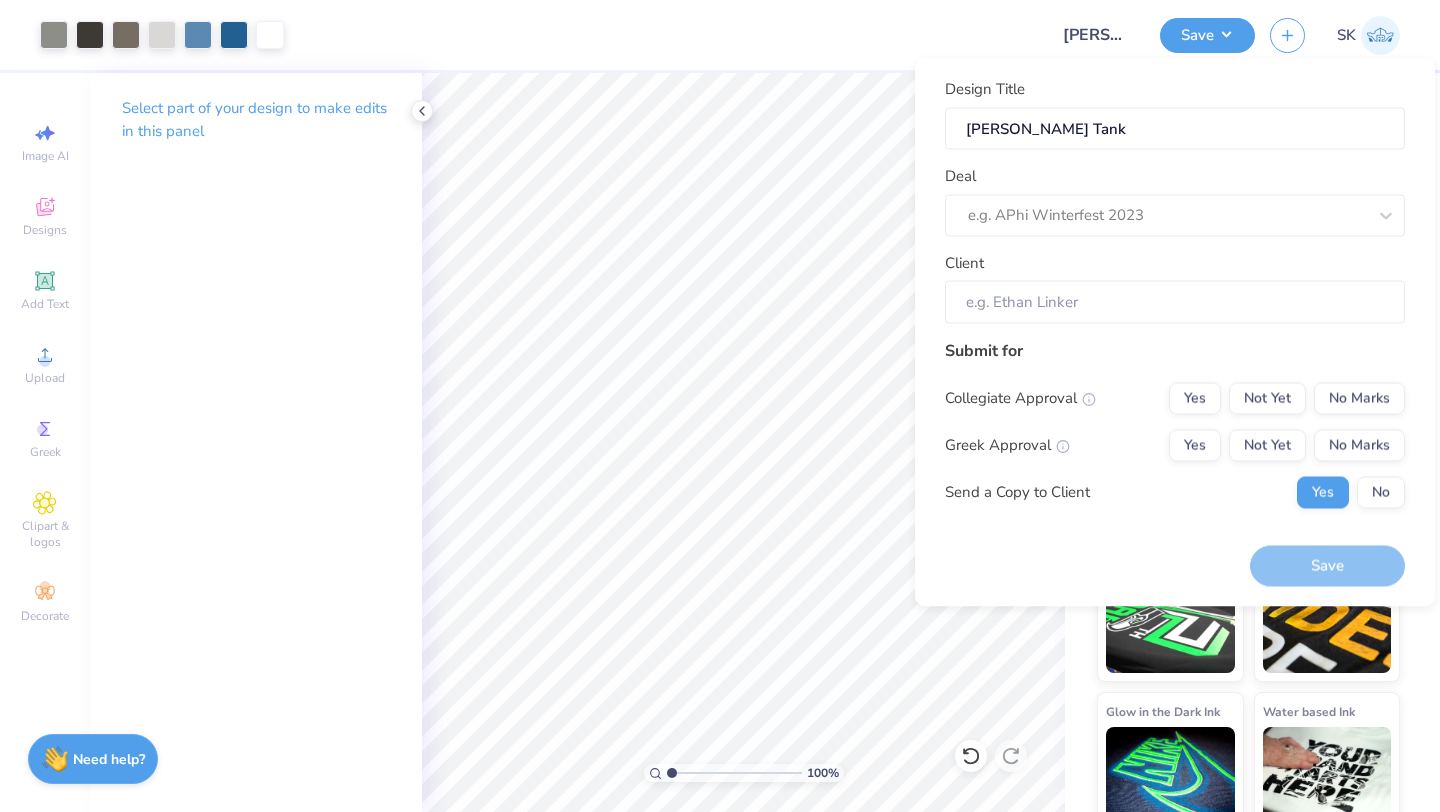 click at bounding box center (665, 35) 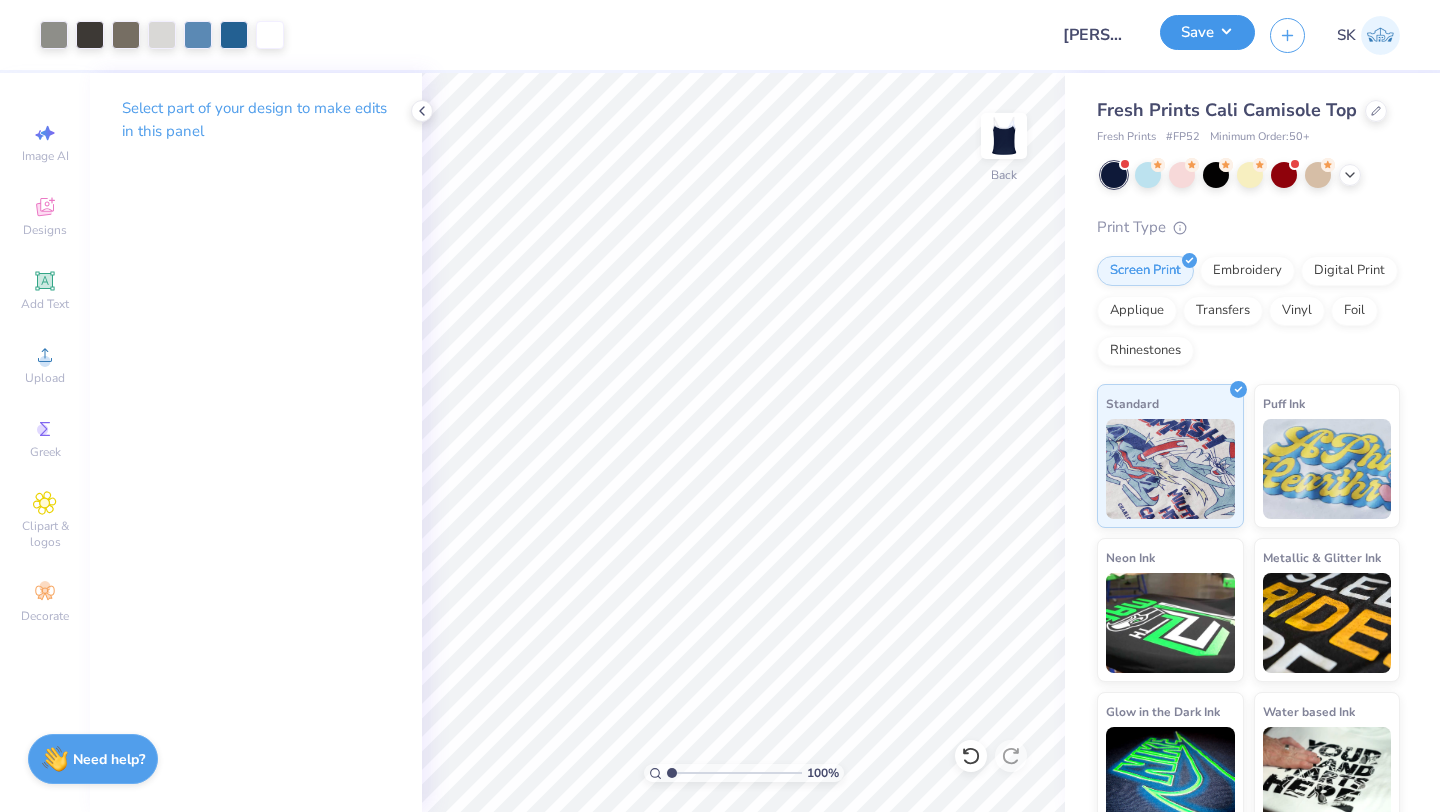click on "Save" at bounding box center (1207, 32) 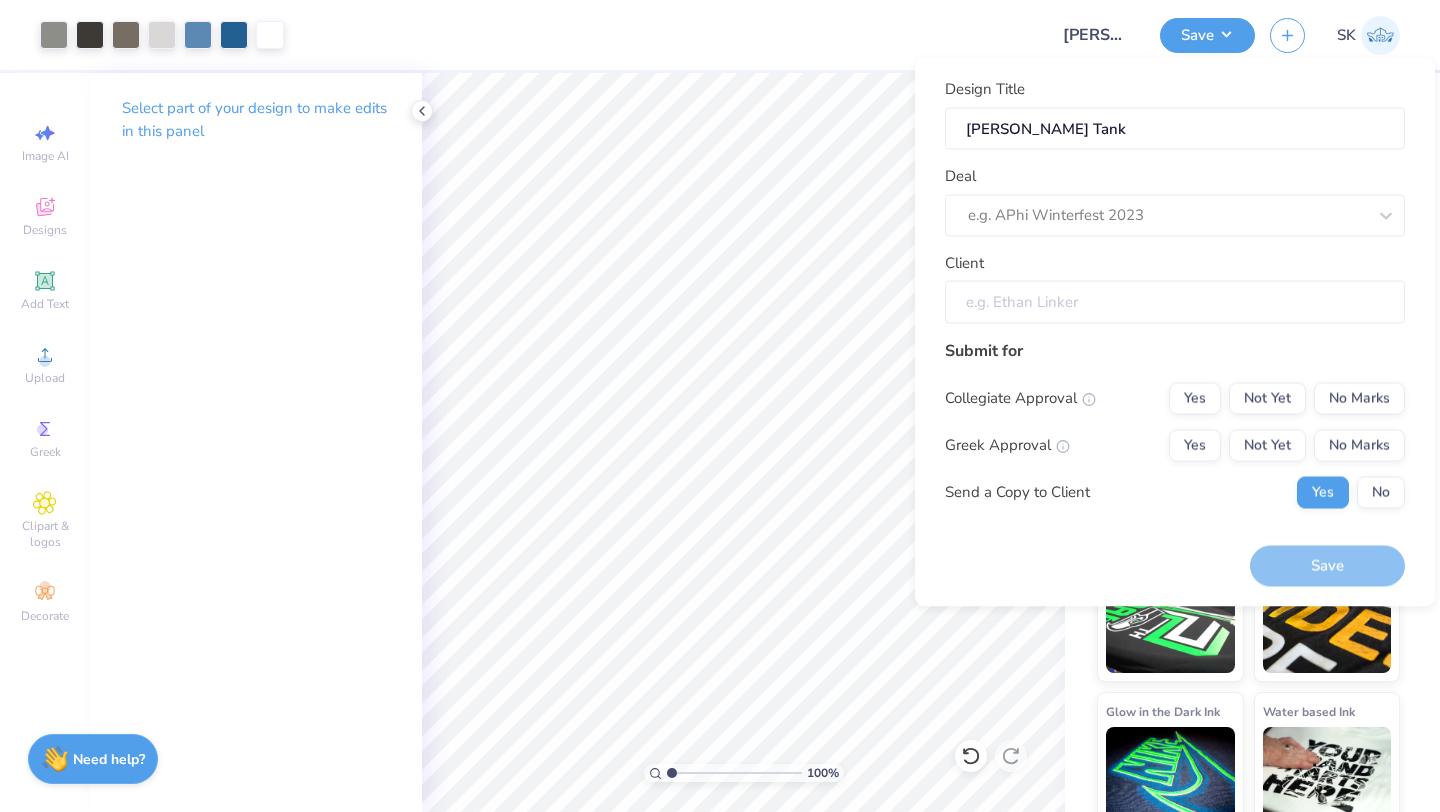 click on "Client" at bounding box center [1175, 302] 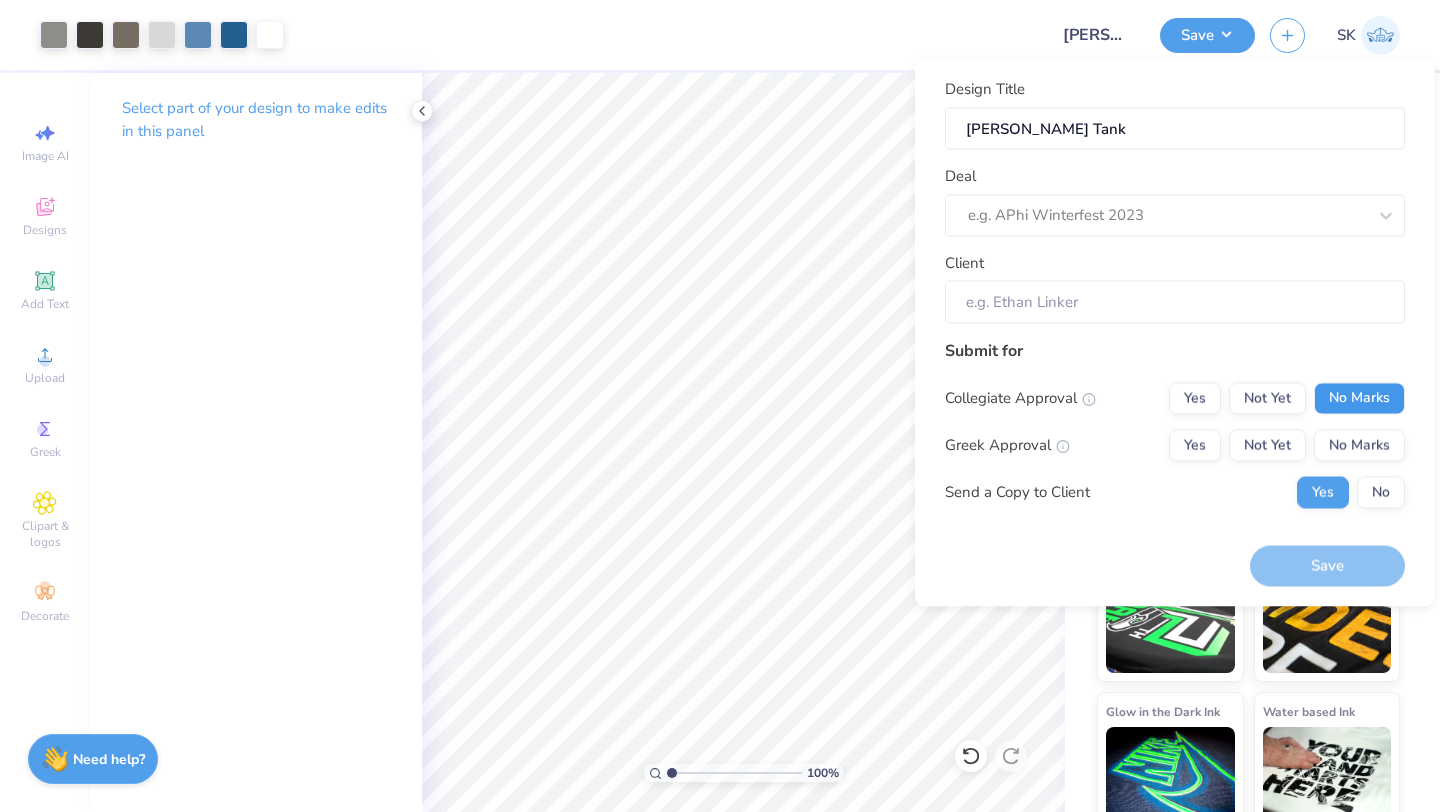 click on "No Marks" at bounding box center [1359, 398] 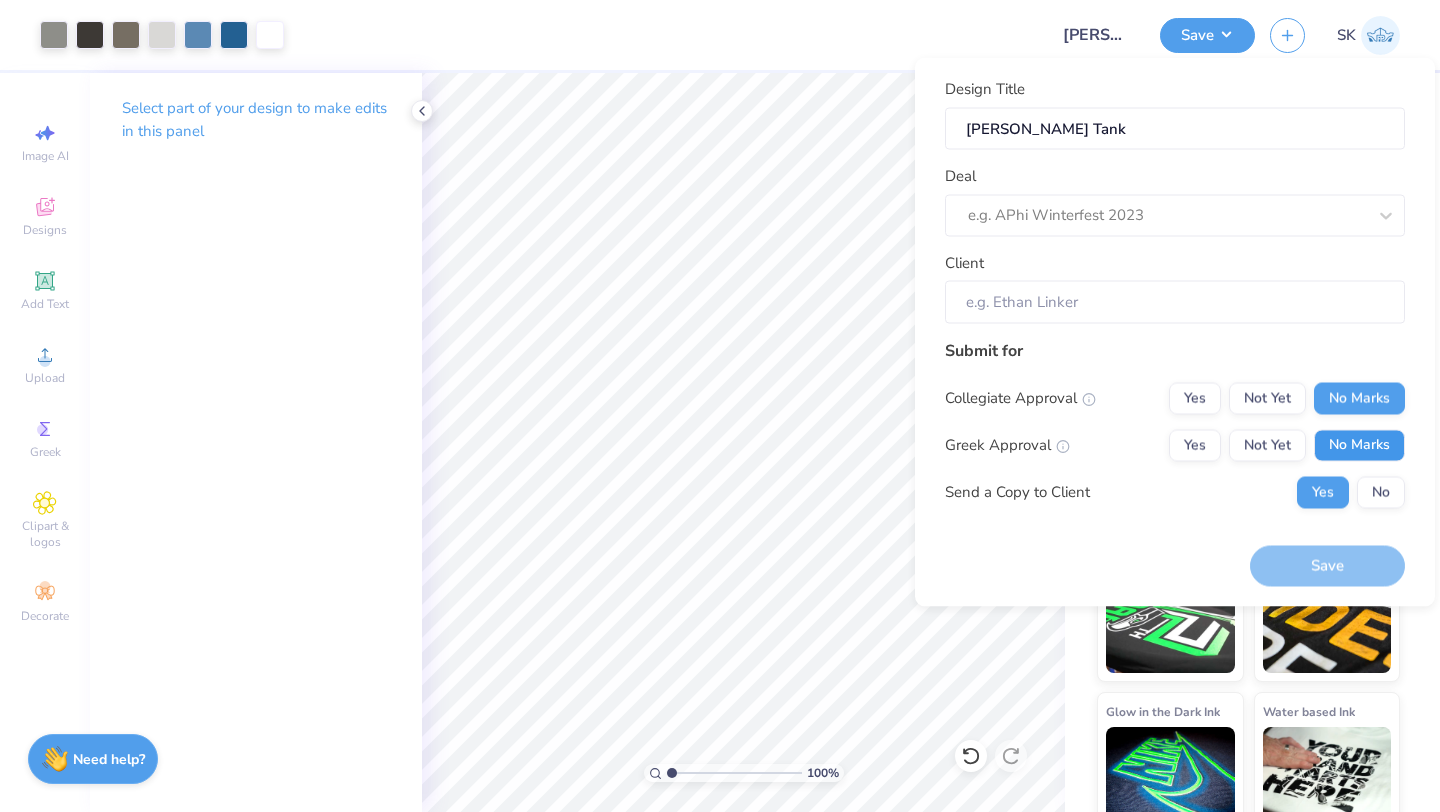 click on "No Marks" at bounding box center (1359, 445) 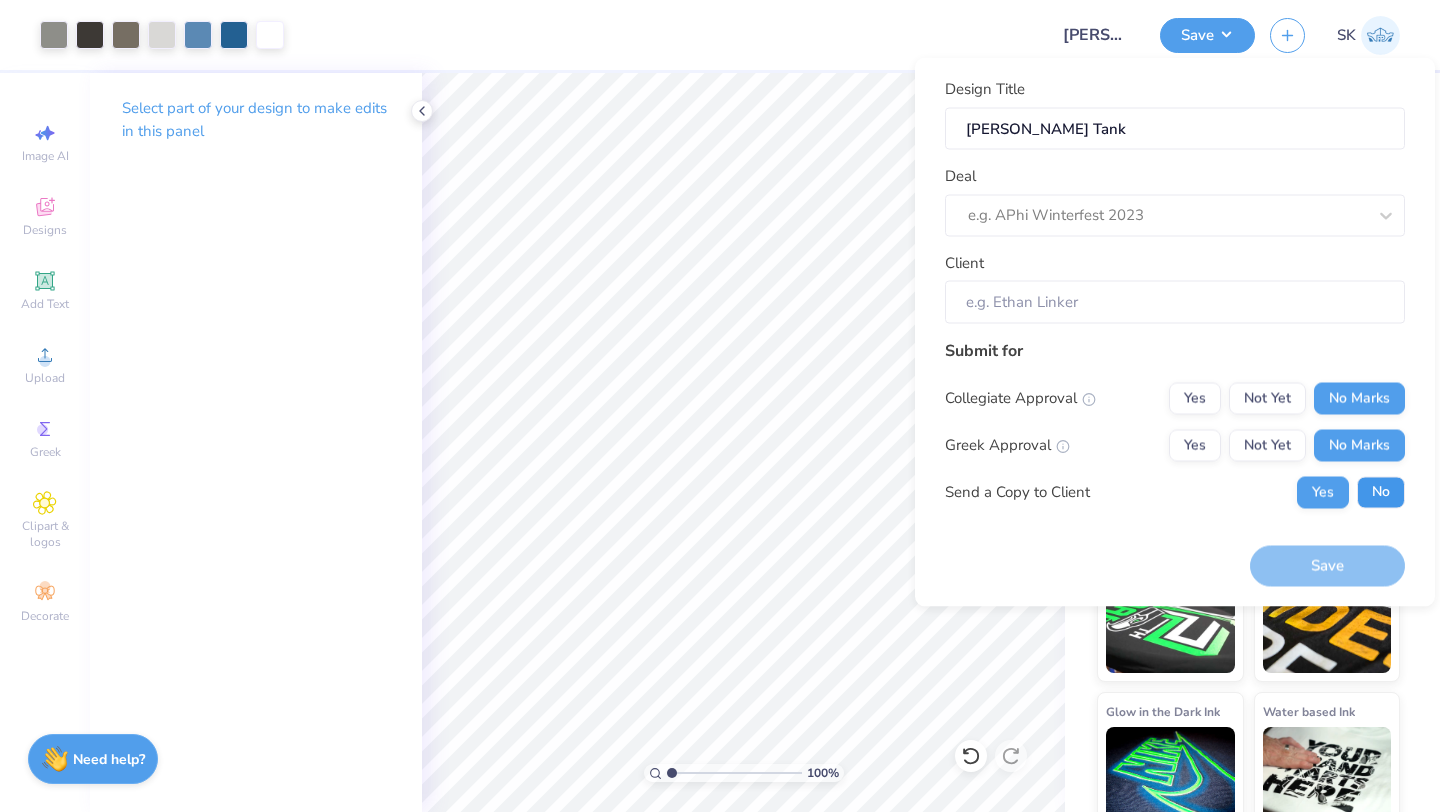 click on "No" at bounding box center (1381, 492) 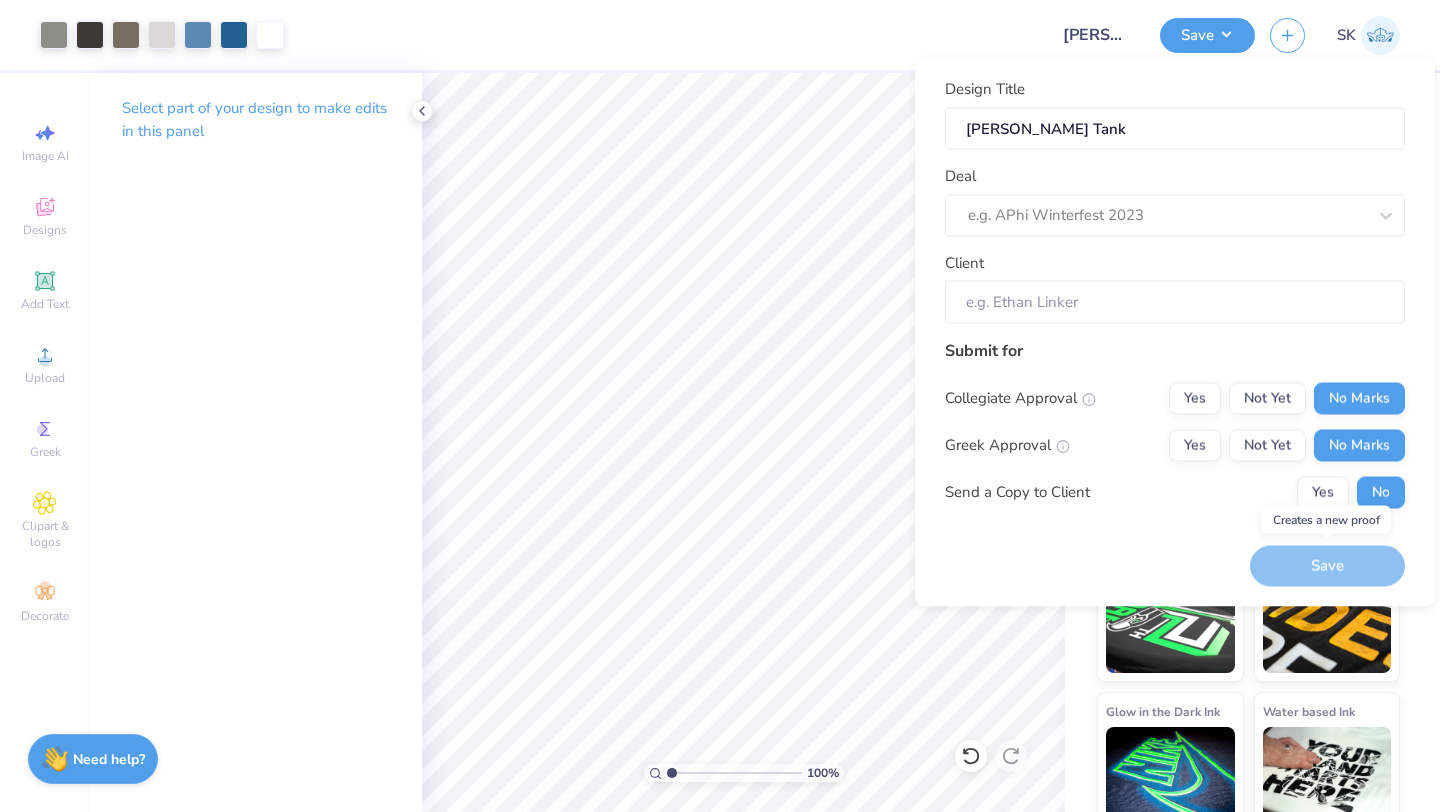 click on "Save" at bounding box center [1327, 566] 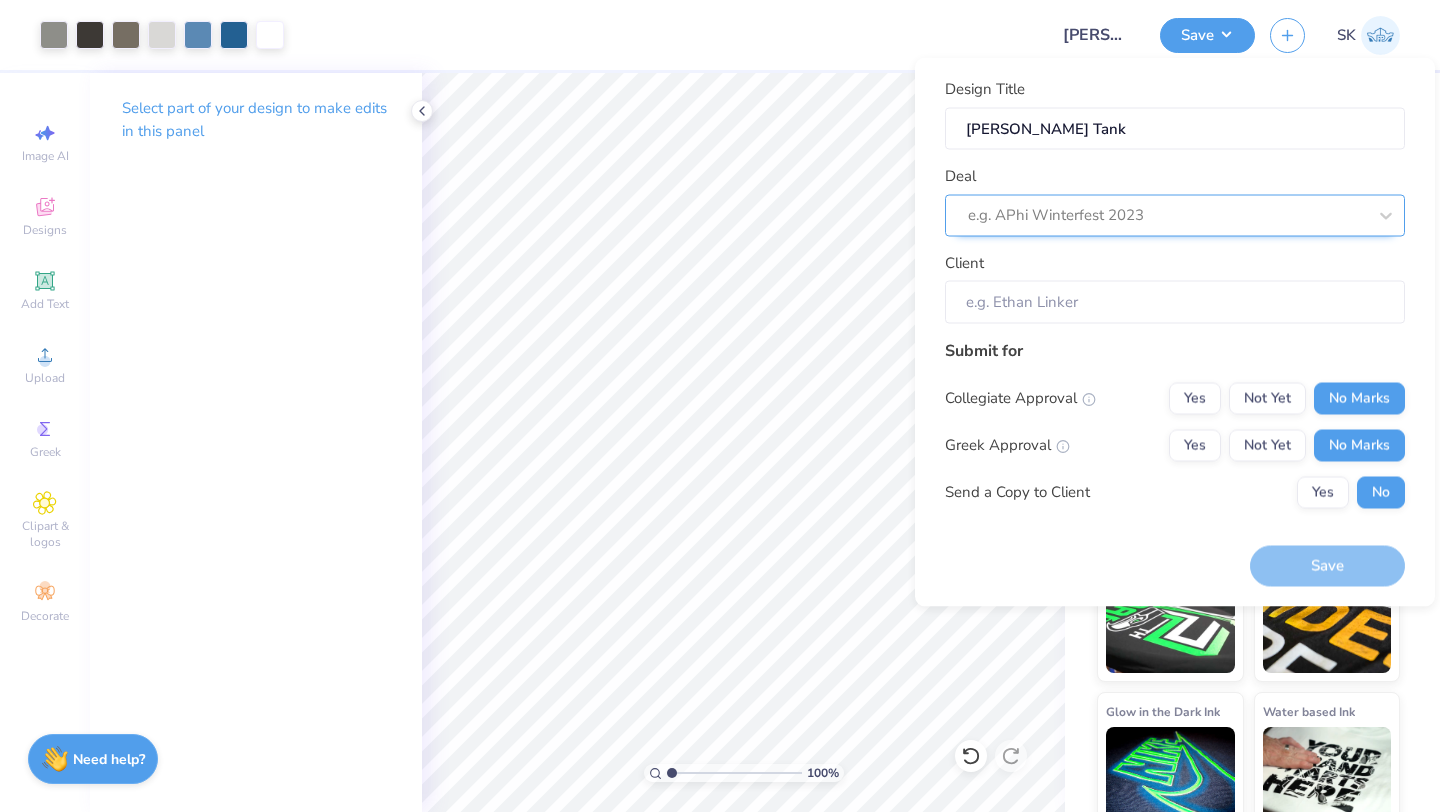 click at bounding box center [1167, 215] 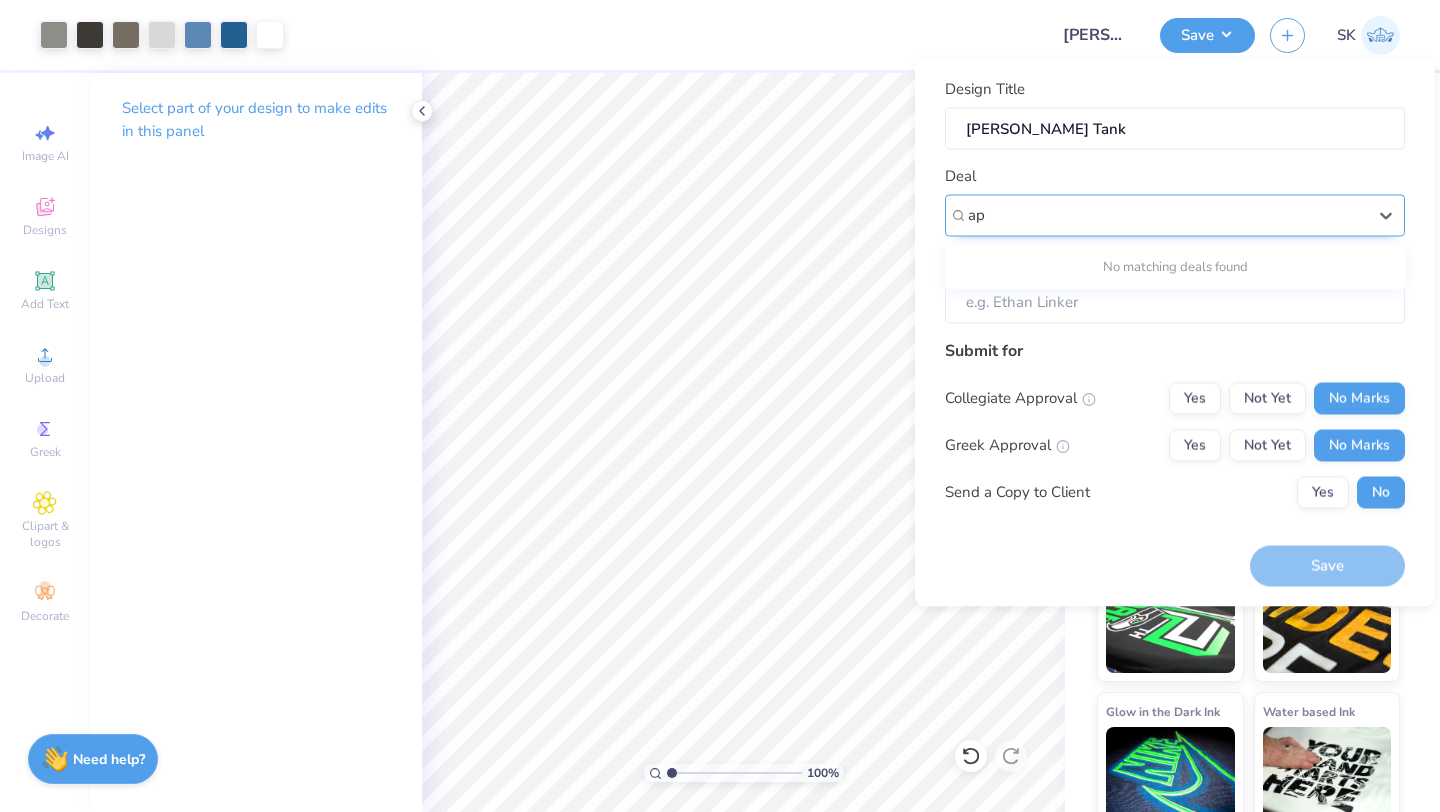 type on "a" 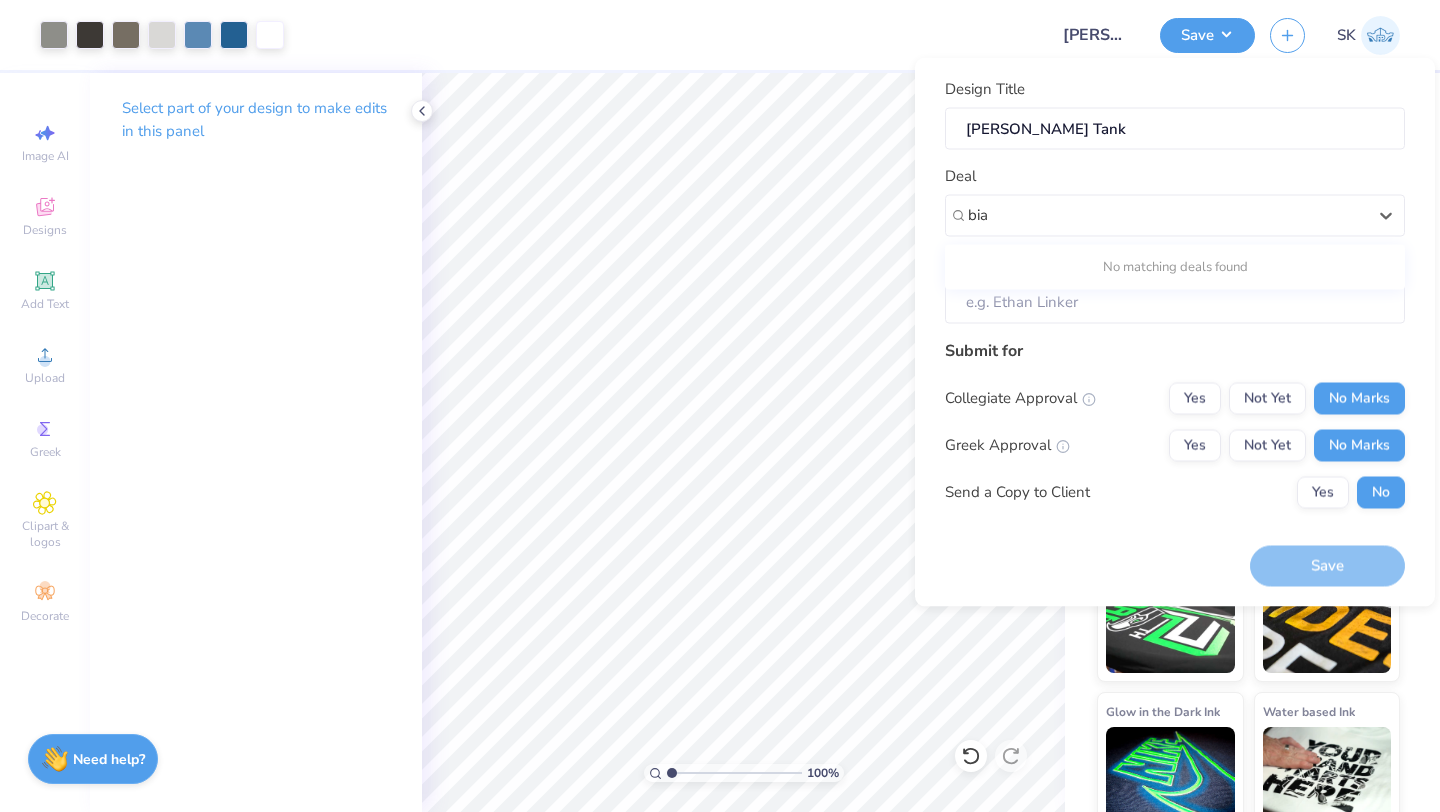 type on "bia" 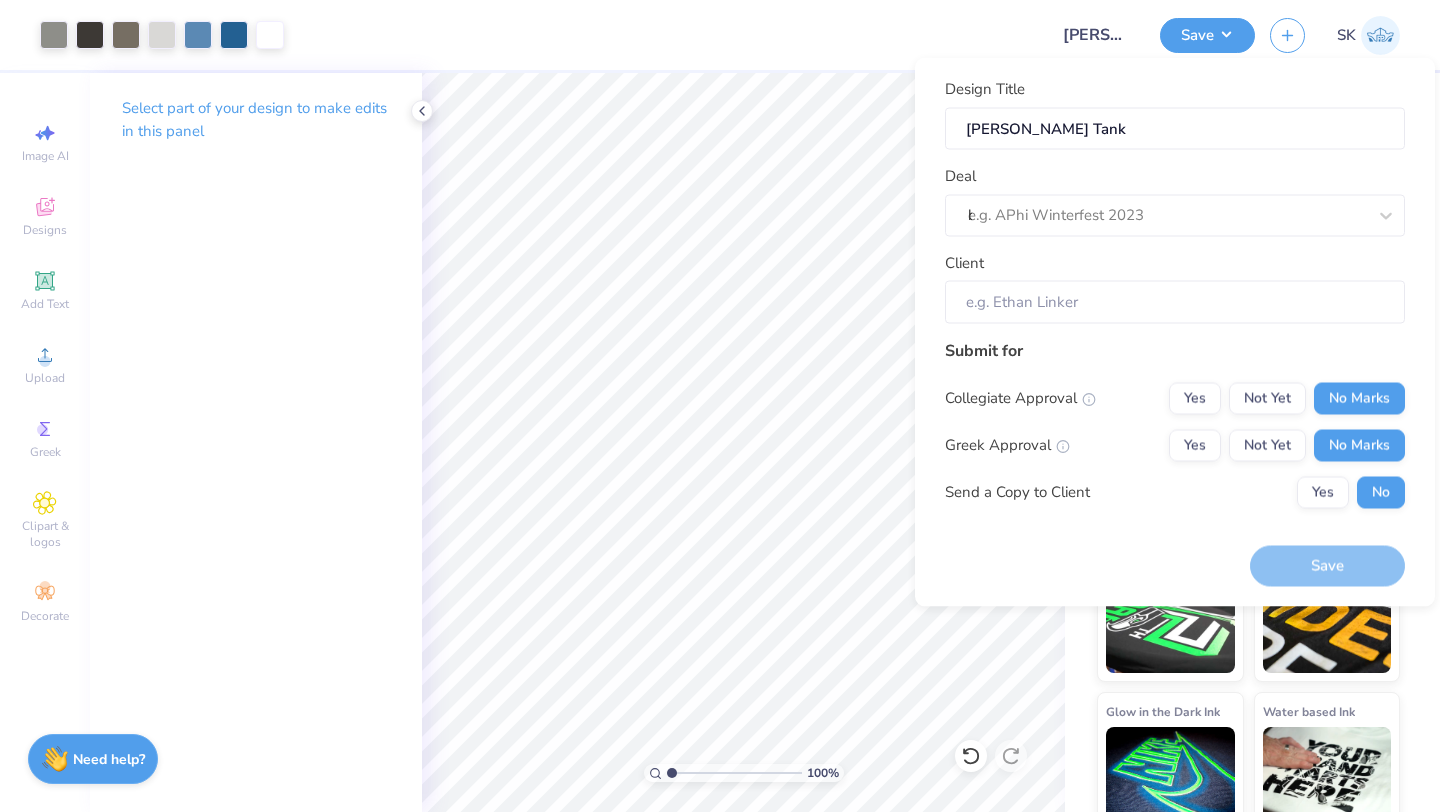 type 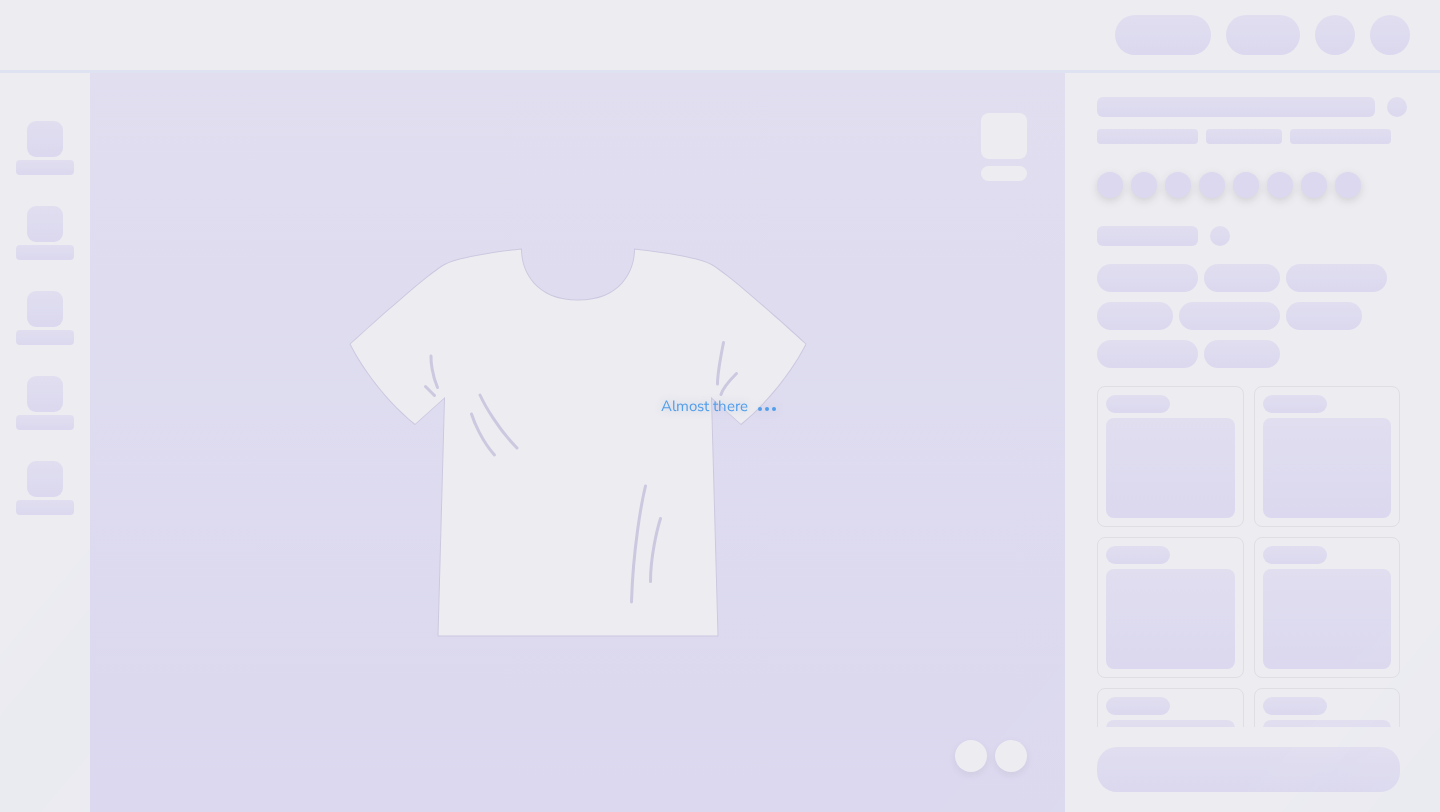 scroll, scrollTop: 0, scrollLeft: 0, axis: both 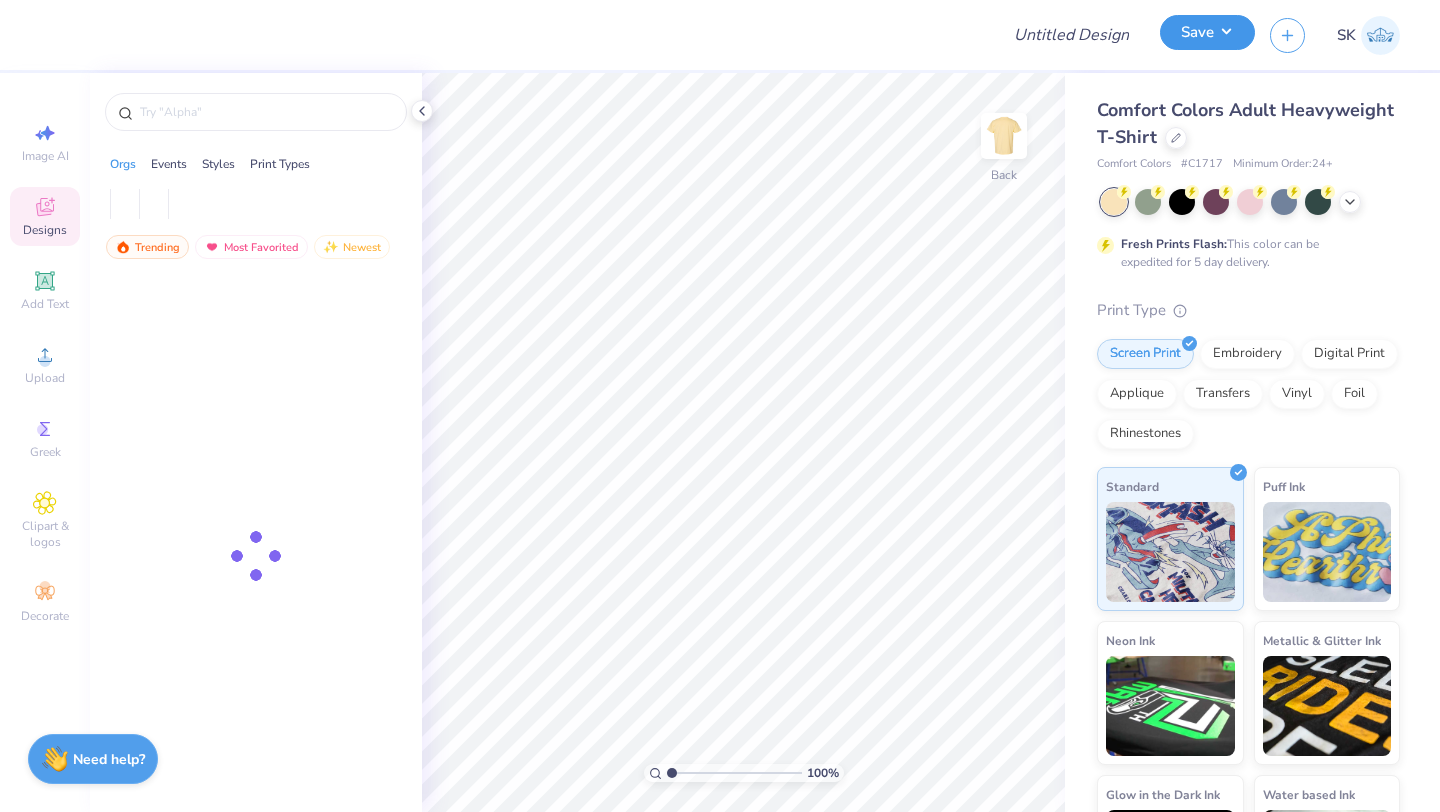 click on "Save" at bounding box center [1207, 32] 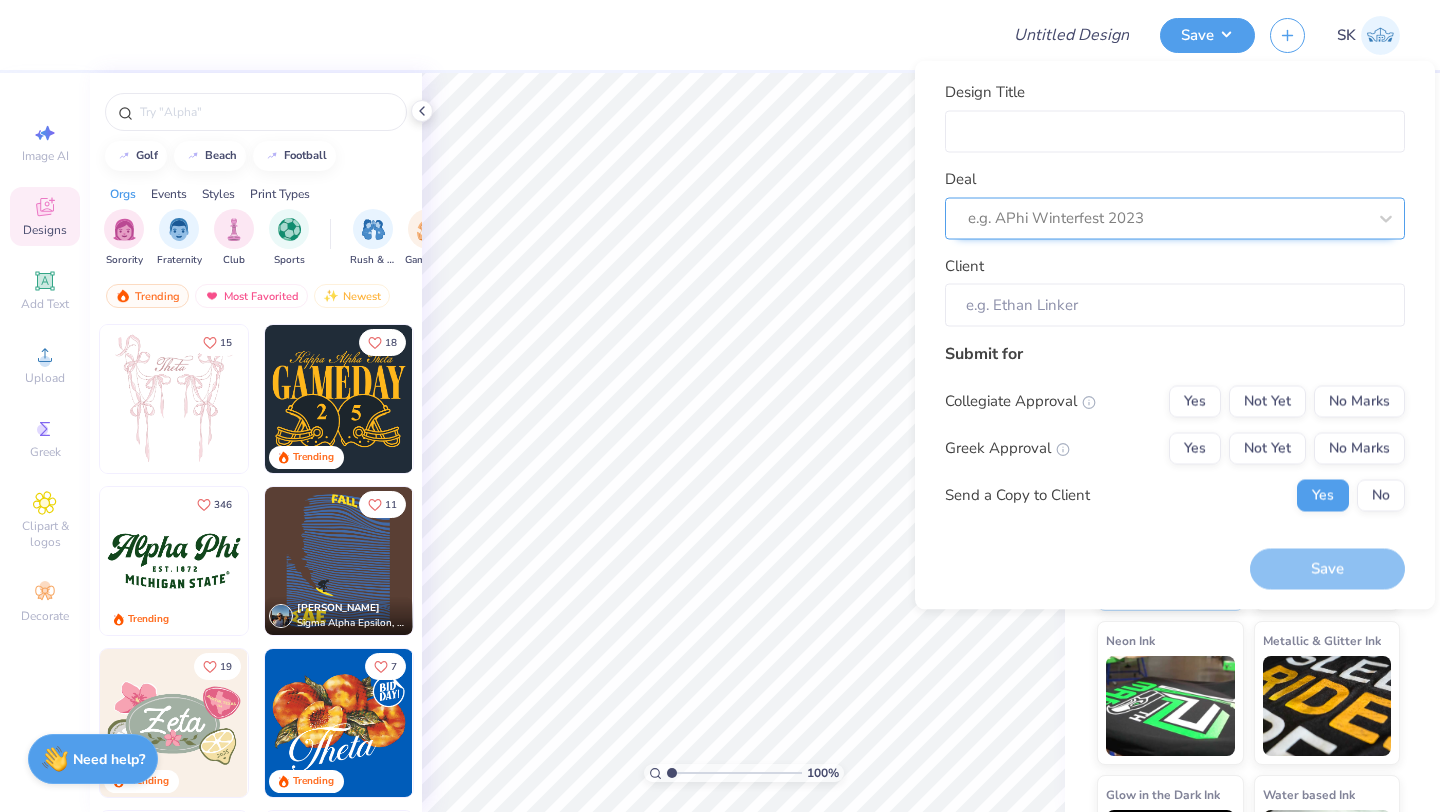 click at bounding box center [1167, 218] 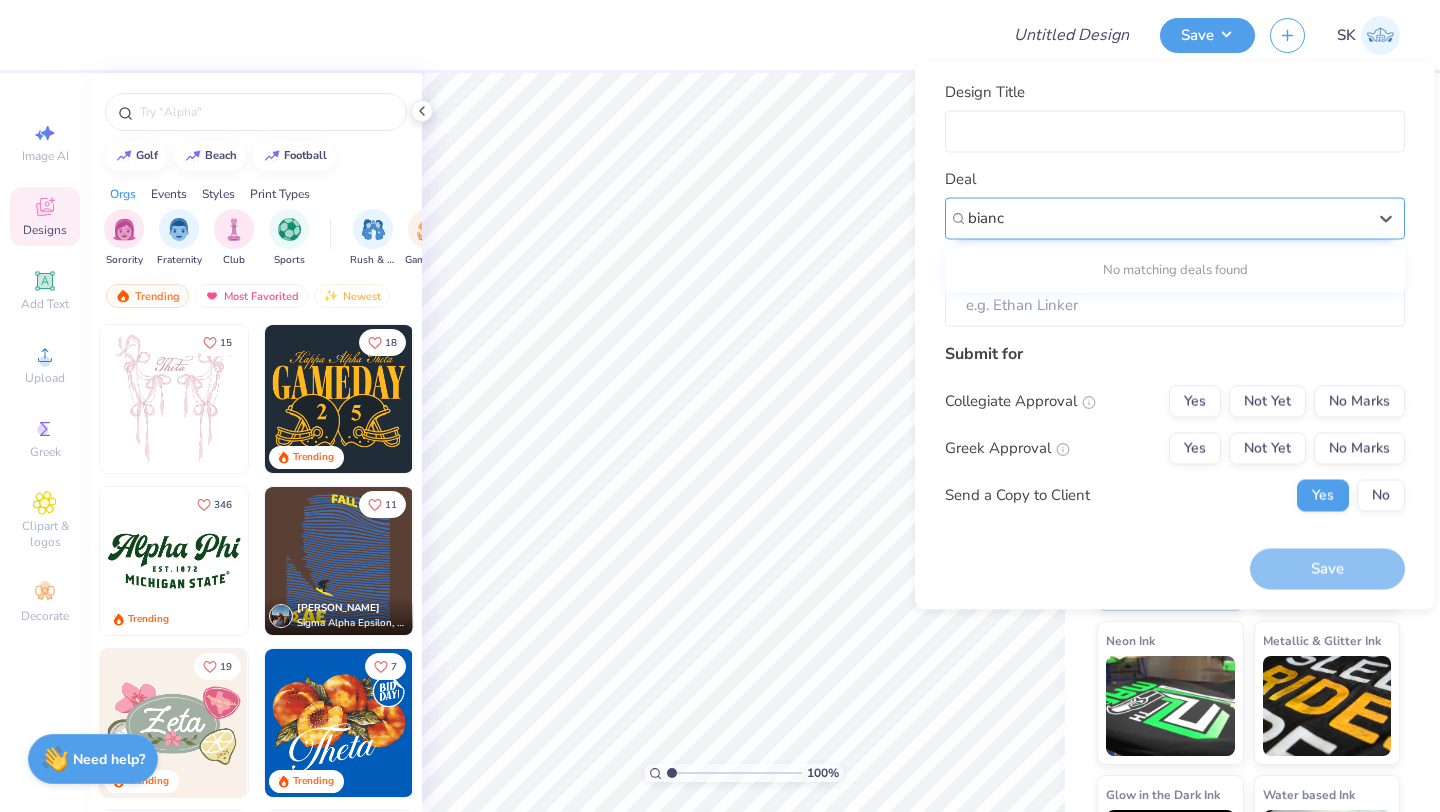 type on "bianca" 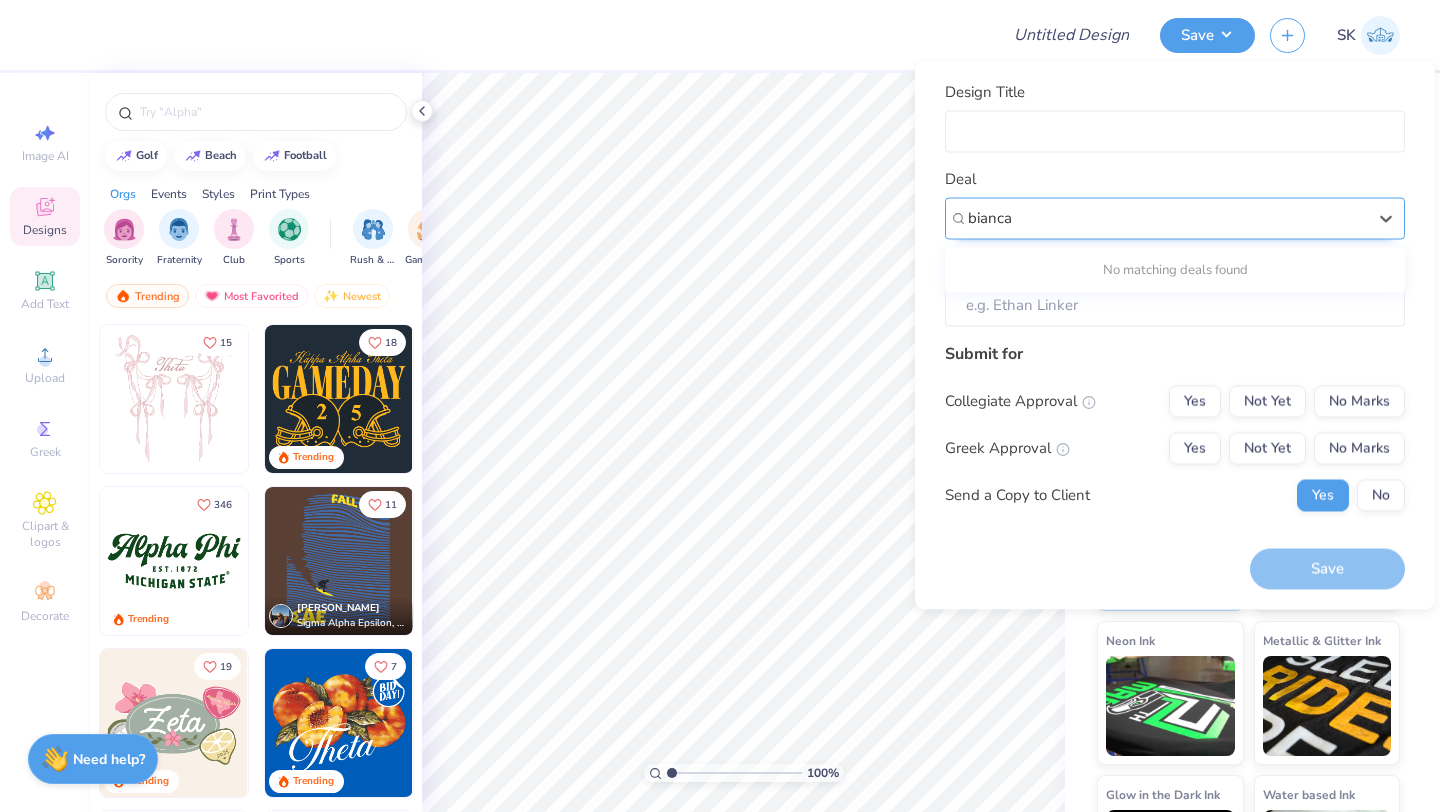 type 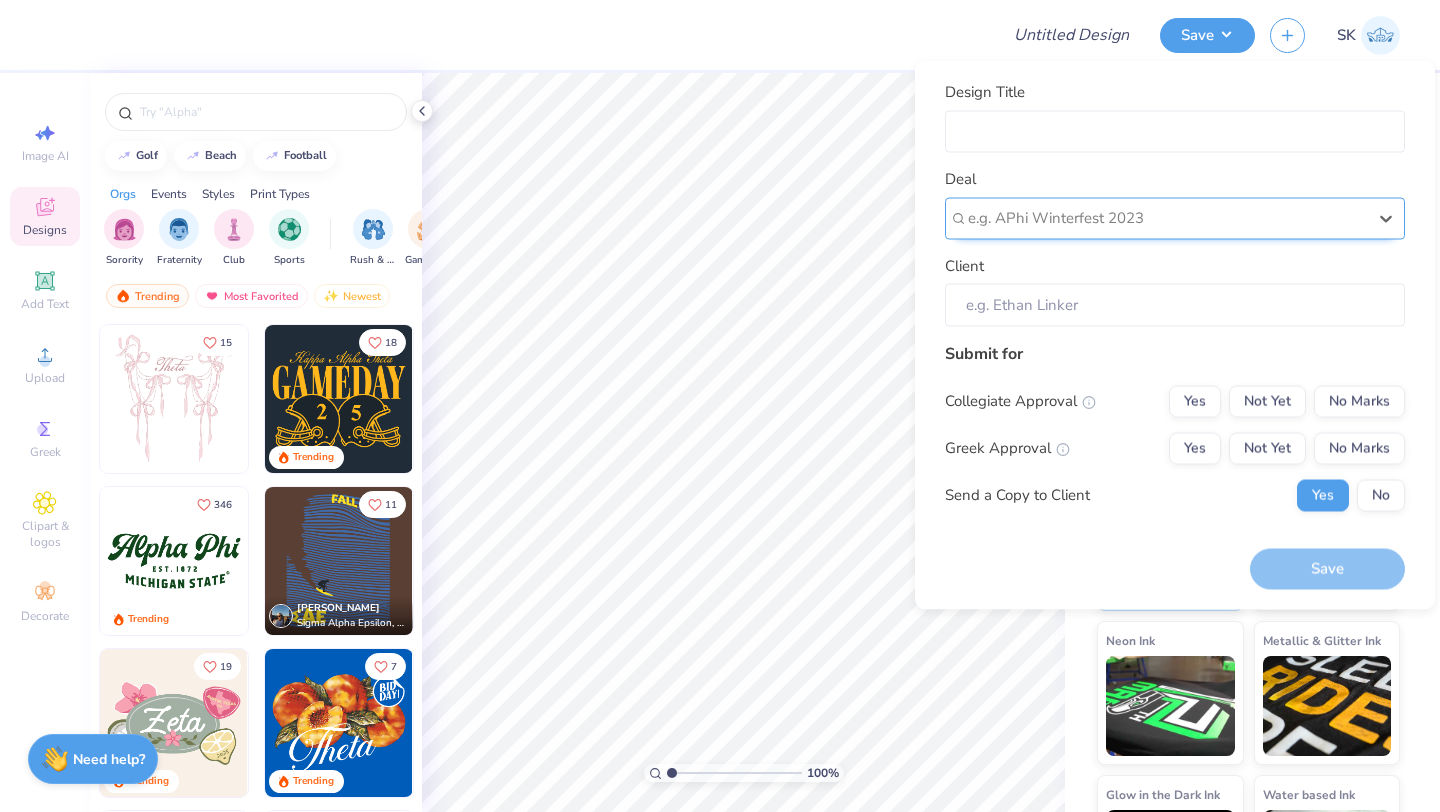 click at bounding box center (1167, 218) 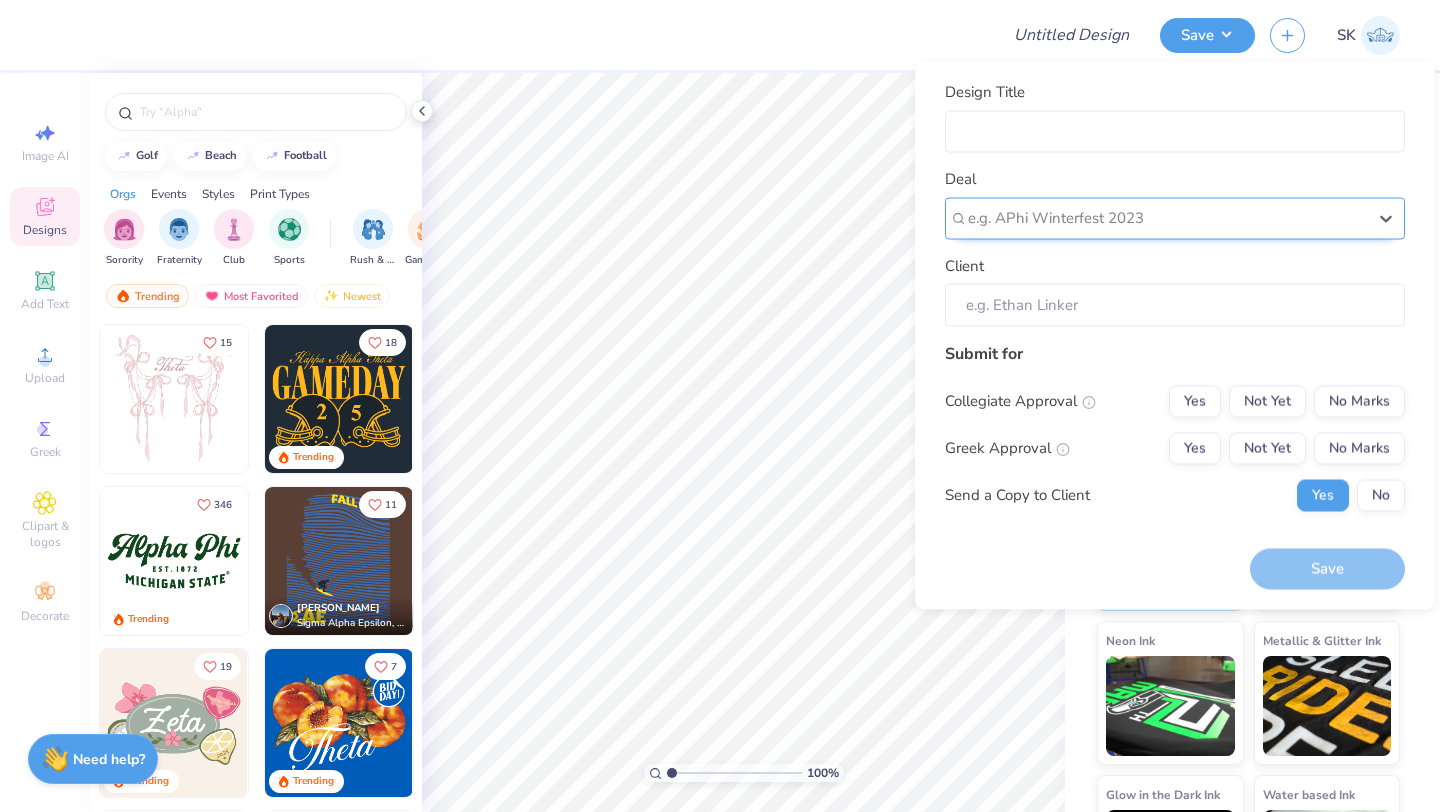 click at bounding box center (1167, 218) 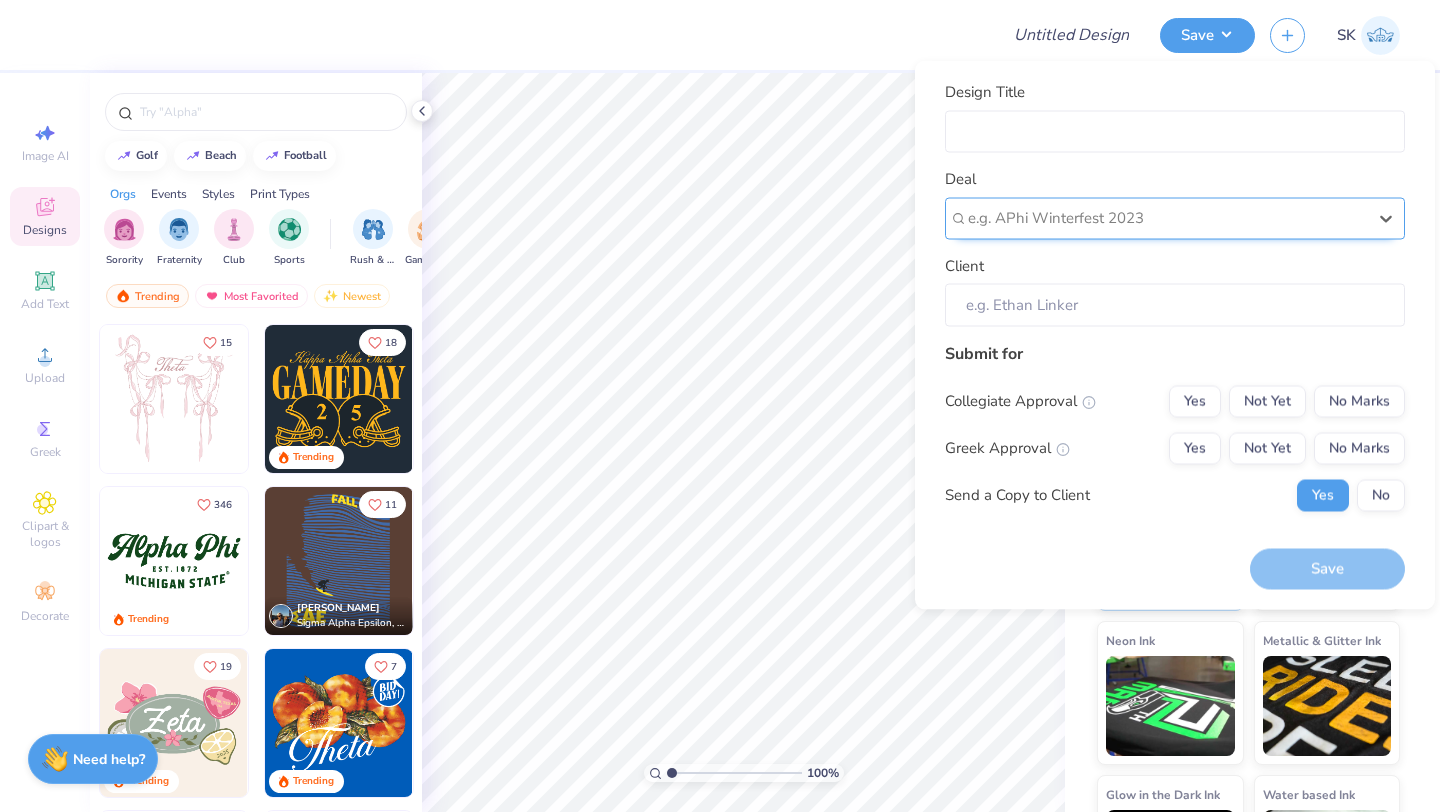 click at bounding box center [1167, 218] 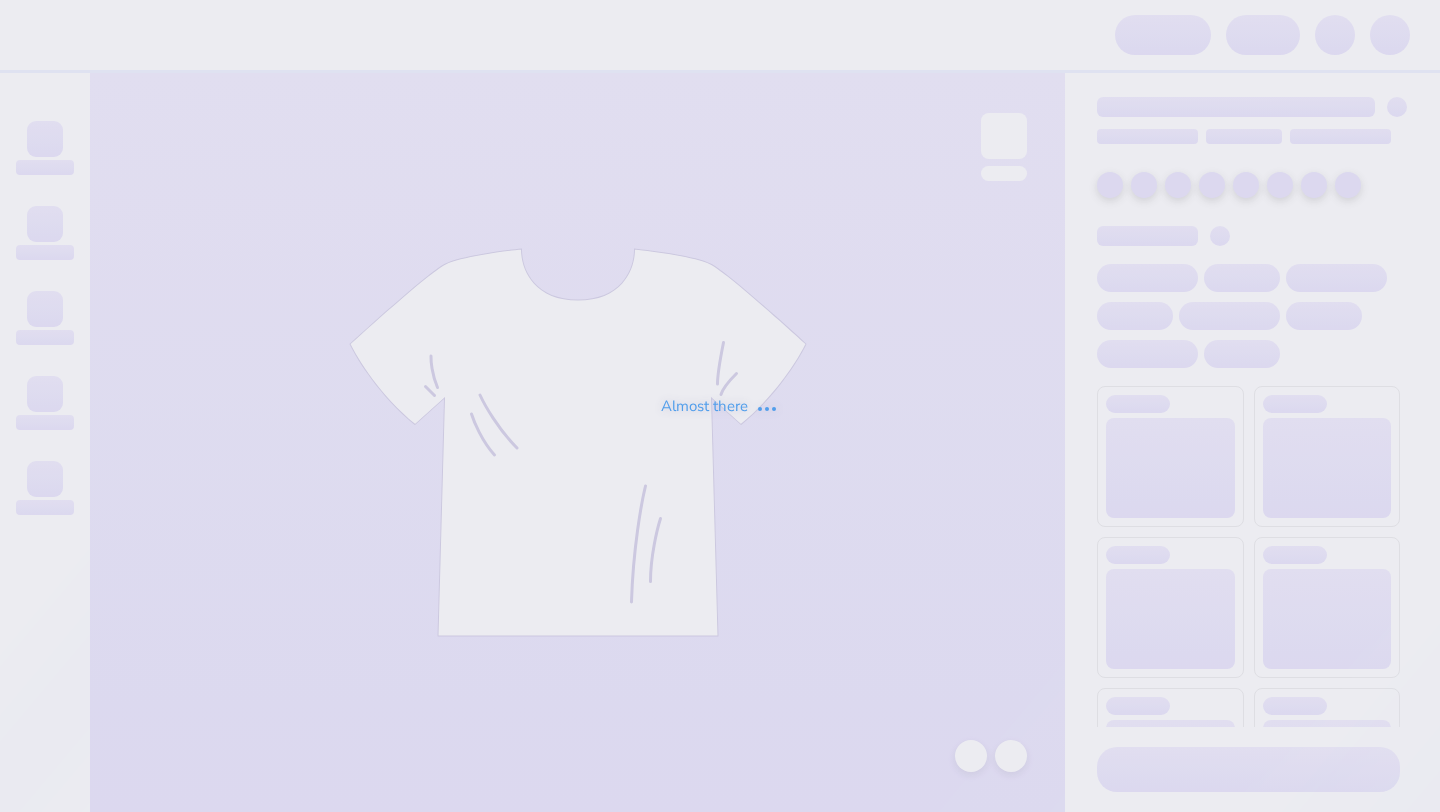 scroll, scrollTop: 0, scrollLeft: 0, axis: both 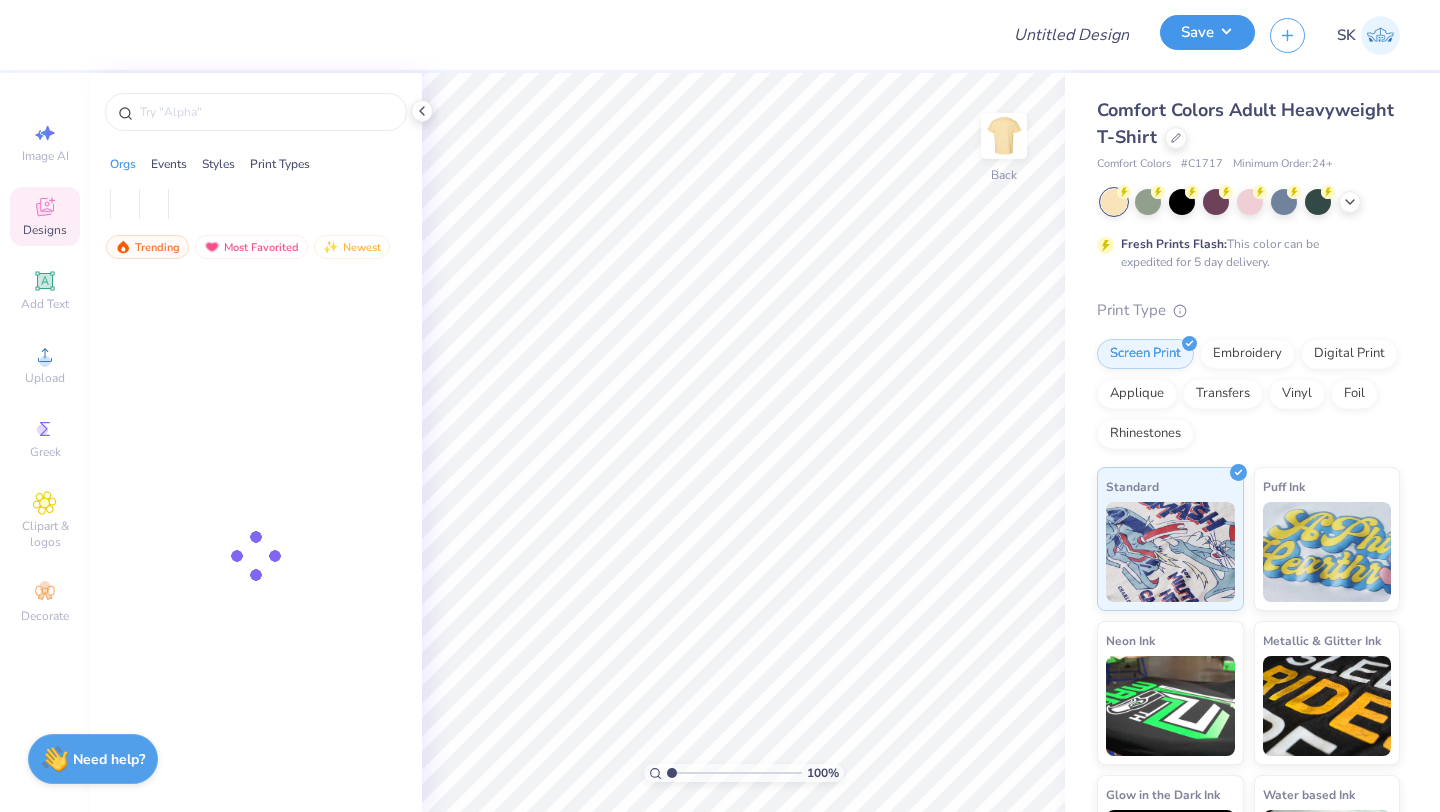 click on "Save" at bounding box center [1207, 32] 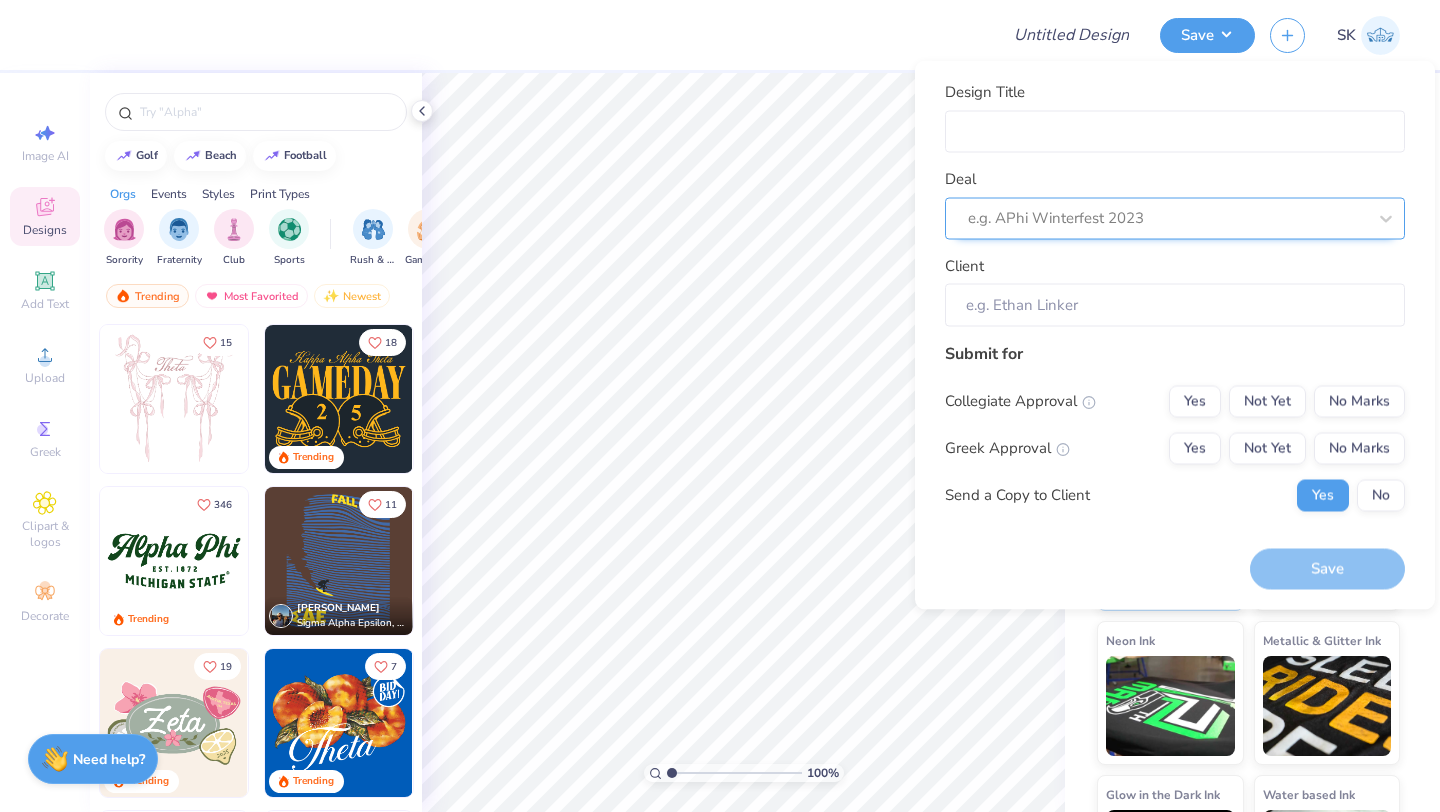 click at bounding box center [1167, 218] 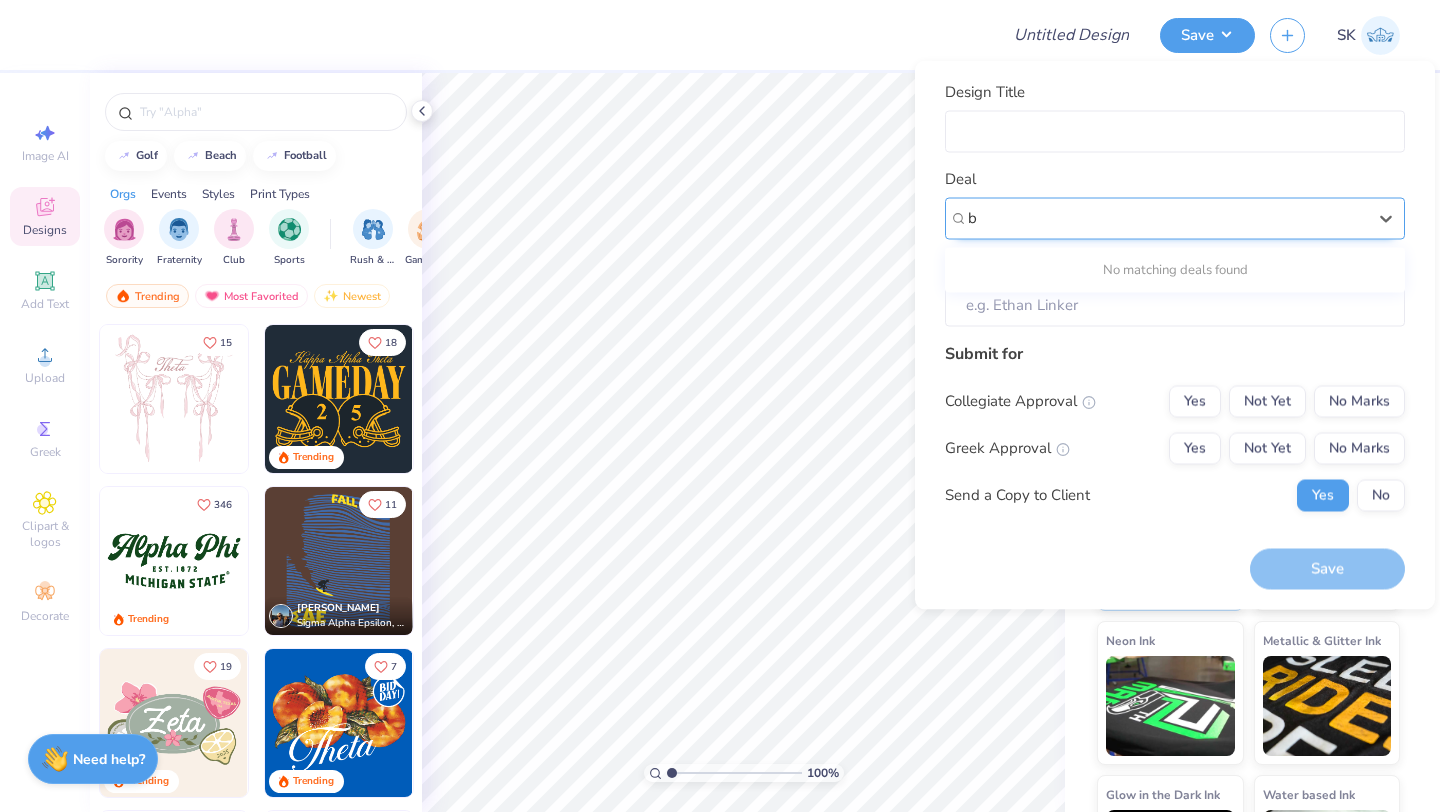 type on "bi" 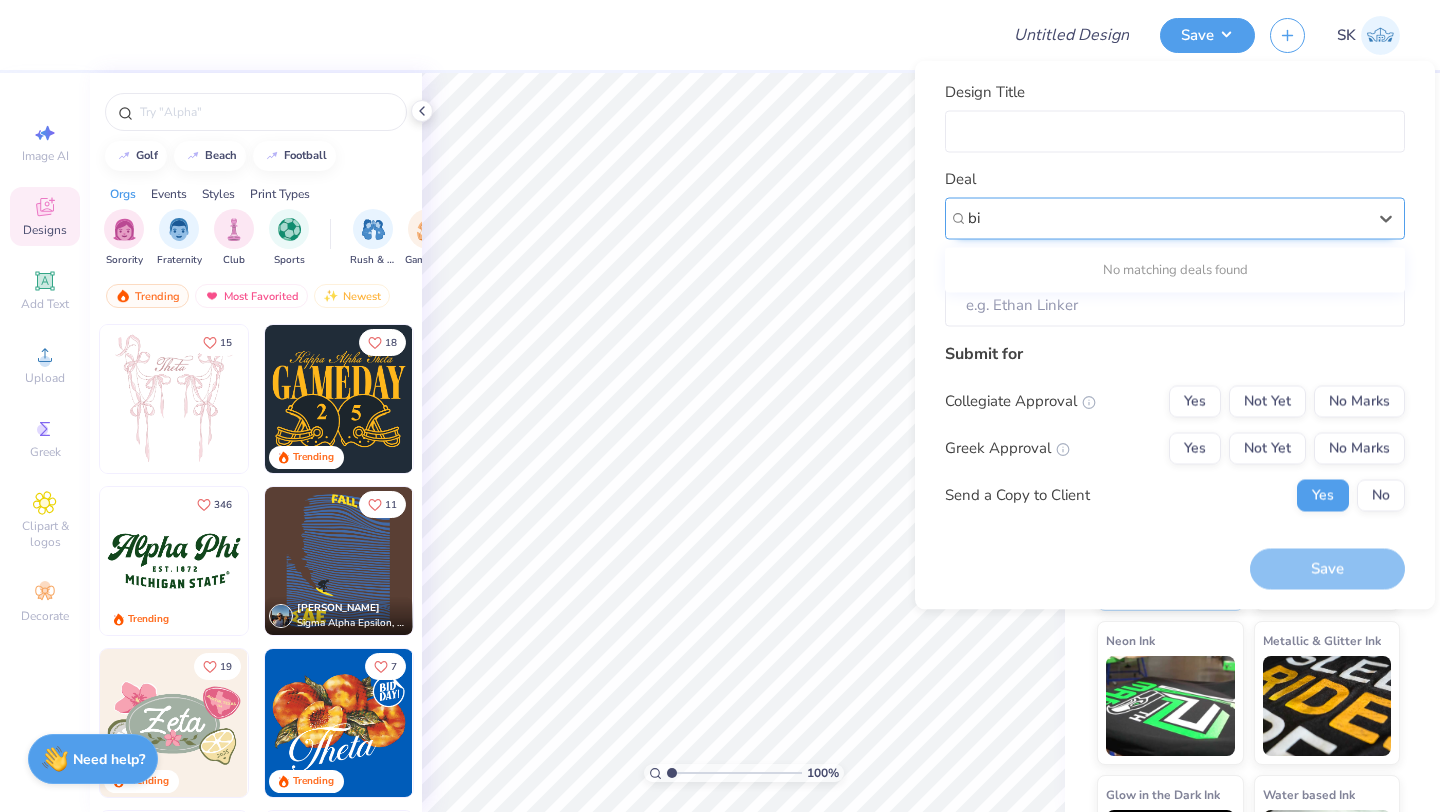 type 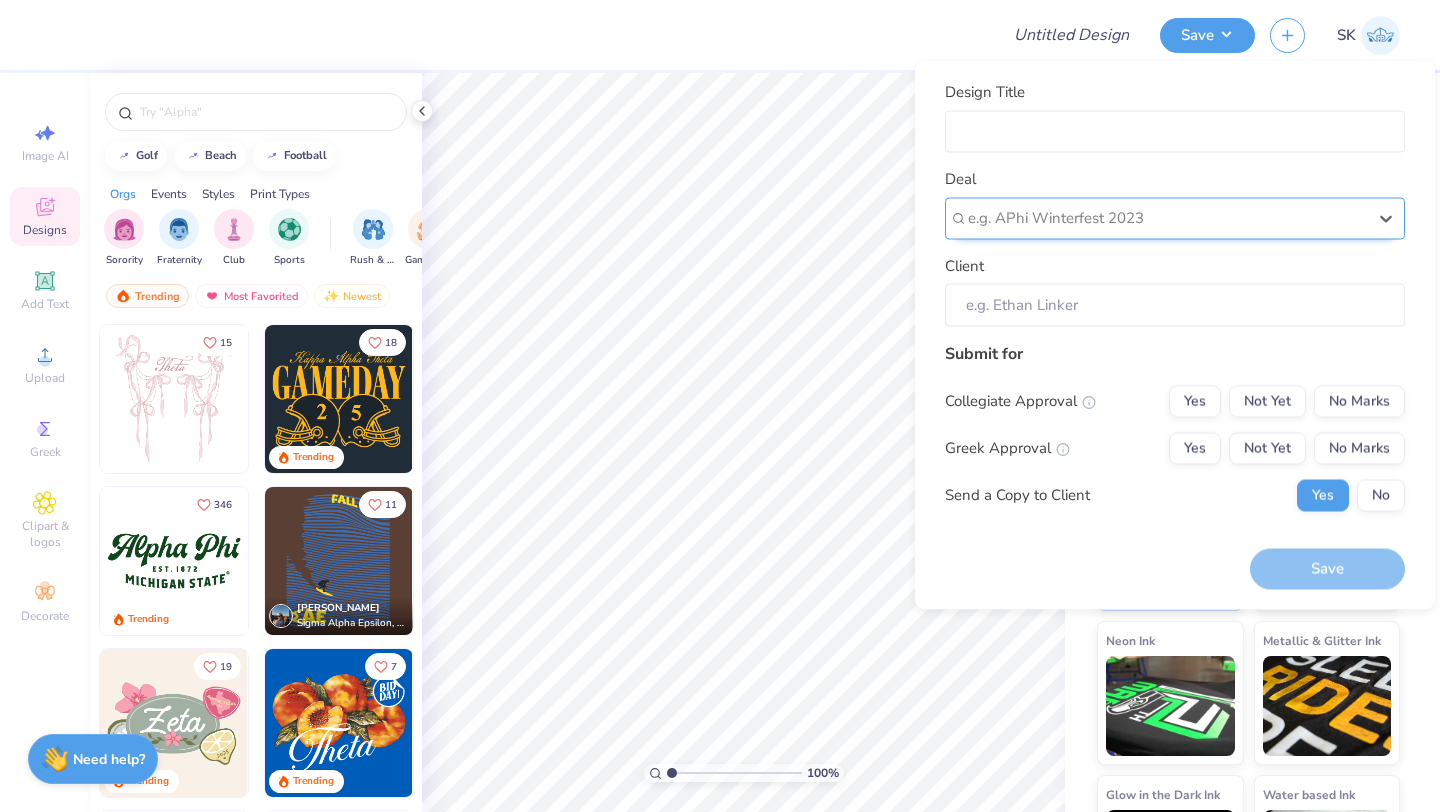 click at bounding box center [1167, 218] 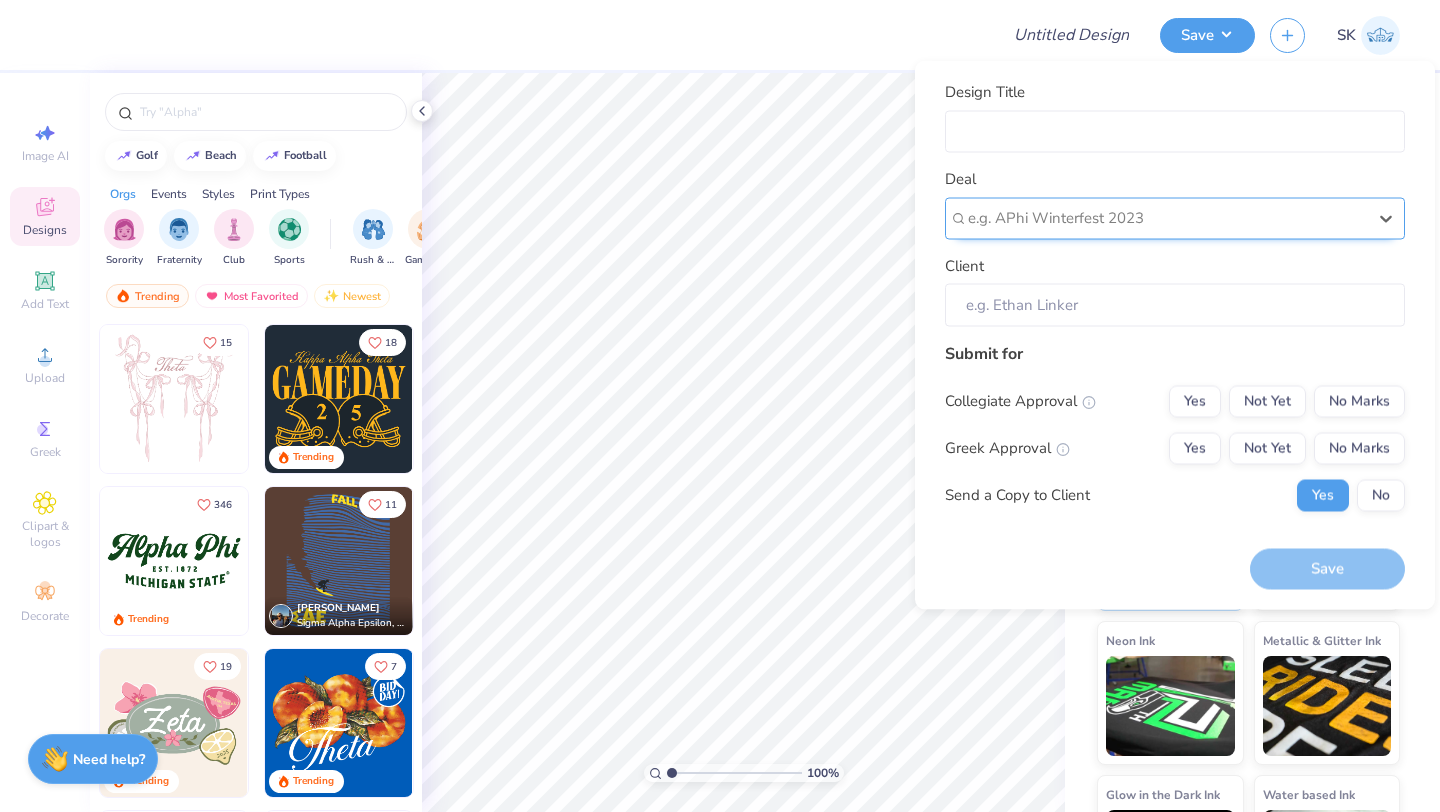 click at bounding box center [1167, 218] 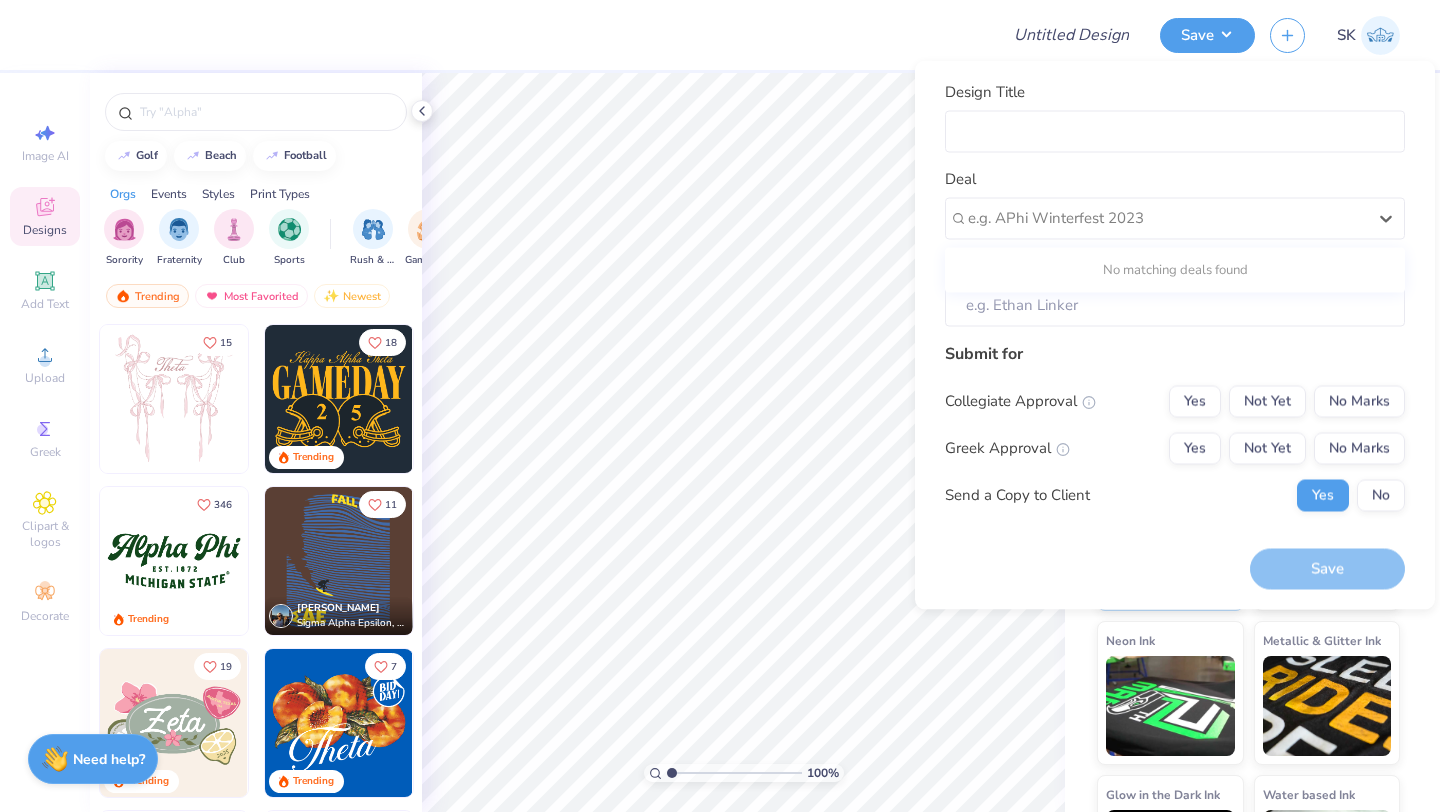 click on "Deal   Use Up and Down to choose options, press Enter to select the currently focused option, press Escape to exit the menu, press Tab to select the option and exit the menu. e.g. APhi Winterfest 2023 No matching deals found" at bounding box center (1175, 204) 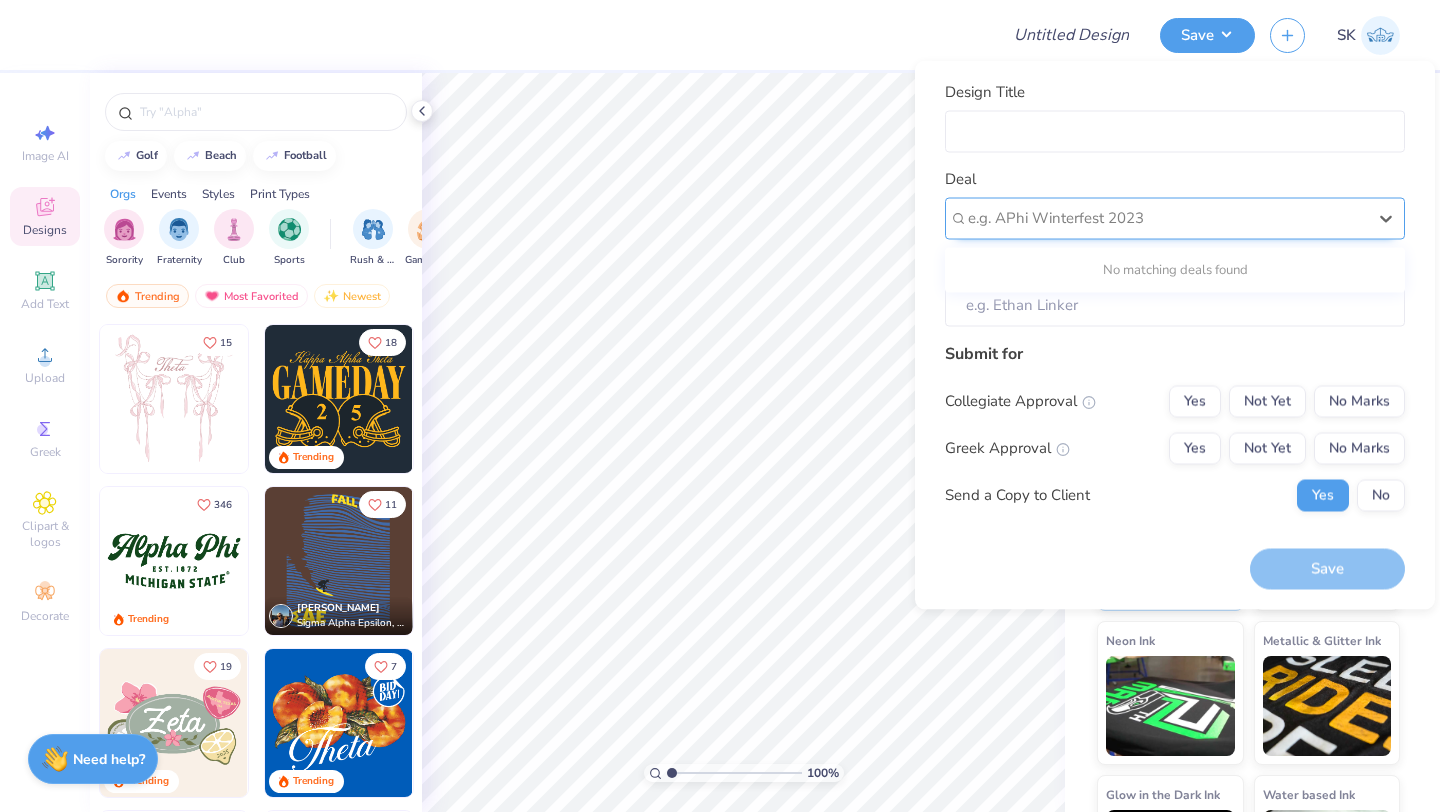 click at bounding box center [1167, 218] 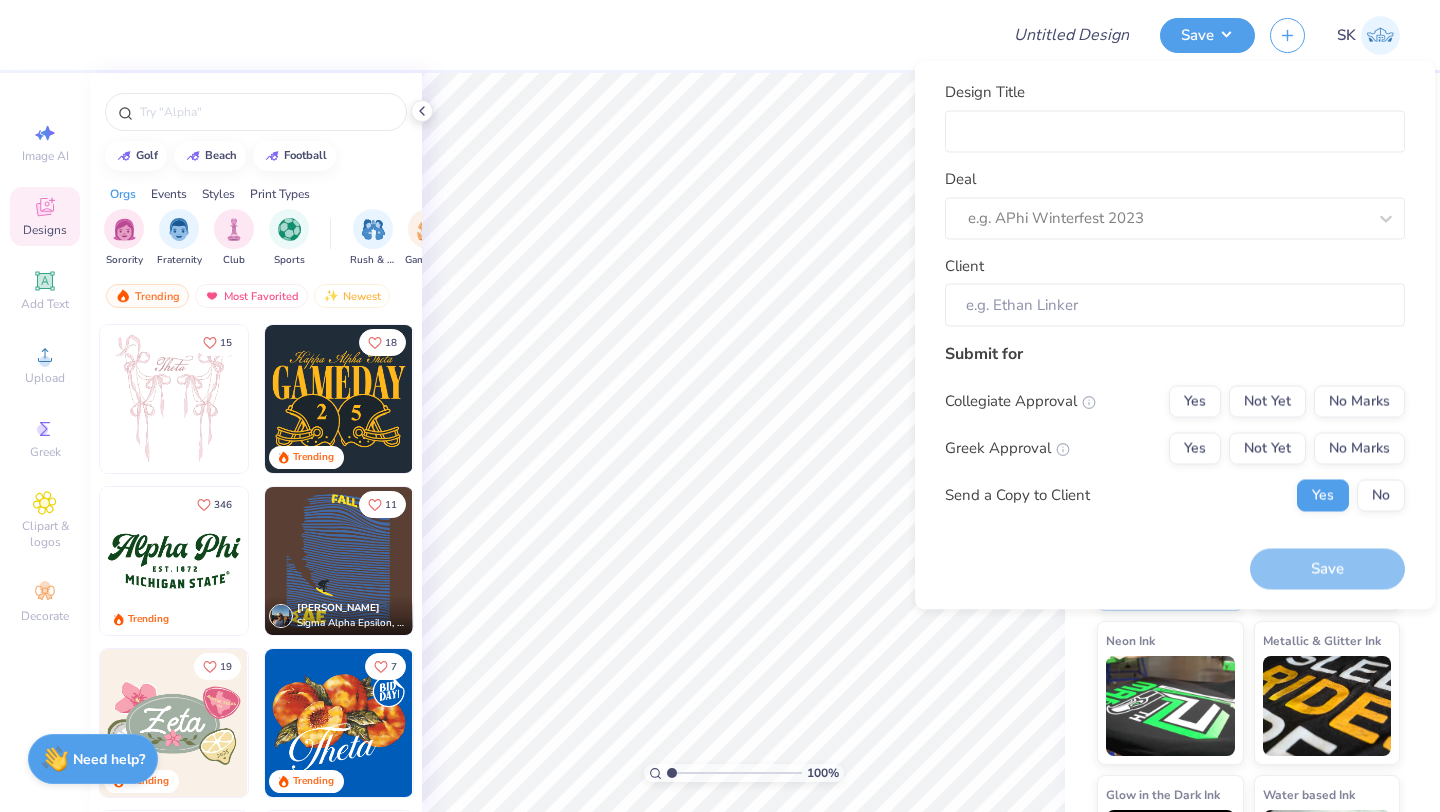 click on "Deal e.g. APhi Winterfest 2023" at bounding box center [1175, 204] 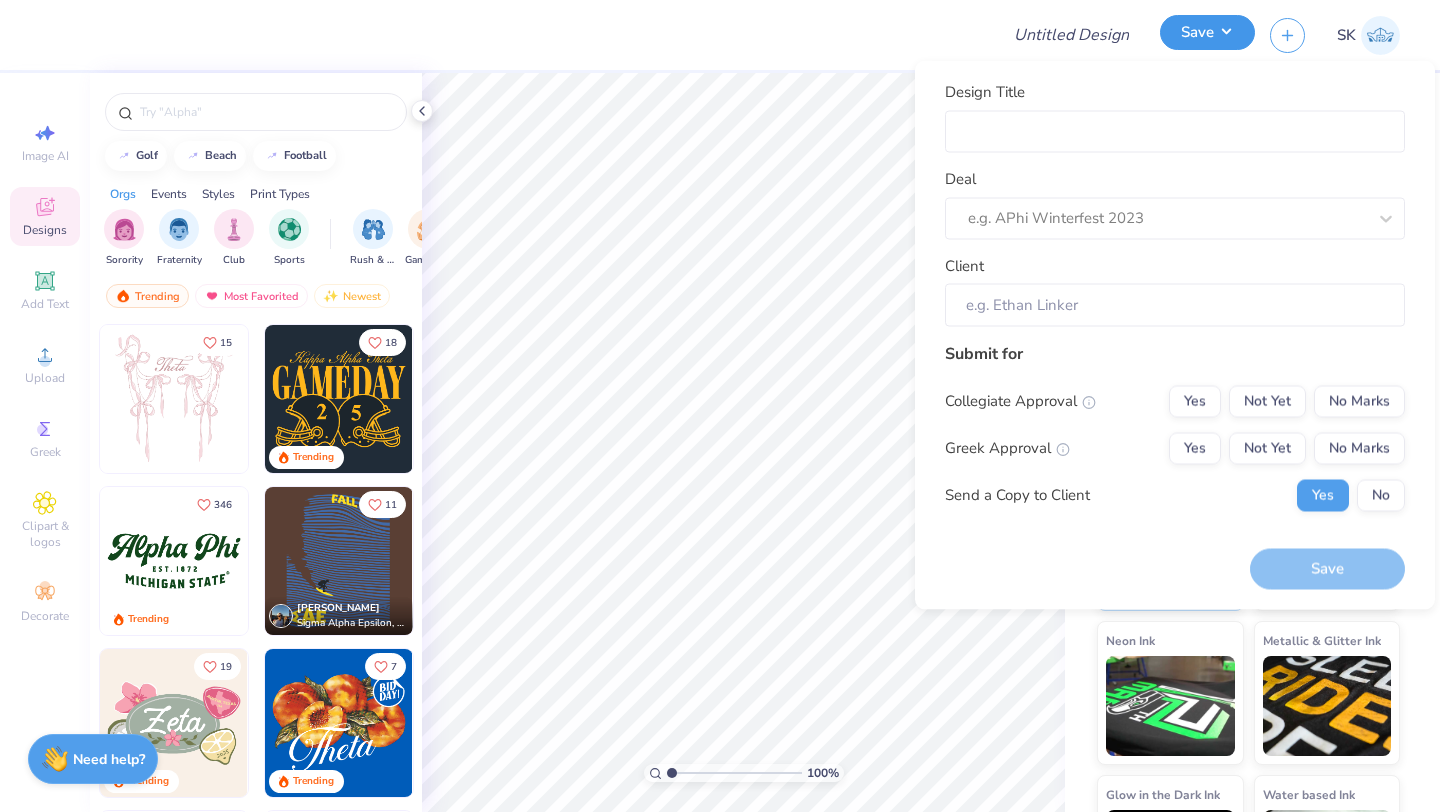 click on "Save" at bounding box center (1207, 32) 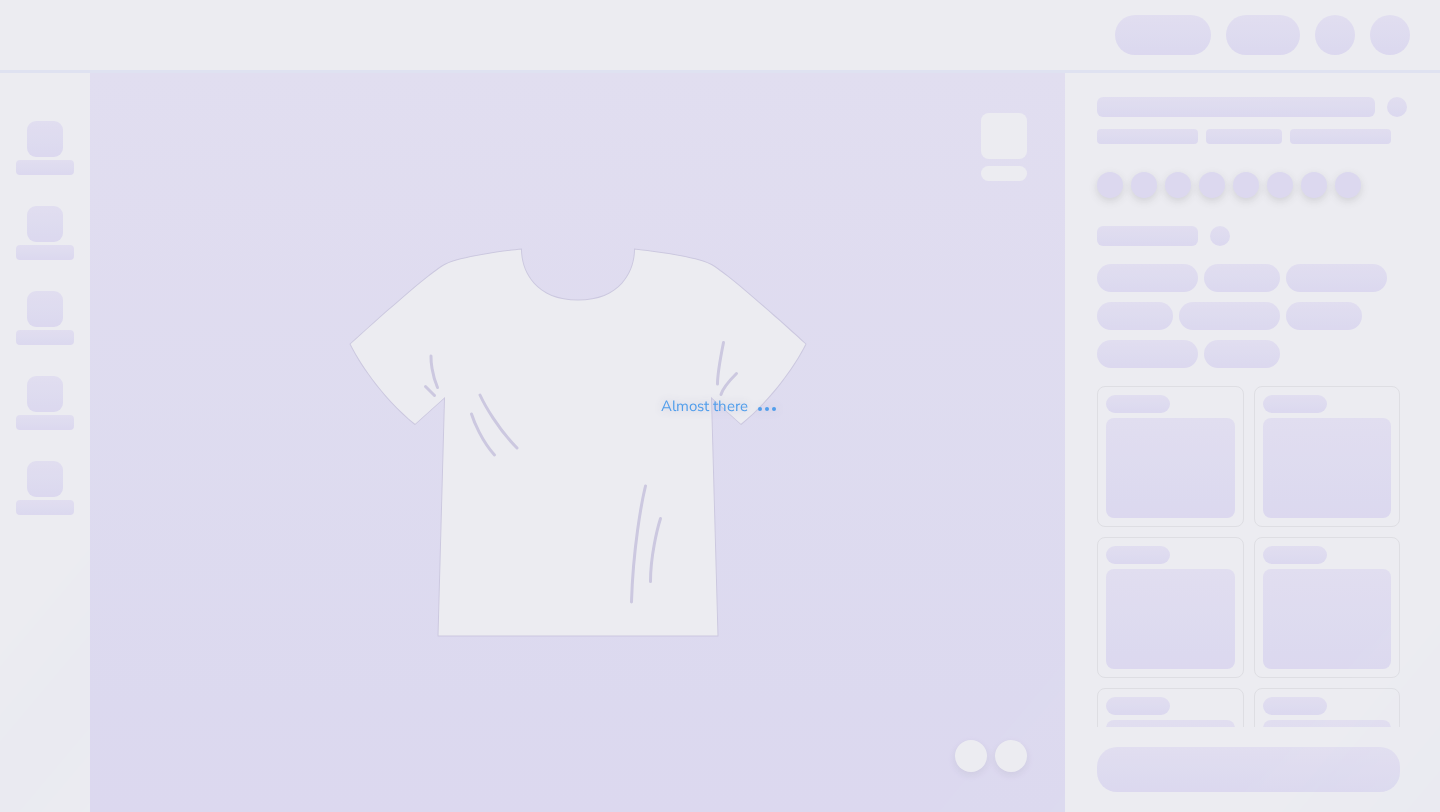 scroll, scrollTop: 0, scrollLeft: 0, axis: both 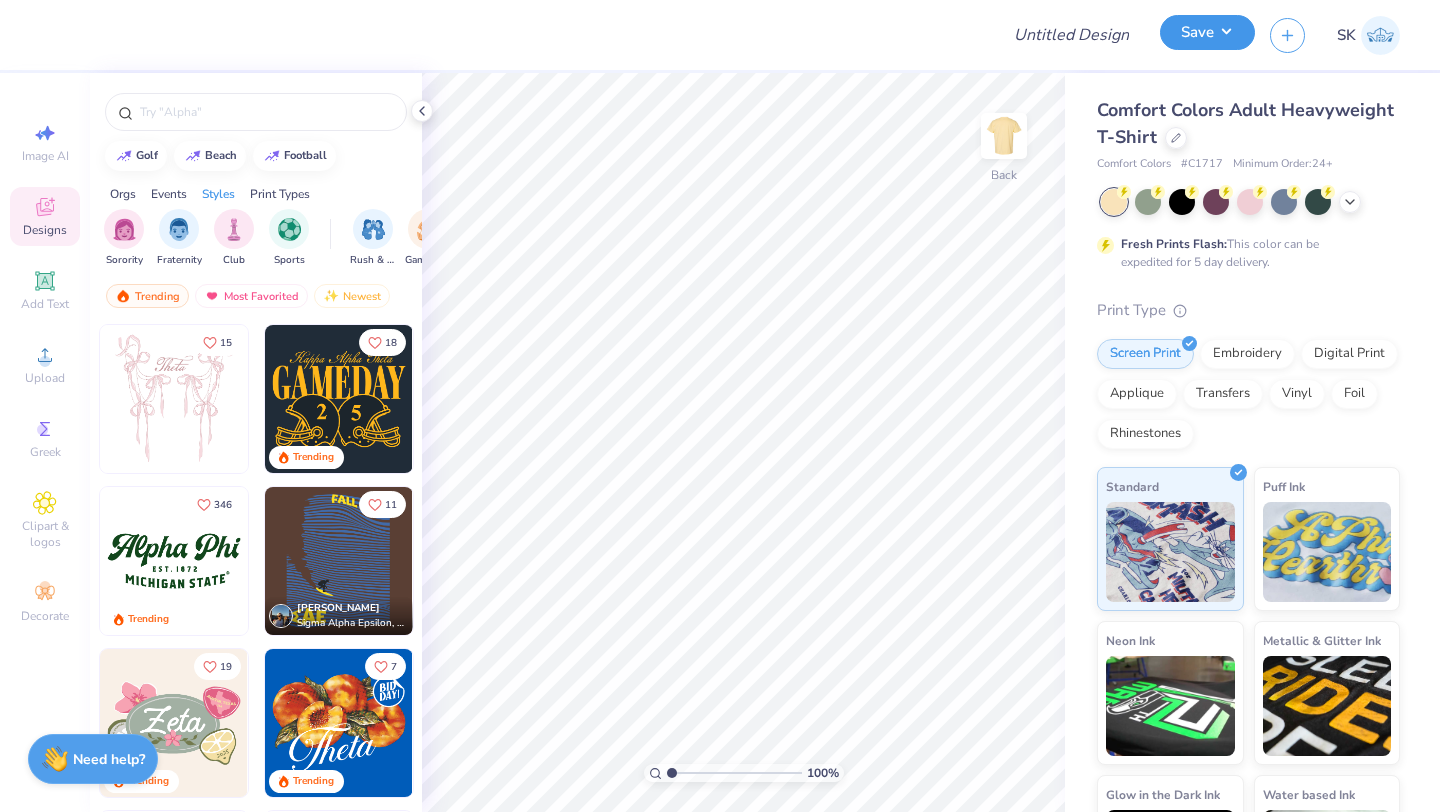 click on "Save" at bounding box center [1207, 32] 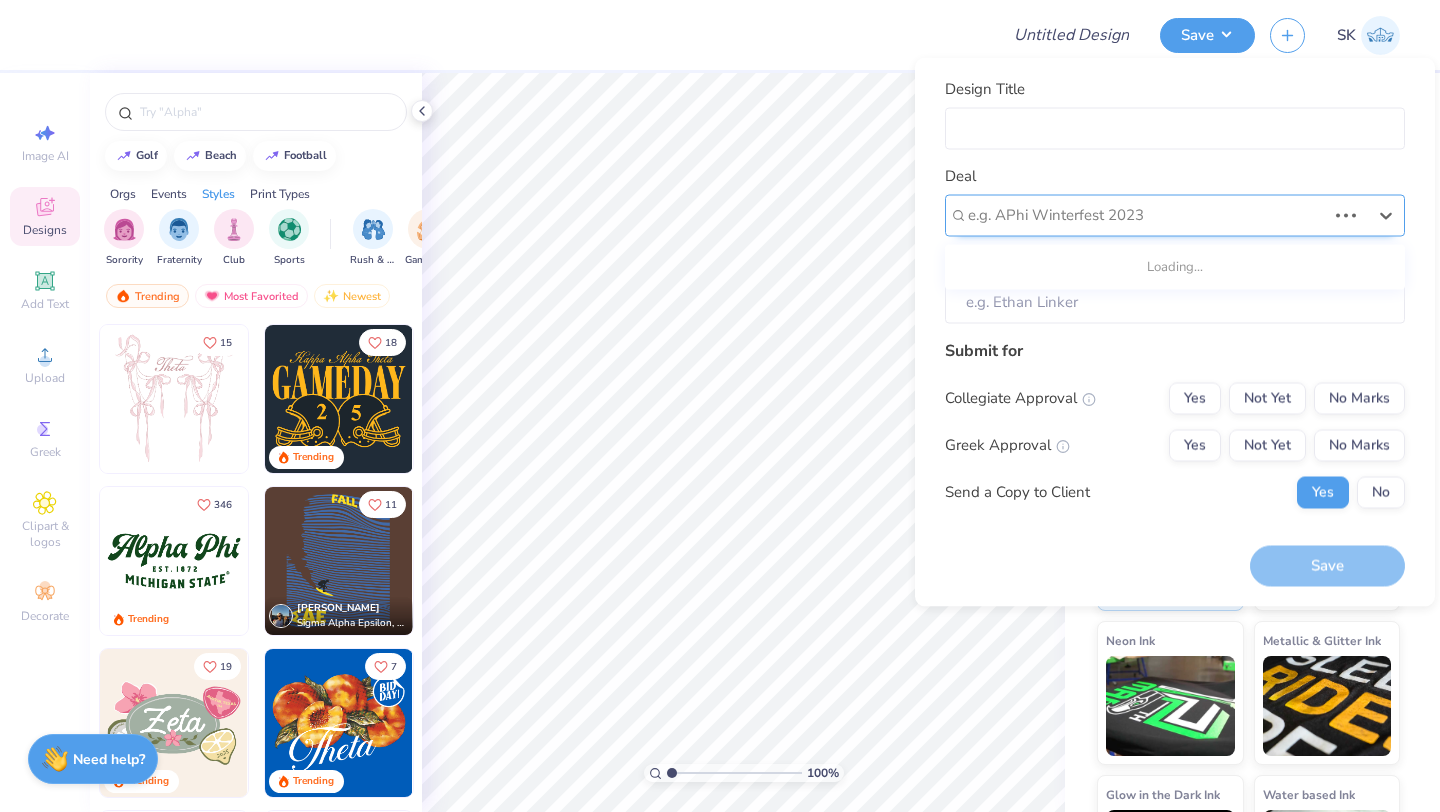 click at bounding box center [1147, 215] 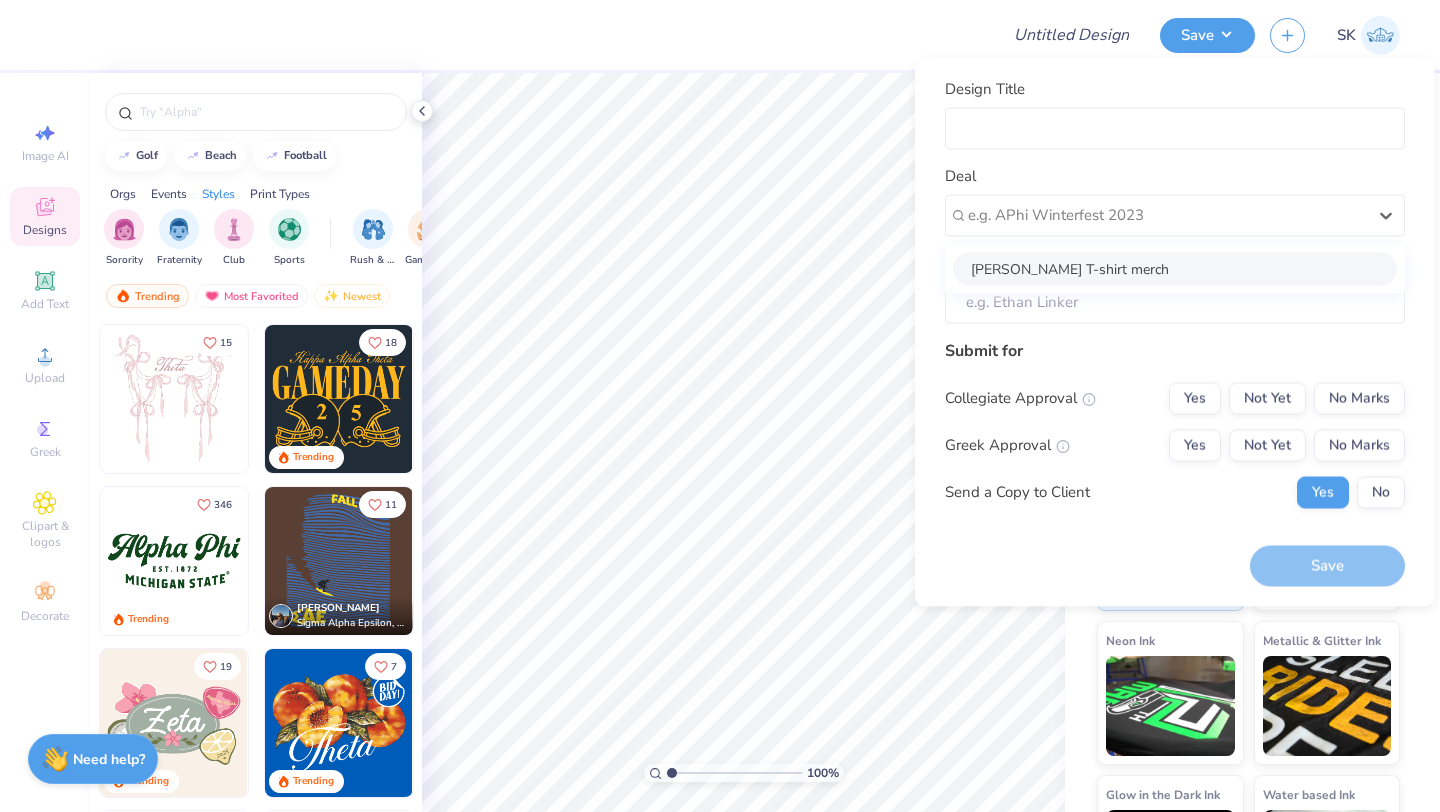 click on "Deal option [PERSON_NAME] T-shirt merch focused, 1 of 1. 1 result available. Use Up and Down to choose options, press Enter to select the currently focused option, press Escape to exit the menu, press Tab to select the option and exit the menu. e.g. APhi Winterfest 2023 [PERSON_NAME] T-shirt merch" at bounding box center [1175, 201] 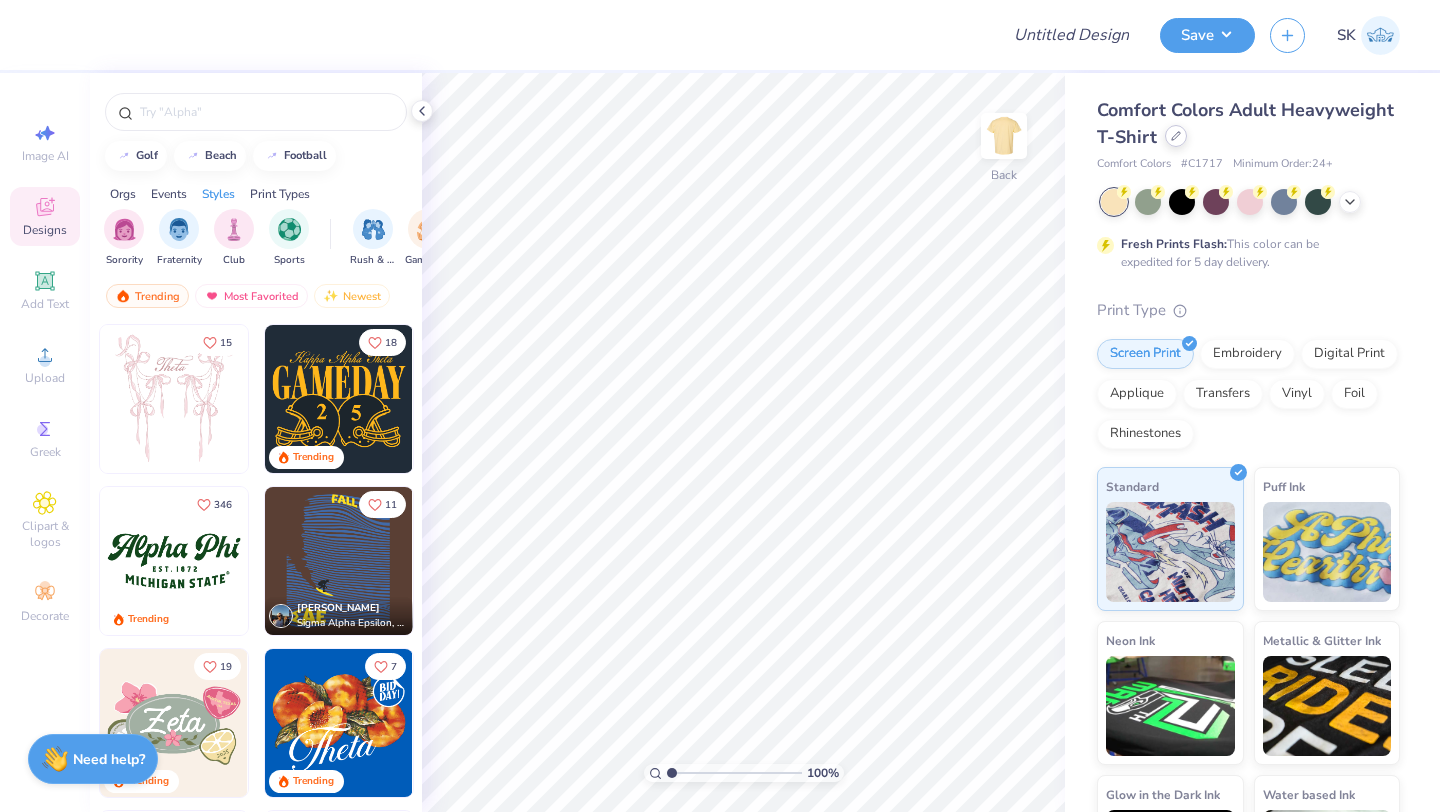 click 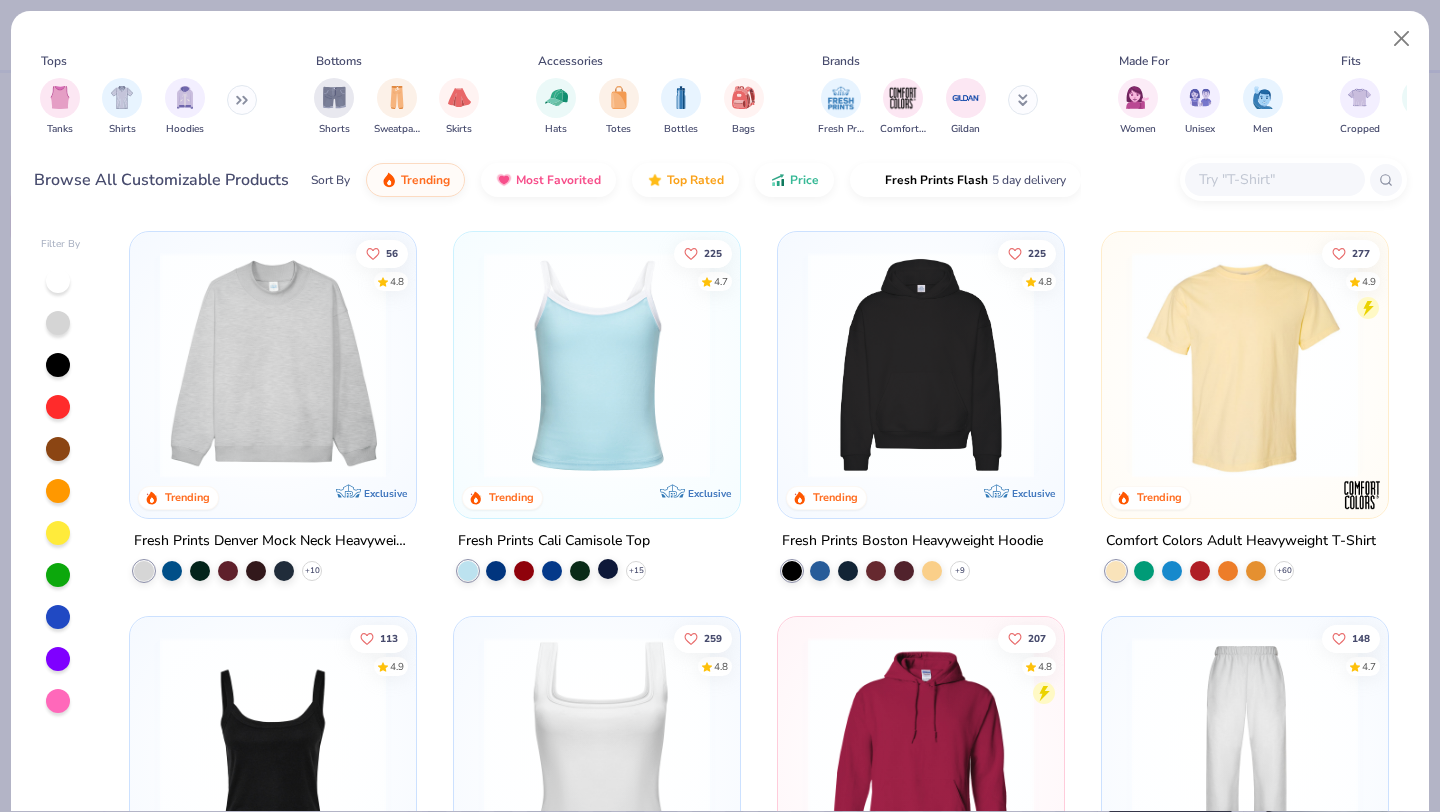 click at bounding box center (608, 569) 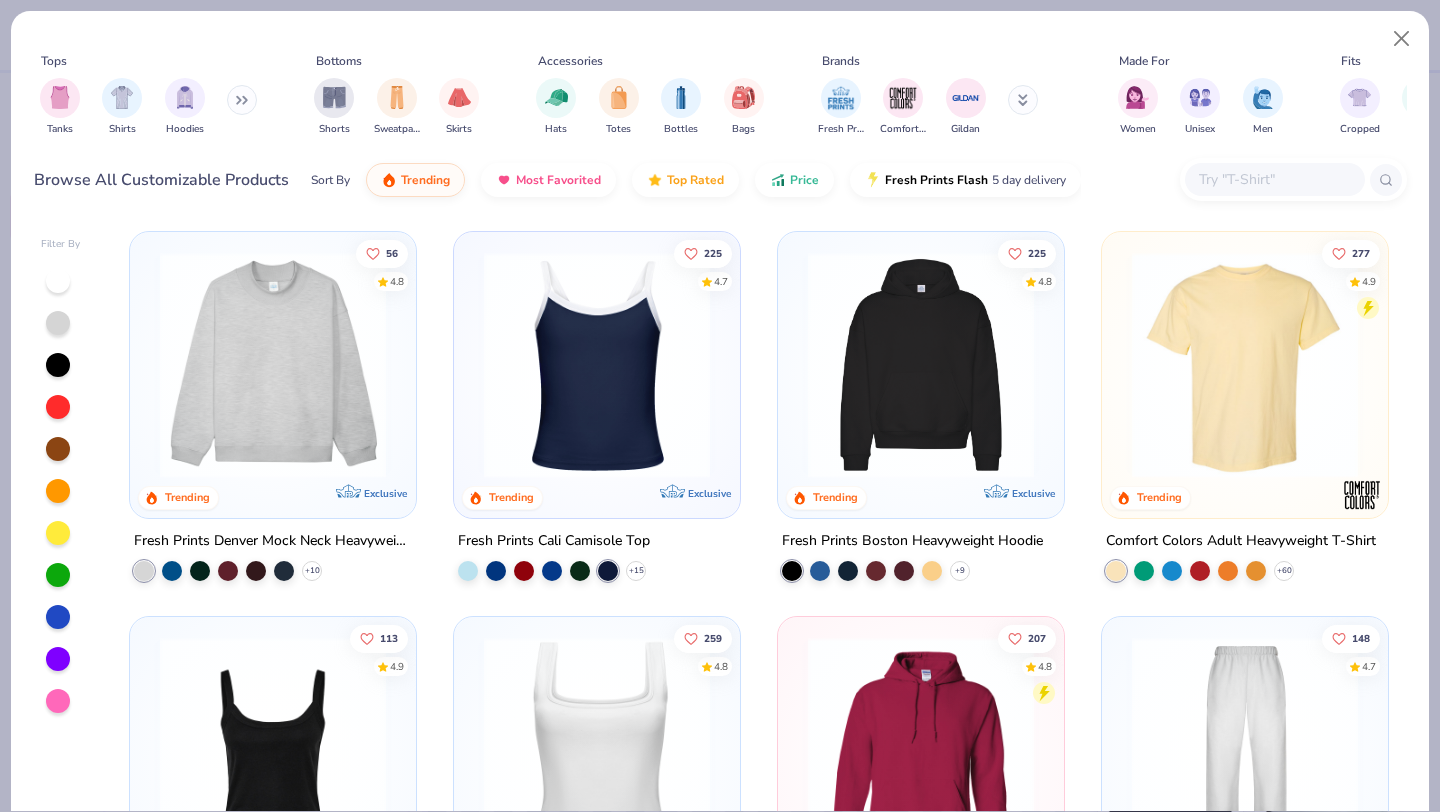 click at bounding box center (597, 365) 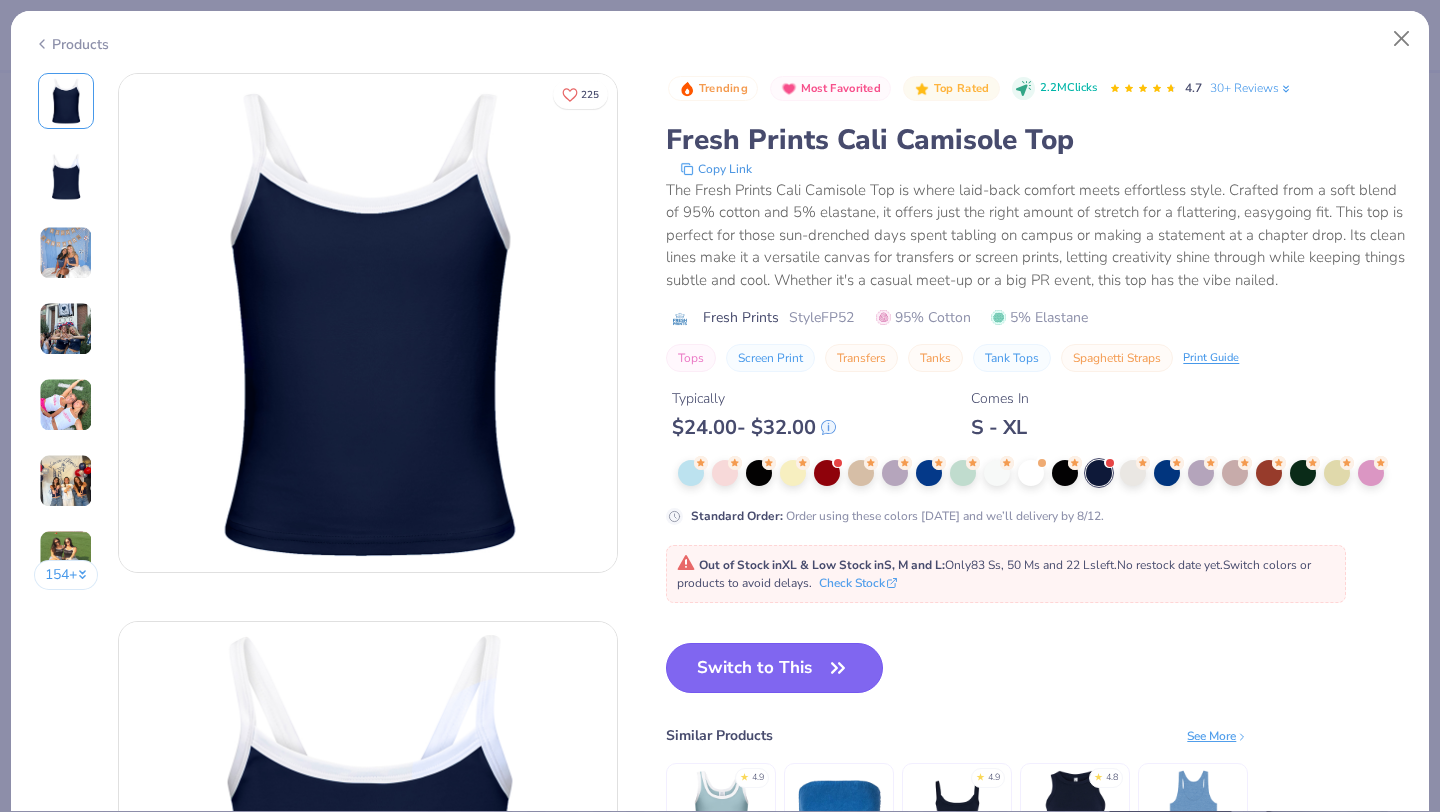click on "Switch to This" at bounding box center (774, 668) 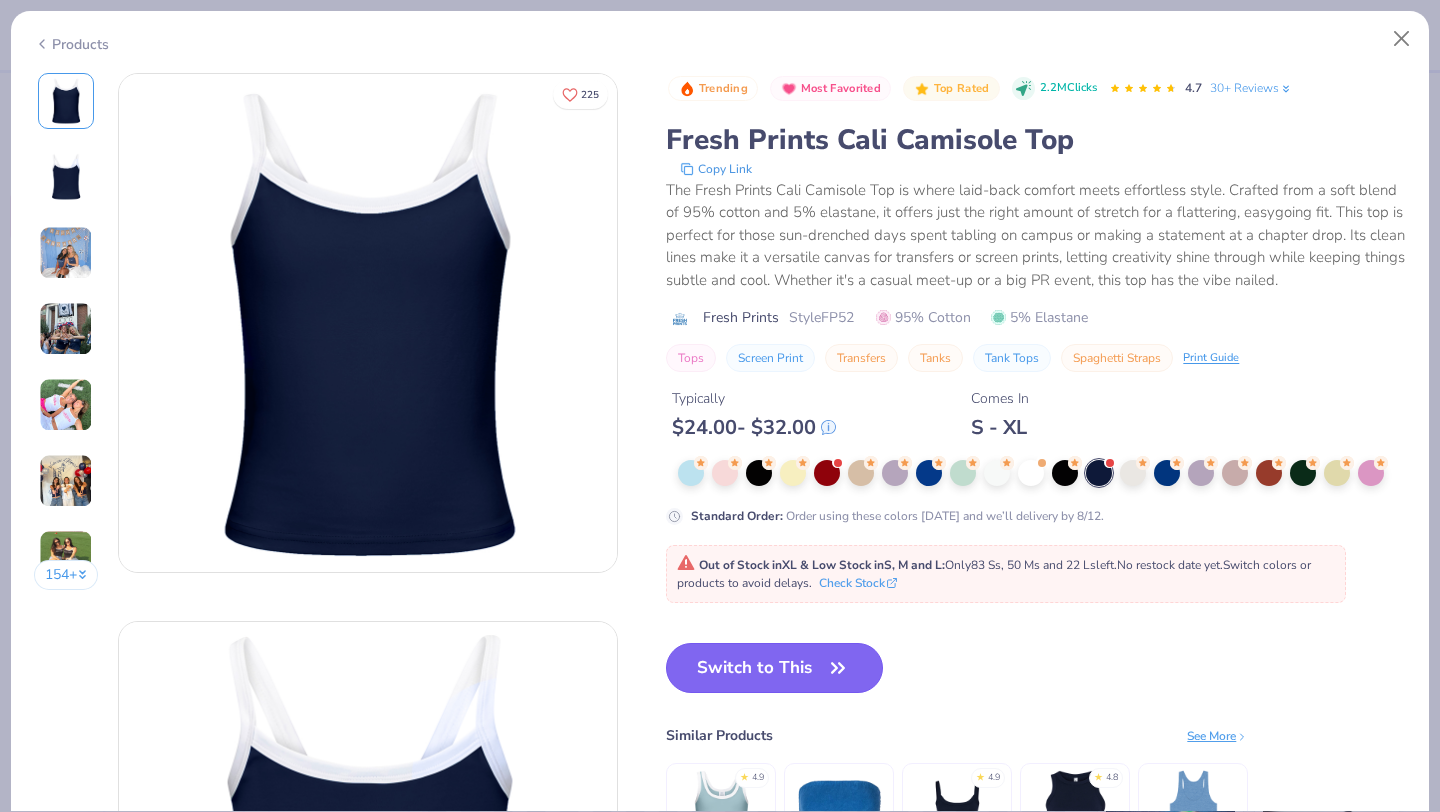click on "Switch to This" at bounding box center (774, 668) 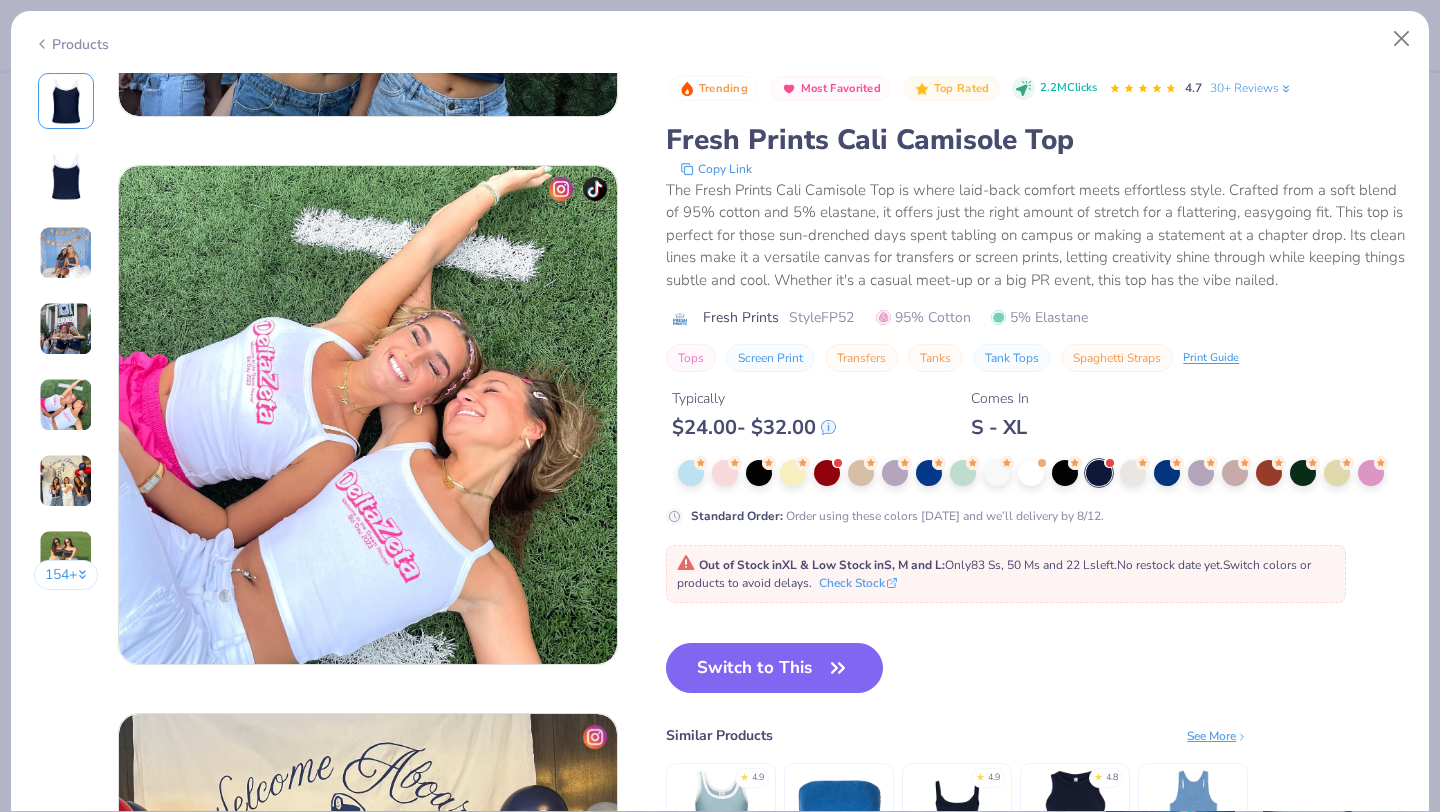 scroll, scrollTop: 2133, scrollLeft: 0, axis: vertical 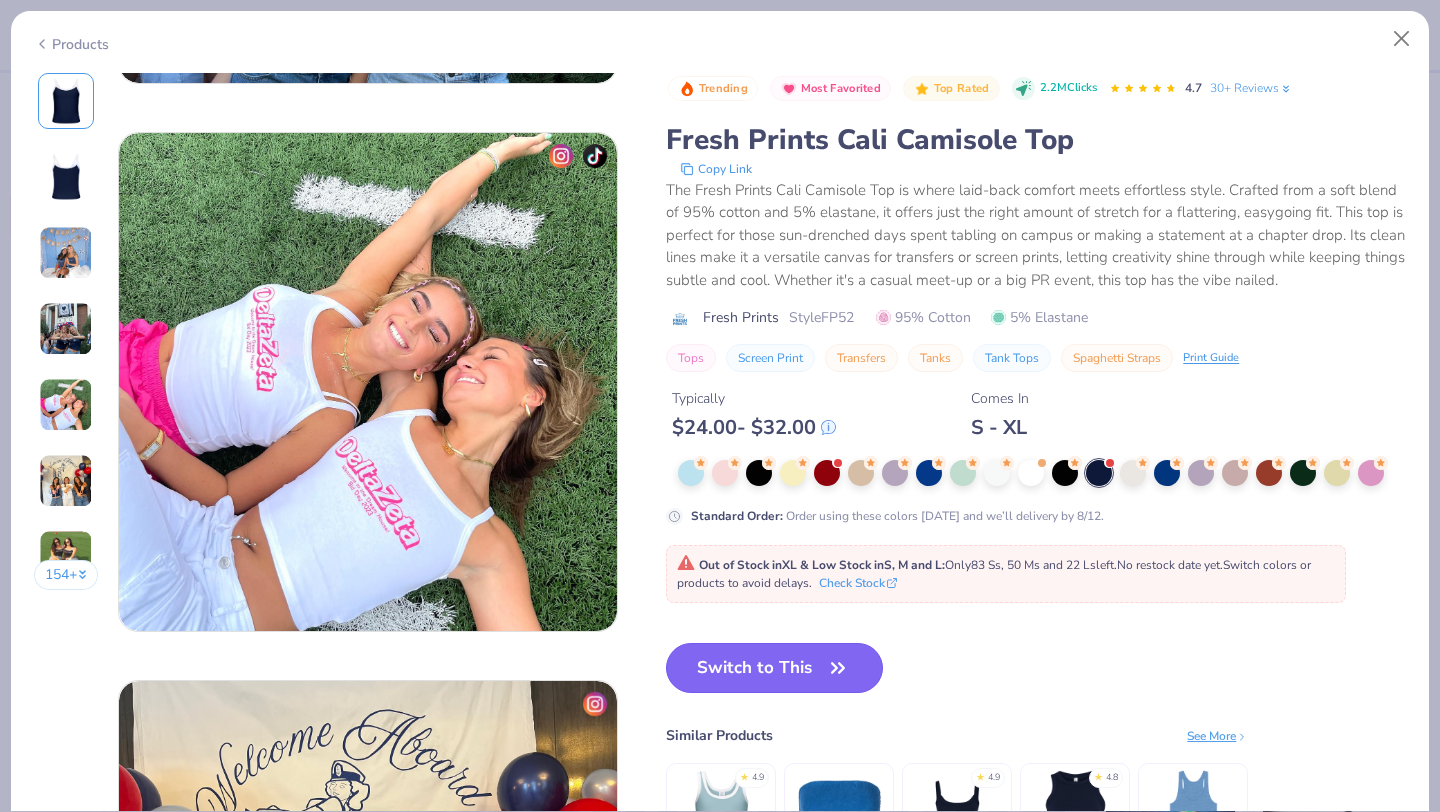 click on "Switch to This" at bounding box center (774, 668) 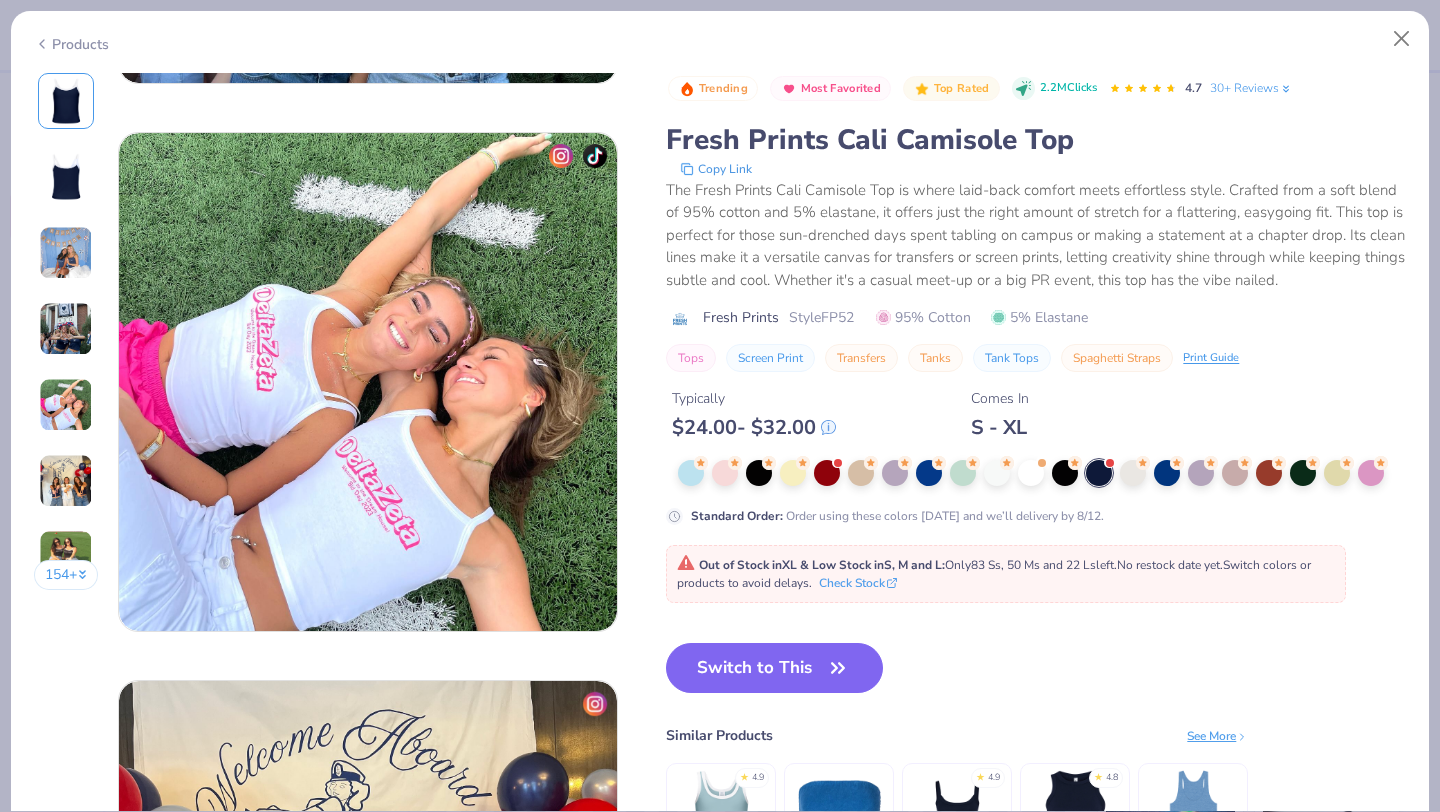 scroll, scrollTop: 0, scrollLeft: 0, axis: both 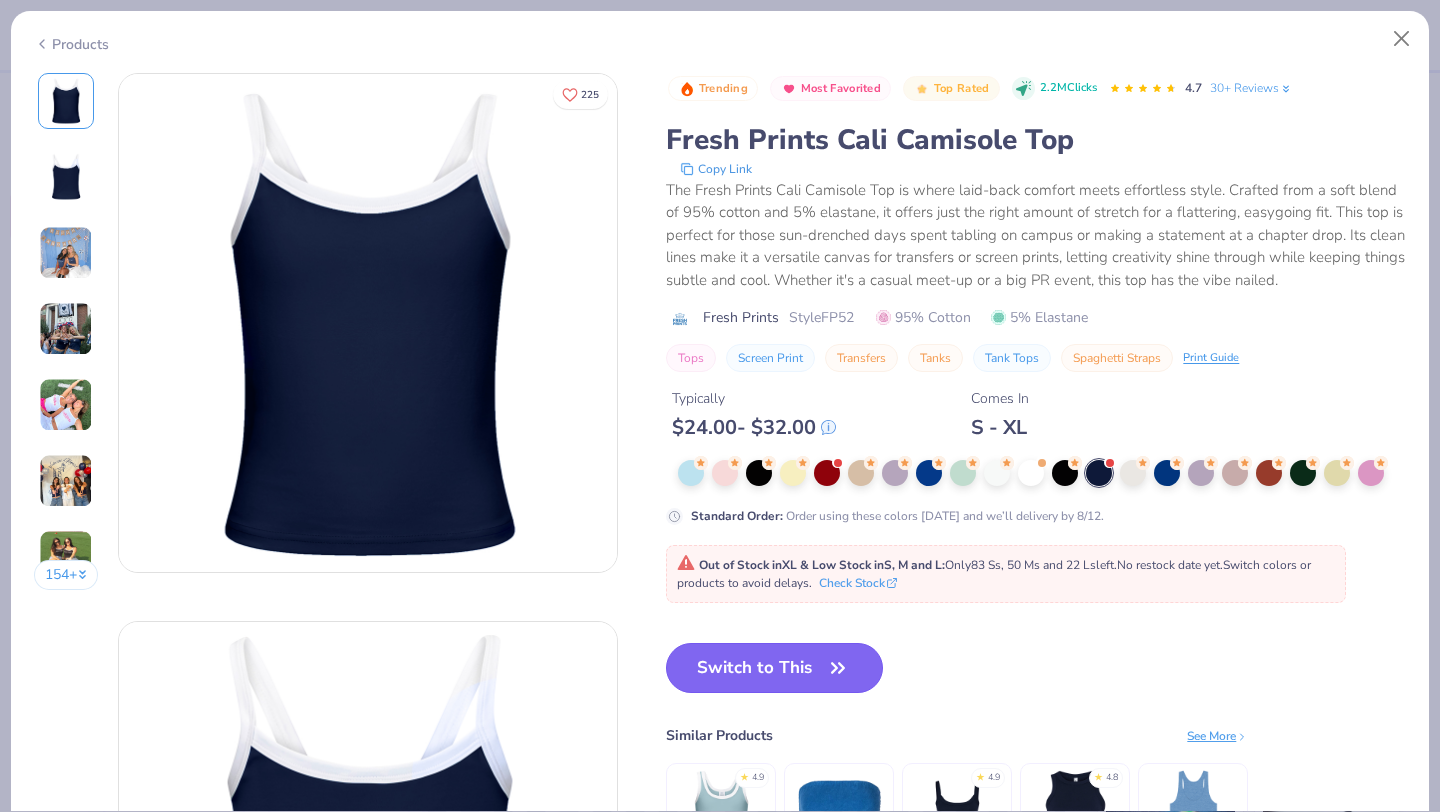 click on "Switch to This" at bounding box center (774, 668) 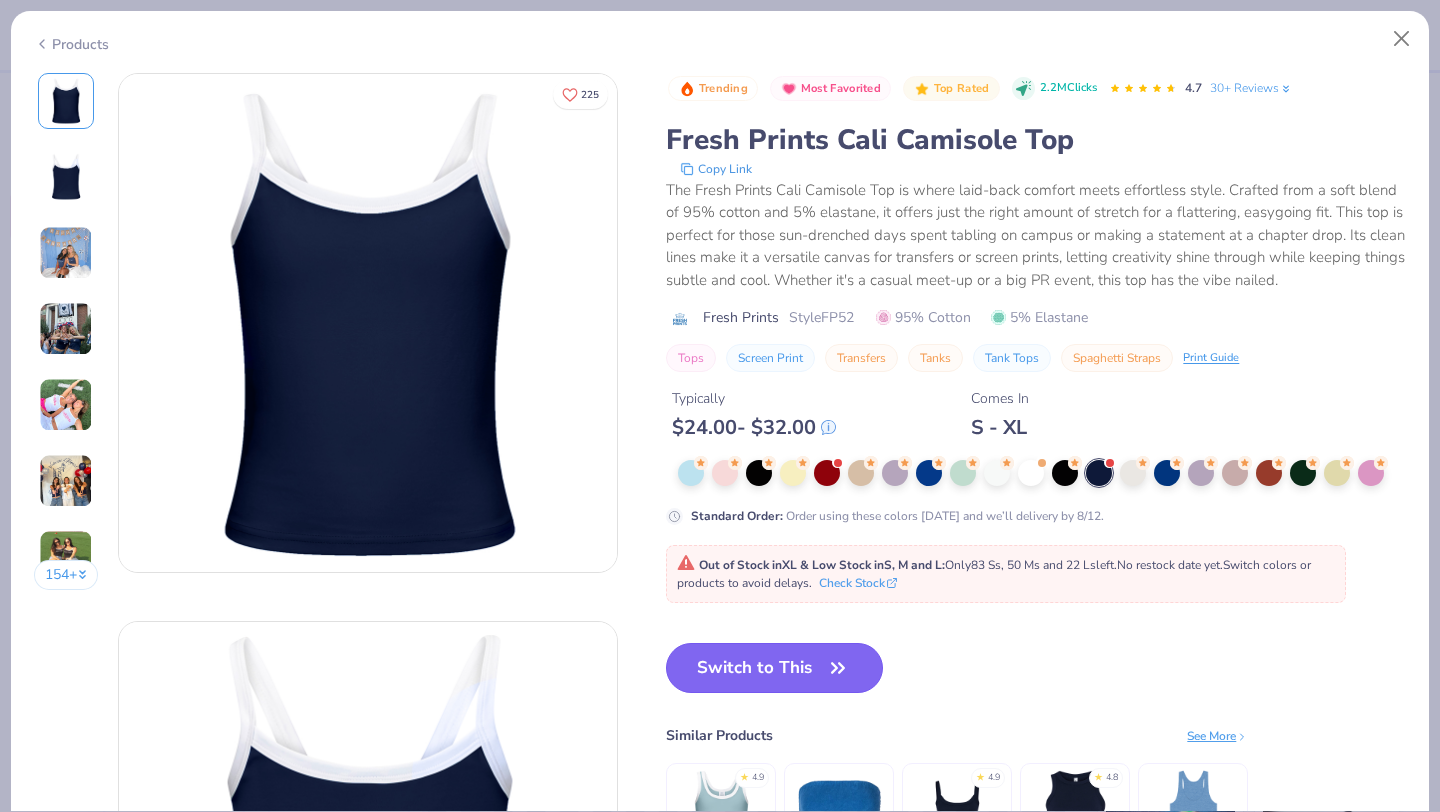 click 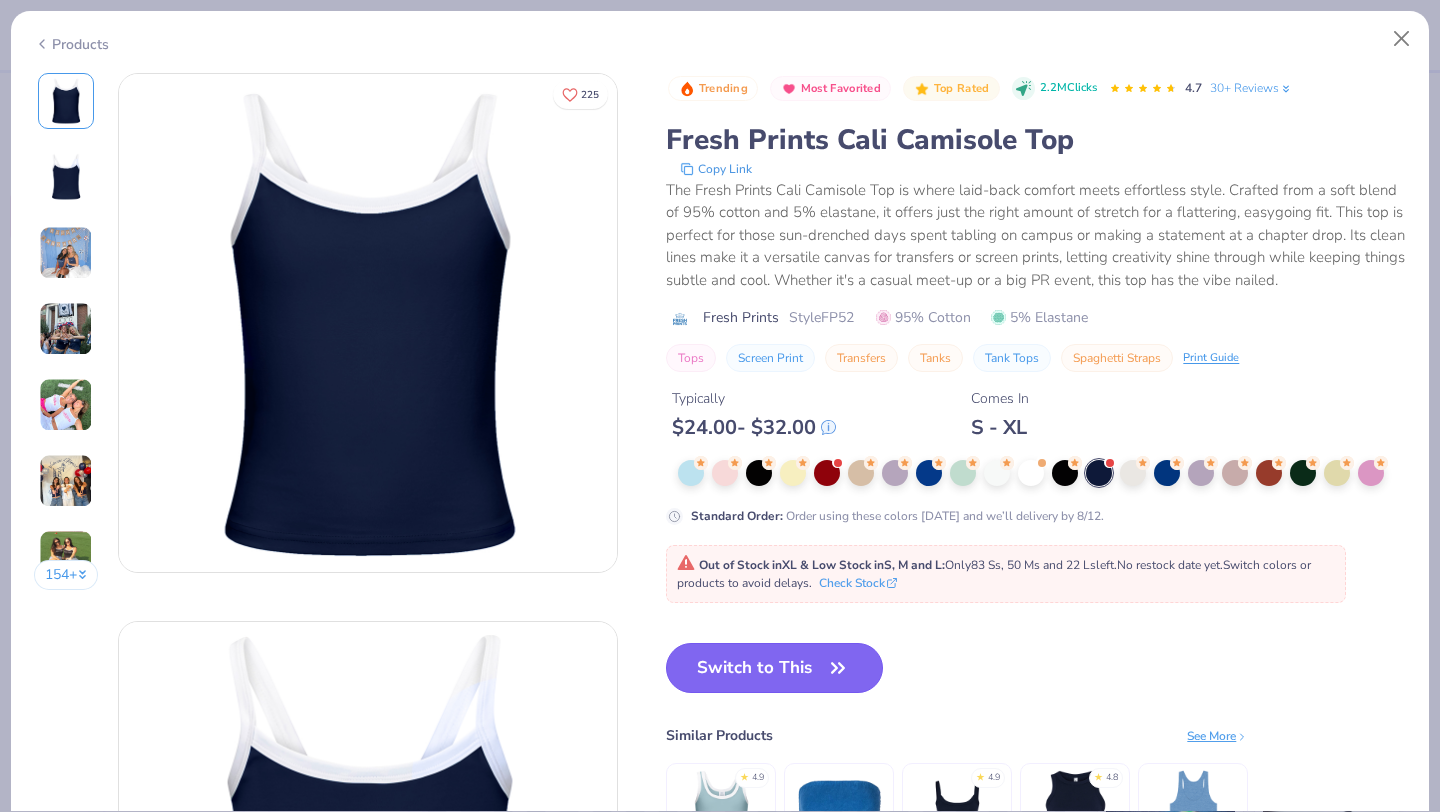 click 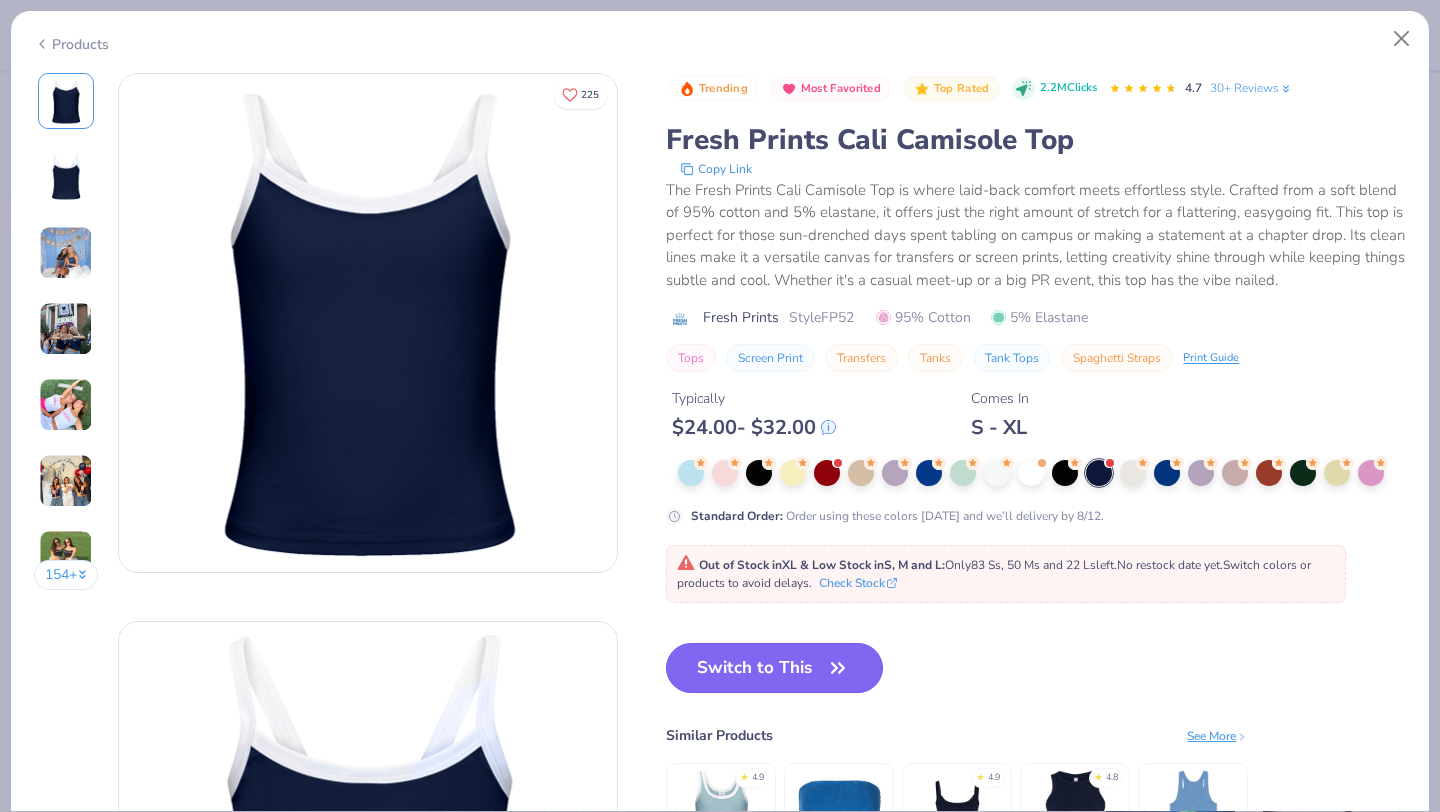 click 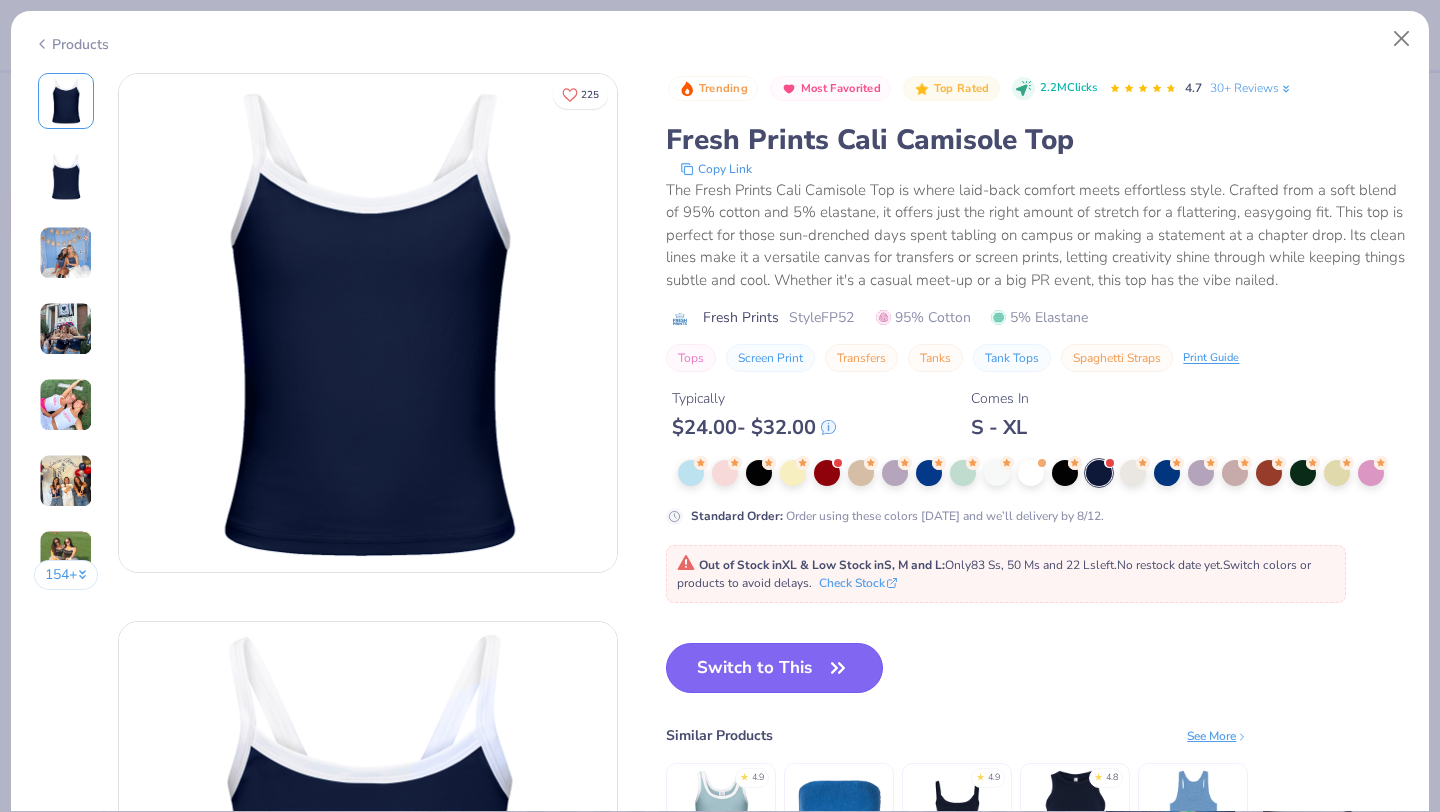 click 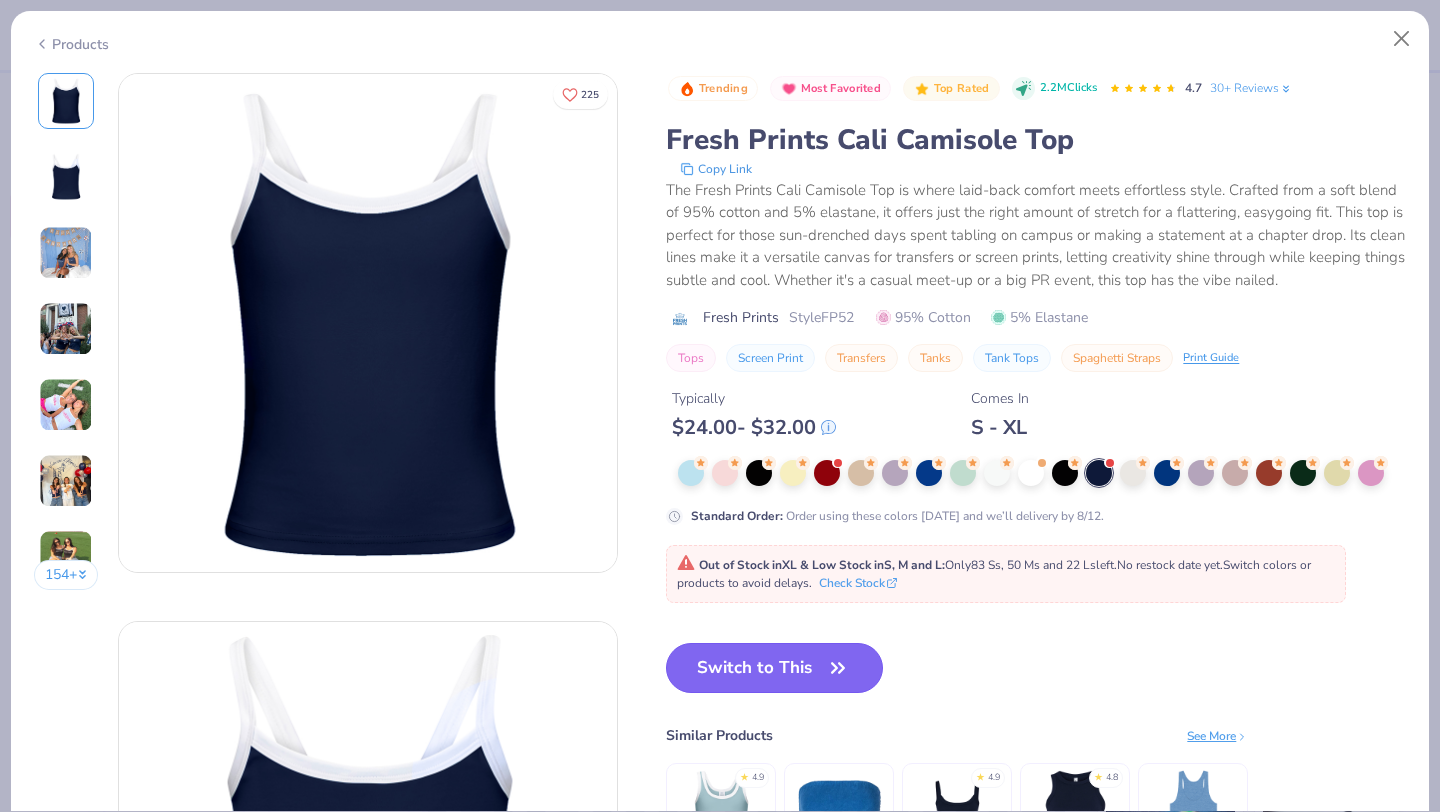 click 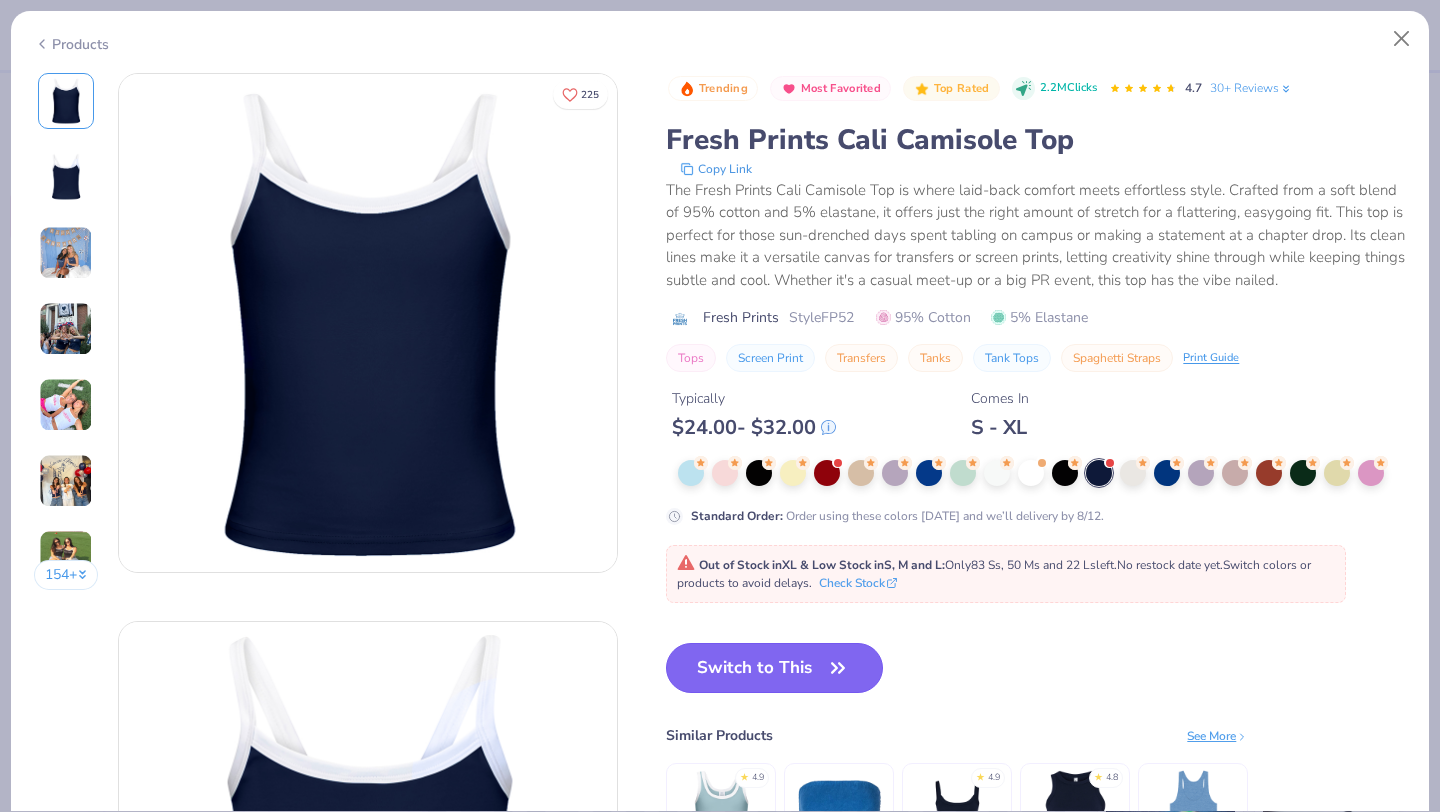 click 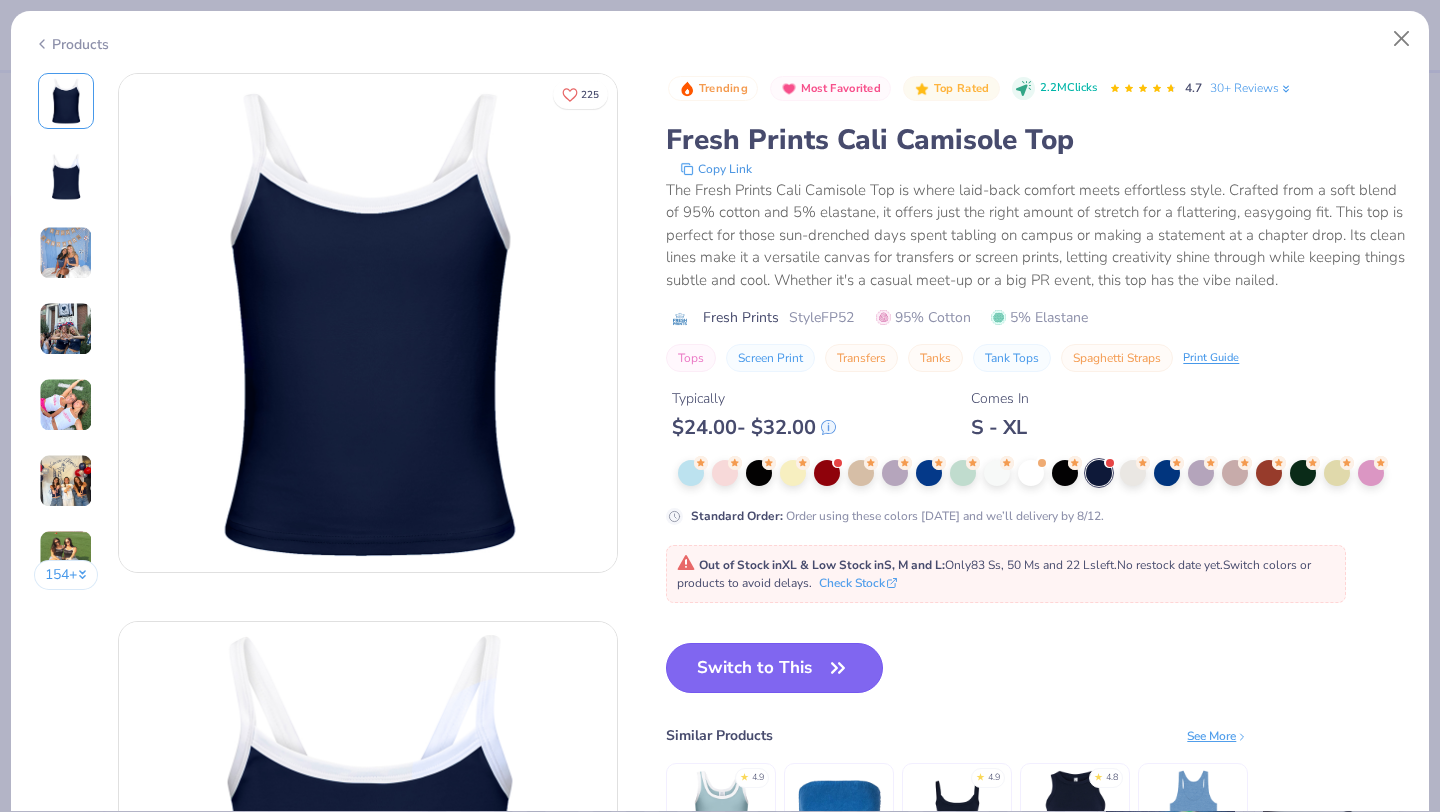 click 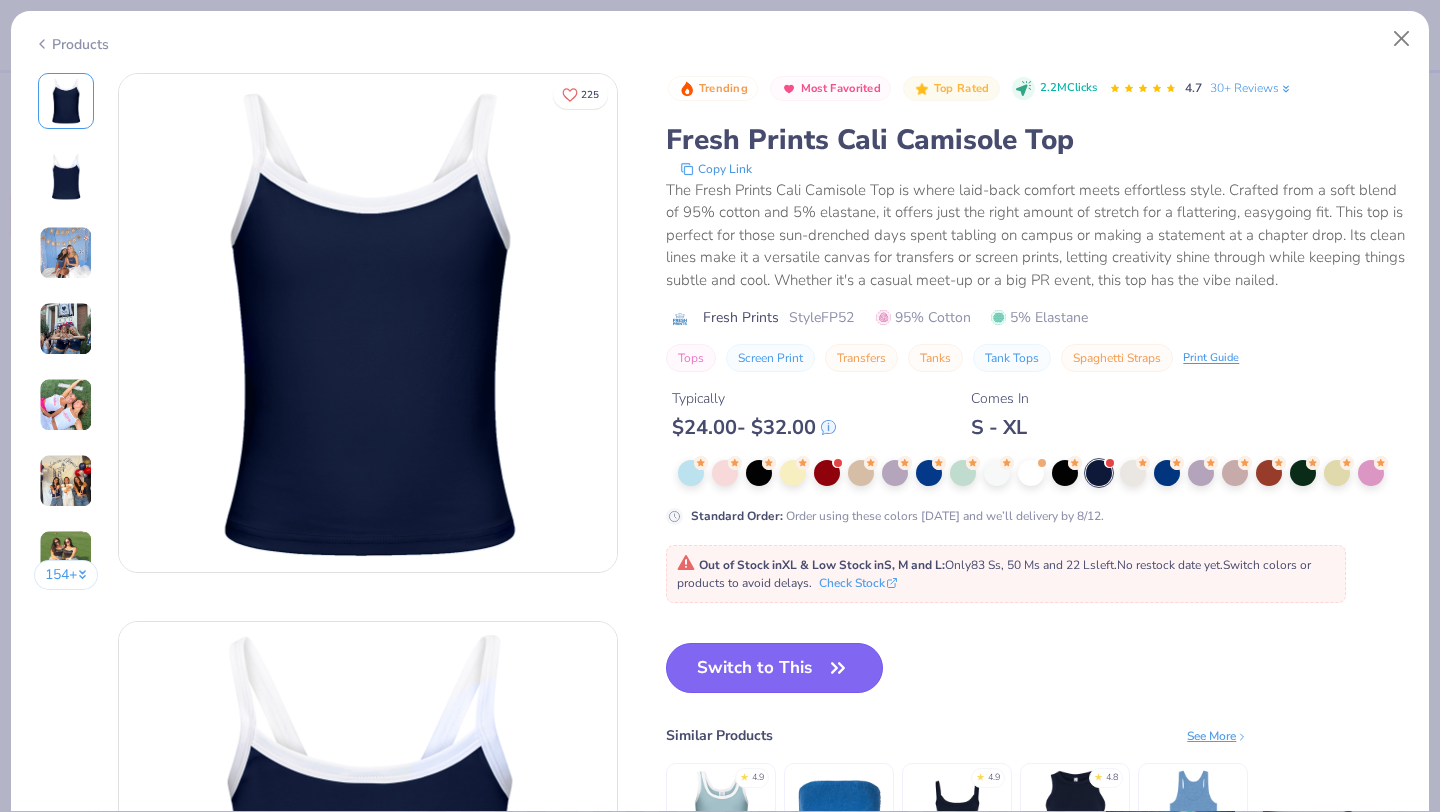 click 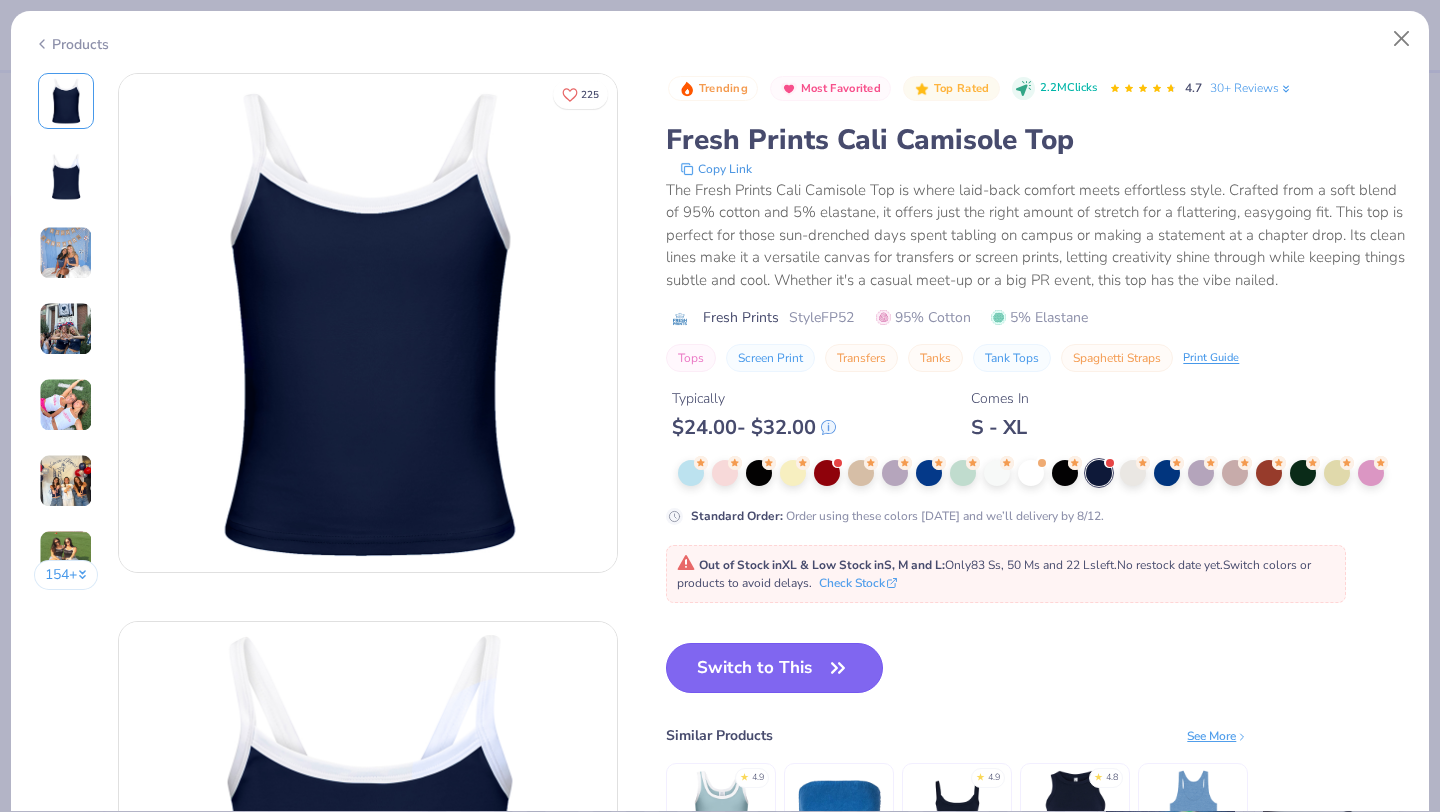 click 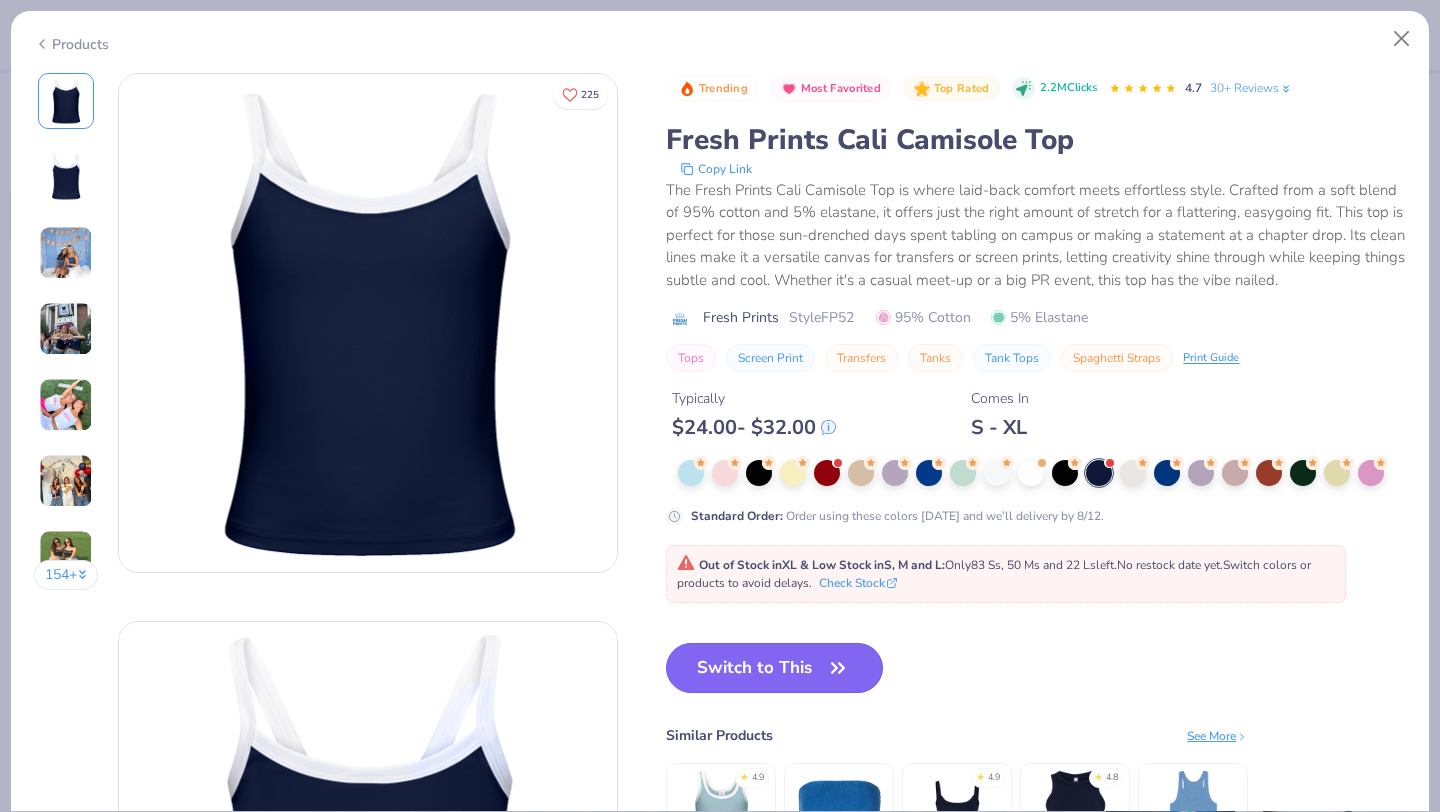 click 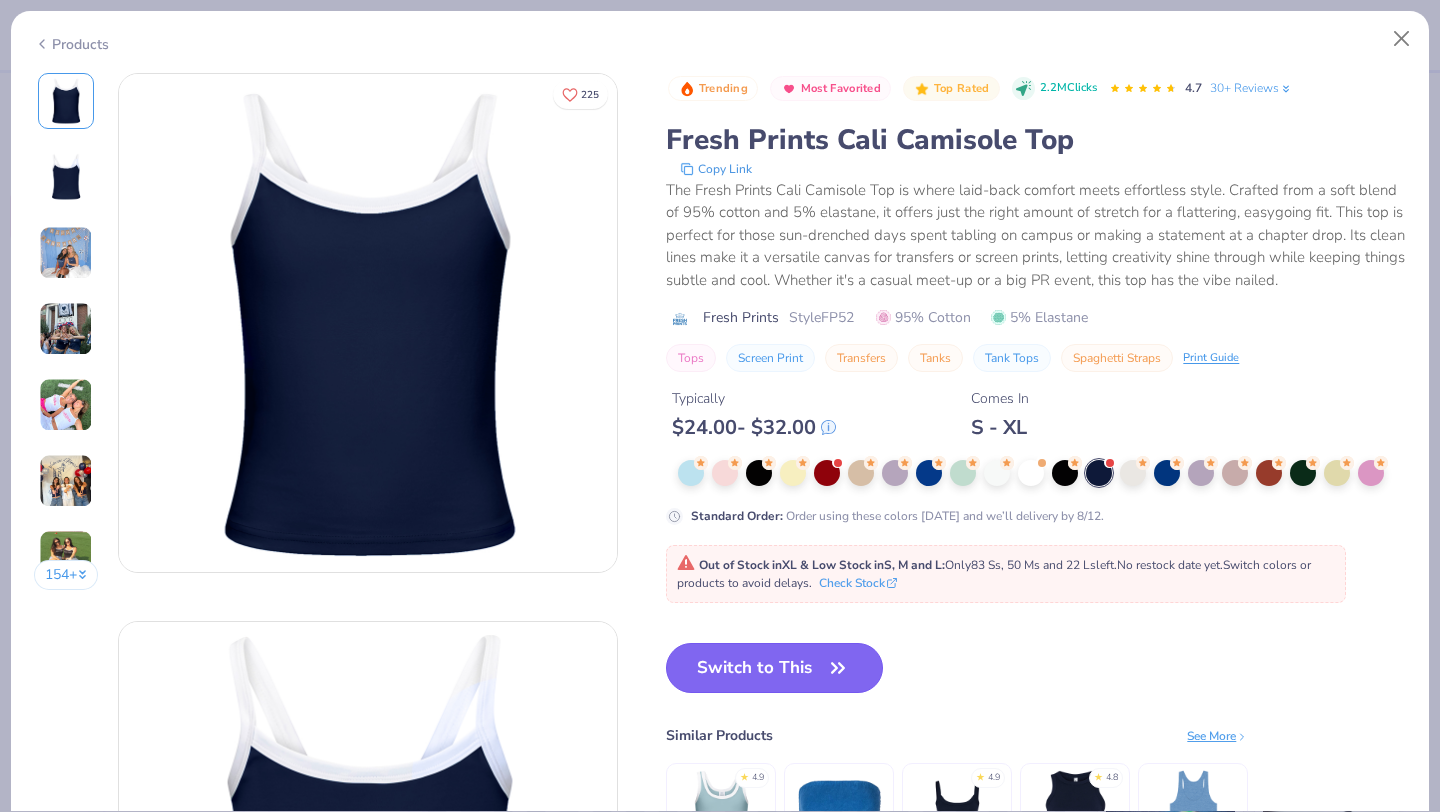 click 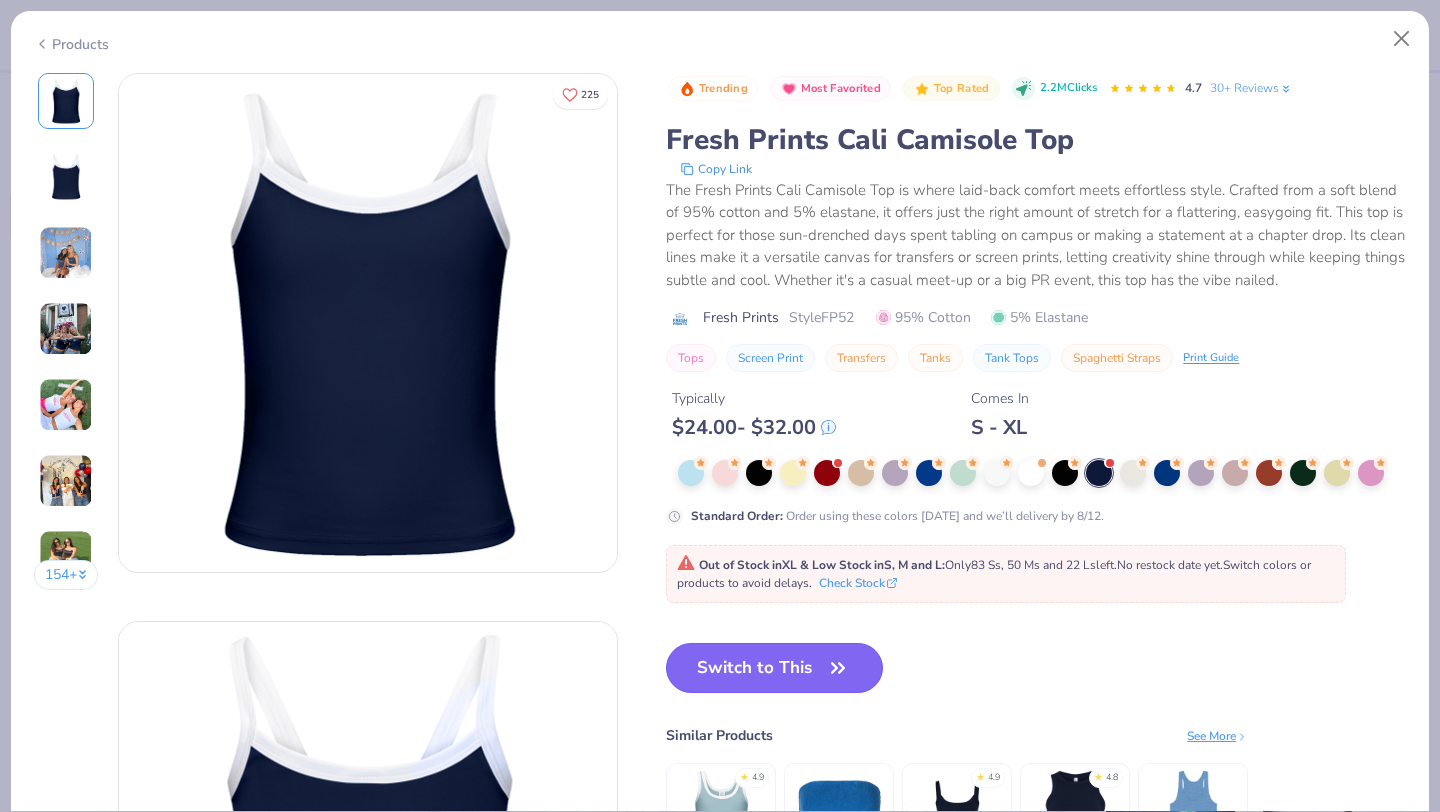 click 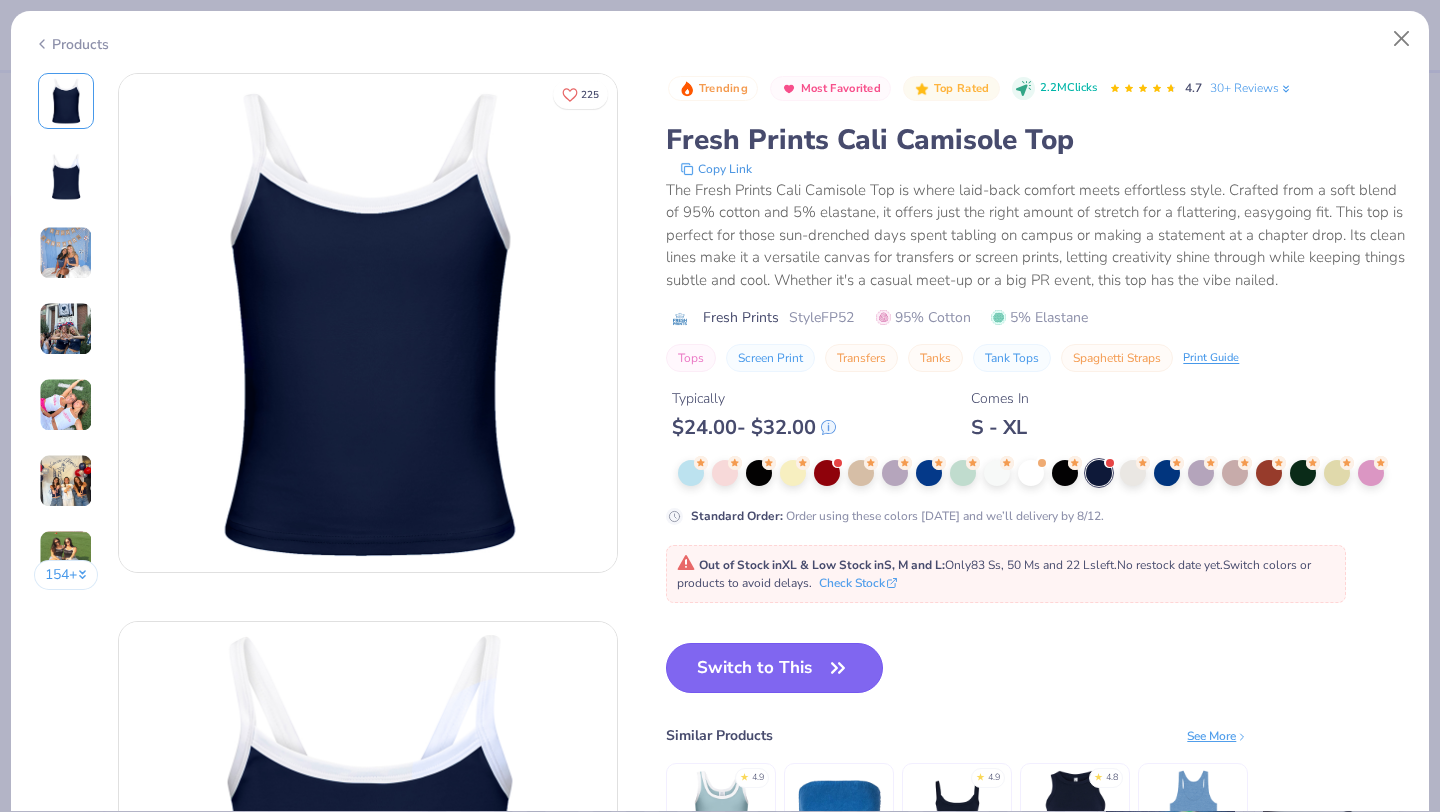 click 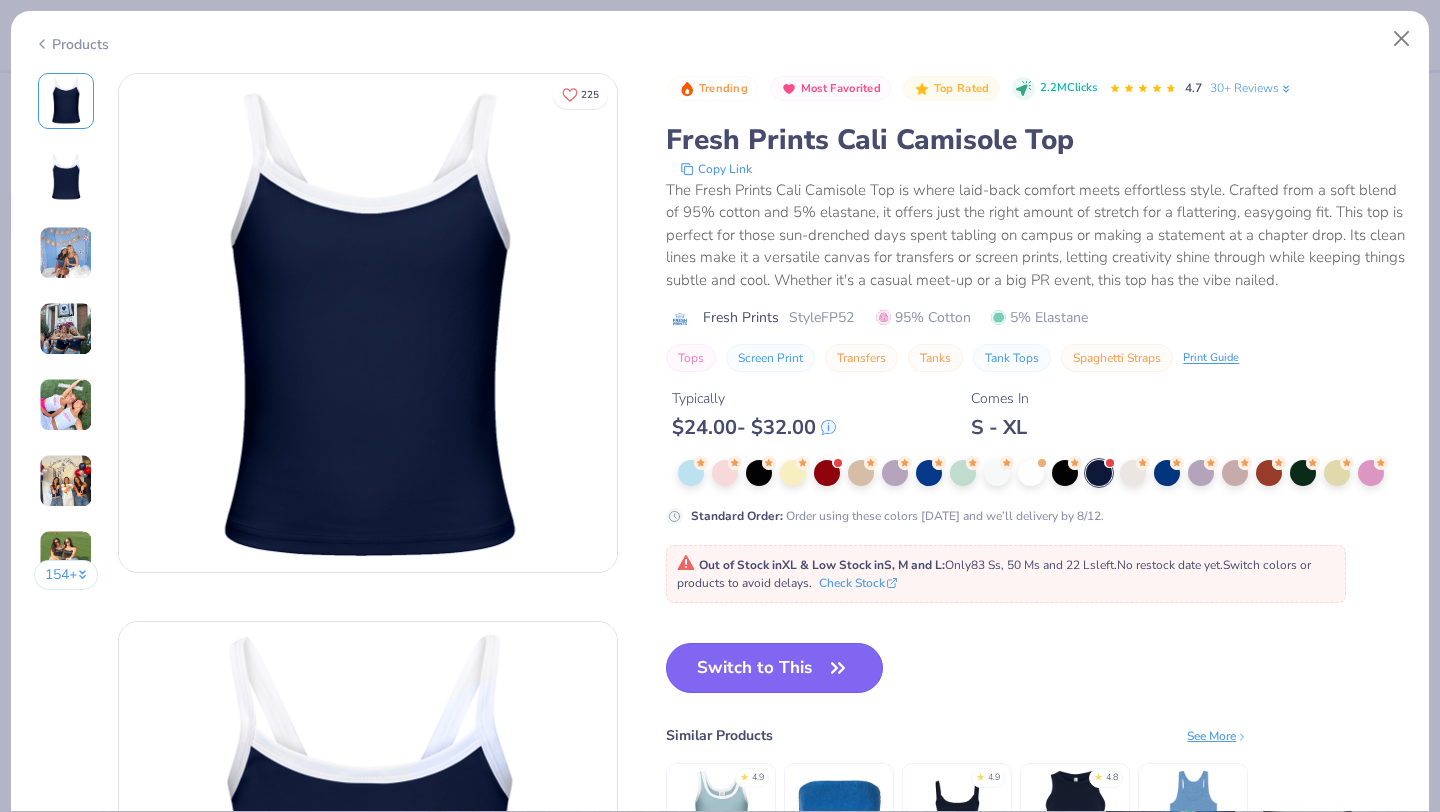 click 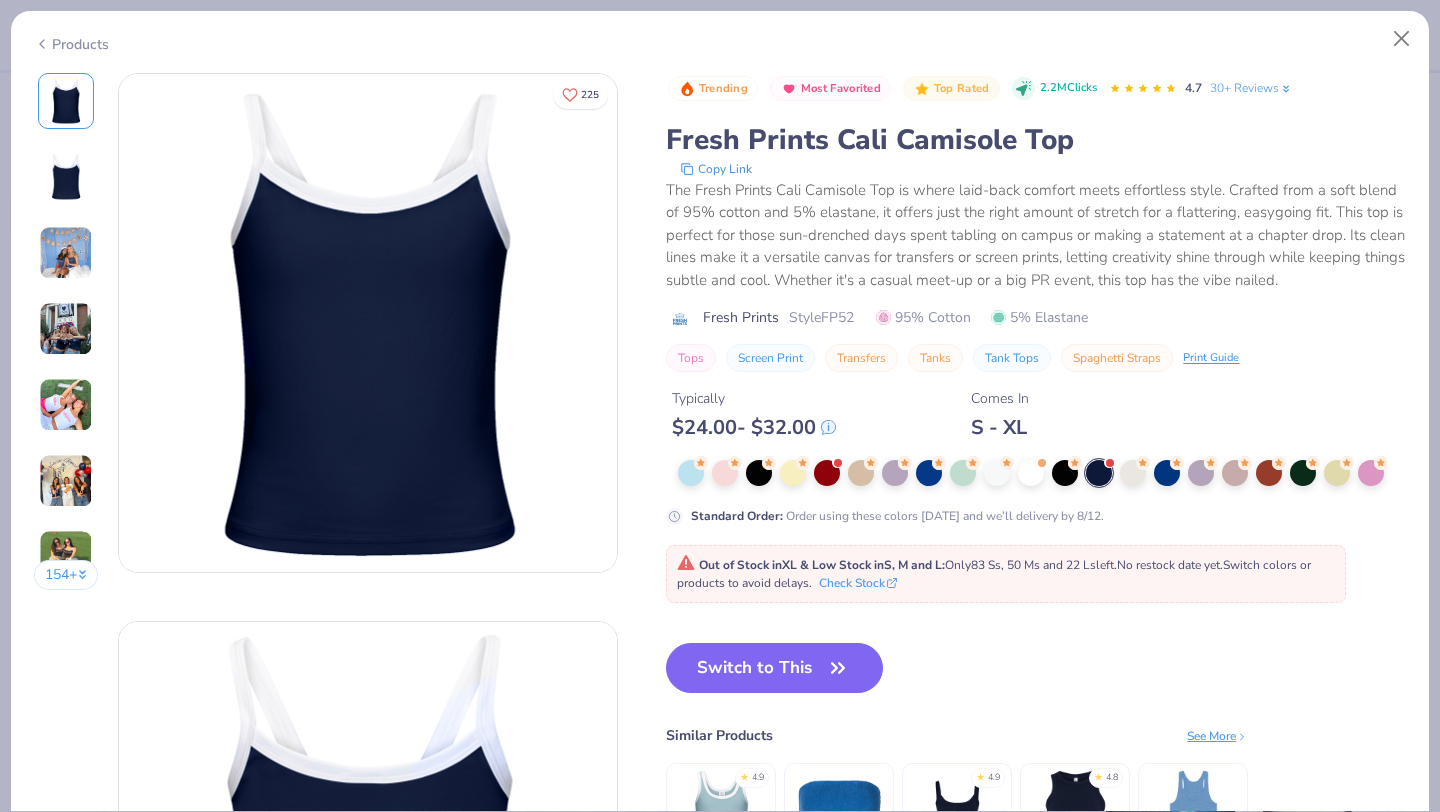 click at bounding box center (1065, 473) 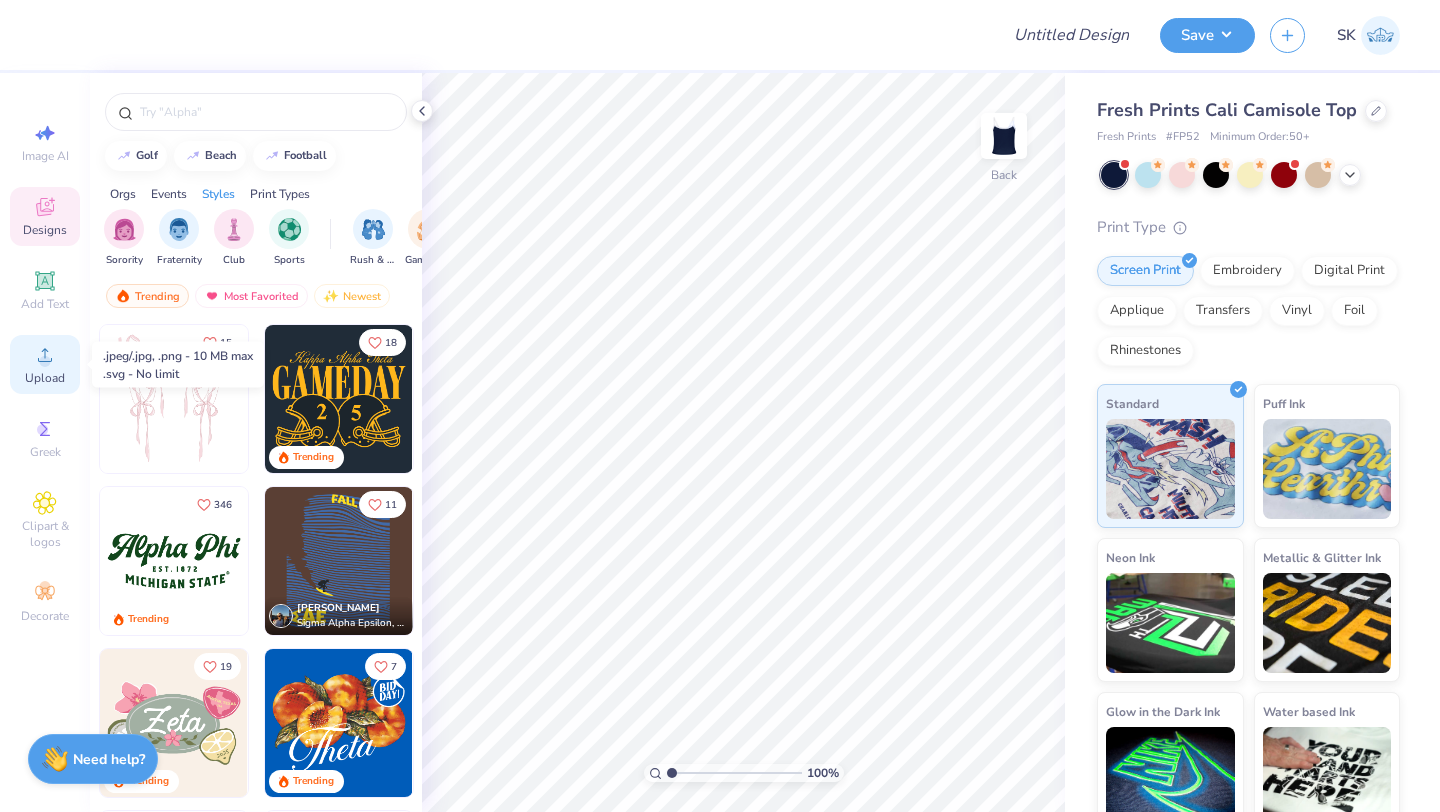 click on "Upload" at bounding box center [45, 378] 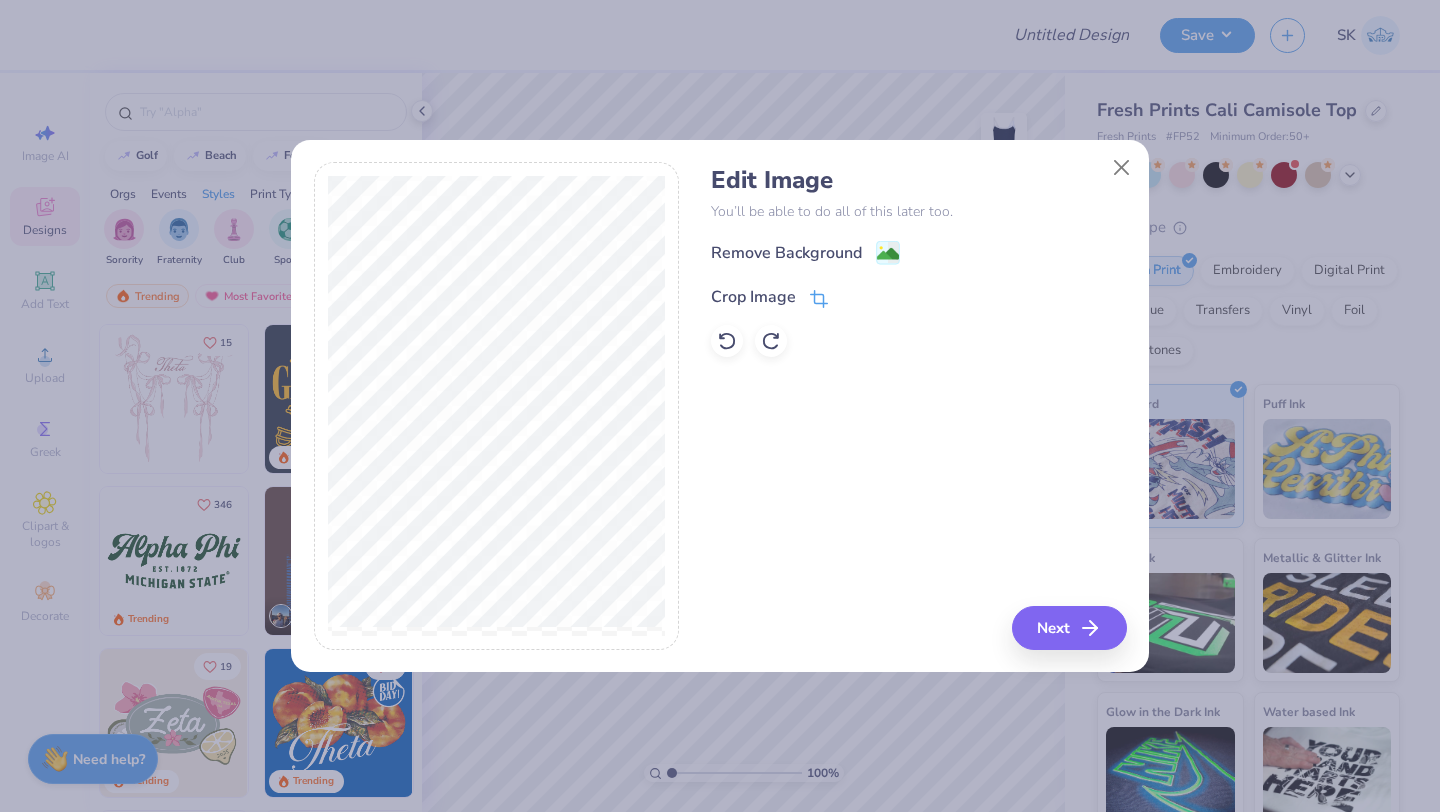 click at bounding box center (819, 297) 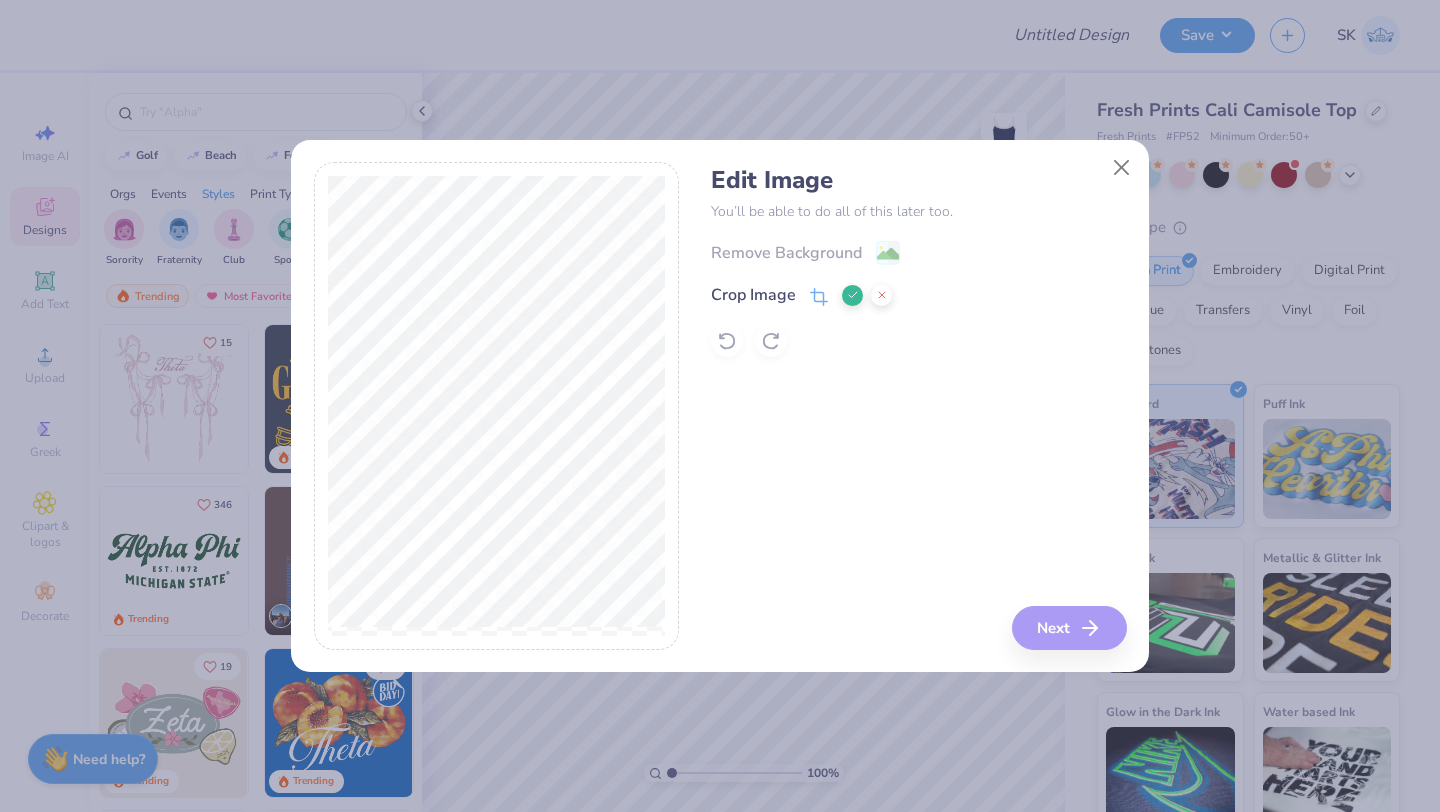 click on "Edit Image You’ll be able to do all of this later too. Remove Background Crop Image Next" at bounding box center (720, 417) 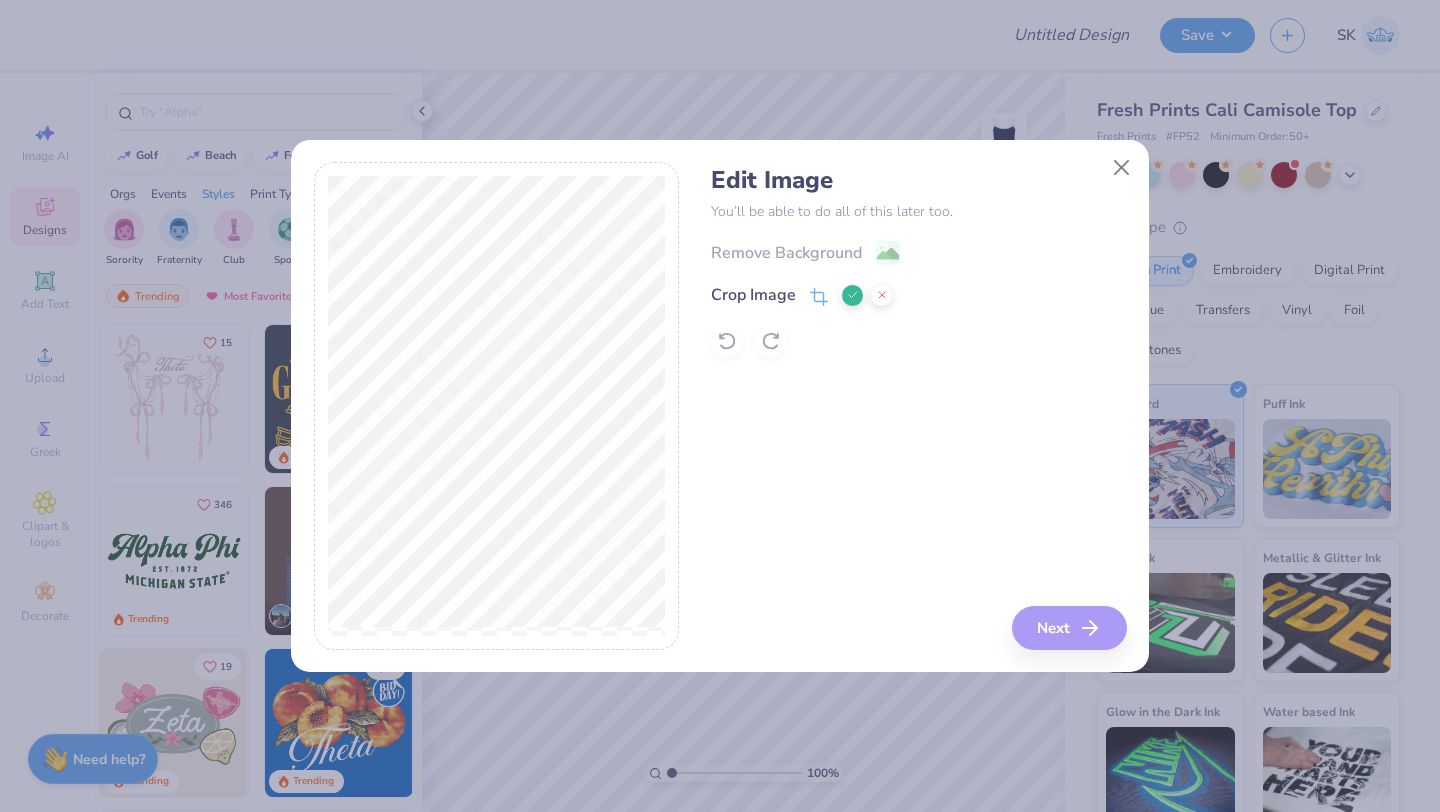 click 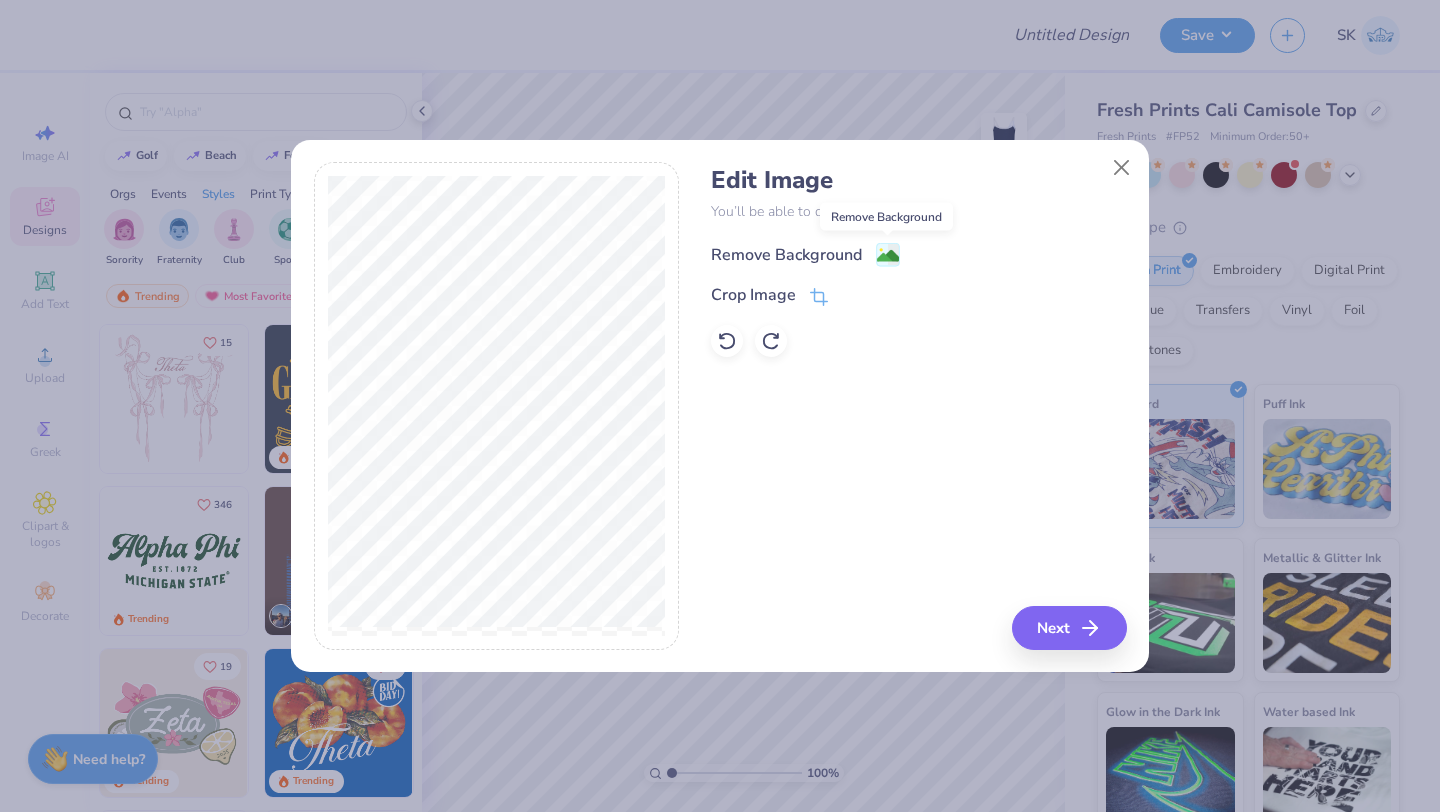click 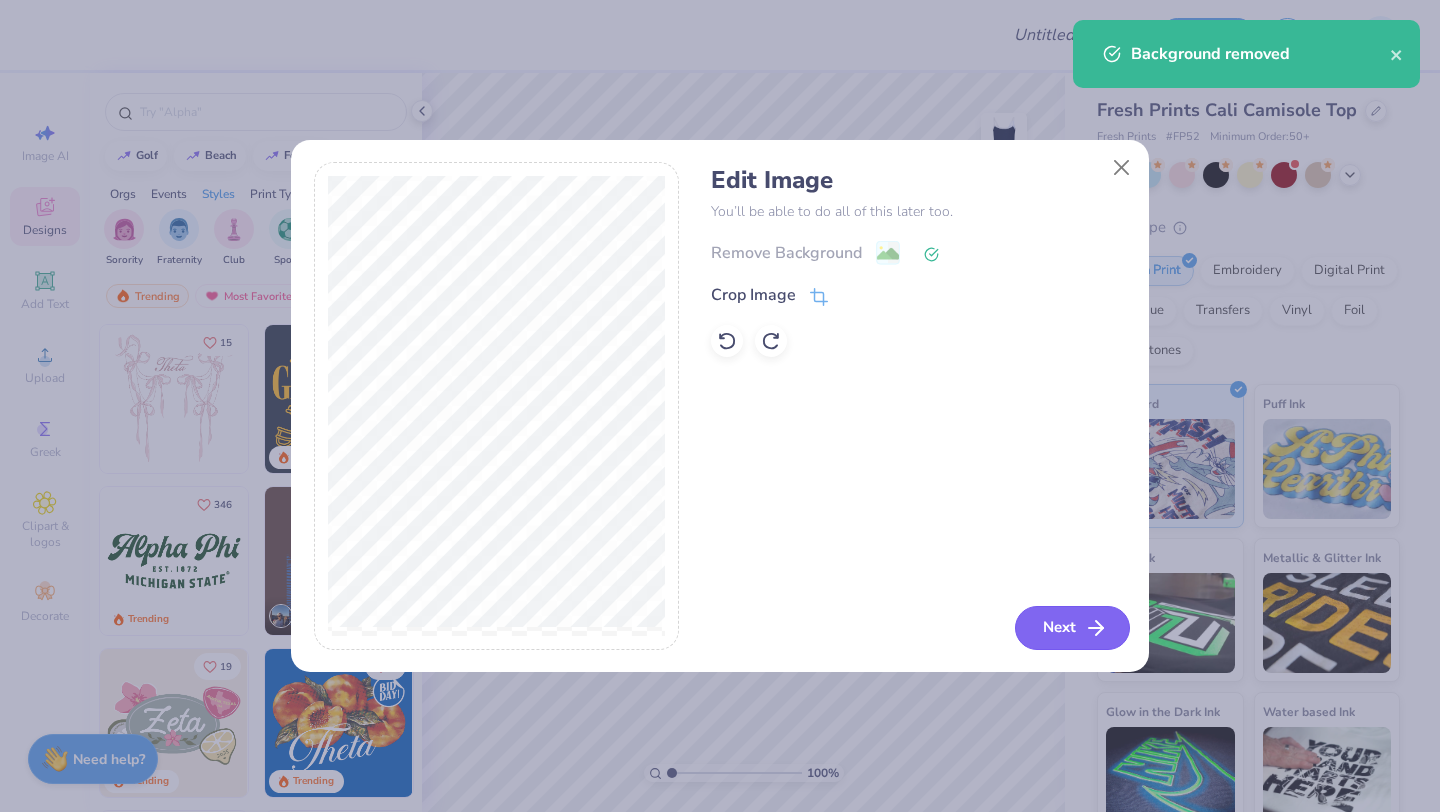 click on "Next" at bounding box center [1072, 628] 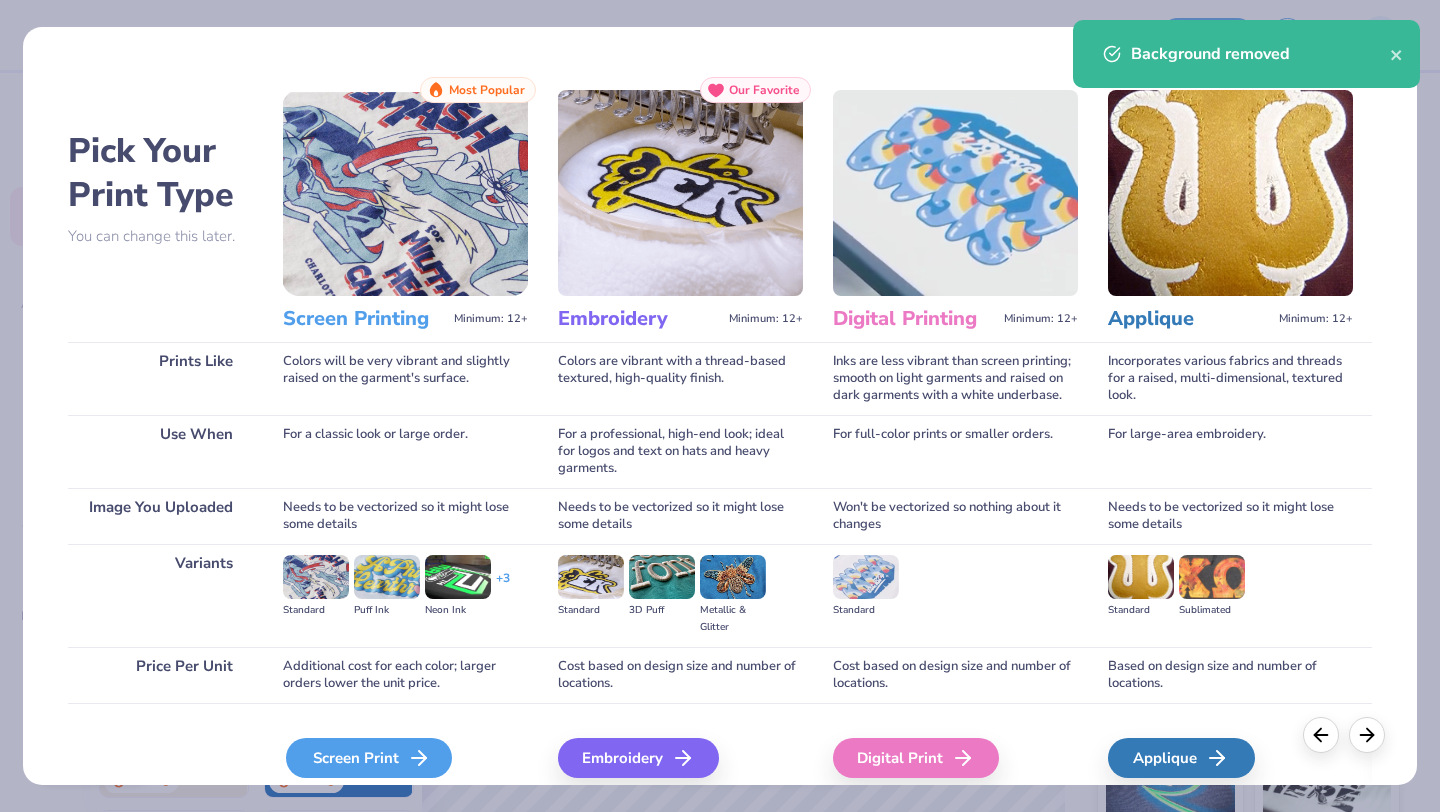 click on "Screen Print" at bounding box center [369, 758] 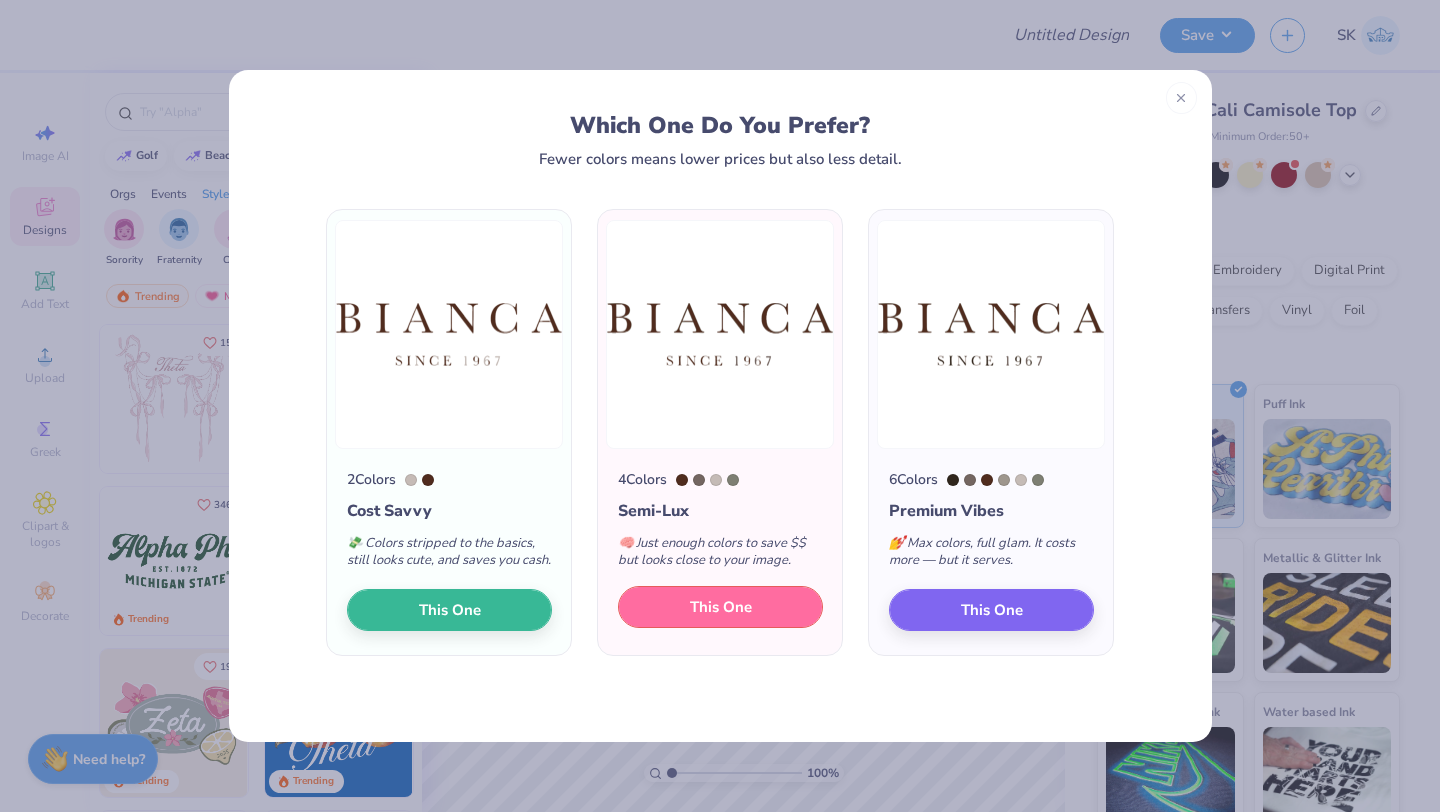 click on "This One" at bounding box center (721, 607) 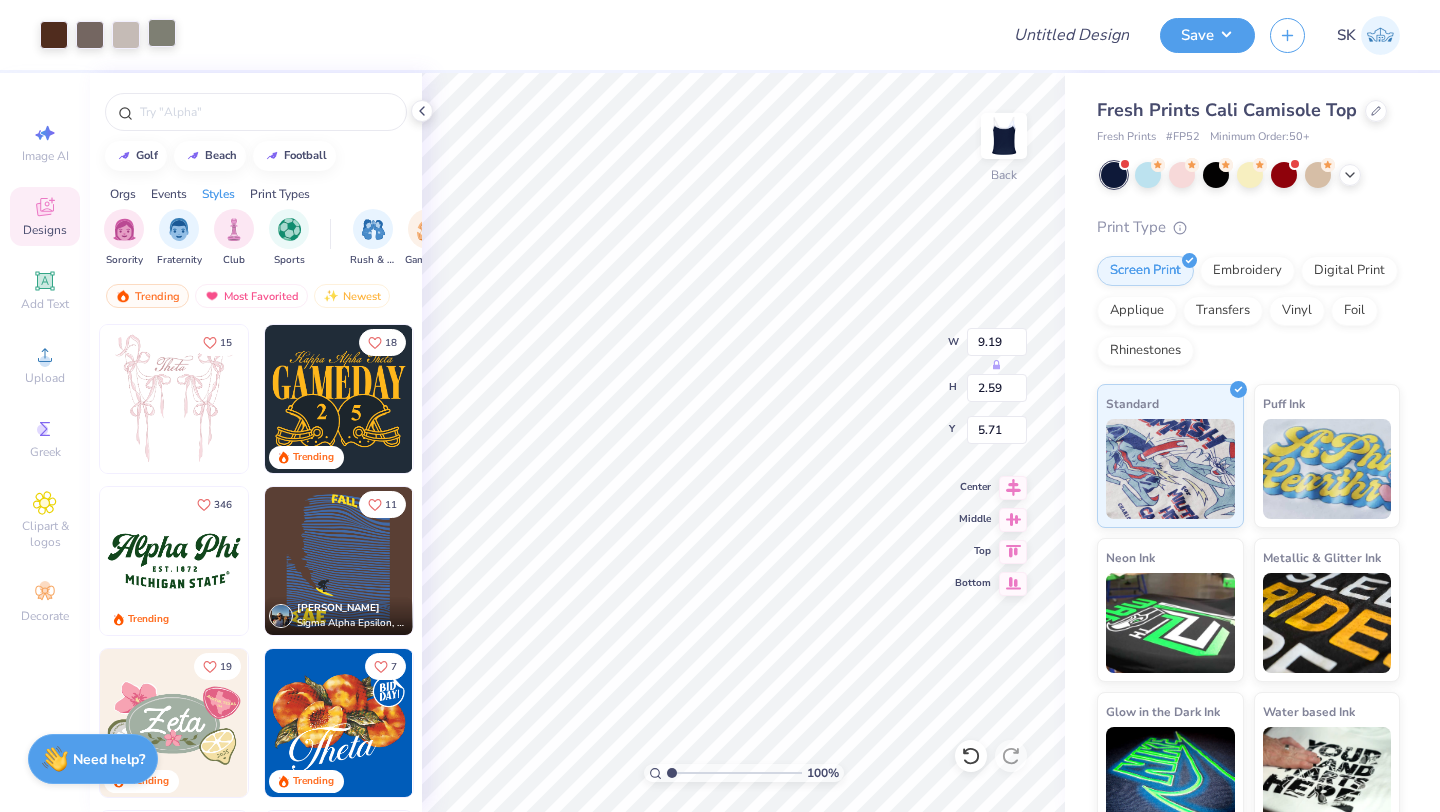 click at bounding box center (162, 33) 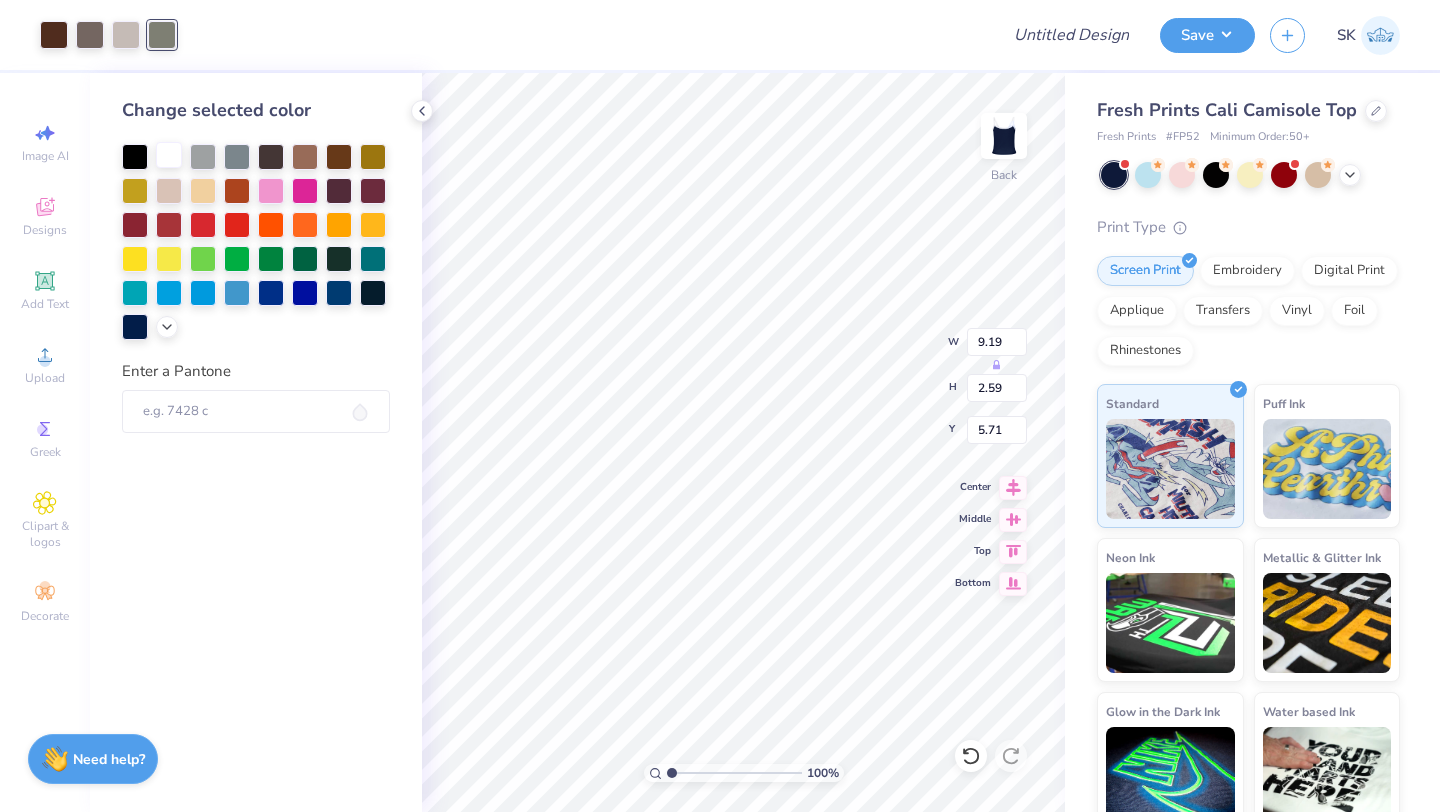 click at bounding box center (169, 155) 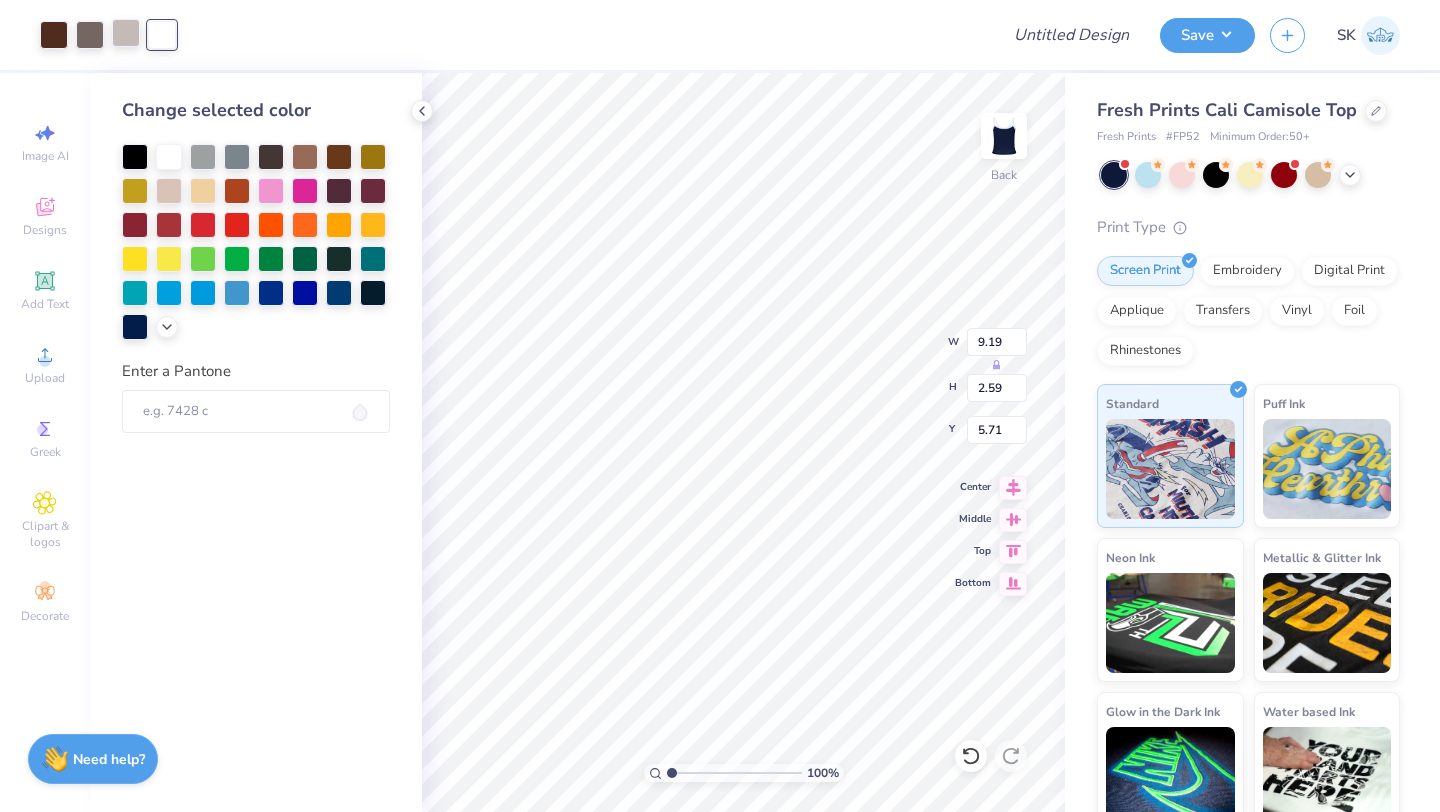 click at bounding box center [126, 33] 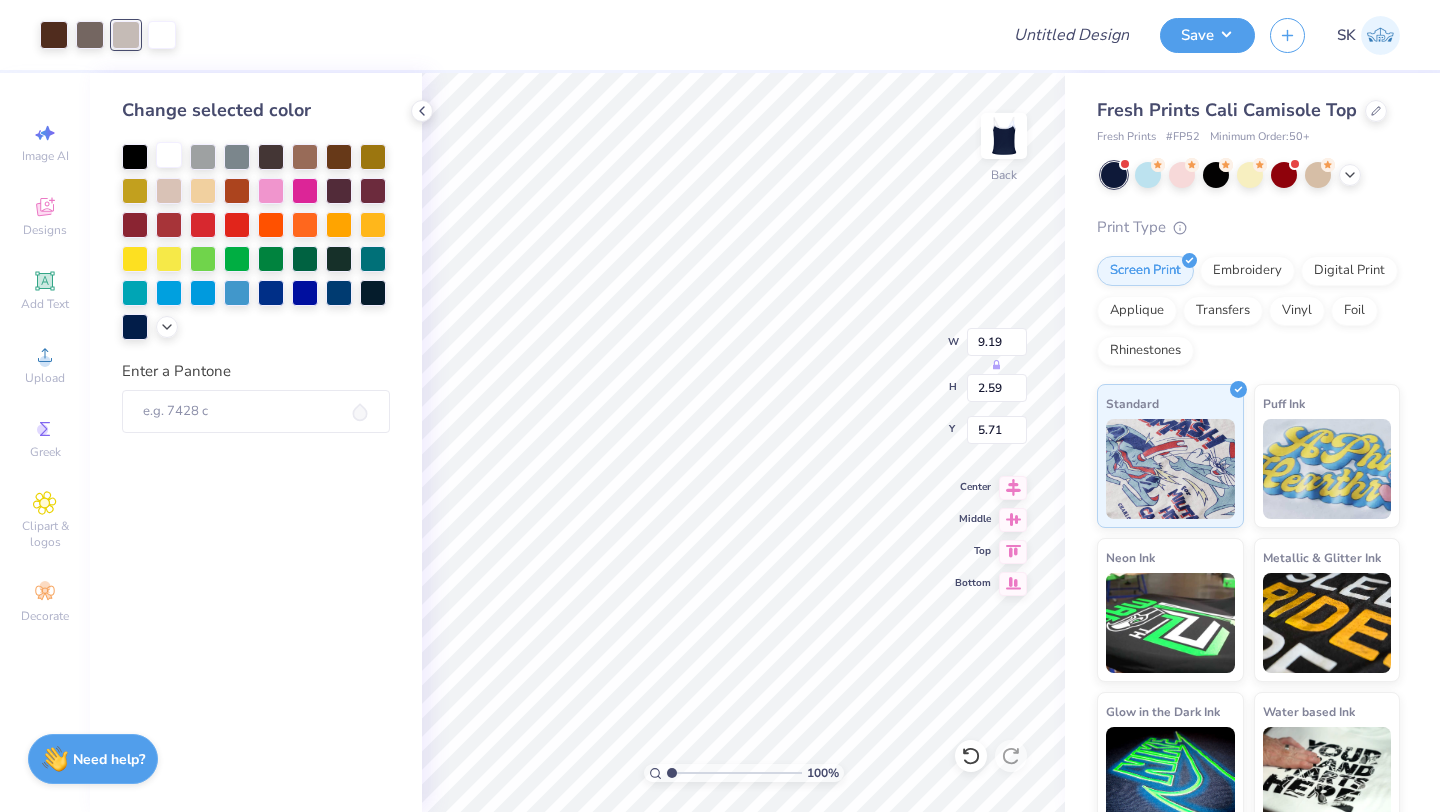 click at bounding box center (169, 155) 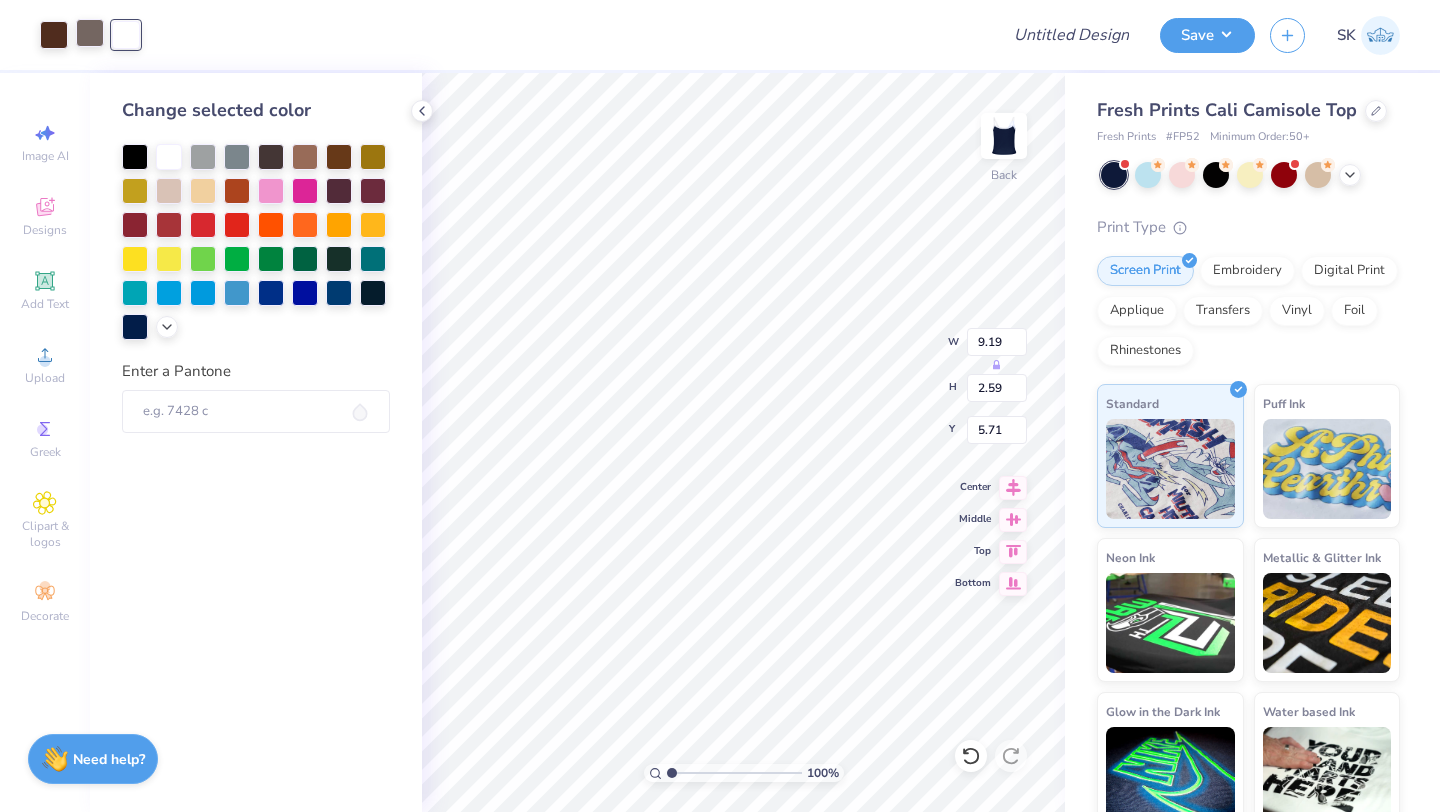 click at bounding box center (90, 33) 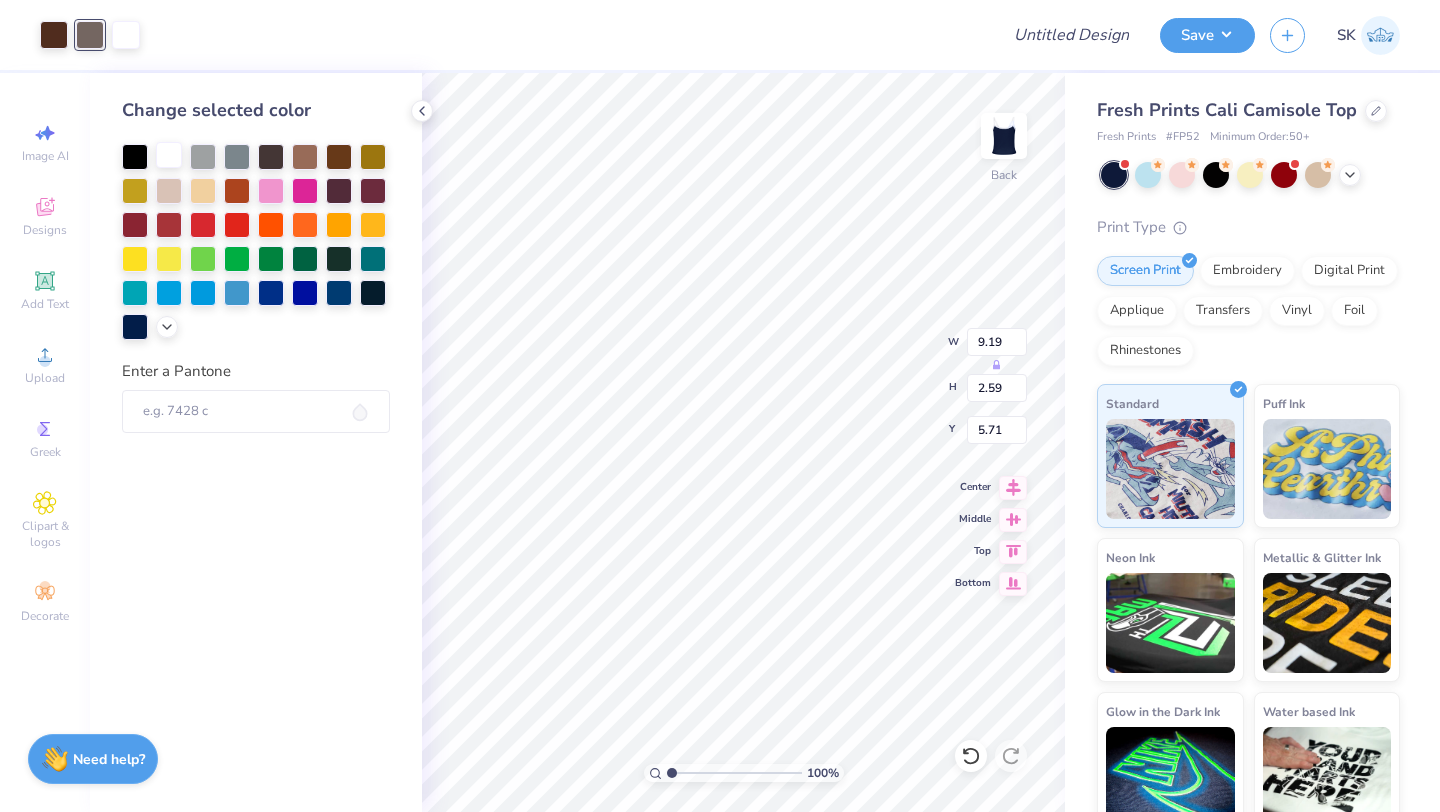 click at bounding box center [169, 155] 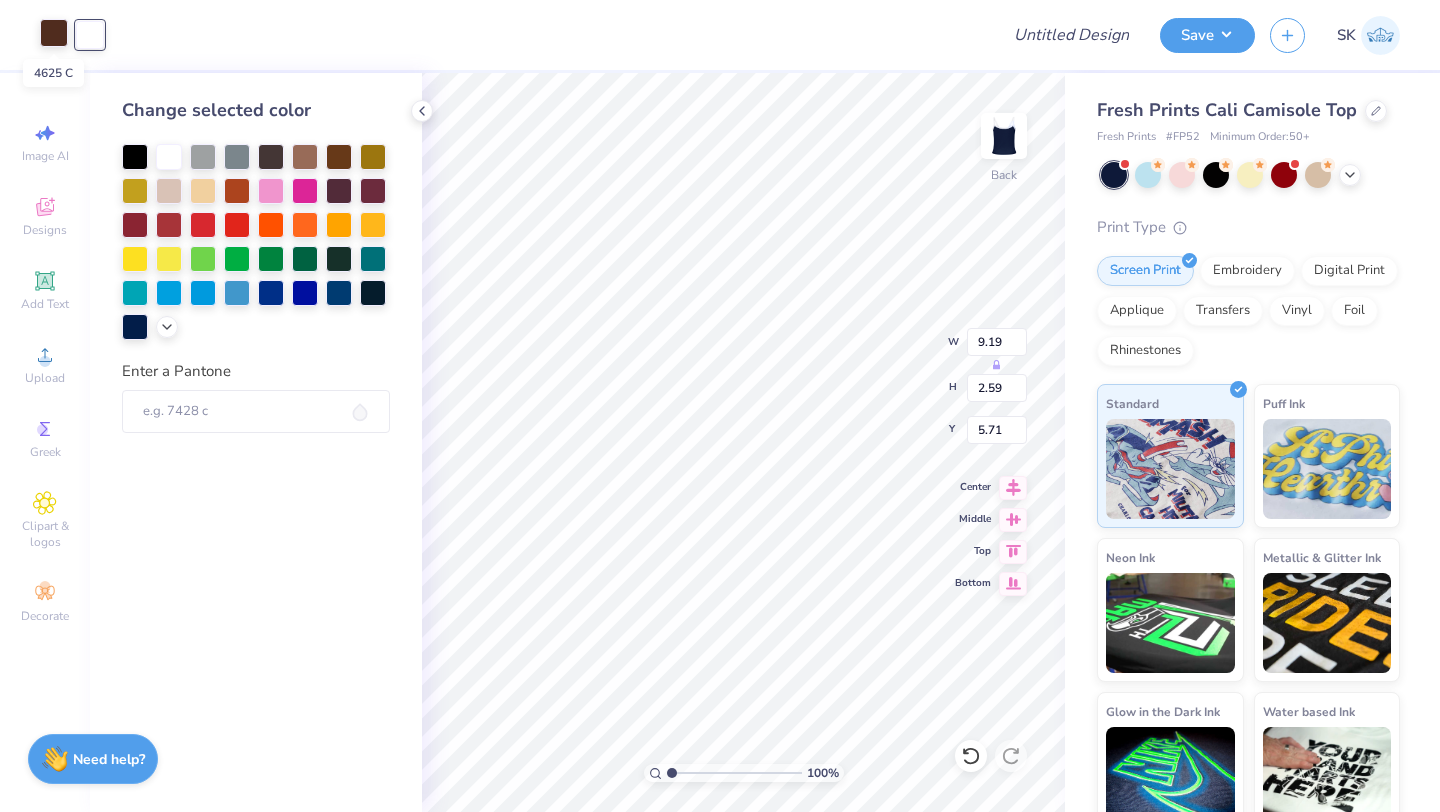 click at bounding box center [54, 33] 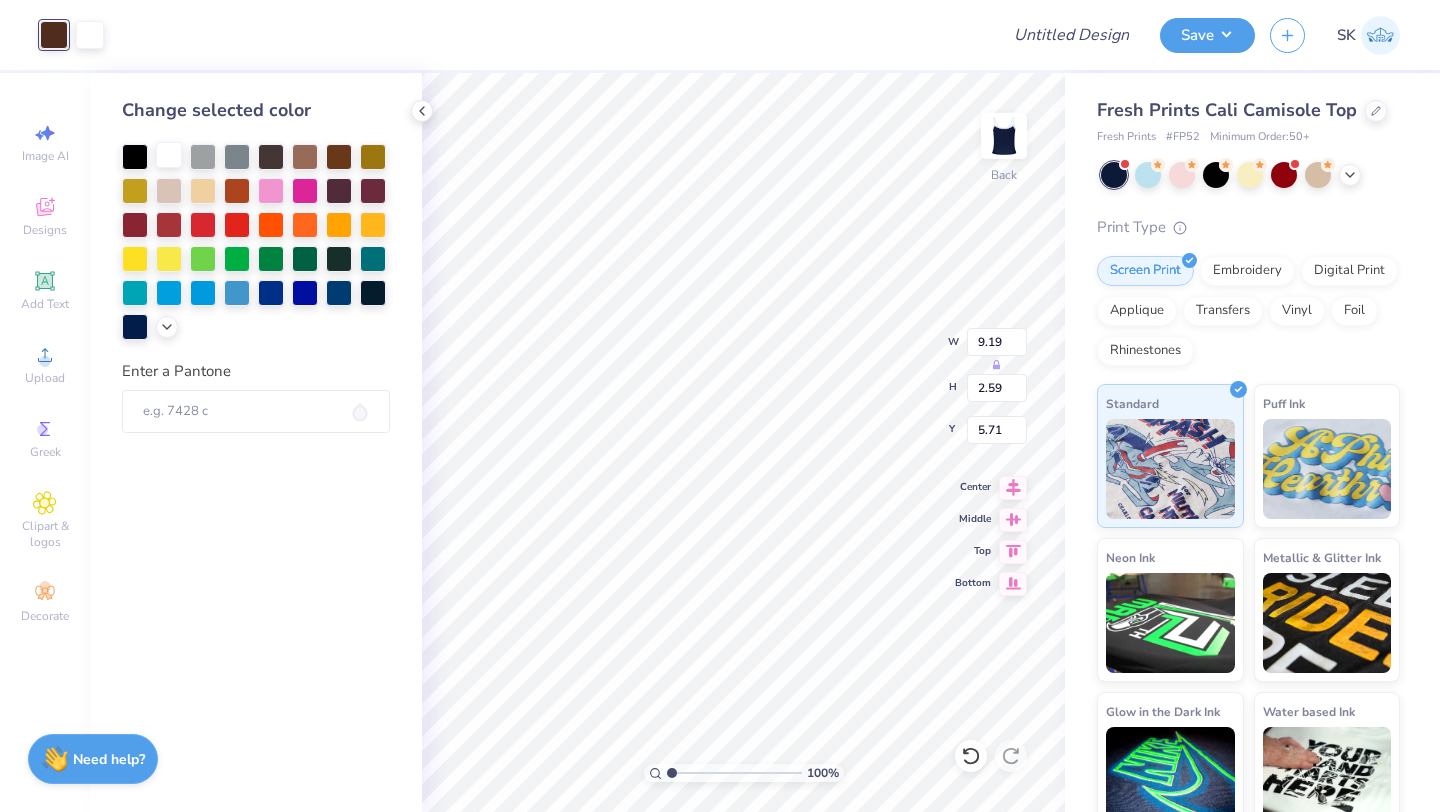 click at bounding box center [169, 155] 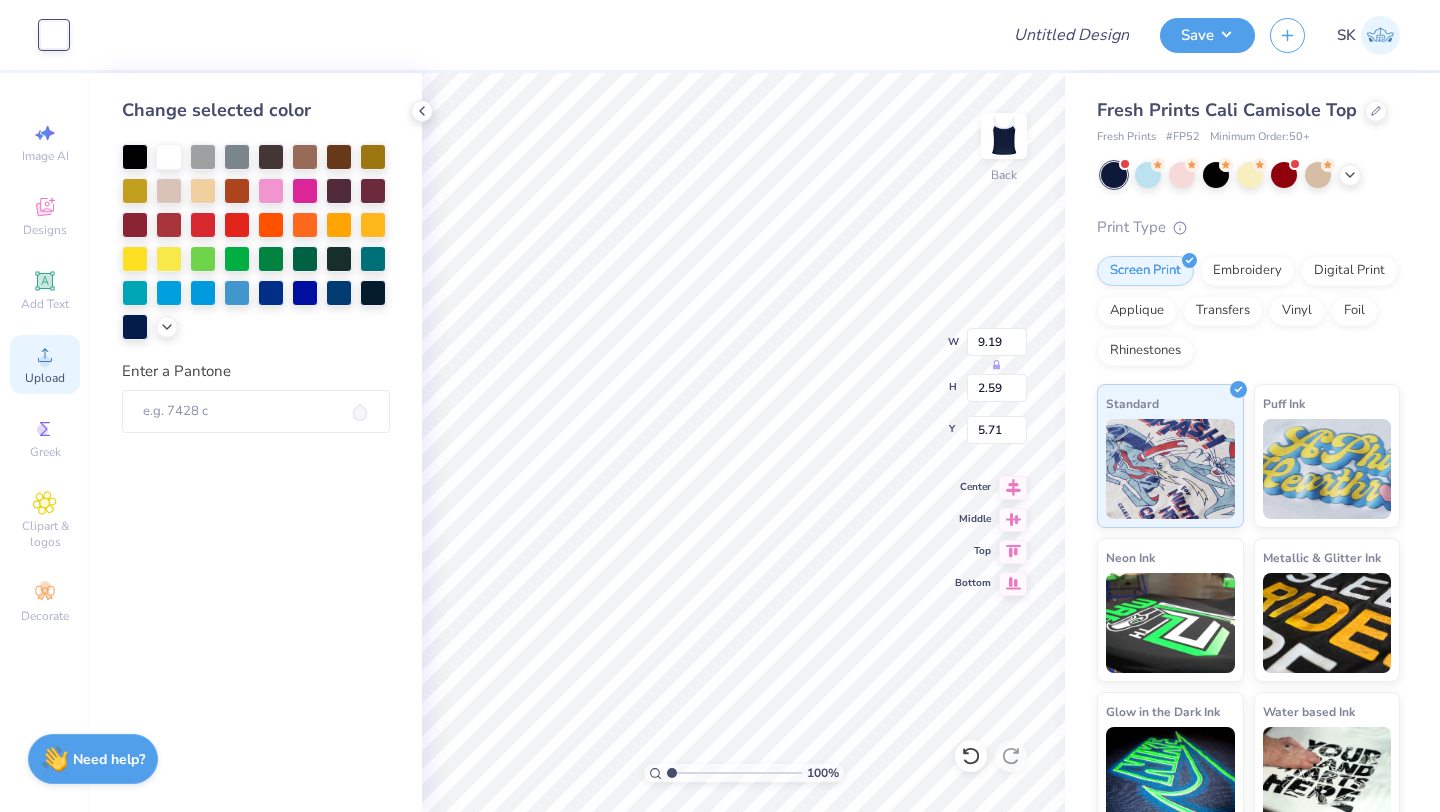 click 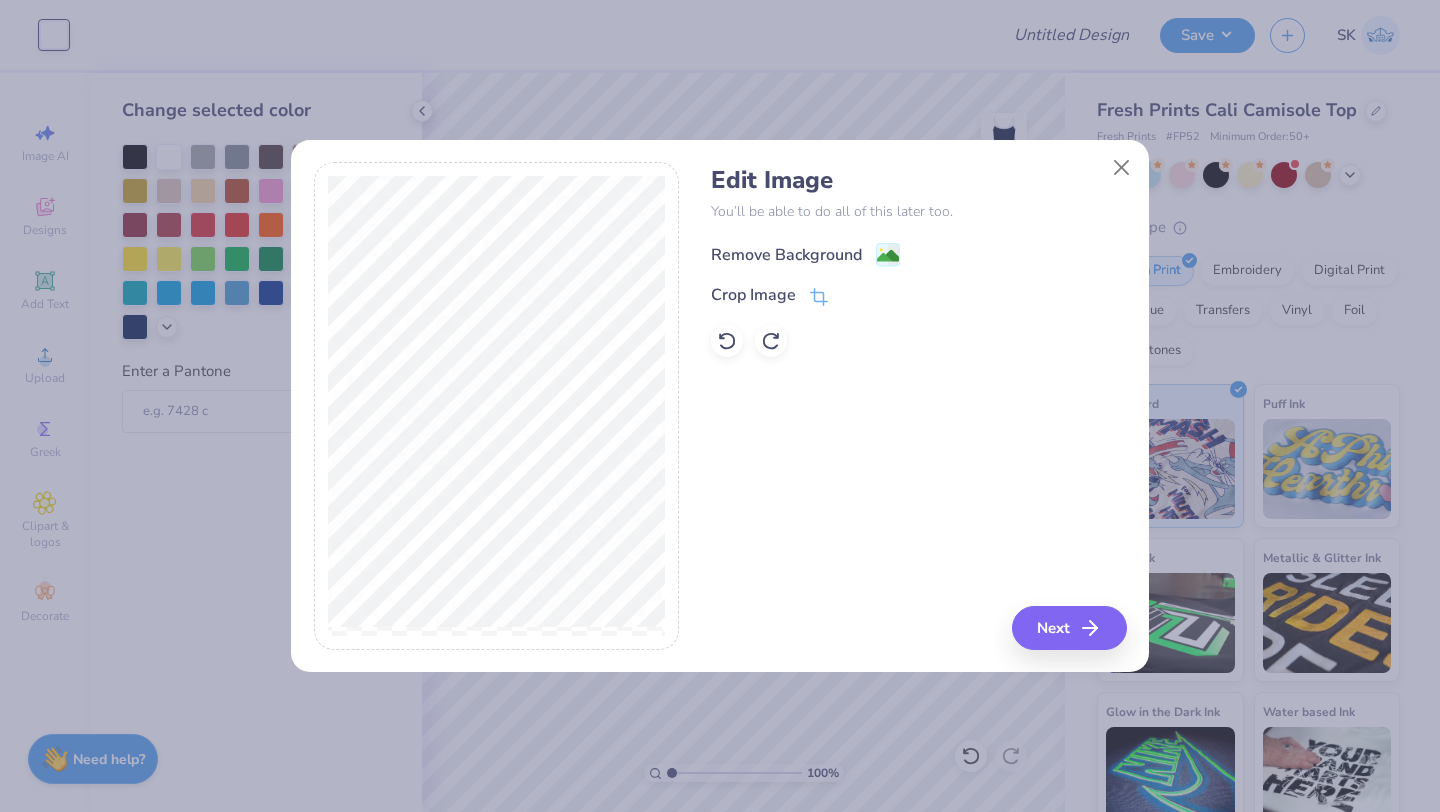click 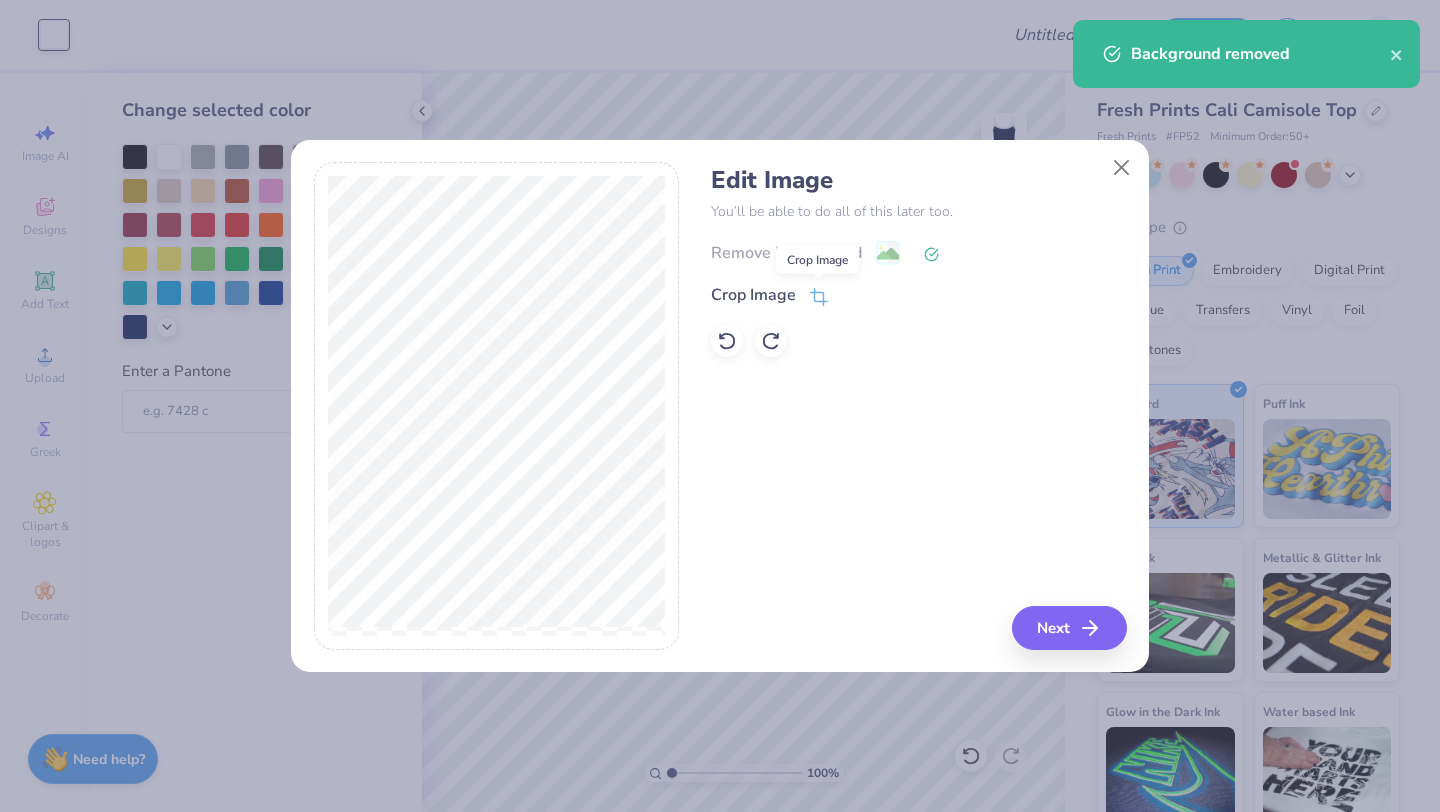 click 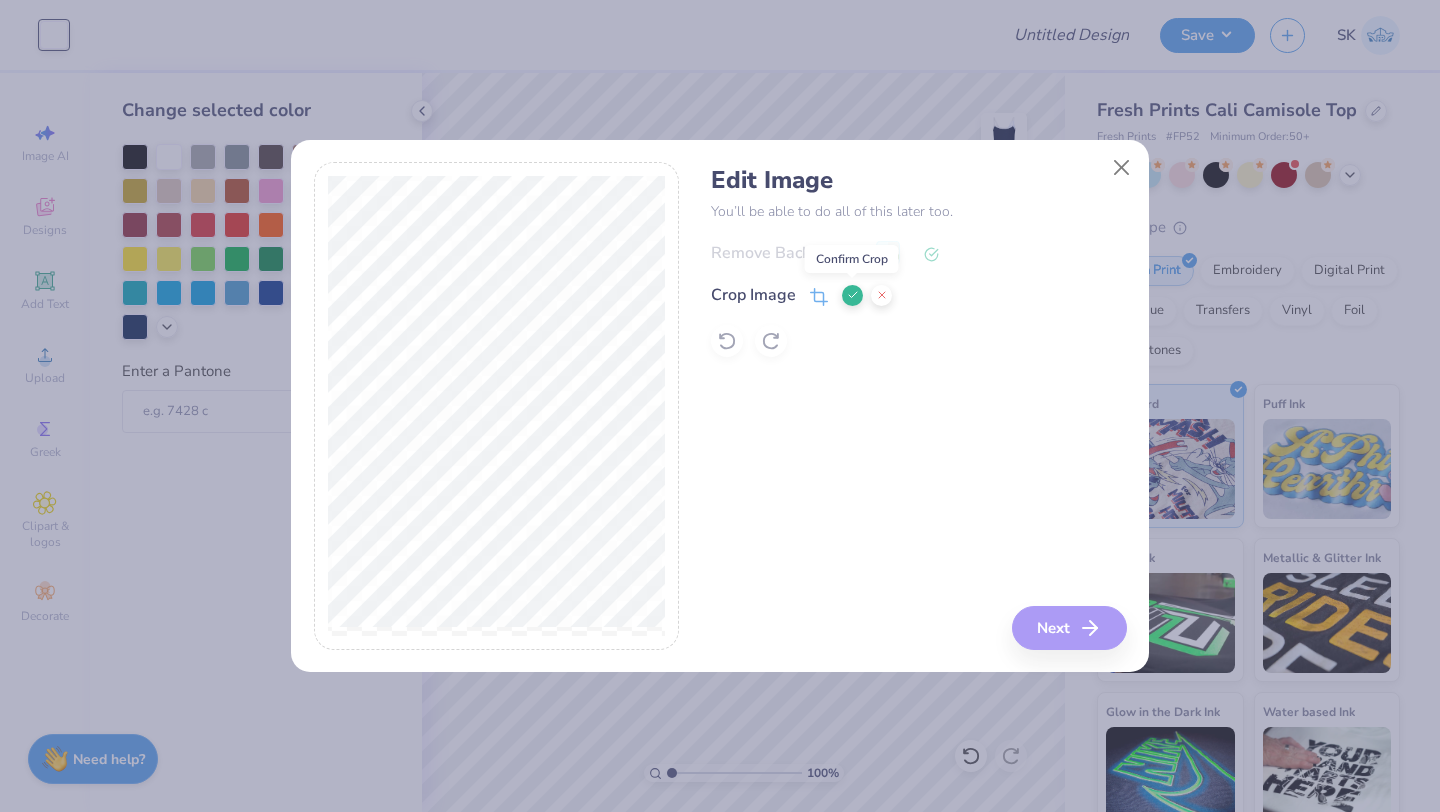 click 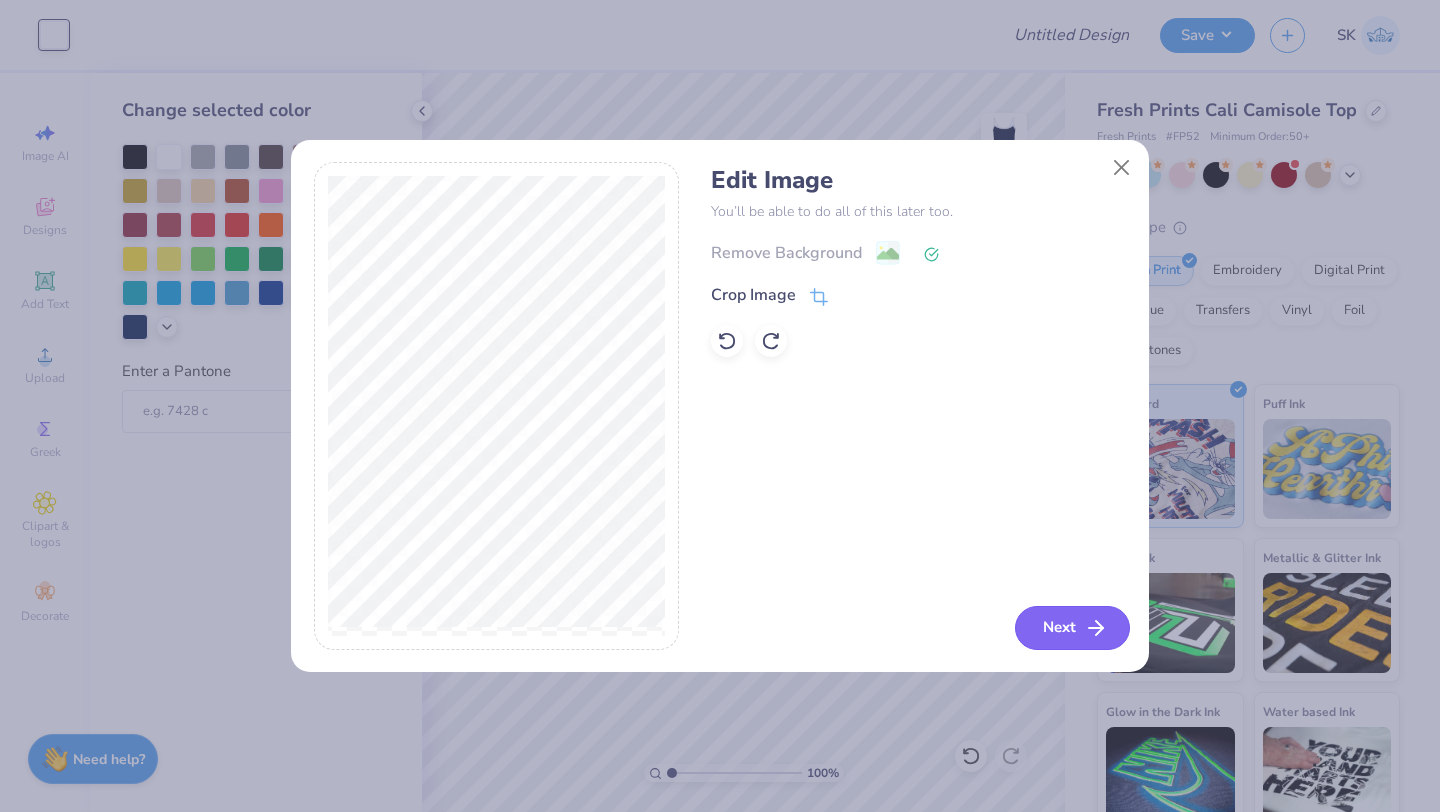 click on "Next" at bounding box center [1072, 628] 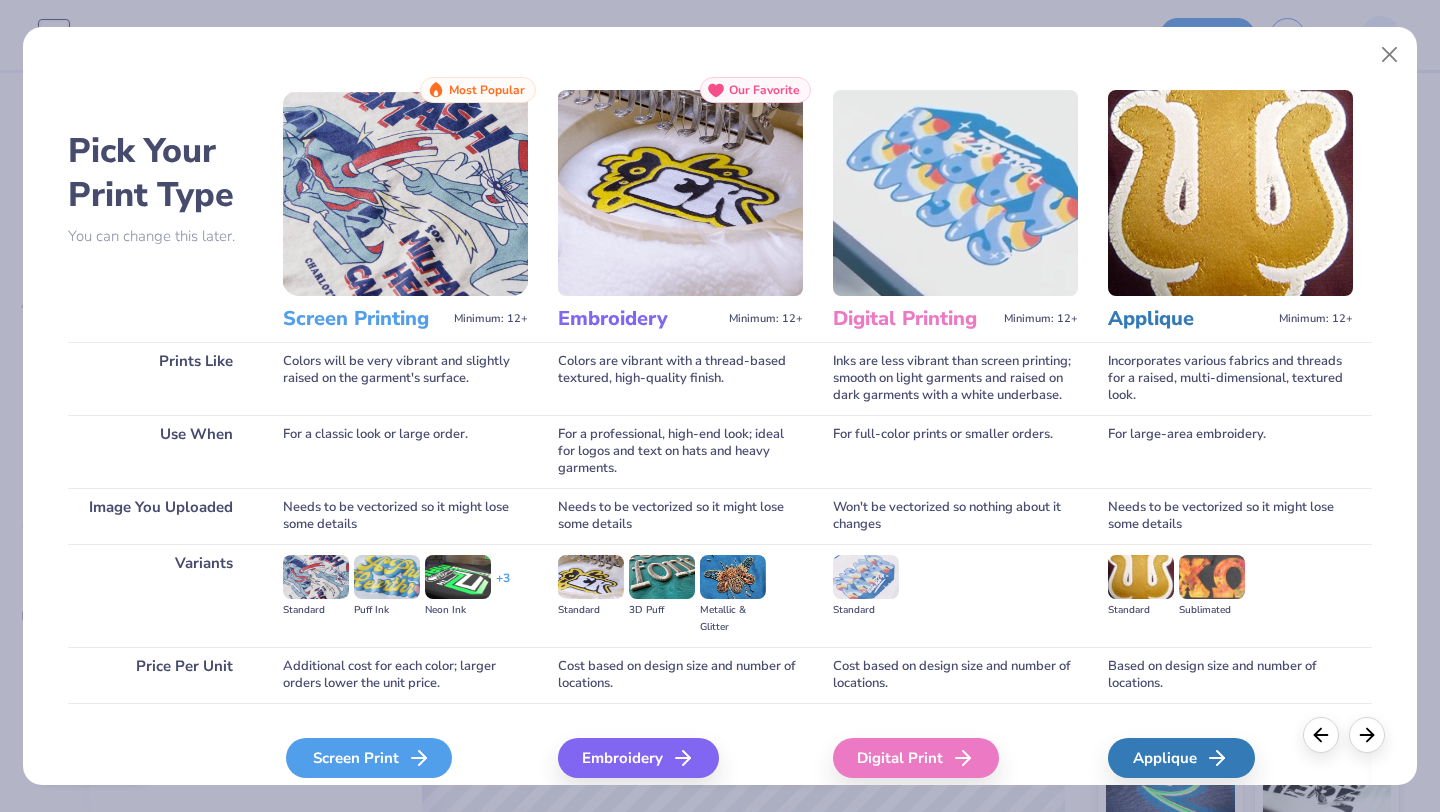 click on "Screen Print" at bounding box center (369, 758) 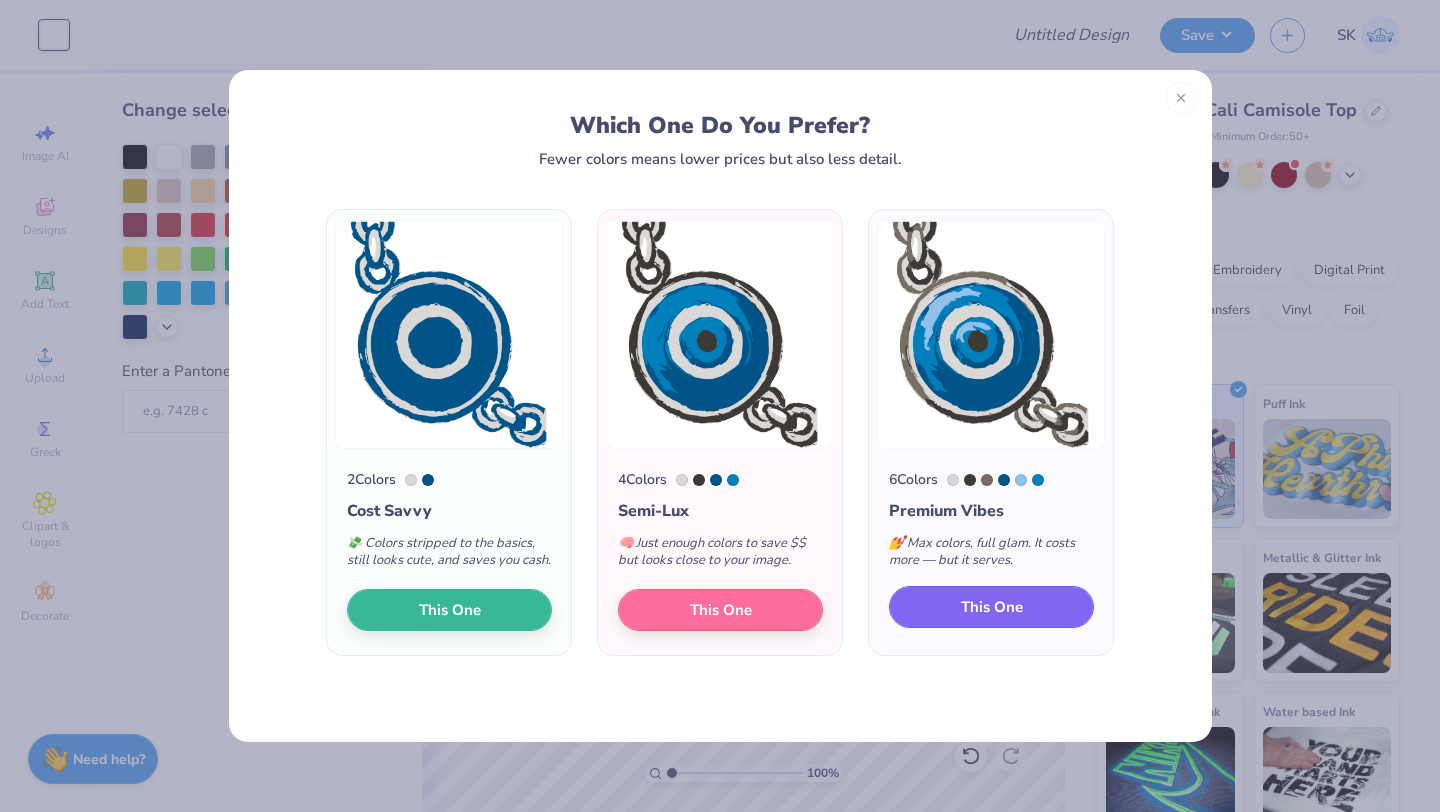 click on "This One" at bounding box center [991, 607] 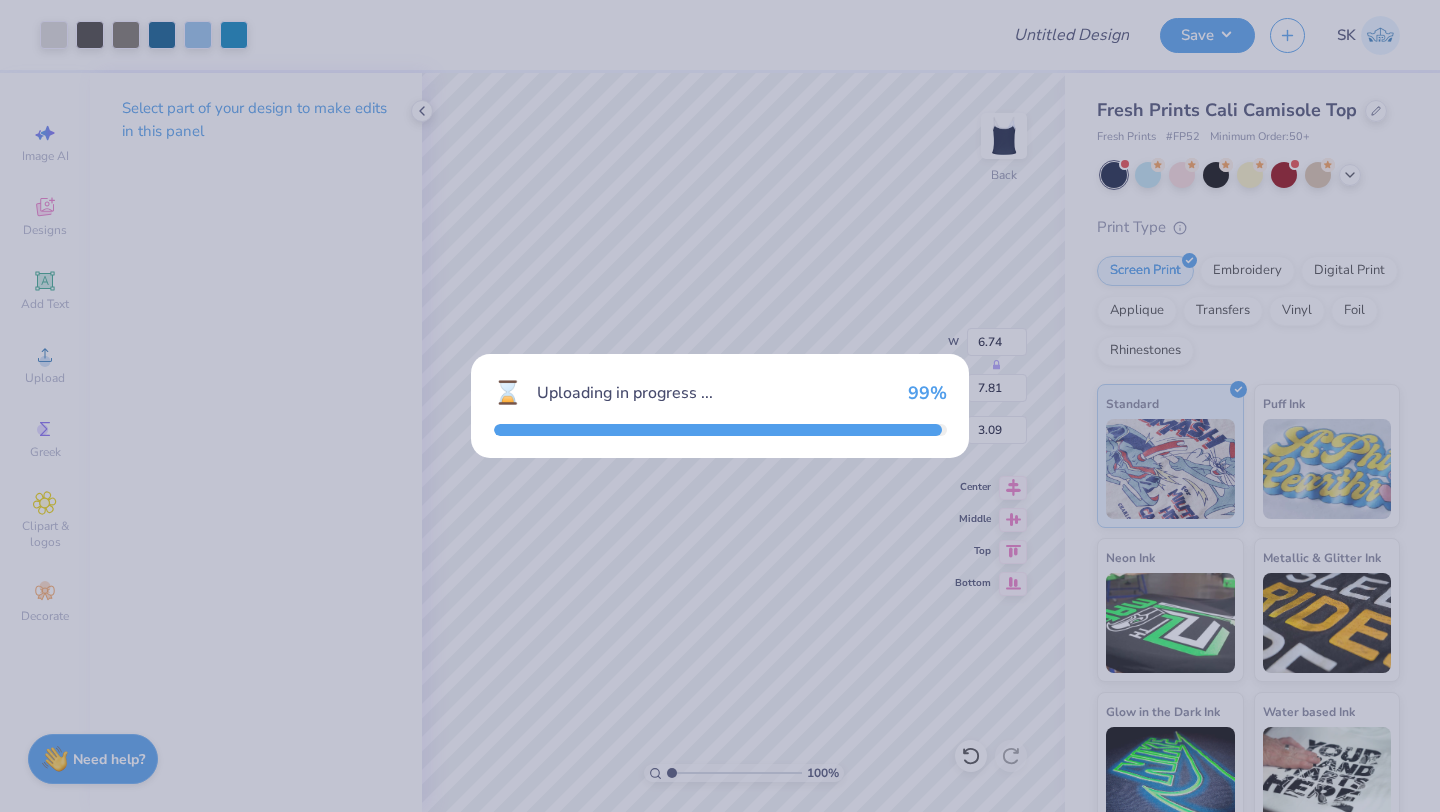 type on "6.74" 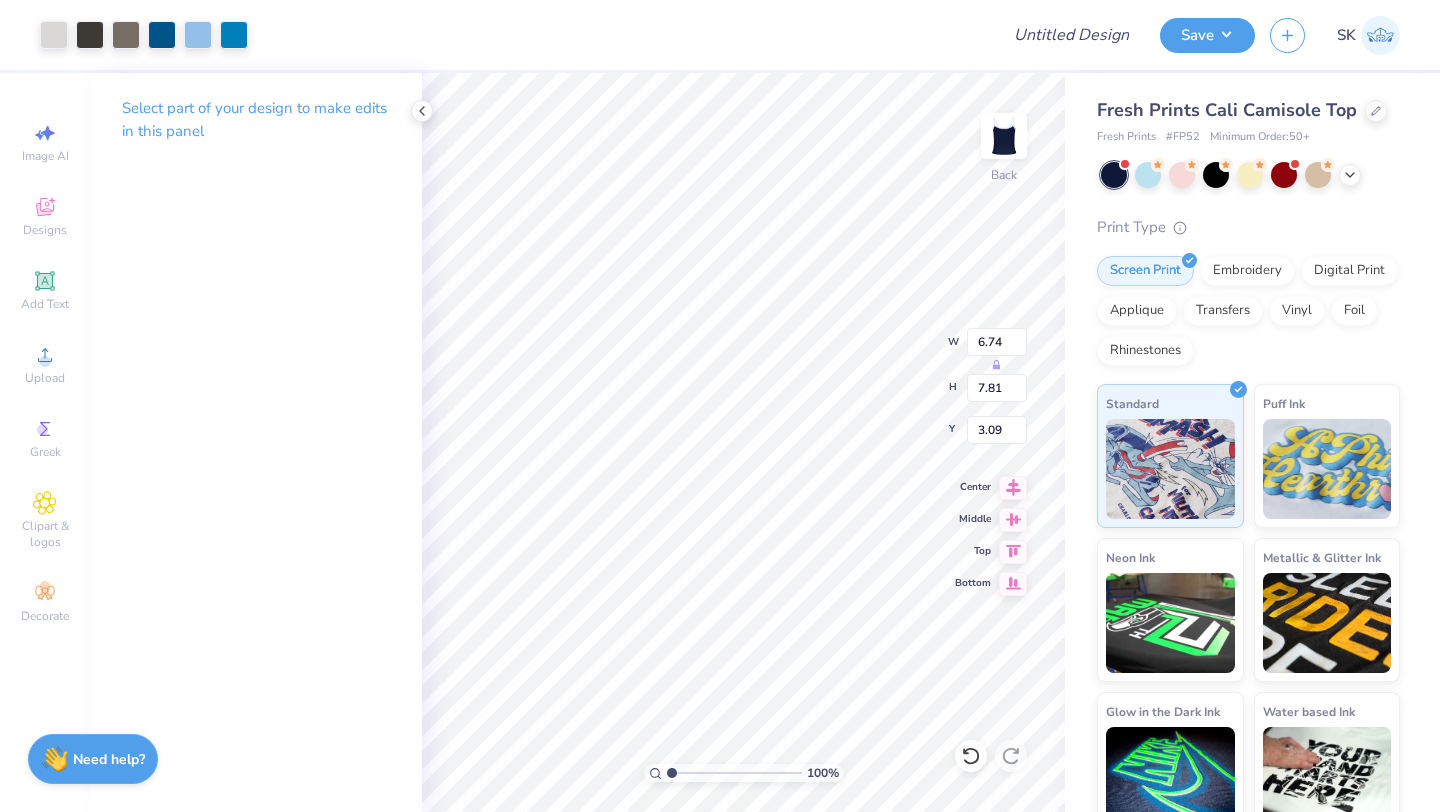 type on "5.51" 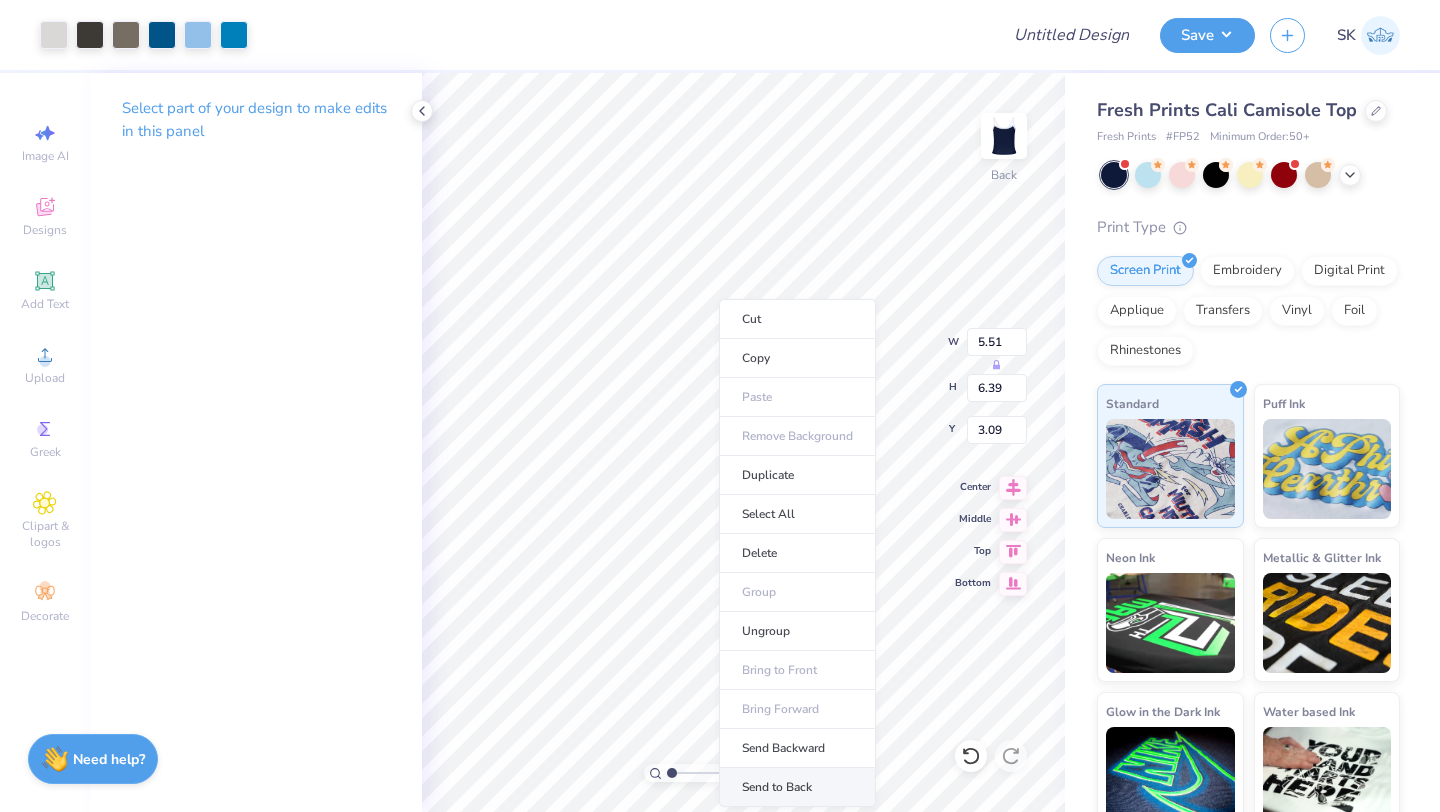 click on "Send to Back" at bounding box center (797, 787) 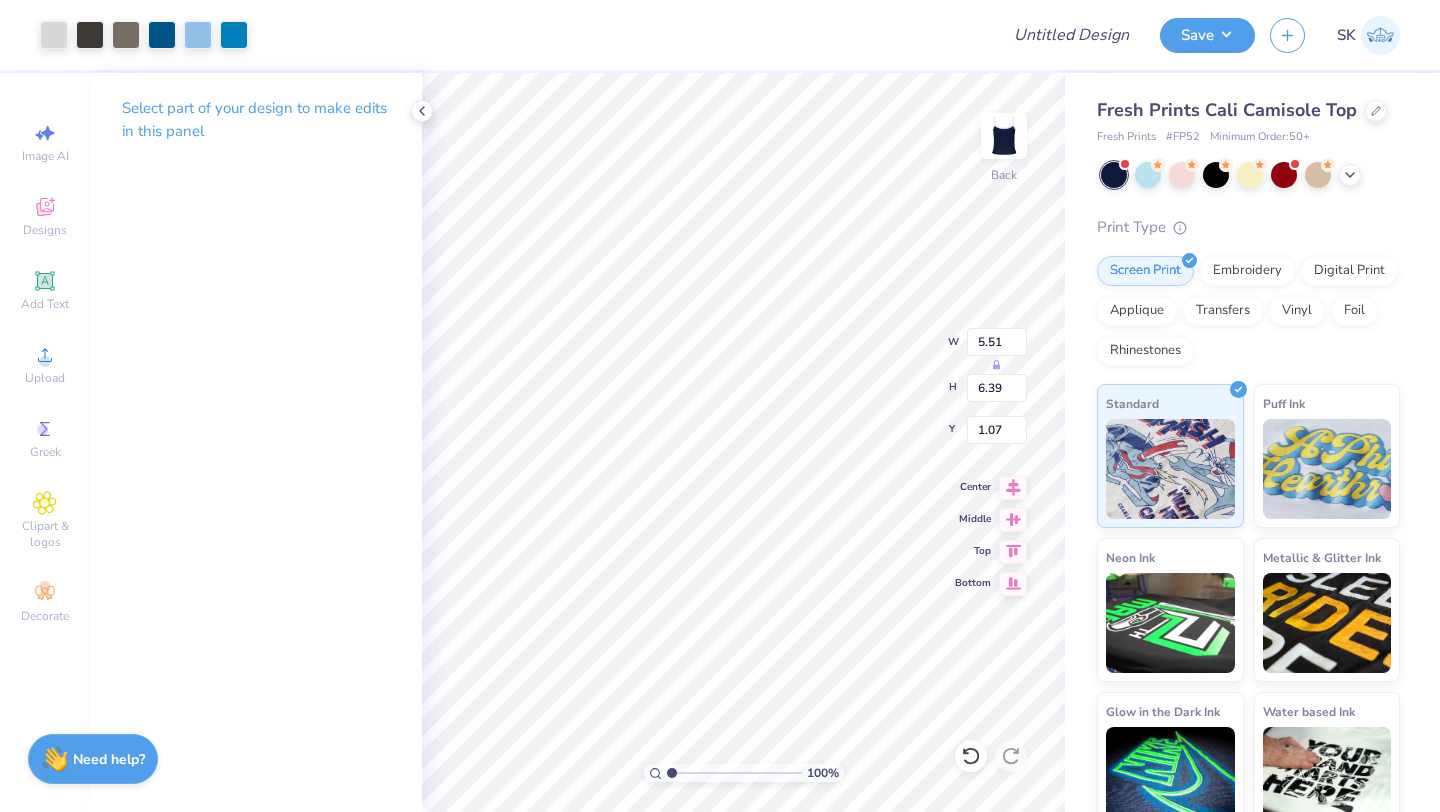 type on "0.25" 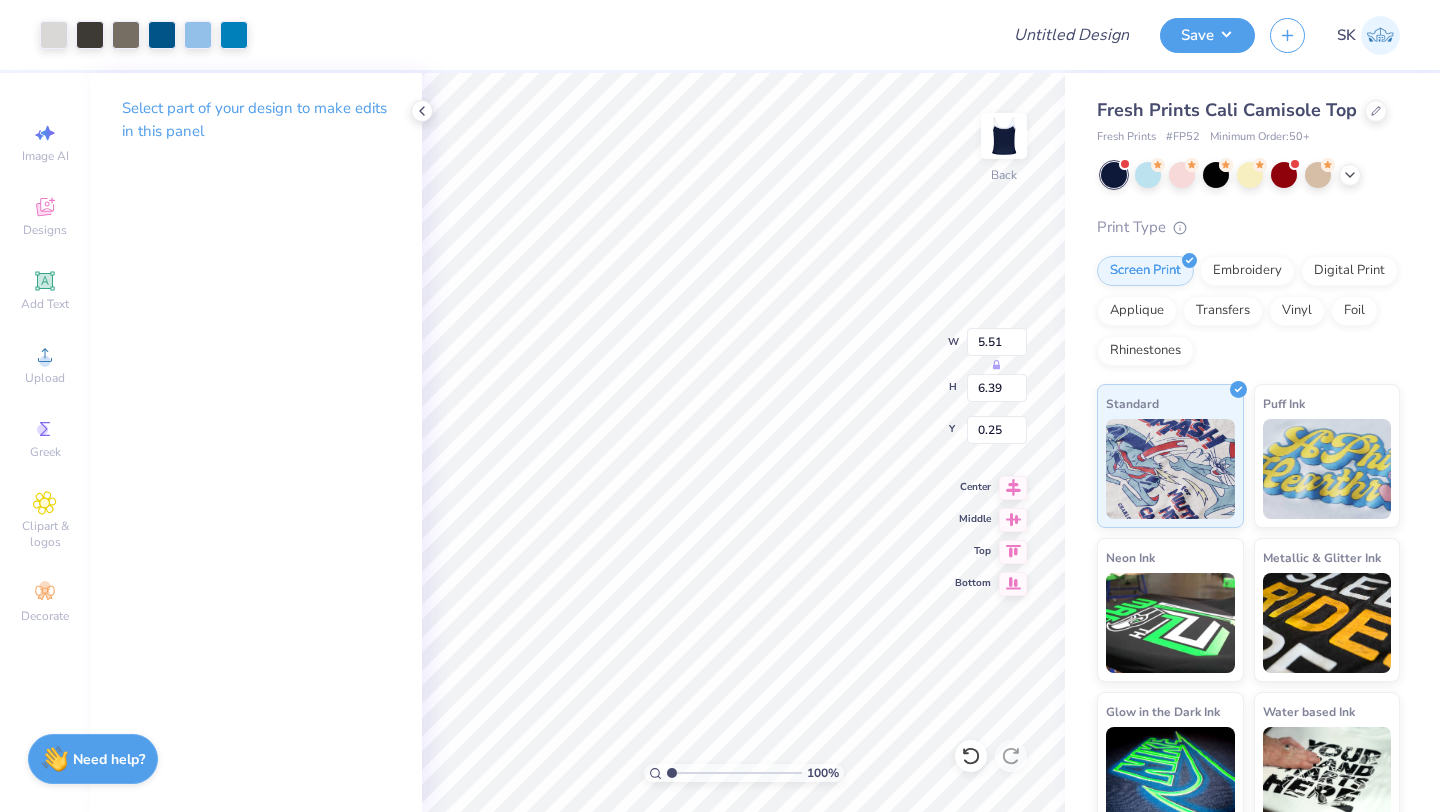 type on "9.19" 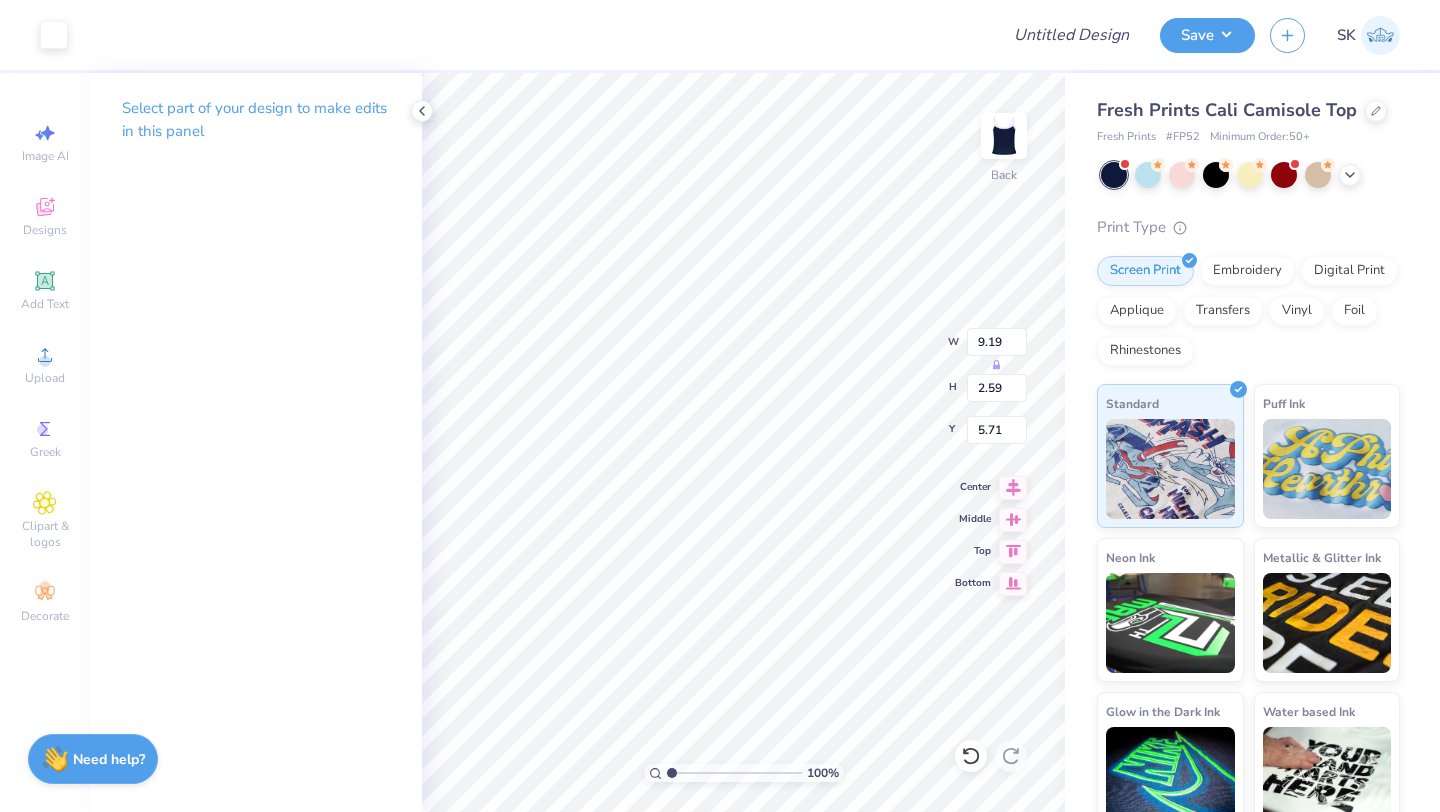 type on "10.17" 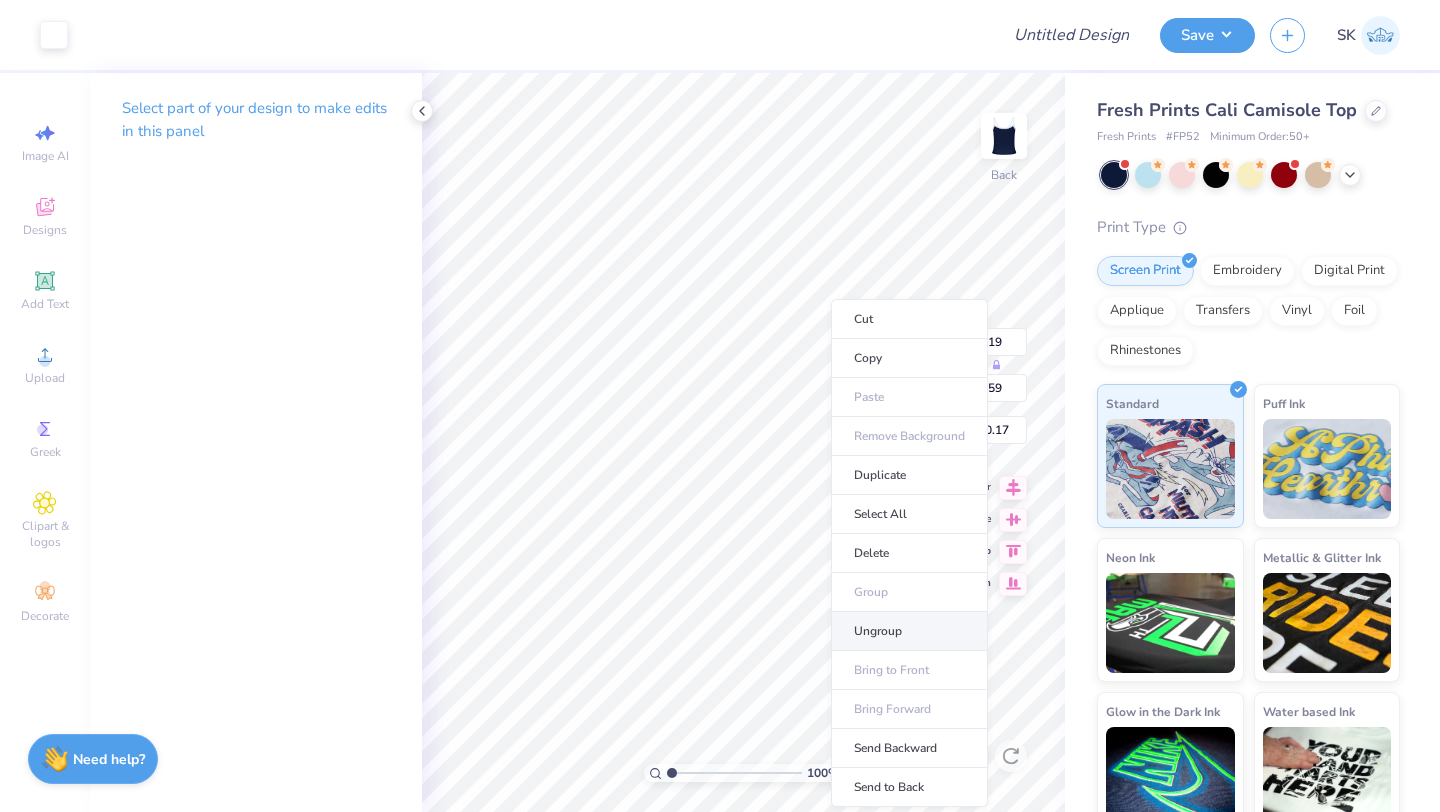 click on "Ungroup" at bounding box center [909, 631] 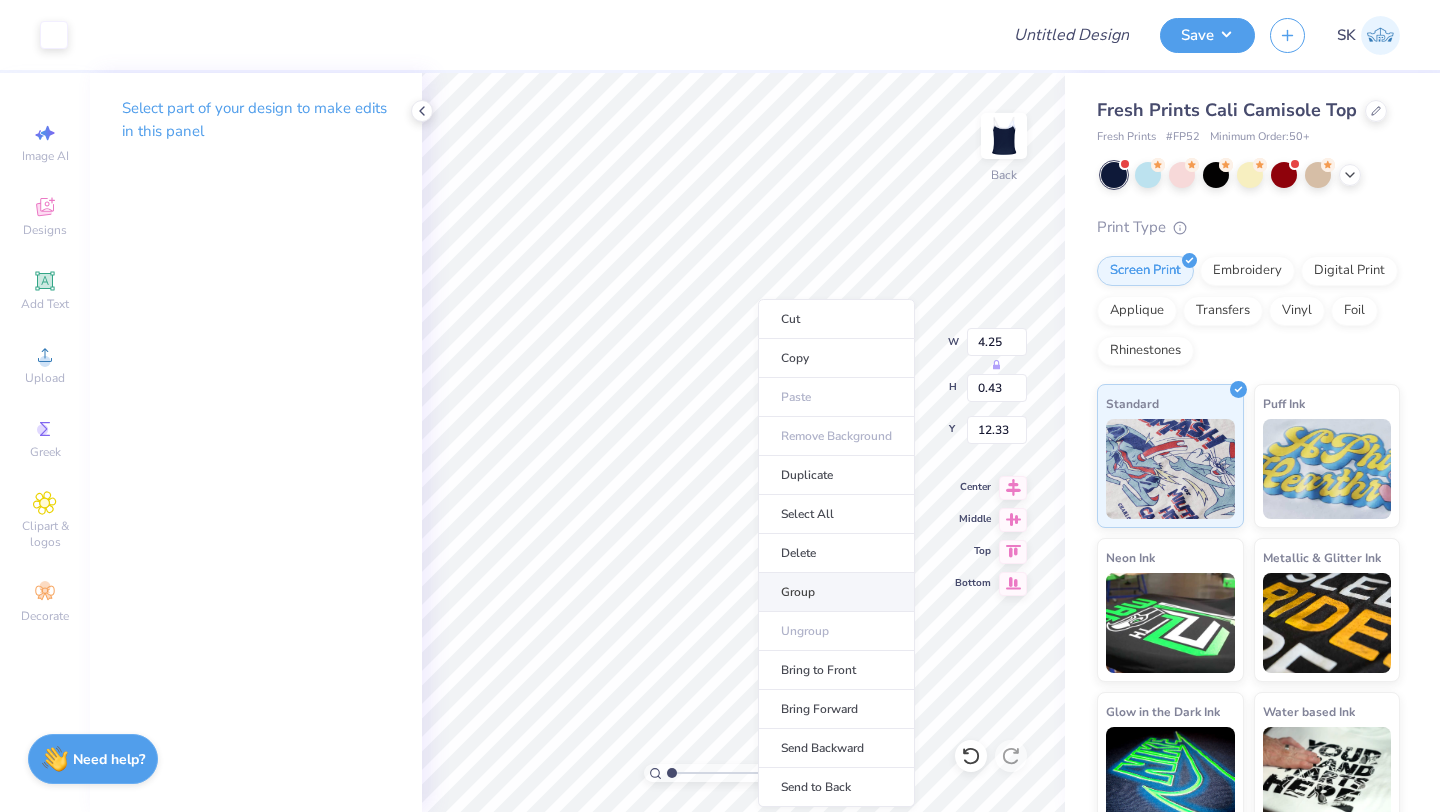 click on "Group" at bounding box center (836, 592) 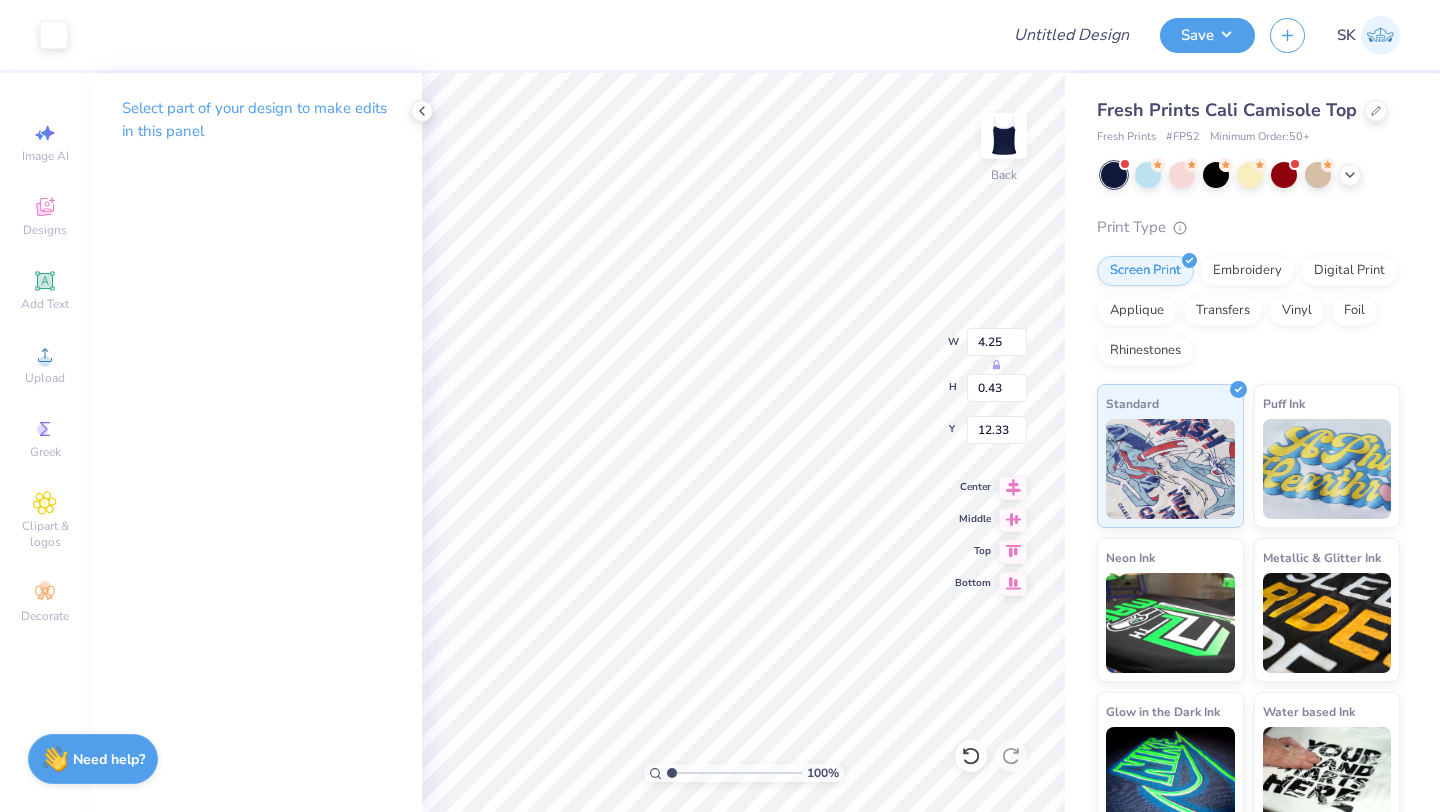 type on "9.19" 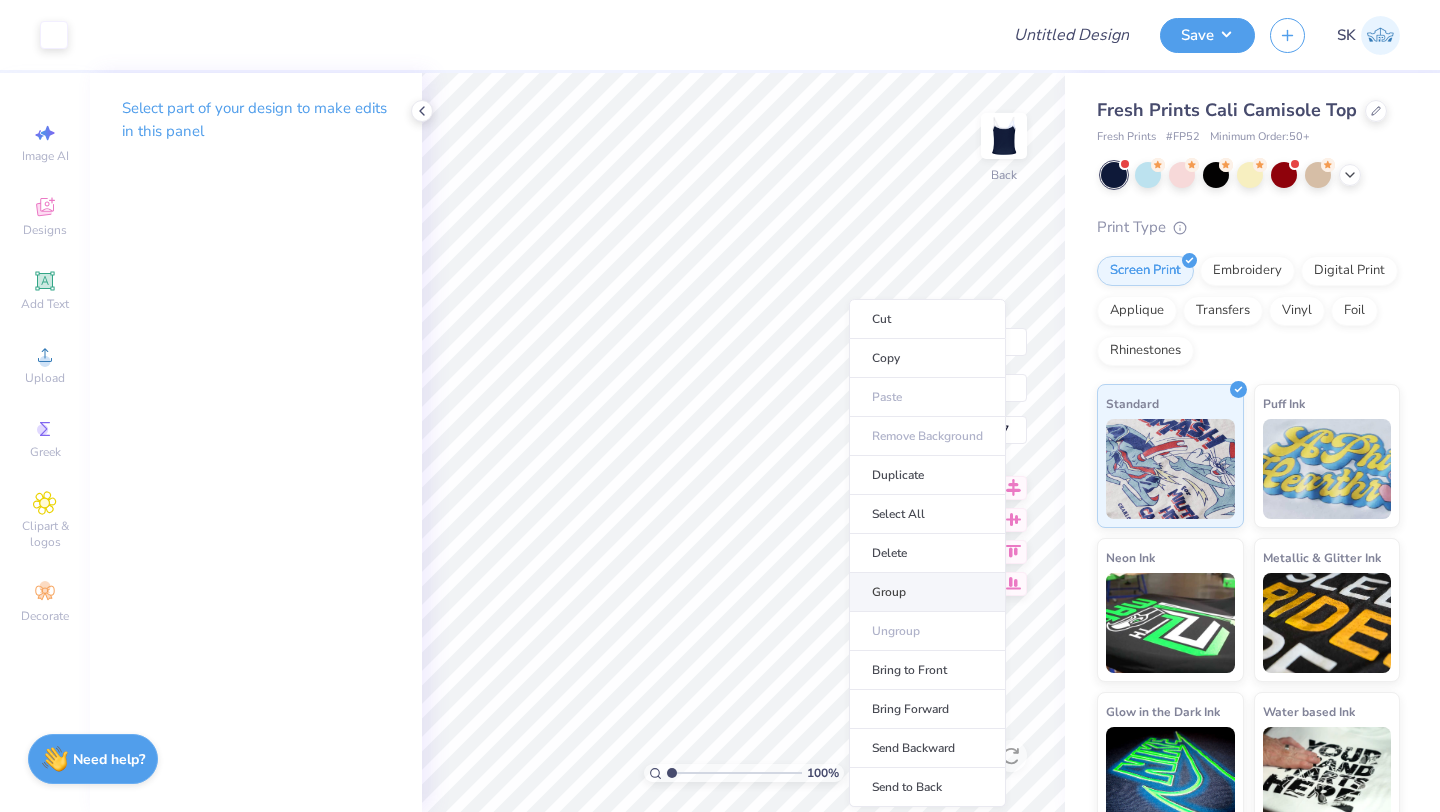 click on "Group" at bounding box center (927, 592) 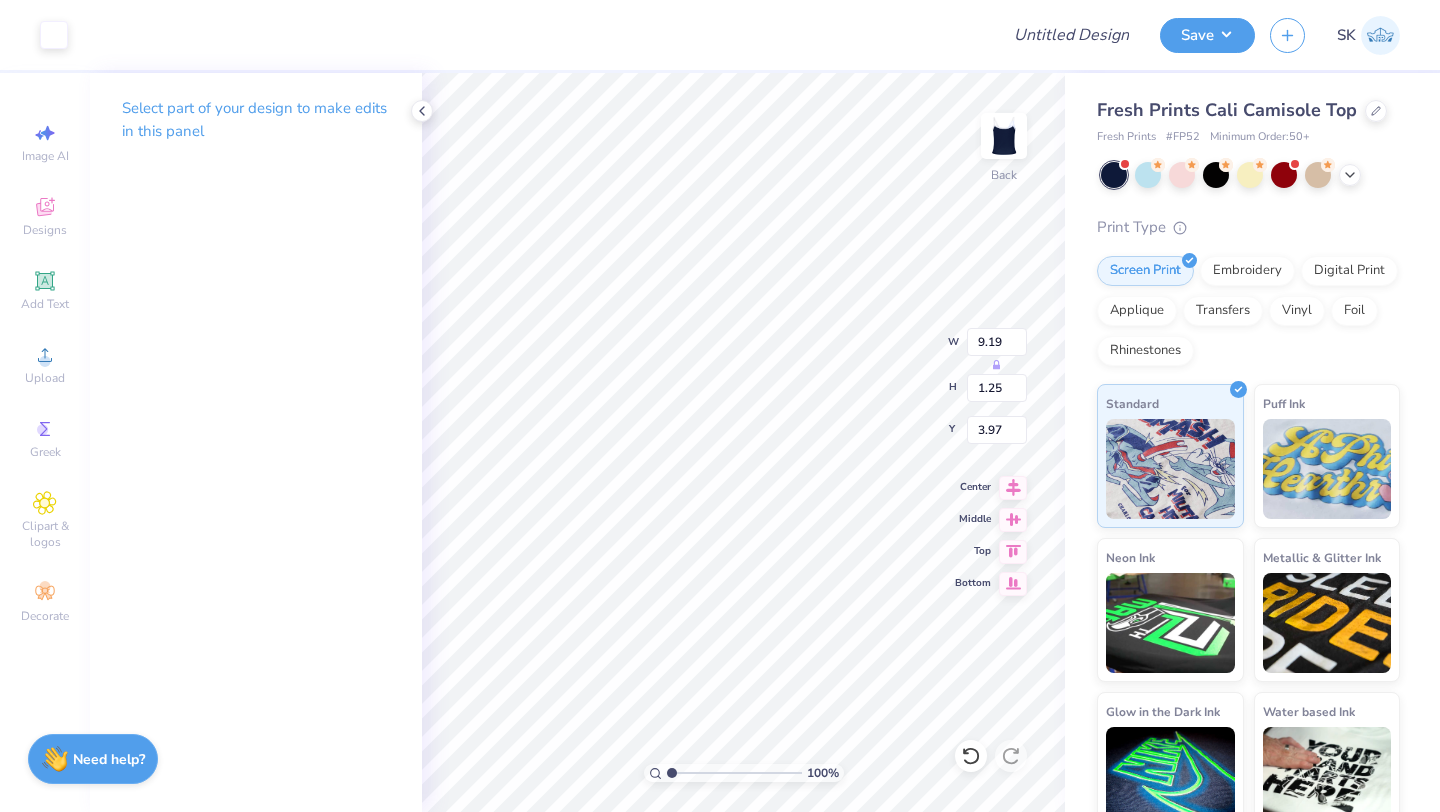 type on "3.97" 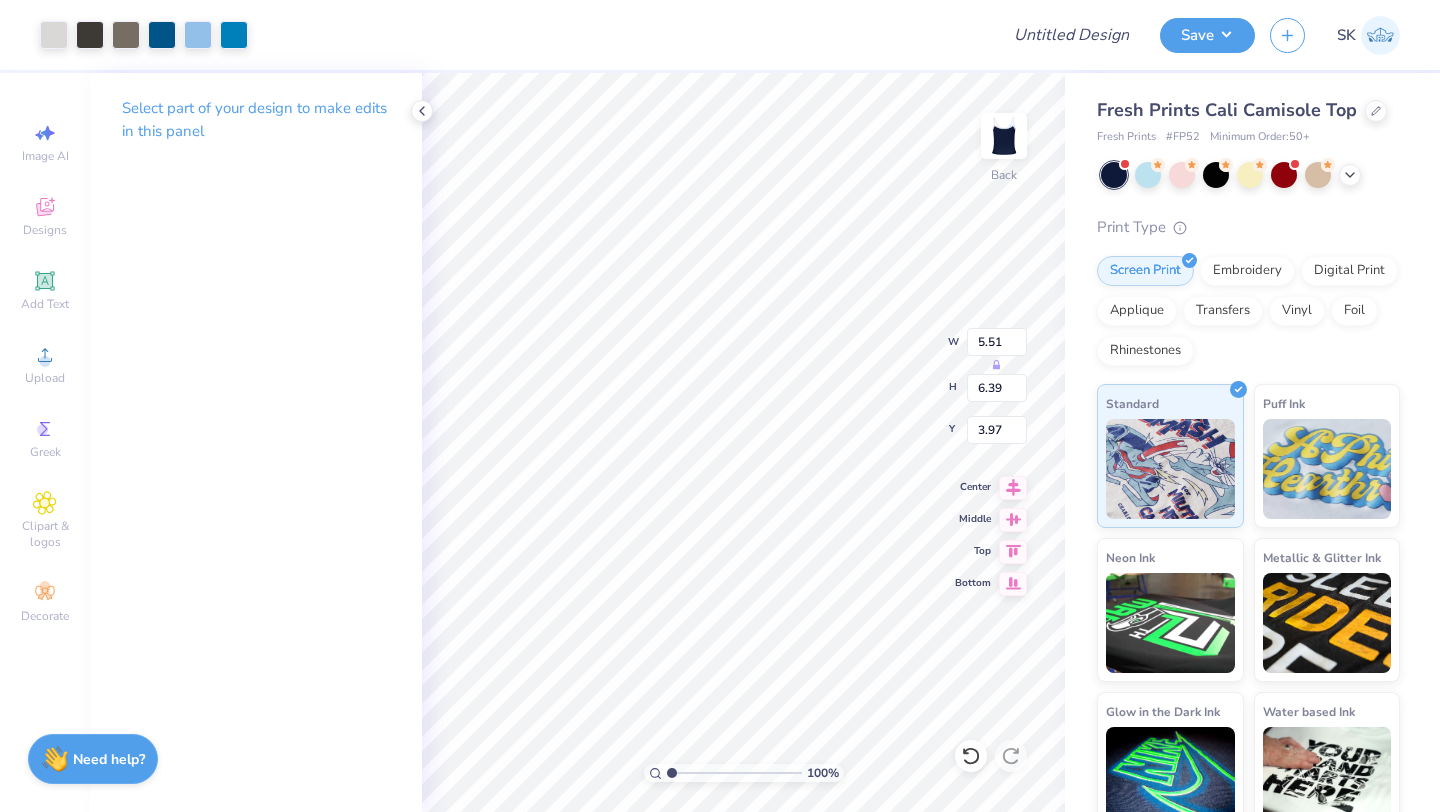 type on "5.51" 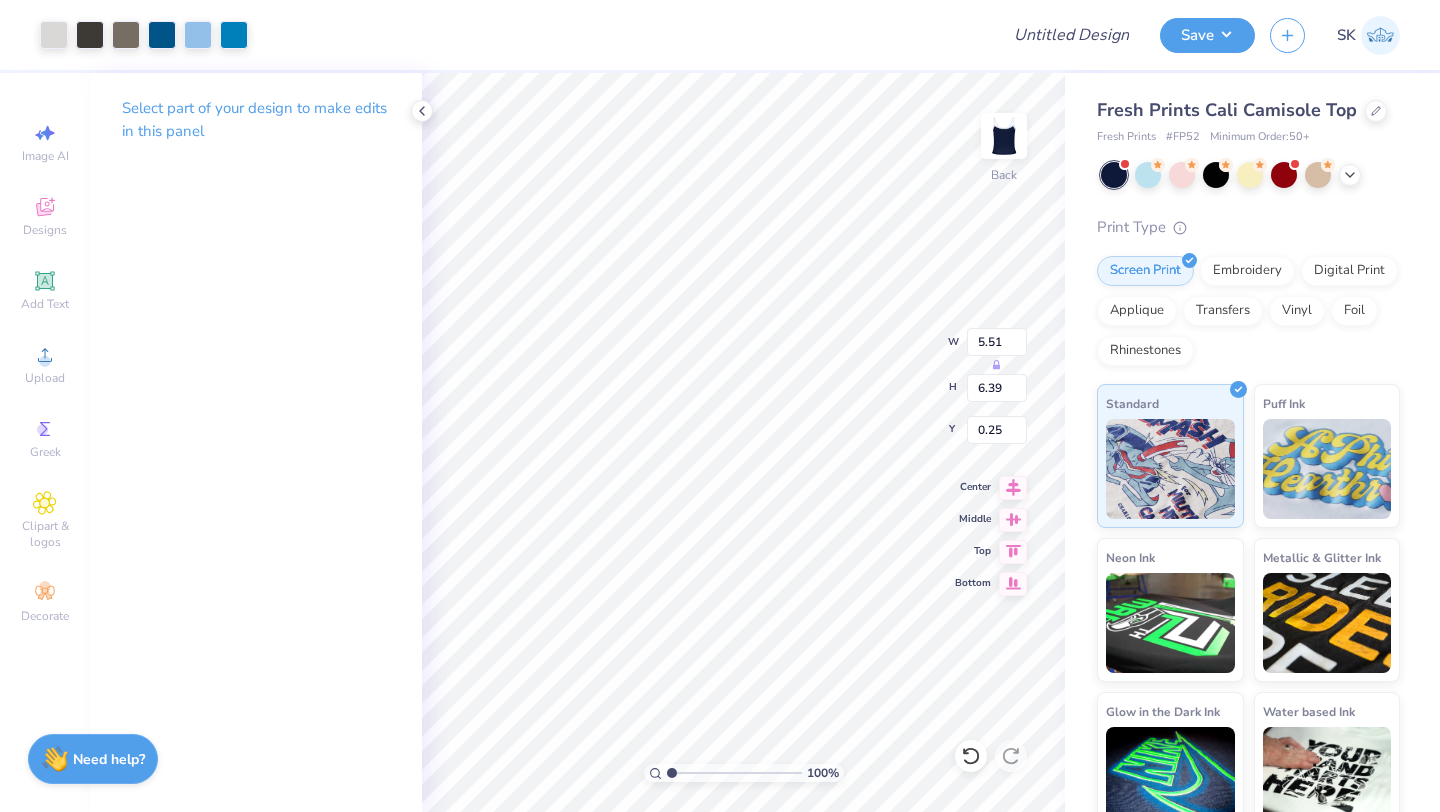 type on "4.37" 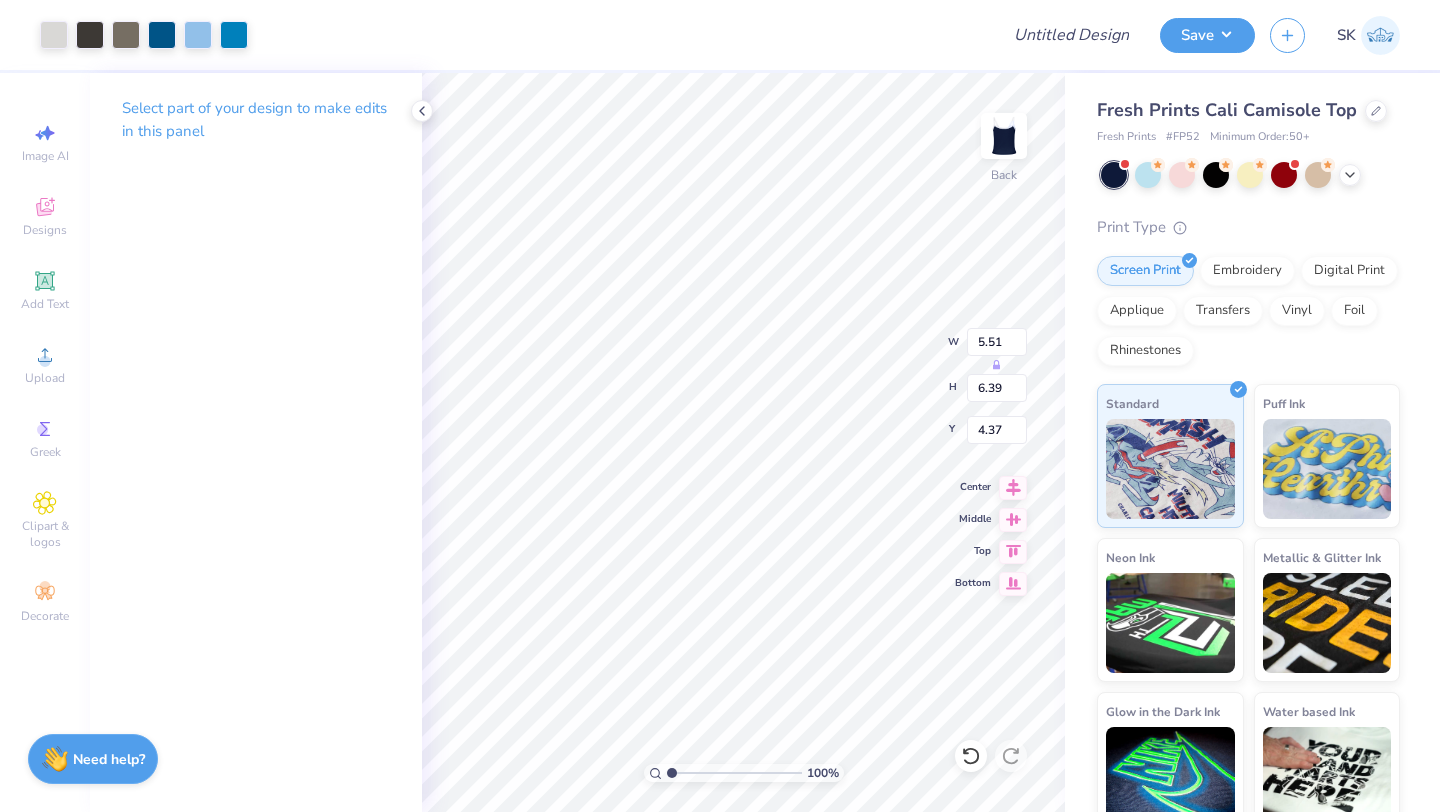type on "8.32" 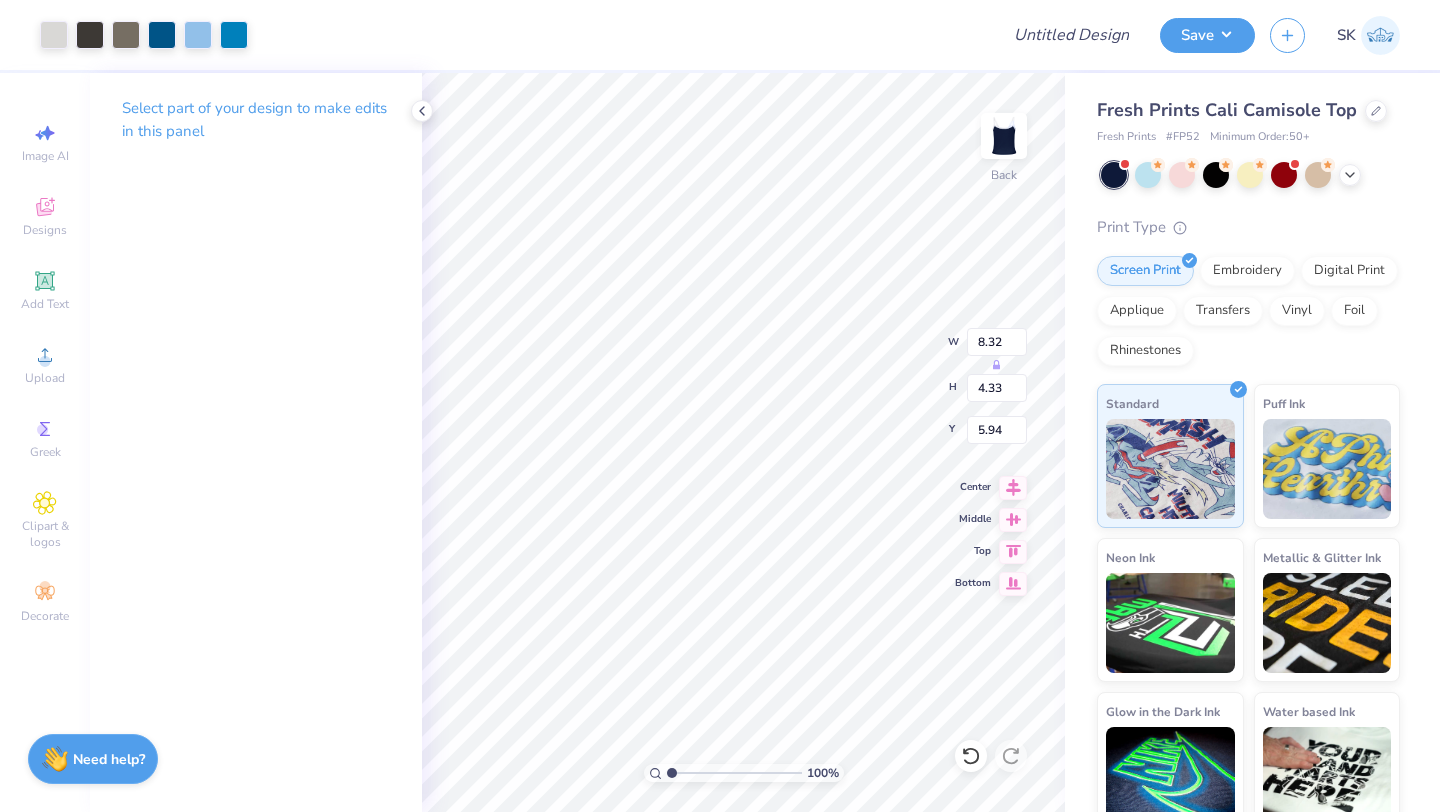 type on "3.97" 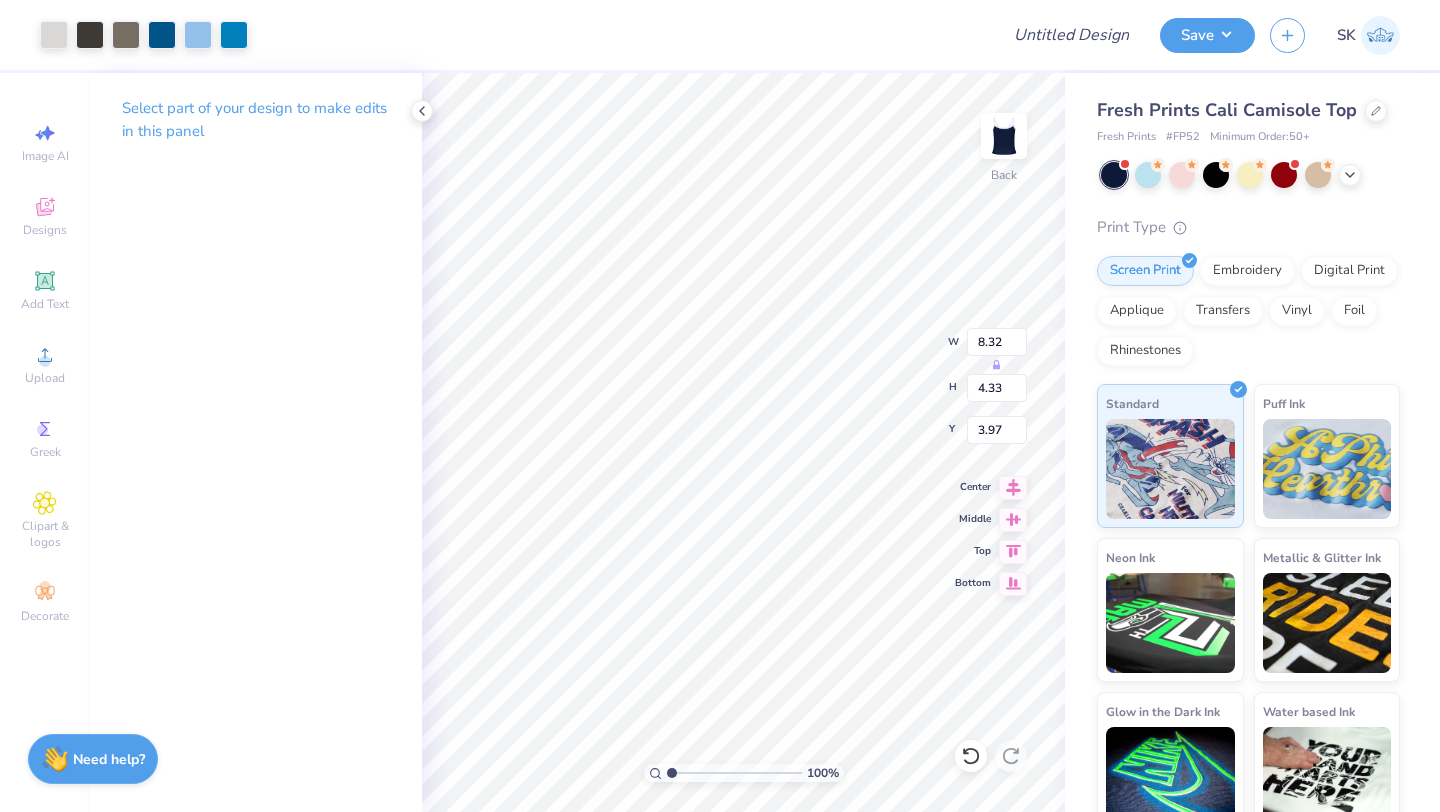 type on "9.19" 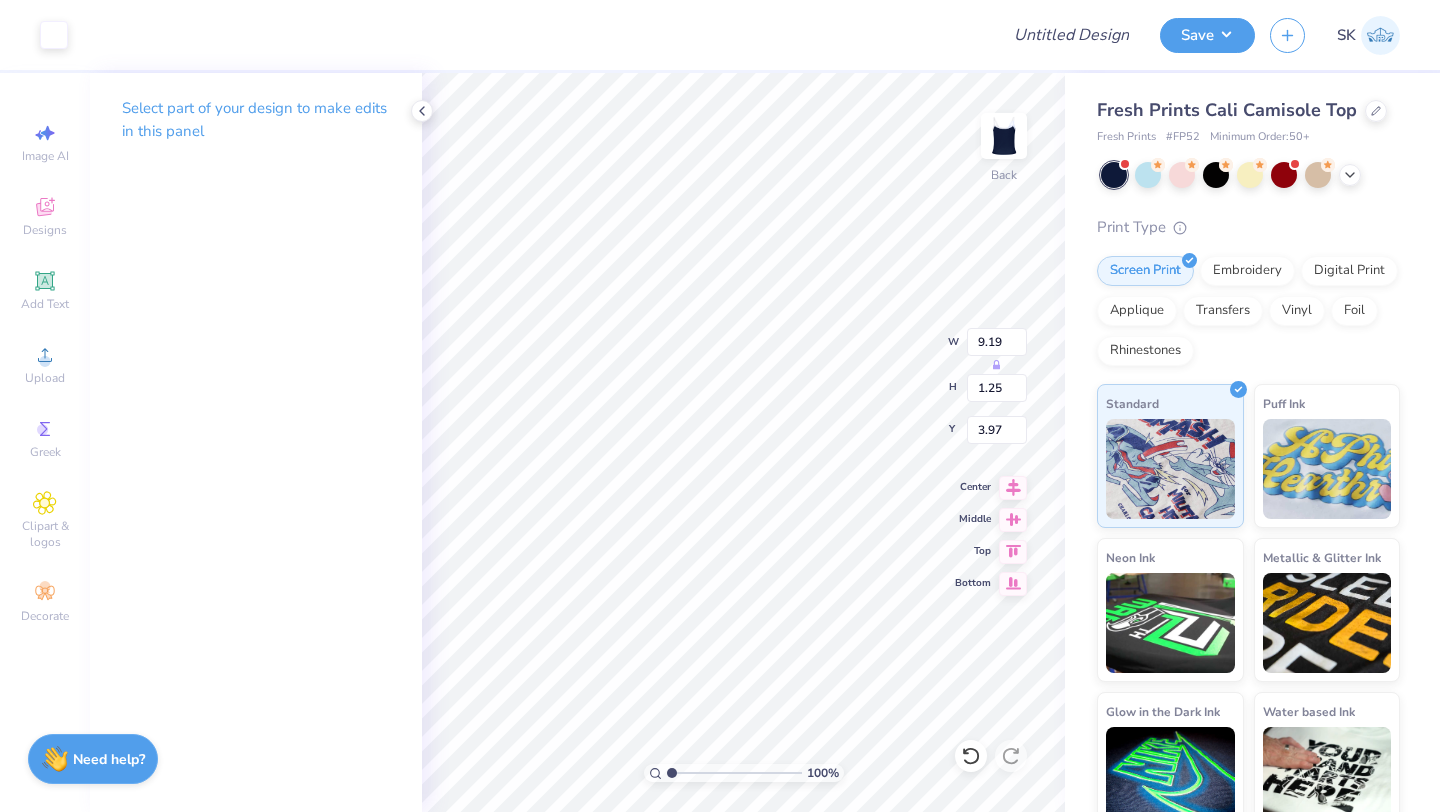 type on "4.25" 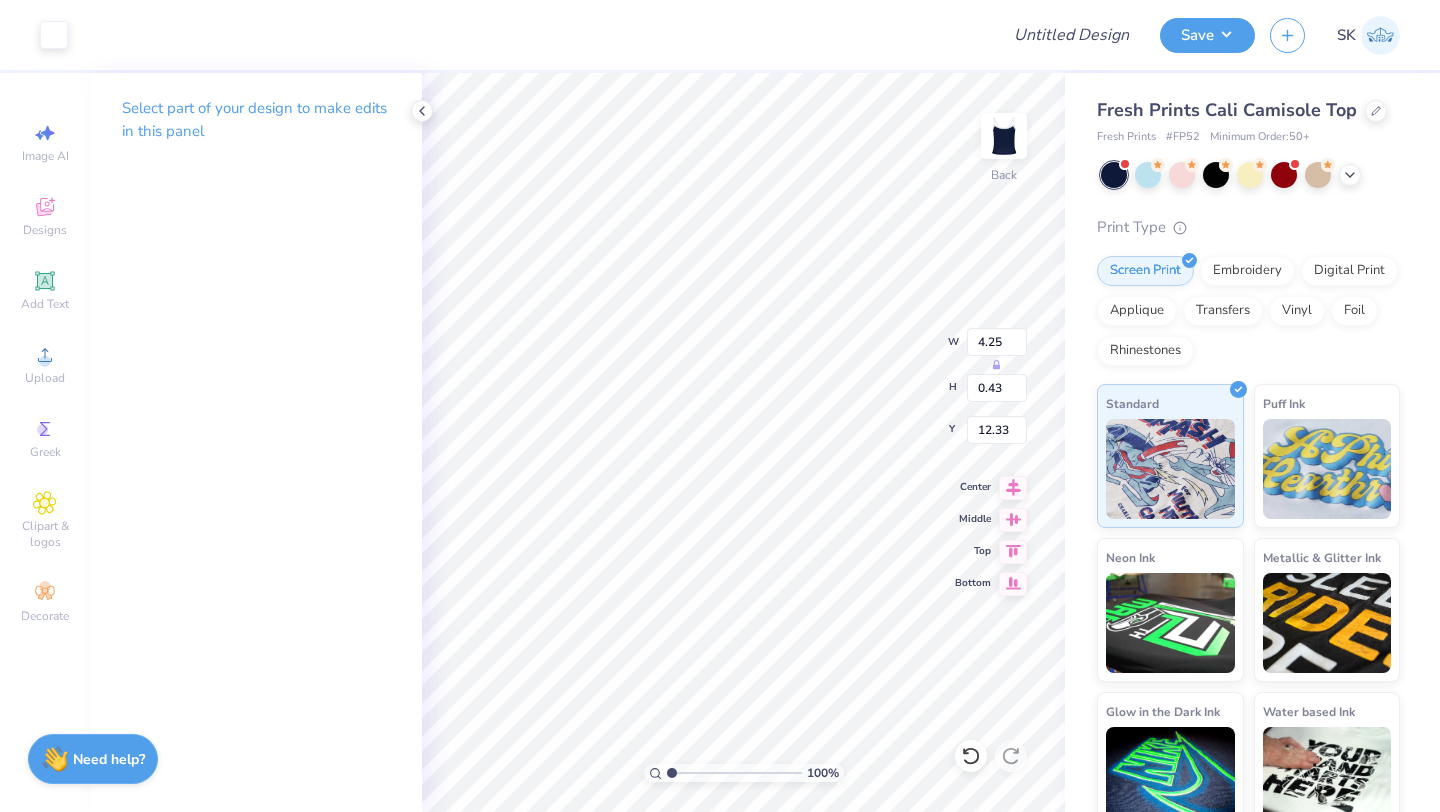 type on "8.51" 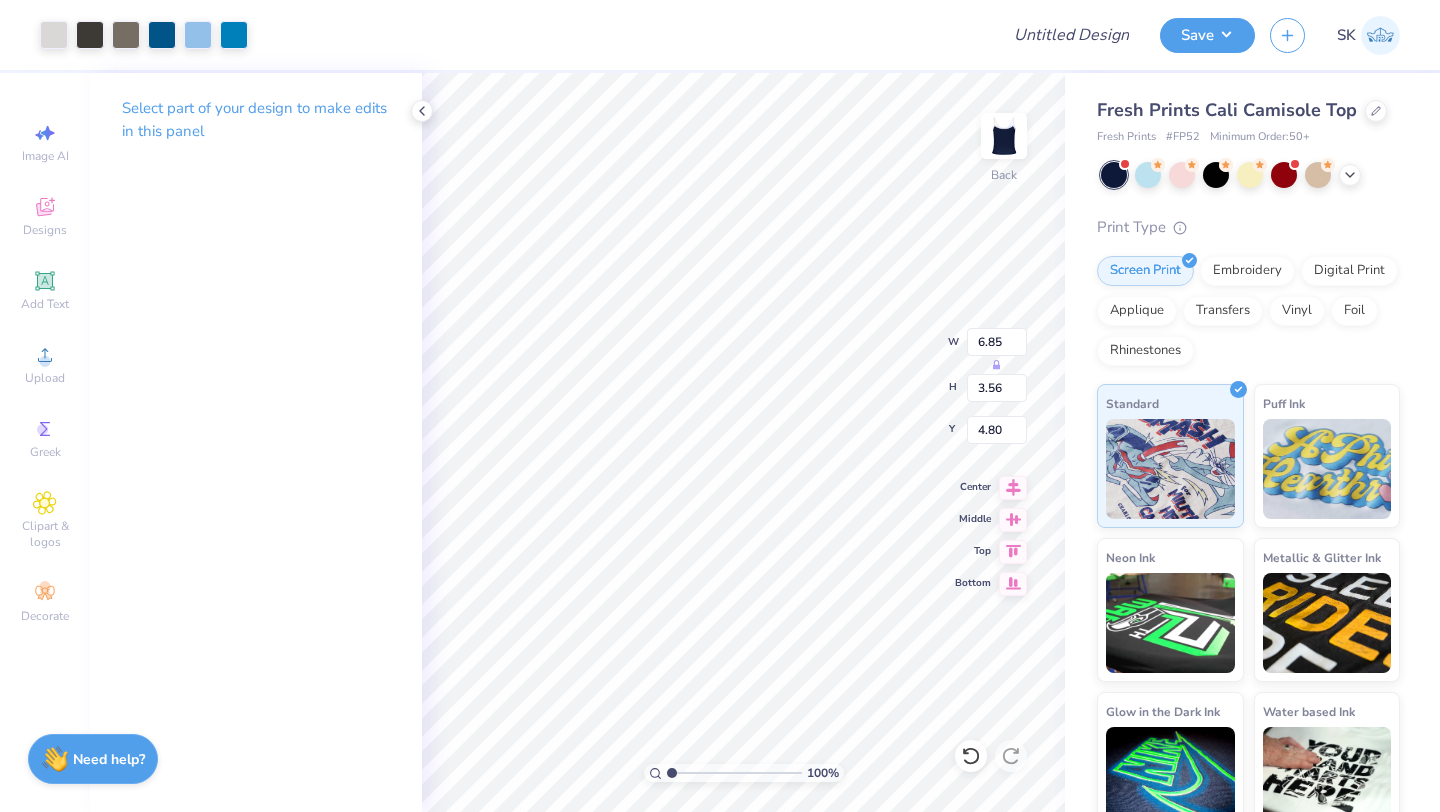 type on "6.85" 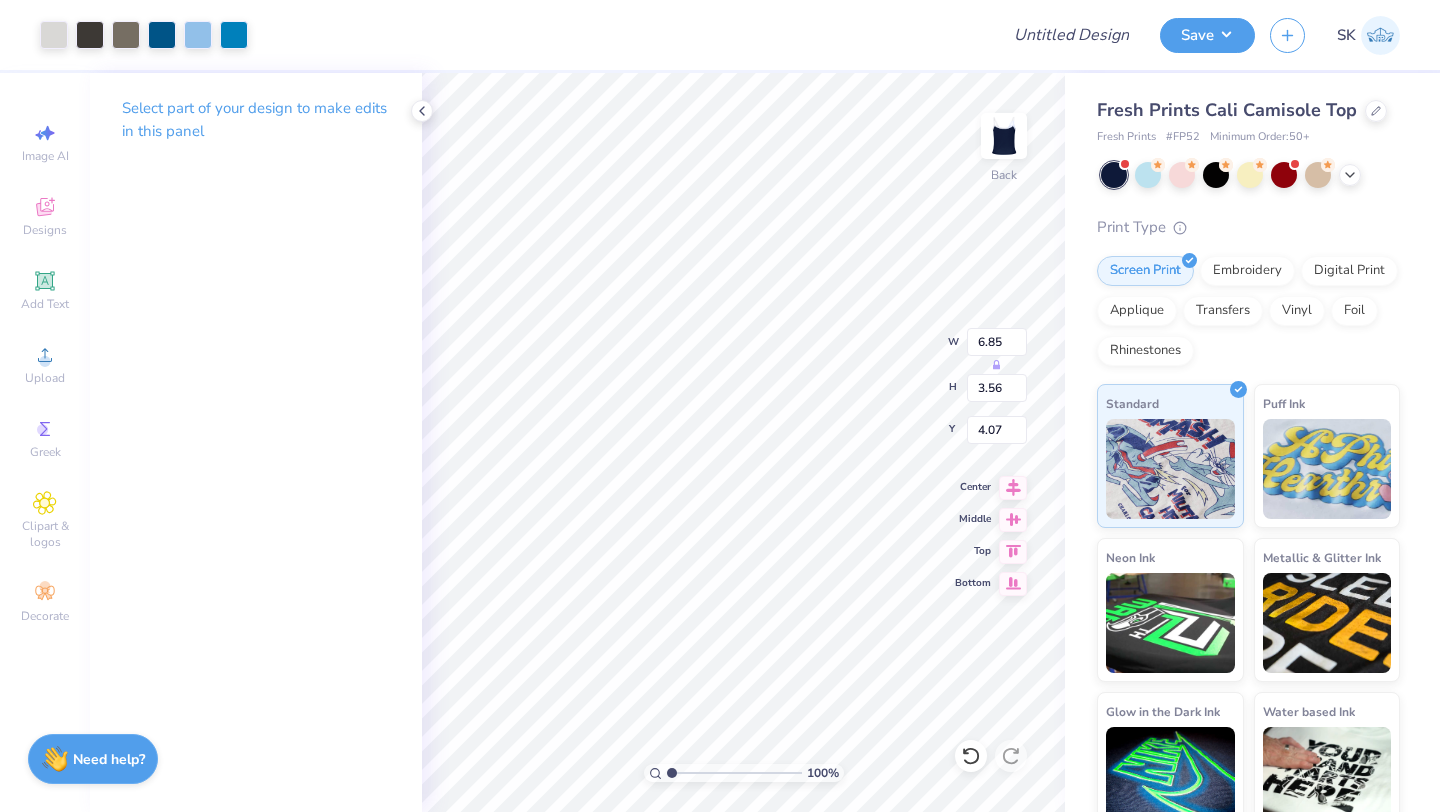 type on "9.19" 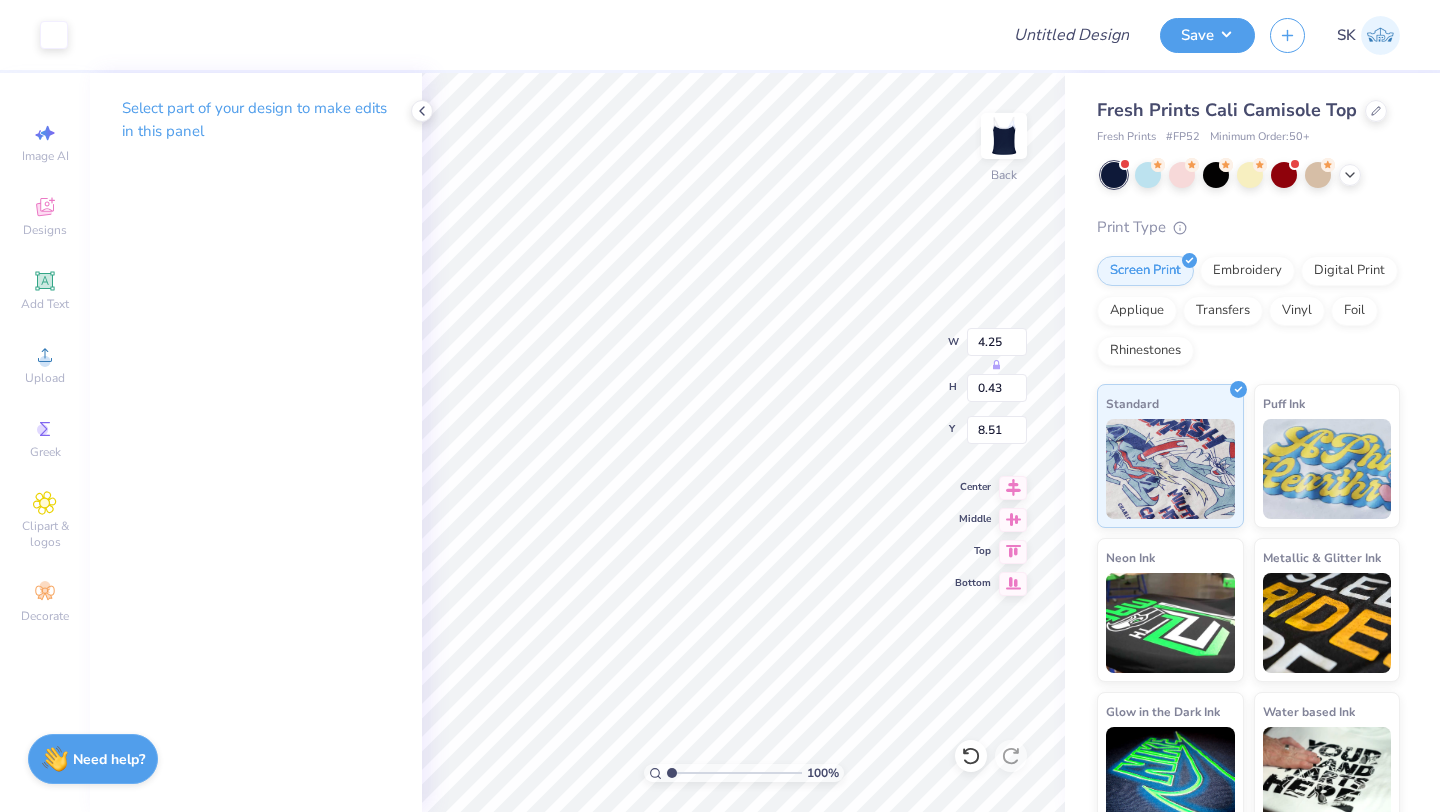 type on "8.12" 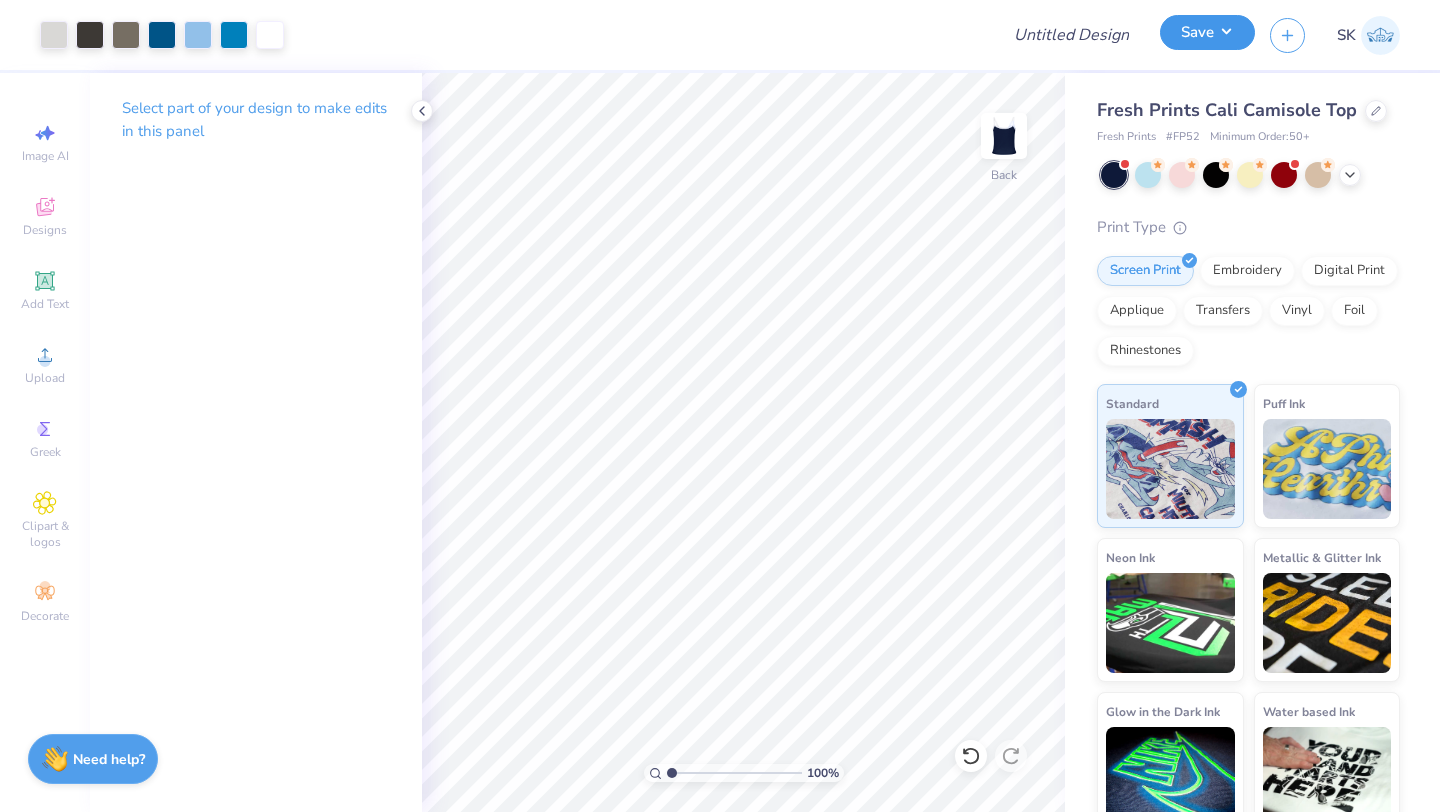 click on "Save" at bounding box center [1207, 32] 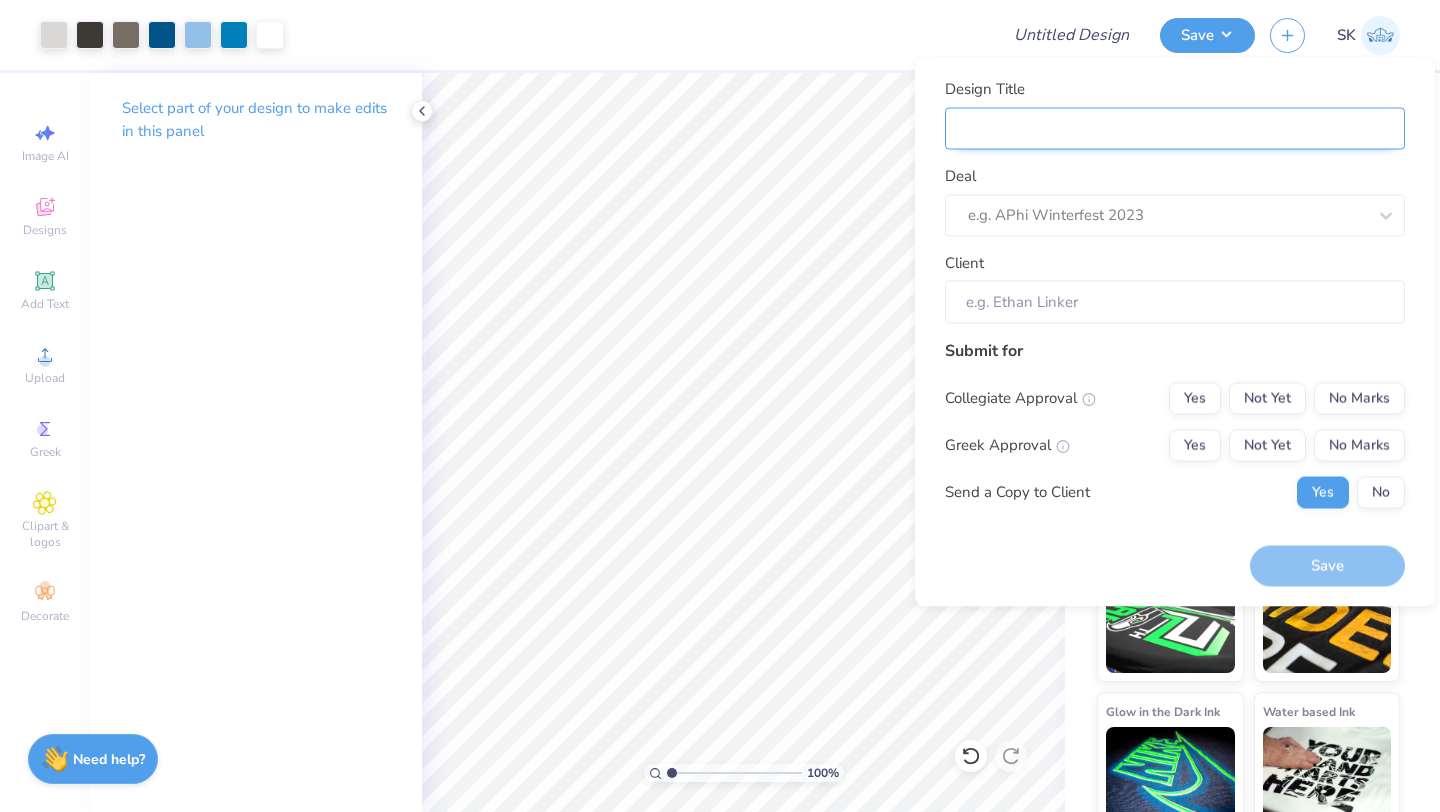 click on "Design Title" at bounding box center (1175, 128) 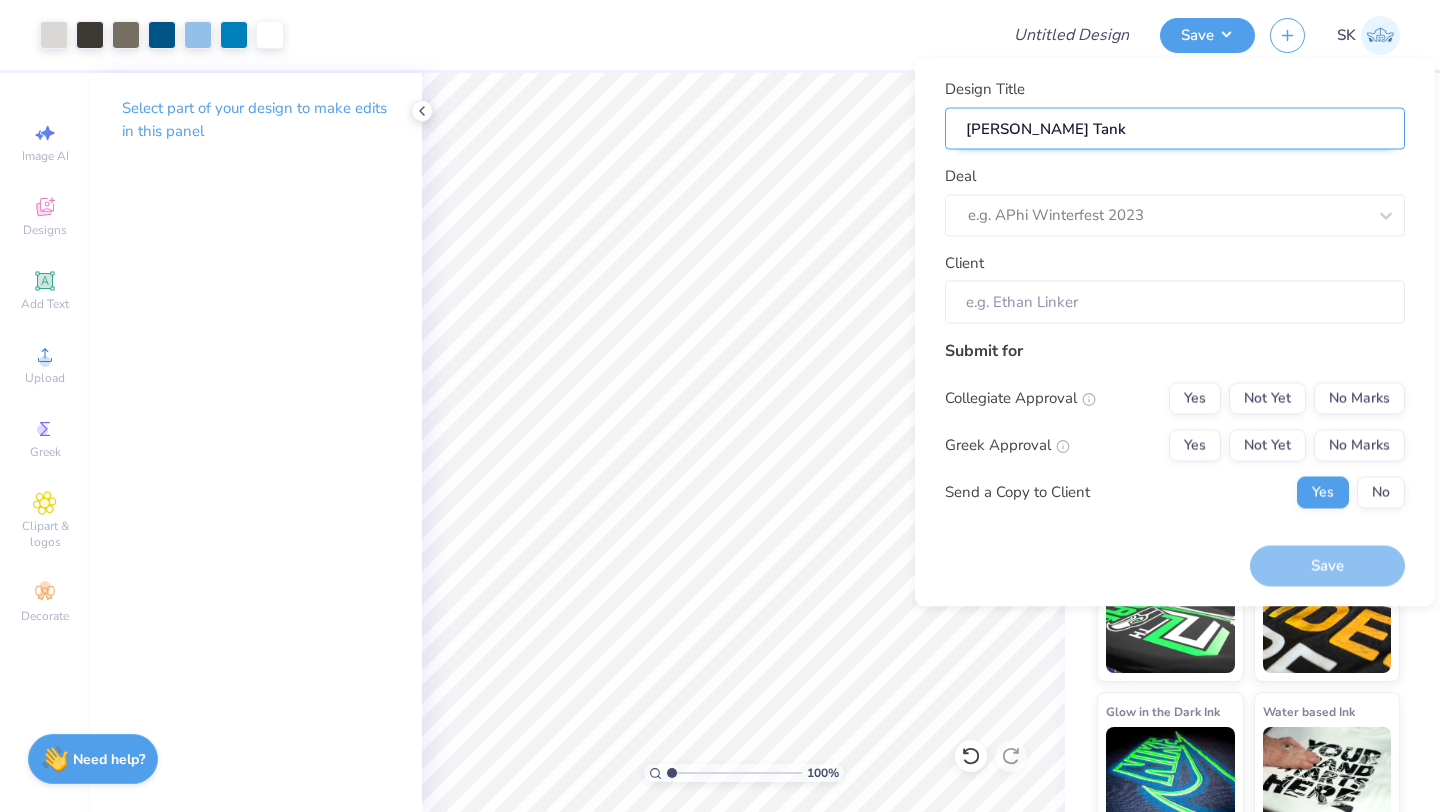 type on "[PERSON_NAME] Tank" 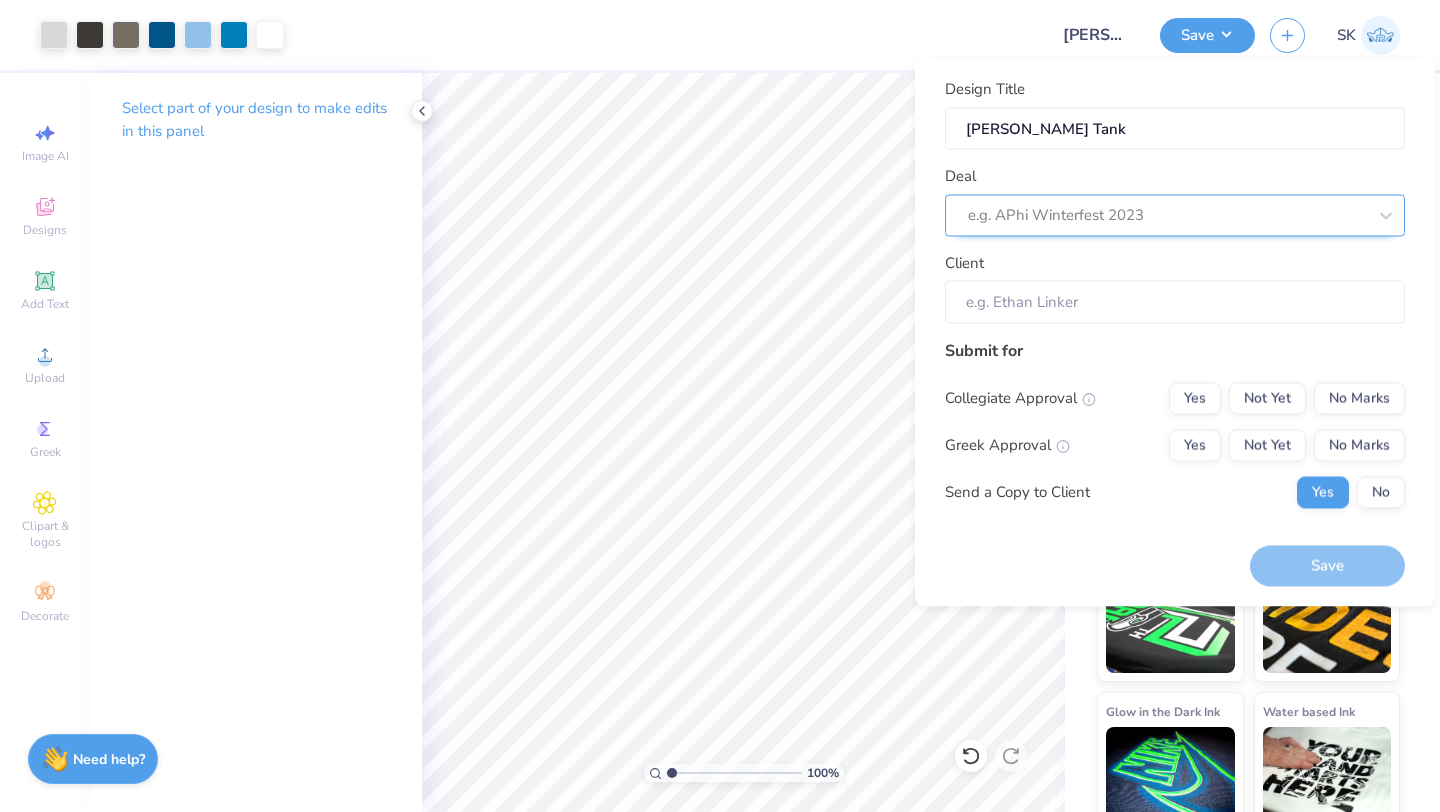 click at bounding box center (1167, 215) 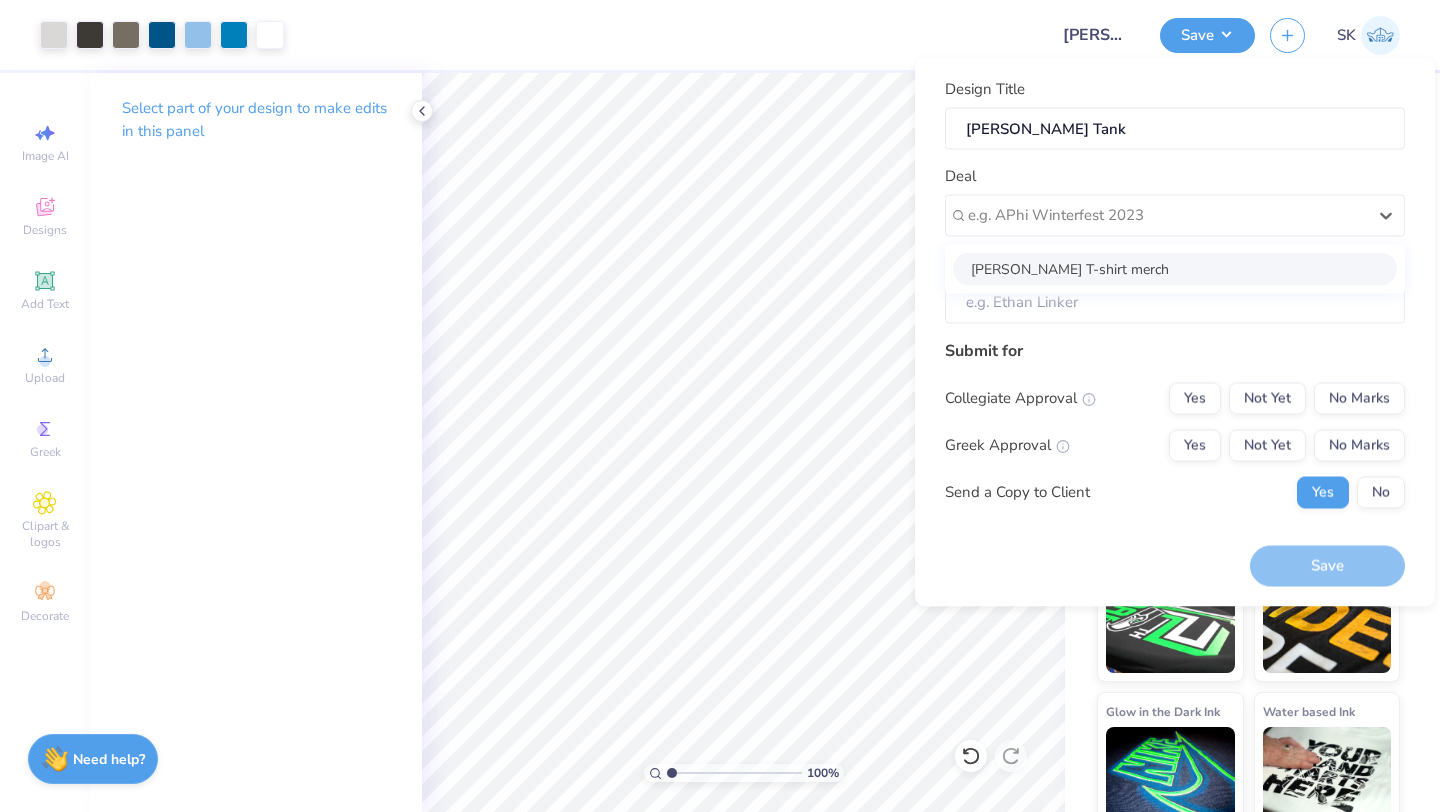 click on "[PERSON_NAME] T-shirt merch" at bounding box center [1175, 268] 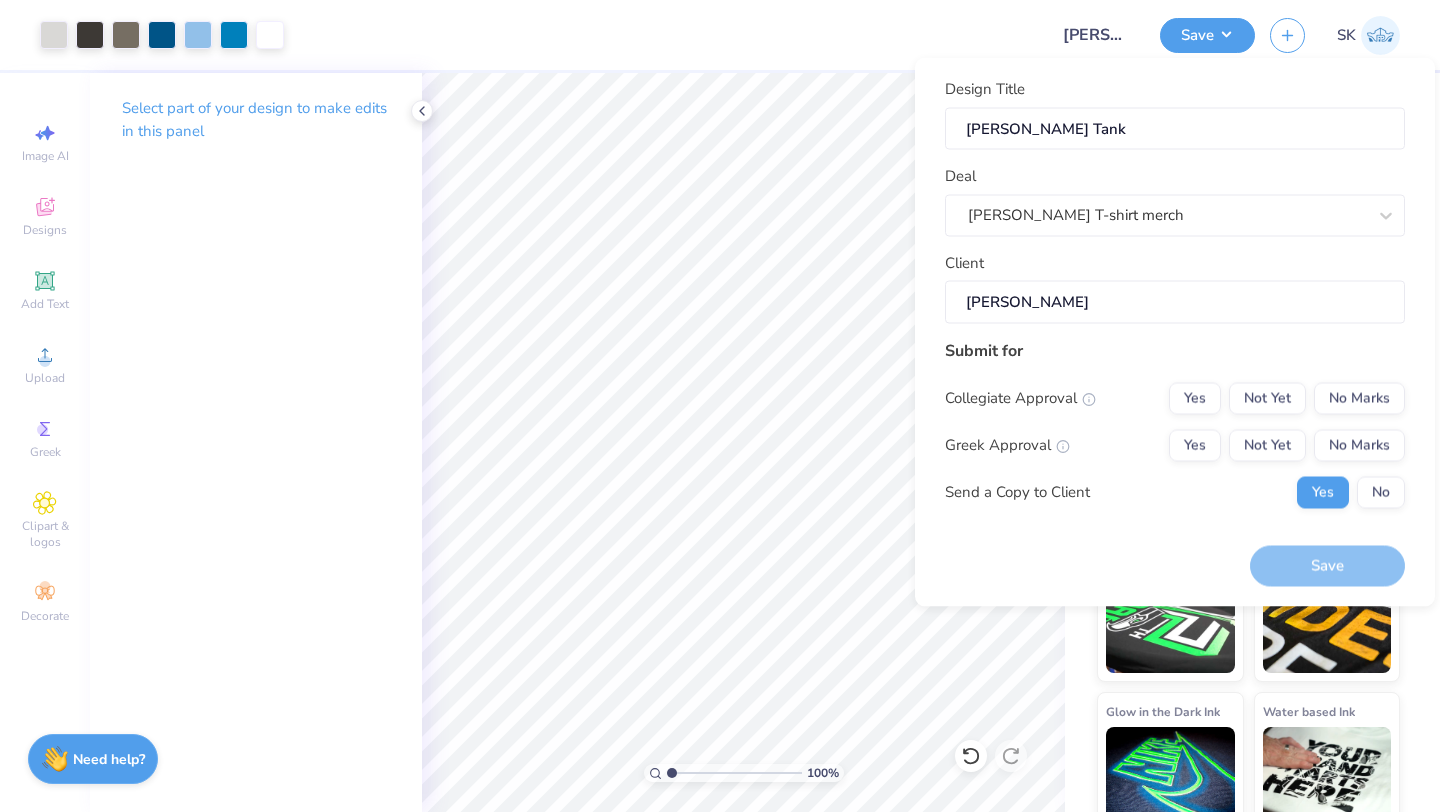click on "[PERSON_NAME]" at bounding box center (1175, 302) 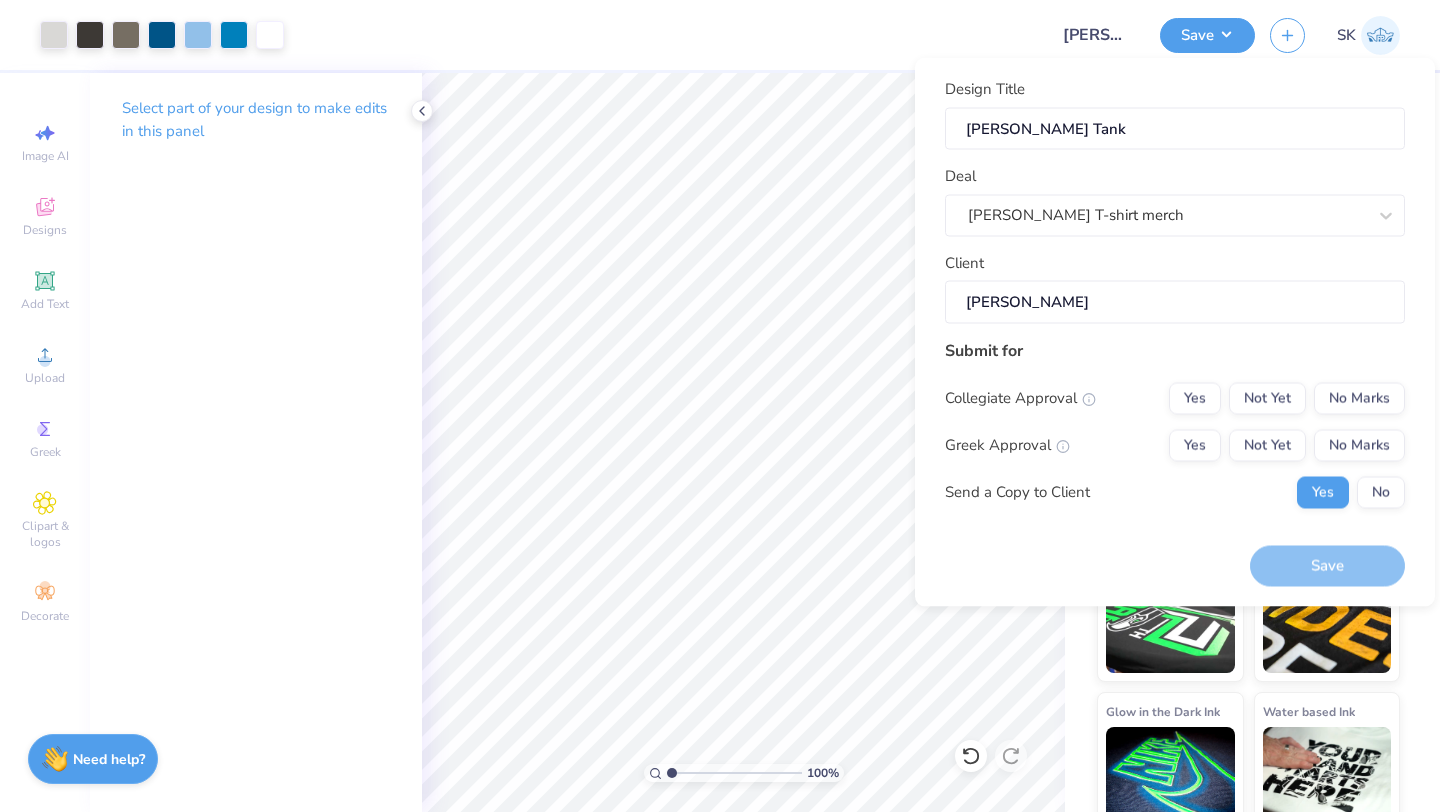 click on "[PERSON_NAME]" at bounding box center (1175, 302) 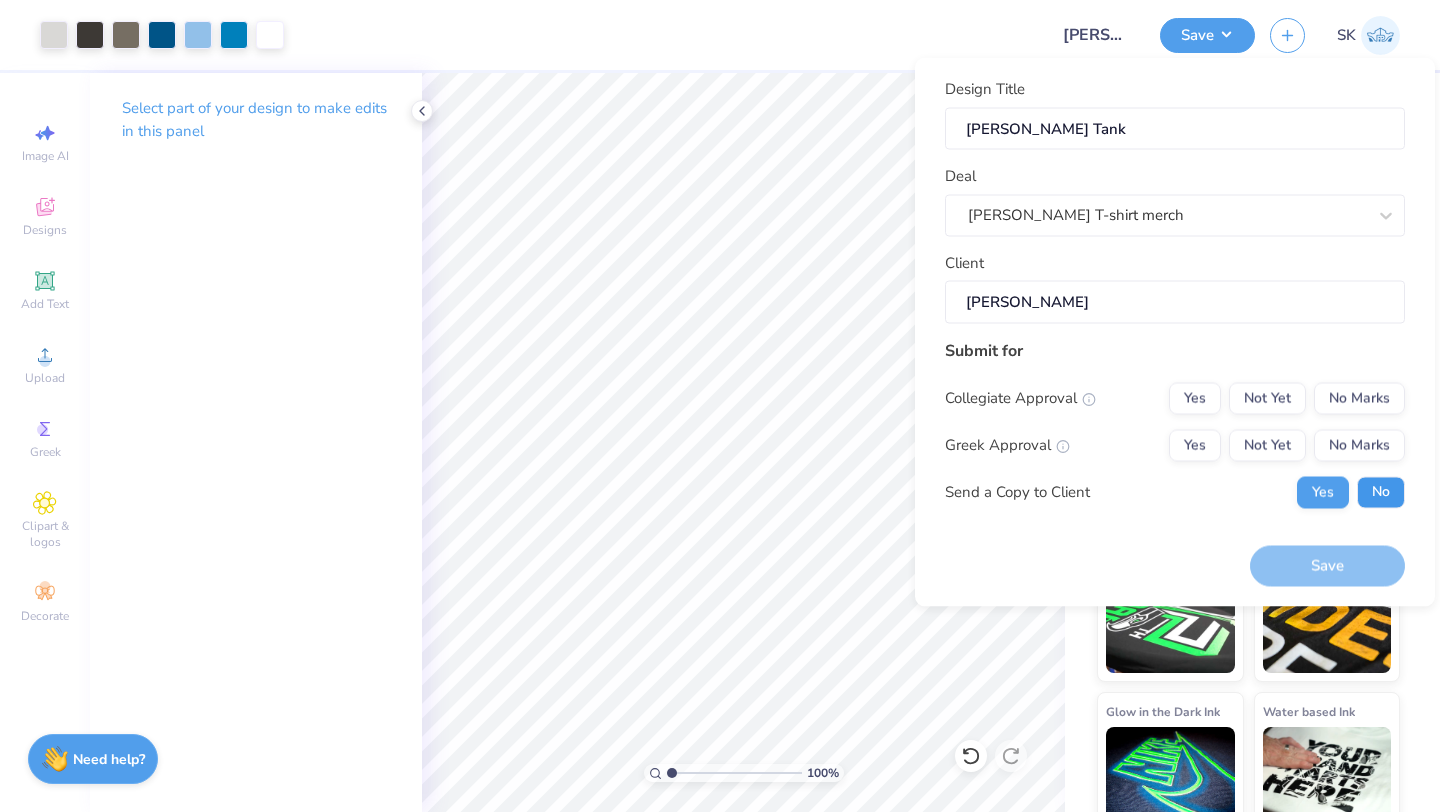 click on "No" at bounding box center (1381, 492) 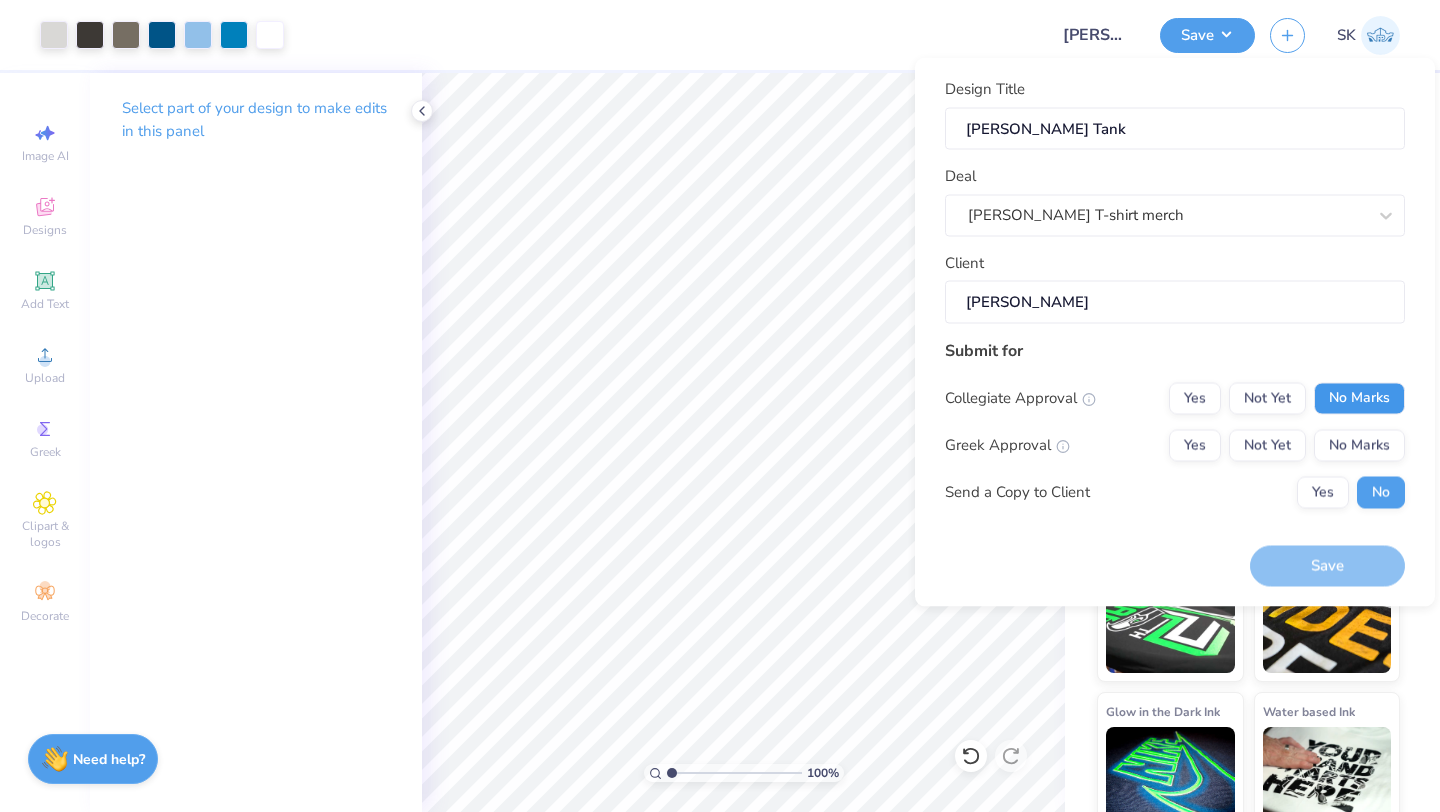 click on "No Marks" at bounding box center (1359, 398) 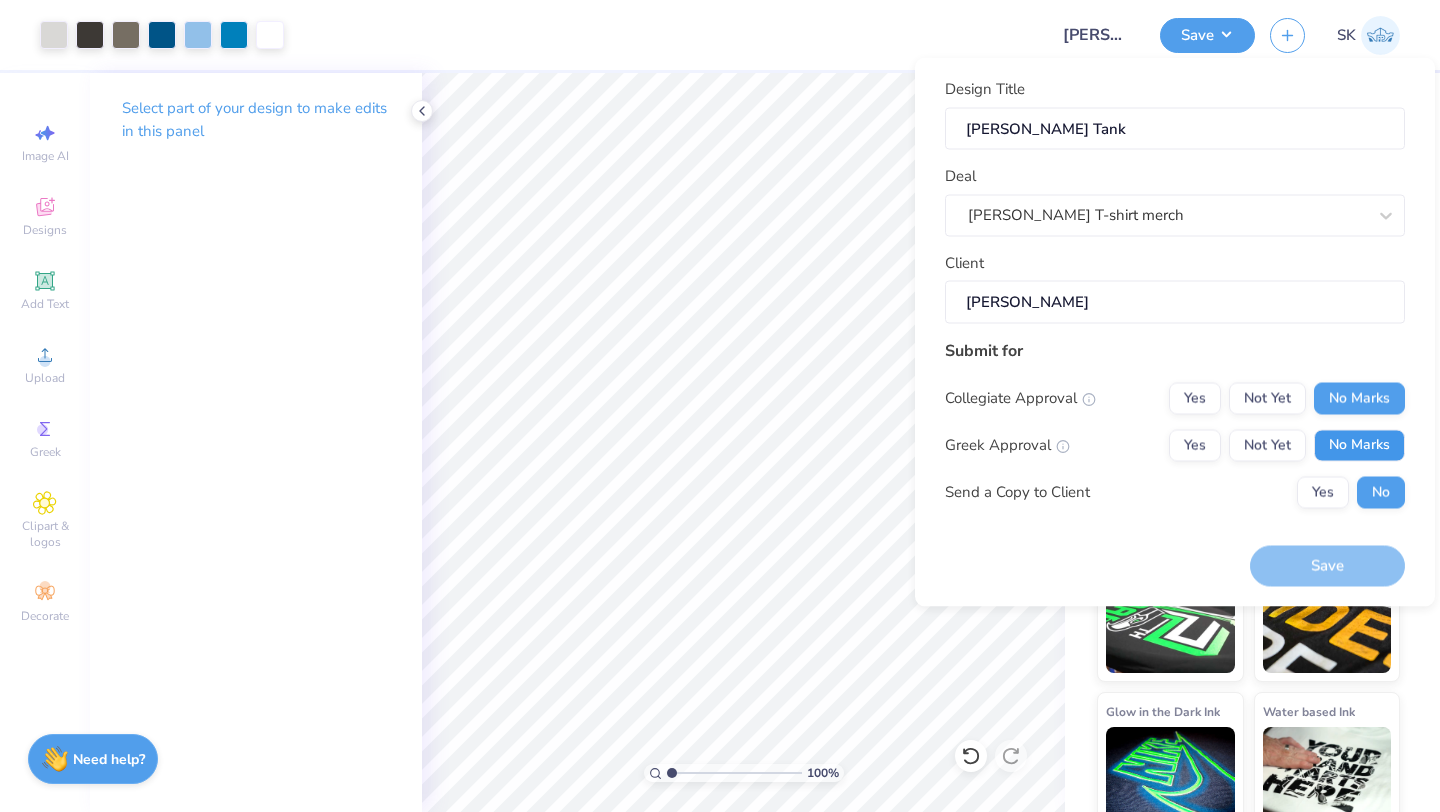 click on "No Marks" at bounding box center [1359, 445] 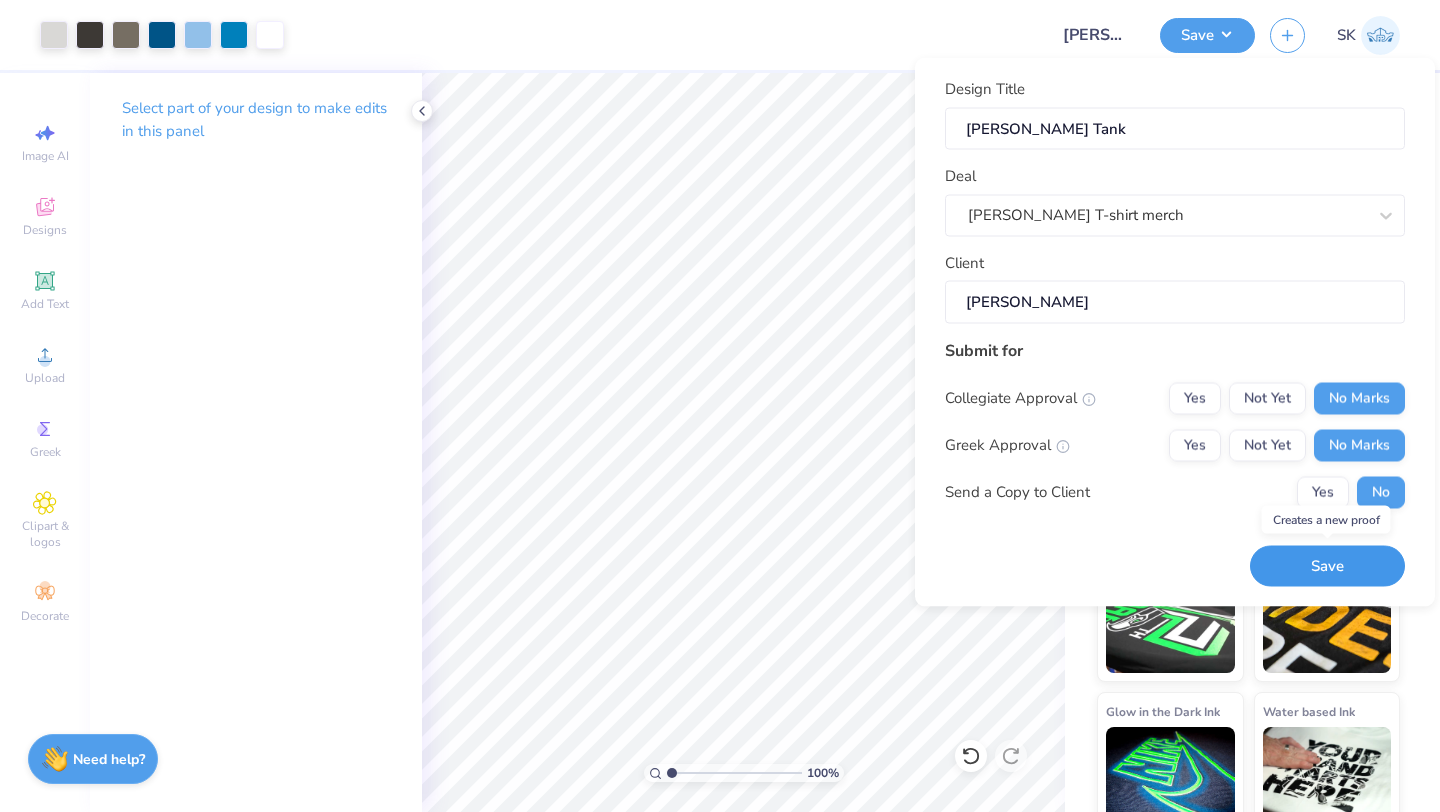 click on "Save" at bounding box center (1327, 566) 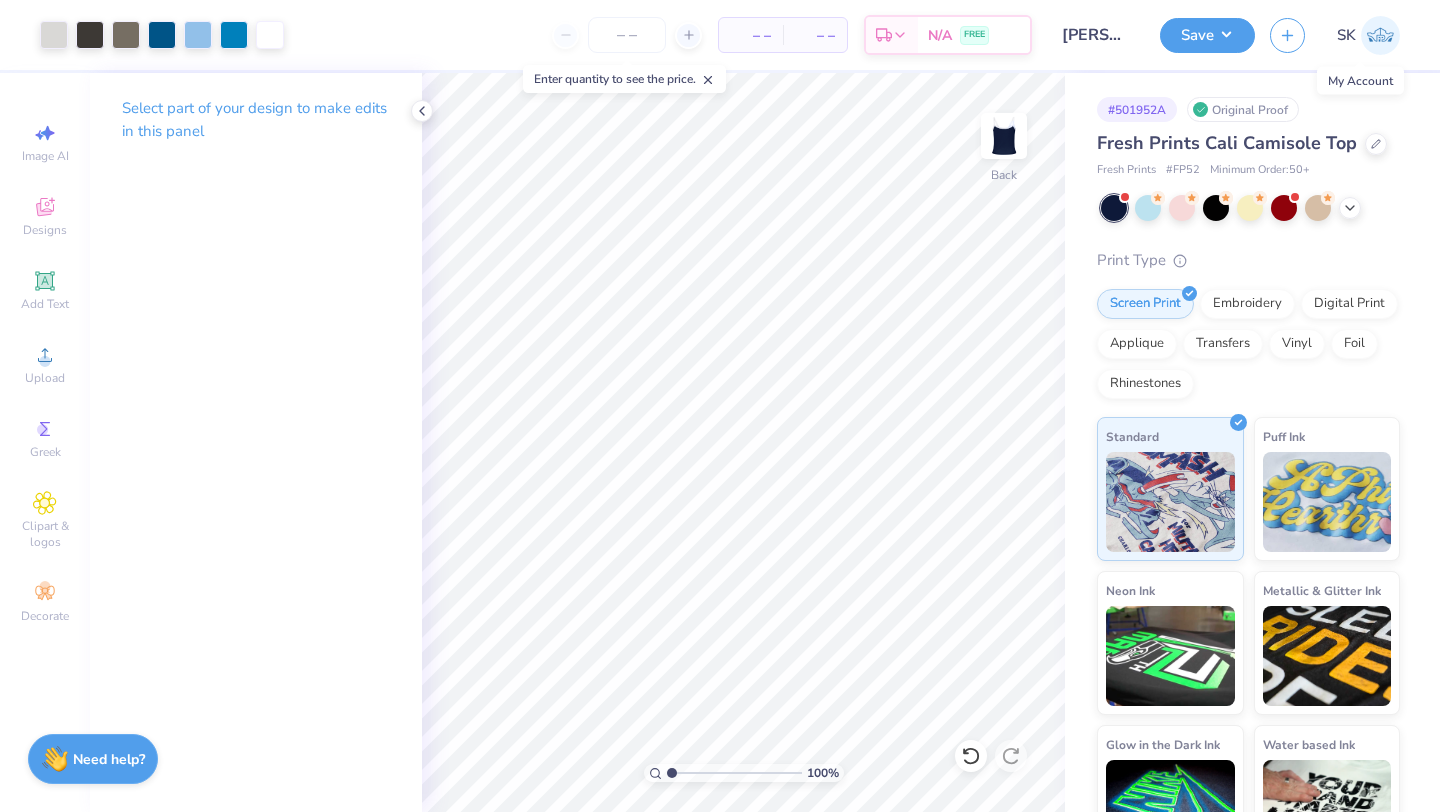 click at bounding box center (1380, 35) 